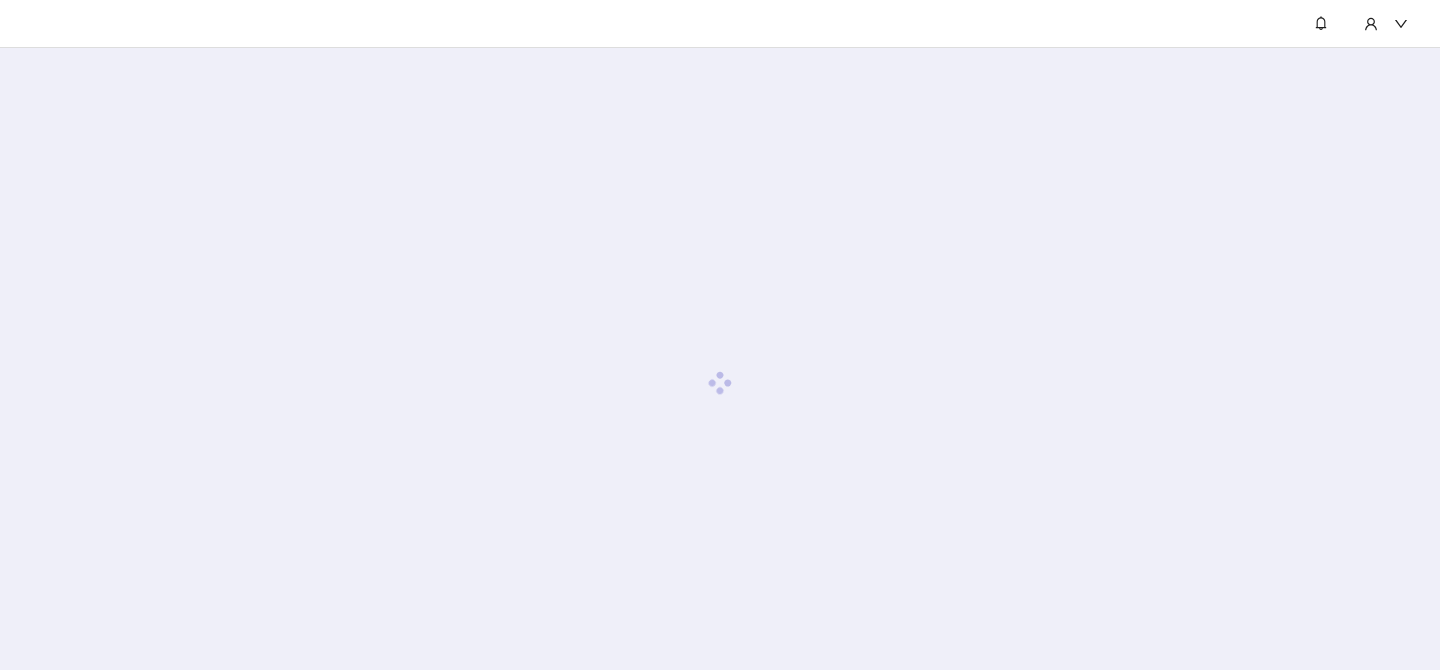 scroll, scrollTop: 0, scrollLeft: 0, axis: both 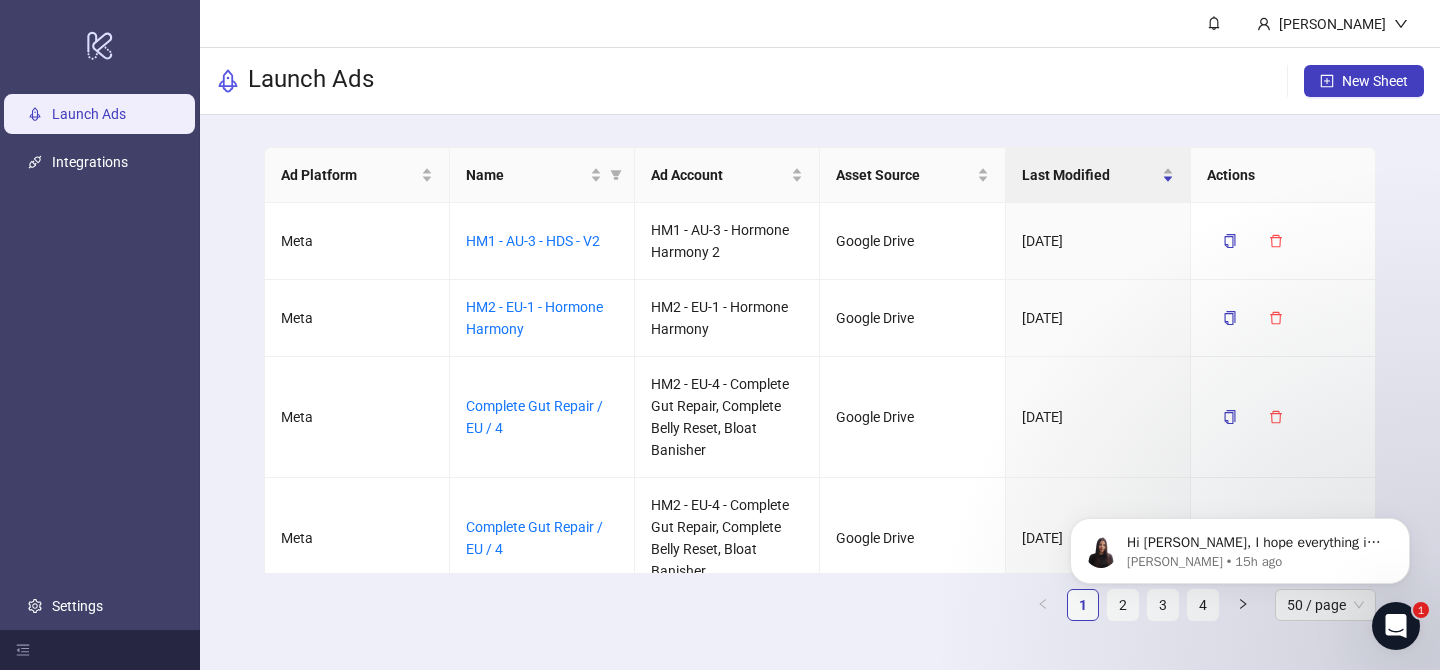 click on "Hi [PERSON_NAME],  I hope everything is going very well!  I’m reaching out regarding the recent errors you encountered when trying to launch ads through [DOMAIN_NAME]: "The values for the regional regulated categories for the ad creative and ad set must be the same. Create new ad creative for this ad set."  We’ve implemented a fix, and it should now be working correctly - but I’d love to confirm if everything is resolved on your end and if you had to change anything on your end to manage thins to work.  Let me know, happy to help if you need anything! [PERSON_NAME] • 15h ago" at bounding box center (1240, 546) 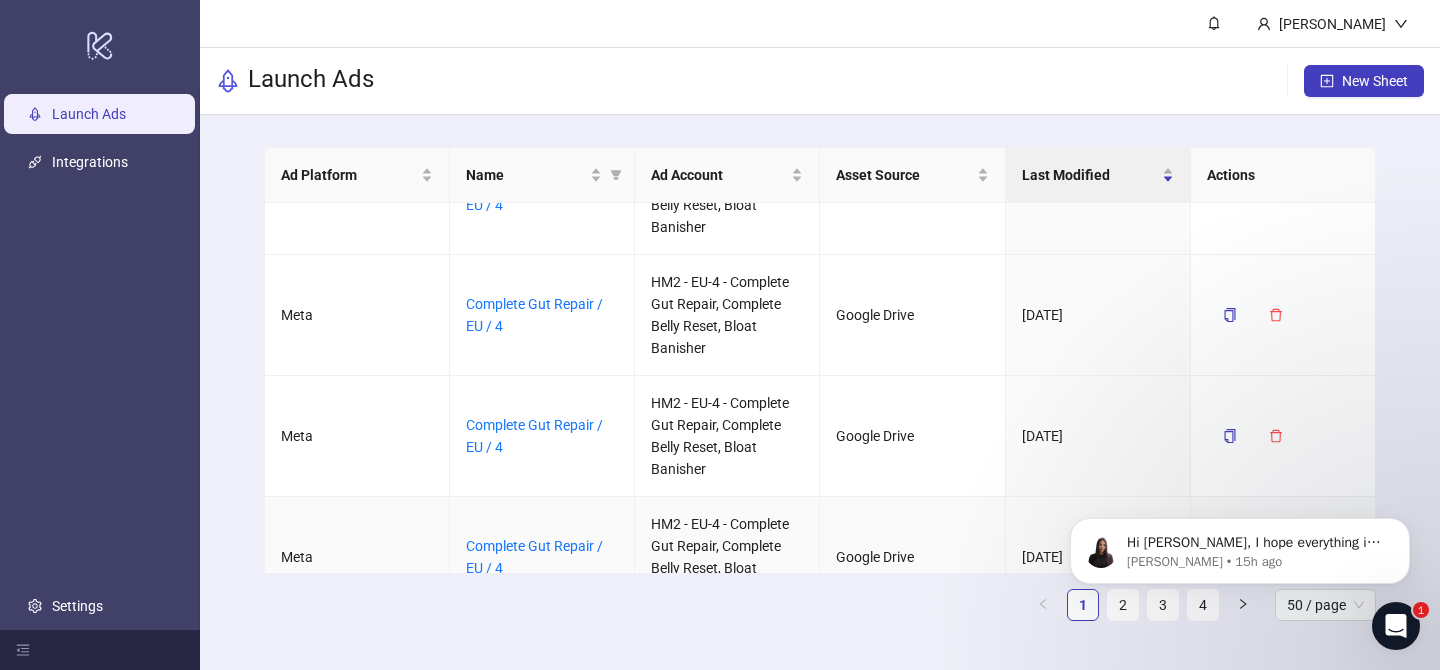 scroll, scrollTop: 649, scrollLeft: 0, axis: vertical 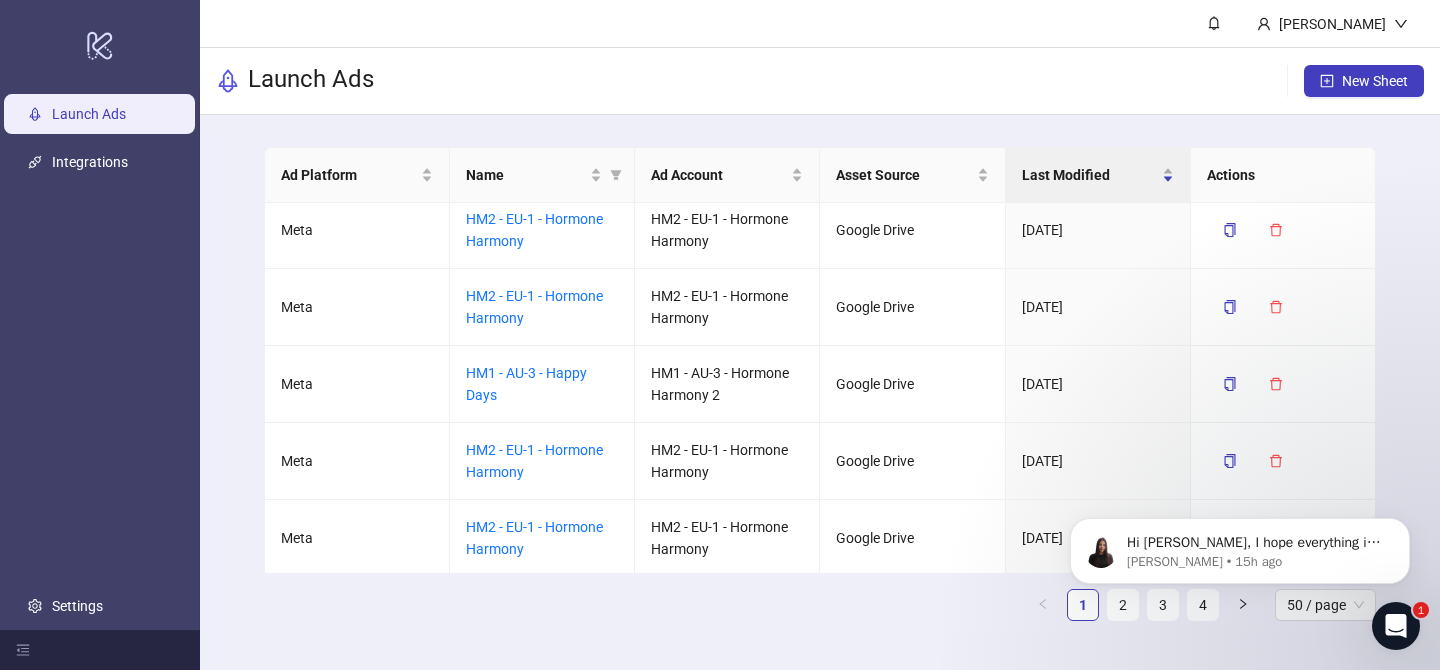 click on "Hi [PERSON_NAME],  I hope everything is going very well!  I’m reaching out regarding the recent errors you encountered when trying to launch ads through [DOMAIN_NAME]: "The values for the regional regulated categories for the ad creative and ad set must be the same. Create new ad creative for this ad set."  We’ve implemented a fix, and it should now be working correctly - but I’d love to confirm if everything is resolved on your end and if you had to change anything on your end to manage thins to work.  Let me know, happy to help if you need anything! [PERSON_NAME] • 15h ago" 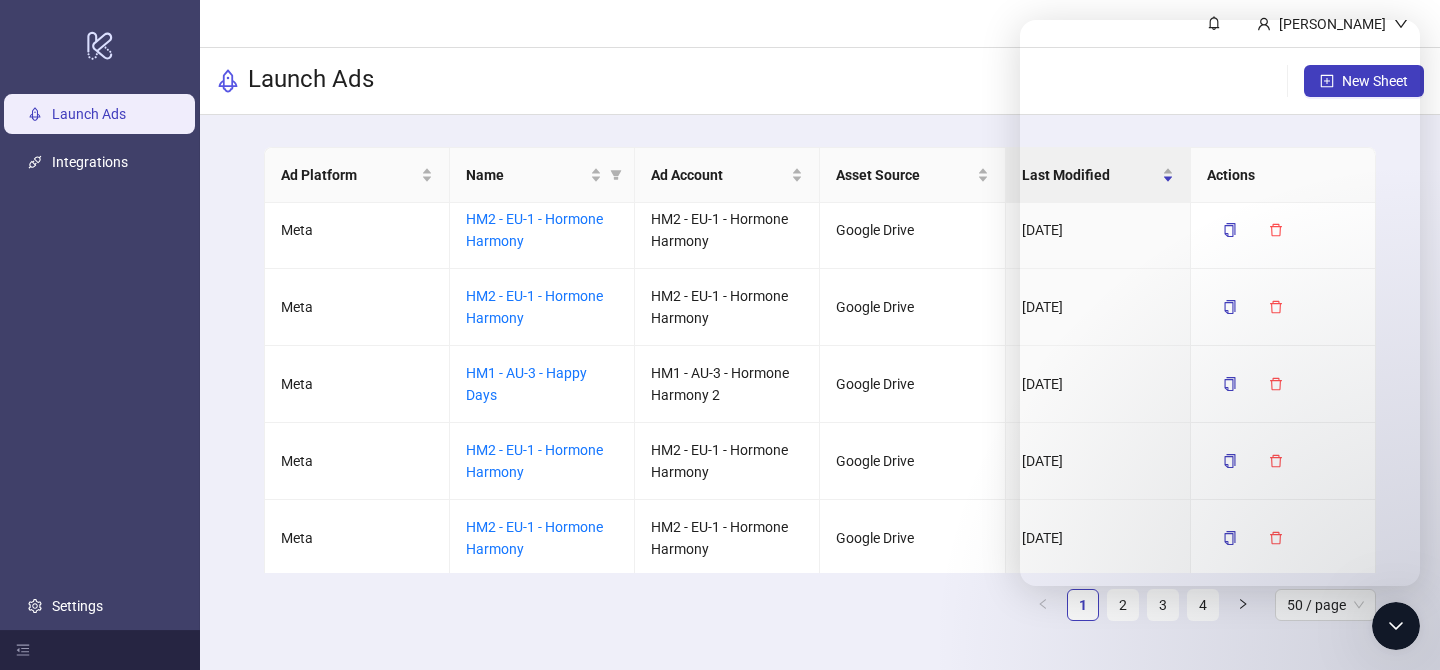 scroll, scrollTop: 0, scrollLeft: 0, axis: both 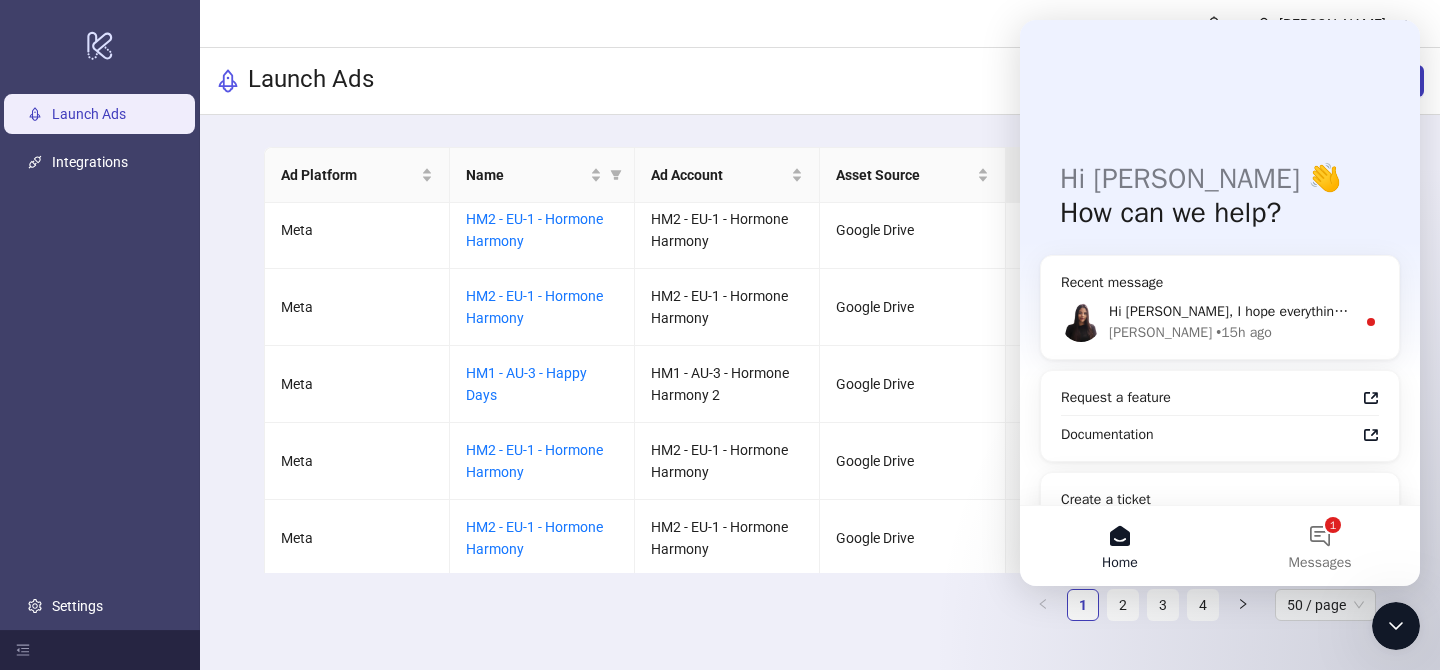 click at bounding box center [1396, 626] 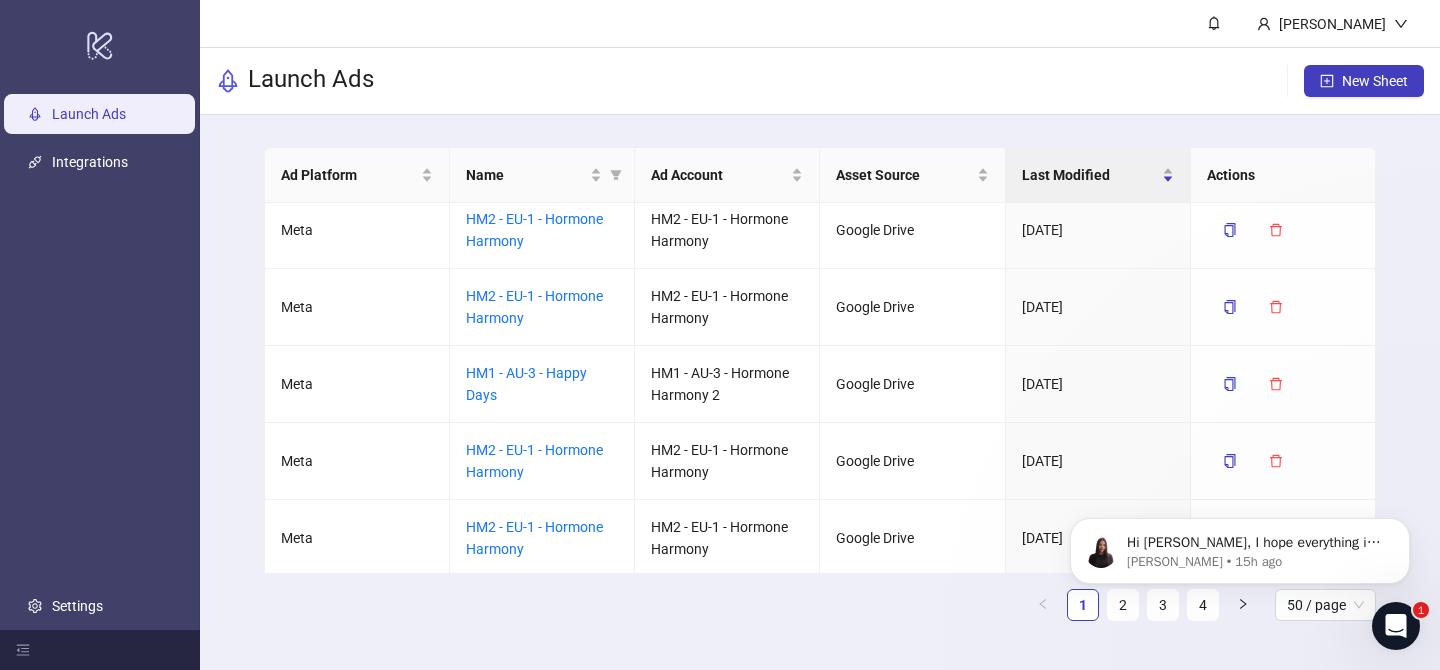 scroll, scrollTop: 0, scrollLeft: 0, axis: both 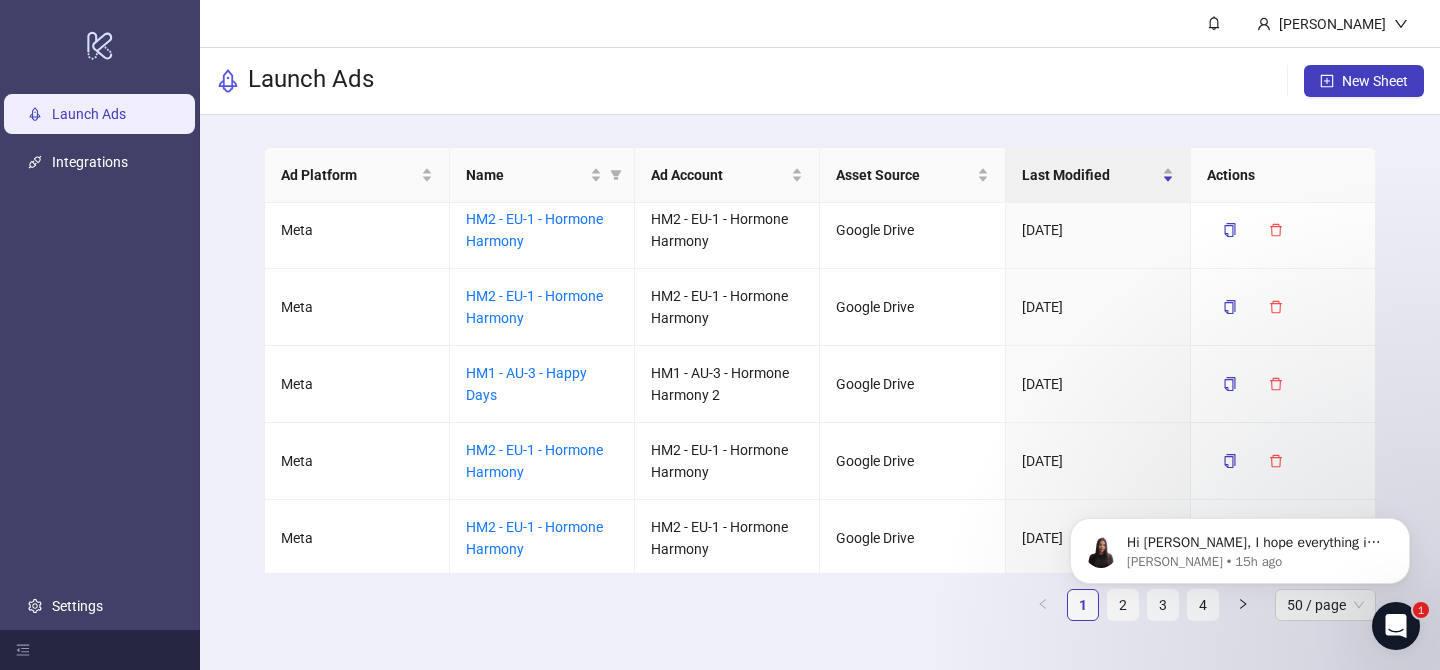 click on "Hi [PERSON_NAME],  I hope everything is going very well!  I’m reaching out regarding the recent errors you encountered when trying to launch ads through [DOMAIN_NAME]: "The values for the regional regulated categories for the ad creative and ad set must be the same. Create new ad creative for this ad set."  We’ve implemented a fix, and it should now be working correctly - but I’d love to confirm if everything is resolved on your end and if you had to change anything on your end to manage thins to work.  Let me know, happy to help if you need anything! [PERSON_NAME] • 15h ago" at bounding box center [1240, 546] 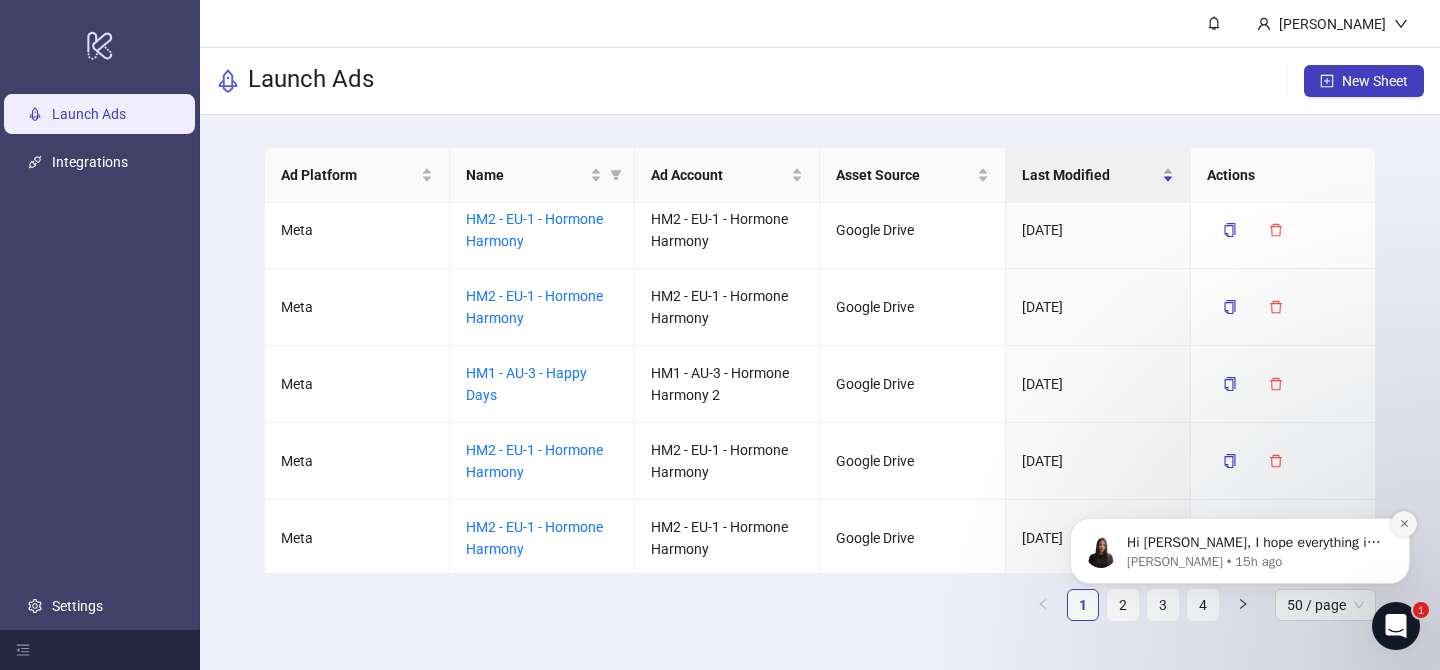 click 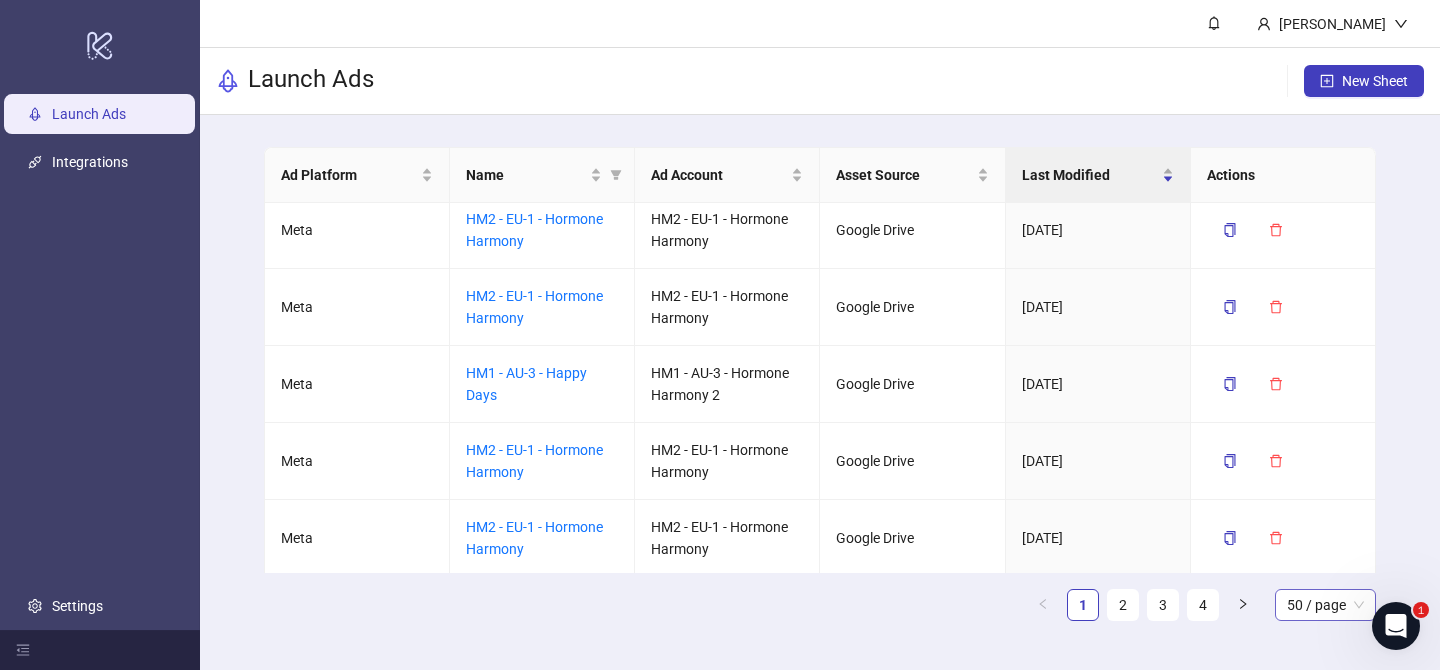 click on "50 / page" at bounding box center [1325, 605] 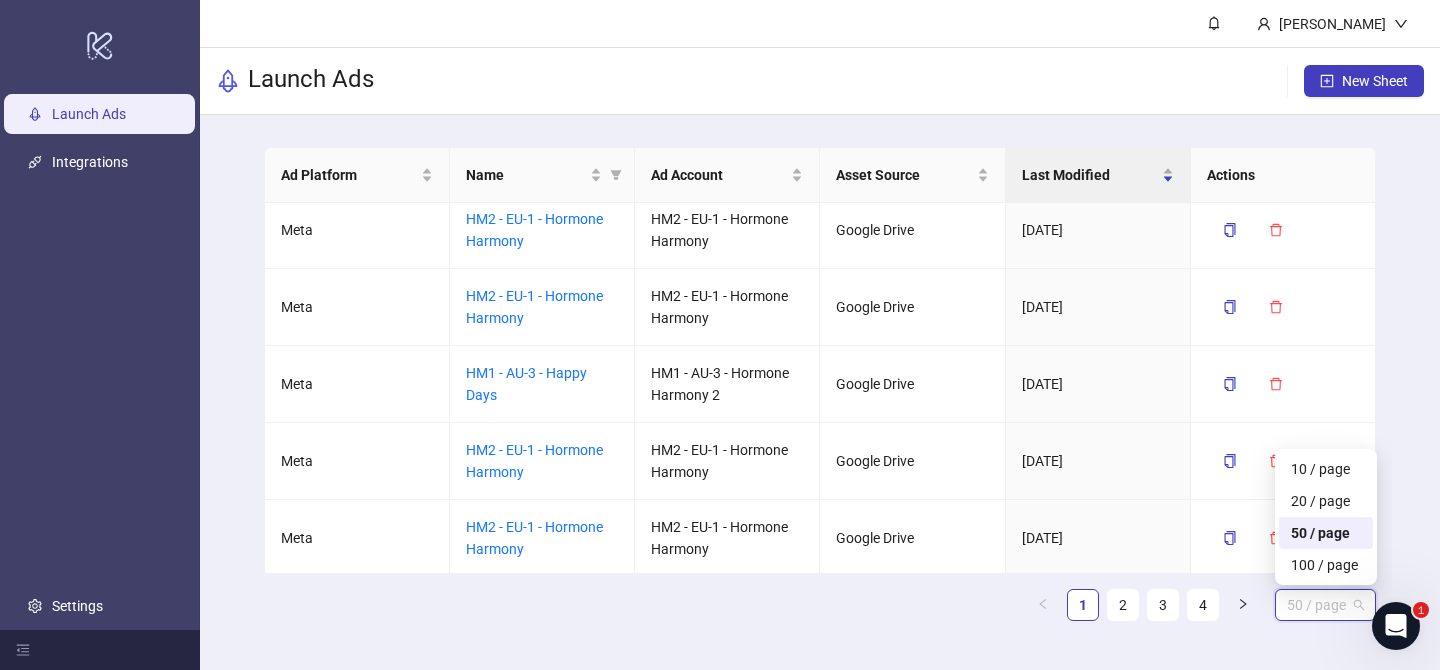 click on "100 / page" at bounding box center [1325, 565] 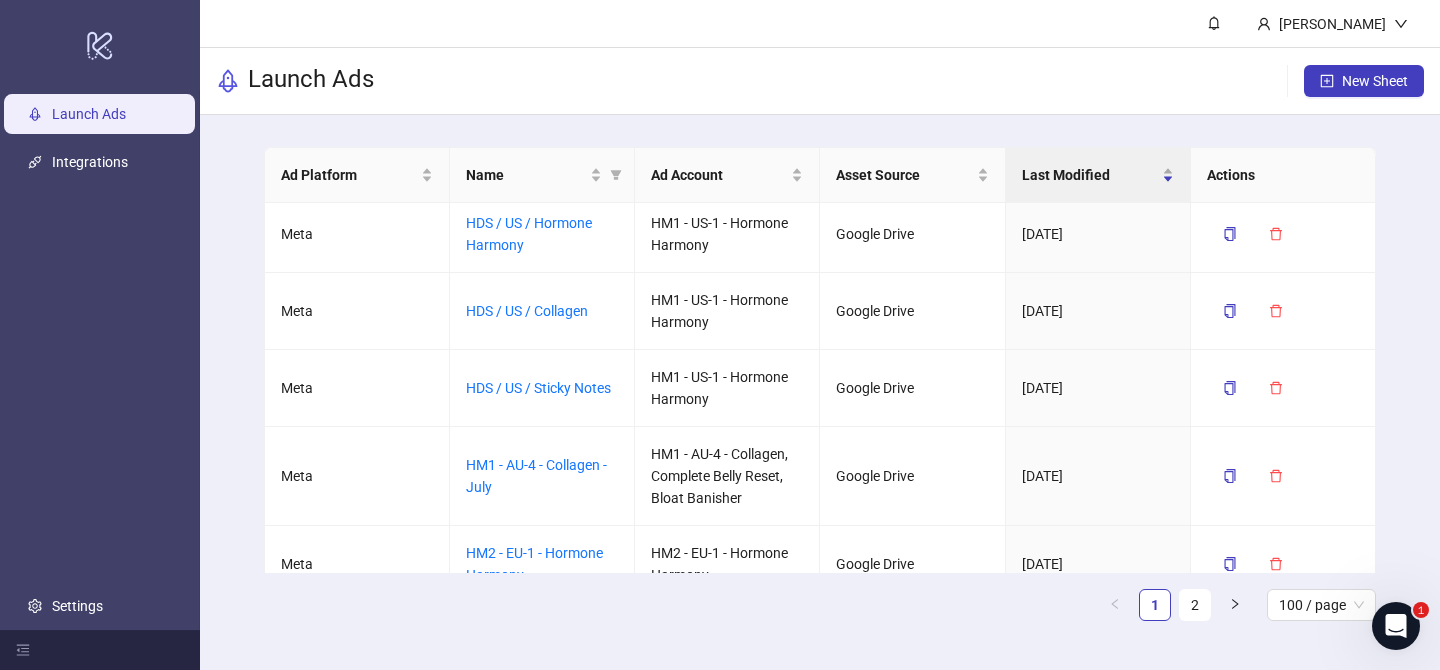 scroll, scrollTop: 2140, scrollLeft: 0, axis: vertical 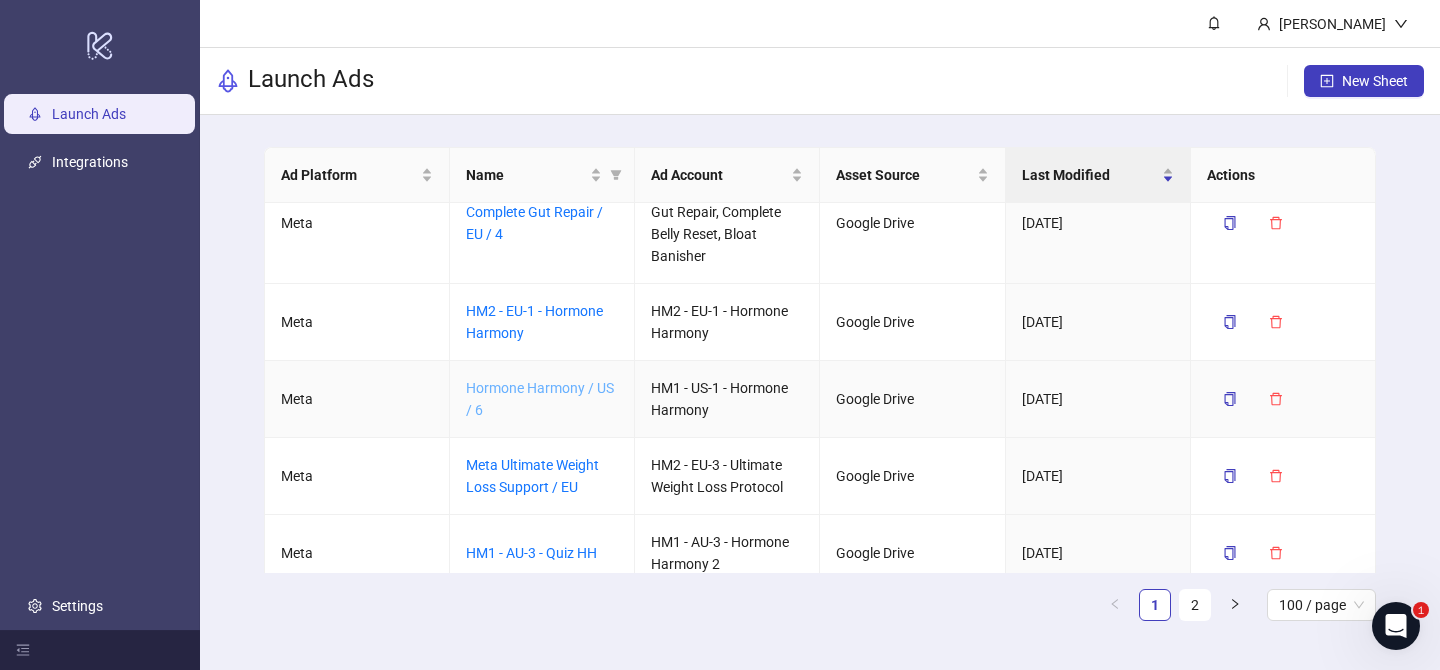 click on "Hormone Harmony / US / 6" at bounding box center [540, 399] 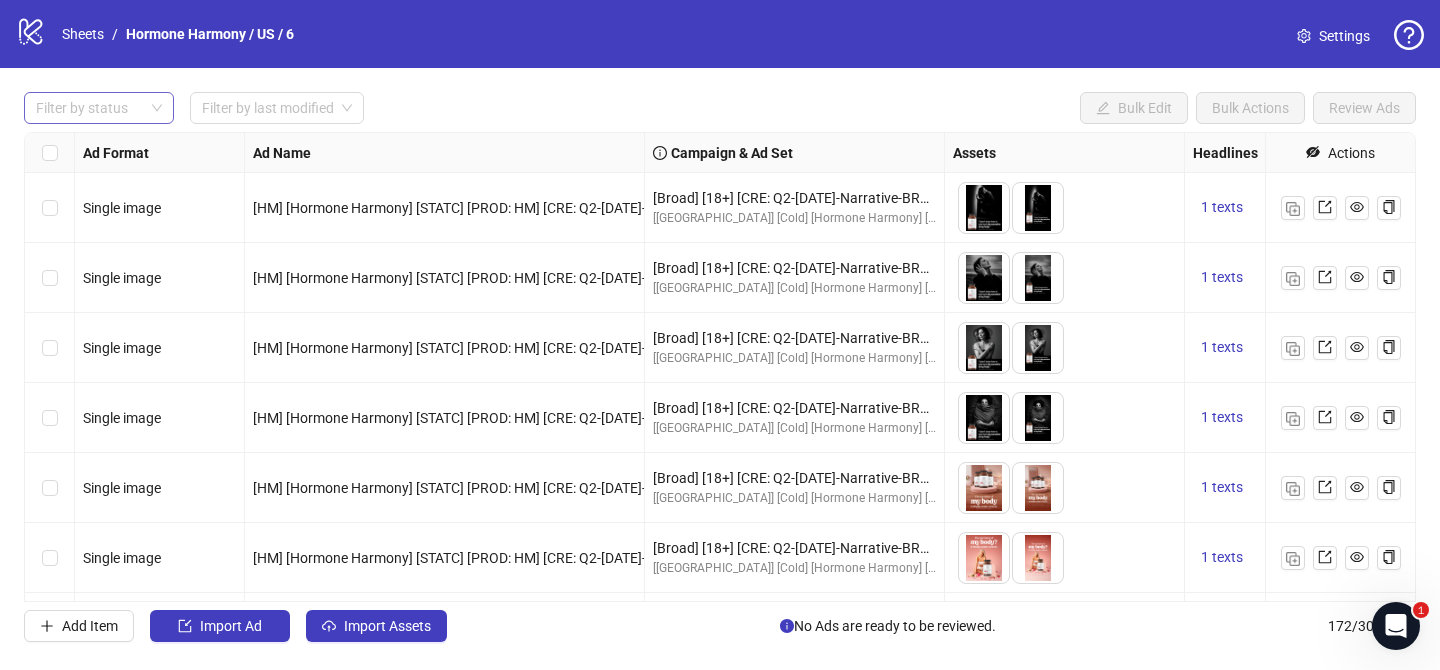 click at bounding box center (88, 108) 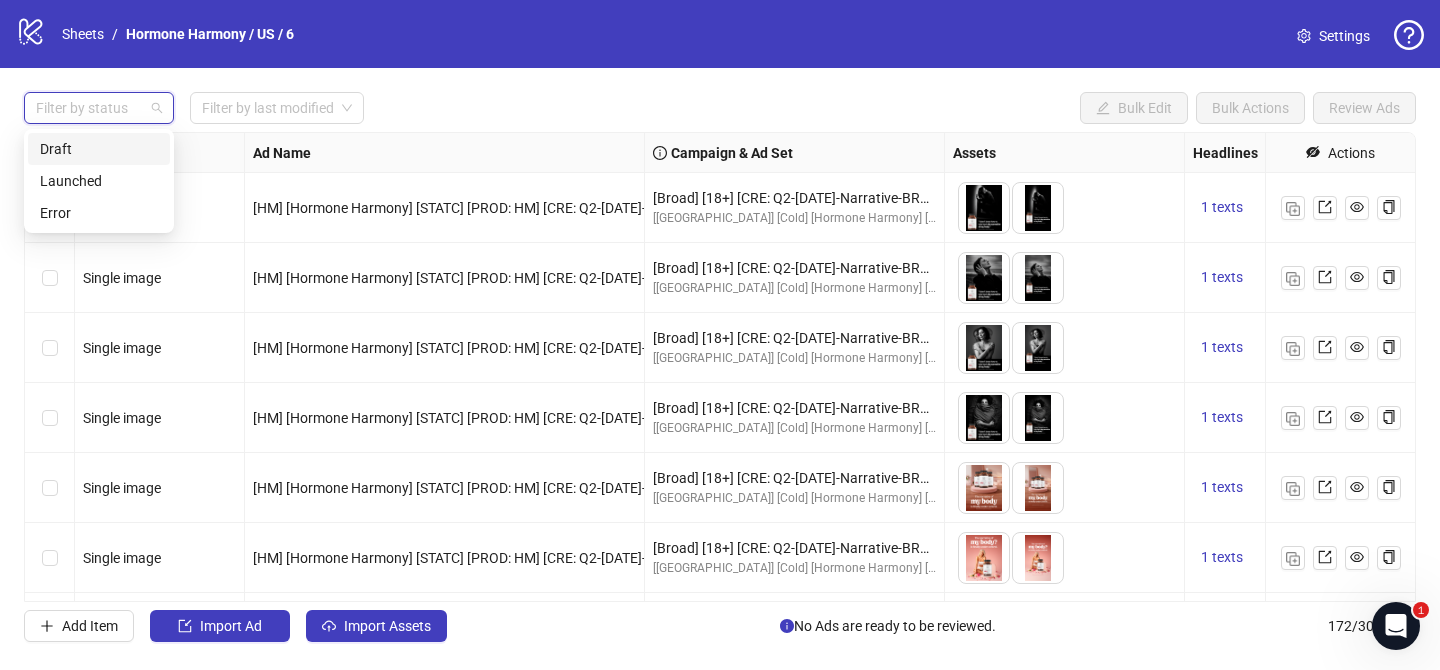 click on "Draft" at bounding box center (99, 149) 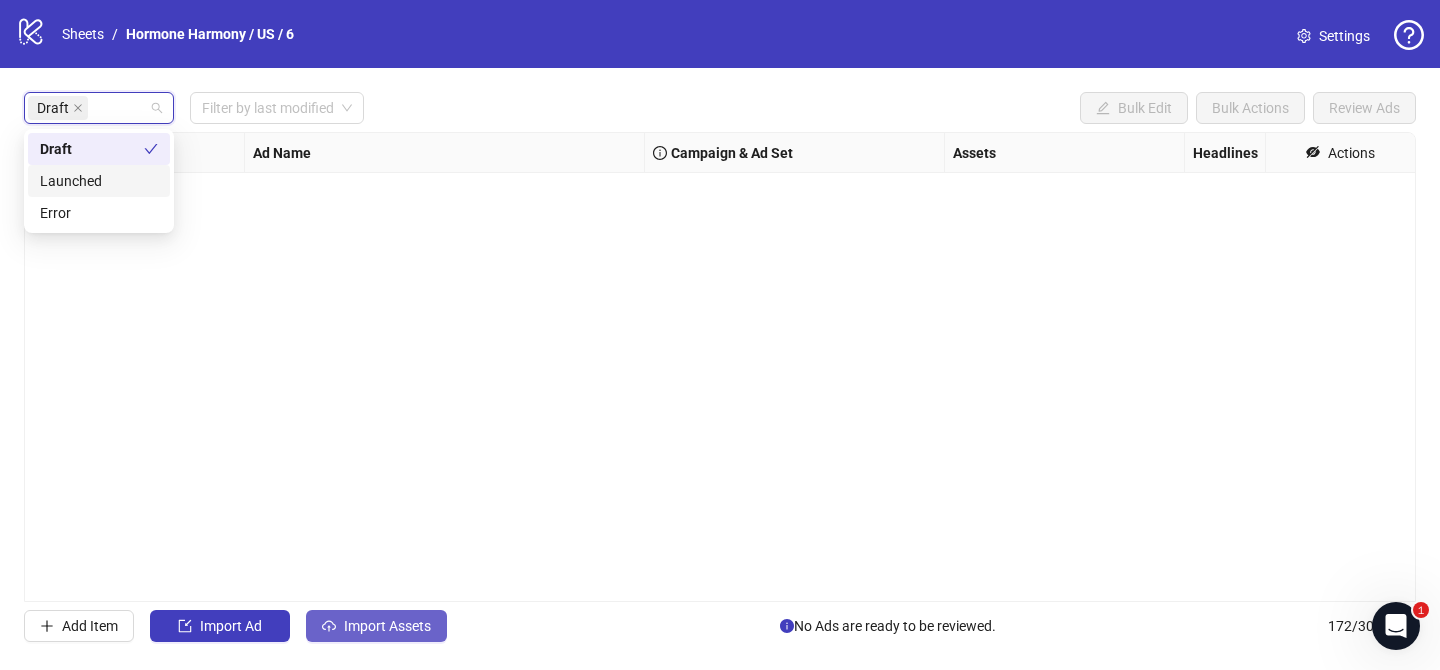 click on "Import Assets" at bounding box center [376, 626] 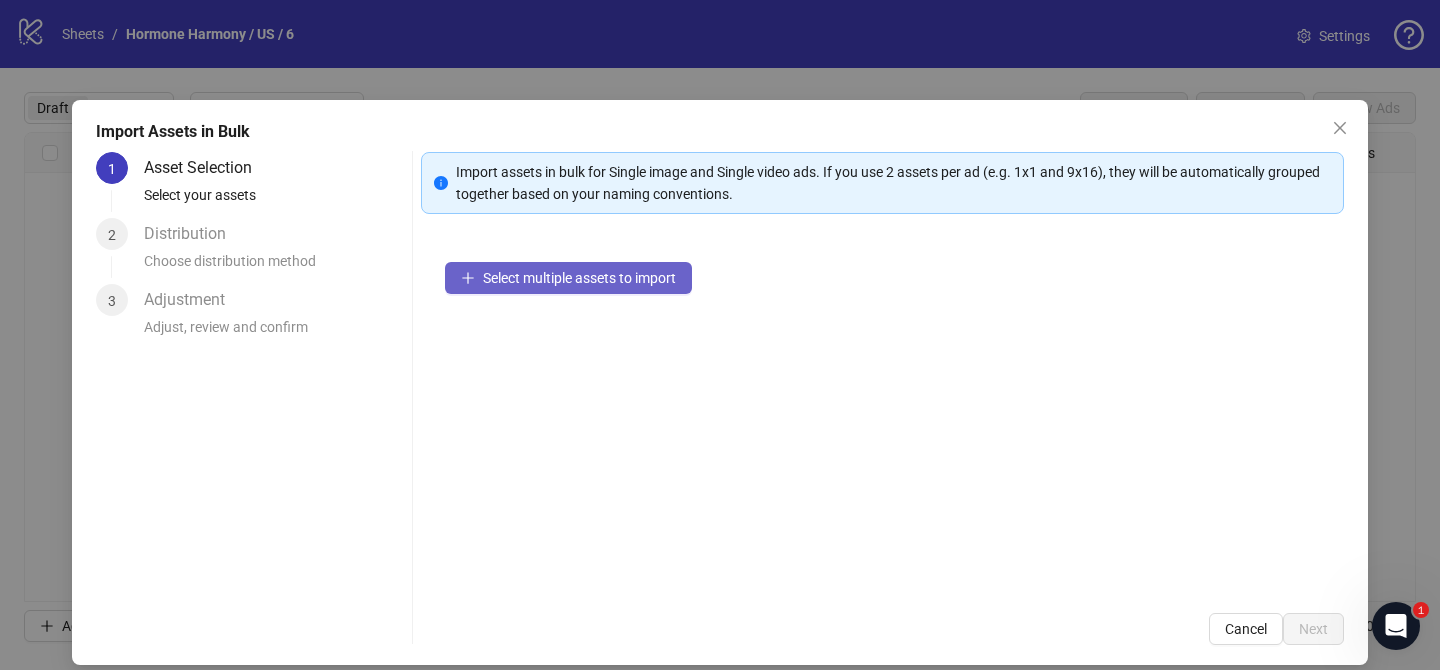 click on "Select multiple assets to import" at bounding box center [568, 278] 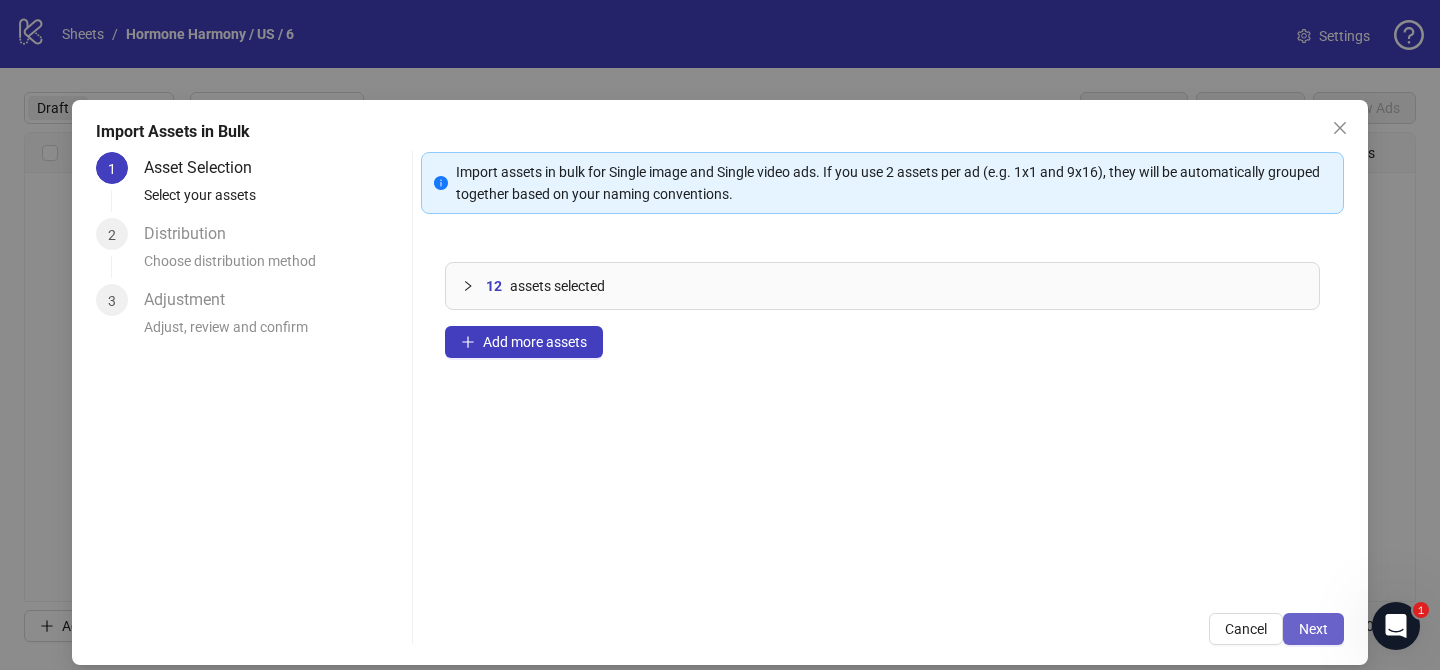 click on "Next" at bounding box center [1313, 629] 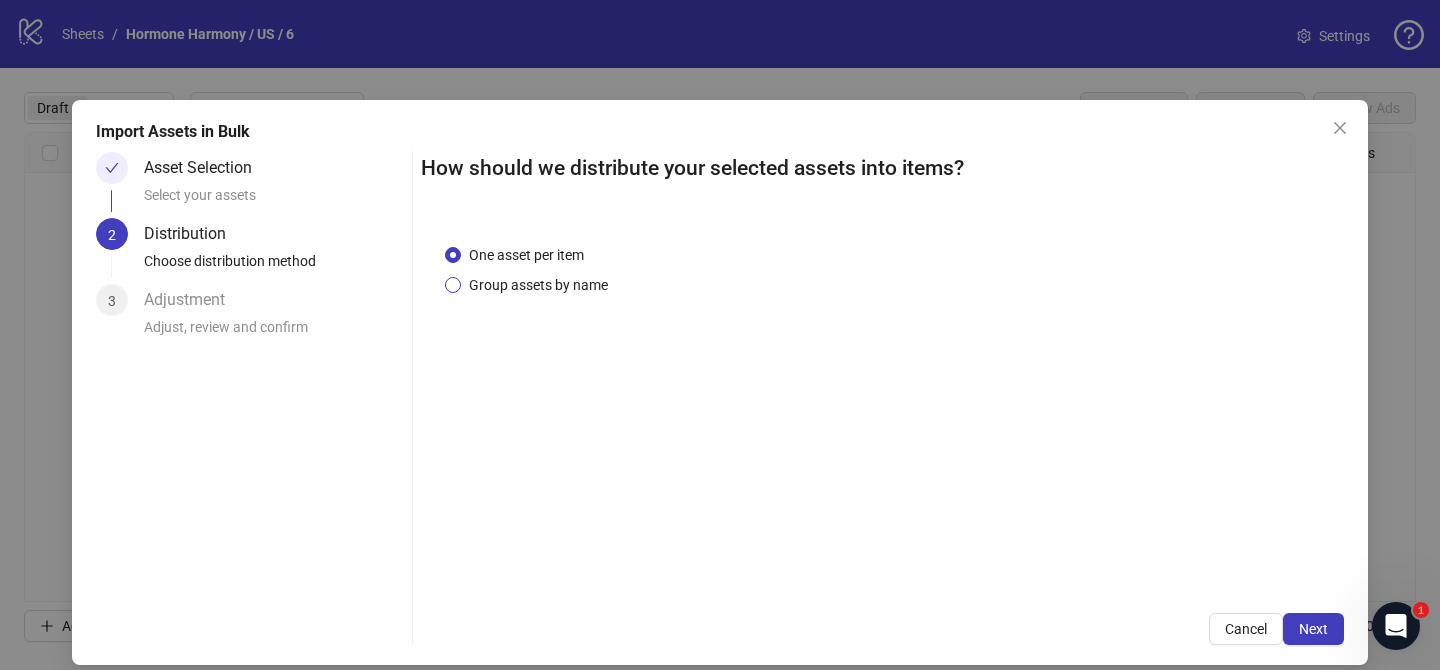 click on "Group assets by name" at bounding box center (538, 285) 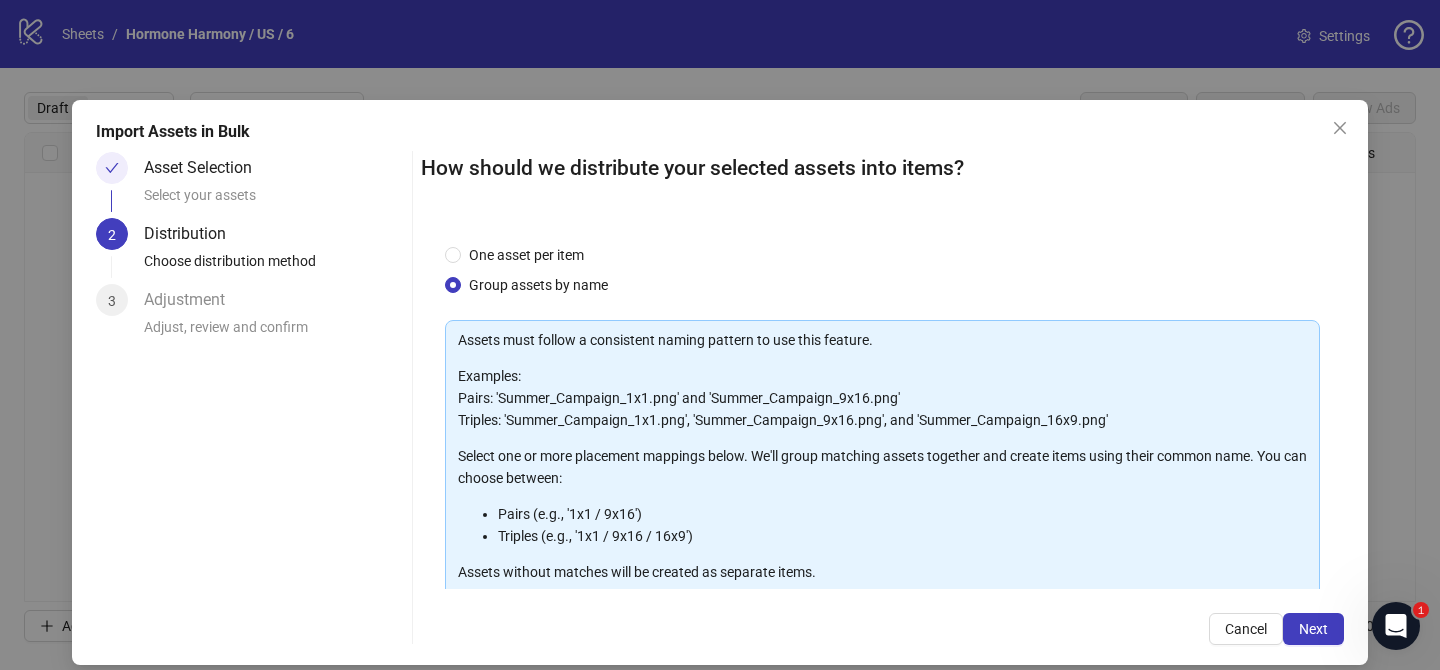 scroll, scrollTop: 216, scrollLeft: 0, axis: vertical 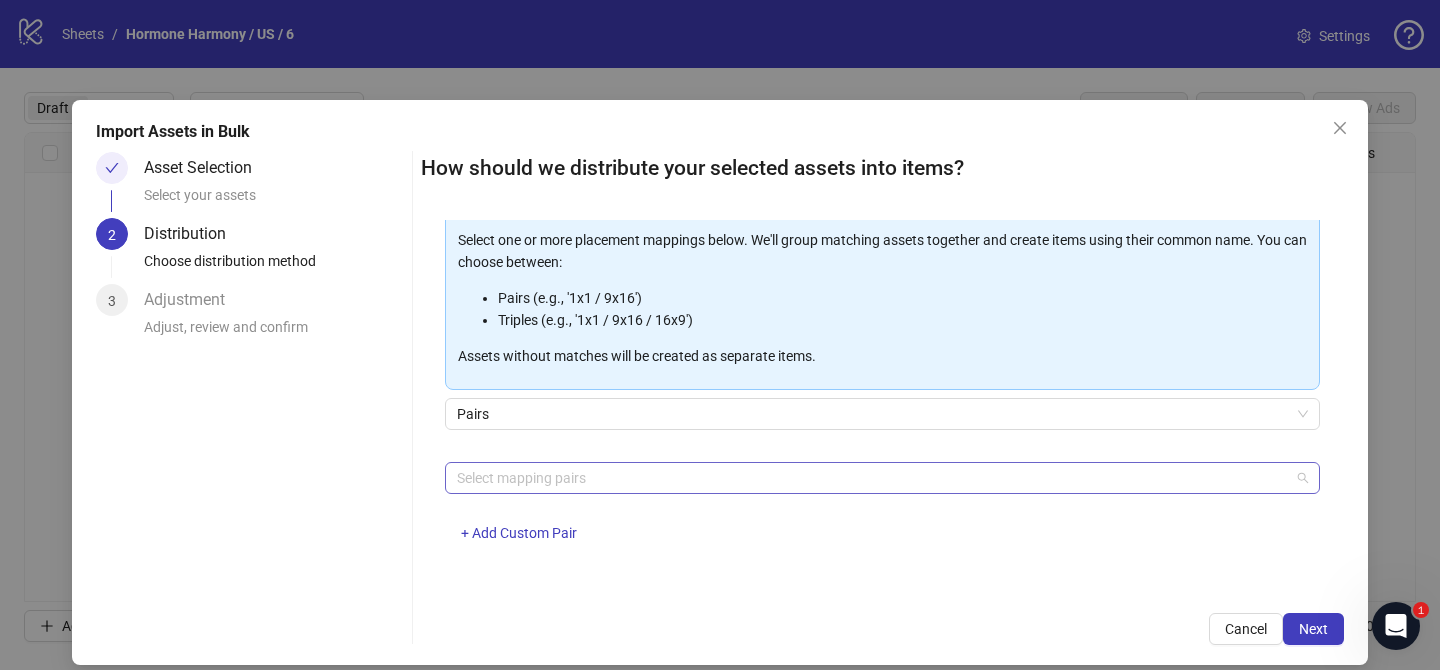 click at bounding box center (872, 478) 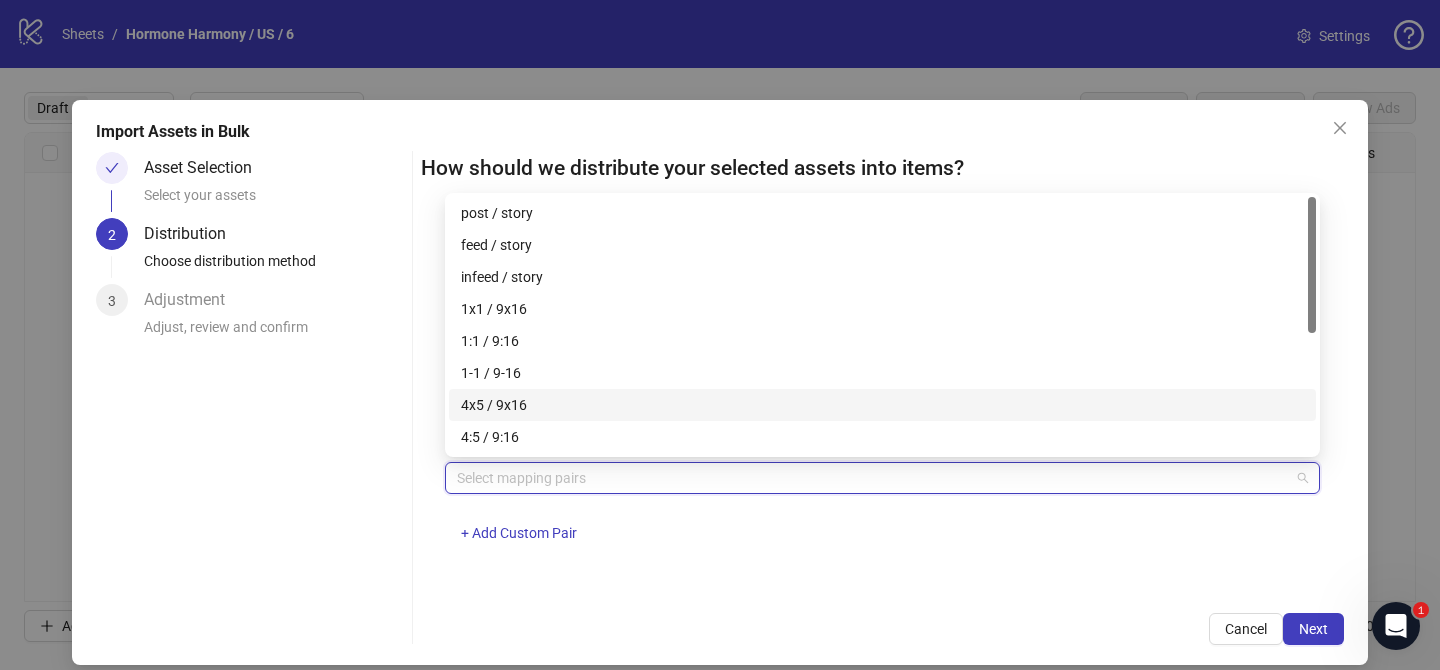 click on "4x5 / 9x16" at bounding box center [882, 405] 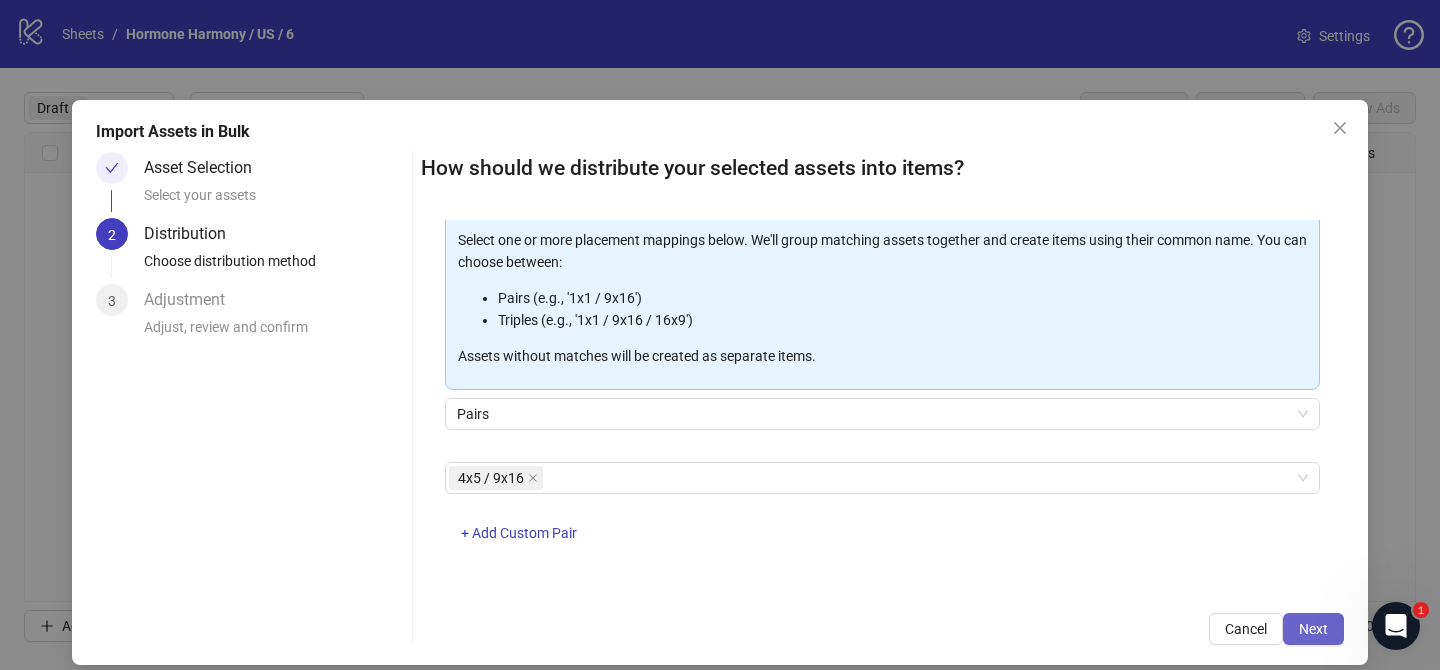 click on "Next" at bounding box center [1313, 629] 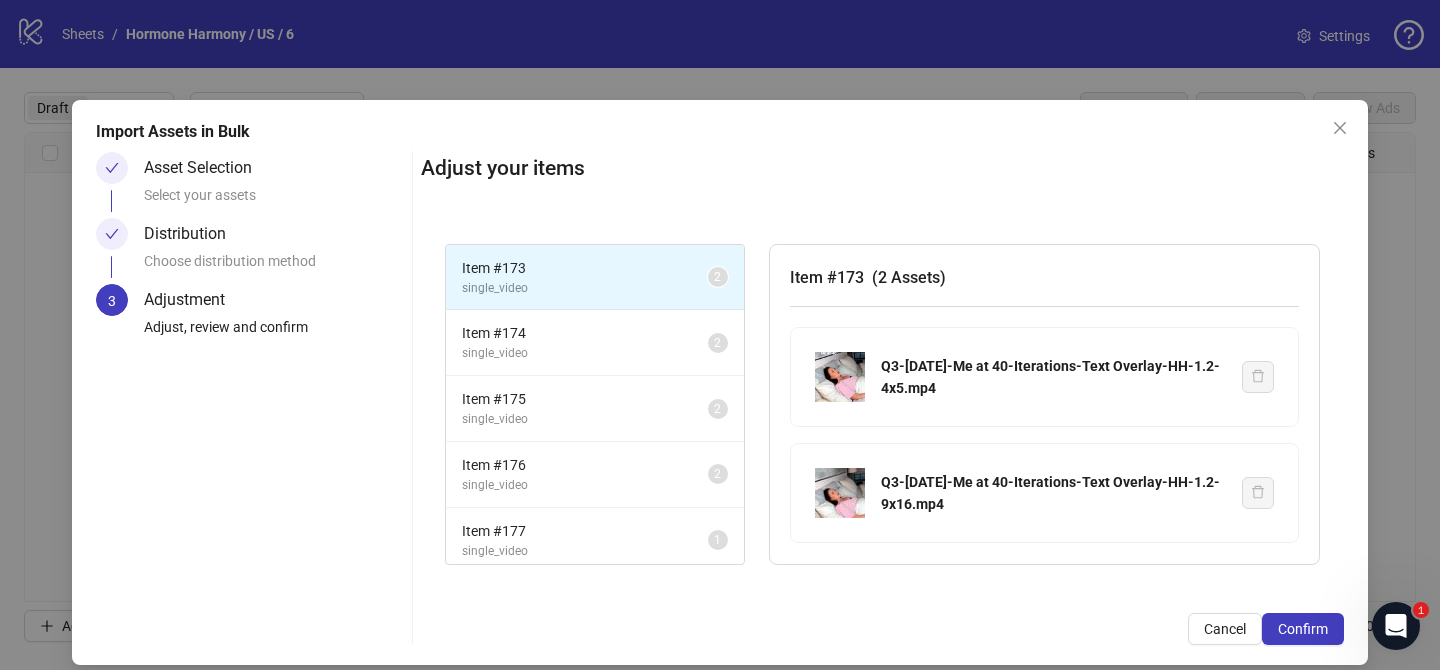 click on "Confirm" at bounding box center (1303, 629) 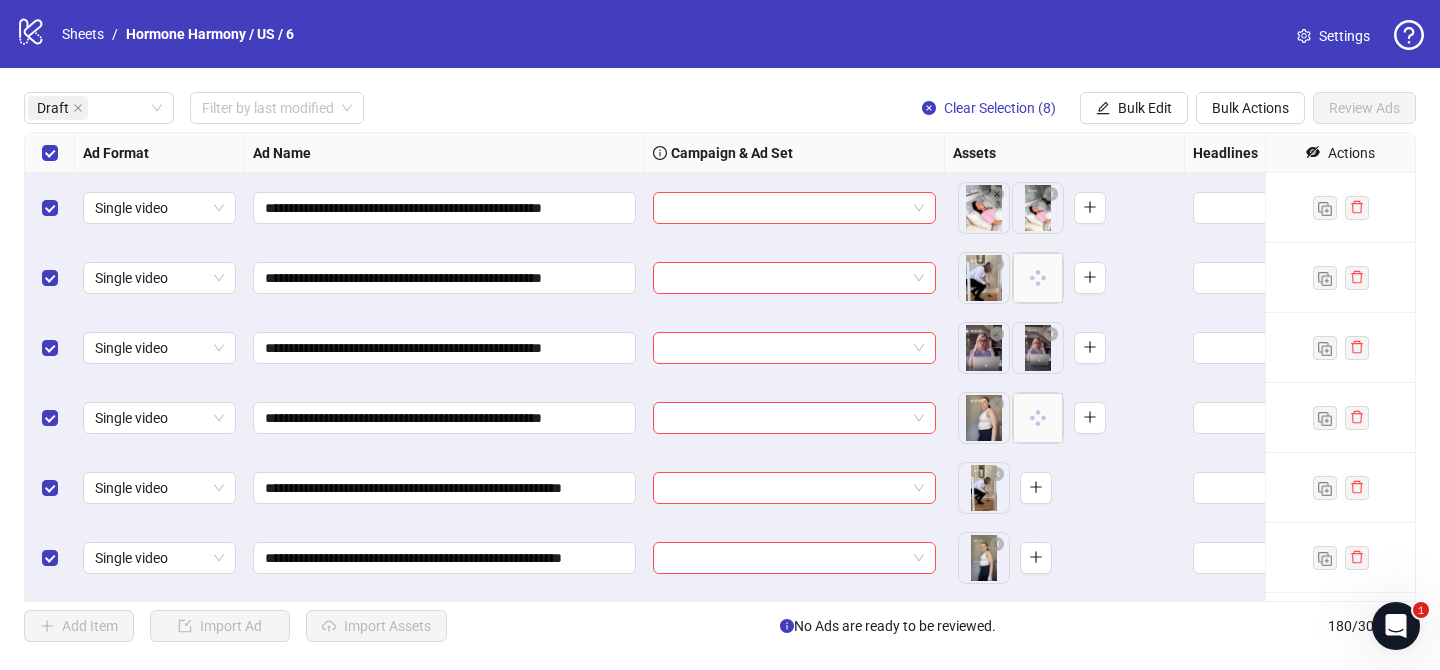 scroll, scrollTop: 132, scrollLeft: 0, axis: vertical 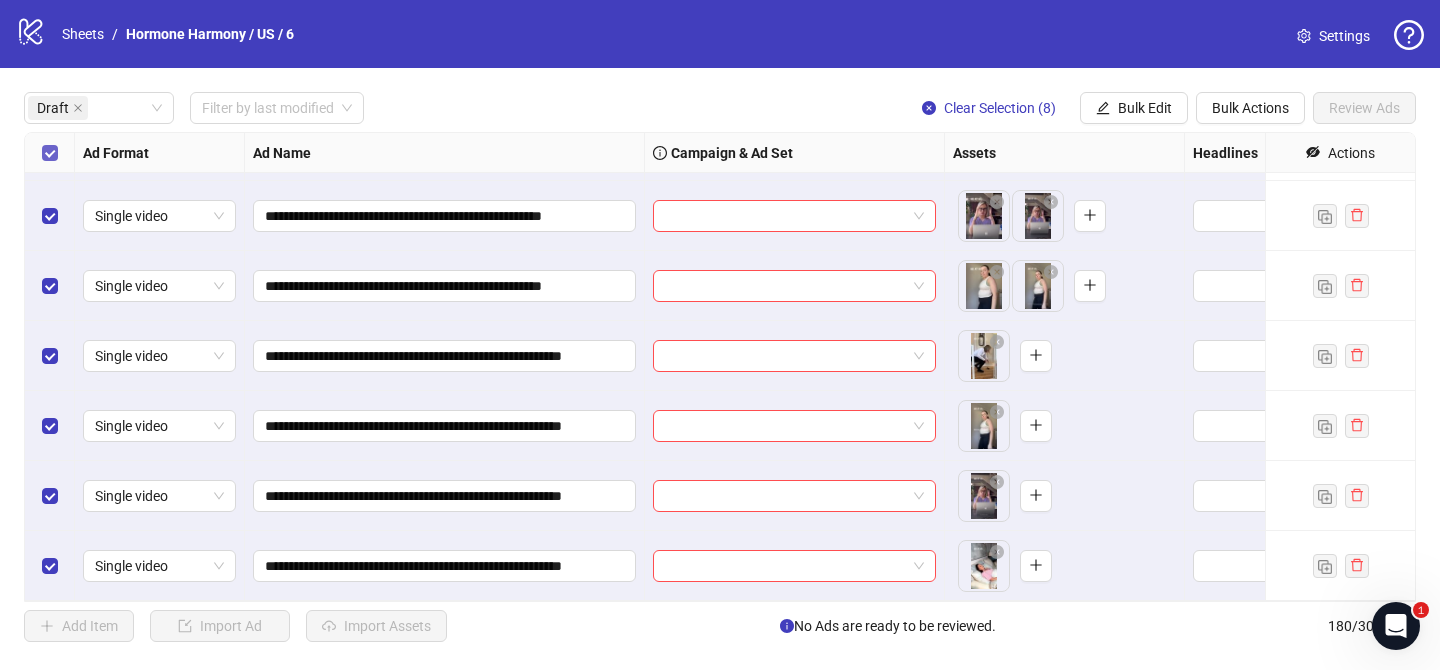 click at bounding box center (50, 153) 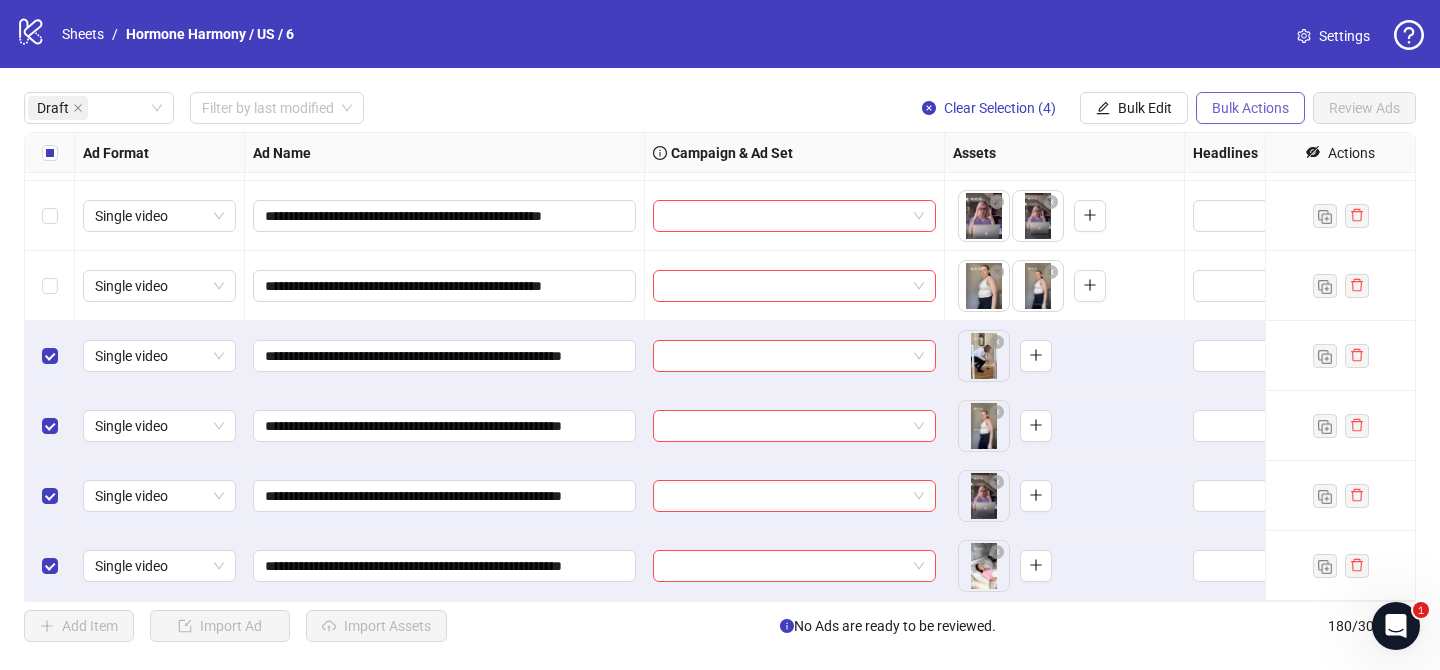 click on "Bulk Actions" at bounding box center (1250, 108) 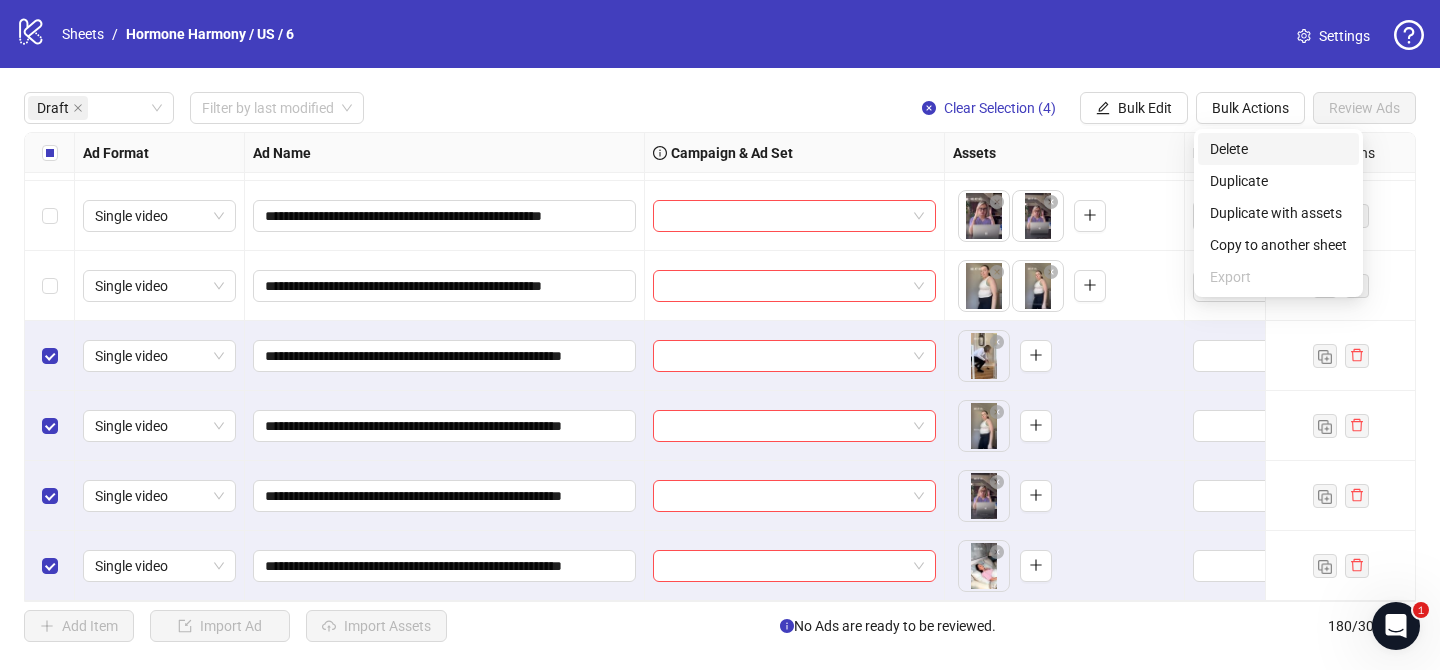 click on "Delete" at bounding box center (1278, 149) 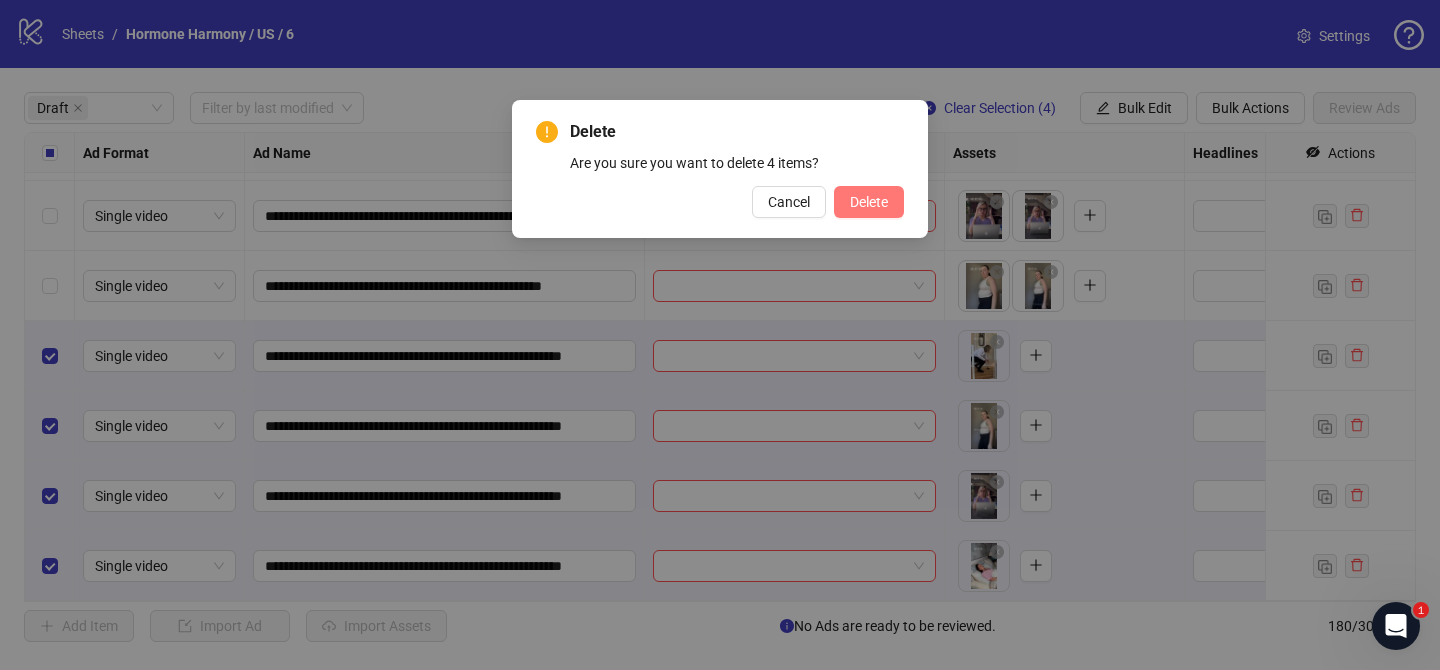 click on "Delete" at bounding box center [869, 202] 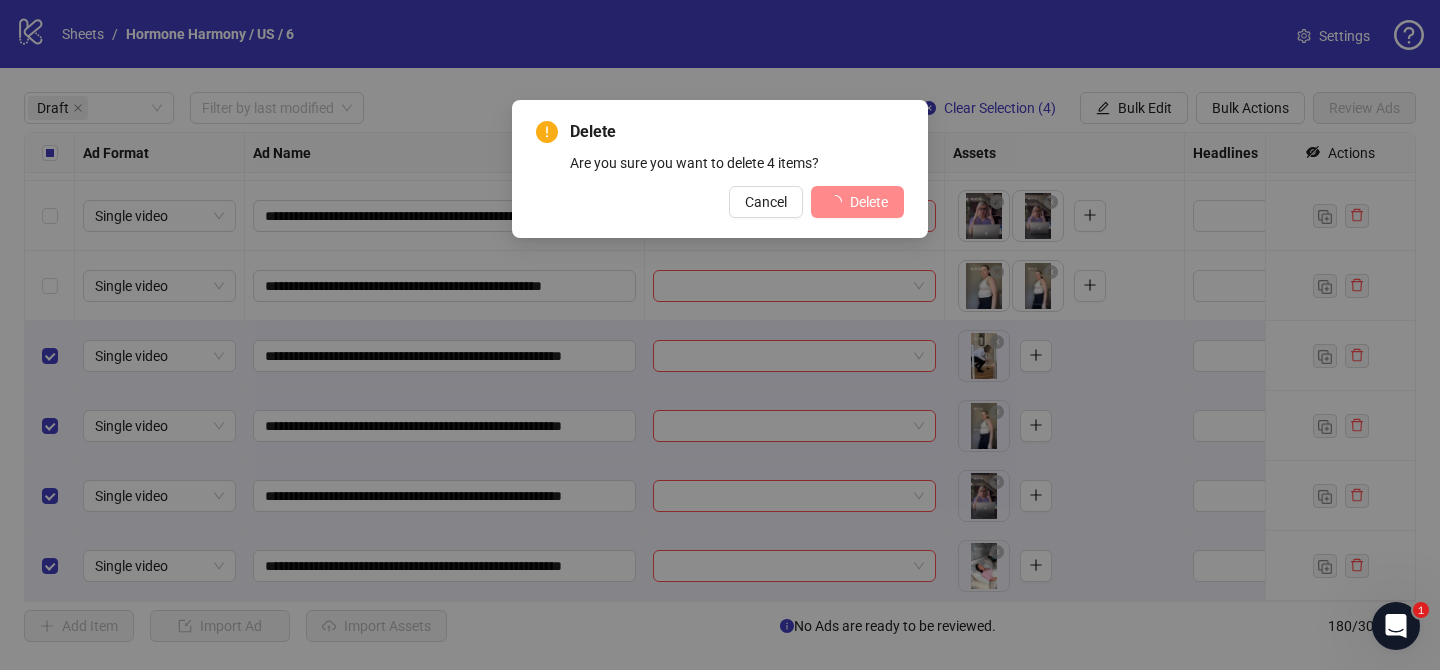 scroll, scrollTop: 0, scrollLeft: 0, axis: both 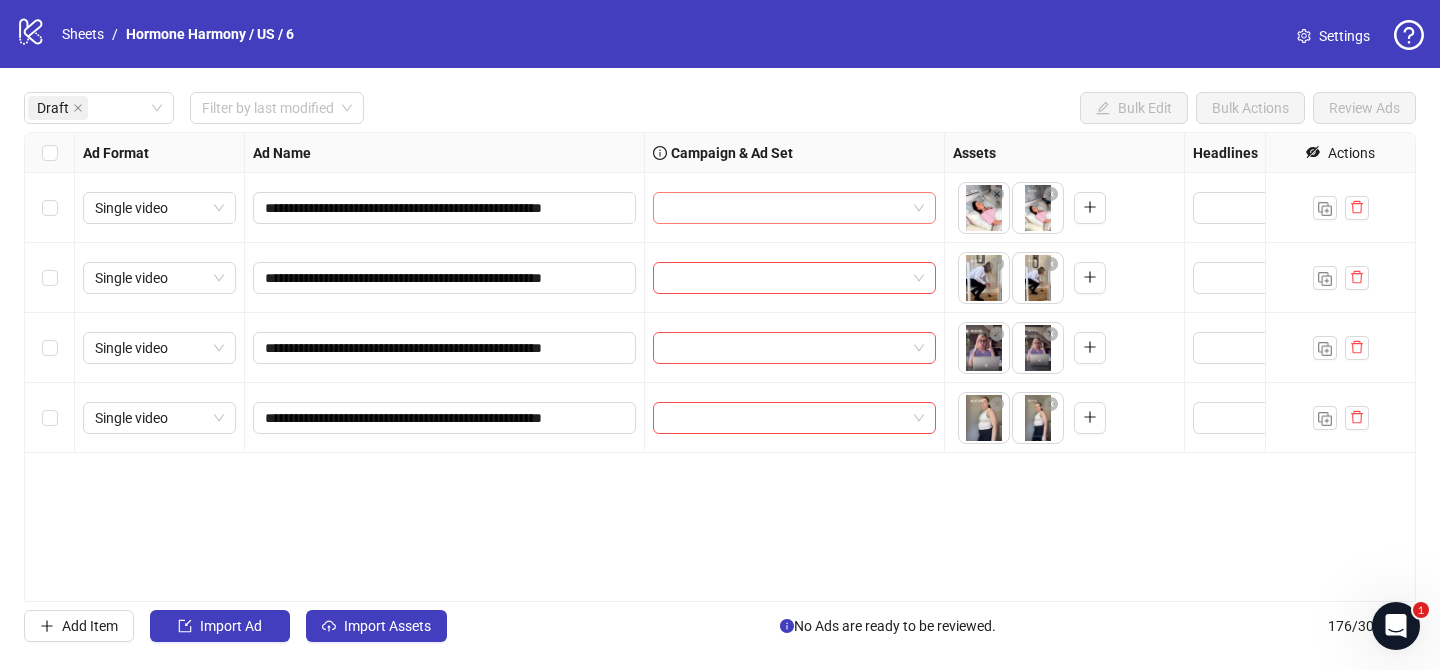 click at bounding box center (785, 208) 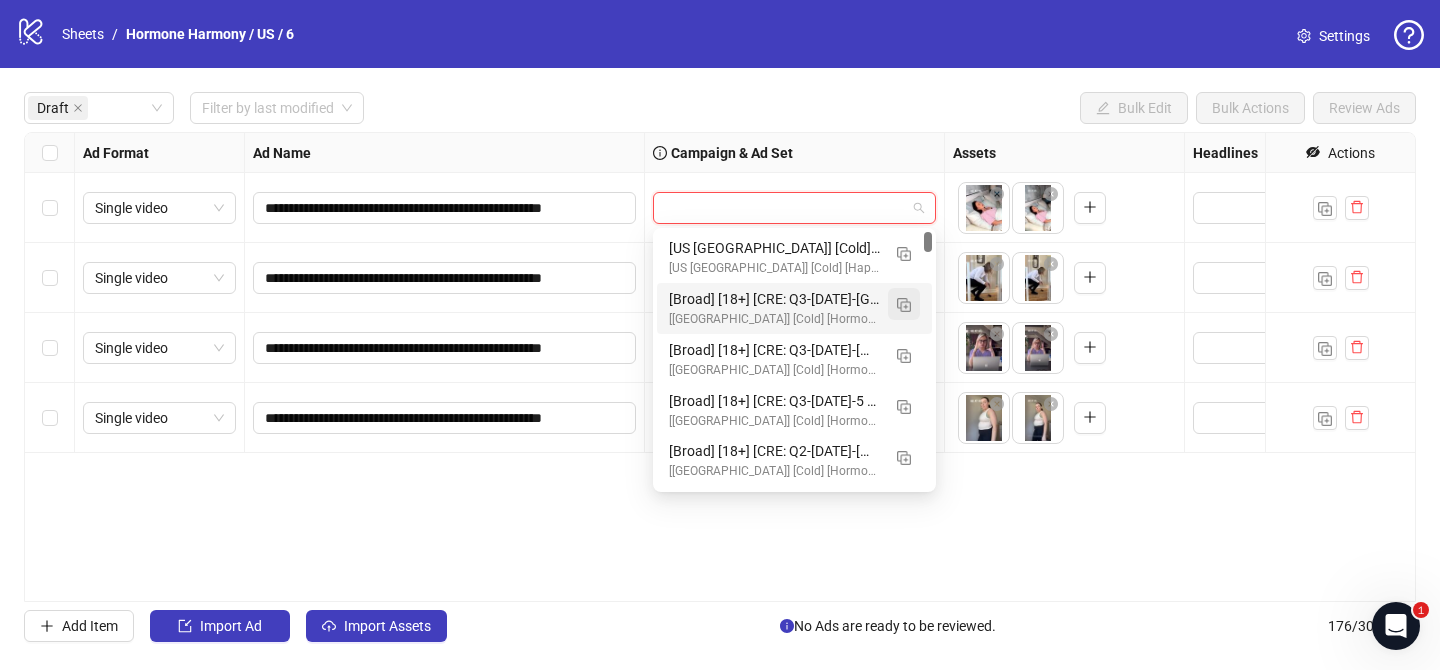 click at bounding box center (904, 305) 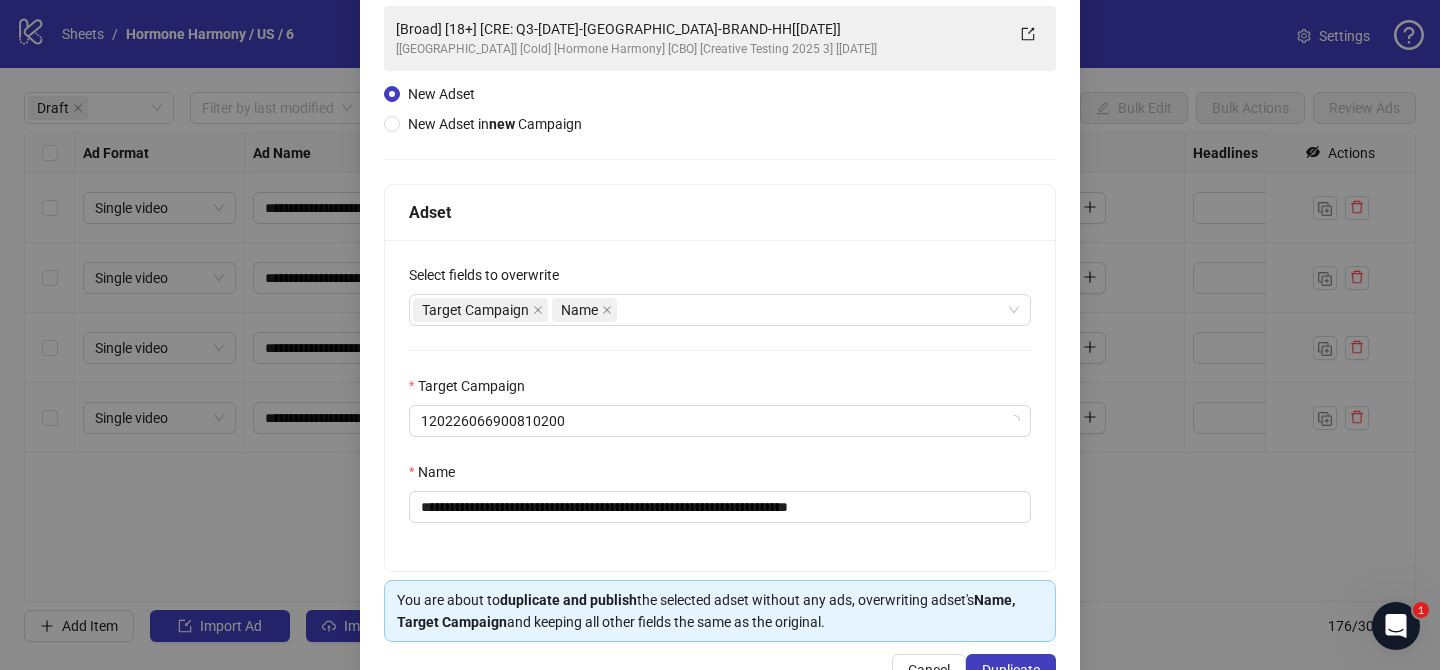 scroll, scrollTop: 153, scrollLeft: 0, axis: vertical 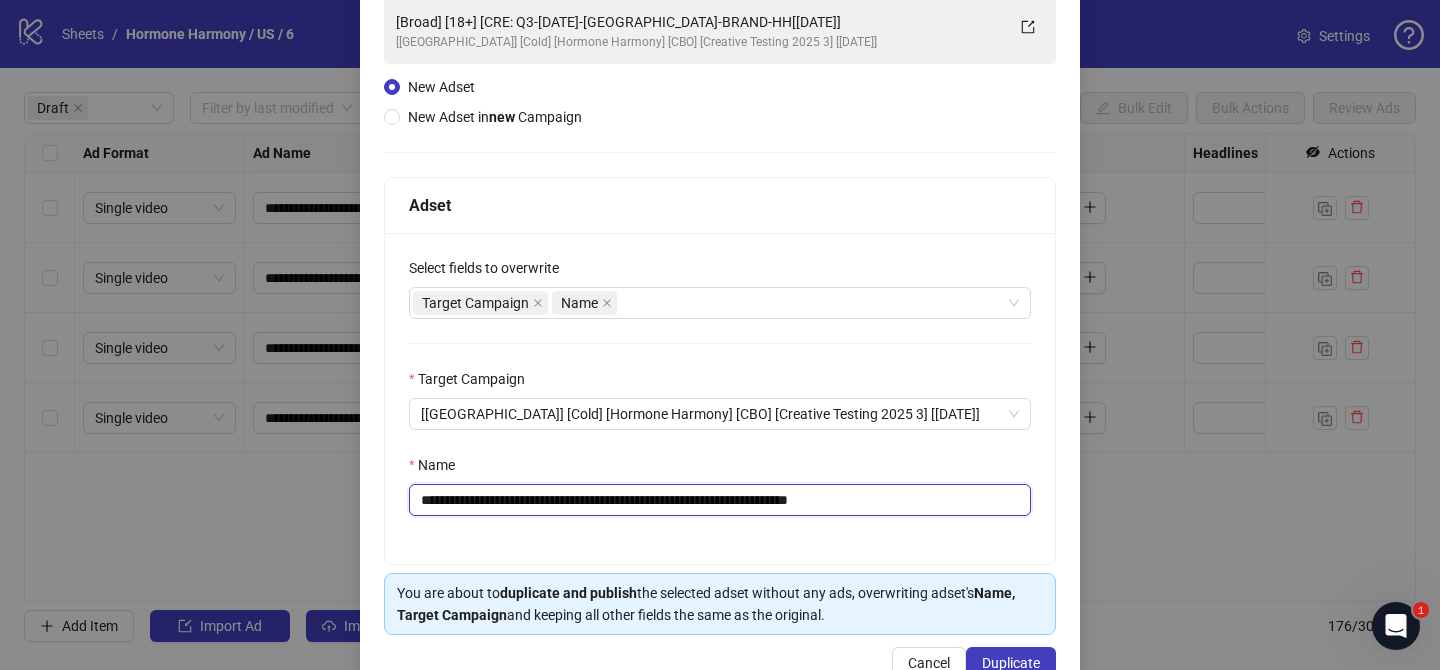 drag, startPoint x: 537, startPoint y: 503, endPoint x: 773, endPoint y: 503, distance: 236 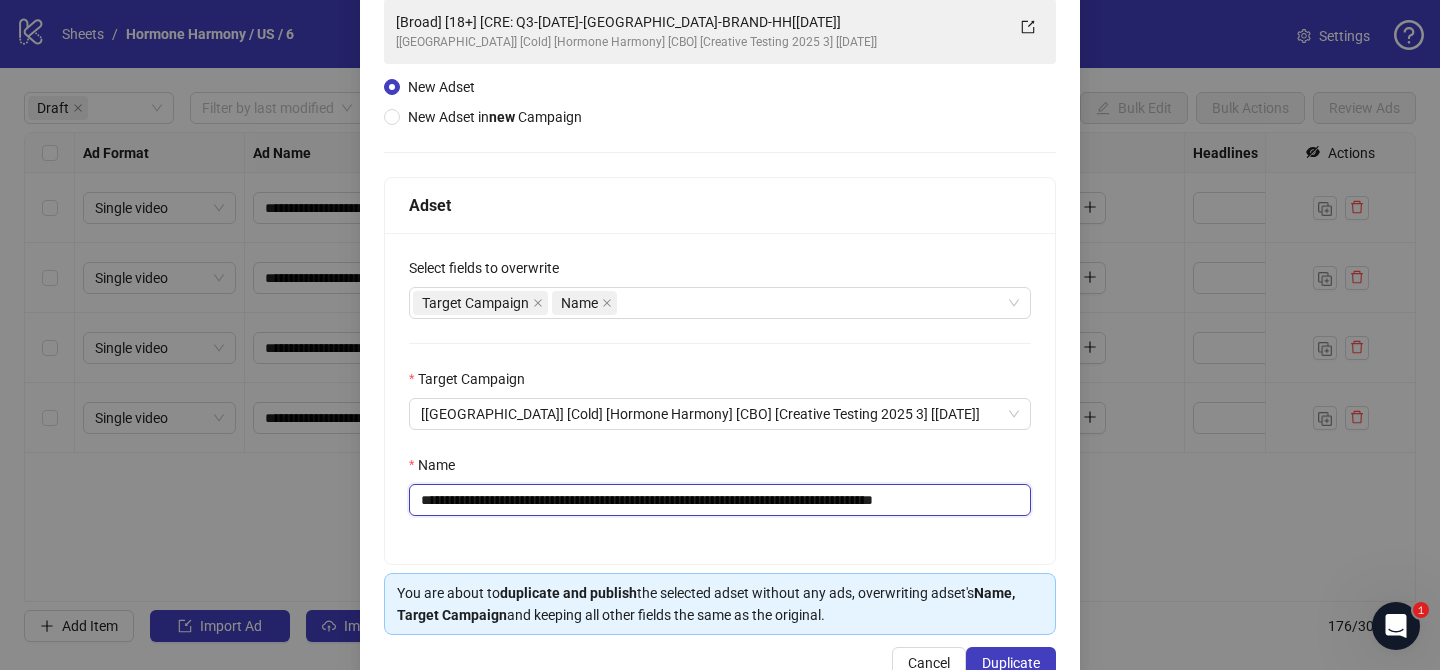 click on "**********" at bounding box center [720, 500] 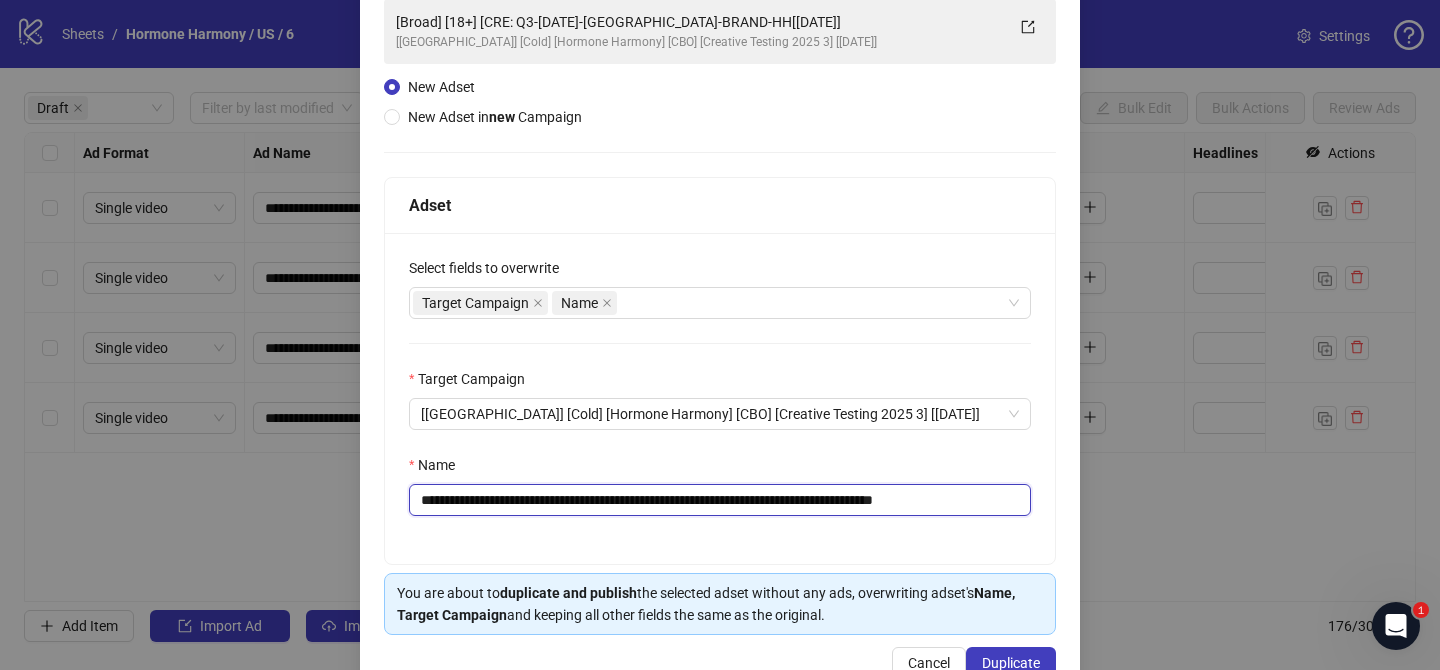 drag, startPoint x: 951, startPoint y: 505, endPoint x: 1023, endPoint y: 505, distance: 72 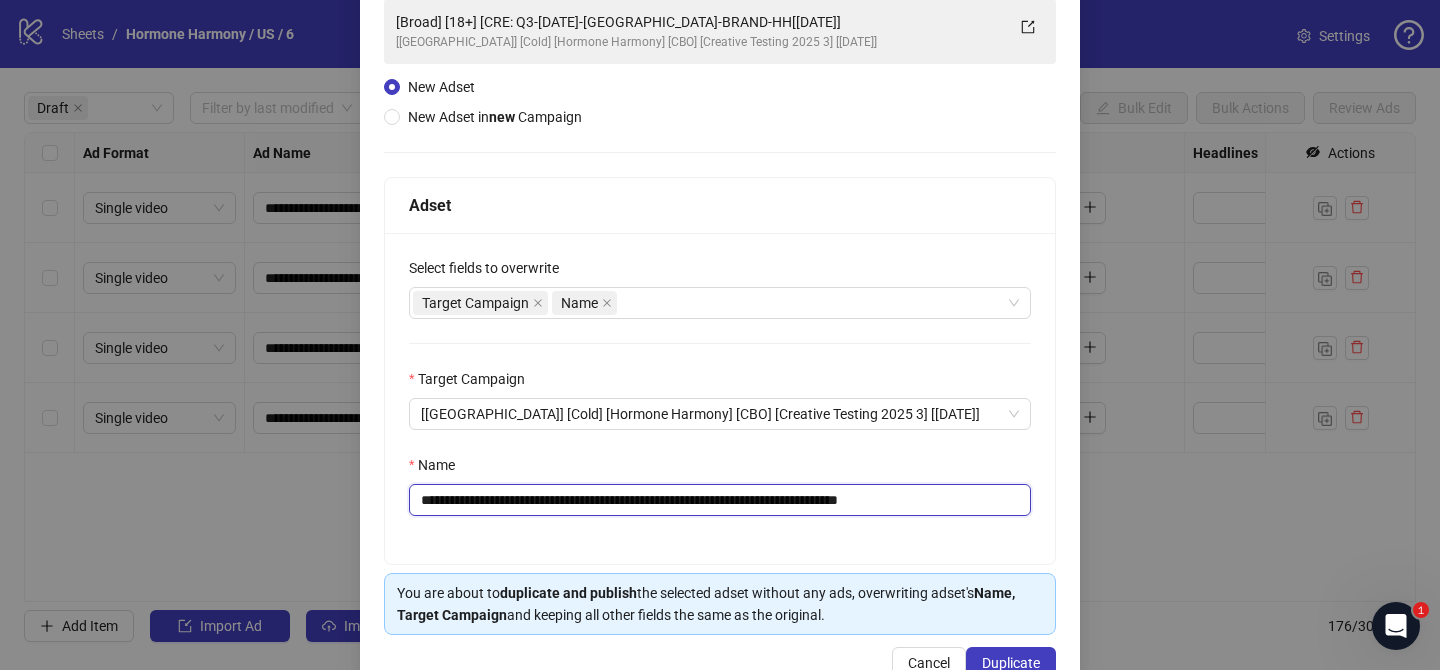 scroll, scrollTop: 207, scrollLeft: 0, axis: vertical 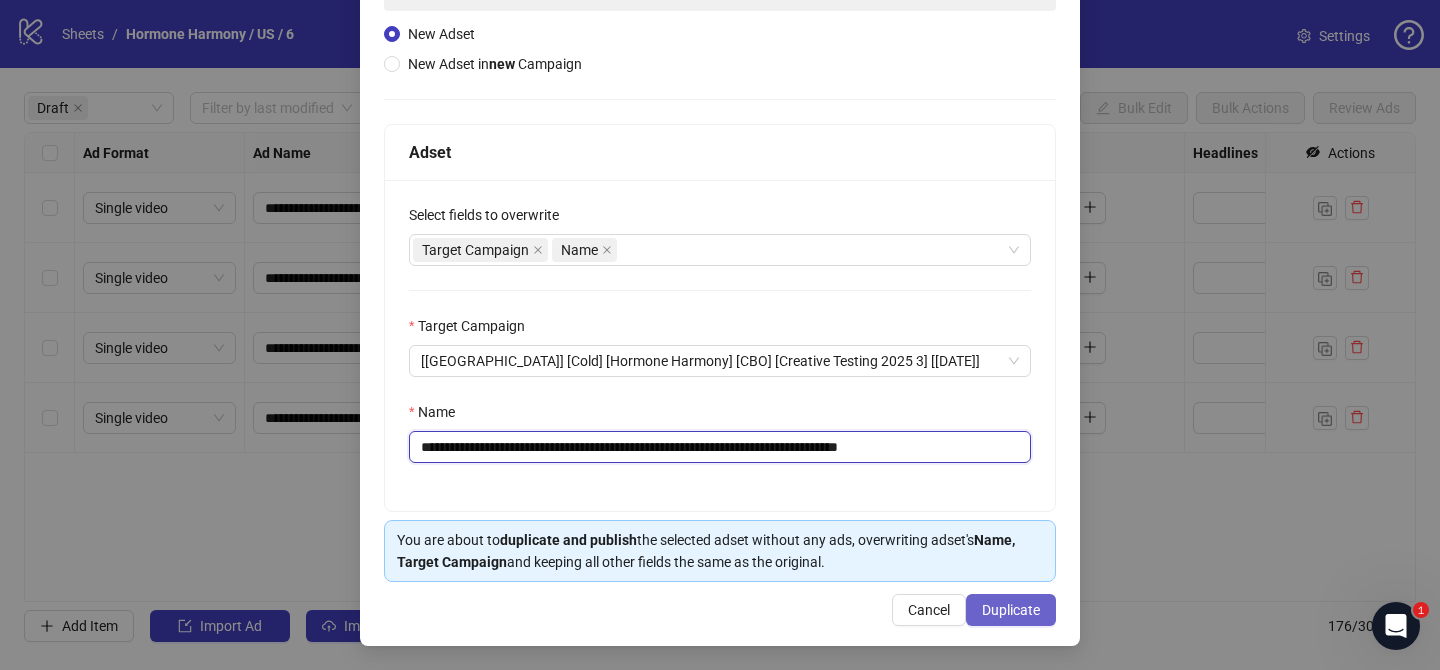type on "**********" 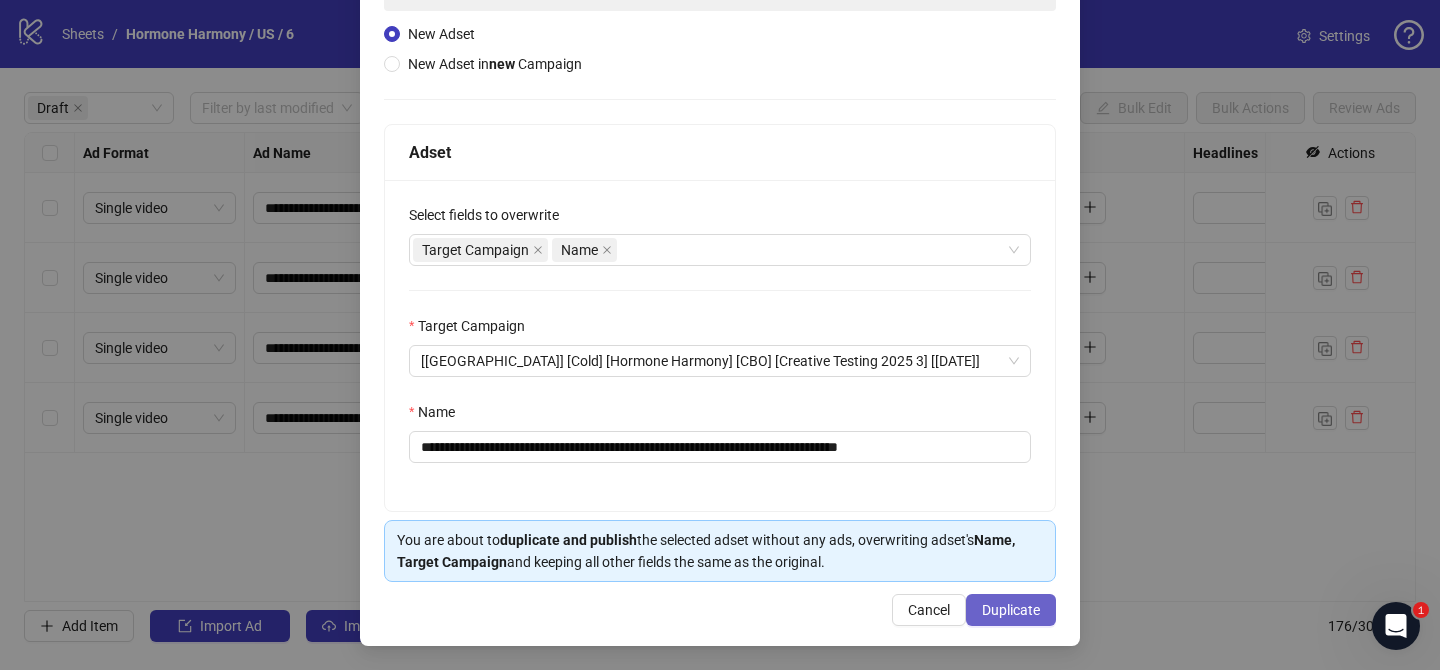 click on "Duplicate" at bounding box center [1011, 610] 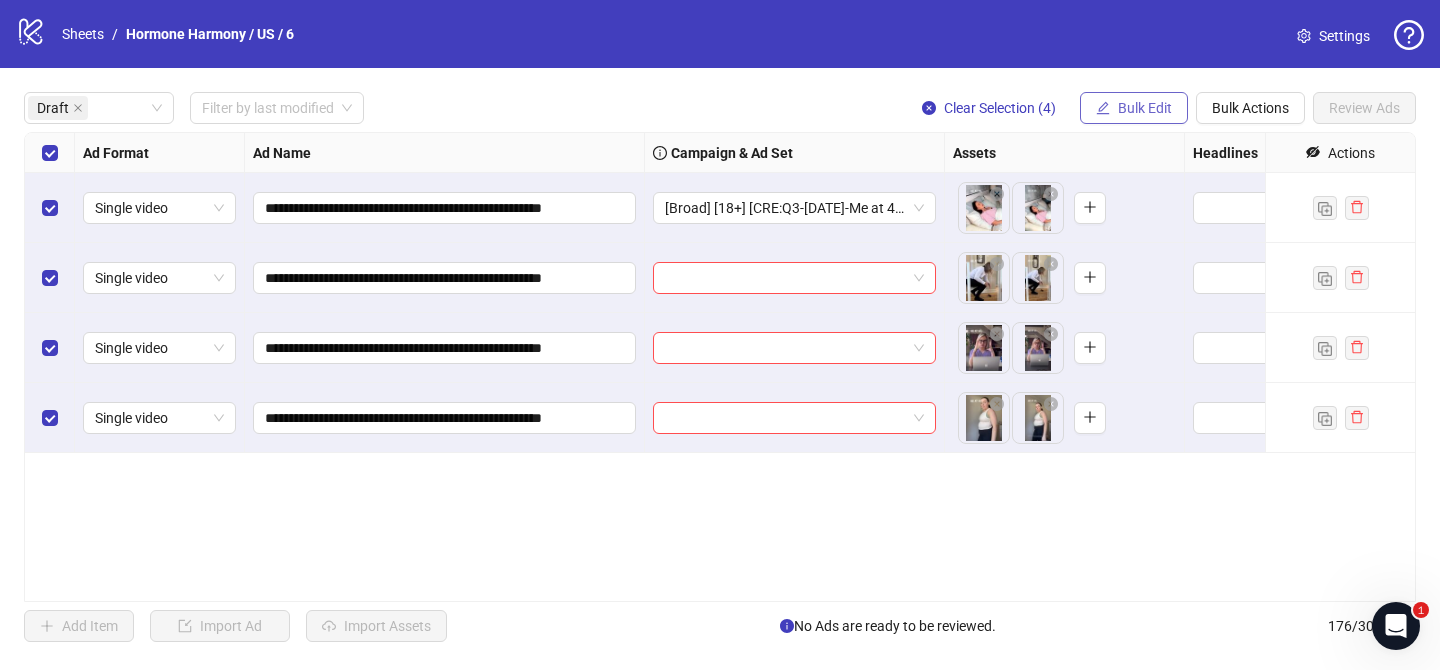 click on "Bulk Edit" at bounding box center (1145, 108) 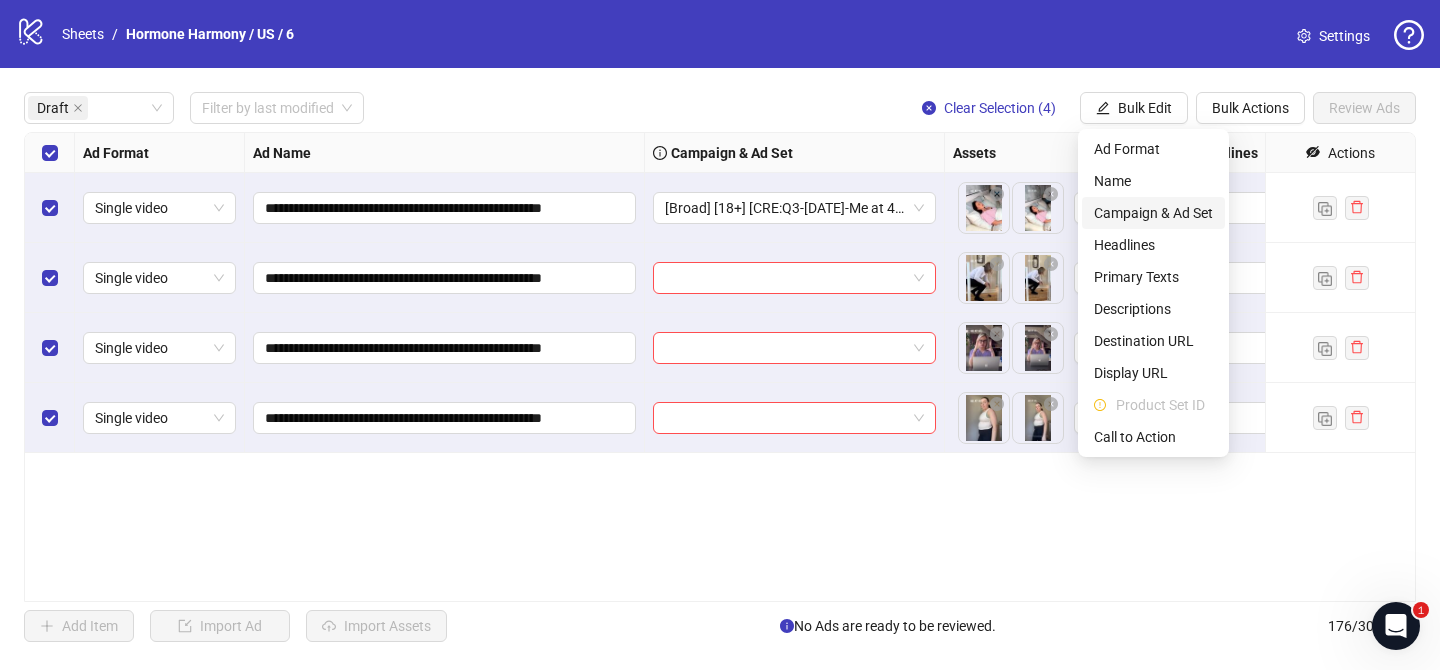 click on "Campaign & Ad Set" at bounding box center [1153, 213] 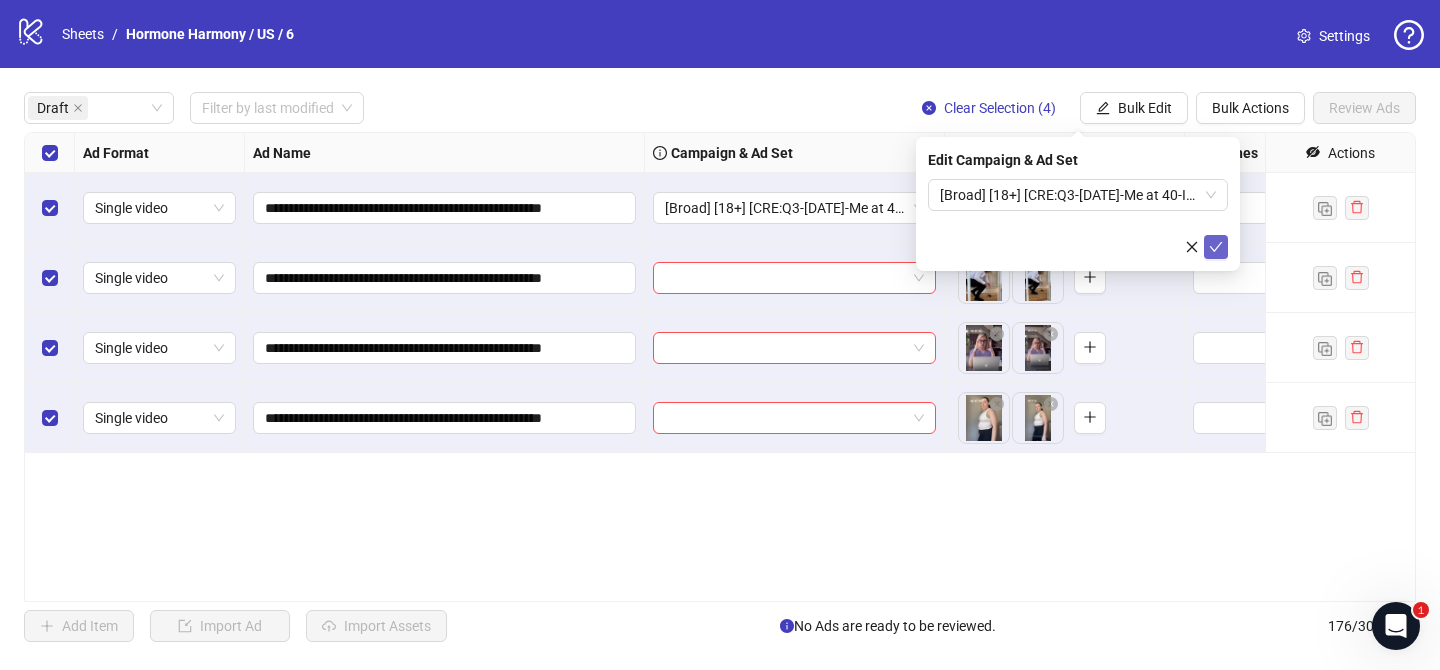 click 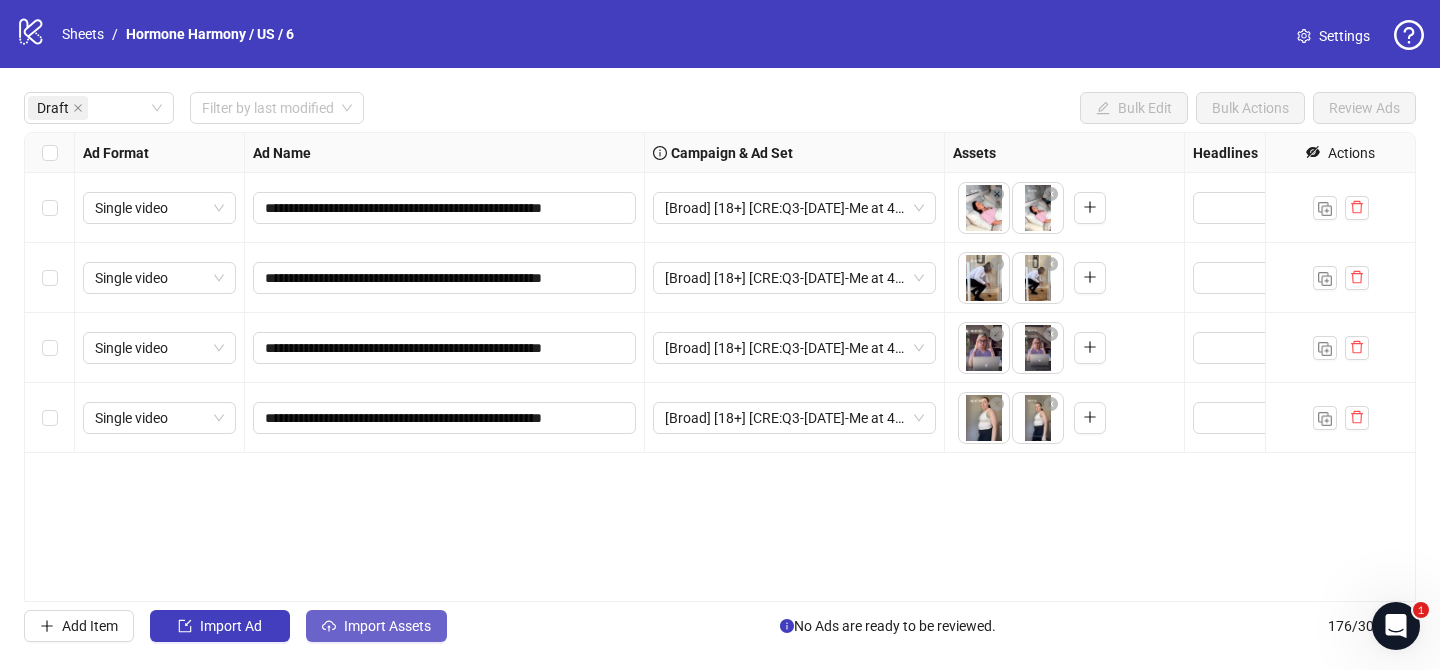 click on "Import Assets" at bounding box center [387, 626] 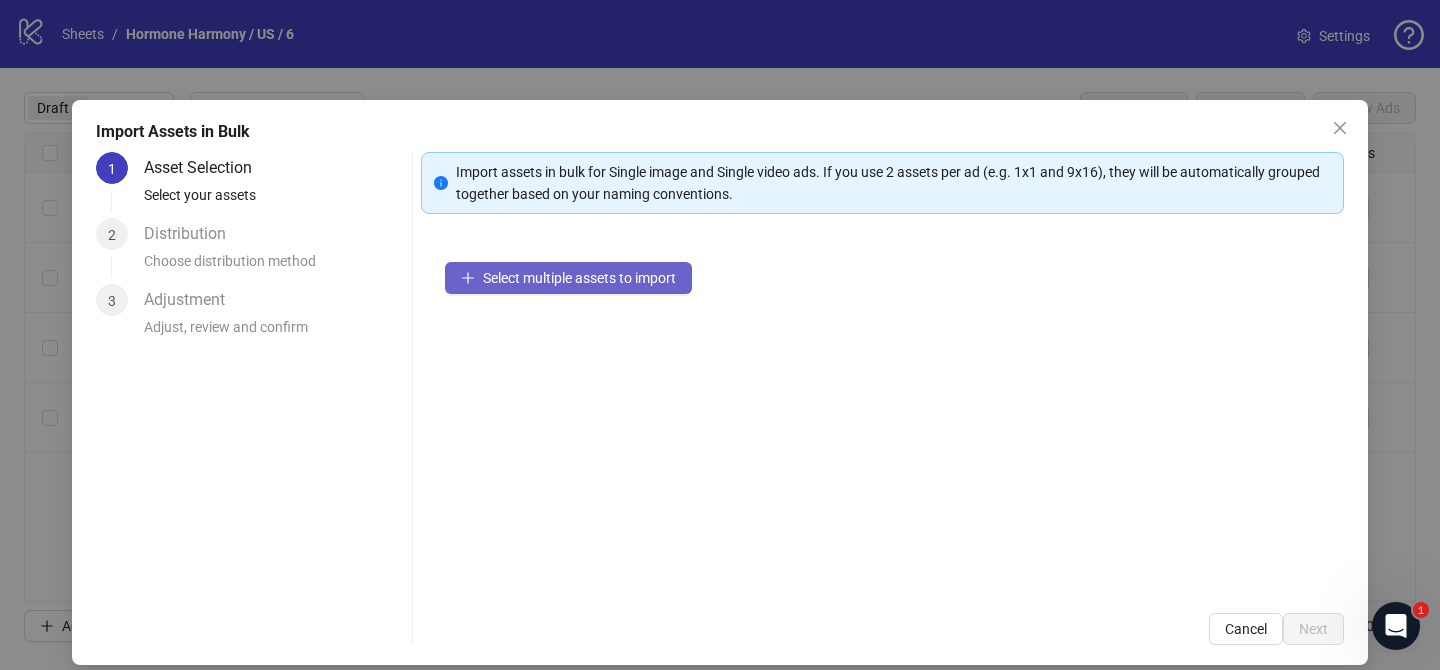 click on "Select multiple assets to import" at bounding box center [568, 278] 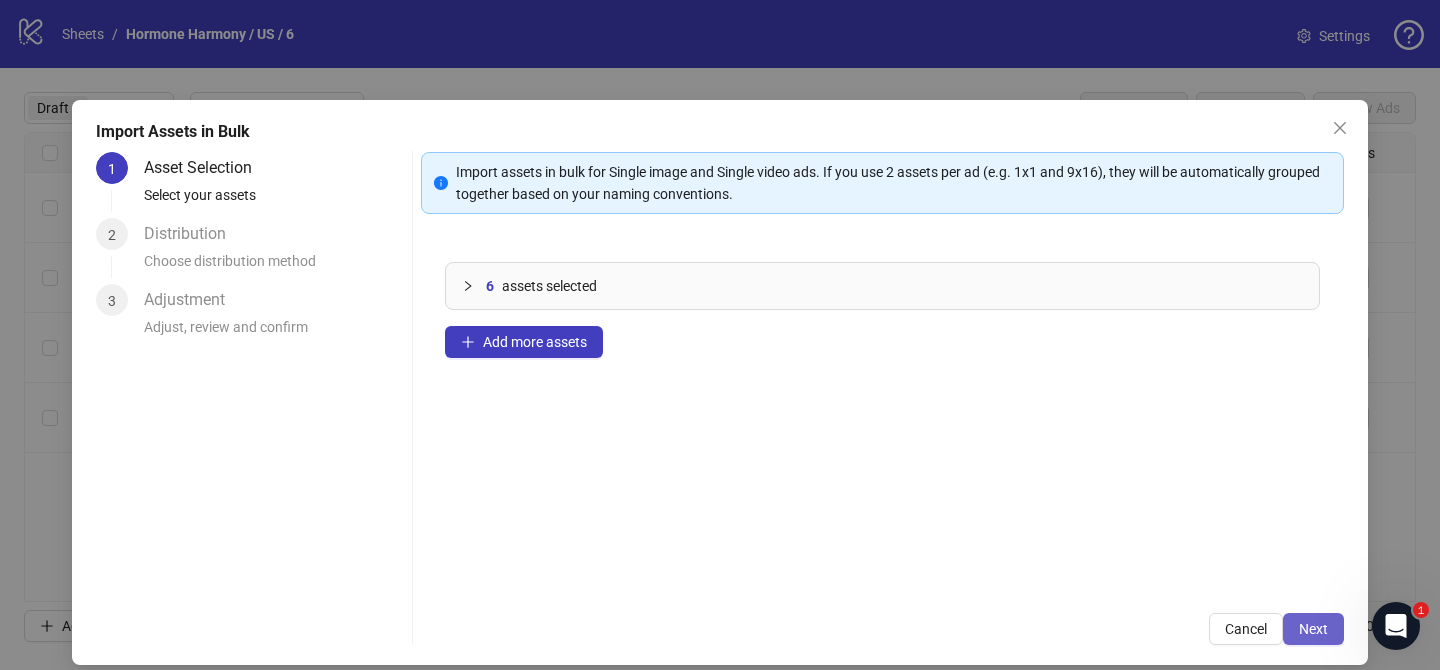 click on "Next" at bounding box center [1313, 629] 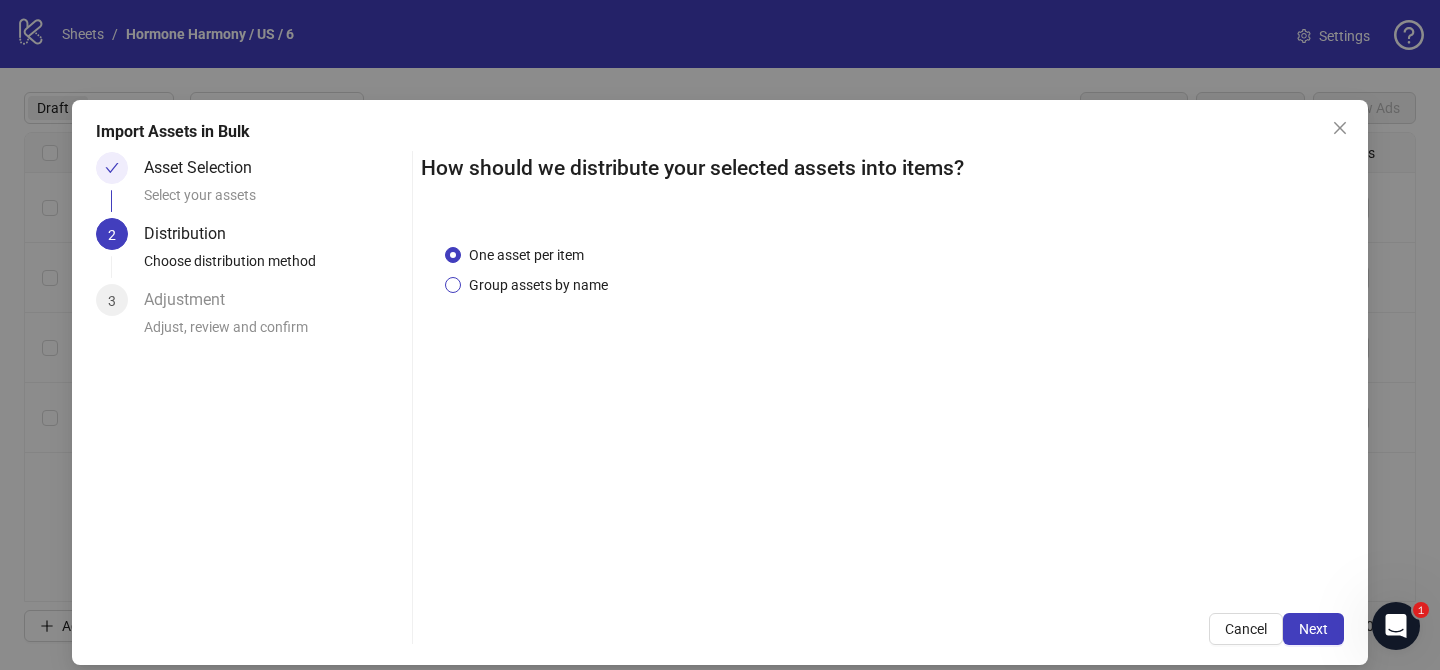click on "Group assets by name" at bounding box center [538, 285] 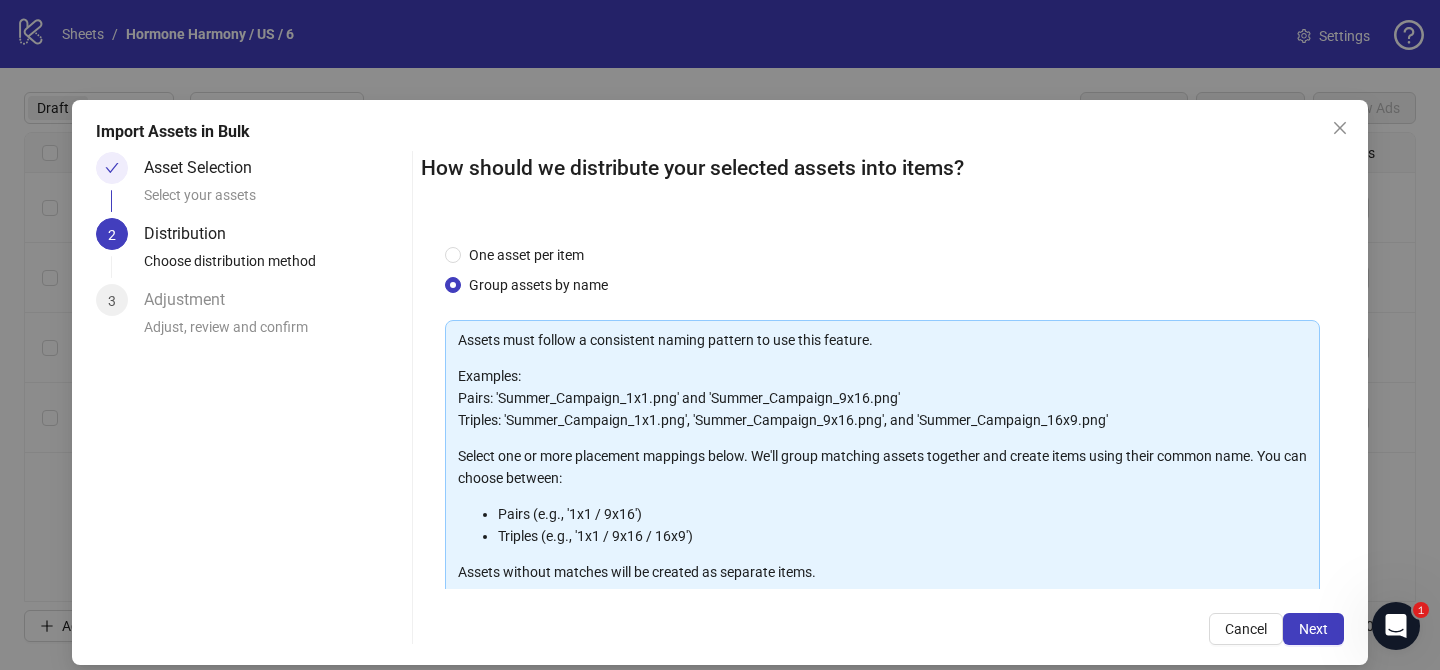 scroll, scrollTop: 216, scrollLeft: 0, axis: vertical 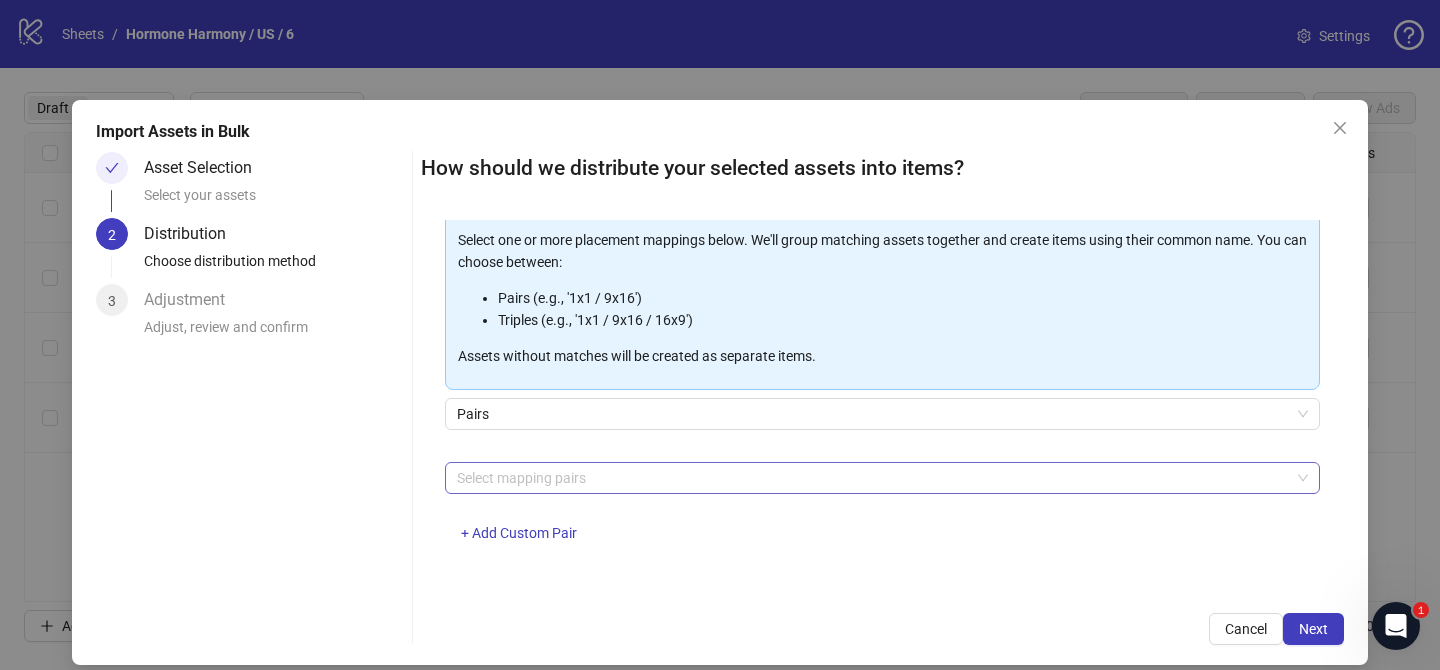 click at bounding box center [872, 478] 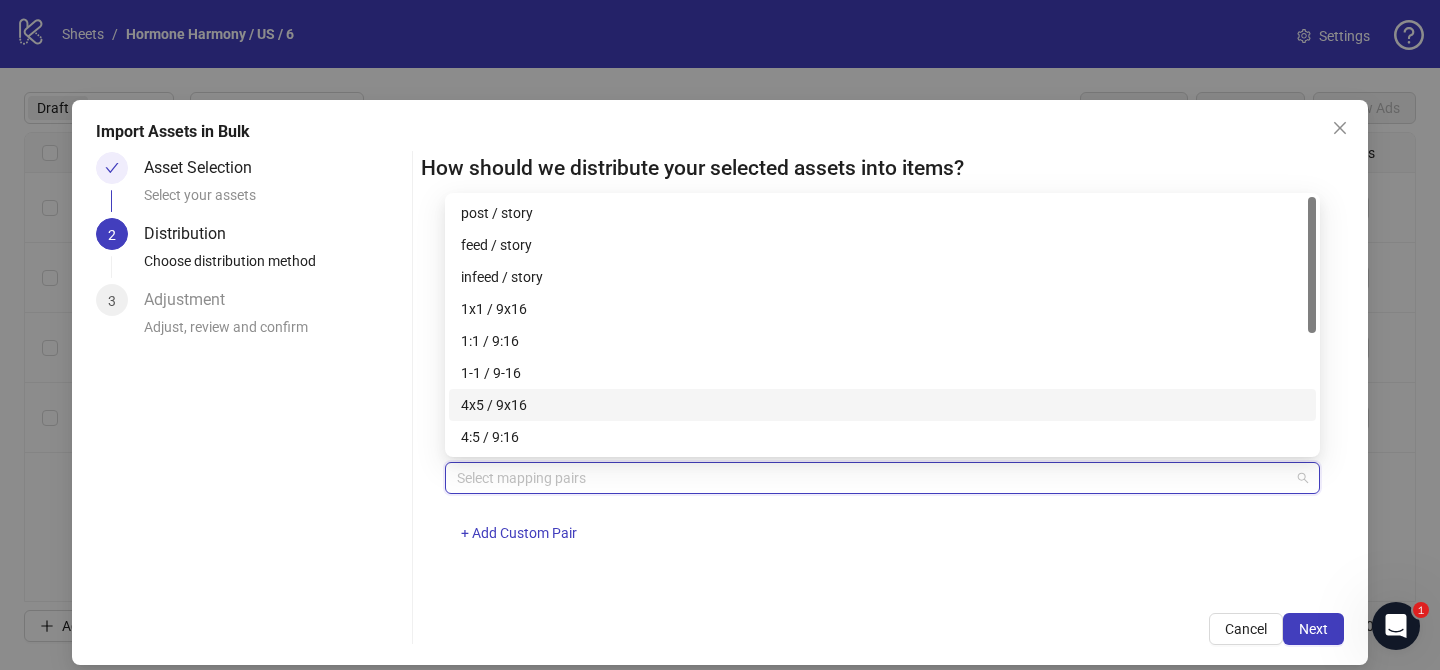 click on "4x5 / 9x16" at bounding box center [882, 405] 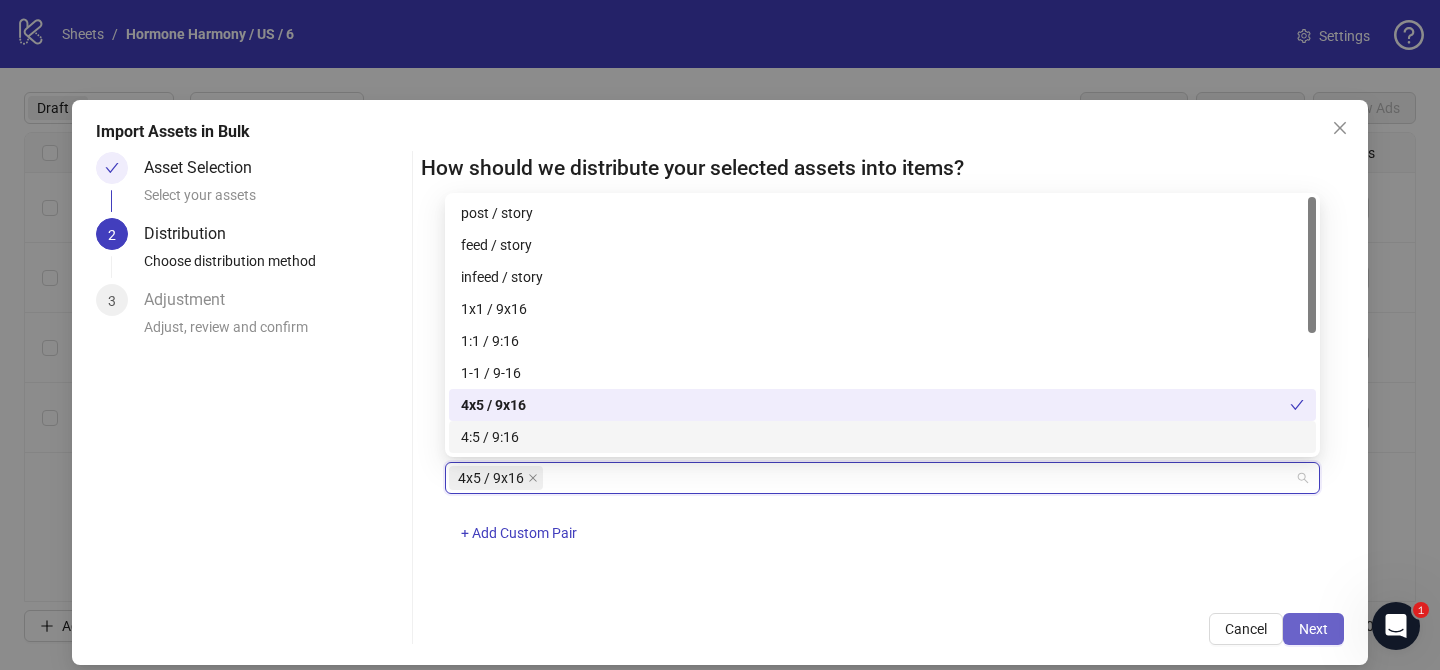 click on "Next" at bounding box center [1313, 629] 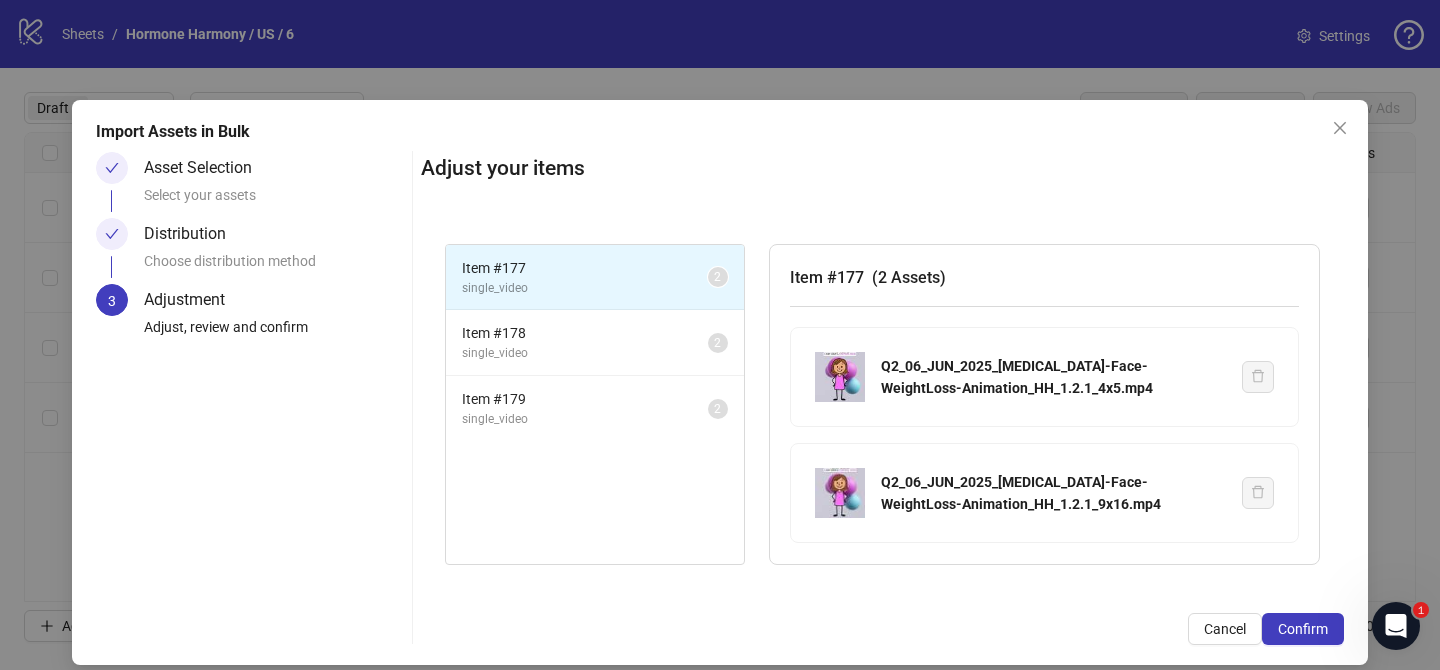 click on "Confirm" at bounding box center [1303, 629] 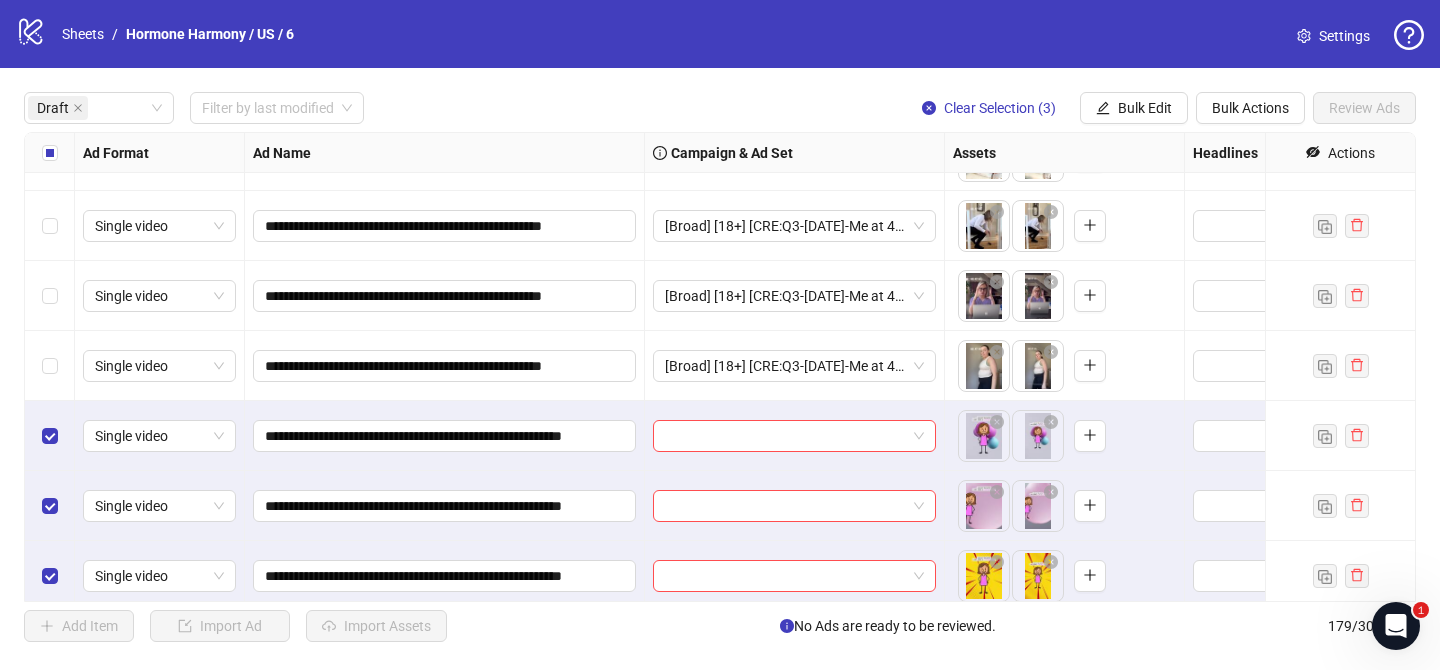 scroll, scrollTop: 62, scrollLeft: 0, axis: vertical 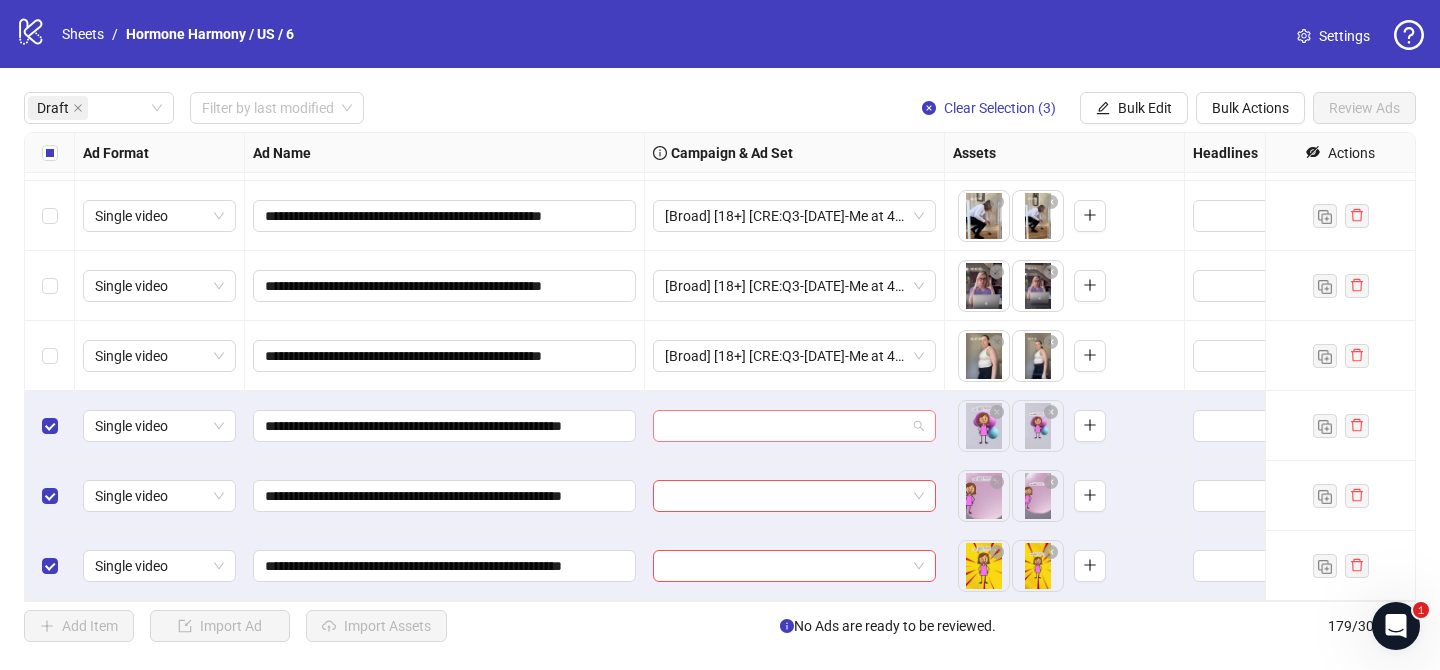 click at bounding box center (785, 426) 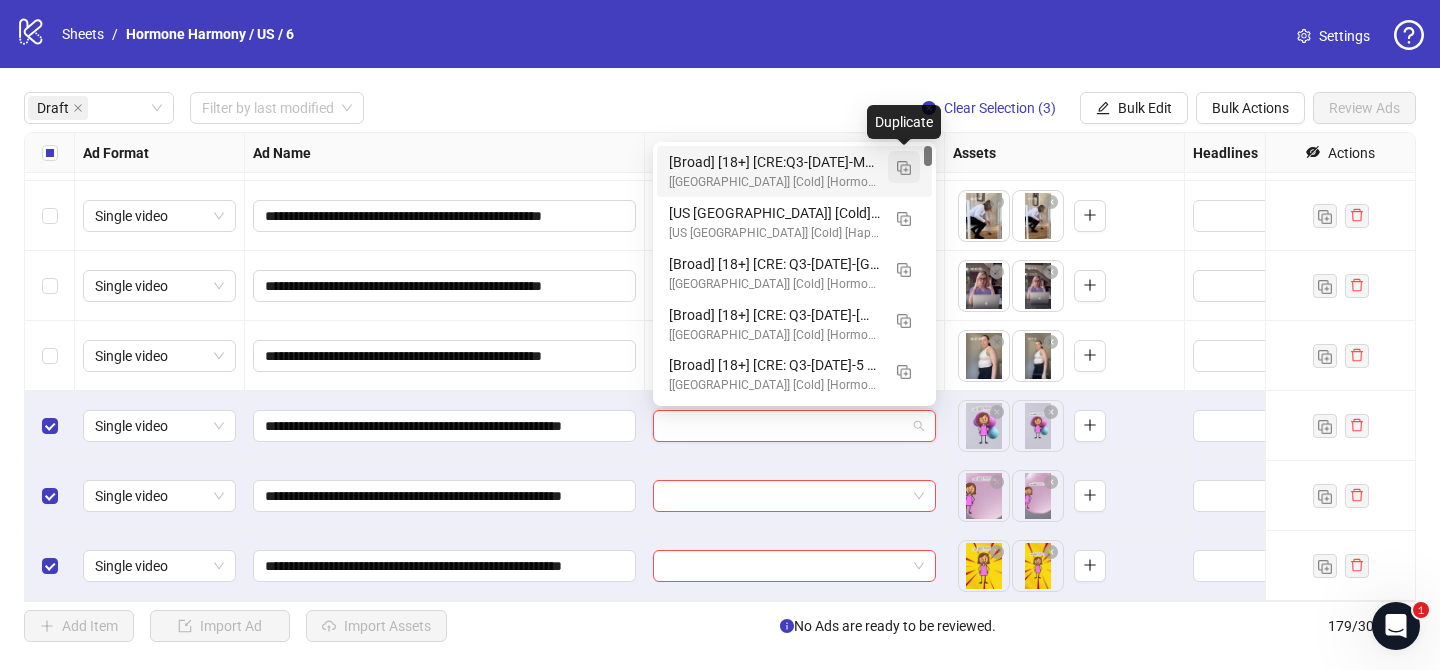 click at bounding box center [904, 168] 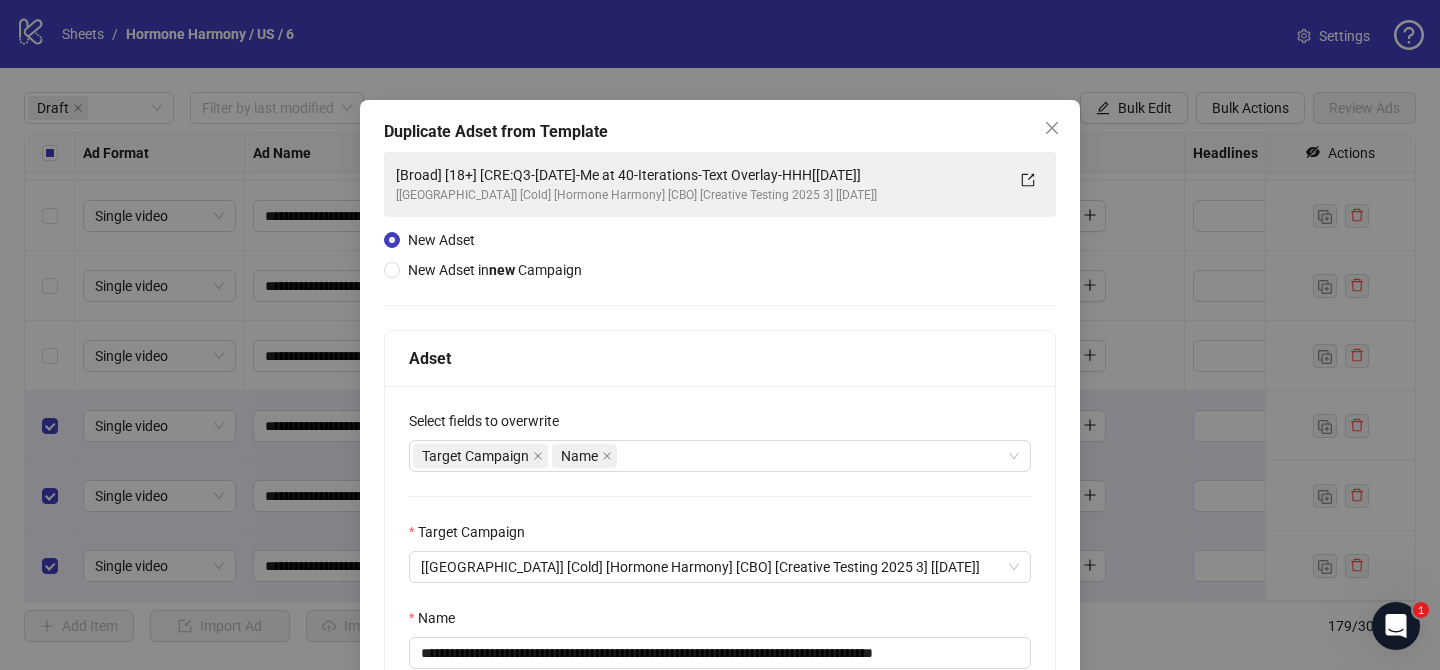 scroll, scrollTop: 207, scrollLeft: 0, axis: vertical 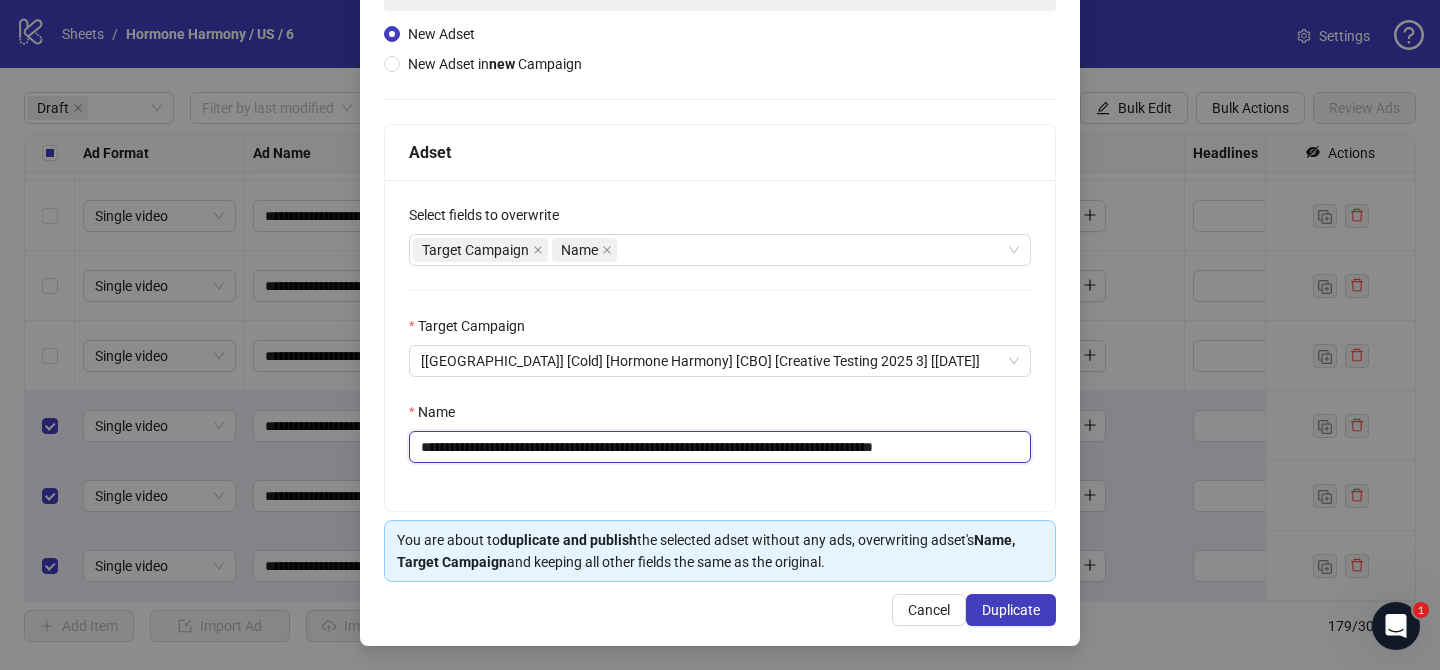 drag, startPoint x: 538, startPoint y: 447, endPoint x: 869, endPoint y: 454, distance: 331.074 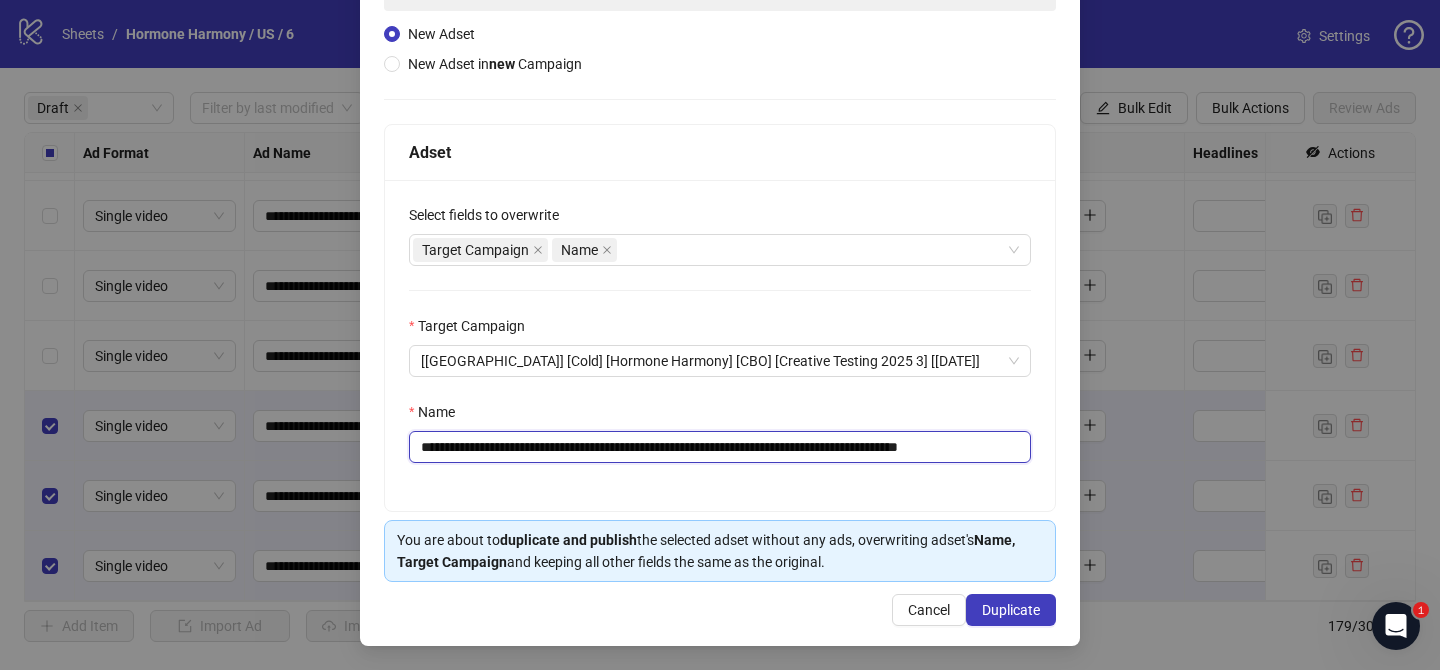 scroll, scrollTop: 0, scrollLeft: 22, axis: horizontal 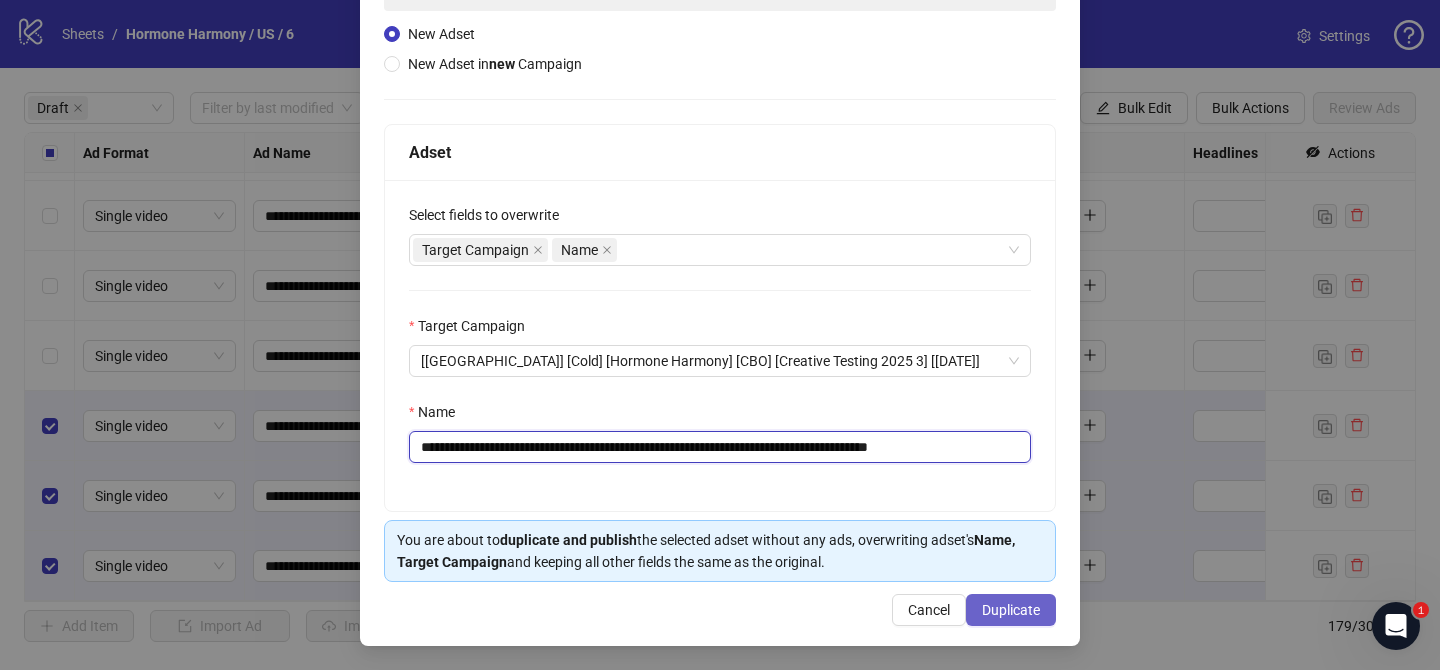type on "**********" 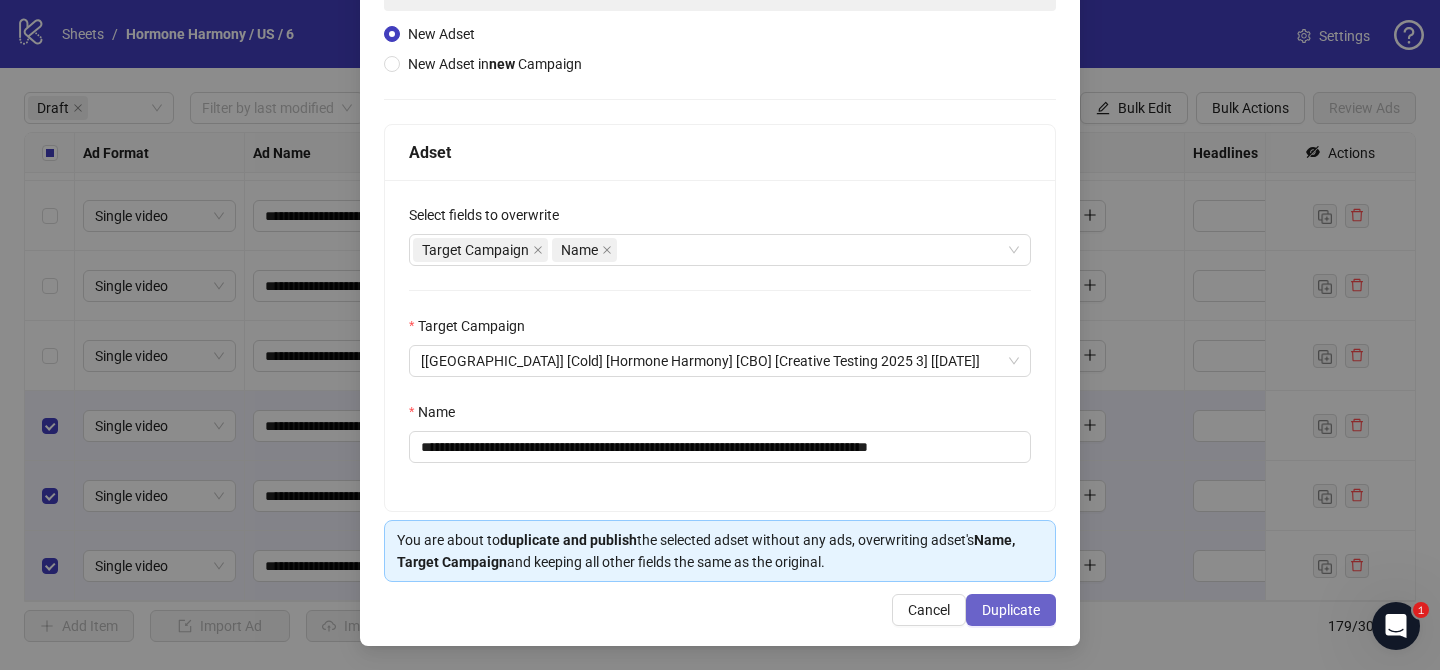 click on "Duplicate" at bounding box center (1011, 610) 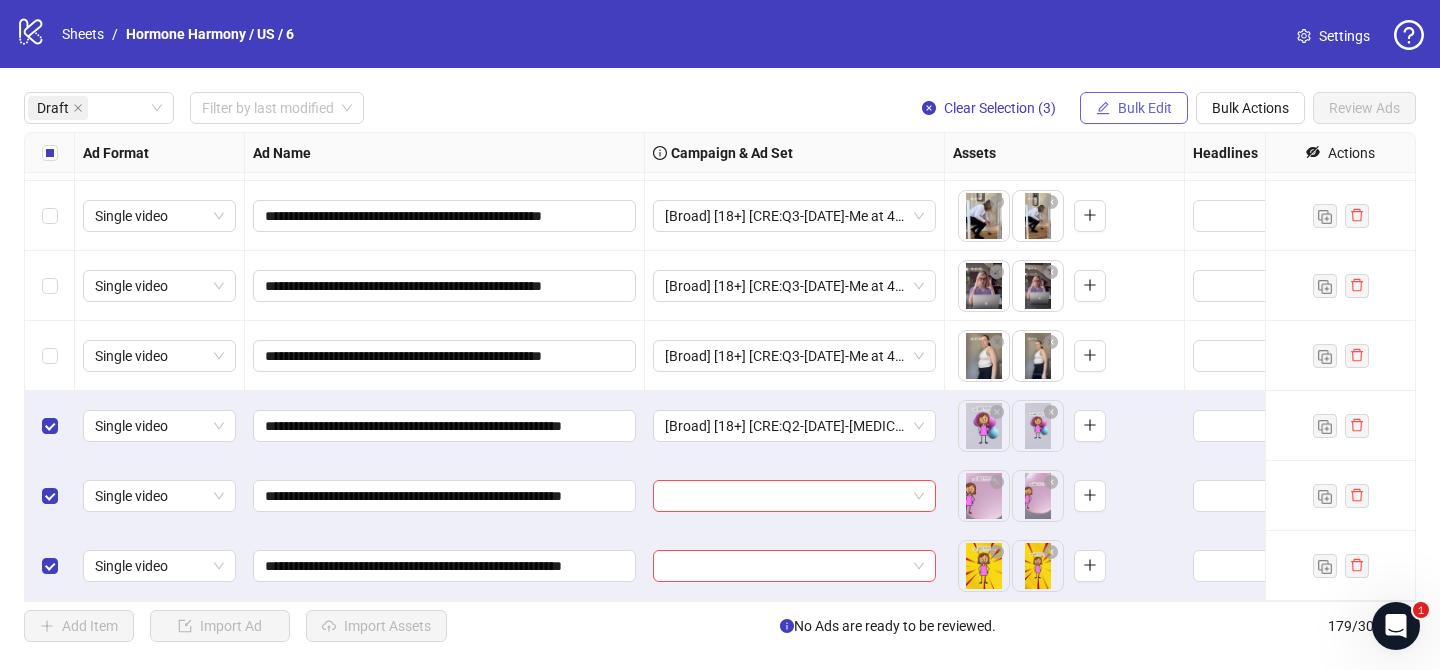 click on "Bulk Edit" at bounding box center (1145, 108) 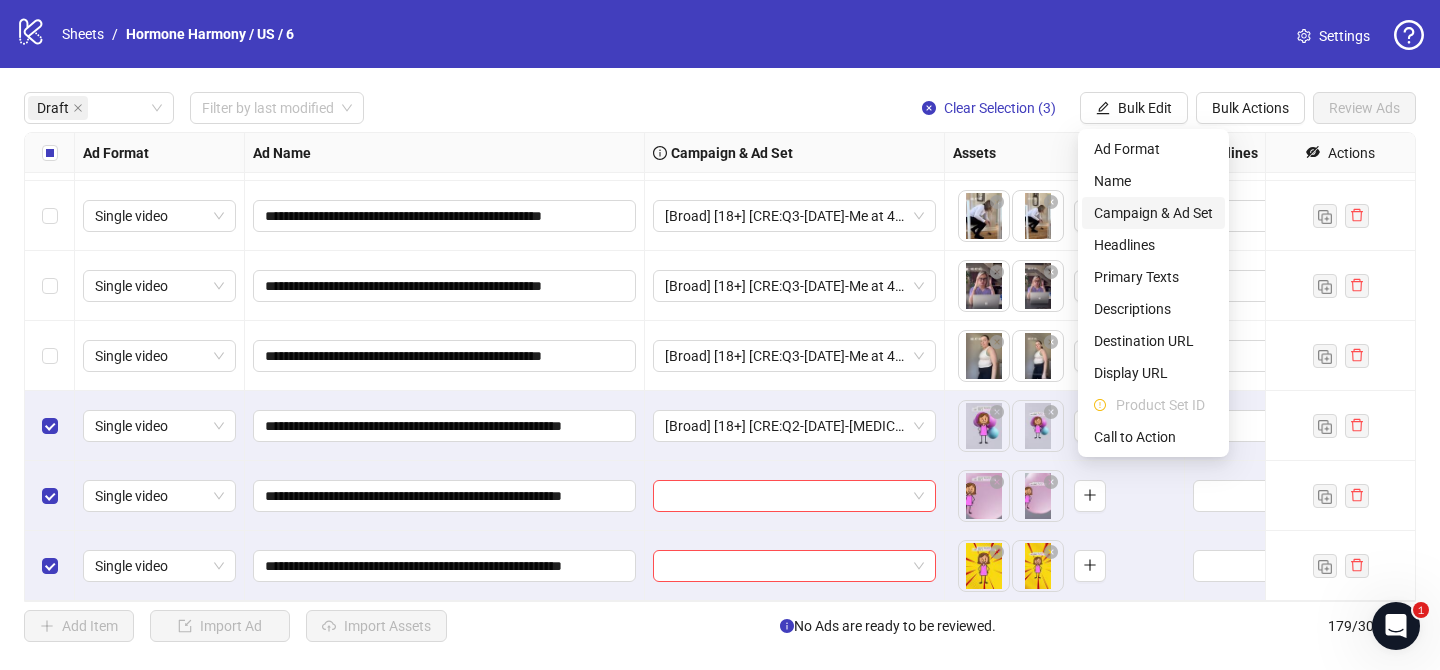 click on "Campaign & Ad Set" at bounding box center [1153, 213] 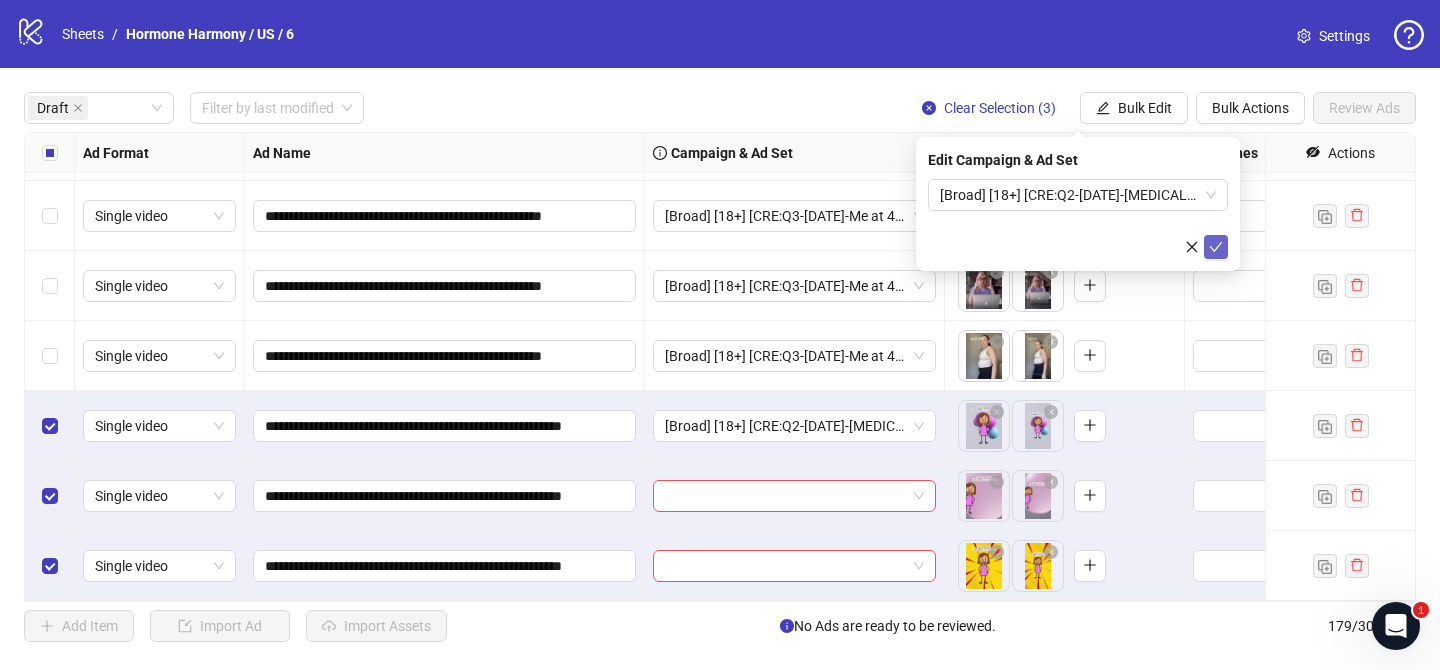 click 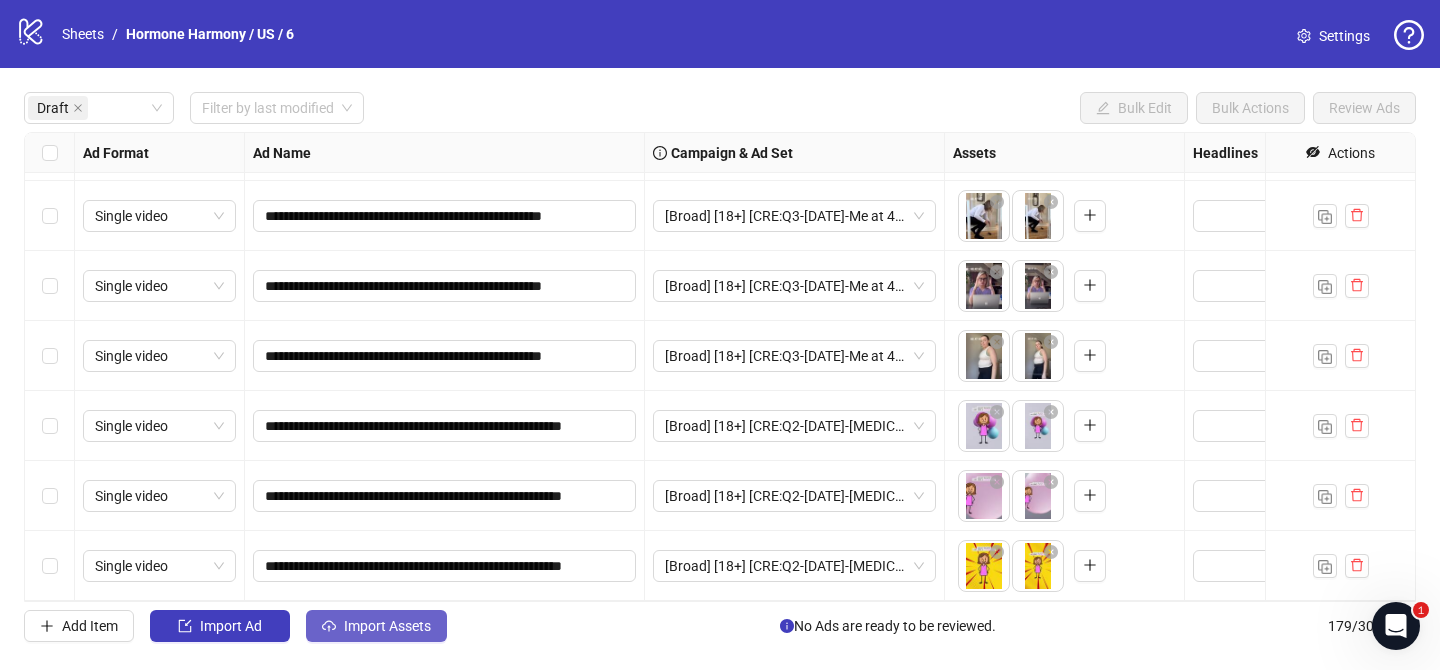 click on "Import Assets" at bounding box center (376, 626) 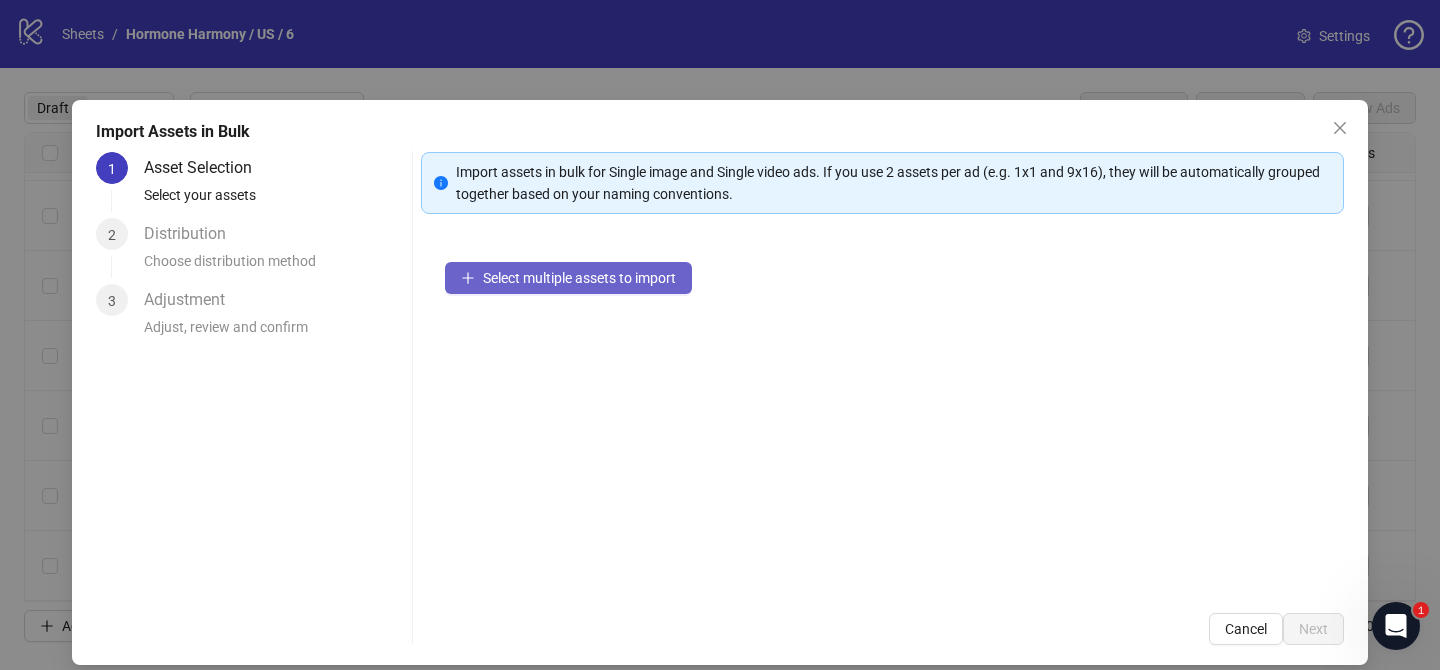 click on "Select multiple assets to import" at bounding box center [568, 278] 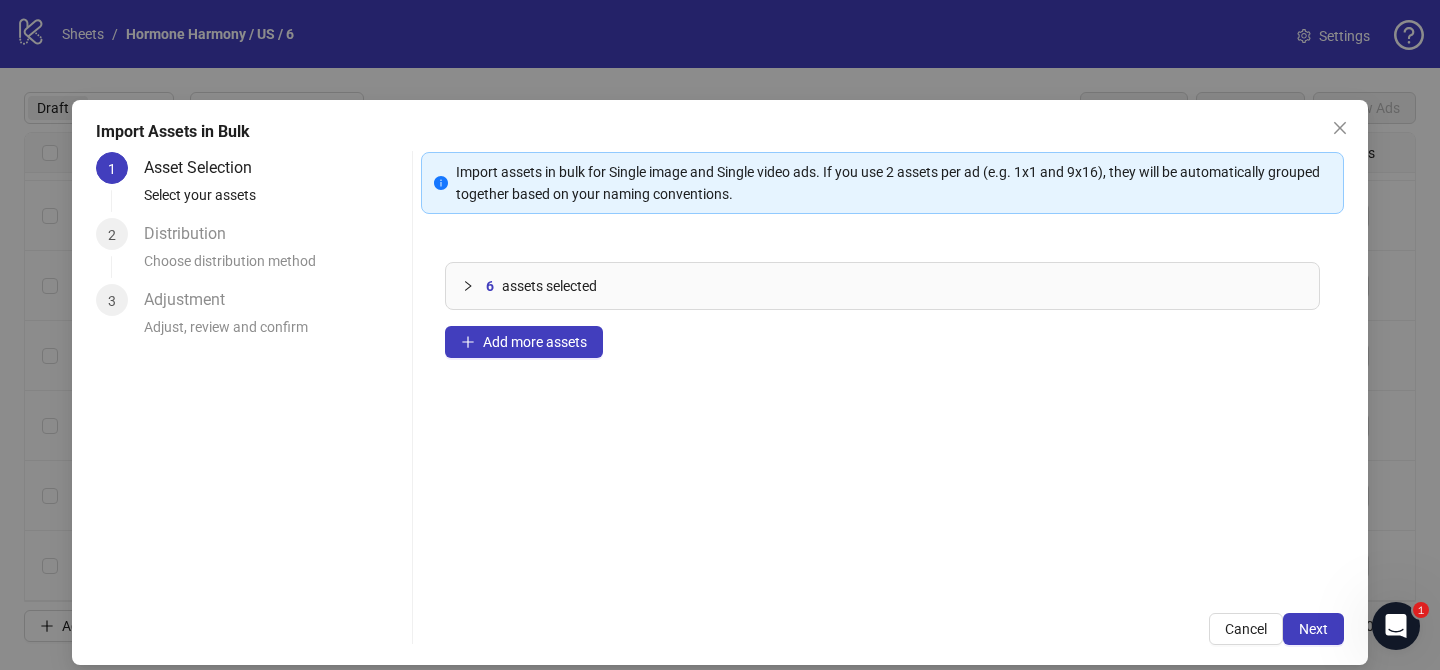 click on "Import assets in bulk for Single image and Single video ads. If you use 2 assets per ad (e.g. 1x1 and 9x16), they will be automatically grouped together based on your naming conventions. 6 assets selected Add more assets Cancel Next" at bounding box center [882, 398] 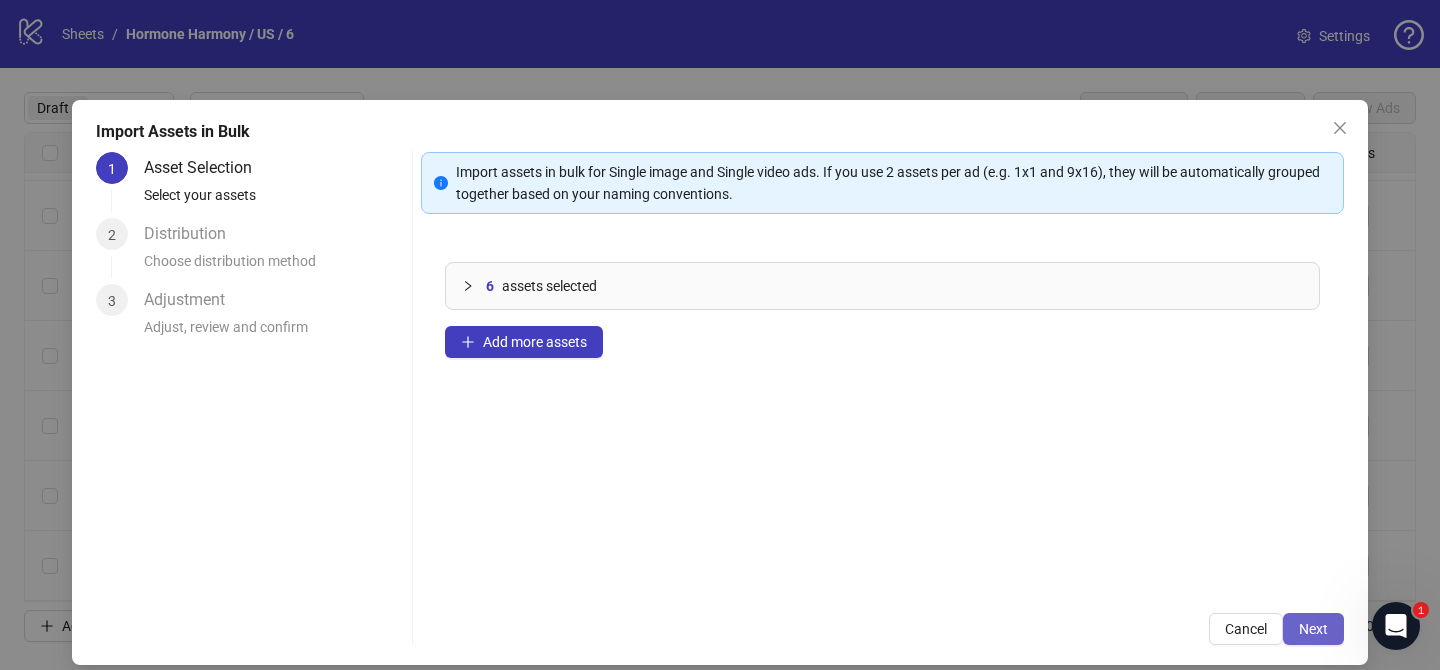 click on "Next" at bounding box center (1313, 629) 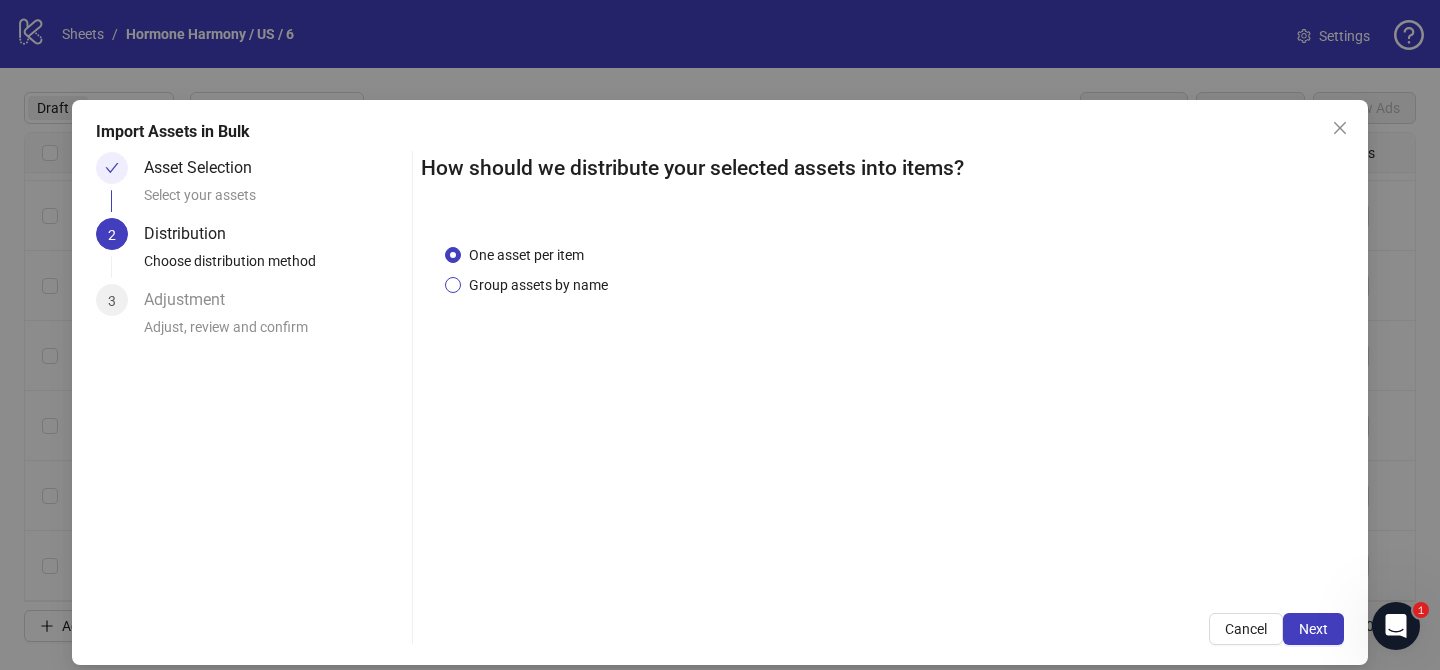 click on "Group assets by name" at bounding box center (538, 285) 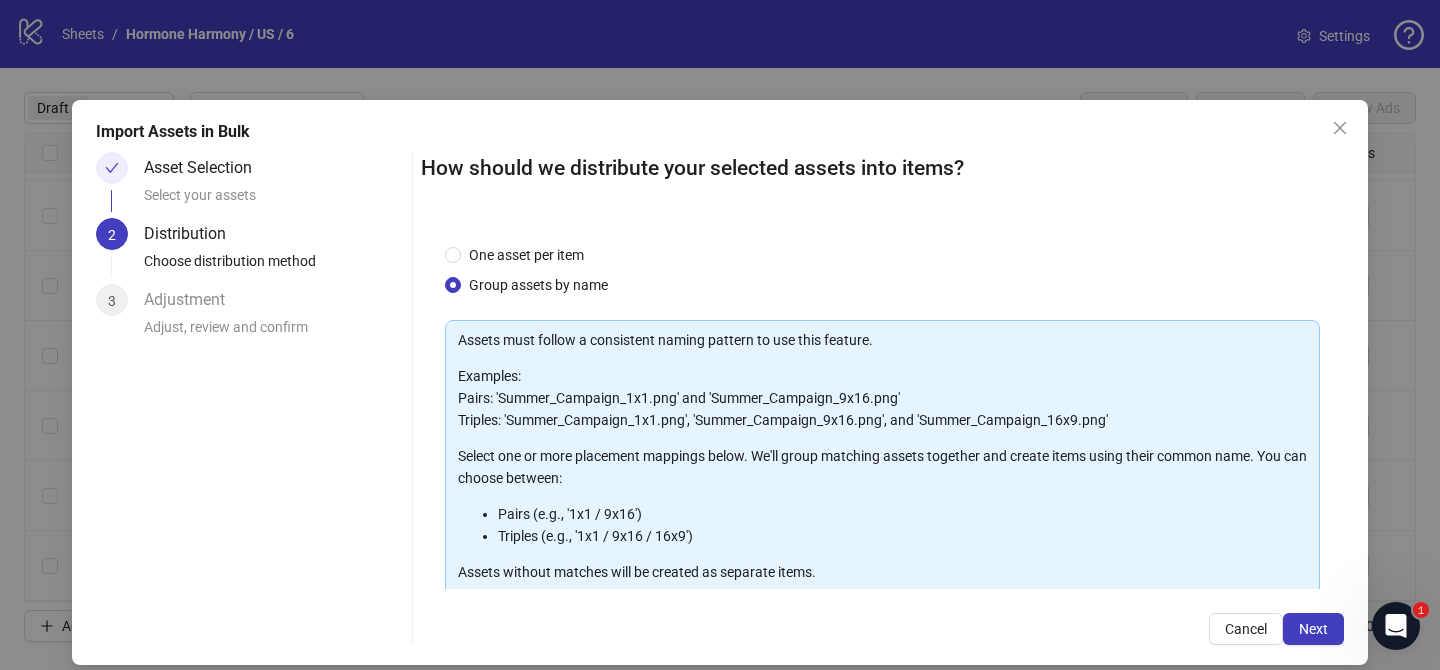 scroll, scrollTop: 216, scrollLeft: 0, axis: vertical 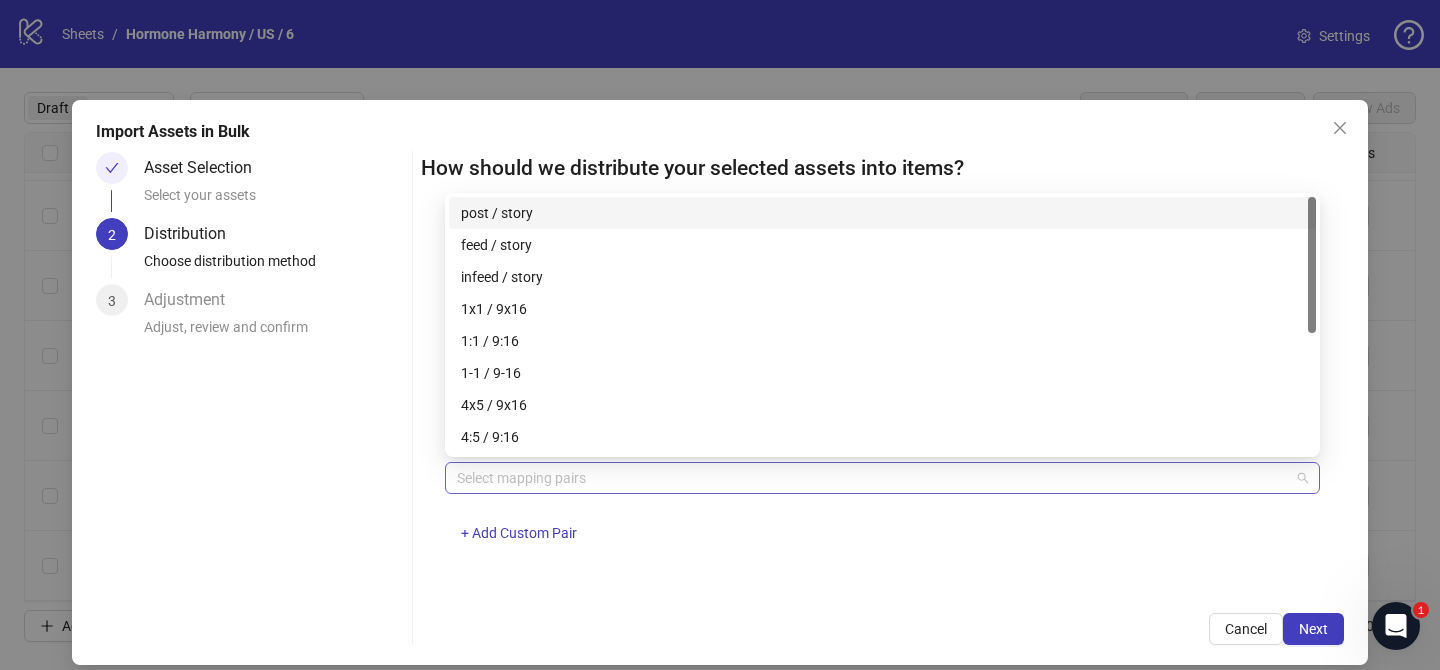 click on "Select mapping pairs" at bounding box center [882, 478] 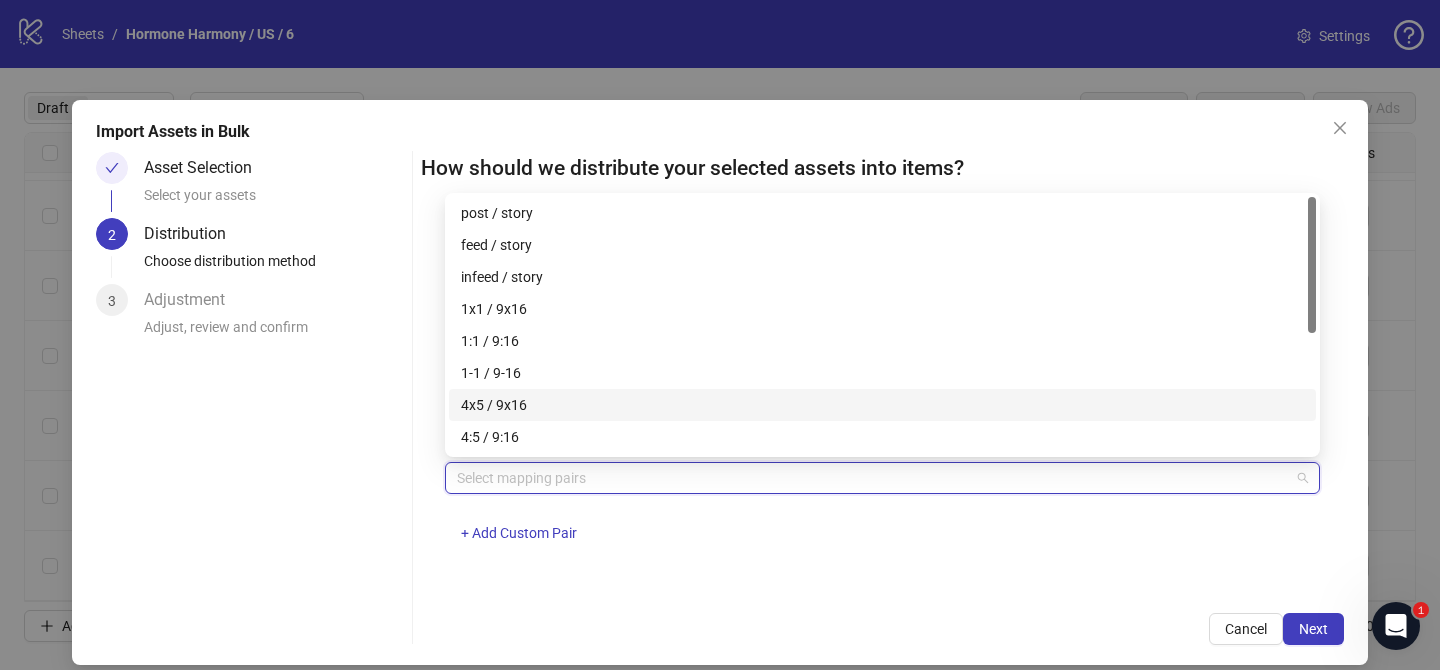 click on "4x5 / 9x16" at bounding box center (882, 405) 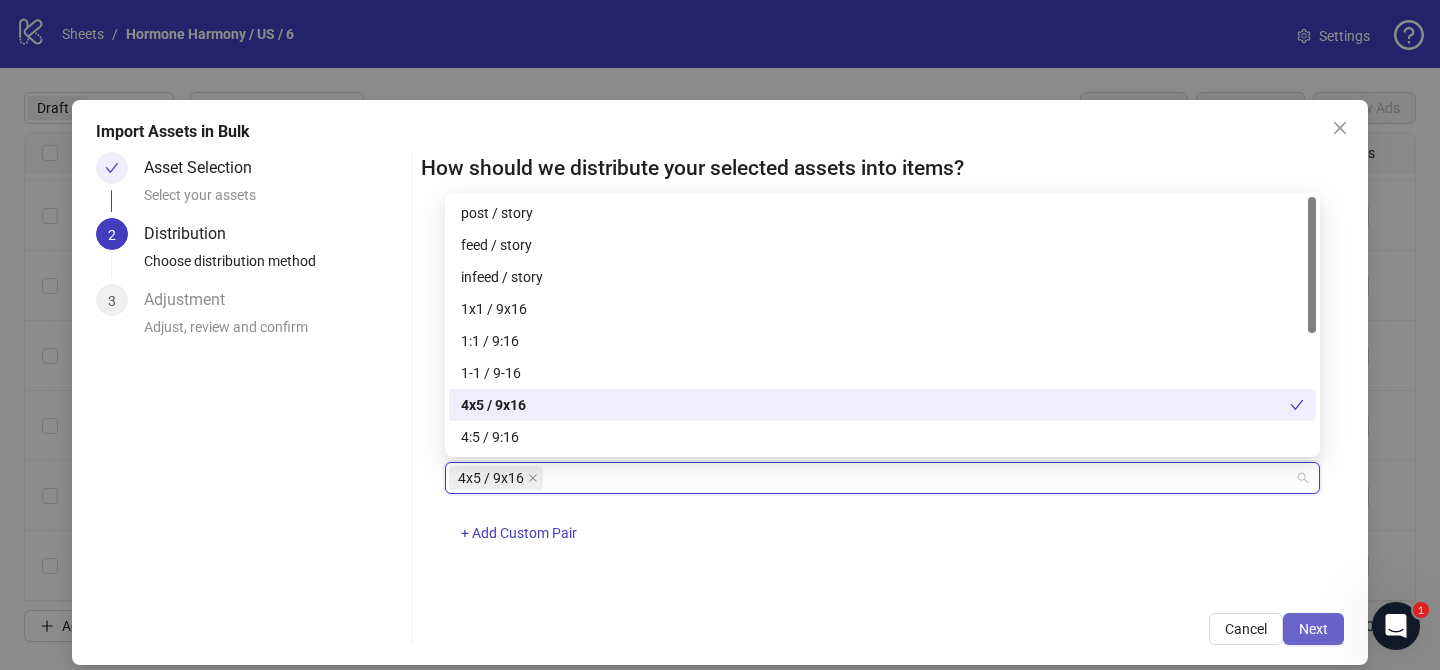 click on "Next" at bounding box center (1313, 629) 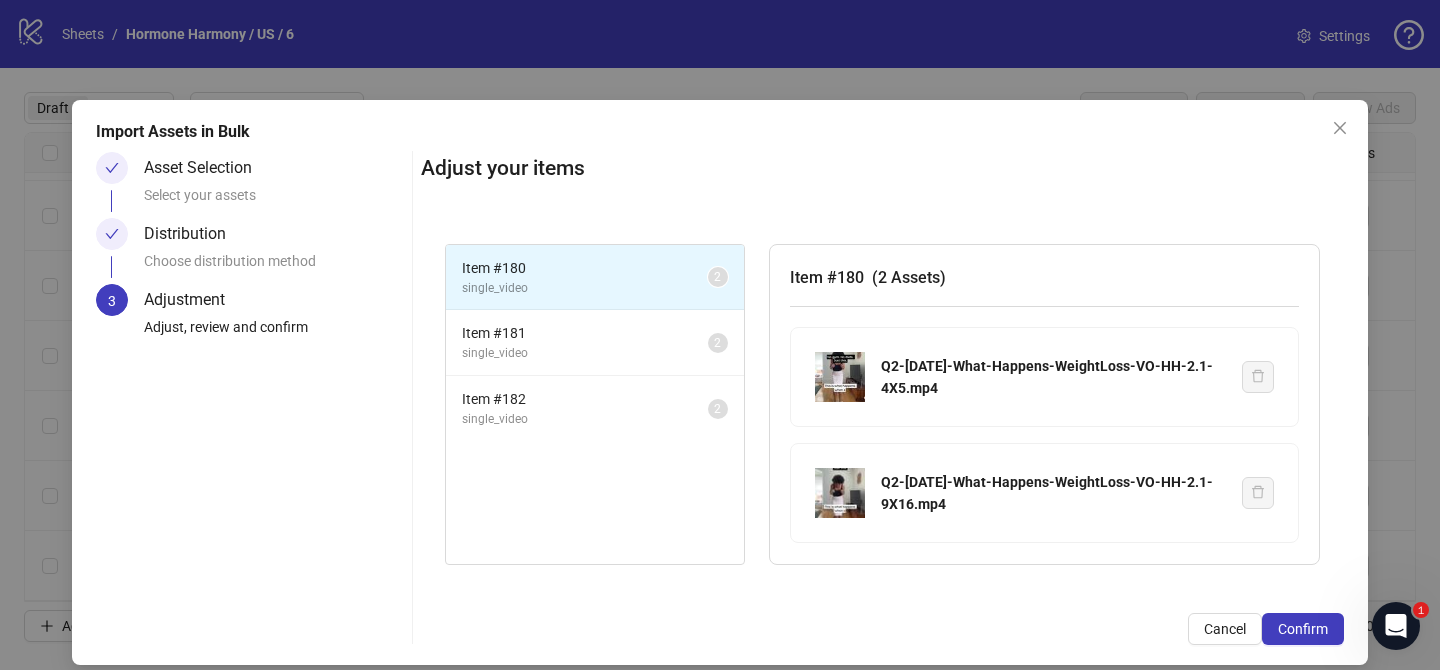 click on "Confirm" at bounding box center (1303, 629) 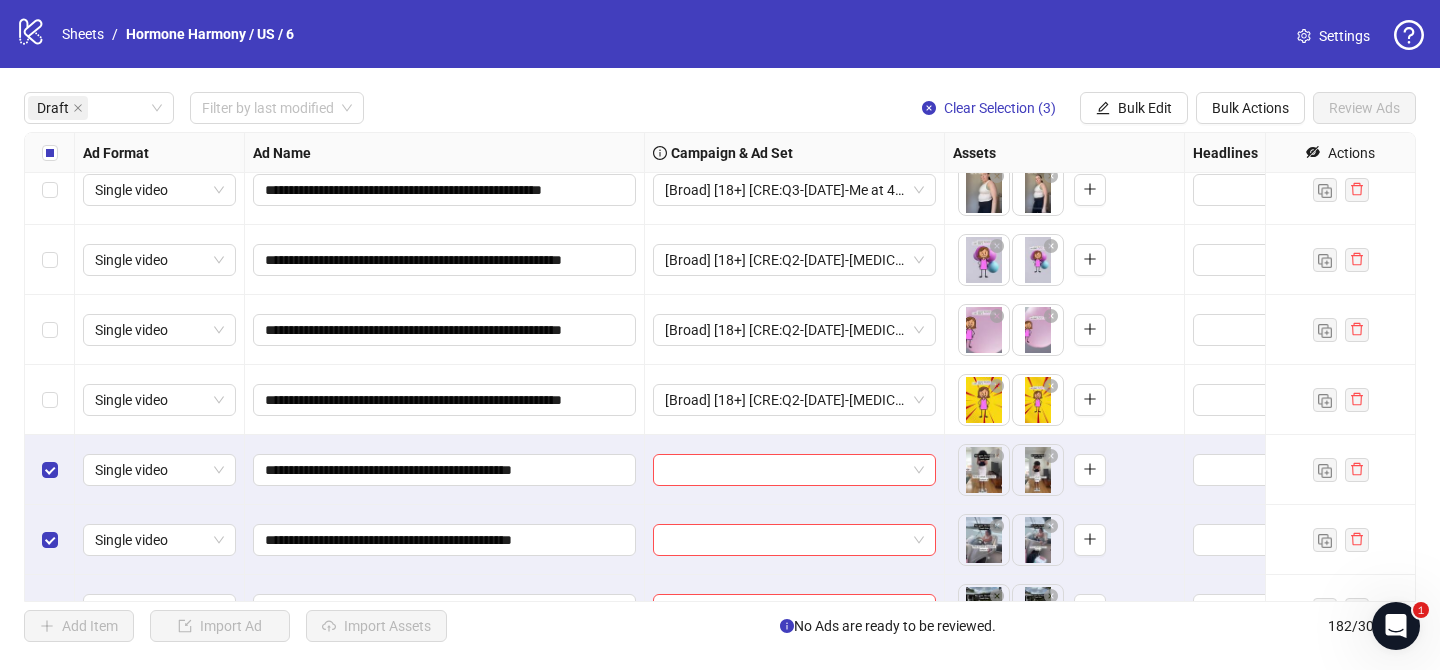 scroll, scrollTop: 272, scrollLeft: 0, axis: vertical 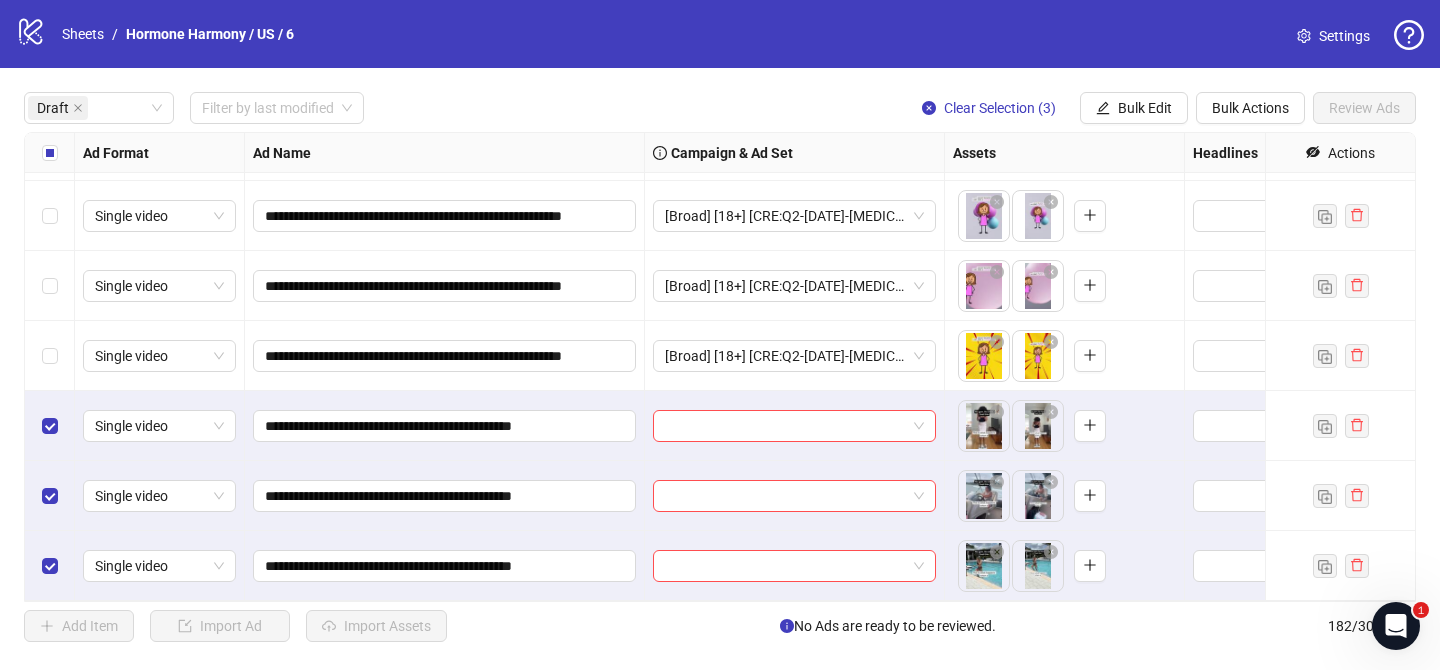 click at bounding box center [795, 426] 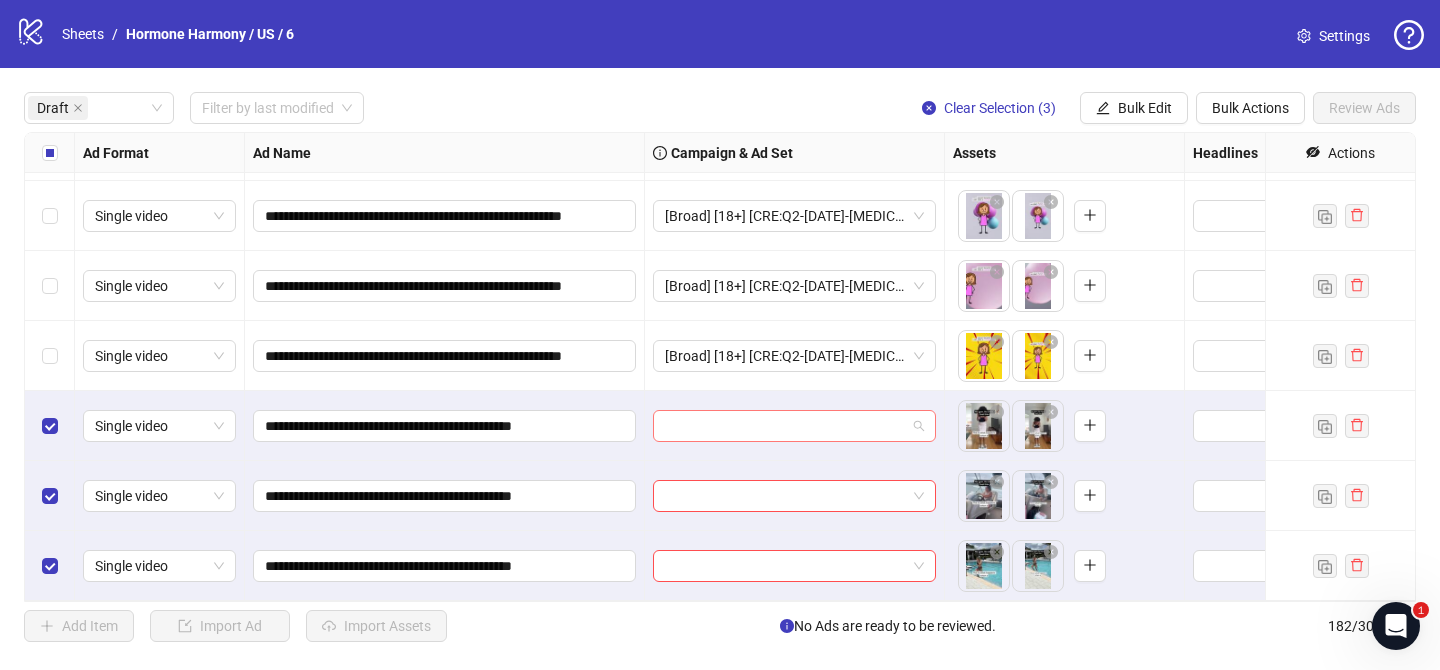 click at bounding box center (785, 426) 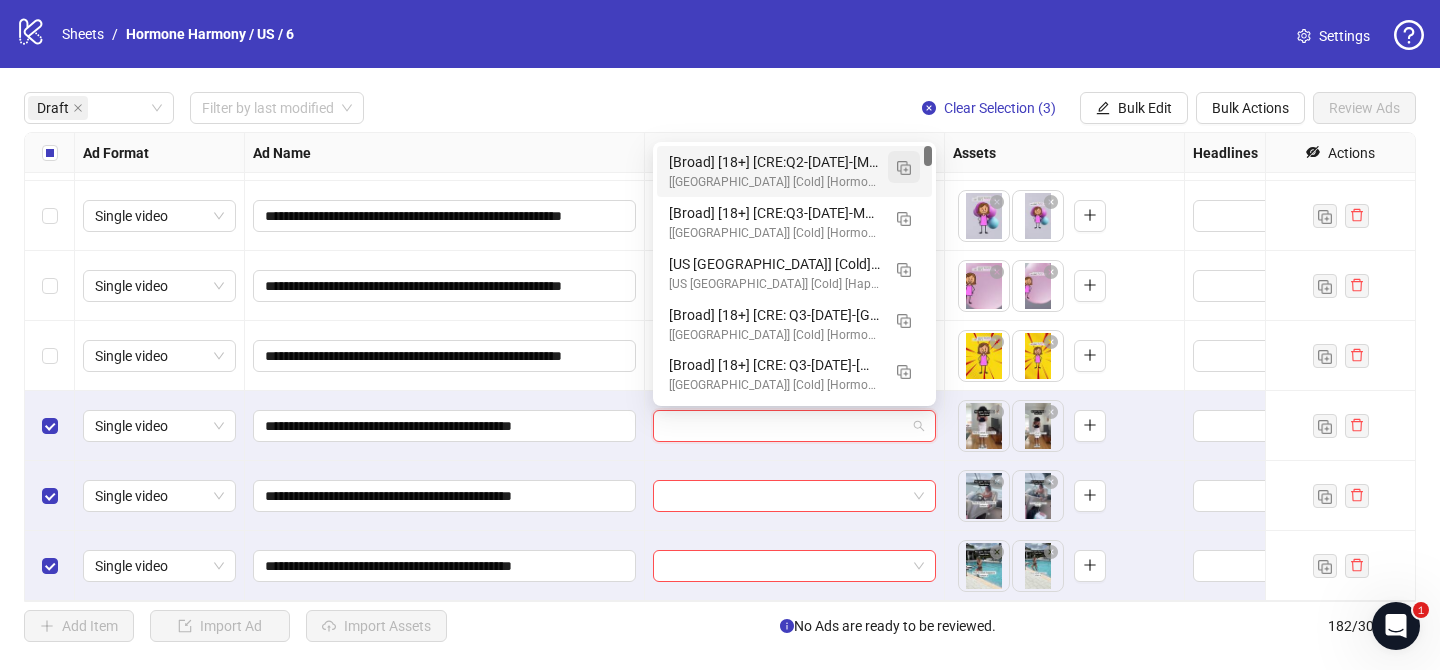 click at bounding box center (904, 168) 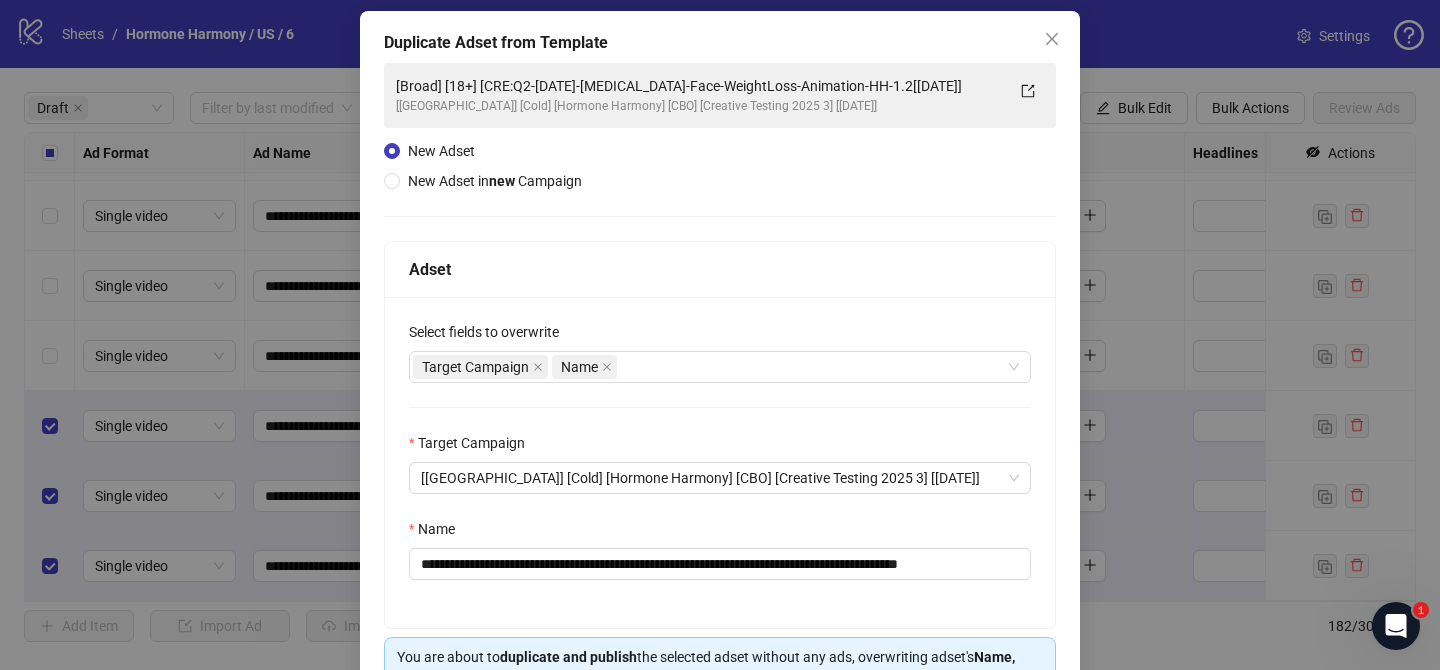 scroll, scrollTop: 156, scrollLeft: 0, axis: vertical 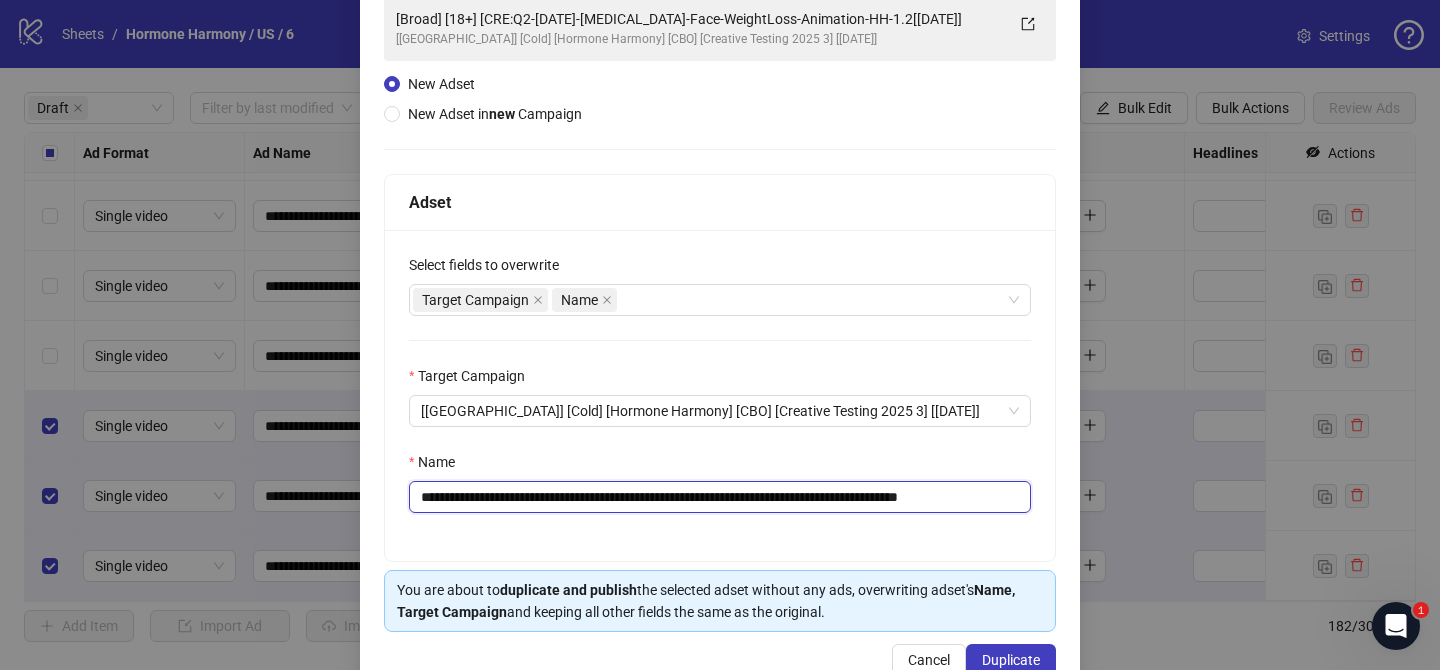 drag, startPoint x: 538, startPoint y: 497, endPoint x: 917, endPoint y: 499, distance: 379.00528 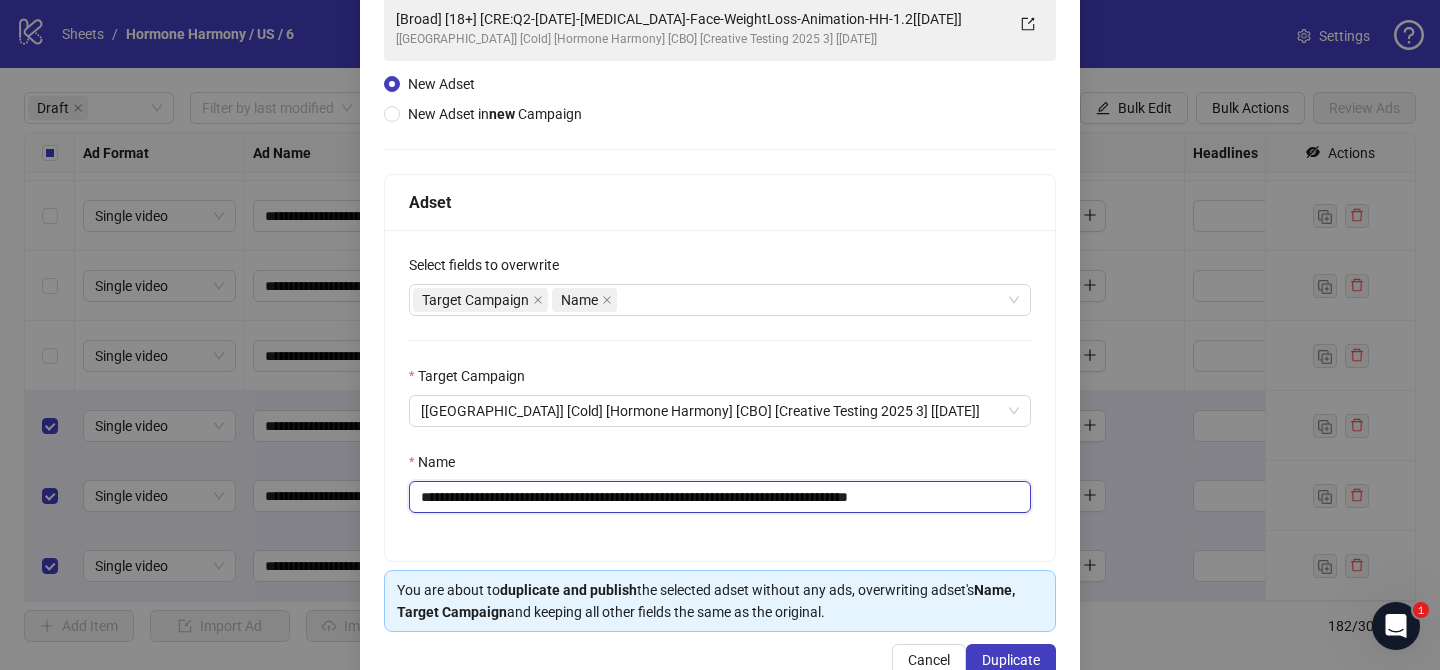 drag, startPoint x: 956, startPoint y: 500, endPoint x: 1048, endPoint y: 500, distance: 92 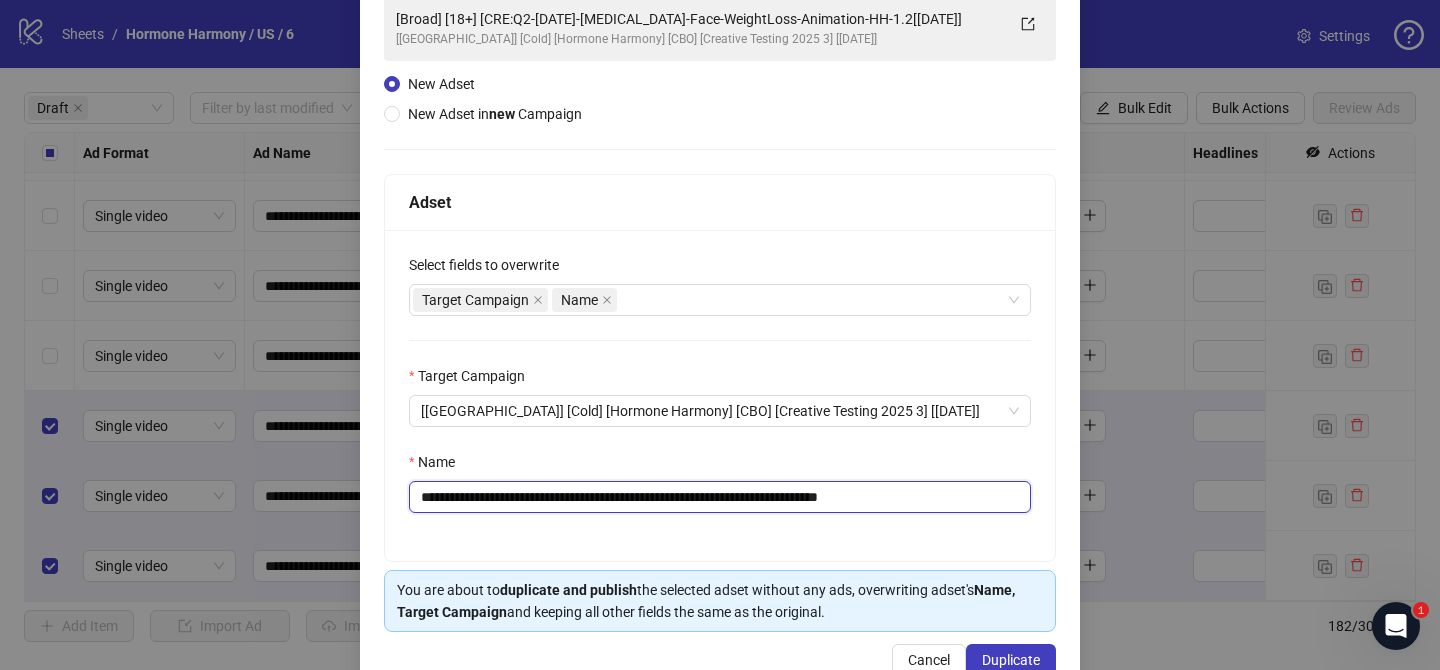 scroll, scrollTop: 207, scrollLeft: 0, axis: vertical 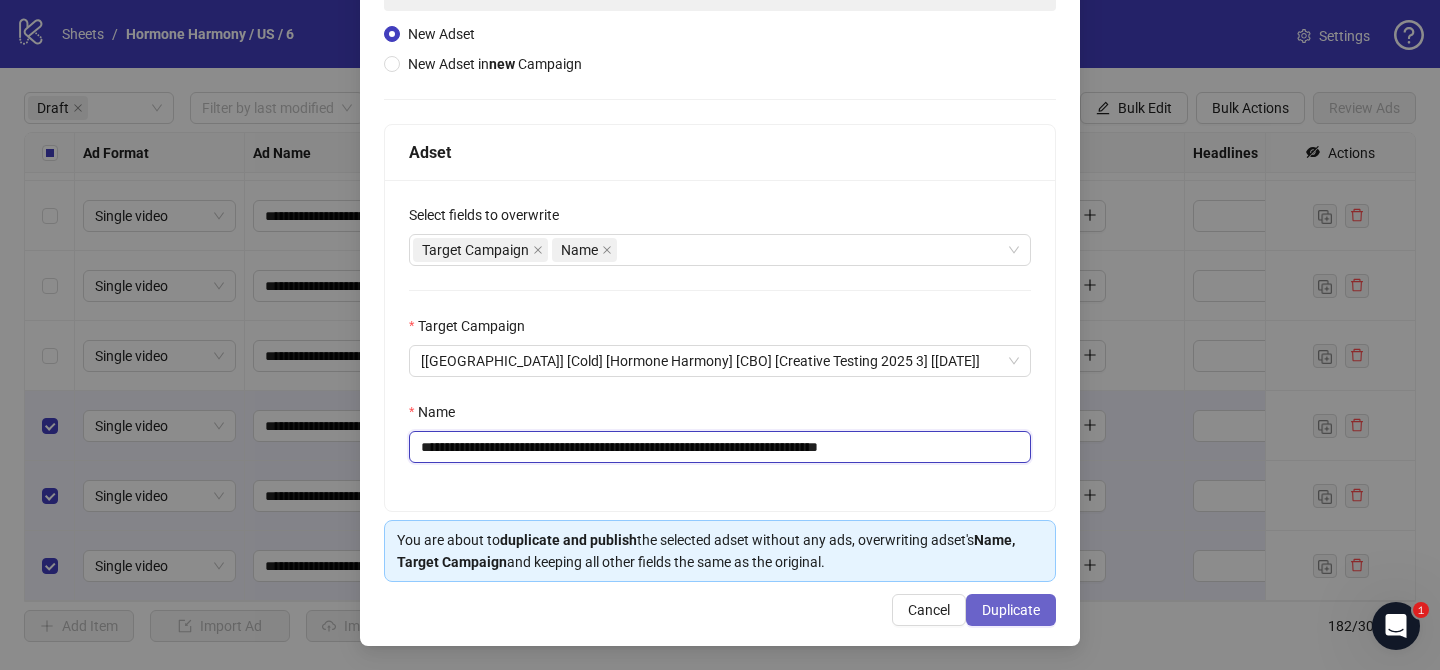 type on "**********" 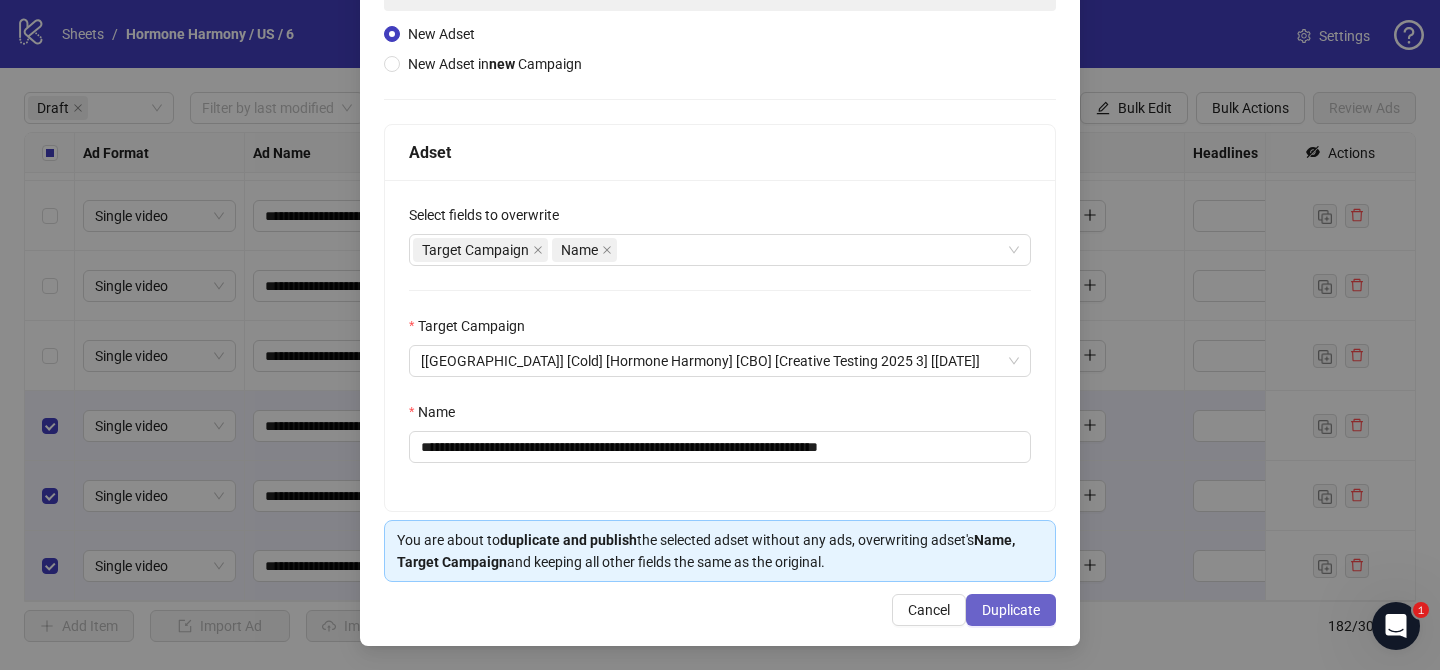 click on "Duplicate" at bounding box center (1011, 610) 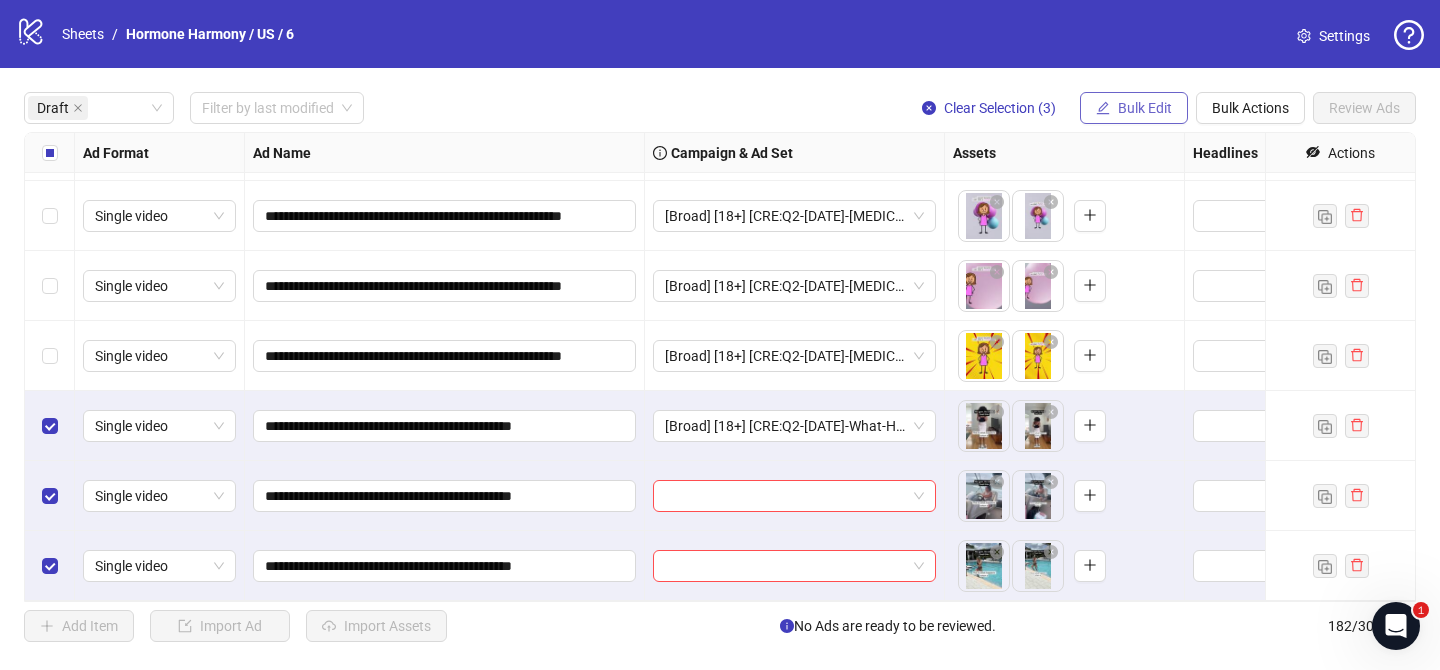 click on "Bulk Edit" at bounding box center (1145, 108) 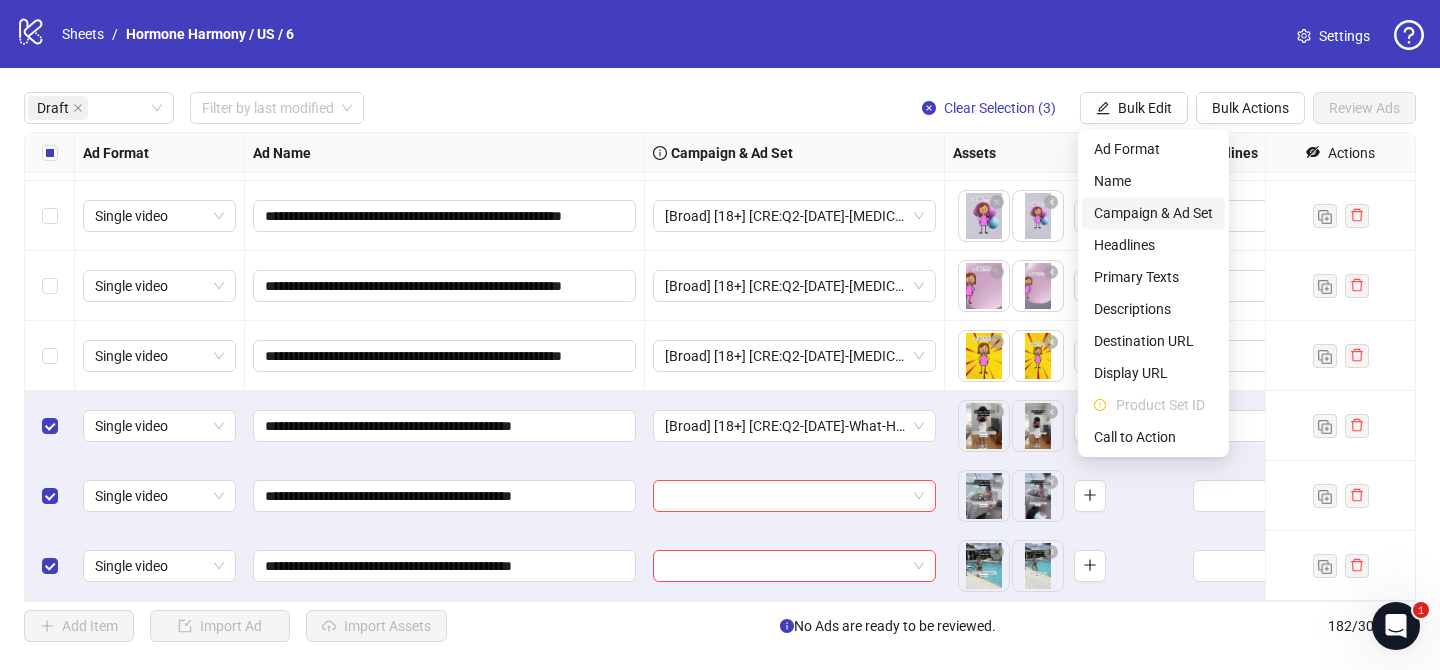 click on "Campaign & Ad Set" at bounding box center [1153, 213] 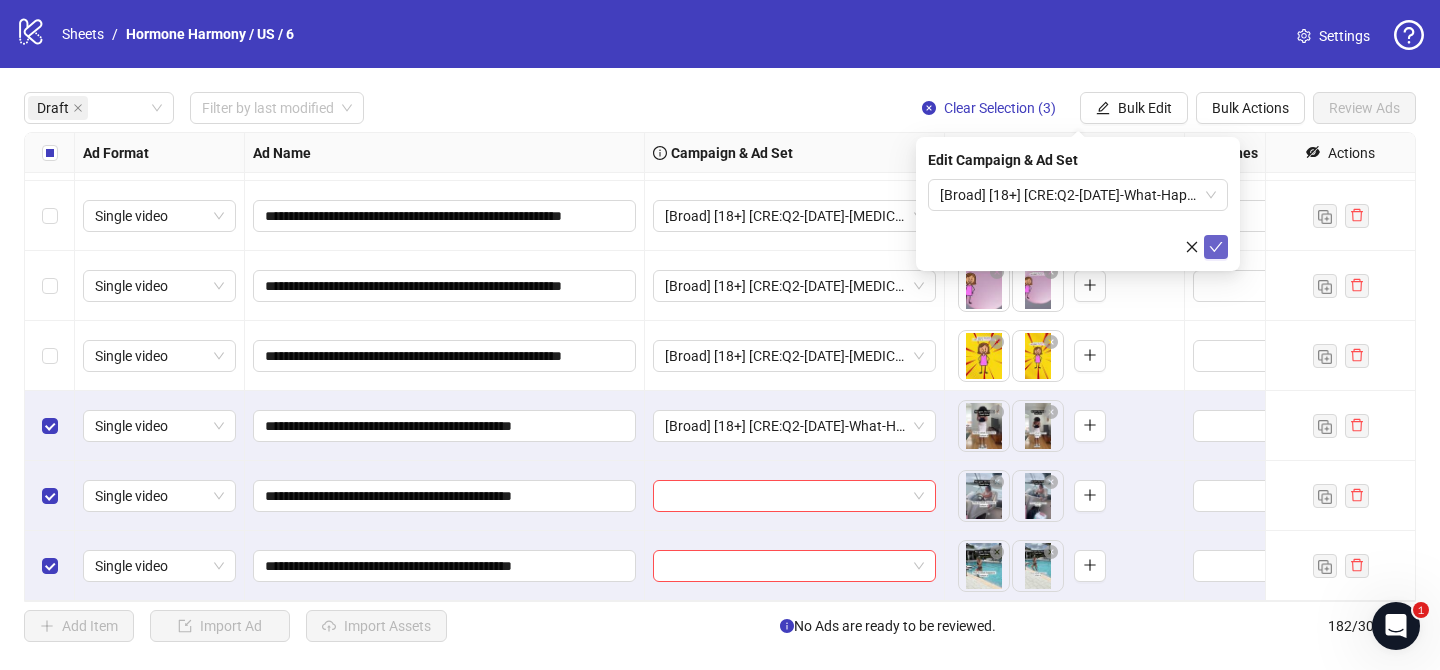 click 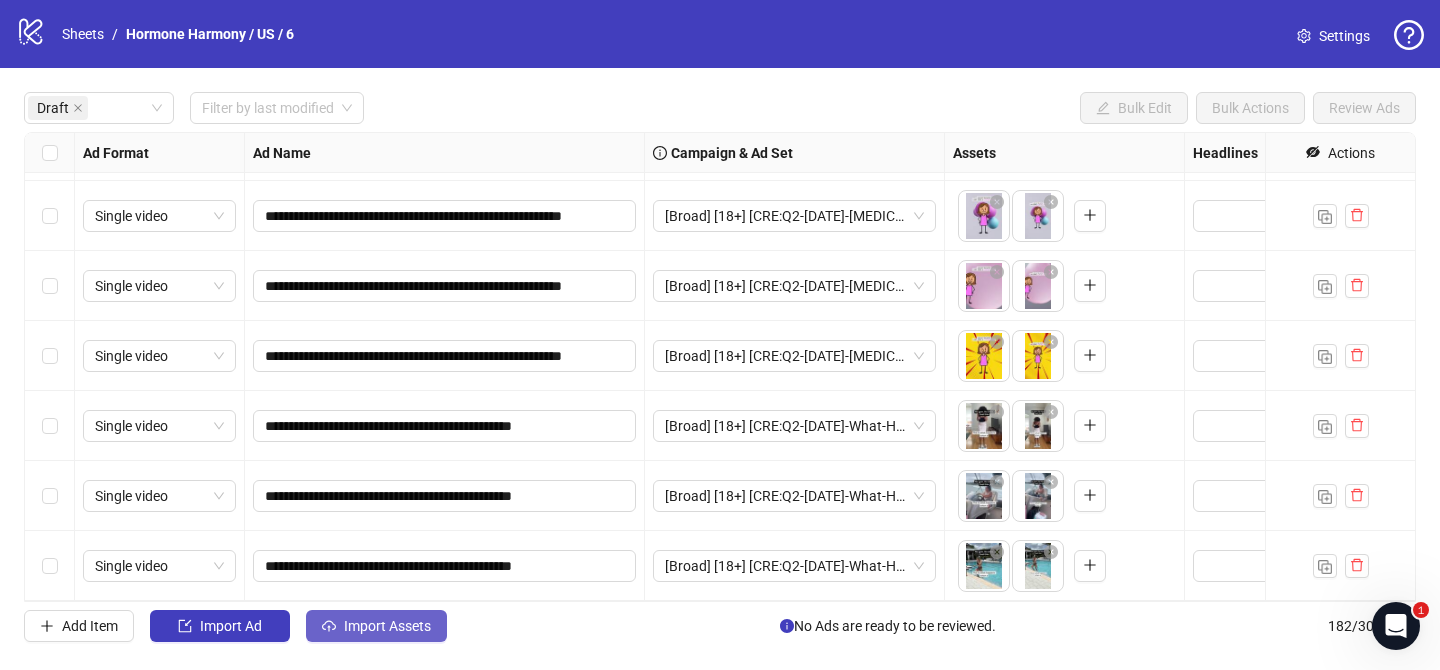 click on "Import Assets" at bounding box center (387, 626) 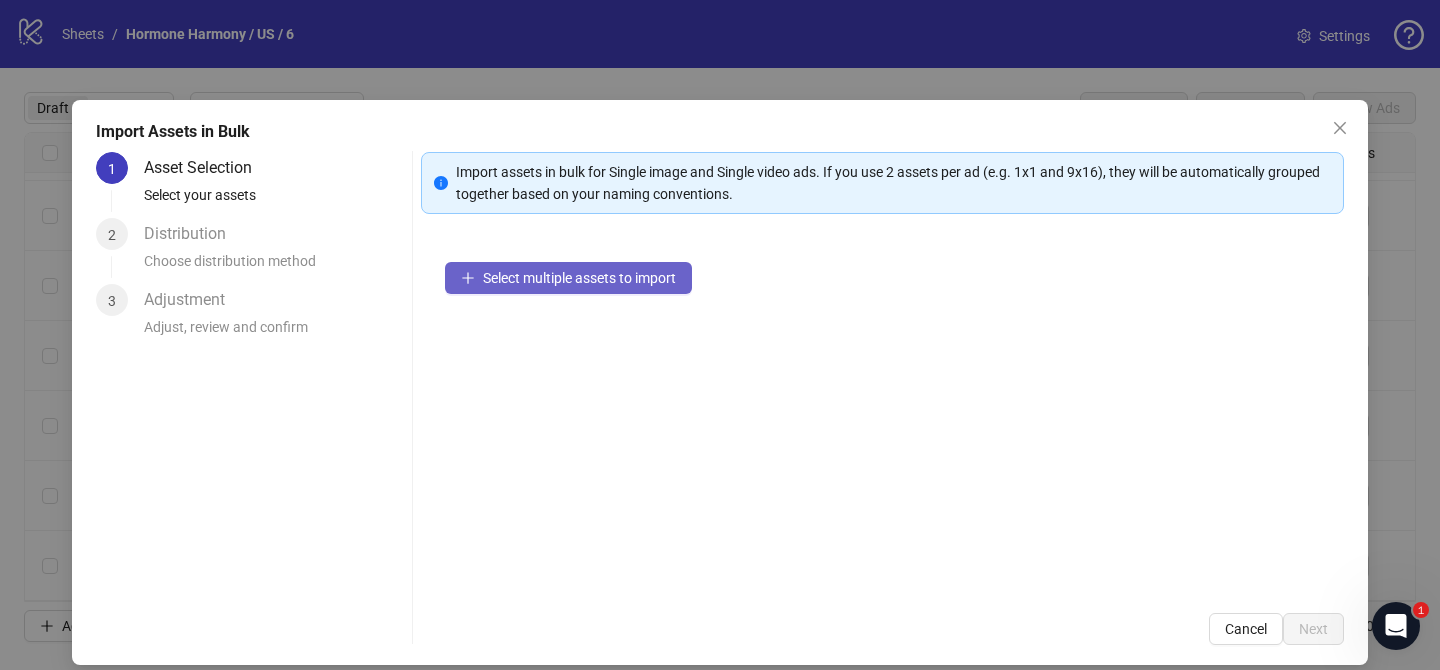 click on "Select multiple assets to import" at bounding box center [568, 278] 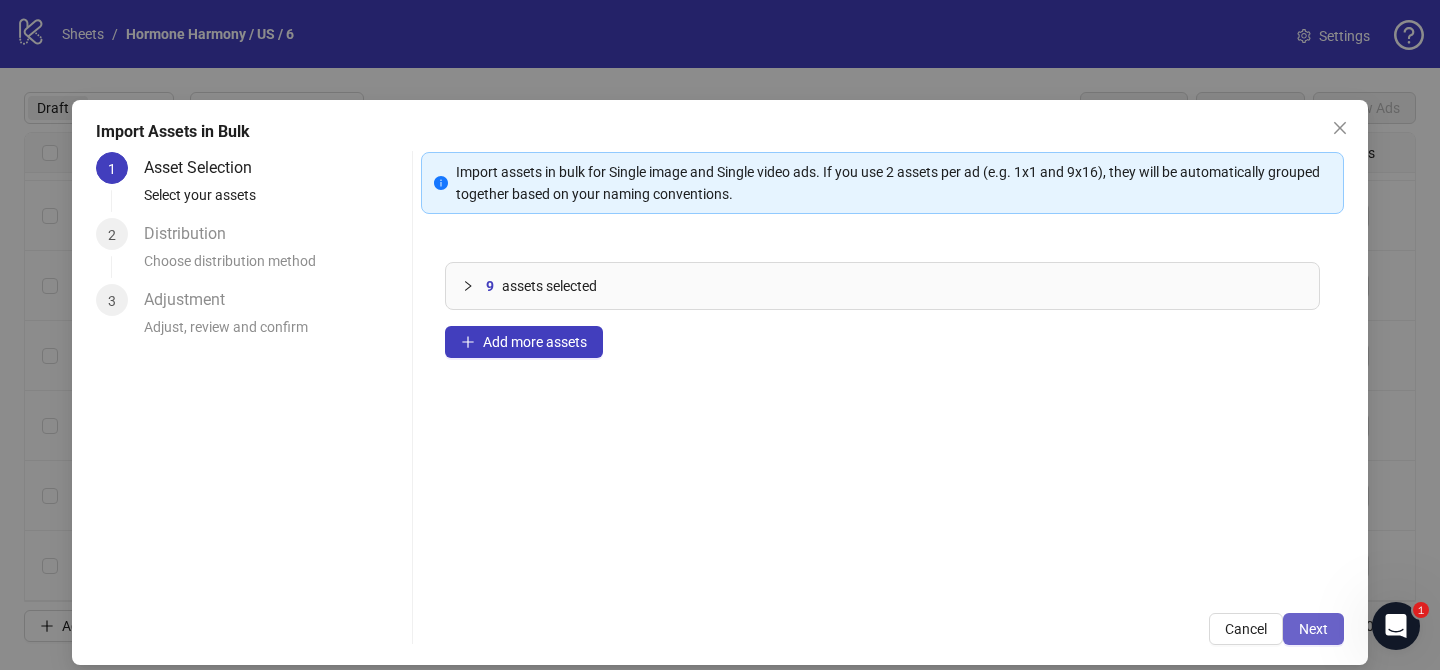 click on "Next" at bounding box center [1313, 629] 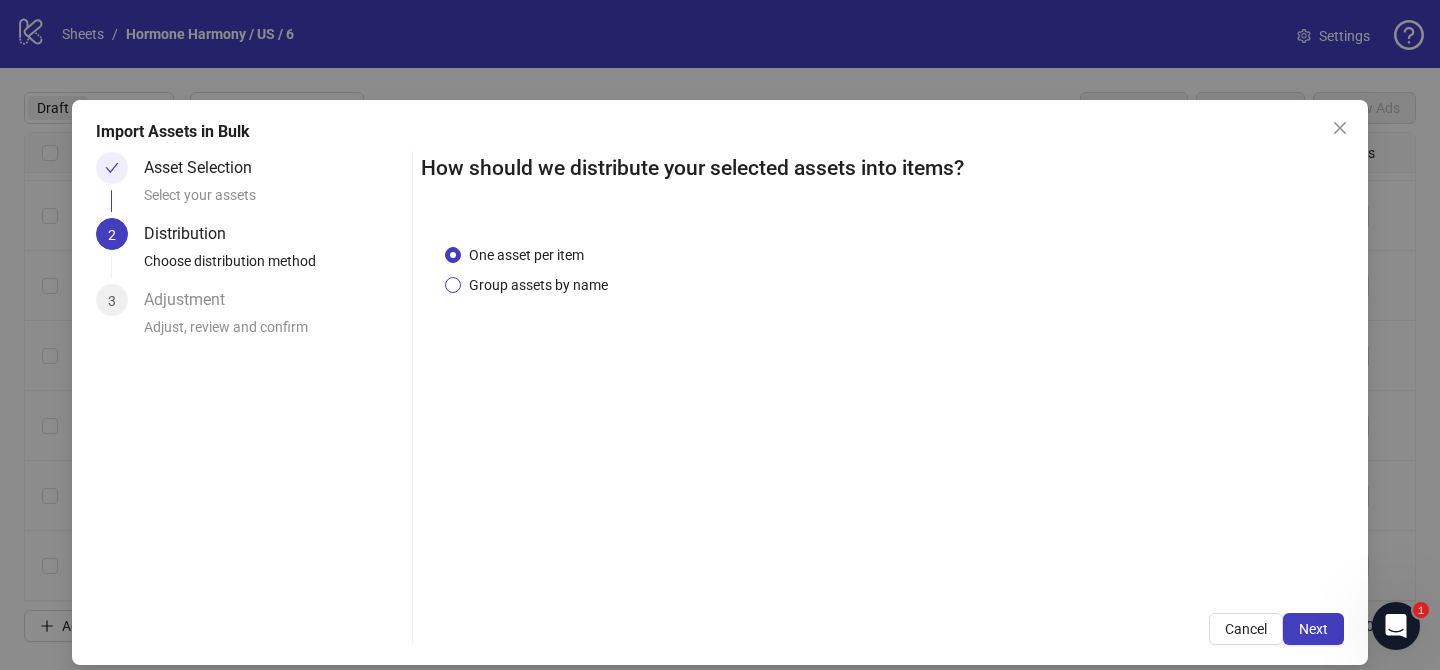 click on "Group assets by name" at bounding box center (538, 285) 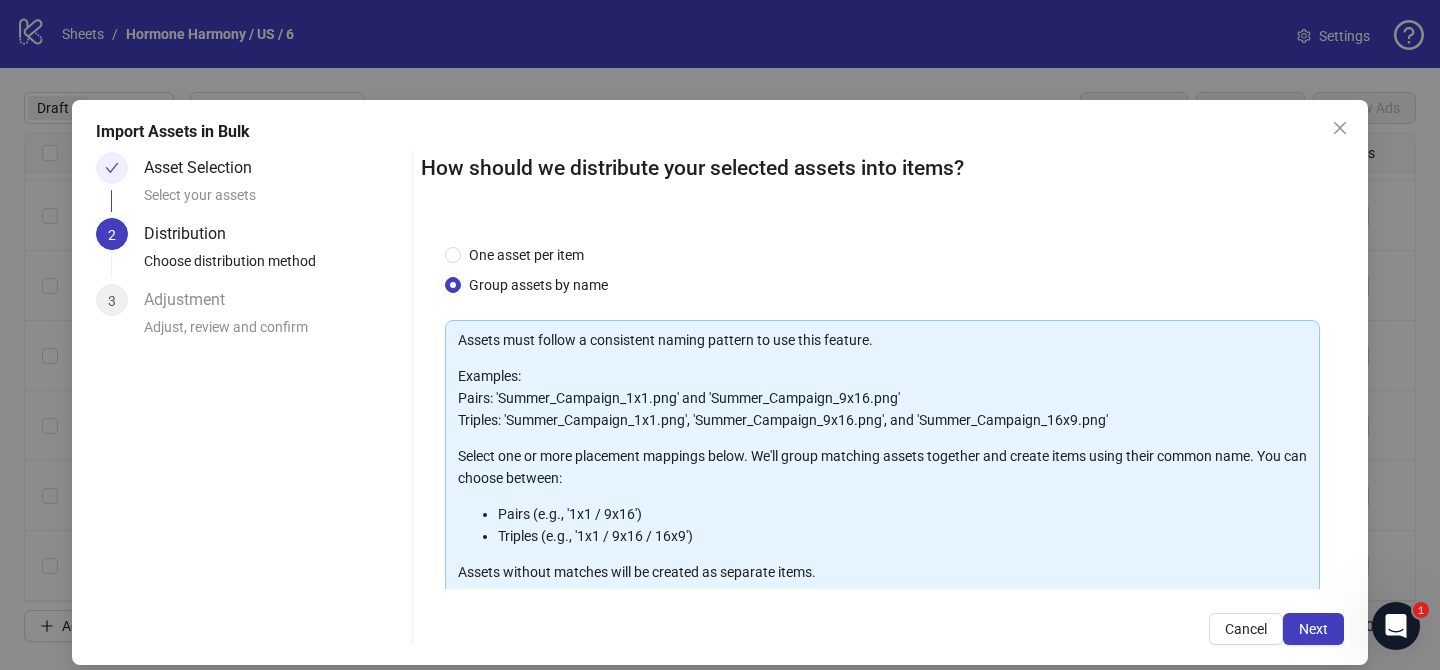 scroll, scrollTop: 216, scrollLeft: 0, axis: vertical 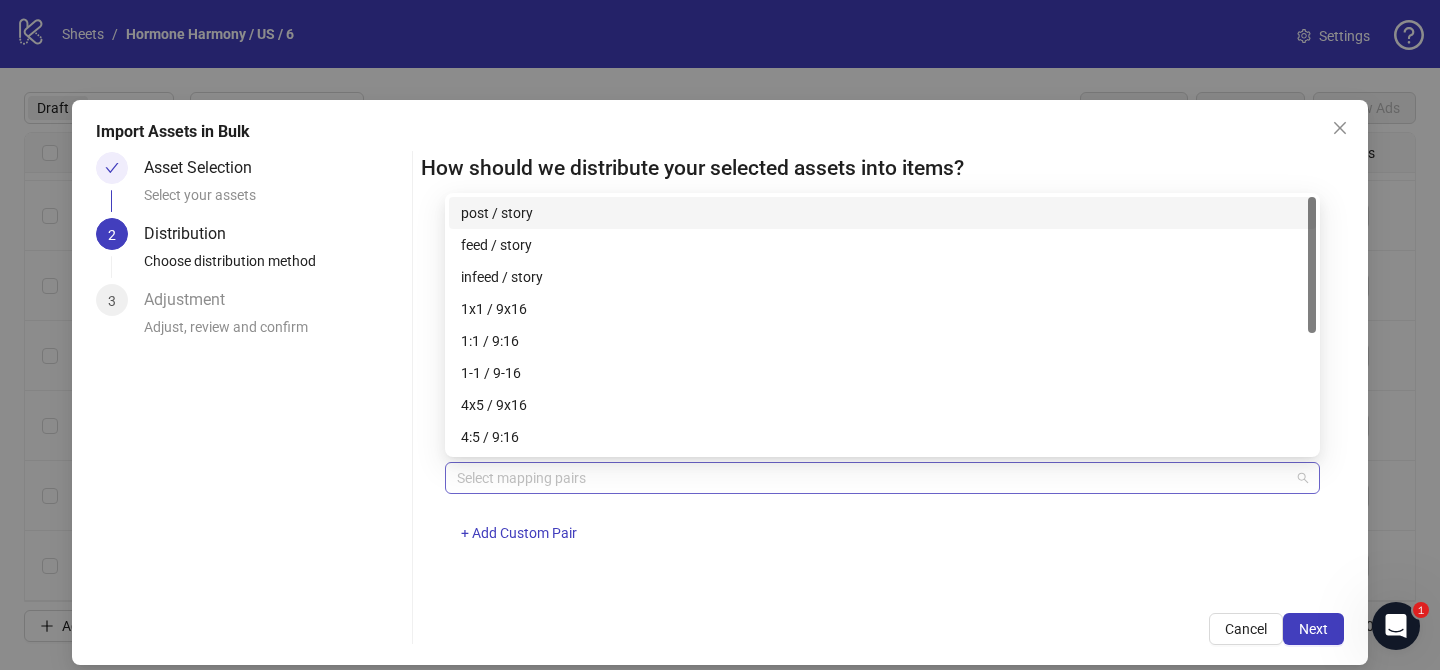 click at bounding box center [872, 478] 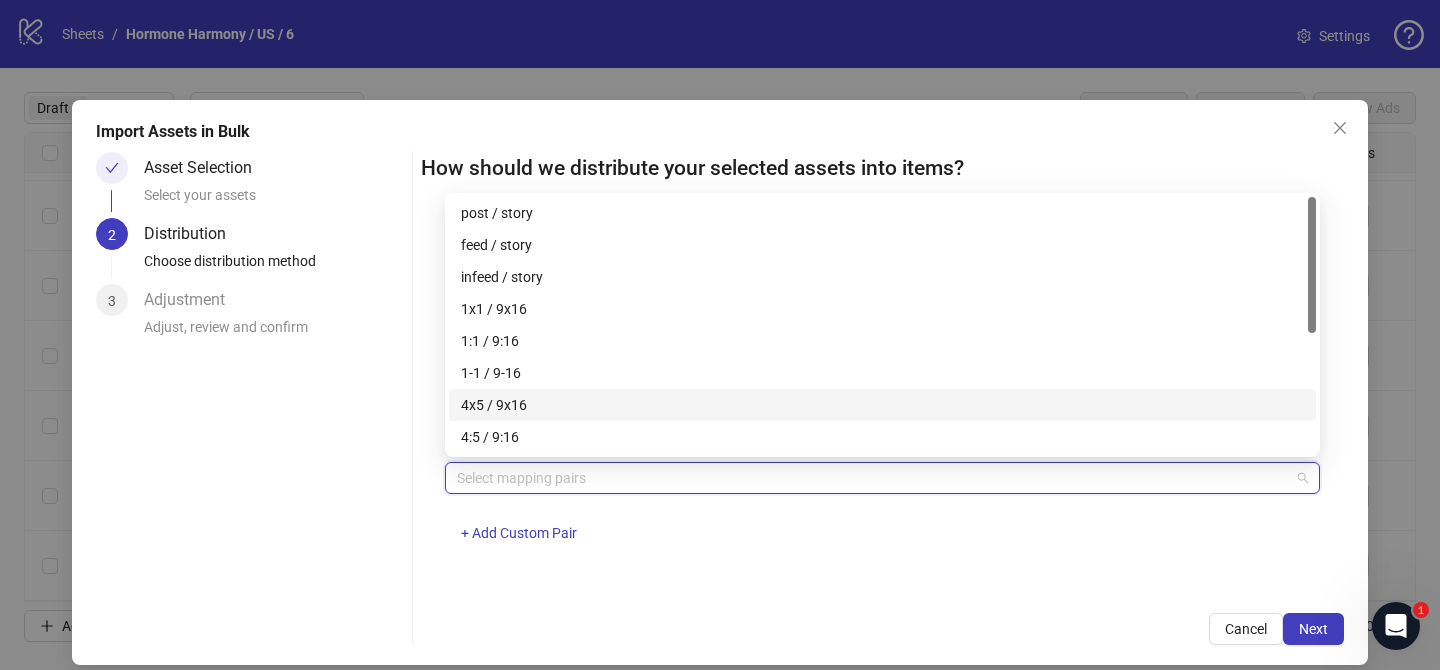 click on "4x5 / 9x16" at bounding box center (882, 405) 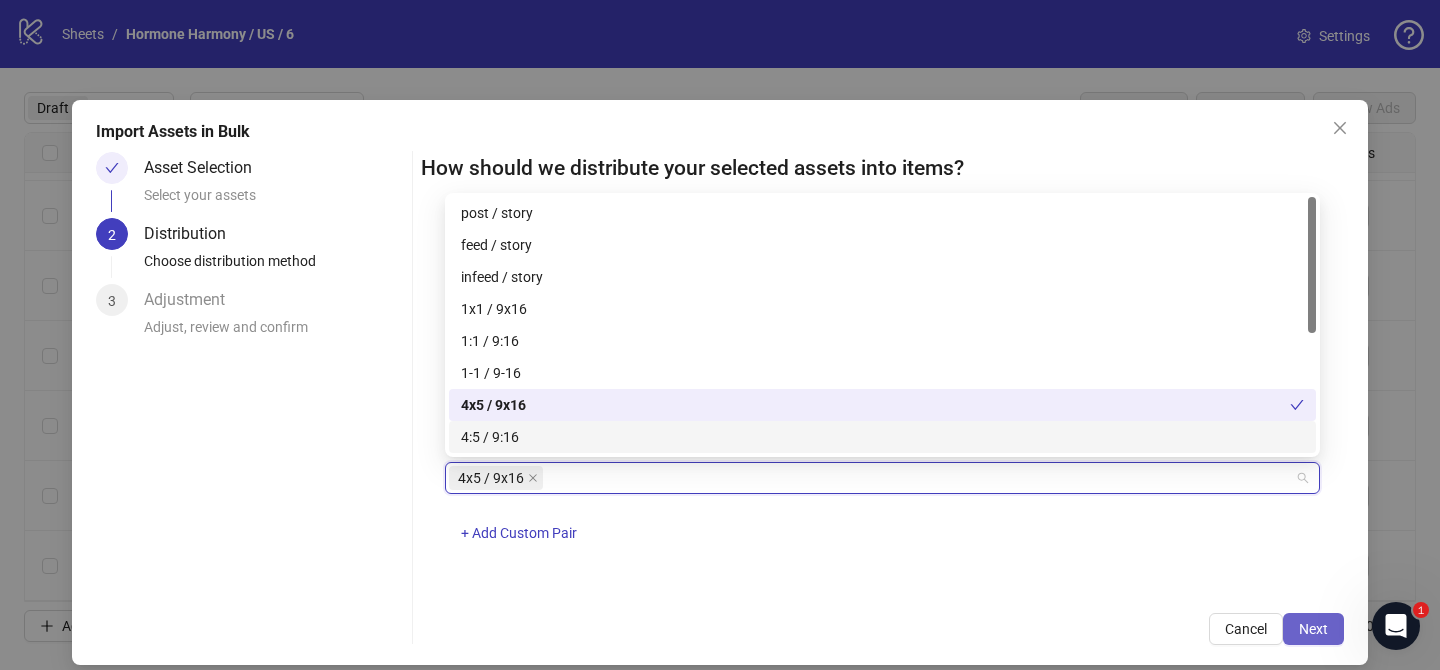 click on "Next" at bounding box center [1313, 629] 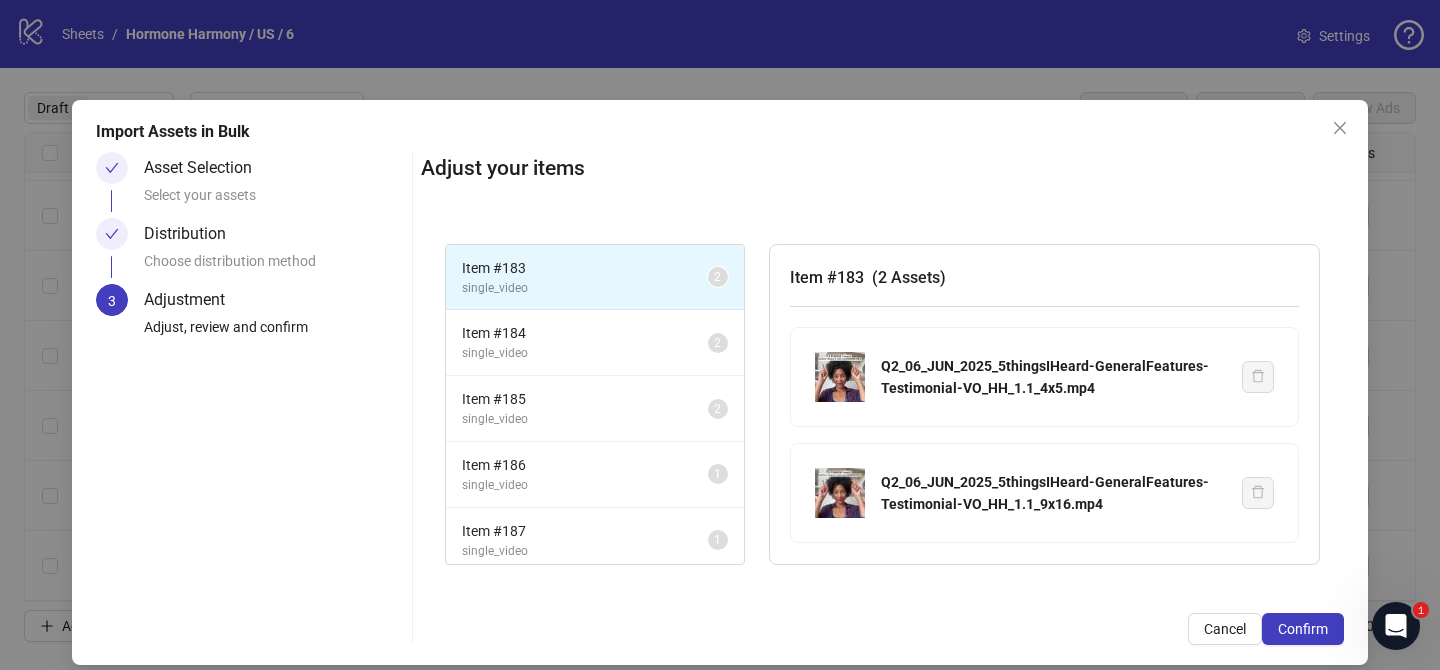 click on "Confirm" at bounding box center (1303, 629) 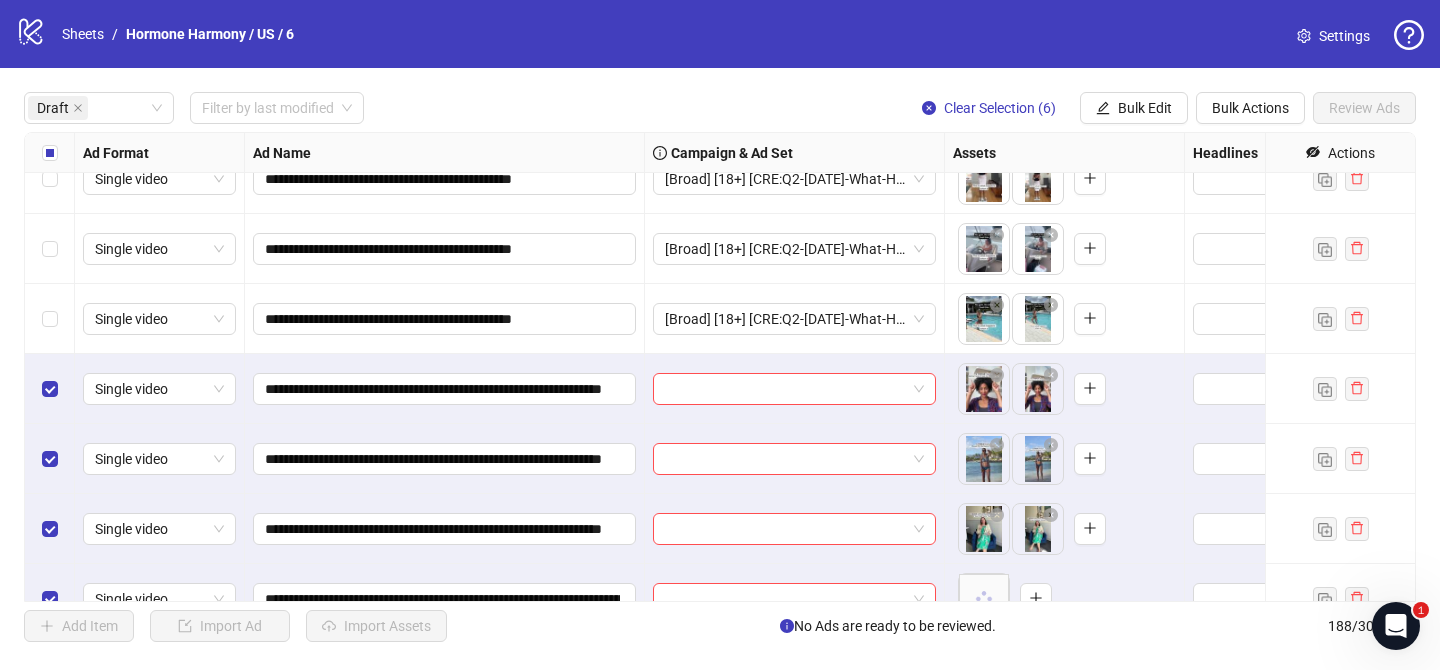scroll, scrollTop: 692, scrollLeft: 0, axis: vertical 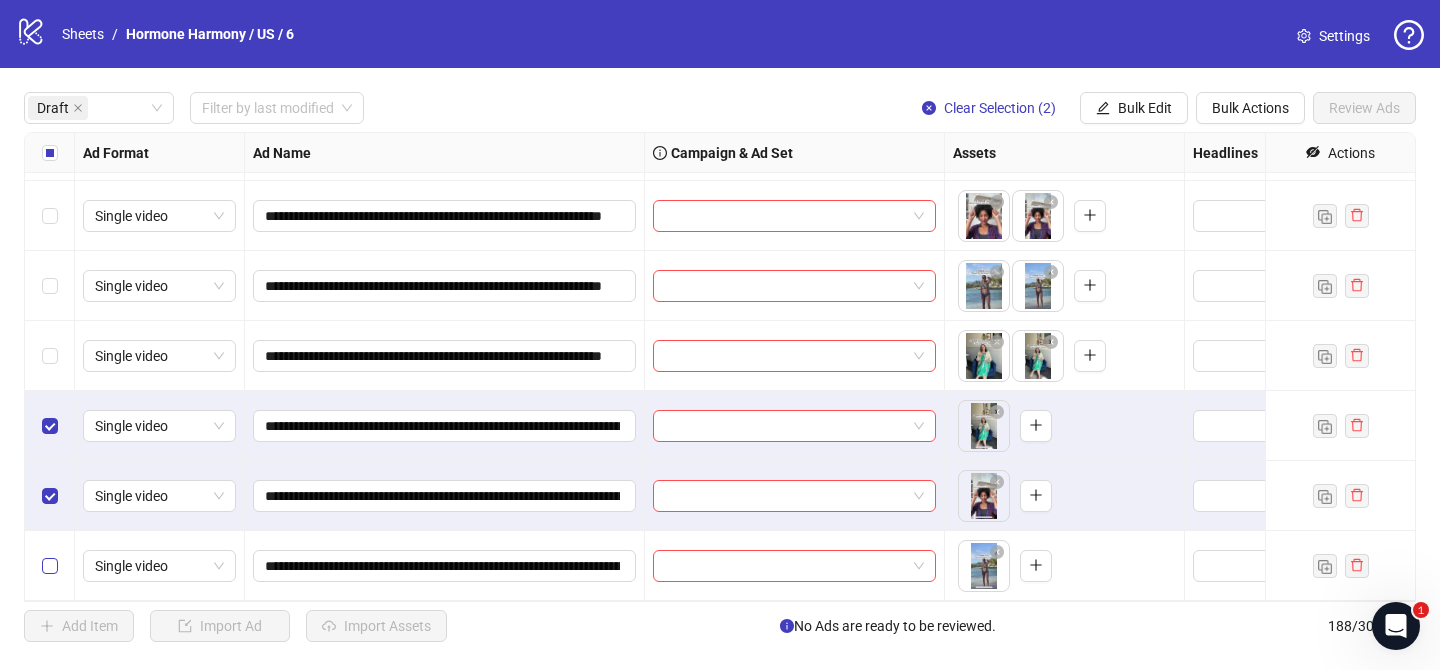 click at bounding box center [50, 566] 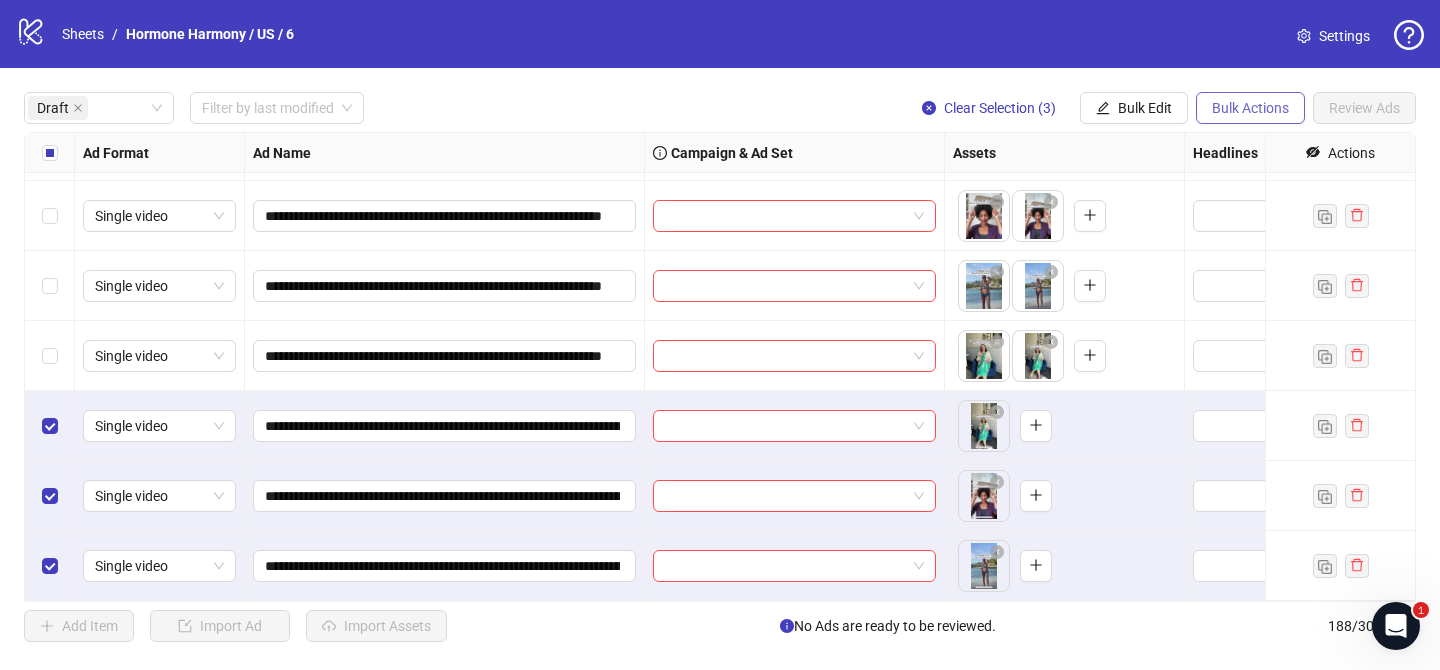click on "Bulk Actions" at bounding box center [1250, 108] 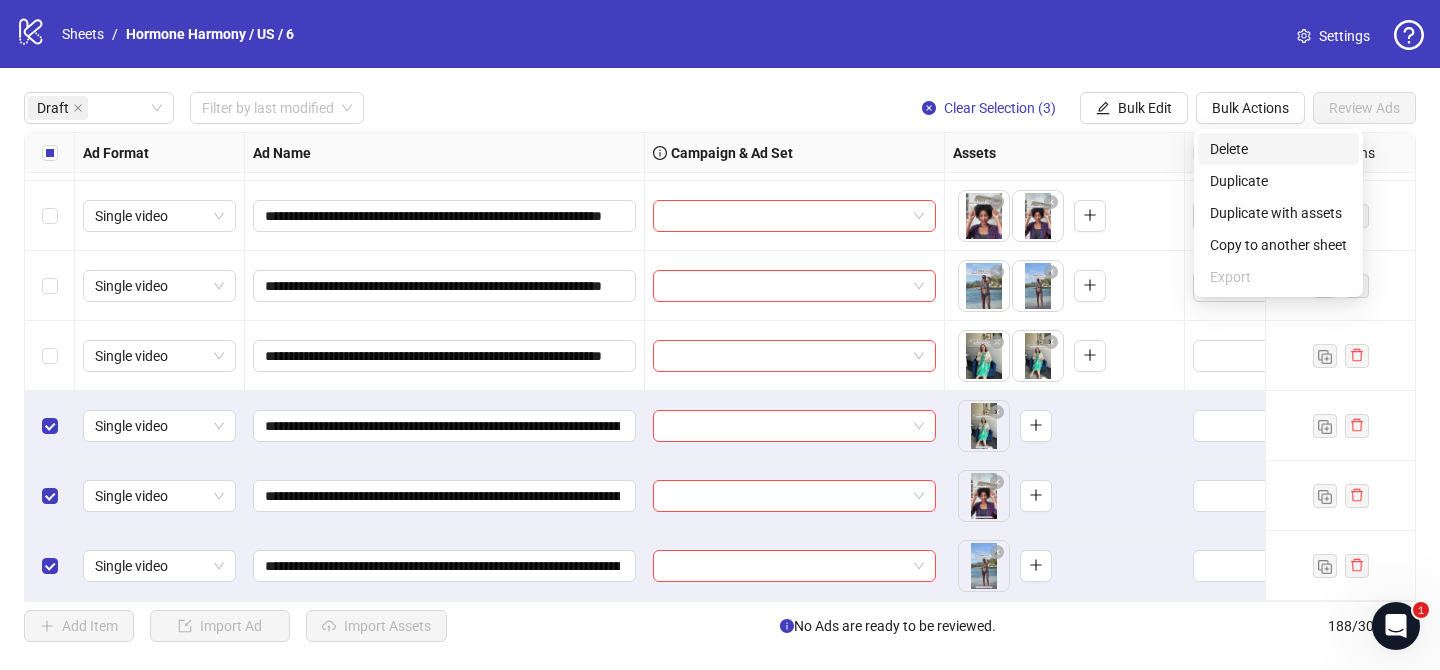 click on "Delete" at bounding box center [1278, 149] 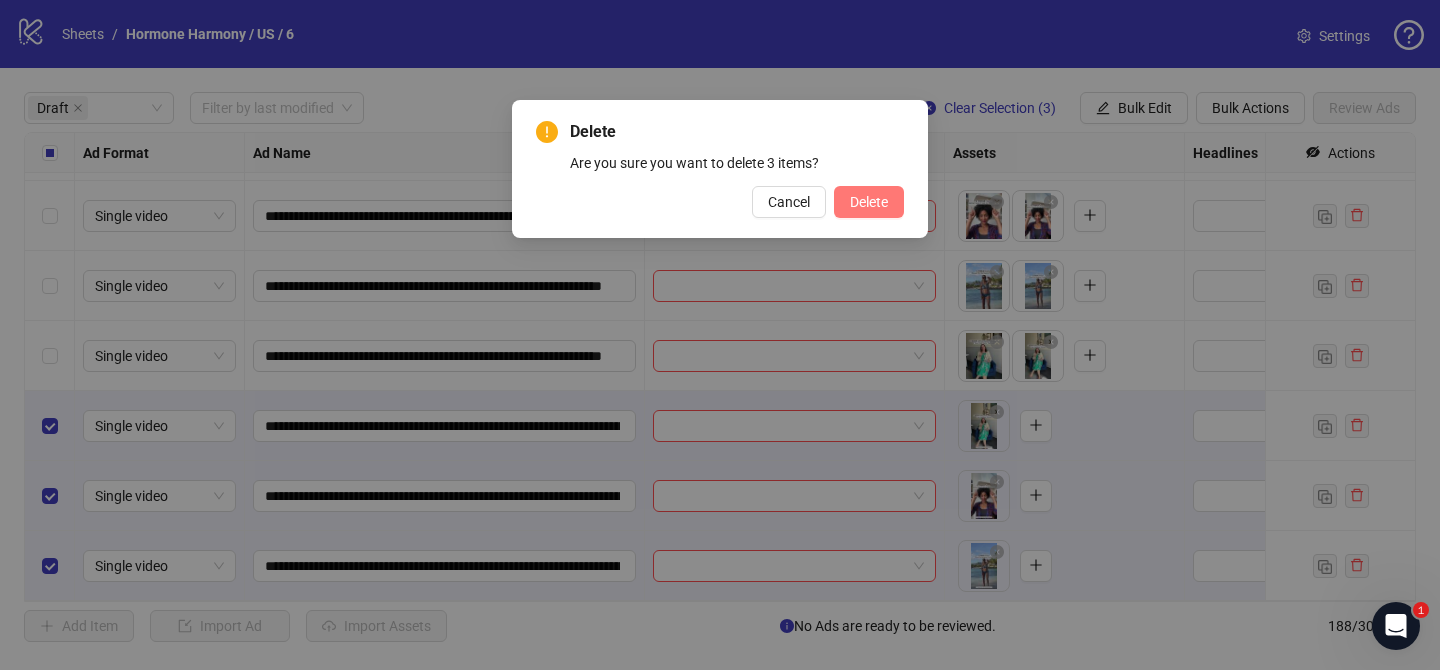 click on "Delete" at bounding box center (869, 202) 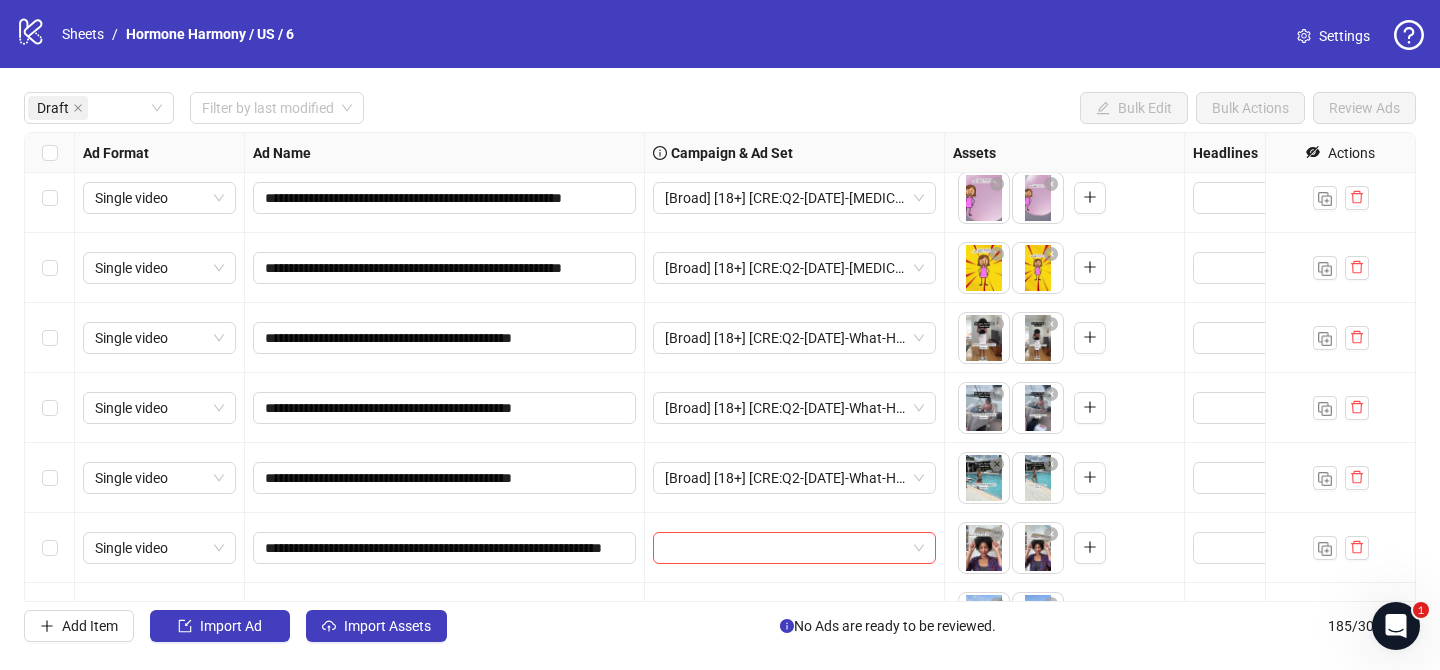 scroll, scrollTop: 482, scrollLeft: 0, axis: vertical 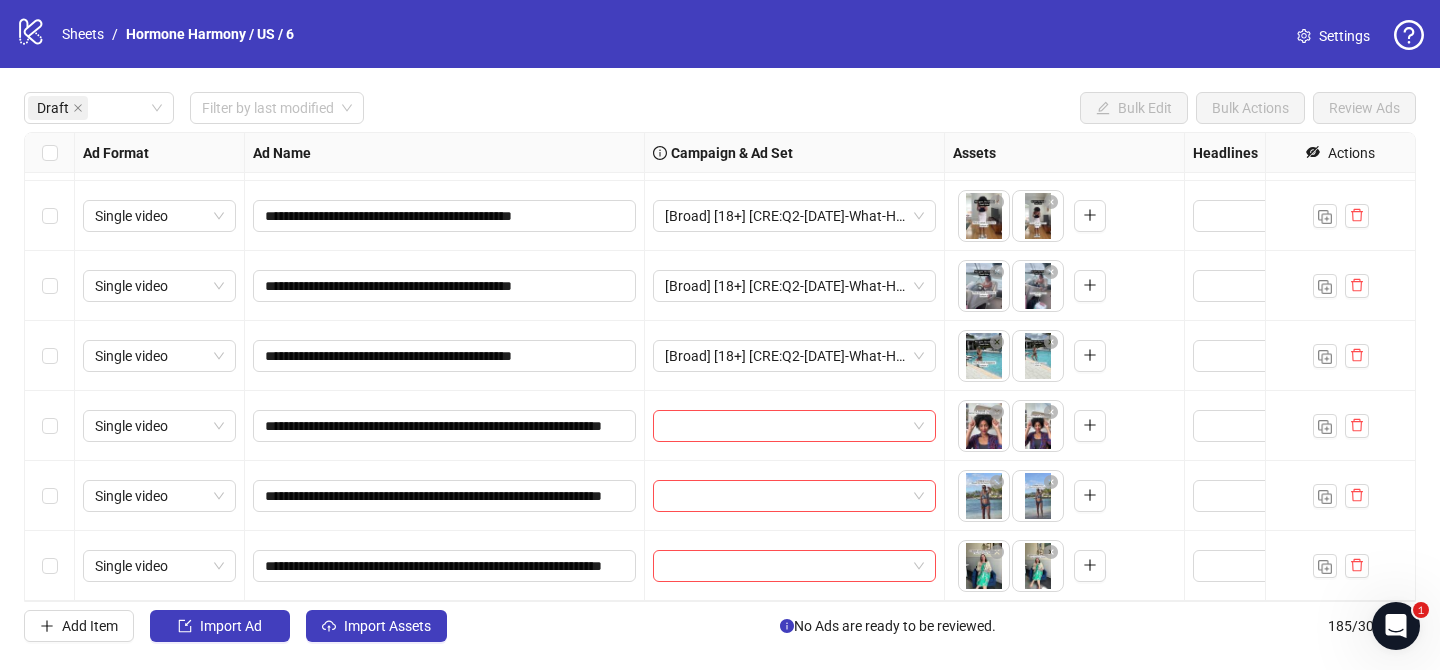 click at bounding box center [50, 426] 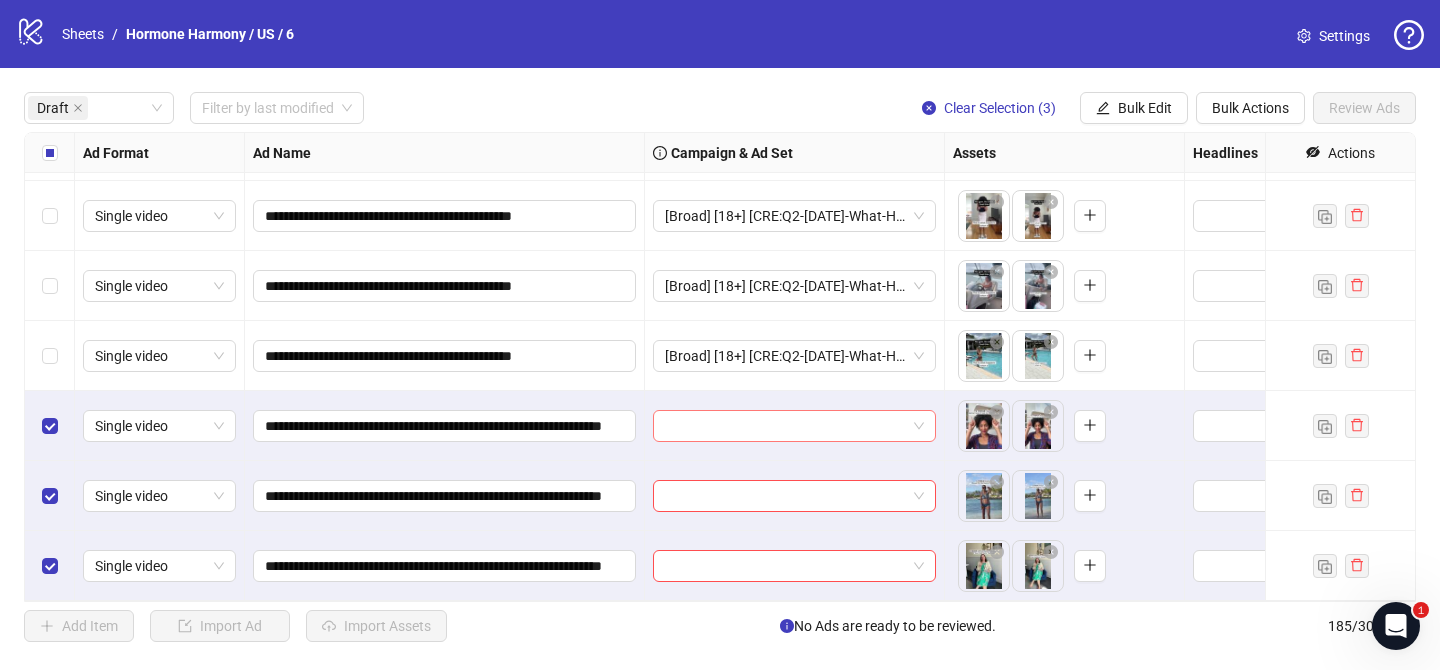 click at bounding box center (785, 426) 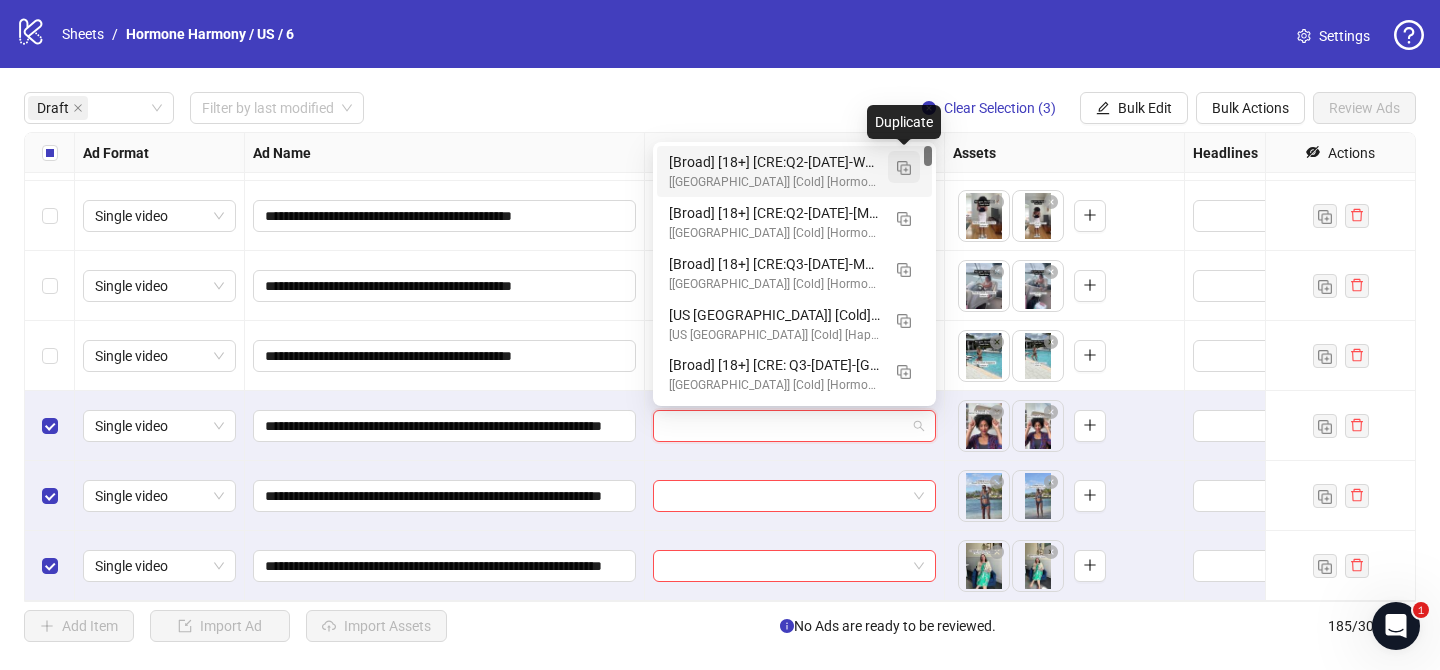 click at bounding box center (904, 167) 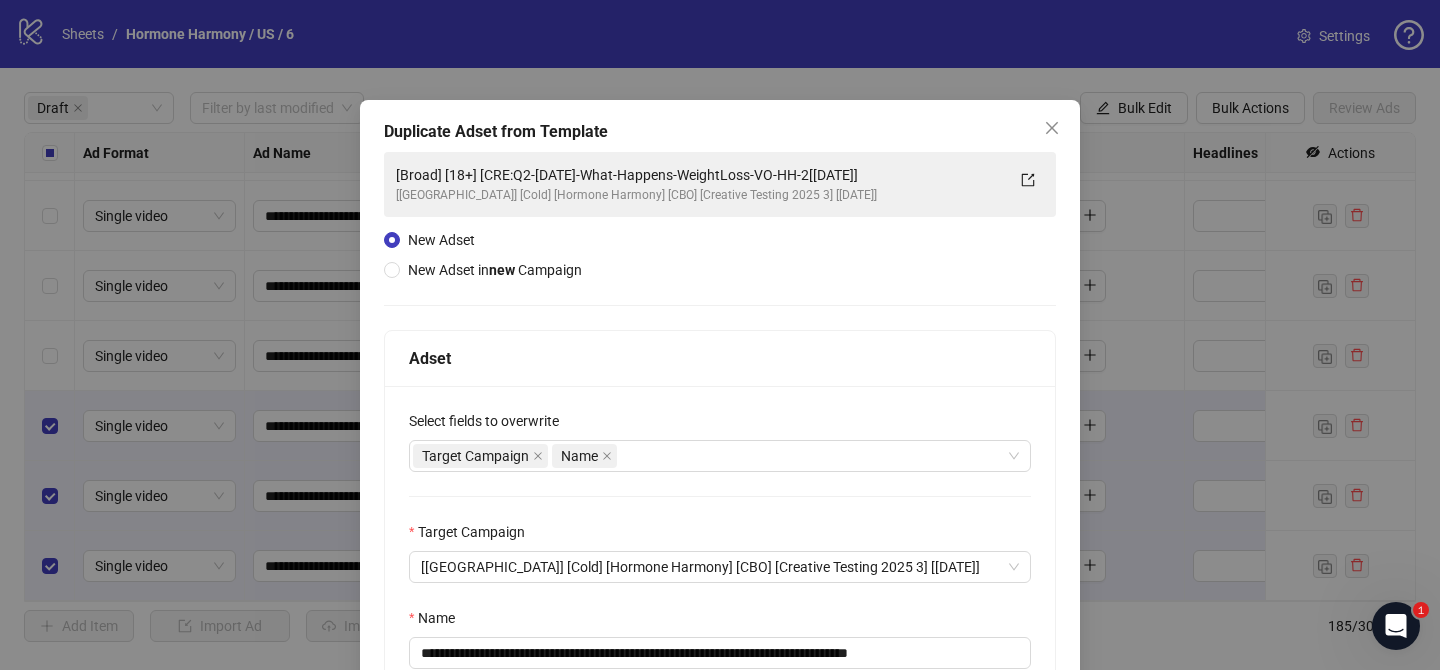 scroll, scrollTop: 136, scrollLeft: 0, axis: vertical 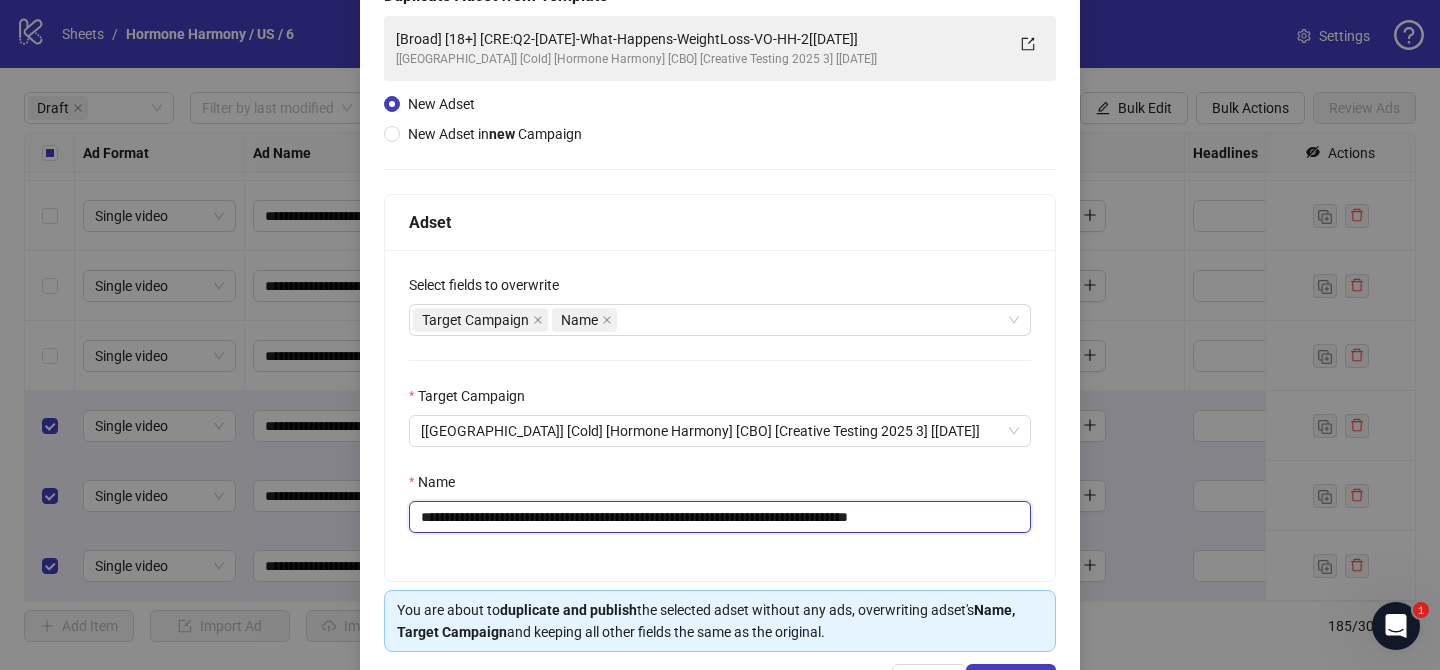 drag, startPoint x: 538, startPoint y: 519, endPoint x: 866, endPoint y: 523, distance: 328.02438 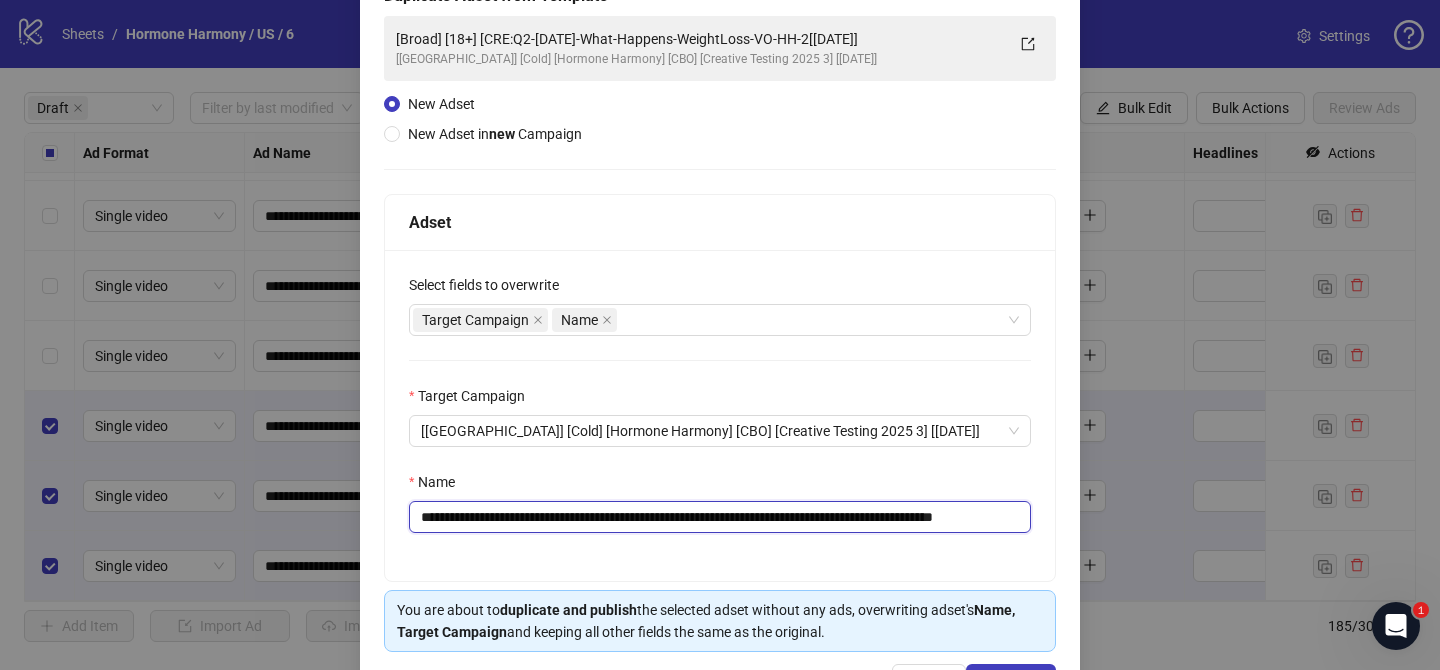 scroll, scrollTop: 0, scrollLeft: 67, axis: horizontal 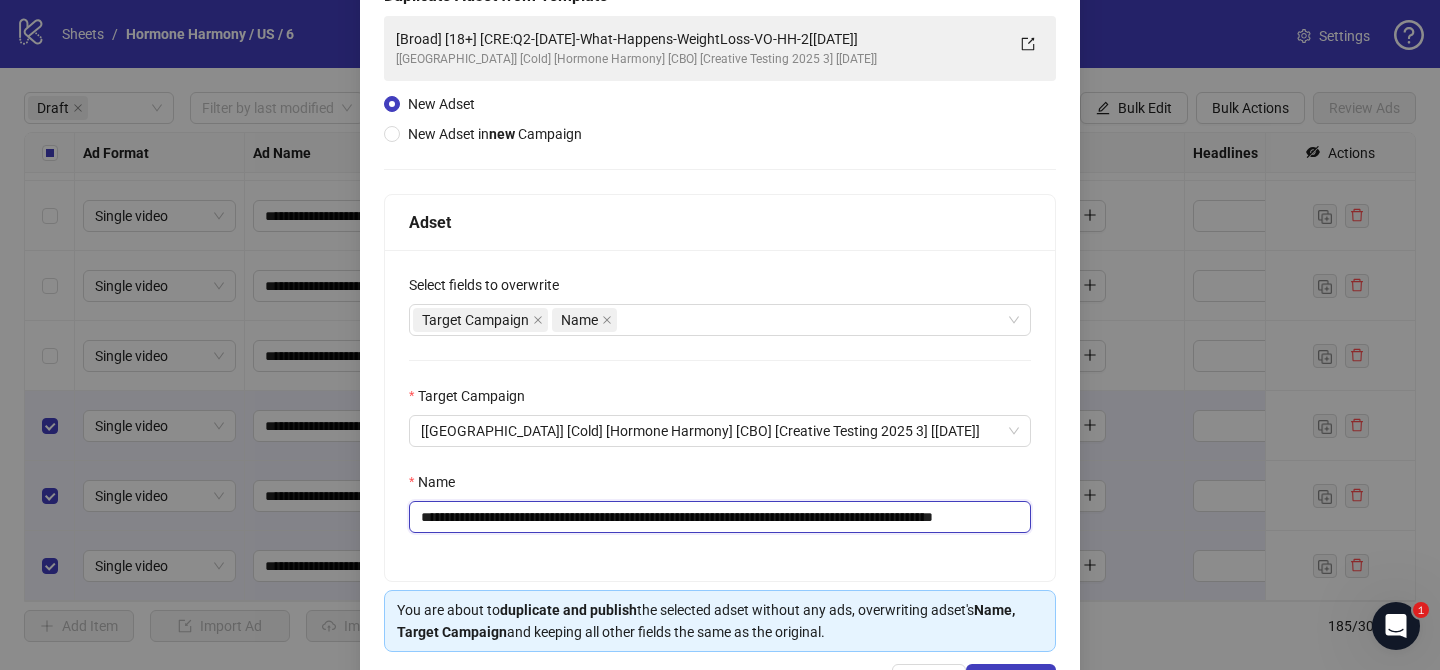 drag, startPoint x: 976, startPoint y: 517, endPoint x: 1104, endPoint y: 516, distance: 128.0039 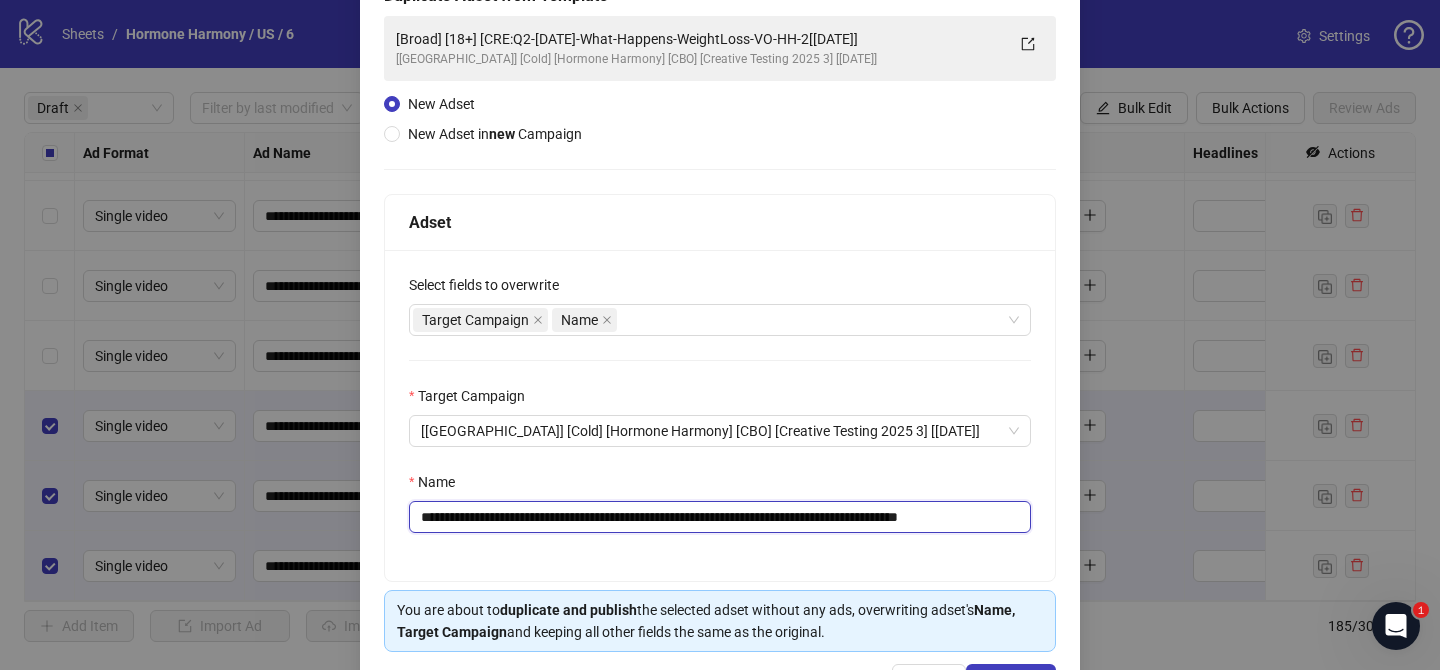 scroll, scrollTop: 0, scrollLeft: 24, axis: horizontal 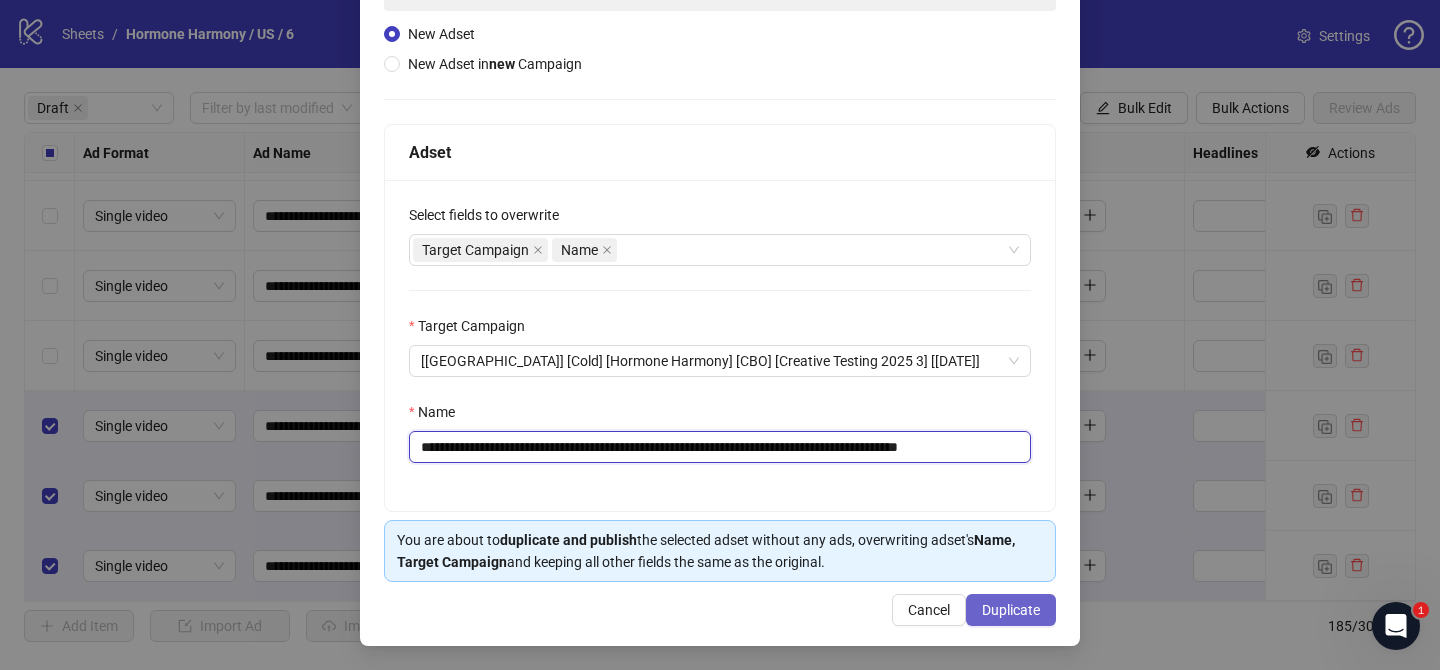 type on "**********" 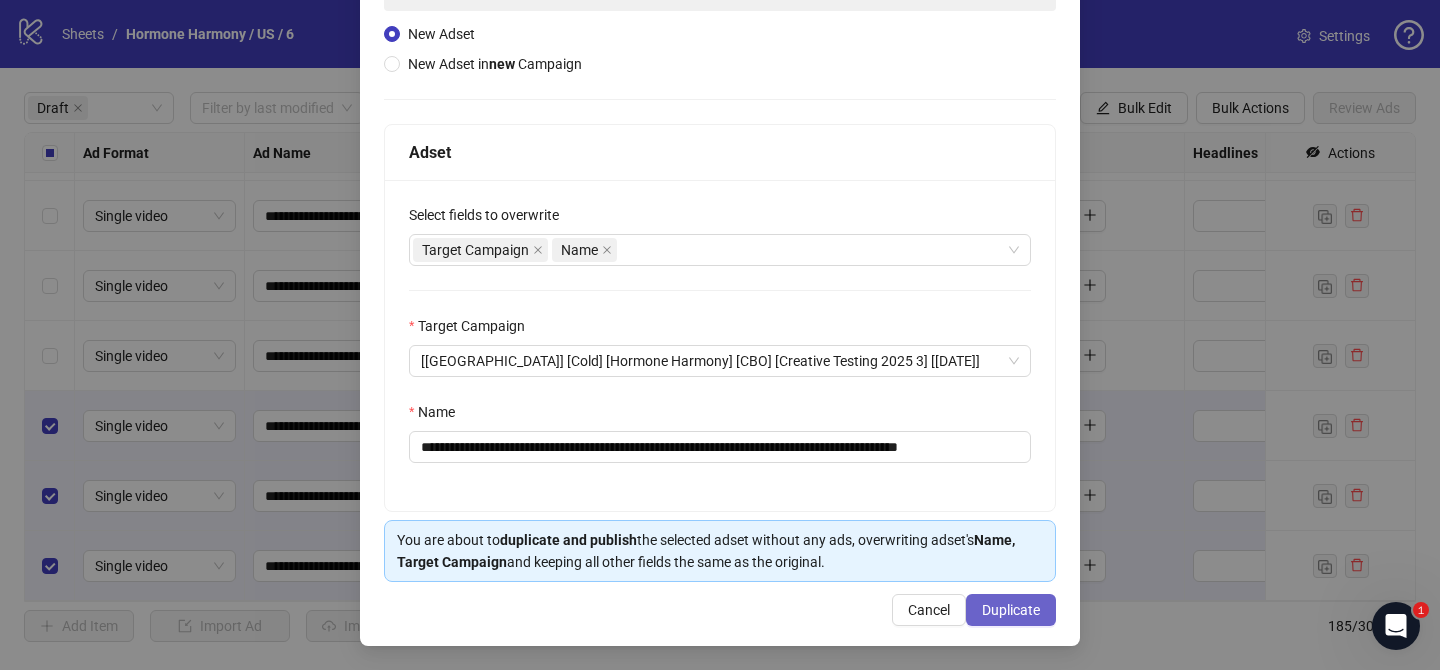 click on "Duplicate" at bounding box center (1011, 610) 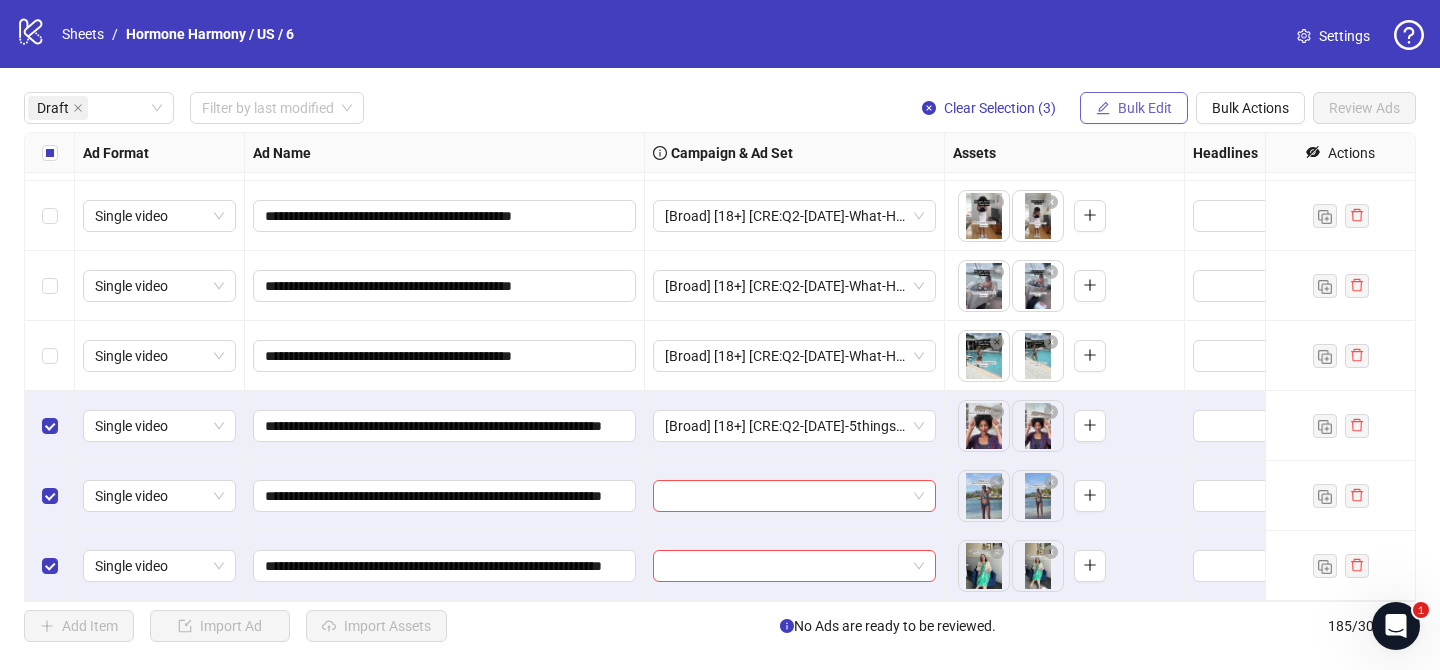 click on "Bulk Edit" at bounding box center (1145, 108) 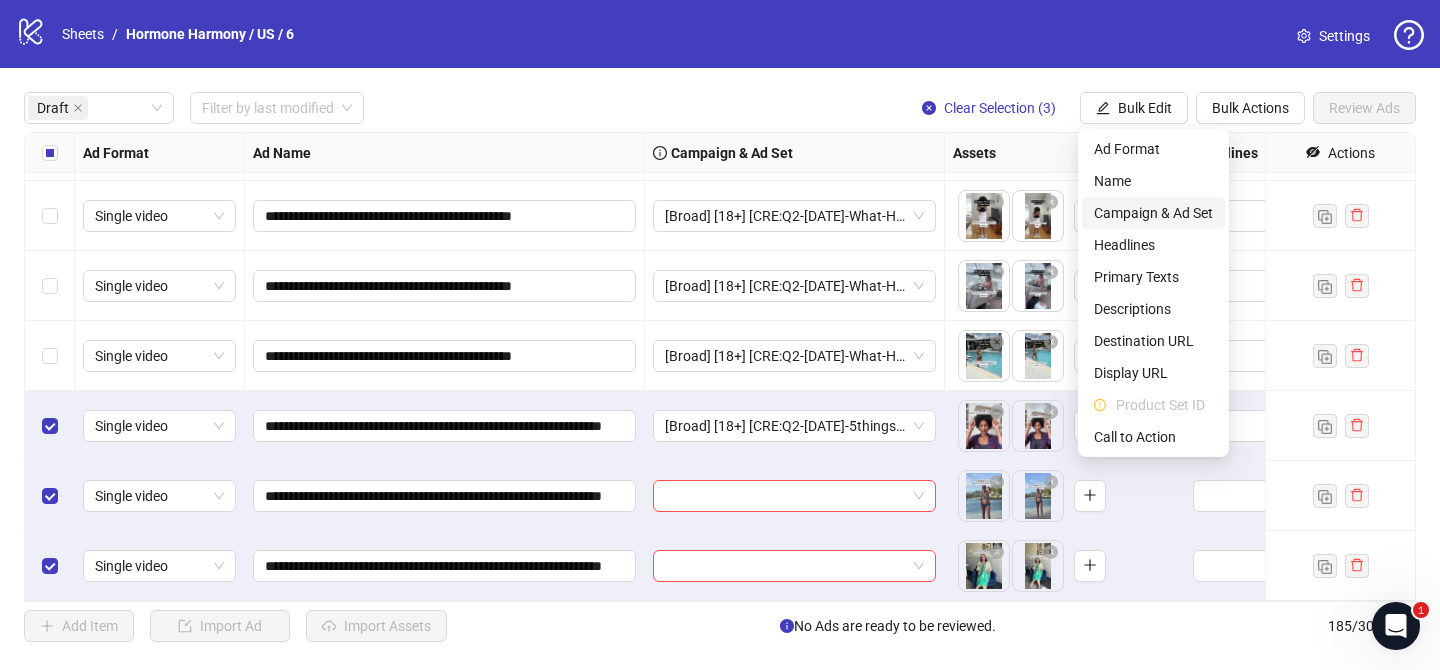 click on "Campaign & Ad Set" at bounding box center (1153, 213) 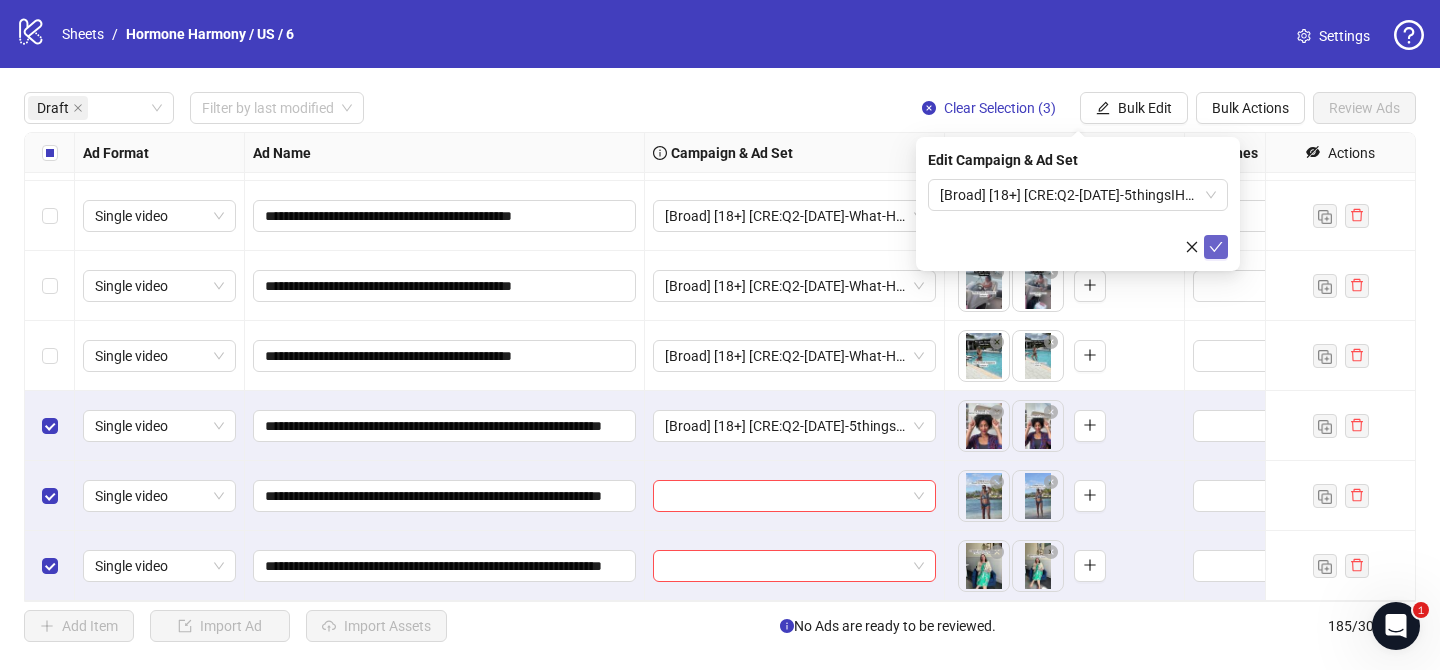 click 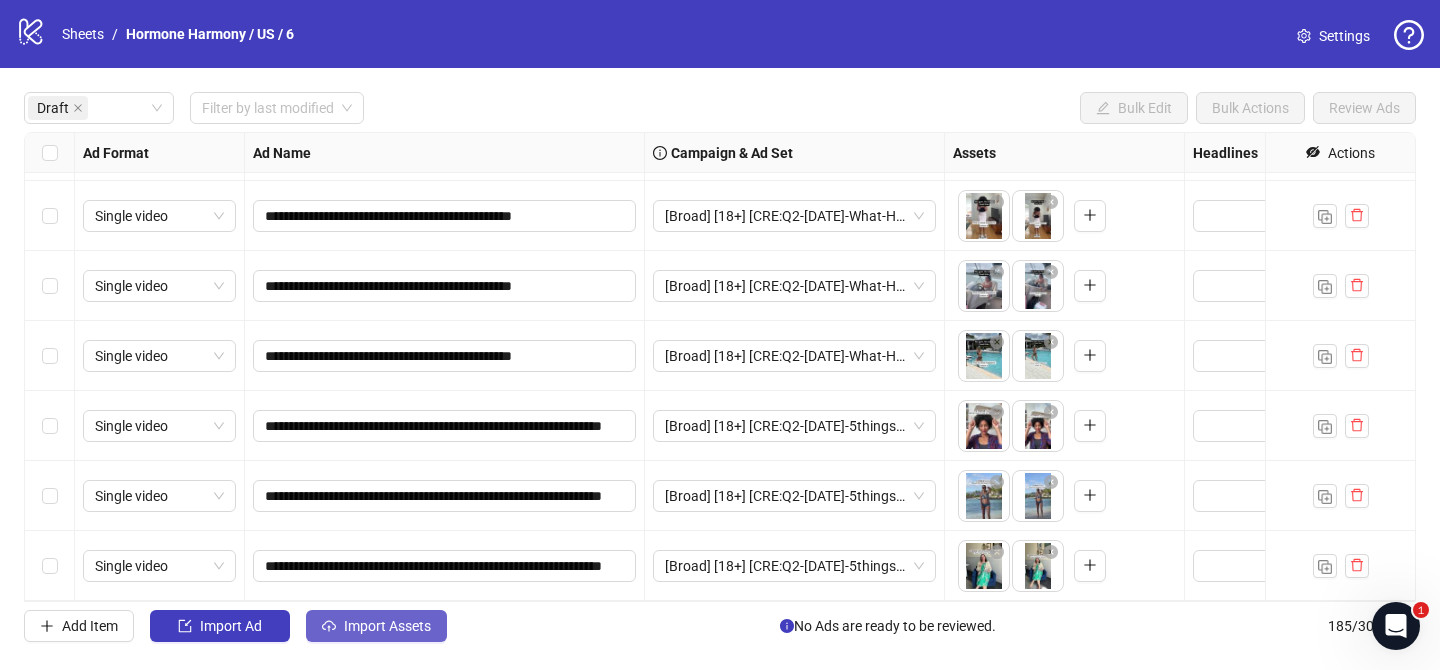 click on "Import Assets" at bounding box center (387, 626) 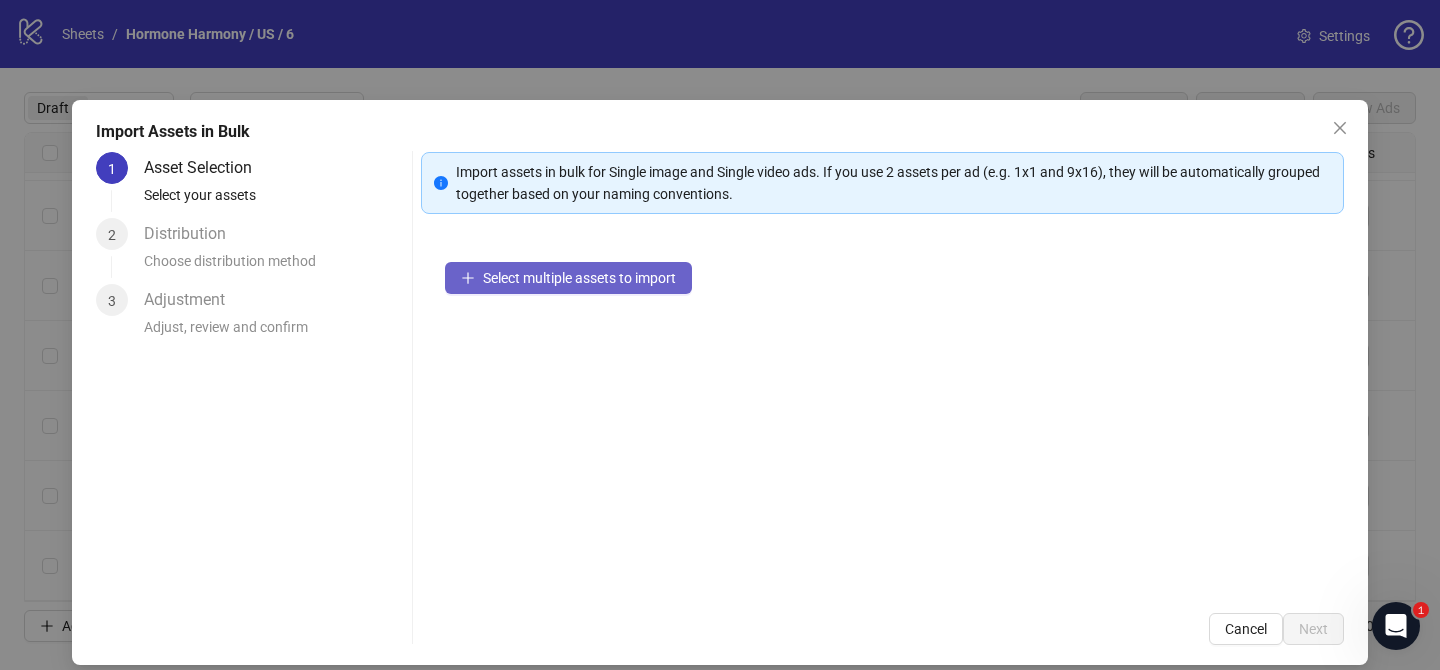 click on "Select multiple assets to import" at bounding box center (579, 278) 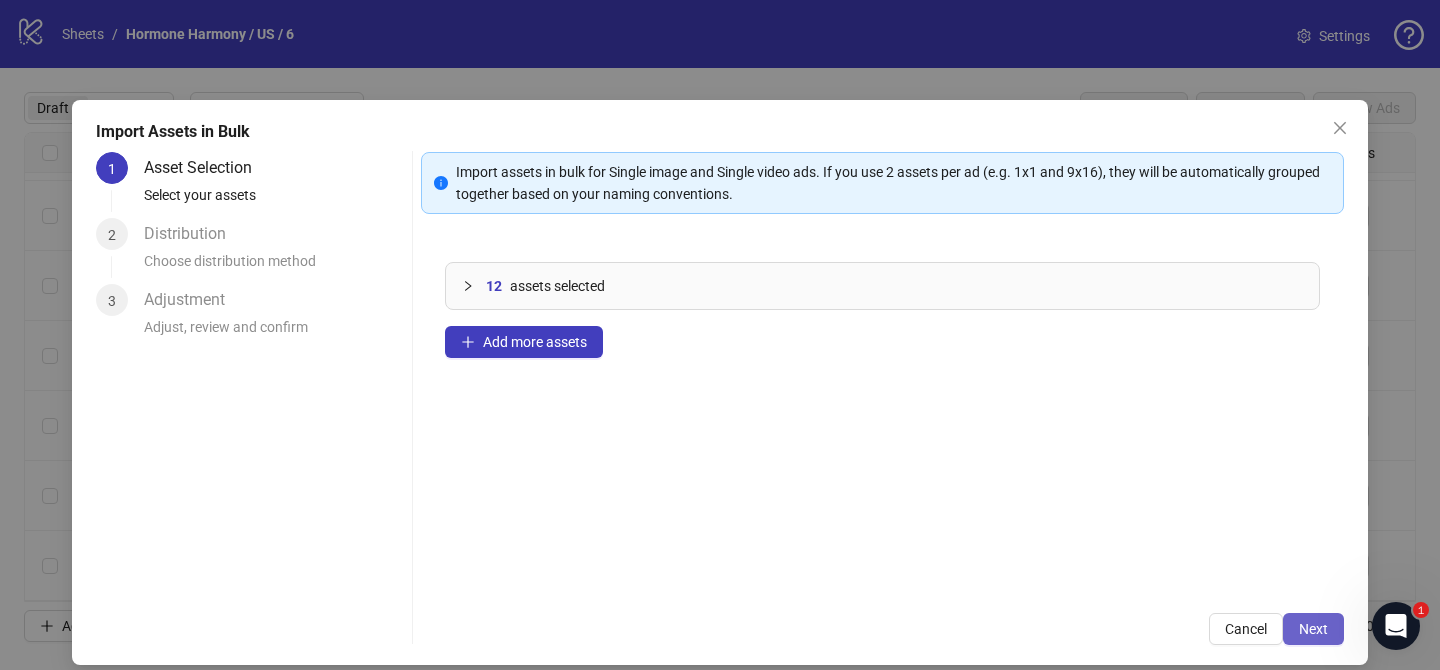 click on "Next" at bounding box center (1313, 629) 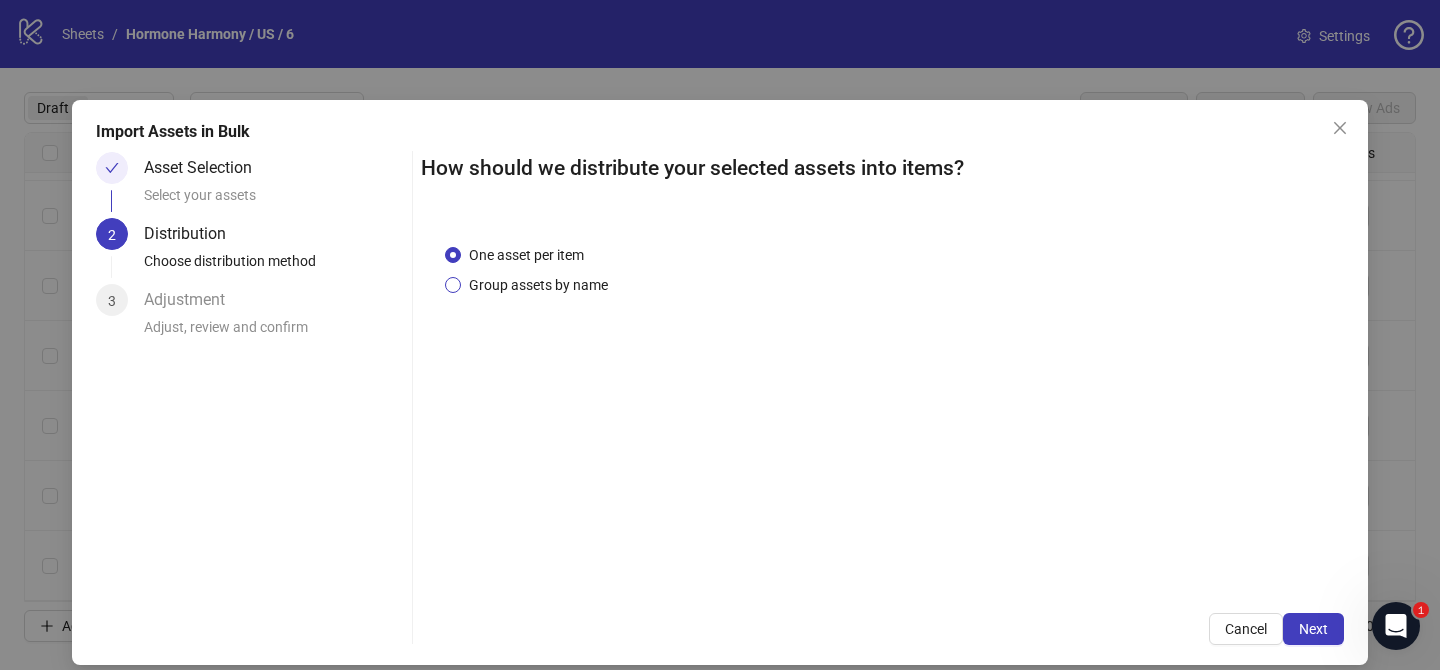 click on "Group assets by name" at bounding box center [538, 285] 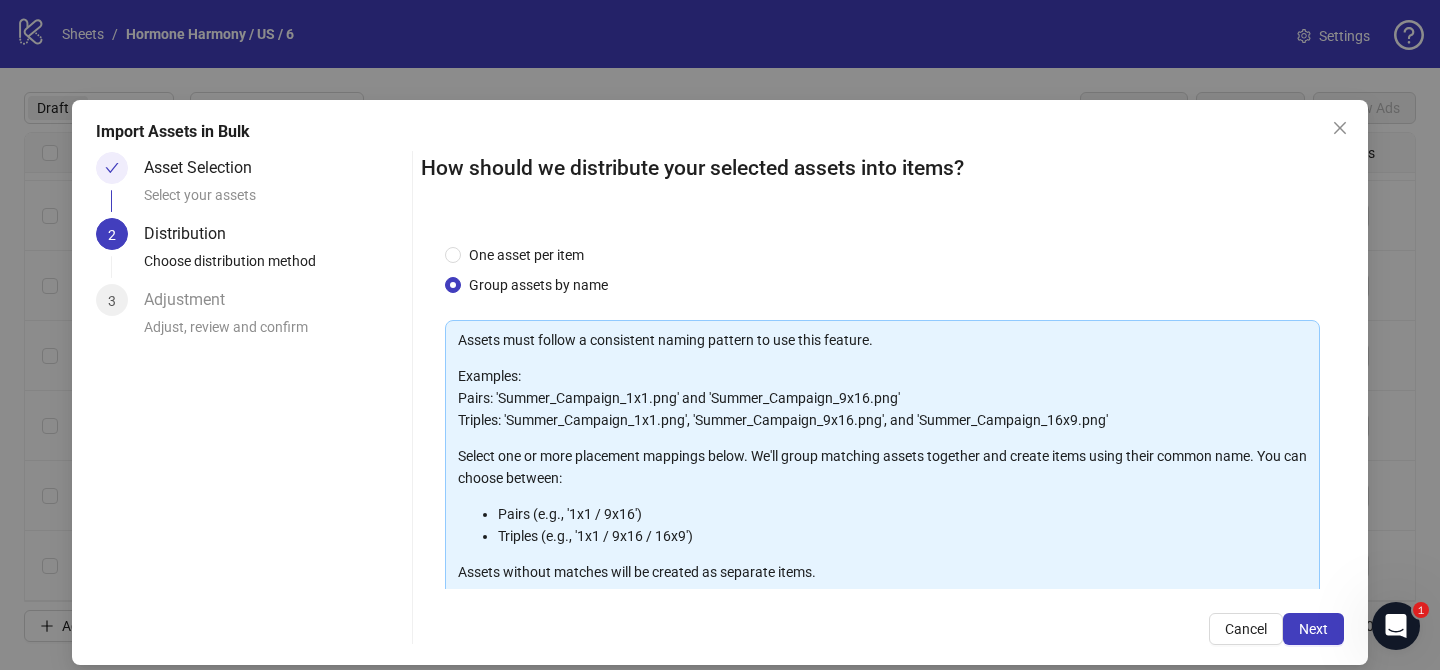 scroll, scrollTop: 216, scrollLeft: 0, axis: vertical 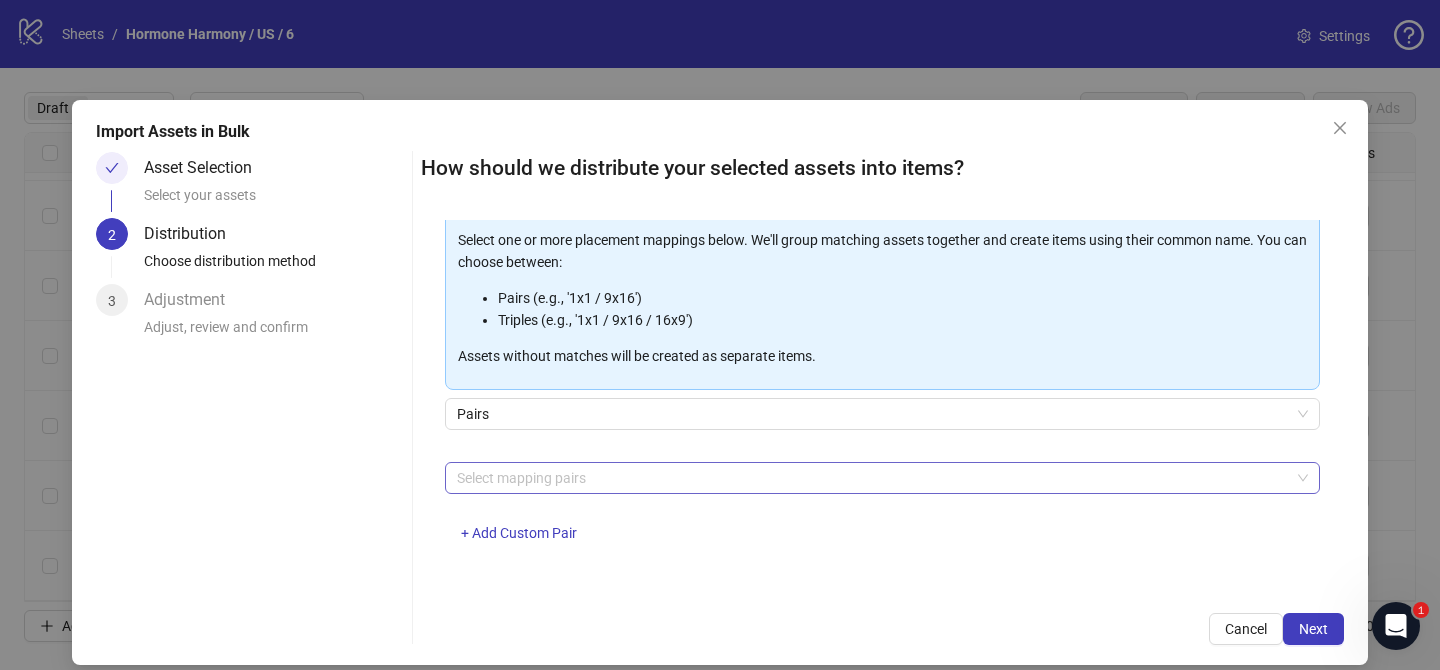 click at bounding box center (872, 478) 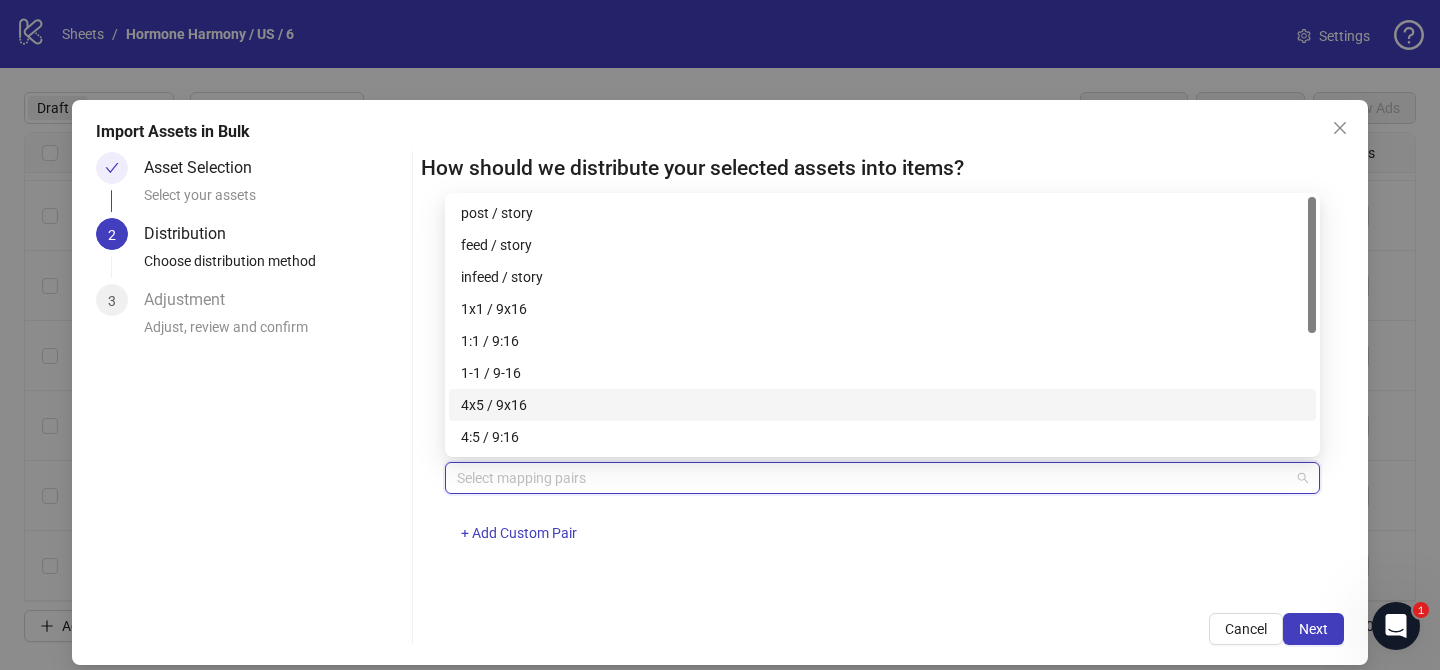 click on "4x5 / 9x16" at bounding box center (882, 405) 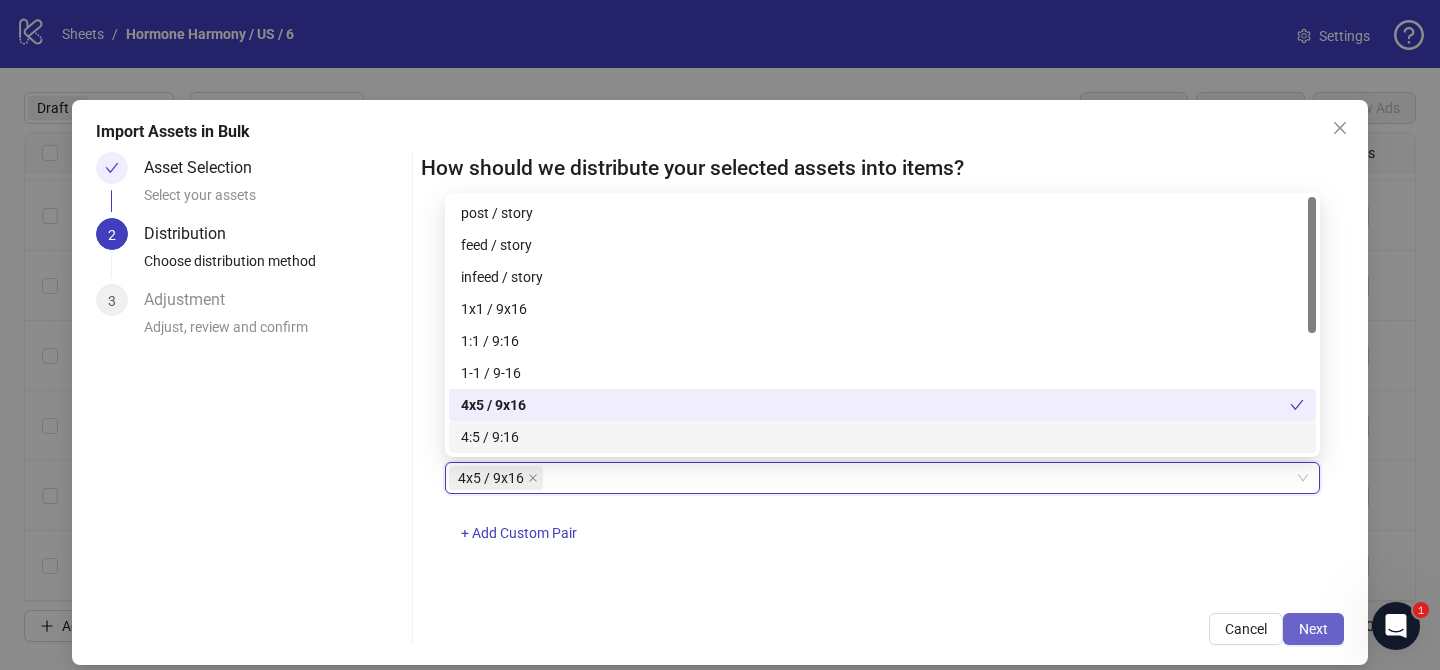 click on "Next" at bounding box center (1313, 629) 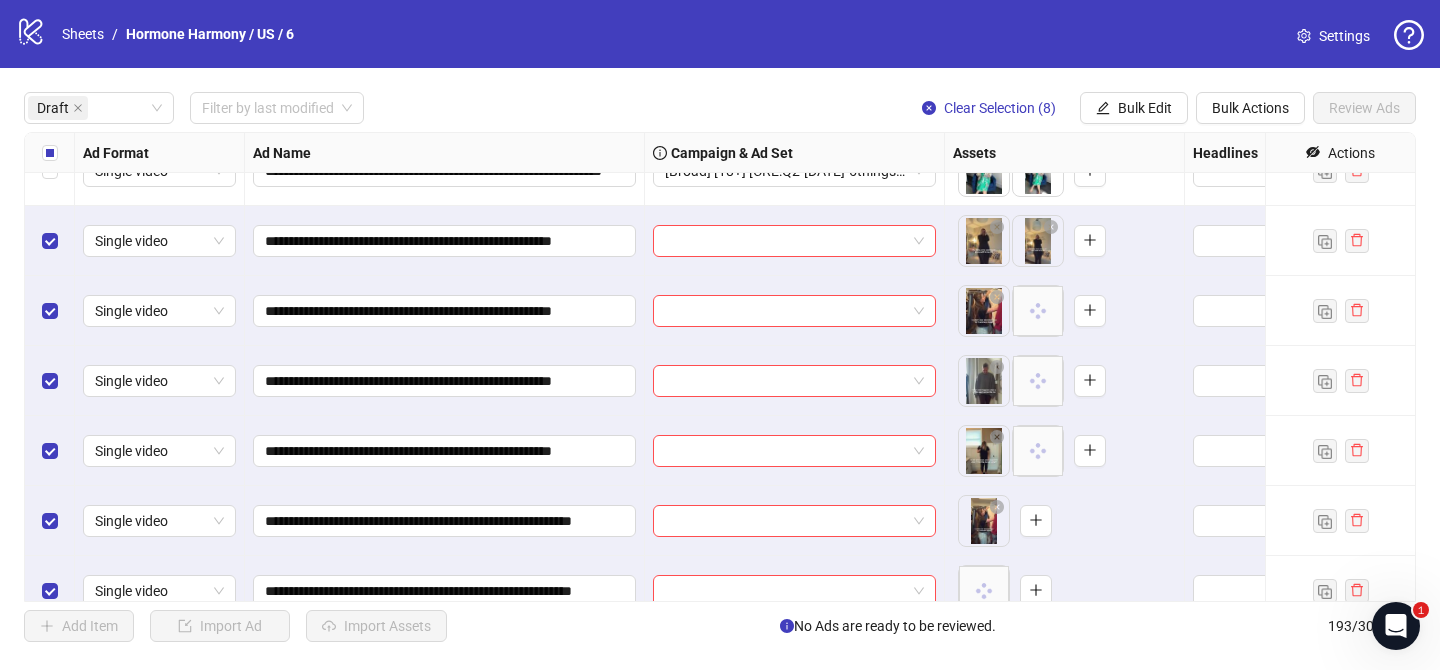 scroll, scrollTop: 1042, scrollLeft: 0, axis: vertical 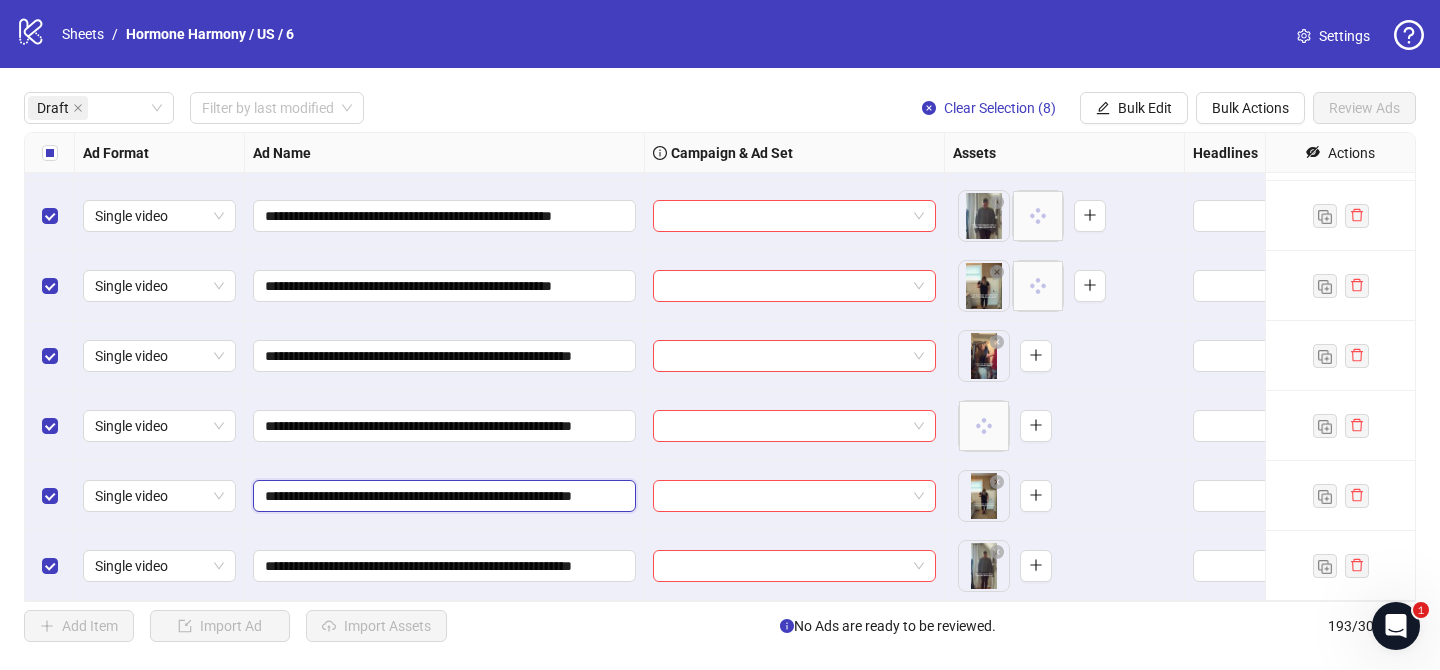 click on "**********" at bounding box center (442, 496) 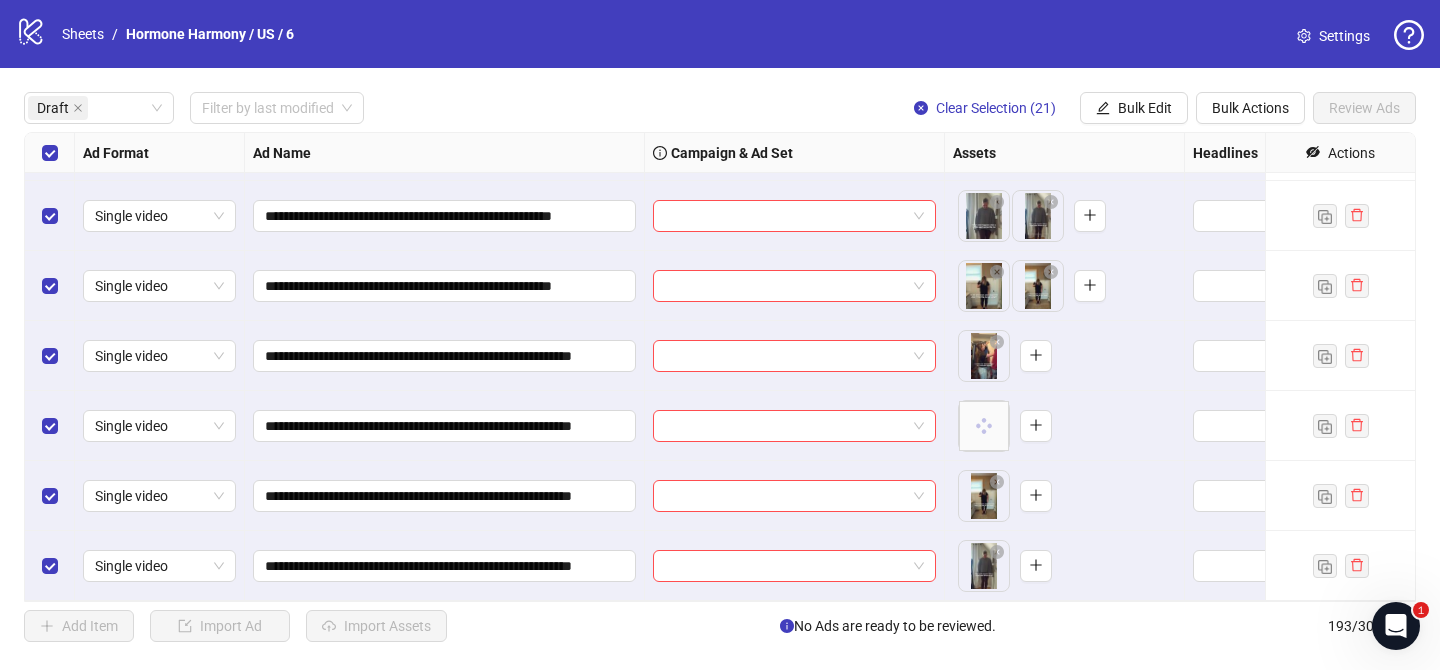scroll, scrollTop: 0, scrollLeft: 0, axis: both 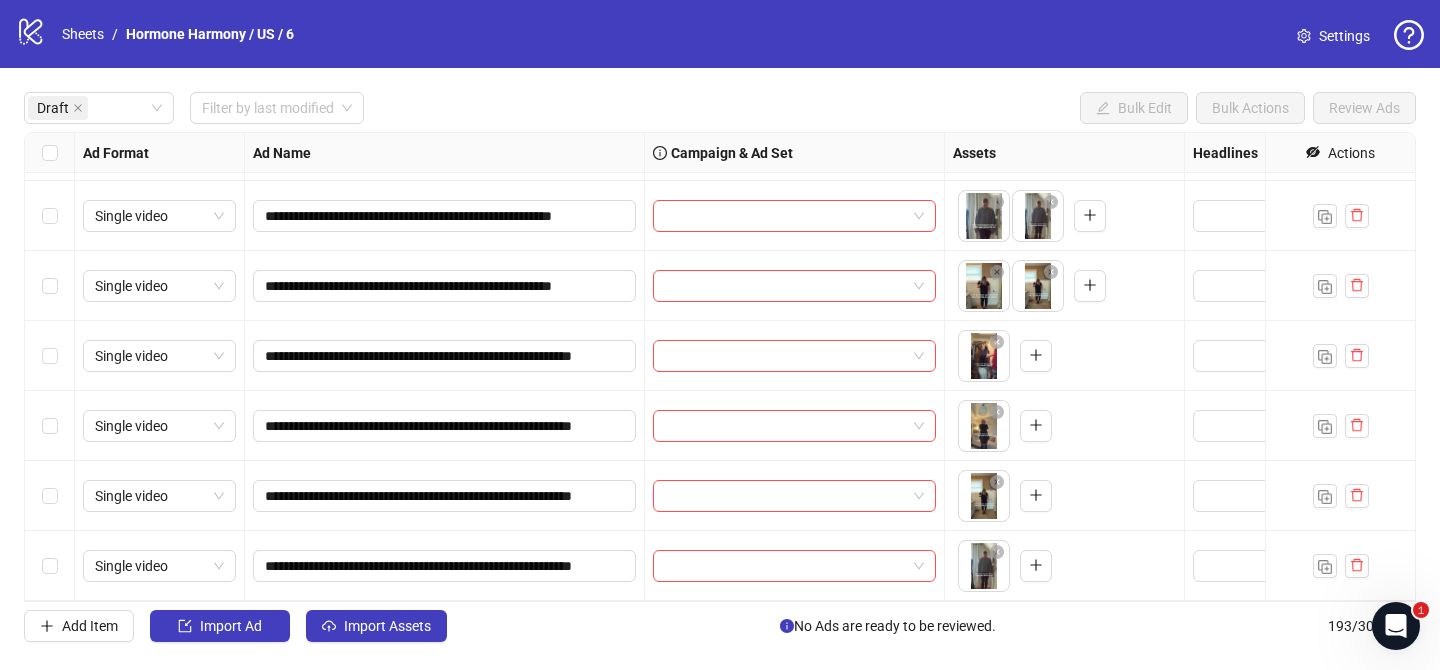 click at bounding box center [50, 356] 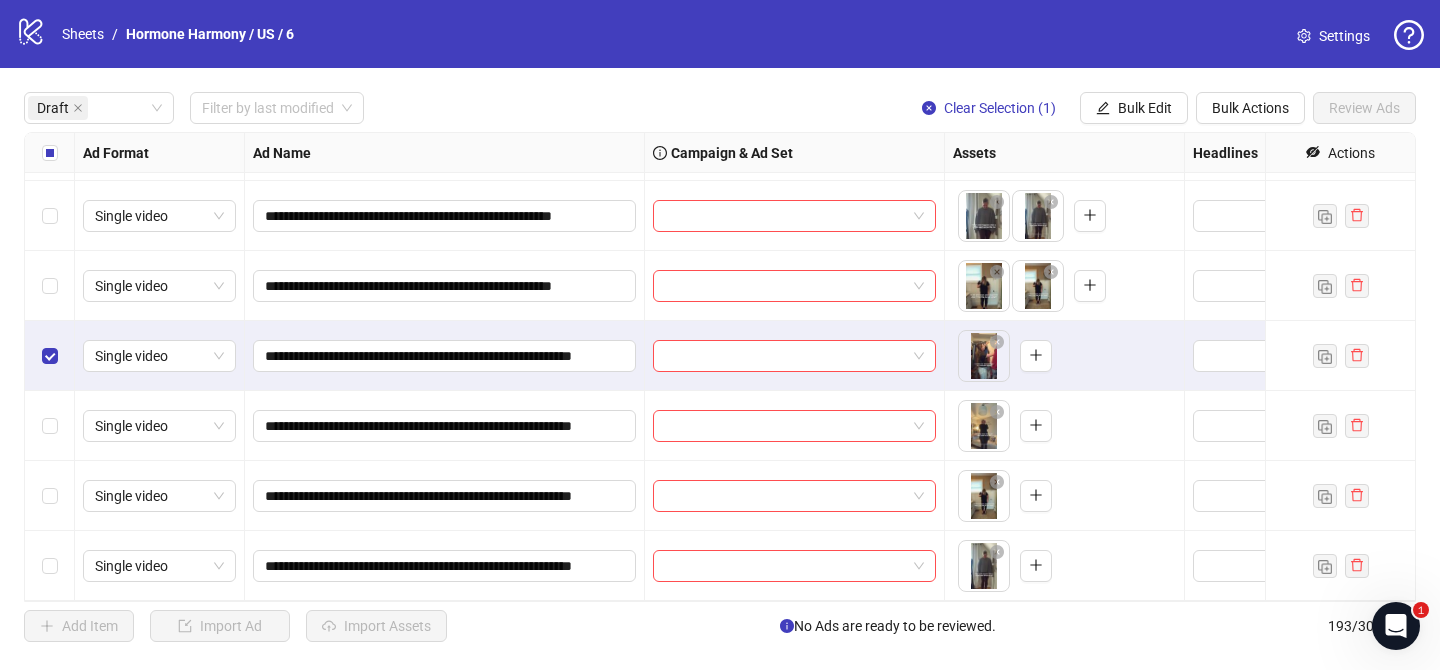 click at bounding box center [50, 426] 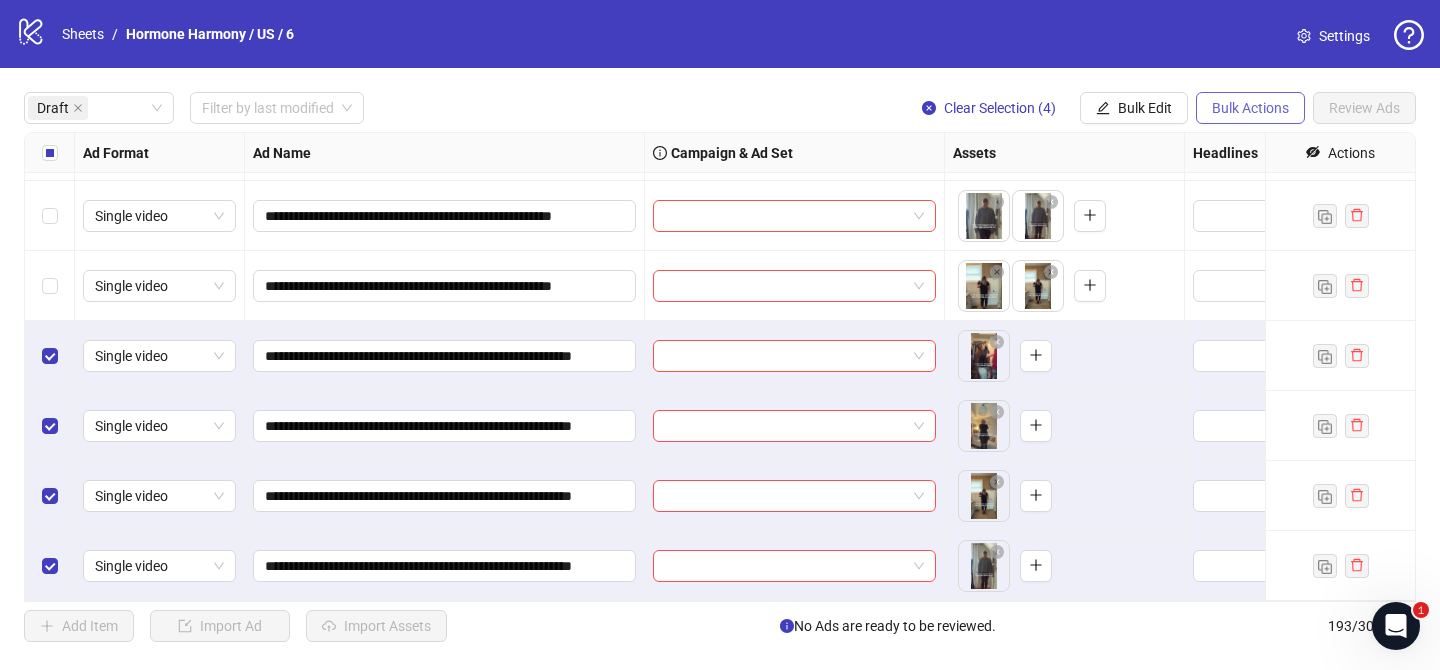 click on "Bulk Actions" at bounding box center (1250, 108) 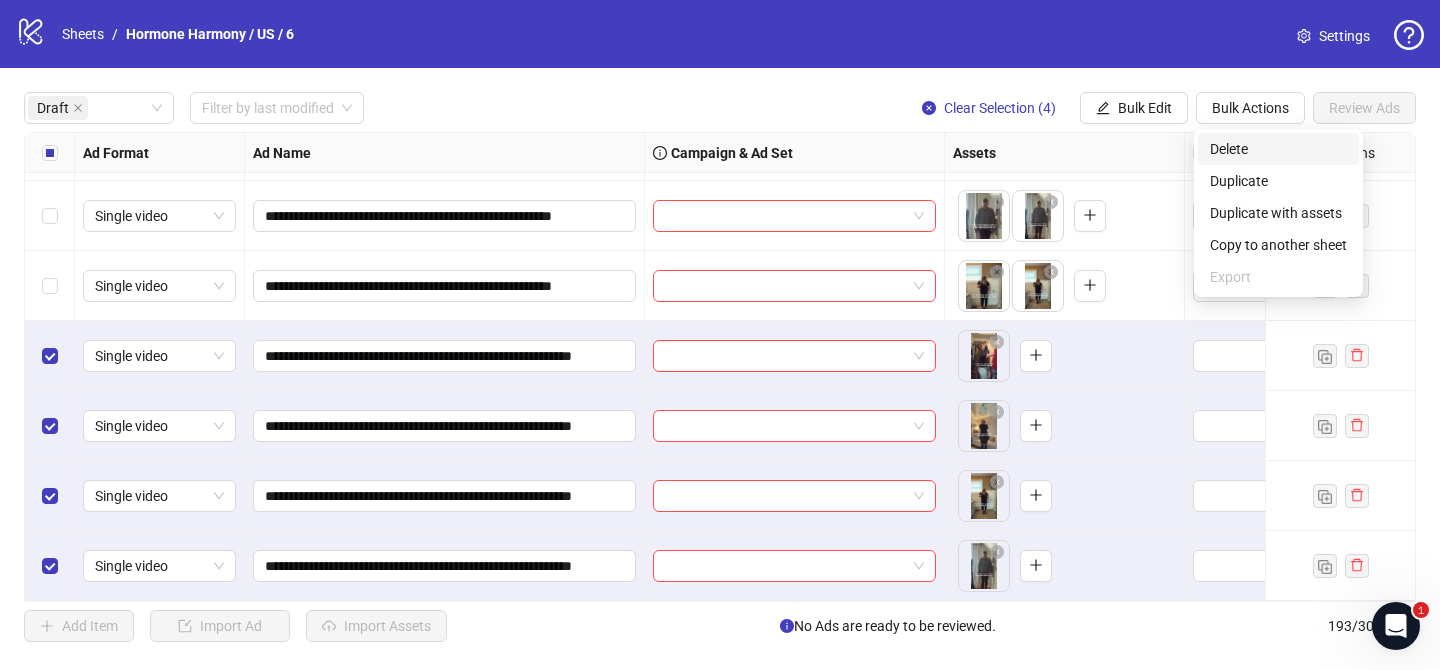 click on "Delete" at bounding box center [1278, 149] 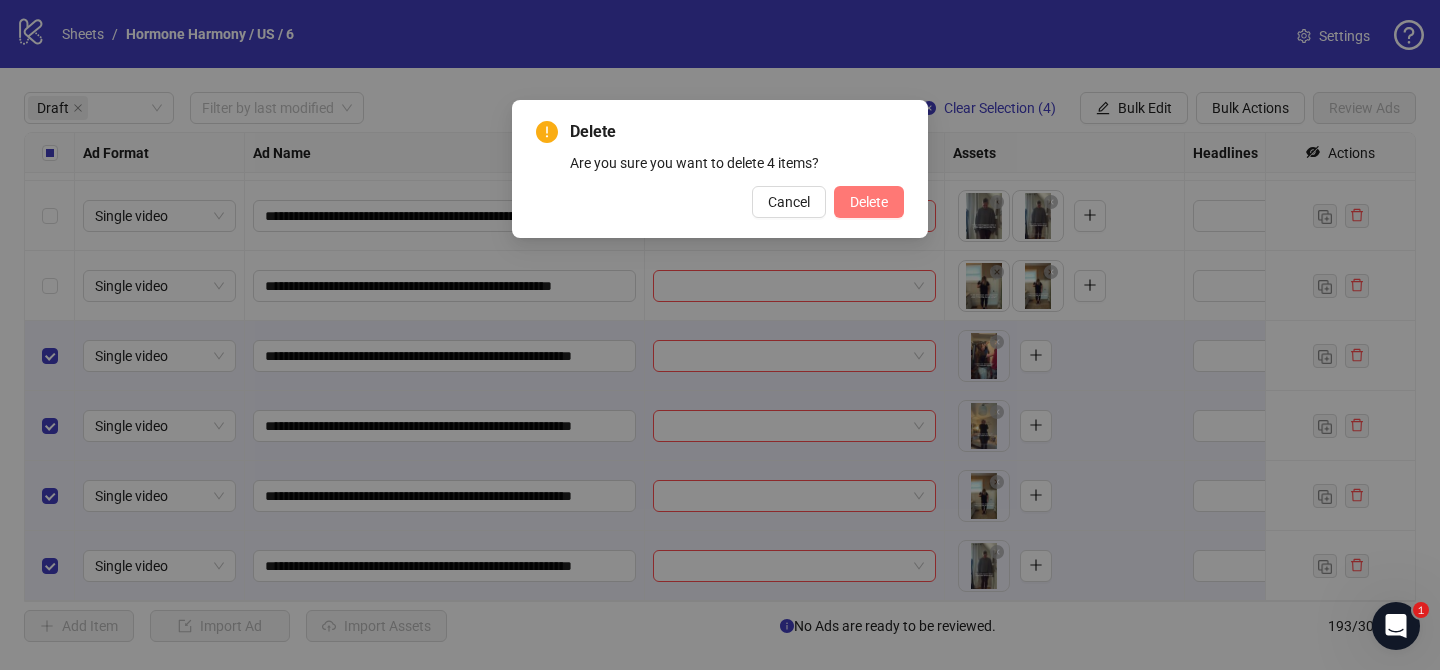 click on "Delete" at bounding box center (869, 202) 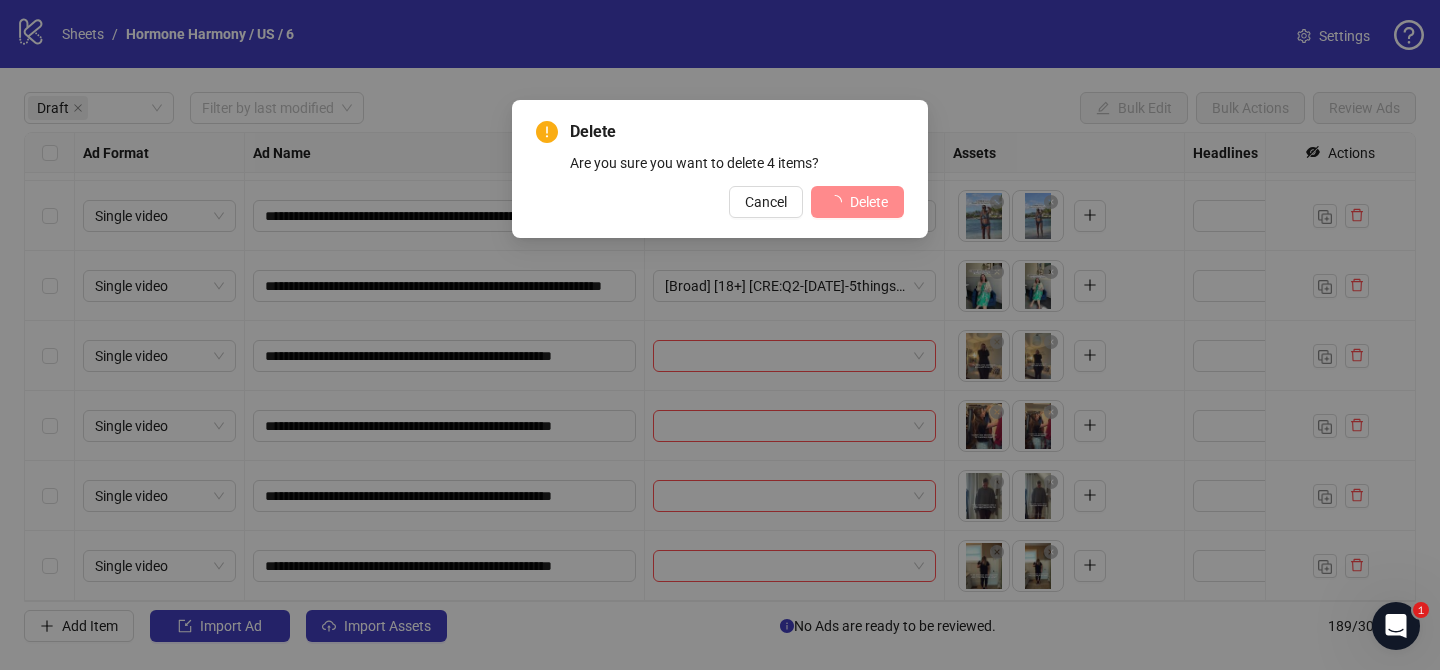 scroll, scrollTop: 762, scrollLeft: 0, axis: vertical 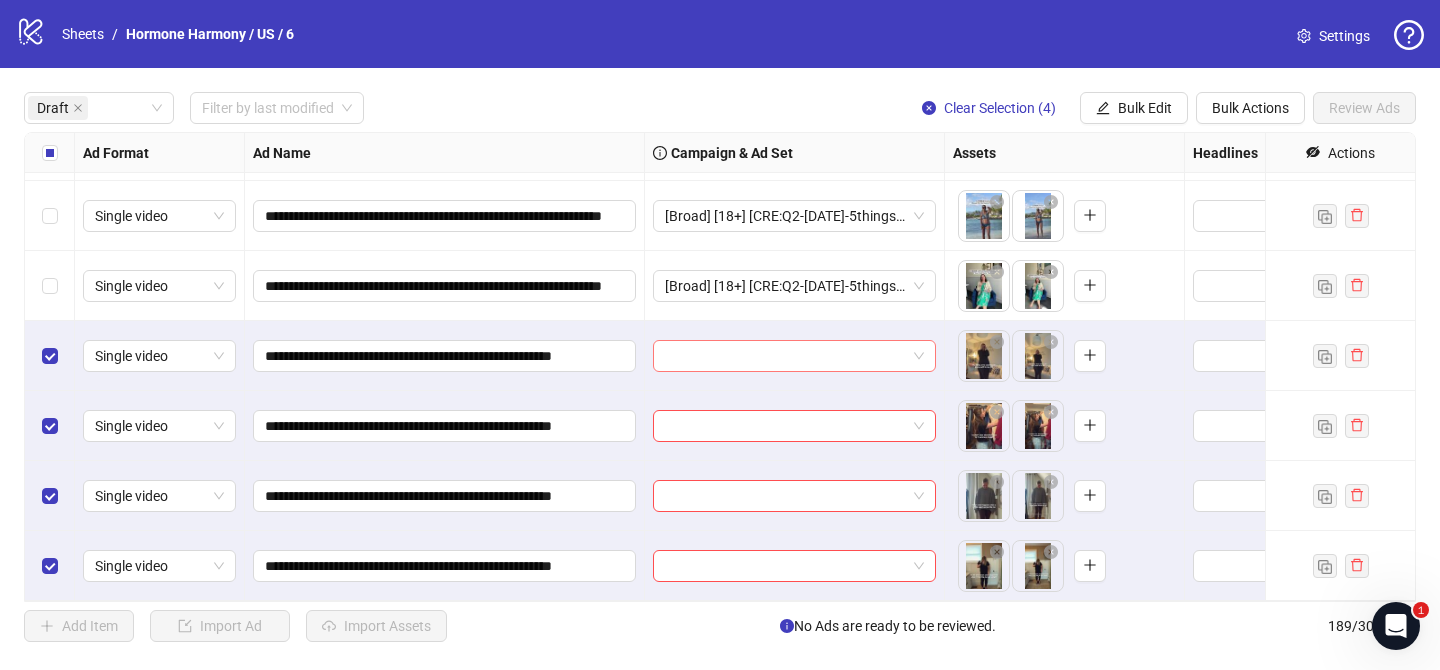 click at bounding box center [785, 356] 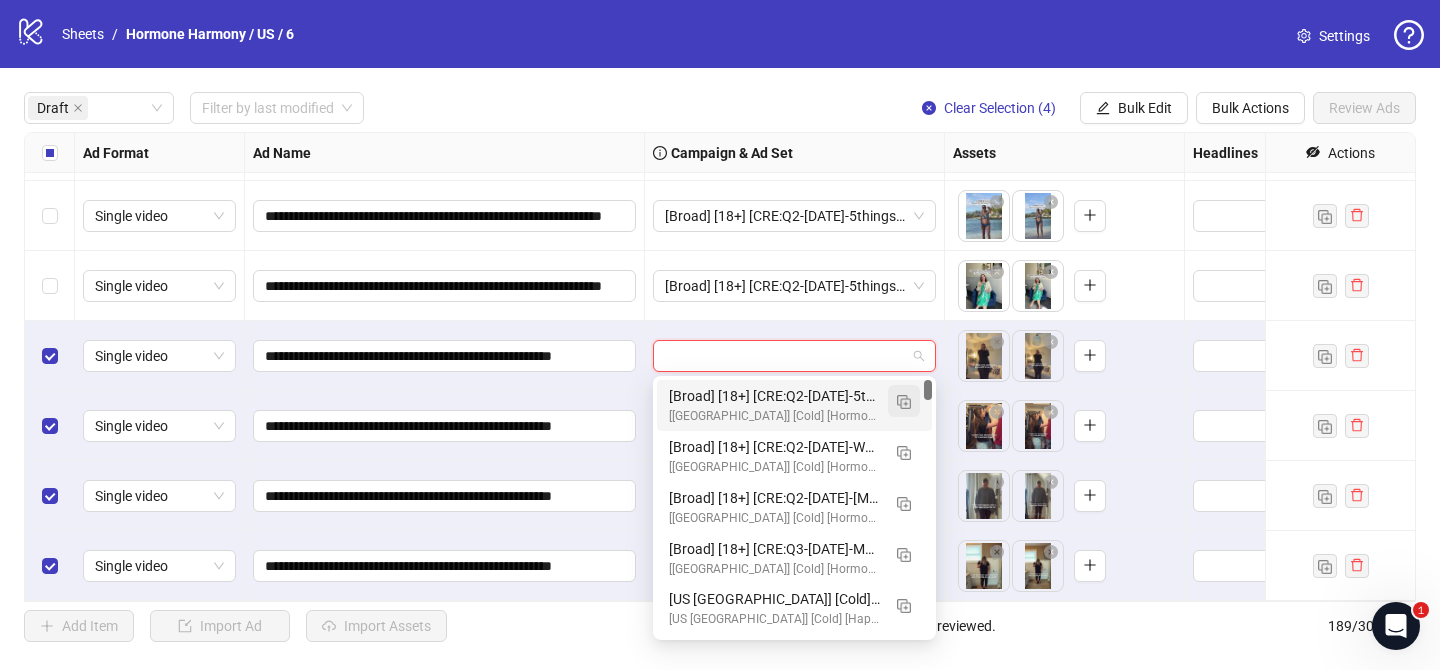 click at bounding box center (904, 401) 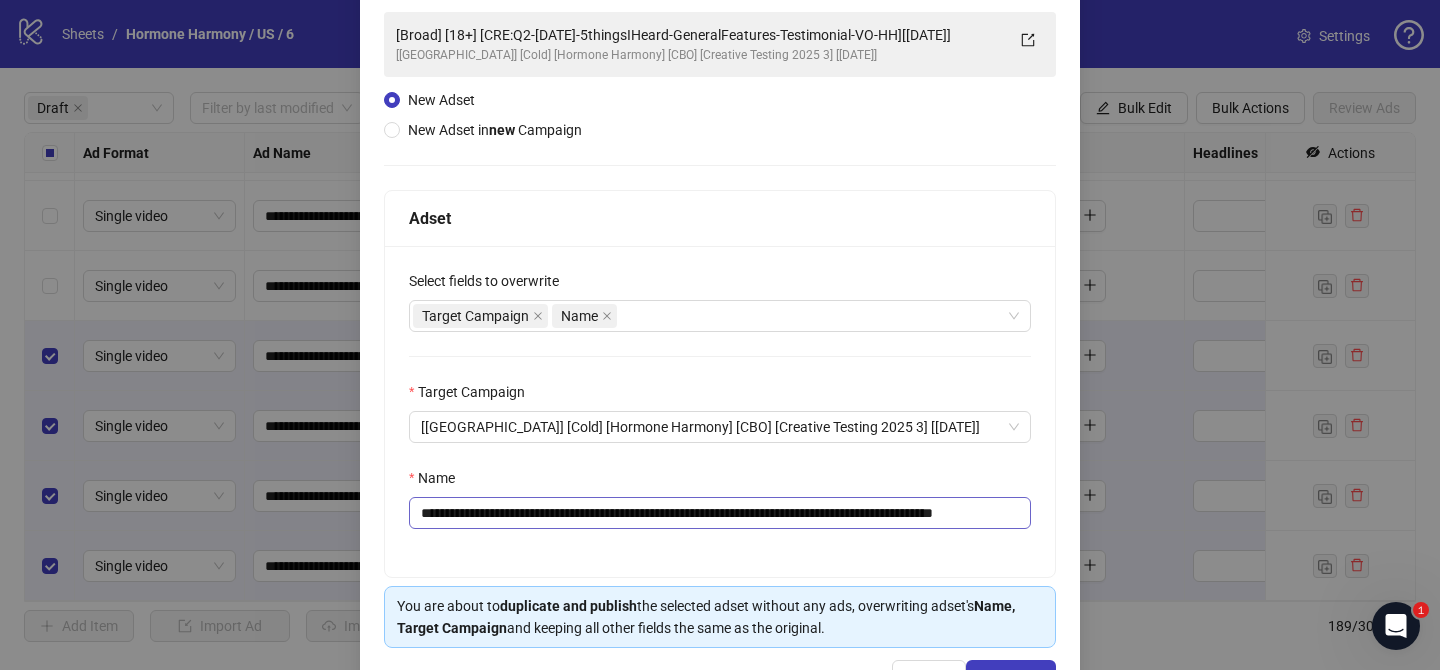scroll, scrollTop: 149, scrollLeft: 0, axis: vertical 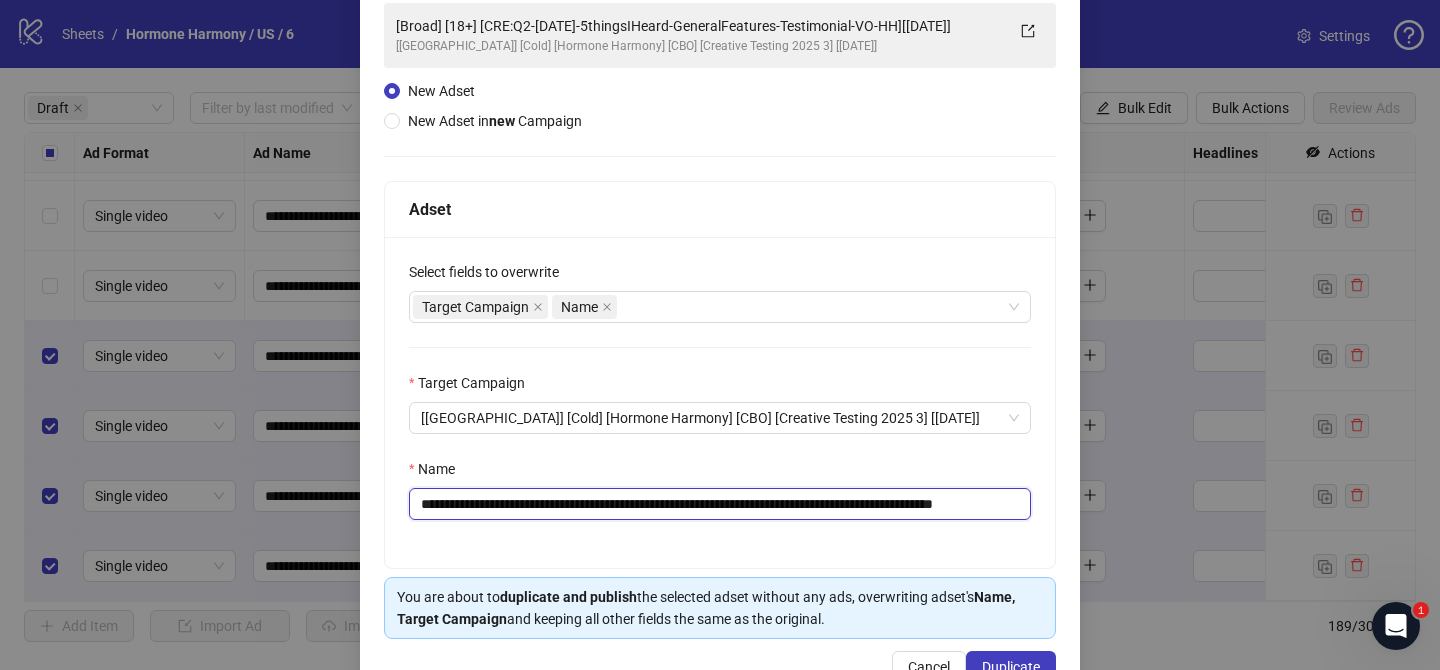 drag, startPoint x: 538, startPoint y: 508, endPoint x: 956, endPoint y: 511, distance: 418.01077 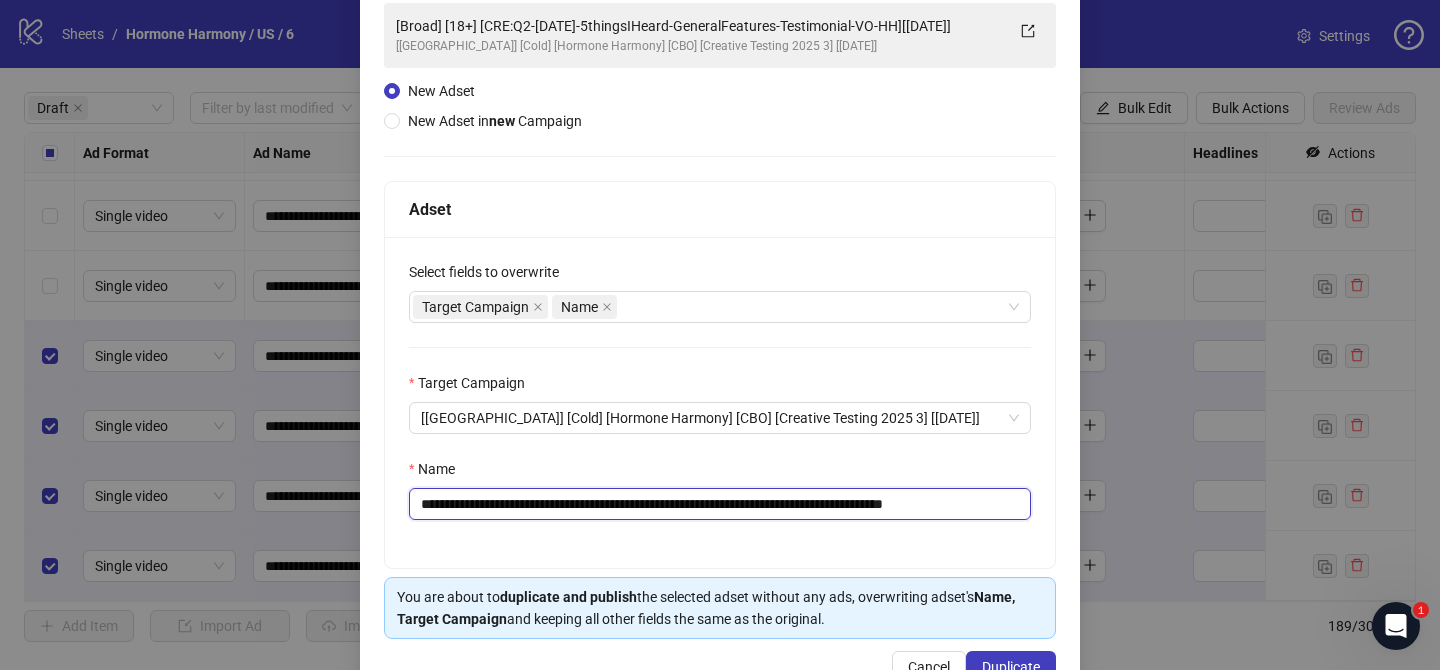 scroll, scrollTop: 0, scrollLeft: 10, axis: horizontal 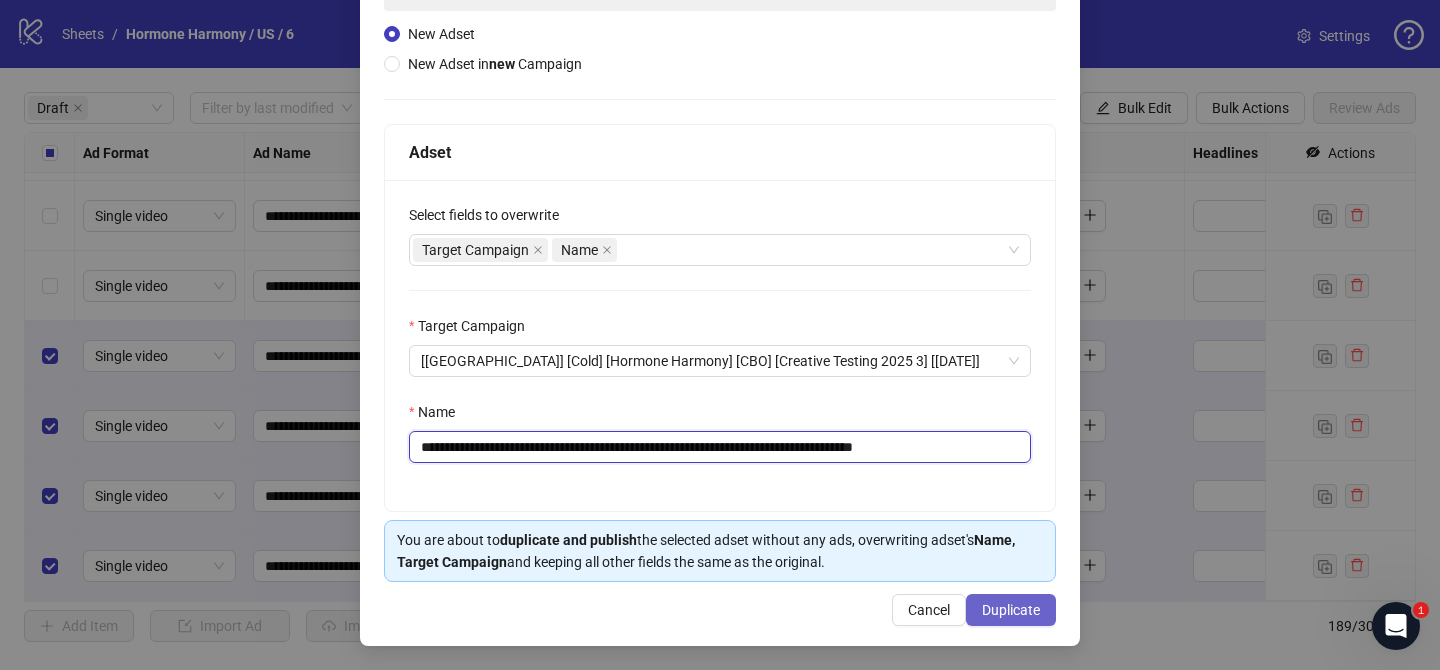 type on "**********" 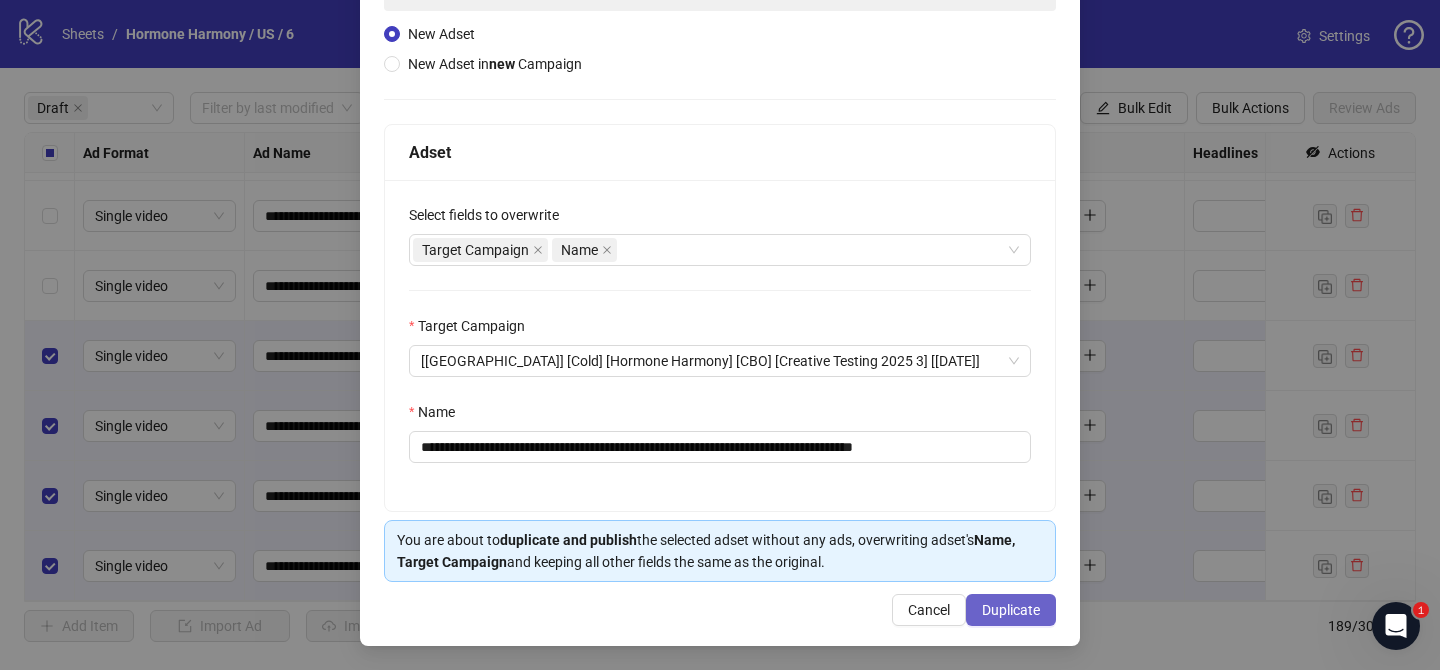 click on "Duplicate" at bounding box center [1011, 610] 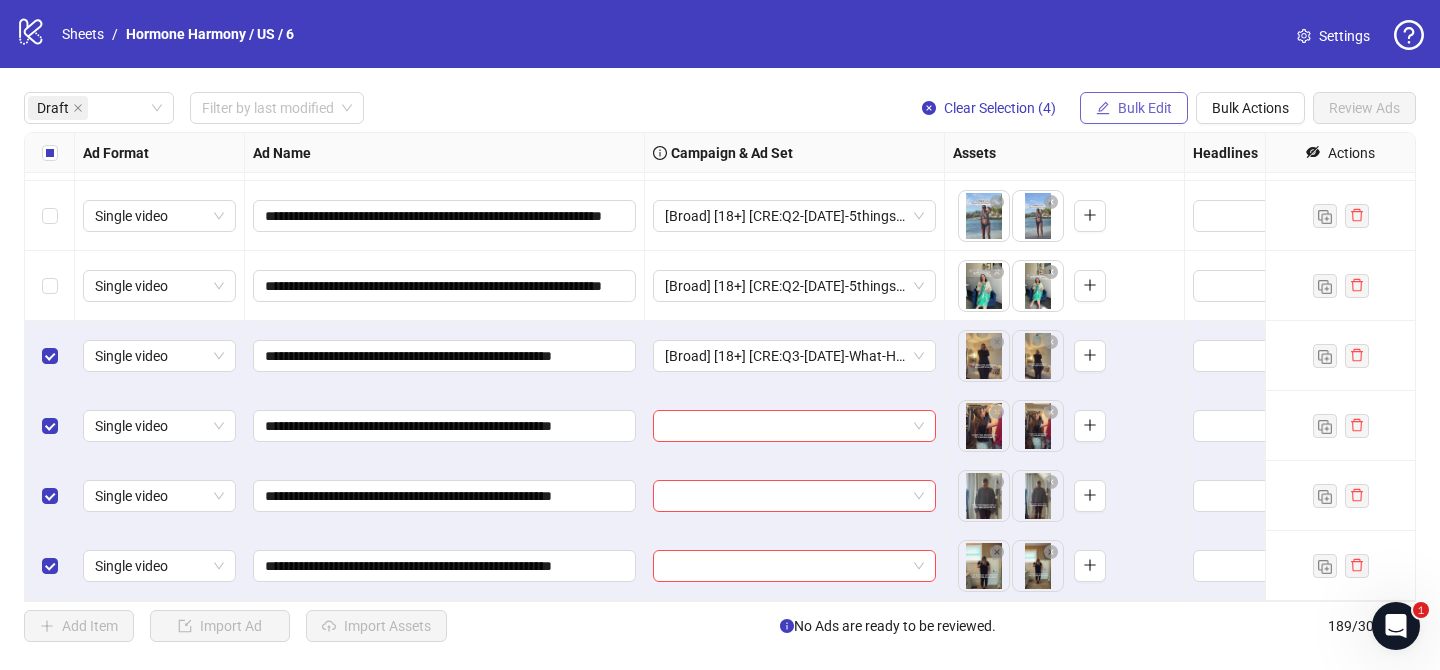 click on "Bulk Edit" at bounding box center [1145, 108] 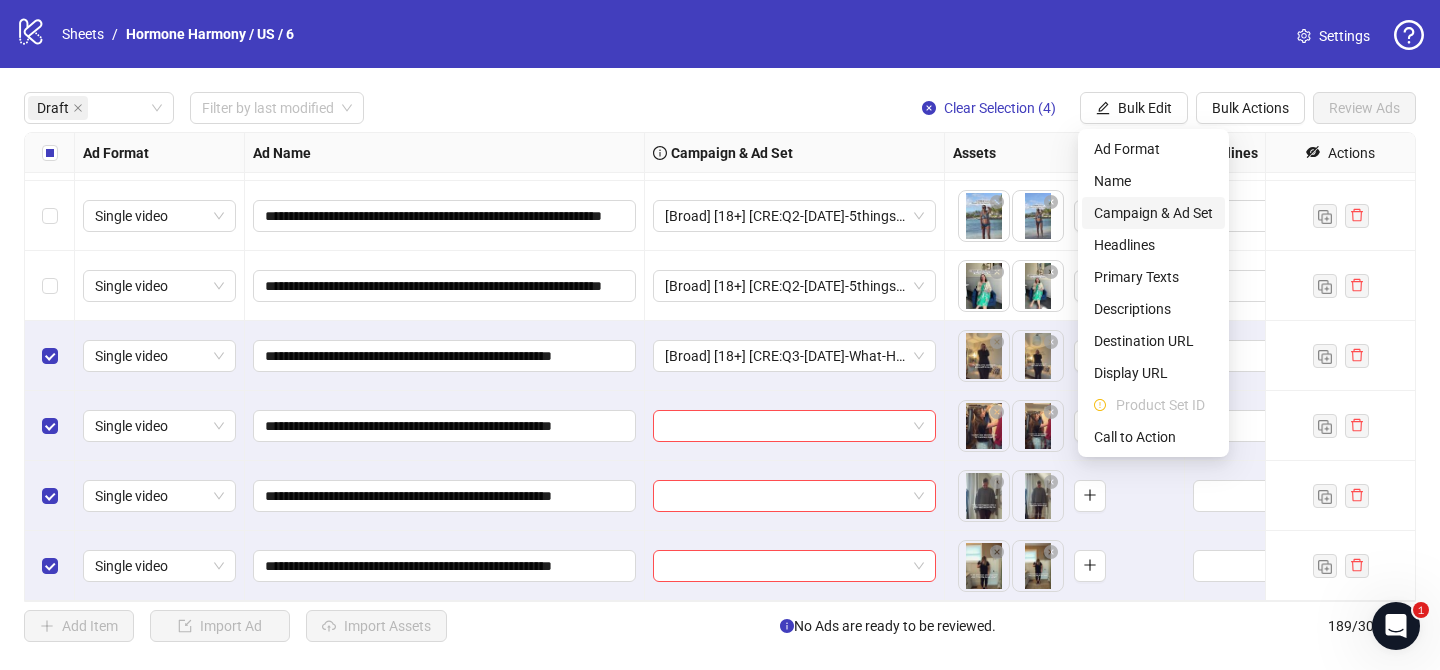click on "Campaign & Ad Set" at bounding box center (1153, 213) 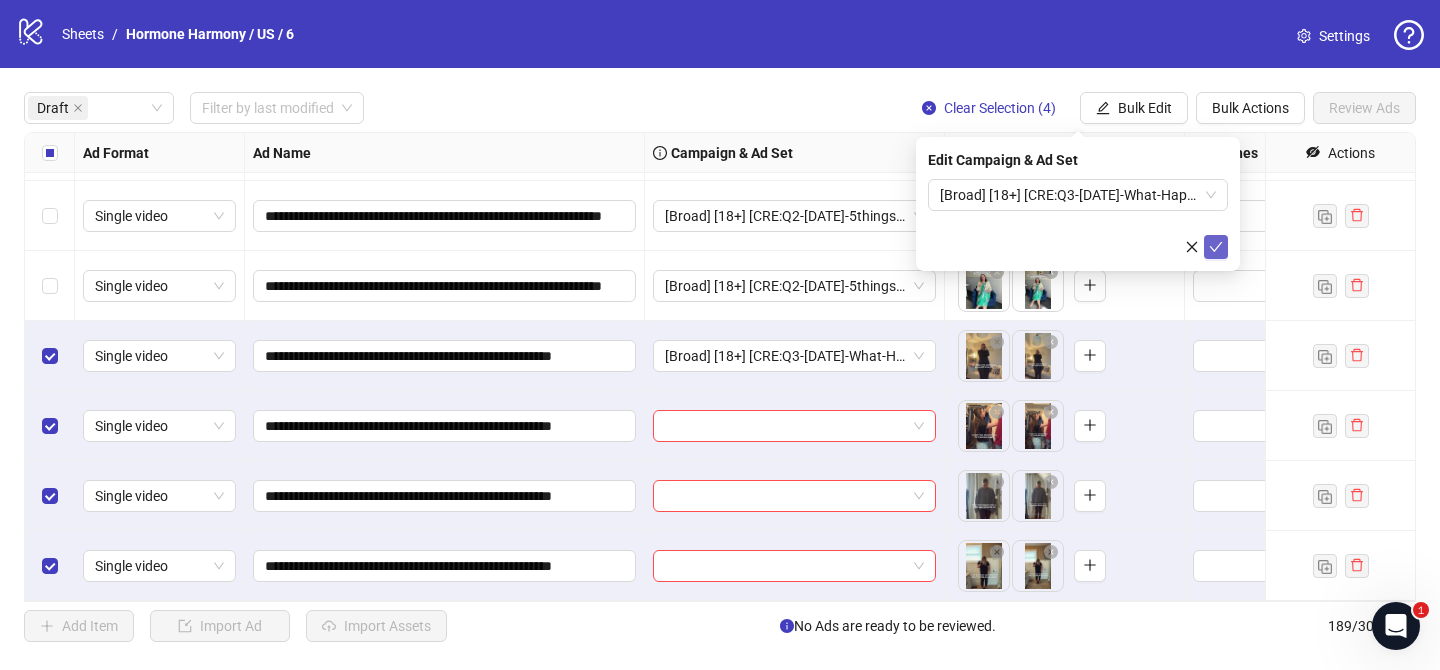 click at bounding box center (1216, 247) 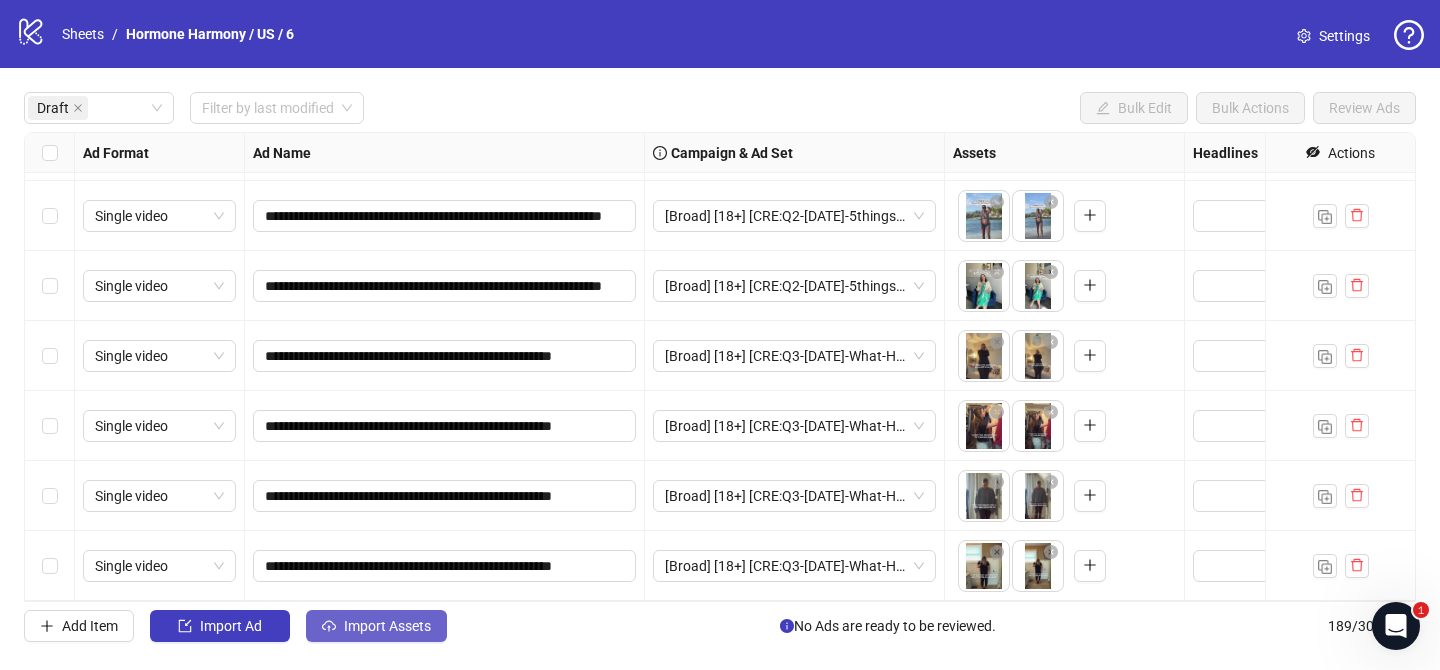 click on "Import Assets" at bounding box center [387, 626] 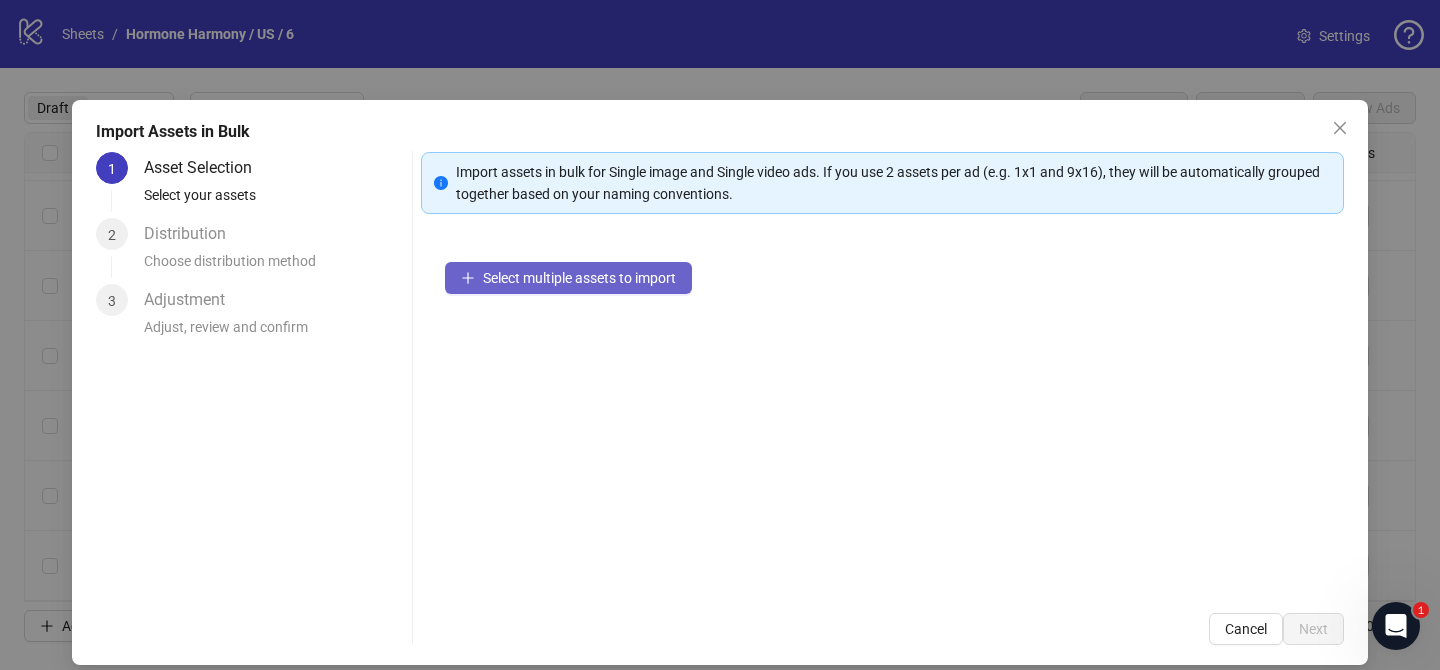 click on "Select multiple assets to import" at bounding box center [579, 278] 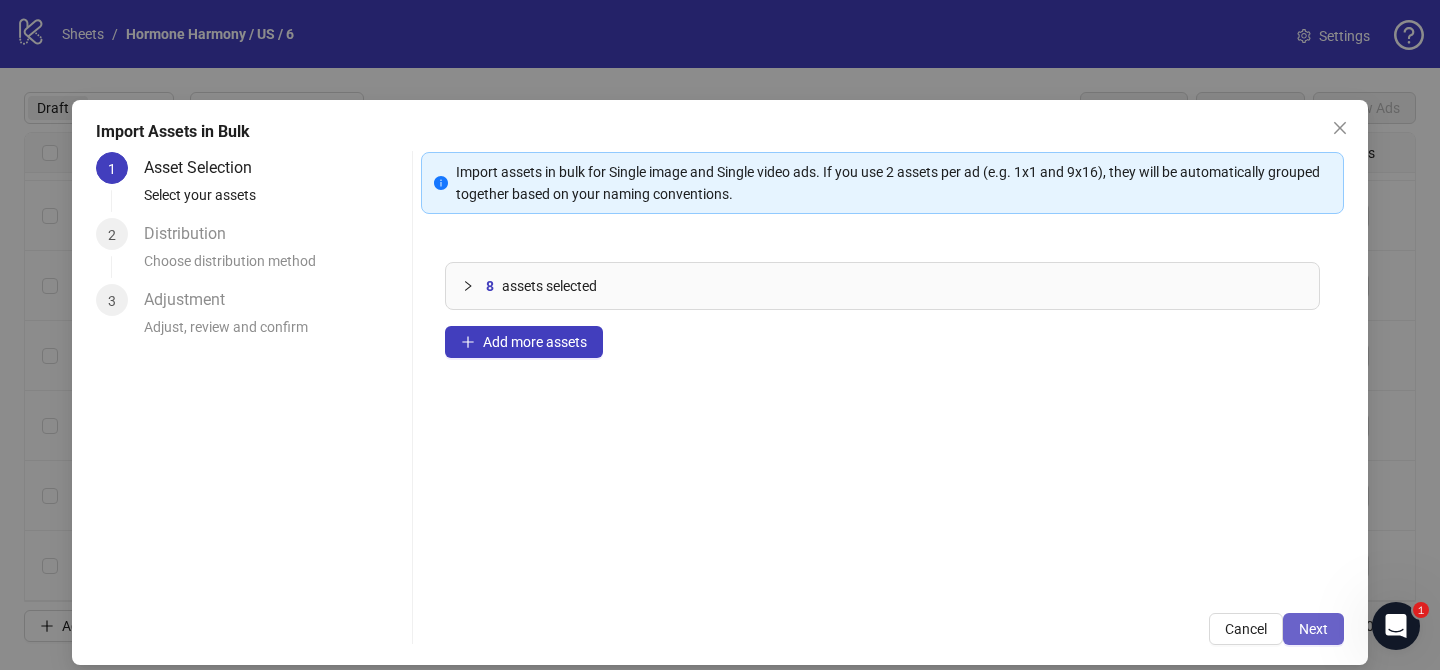 click on "Next" at bounding box center (1313, 629) 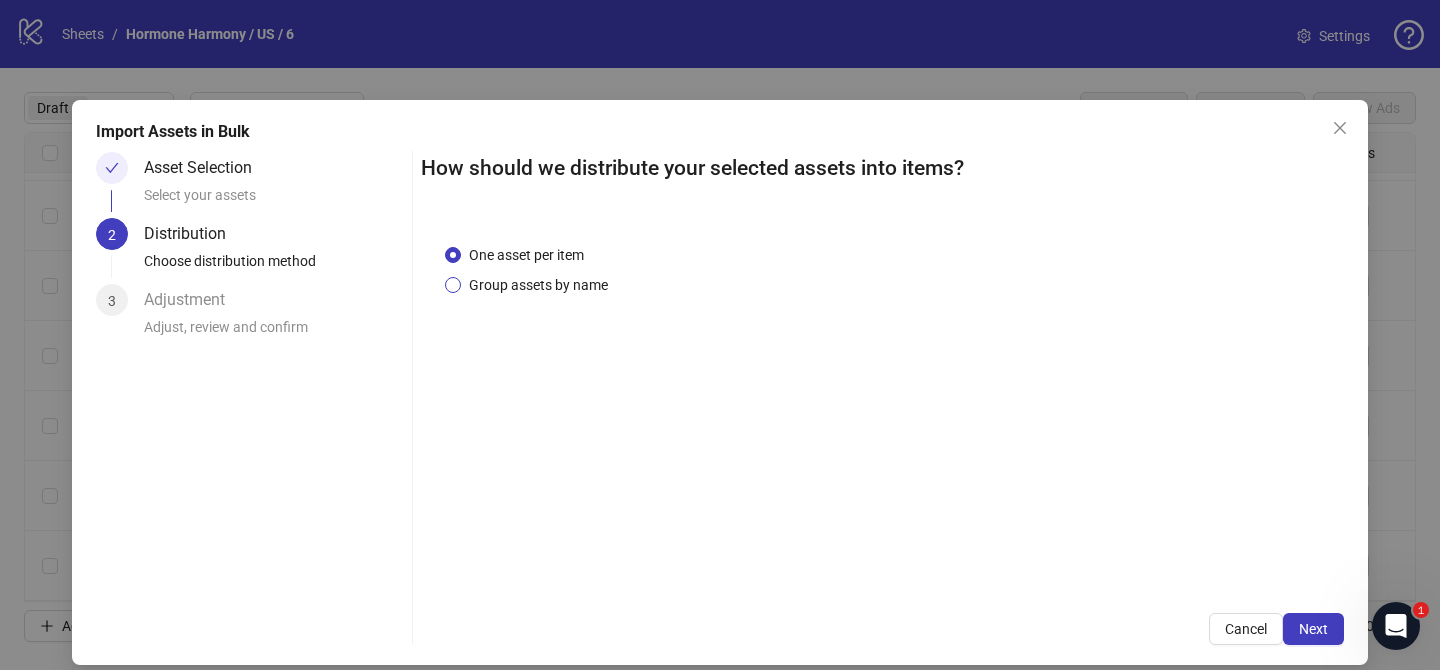 click on "Group assets by name" at bounding box center [538, 285] 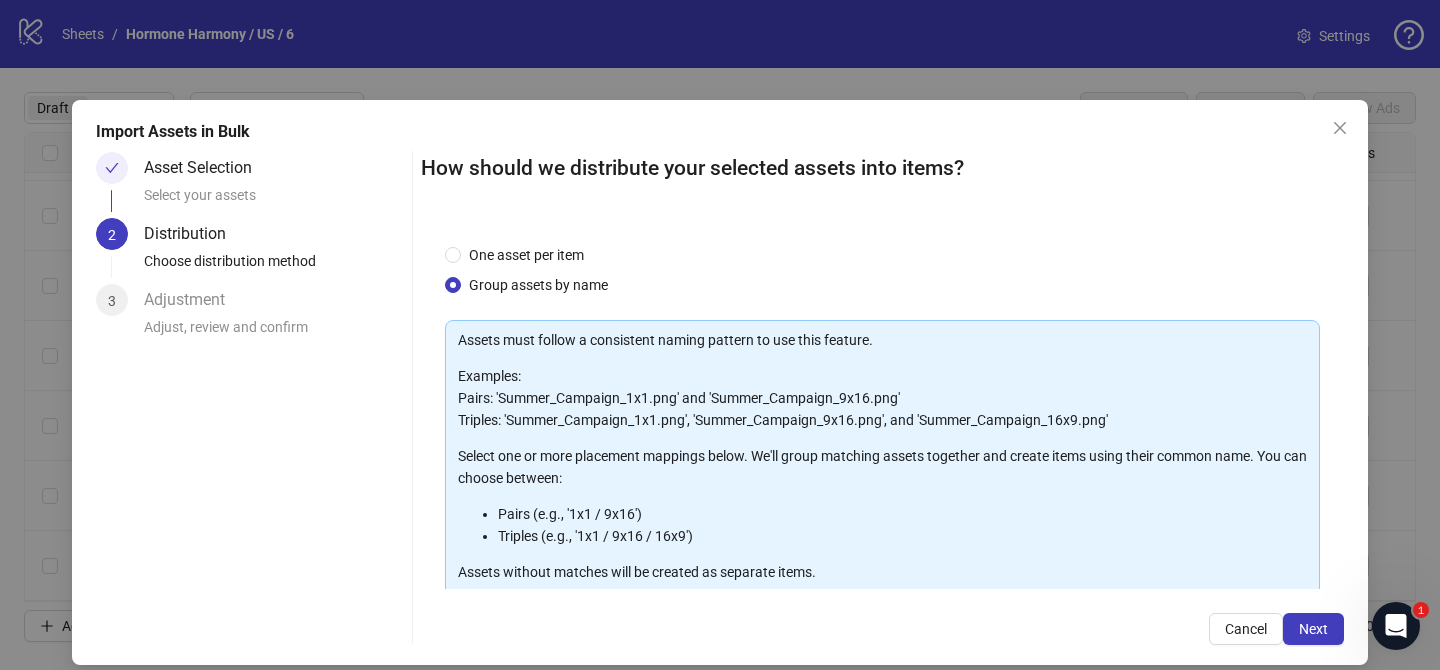 scroll, scrollTop: 216, scrollLeft: 0, axis: vertical 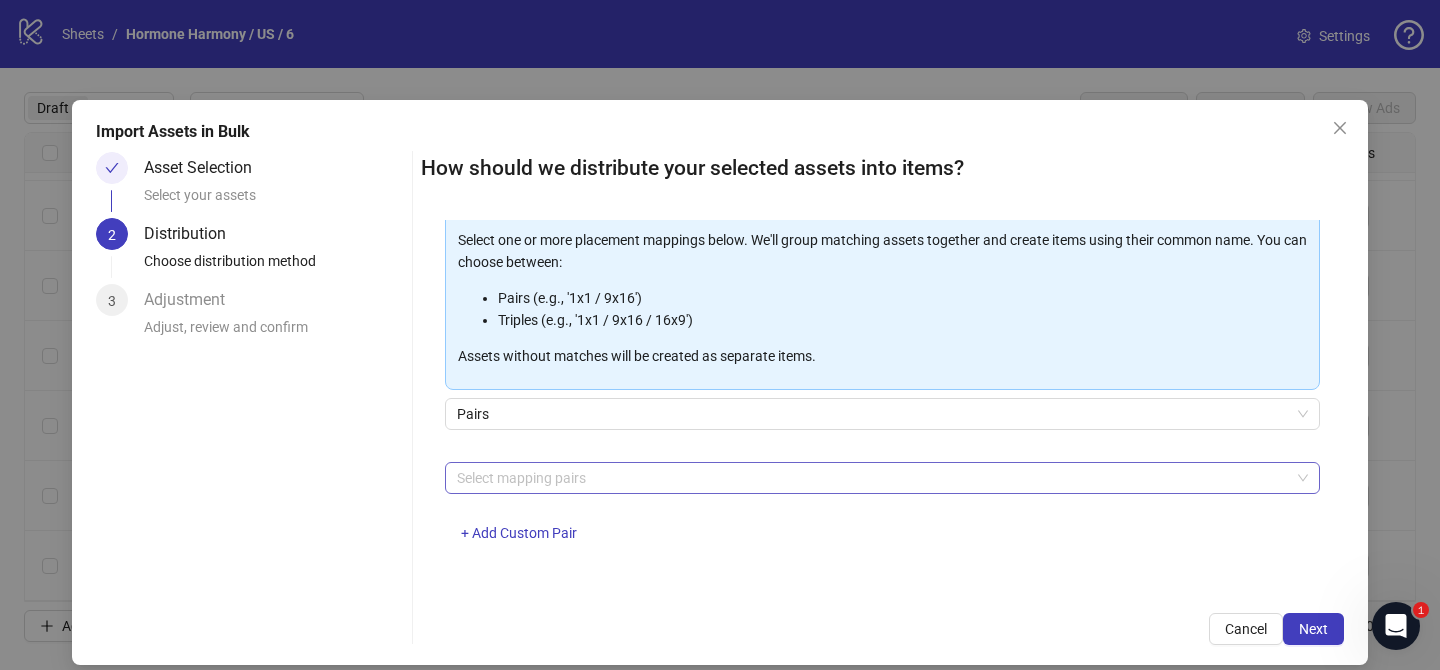 click at bounding box center [872, 478] 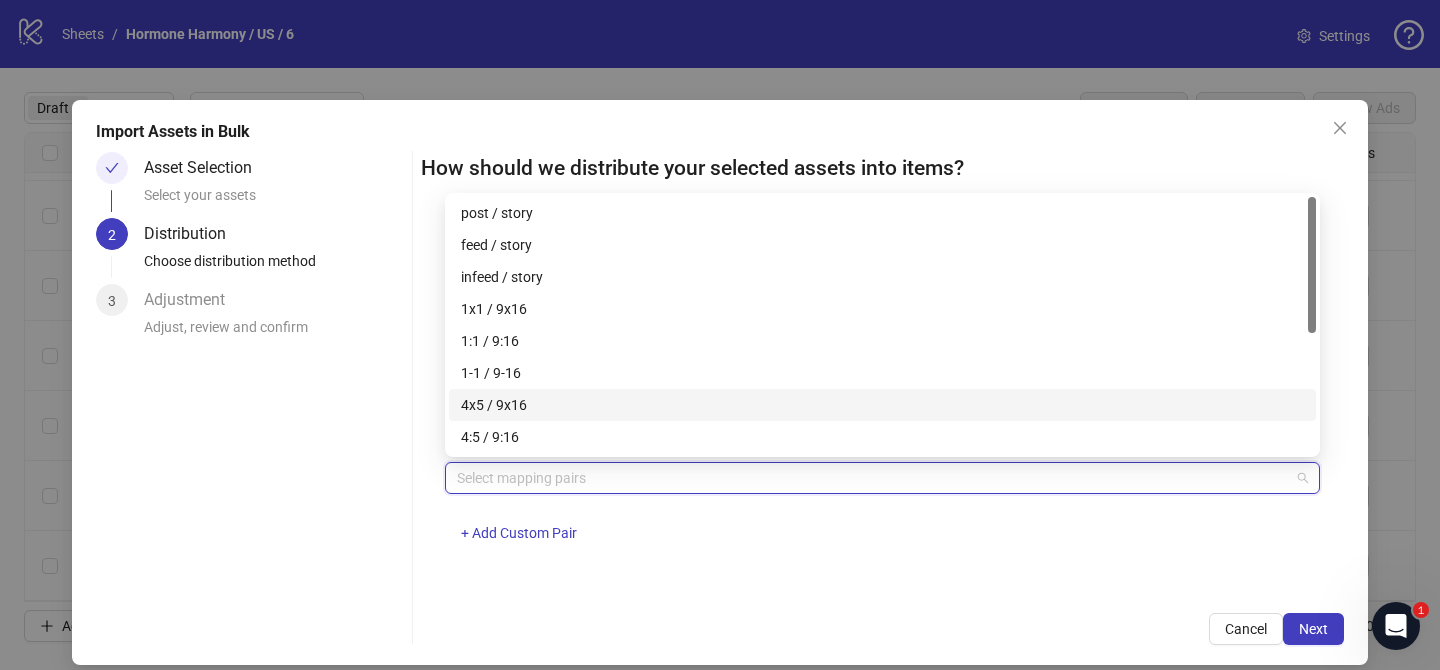 click on "4x5 / 9x16" at bounding box center (882, 405) 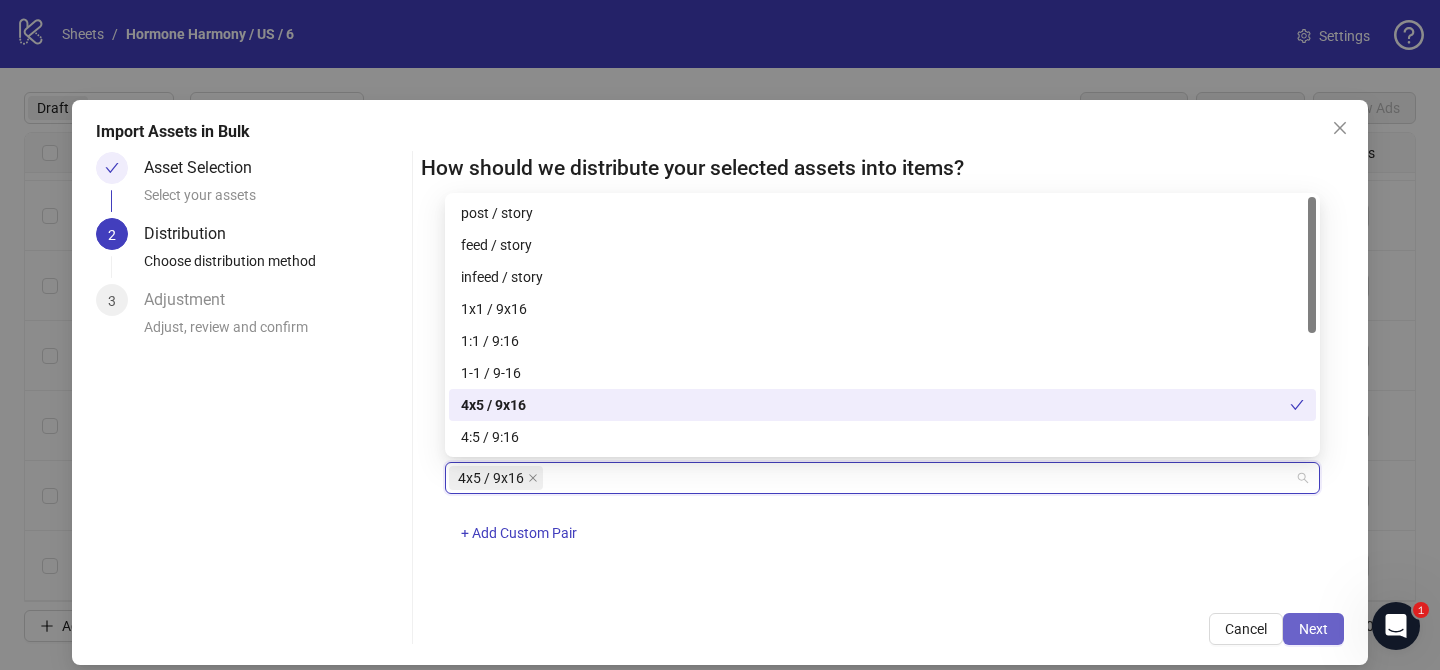 click on "Next" at bounding box center [1313, 629] 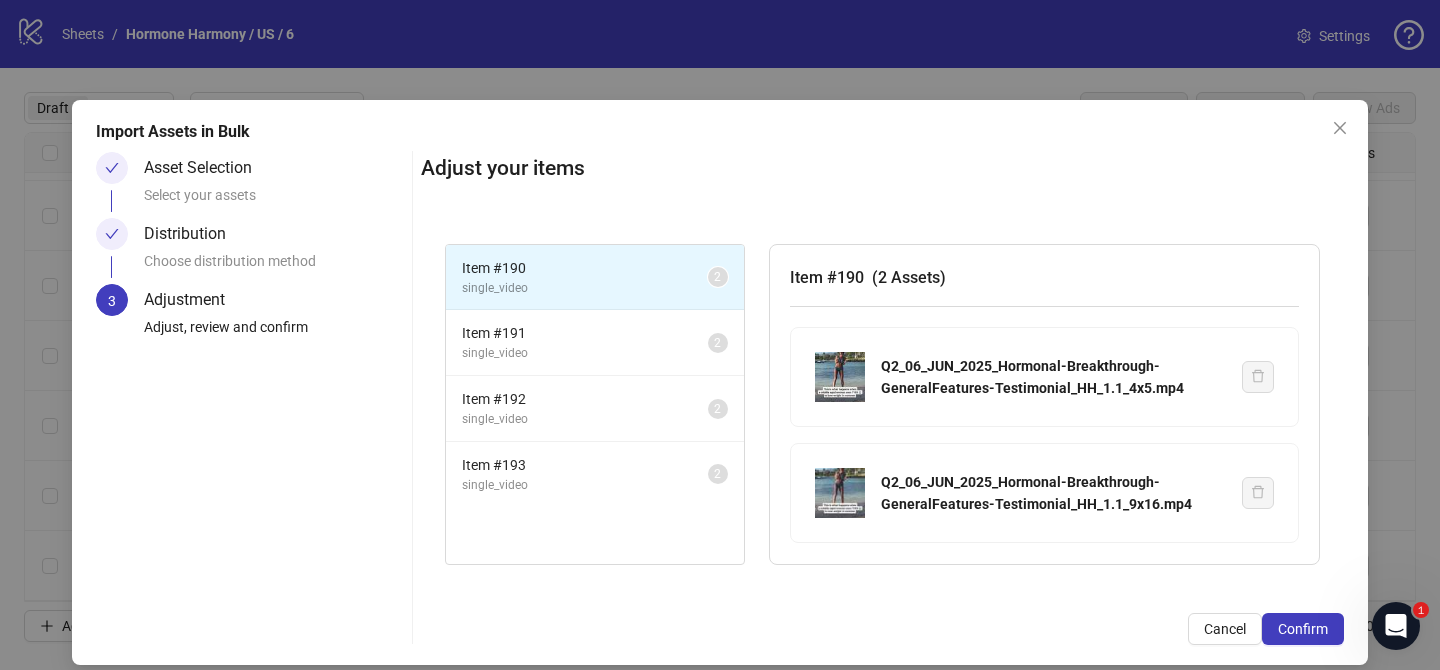 click on "Confirm" at bounding box center [1303, 629] 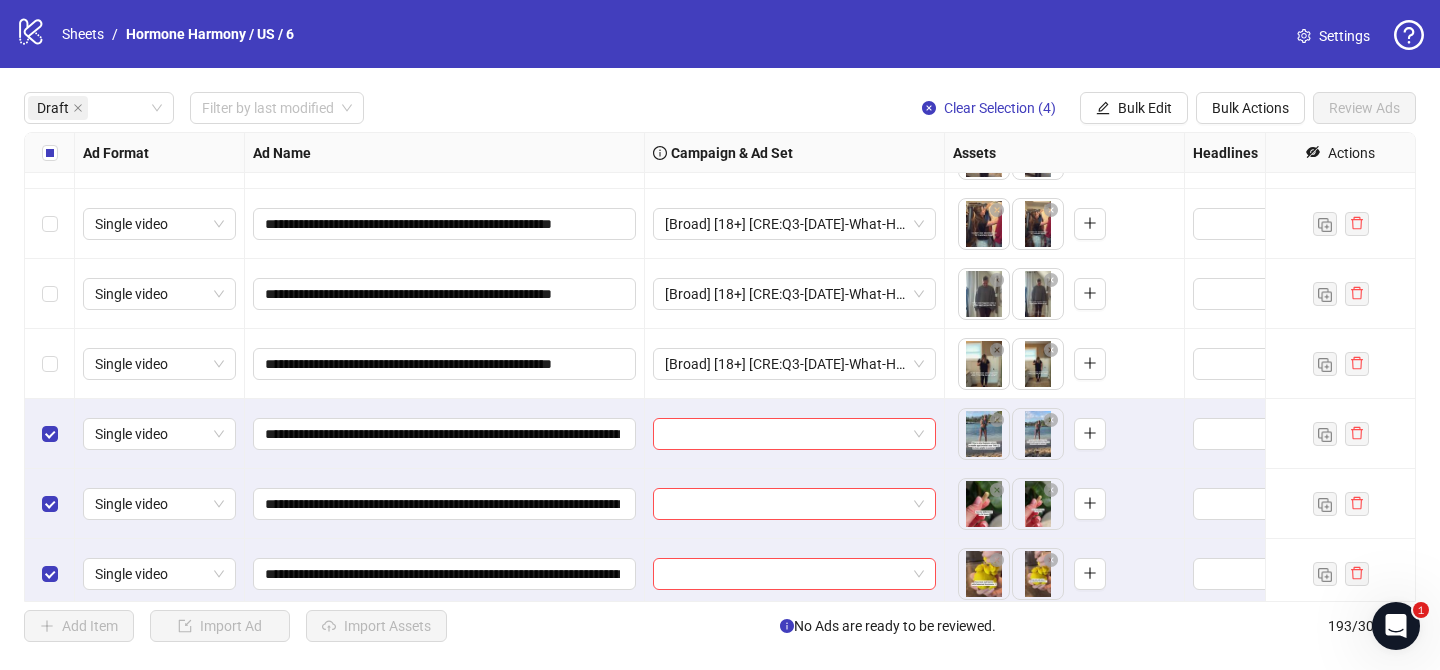 scroll, scrollTop: 1042, scrollLeft: 0, axis: vertical 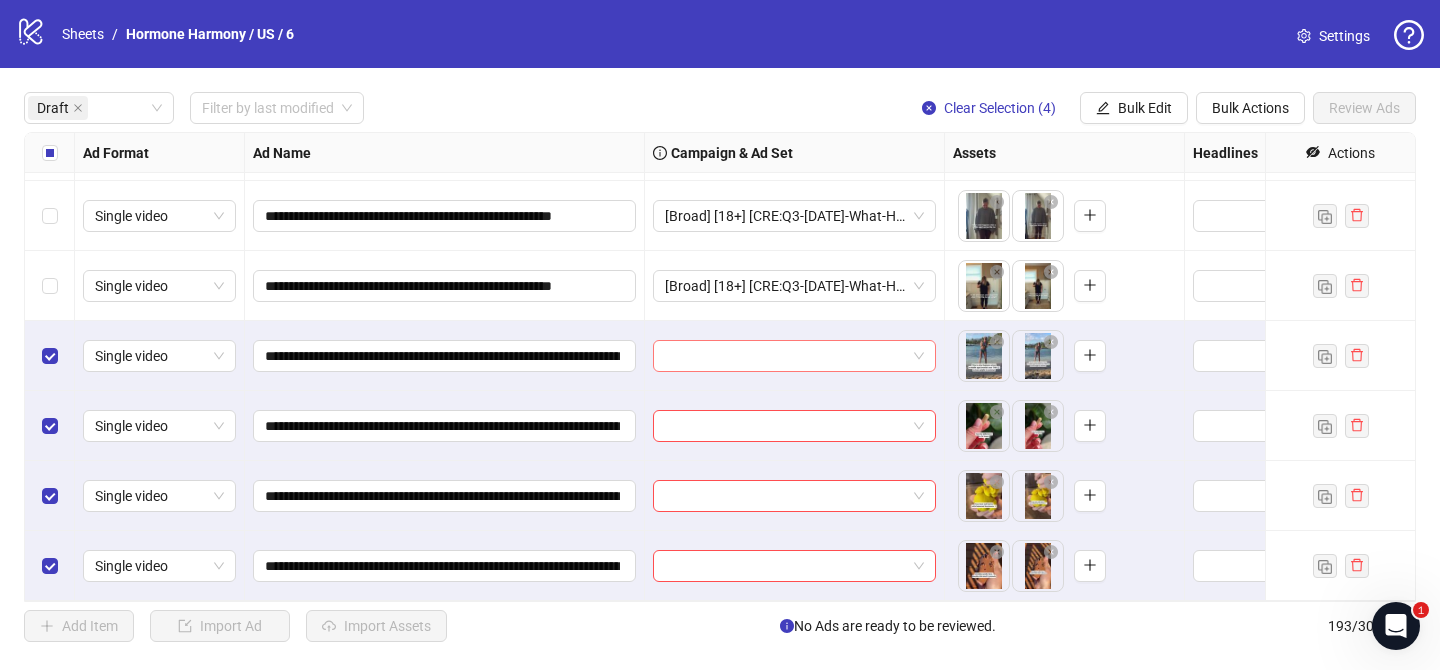 click at bounding box center [785, 356] 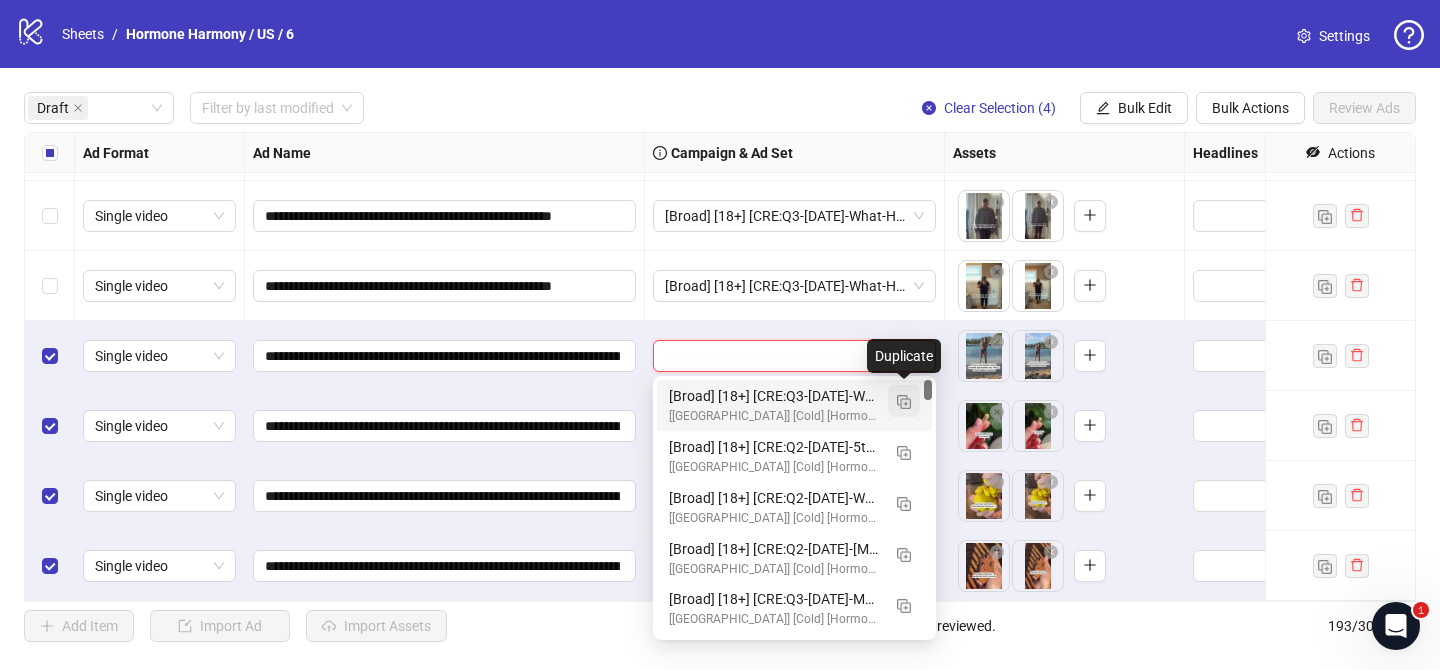 click at bounding box center [904, 402] 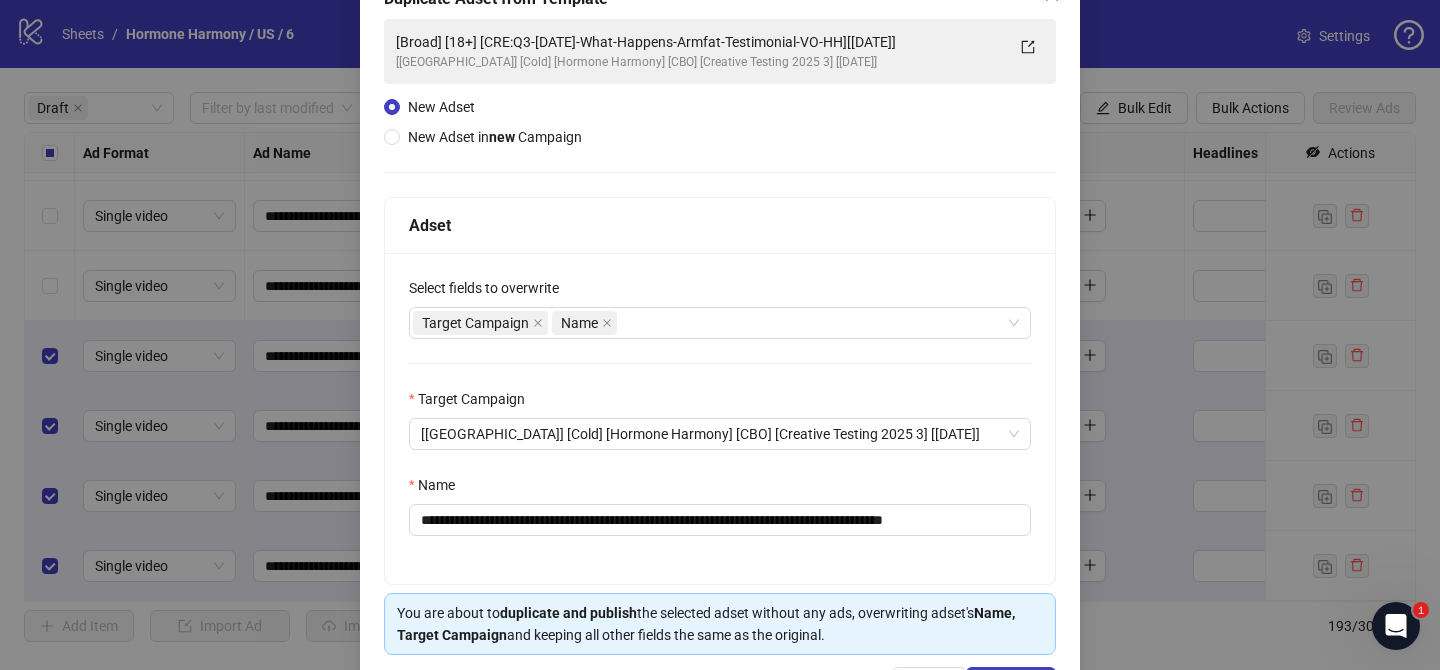 scroll, scrollTop: 189, scrollLeft: 0, axis: vertical 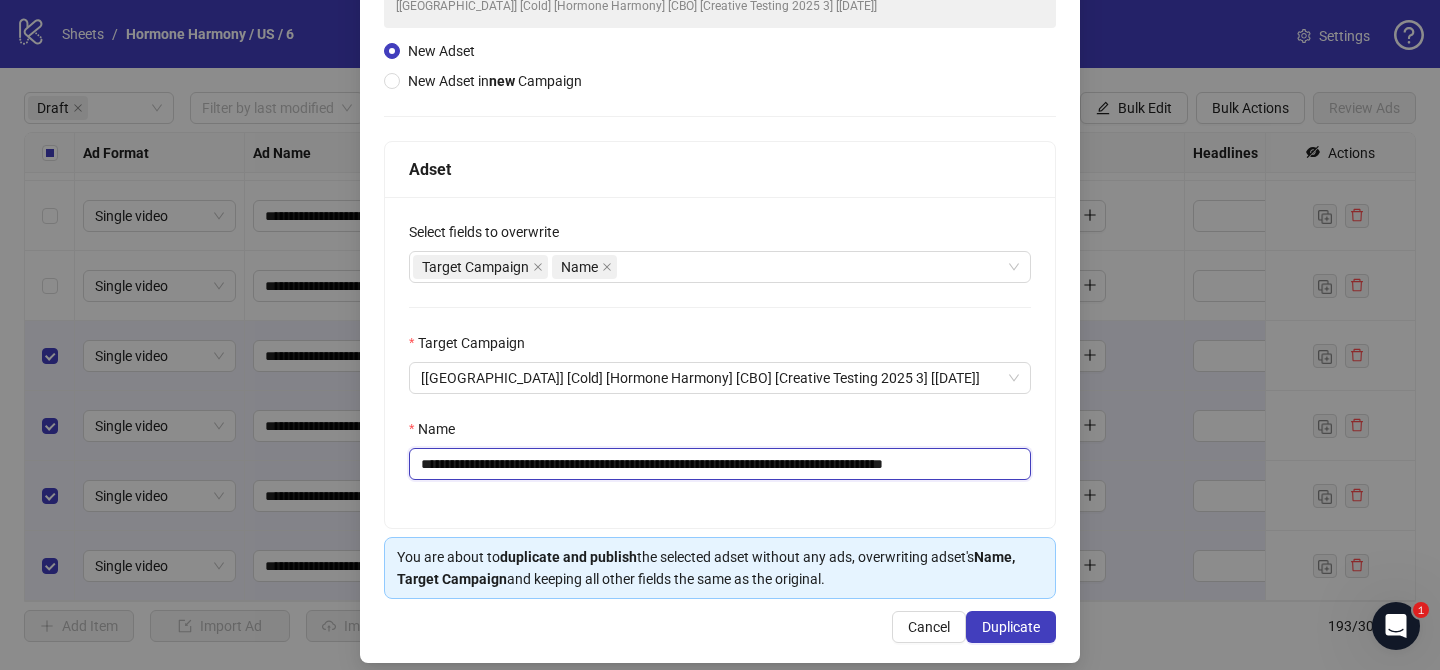 drag, startPoint x: 538, startPoint y: 466, endPoint x: 901, endPoint y: 472, distance: 363.0496 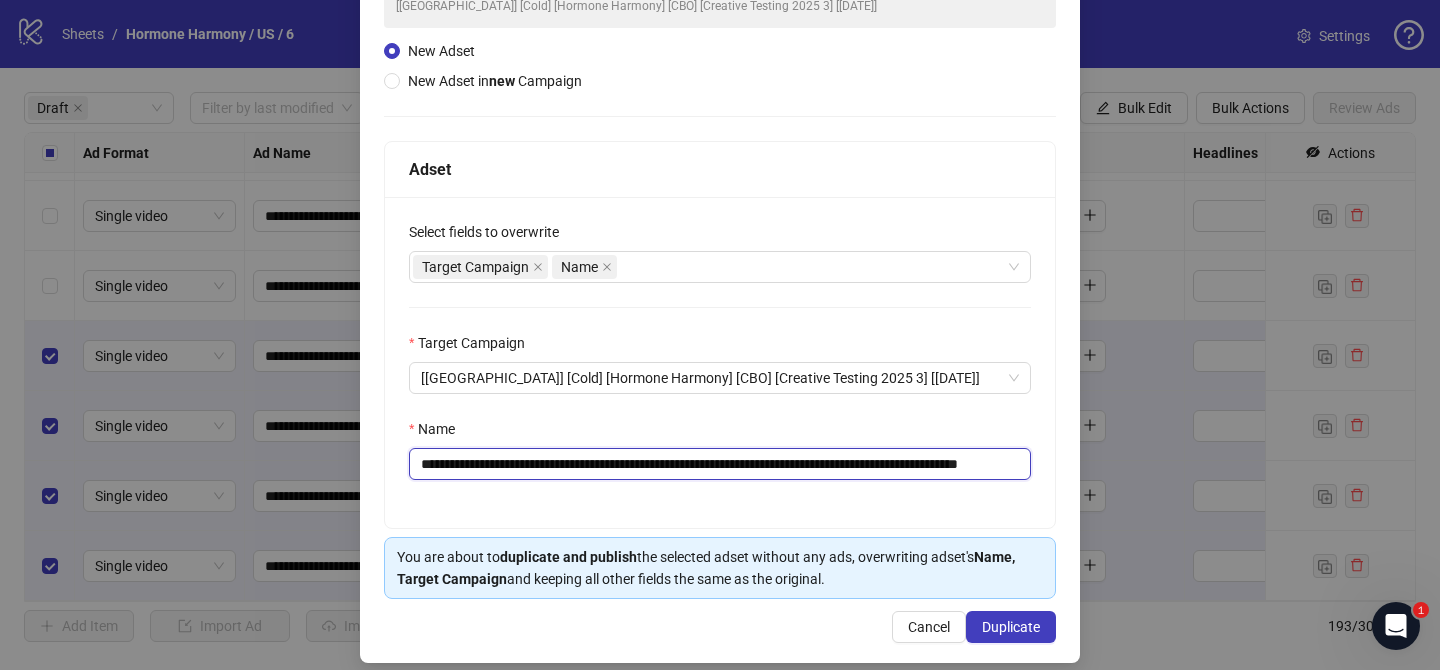 scroll, scrollTop: 0, scrollLeft: 106, axis: horizontal 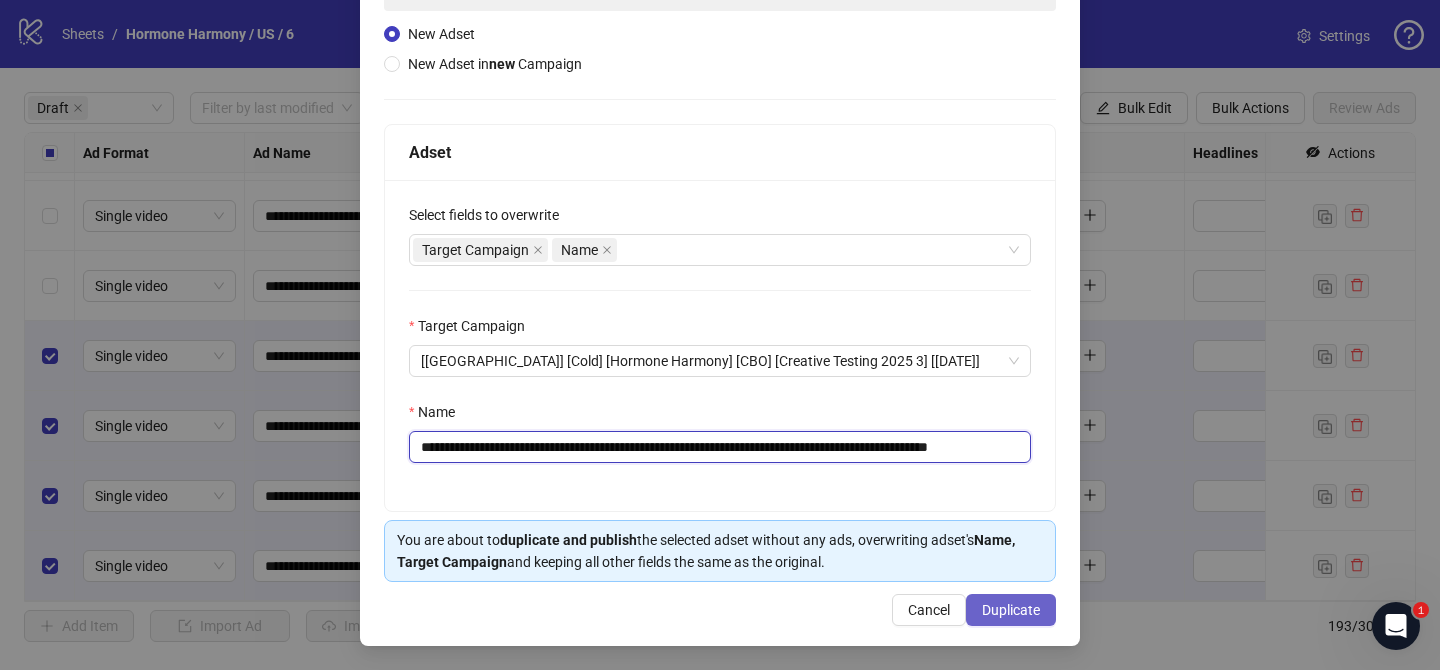 type on "**********" 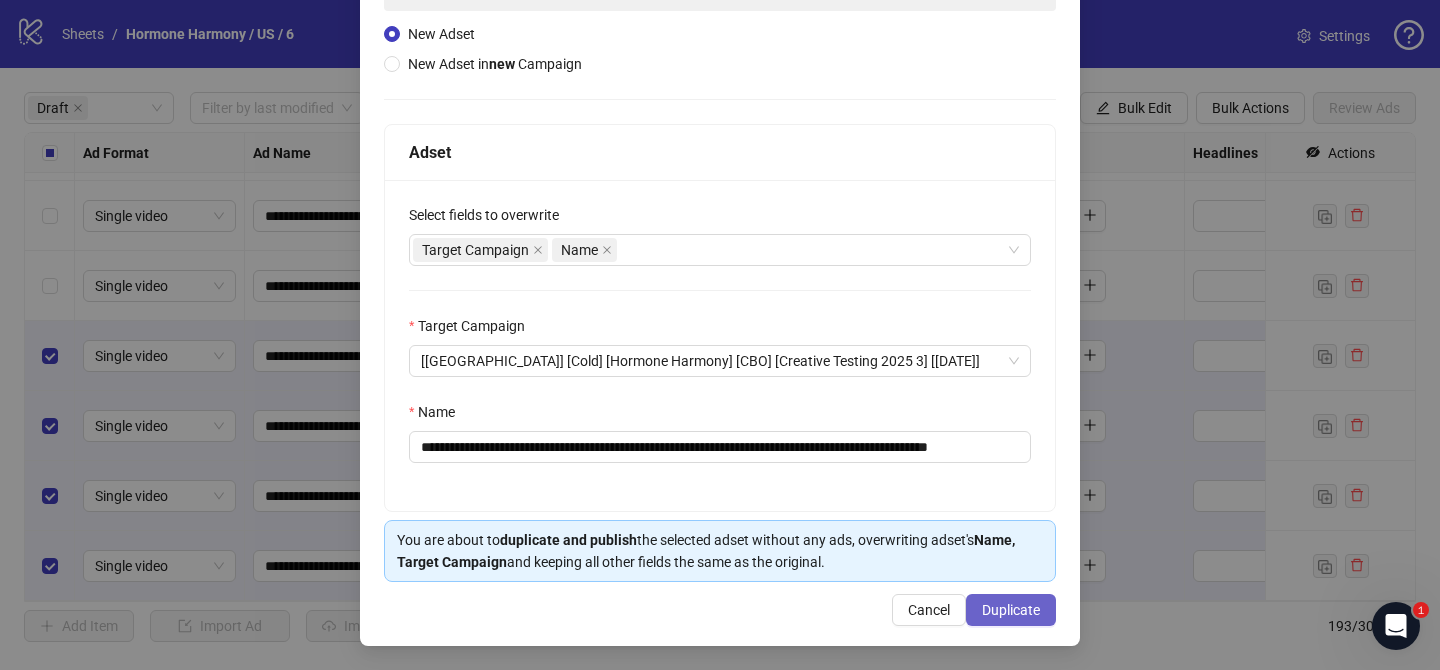 click on "Duplicate" at bounding box center [1011, 610] 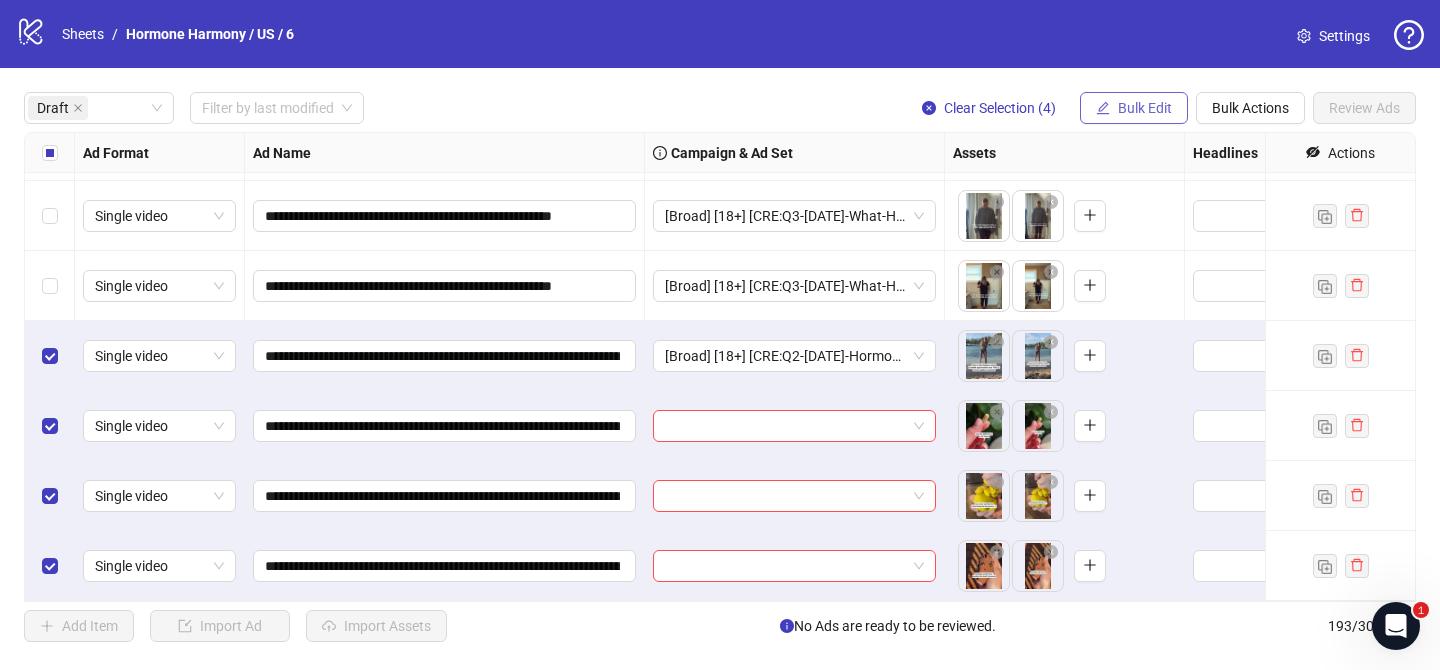 click on "Bulk Edit" at bounding box center [1145, 108] 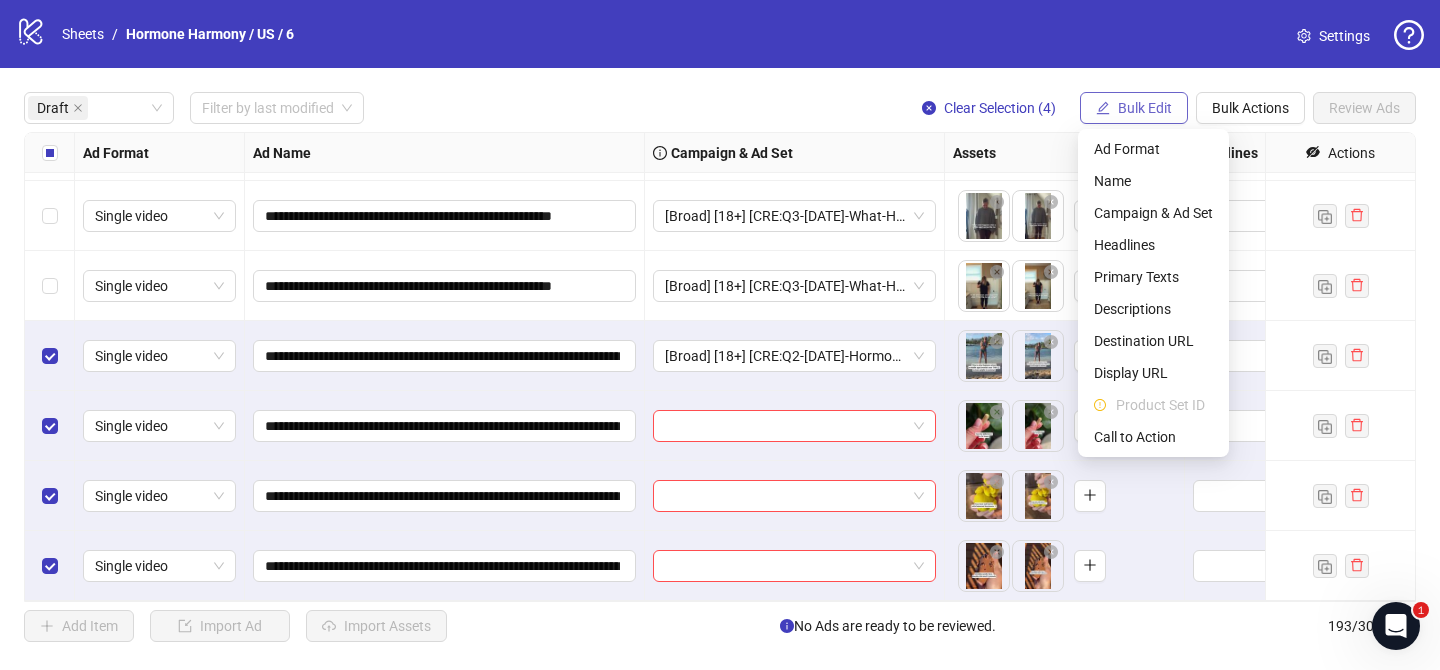 click on "Bulk Edit" at bounding box center [1145, 108] 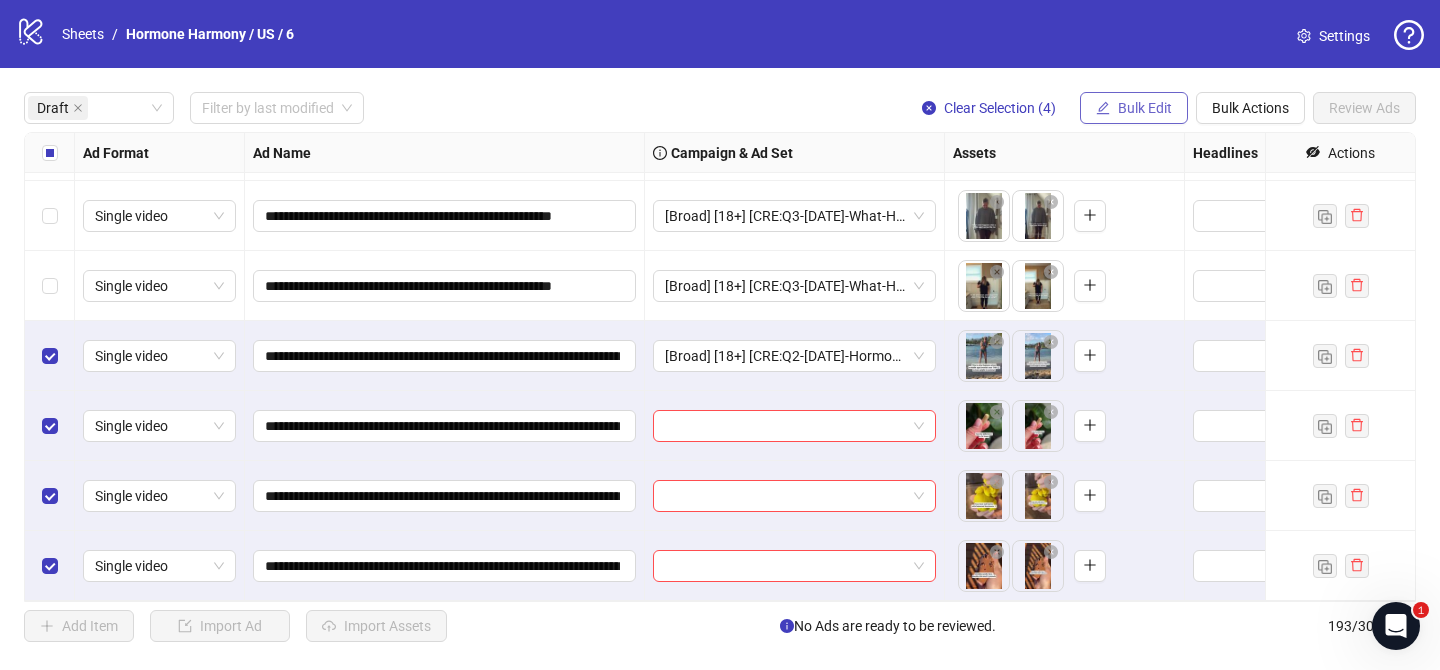 click on "Bulk Edit" at bounding box center (1145, 108) 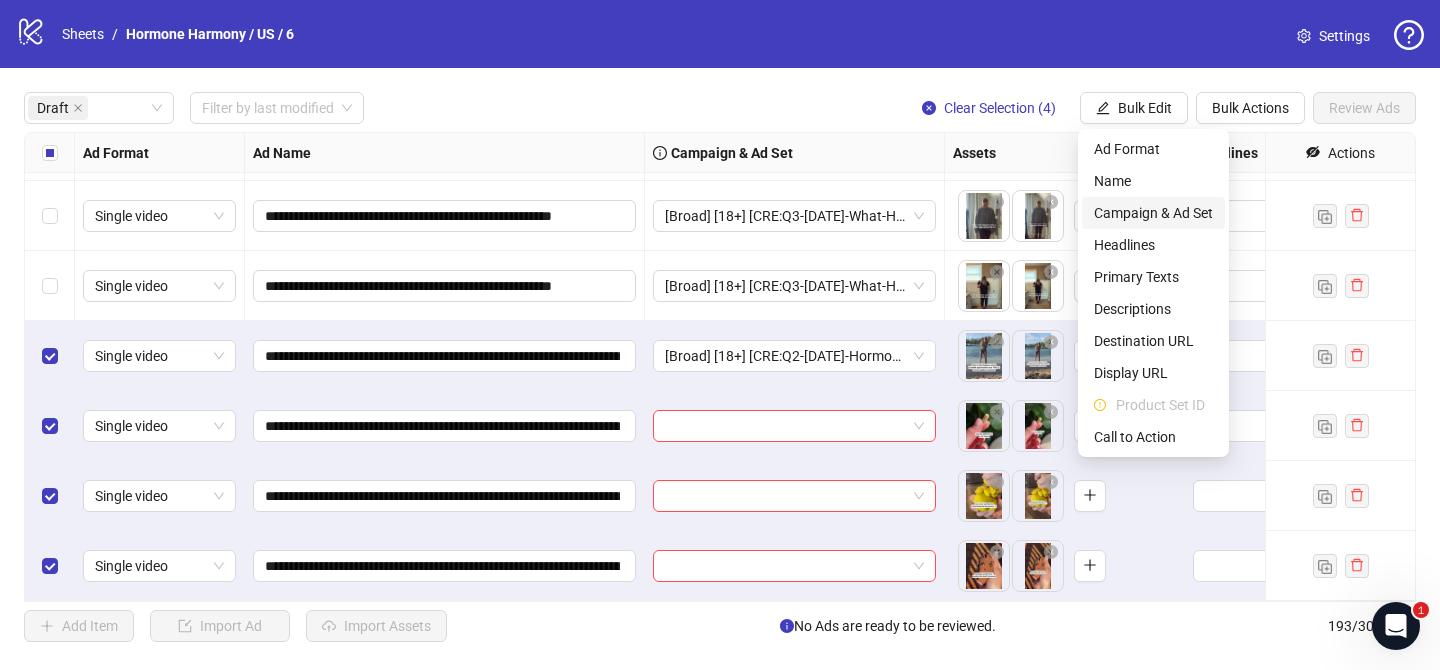 click on "Campaign & Ad Set" at bounding box center [1153, 213] 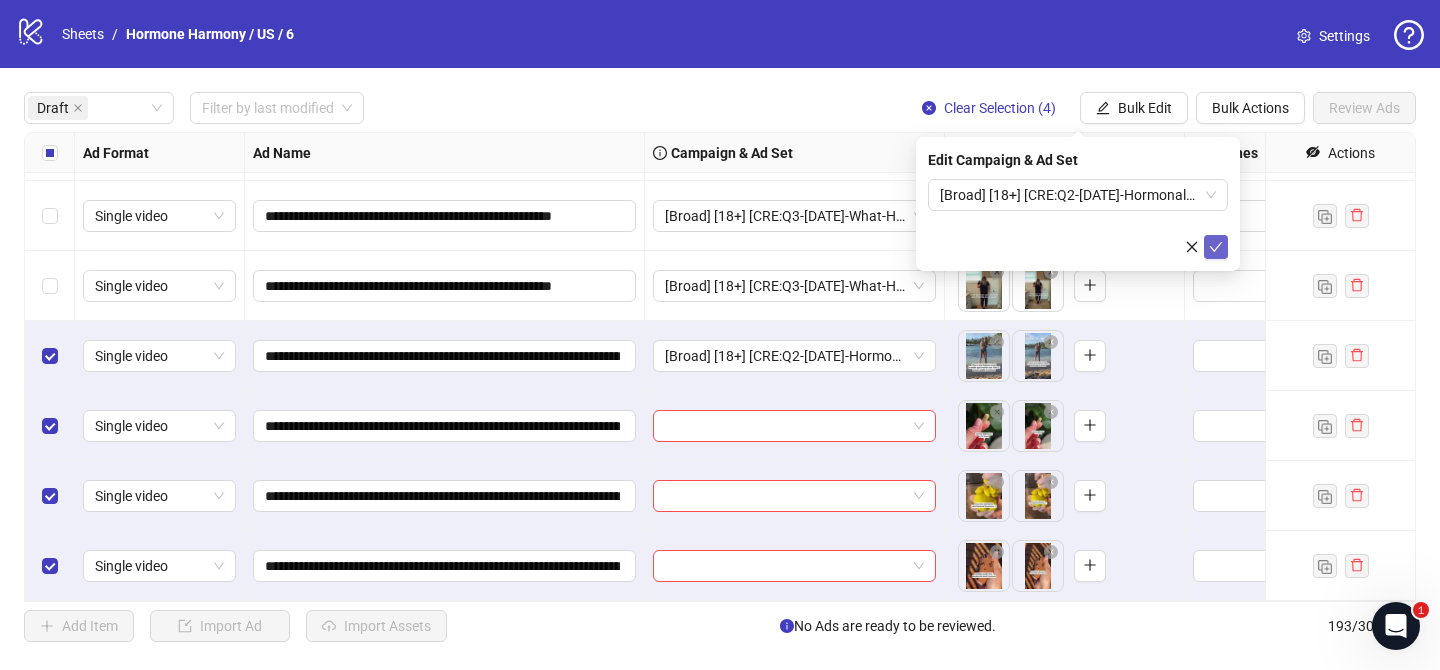click 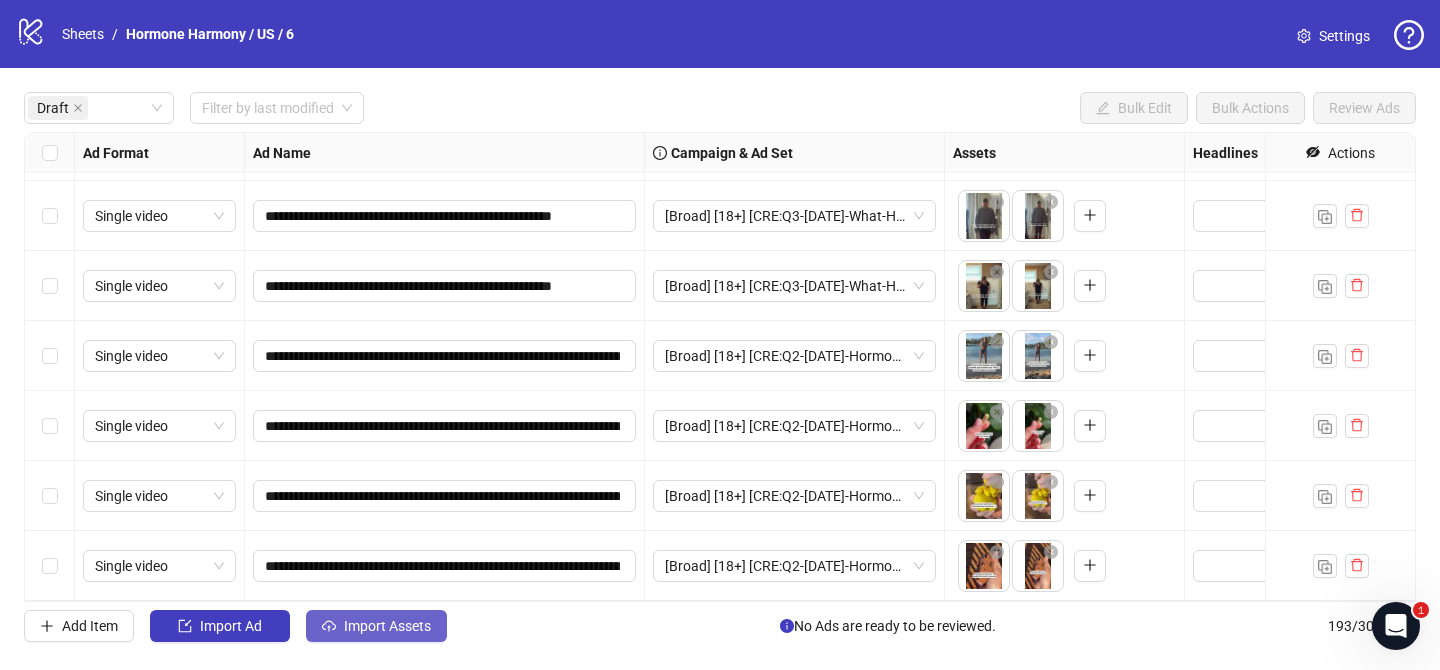 click on "Import Assets" at bounding box center (387, 626) 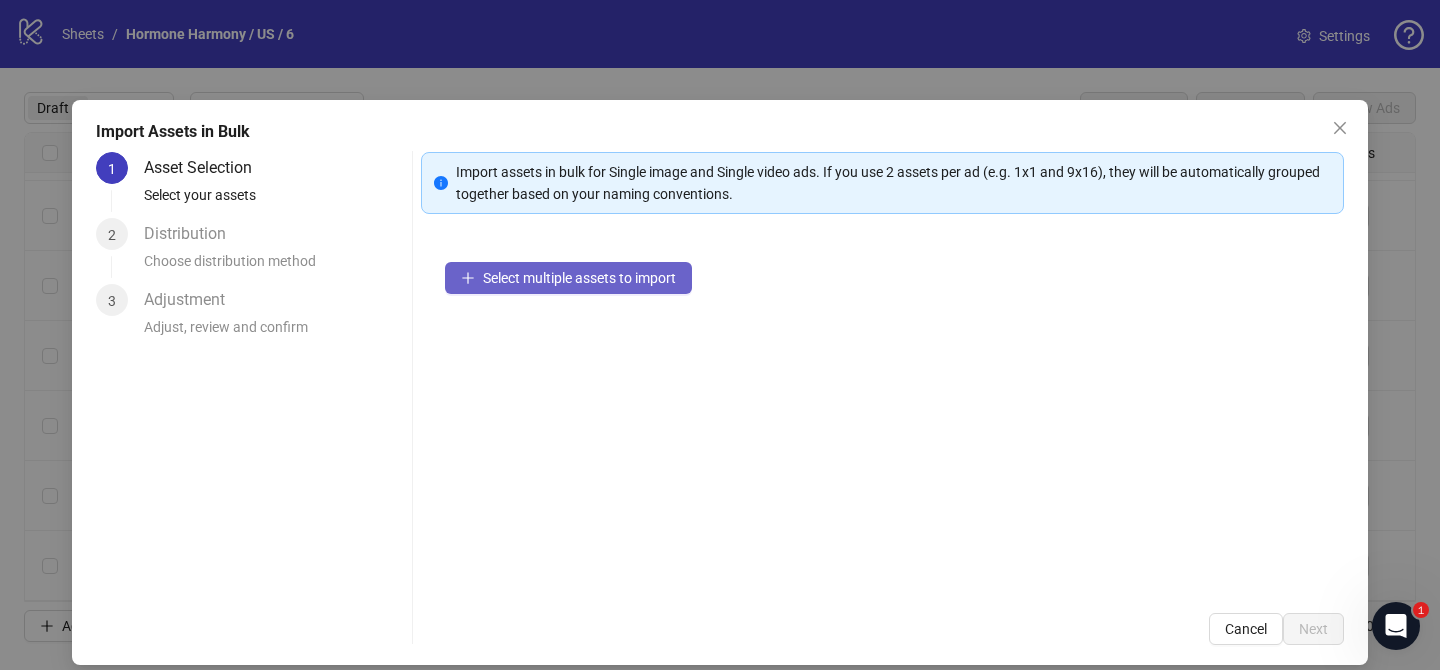click on "Select multiple assets to import" at bounding box center [579, 278] 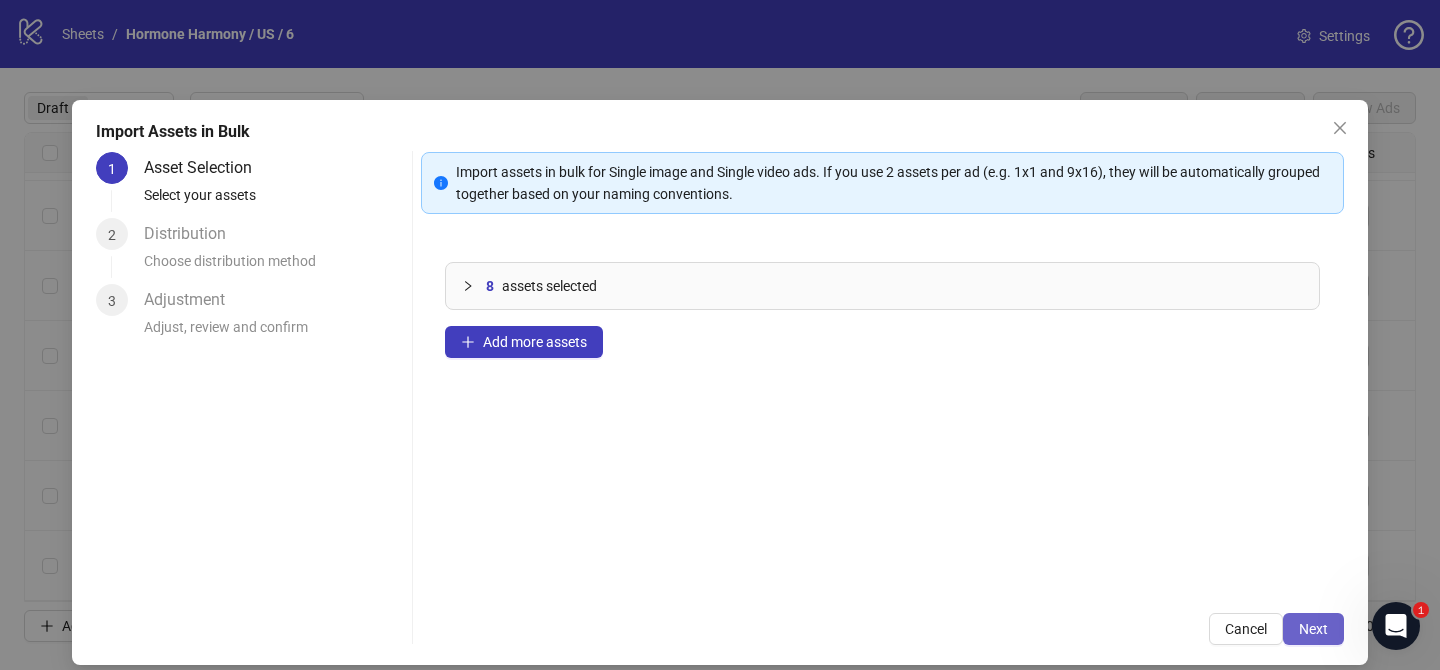 click on "Next" at bounding box center [1313, 629] 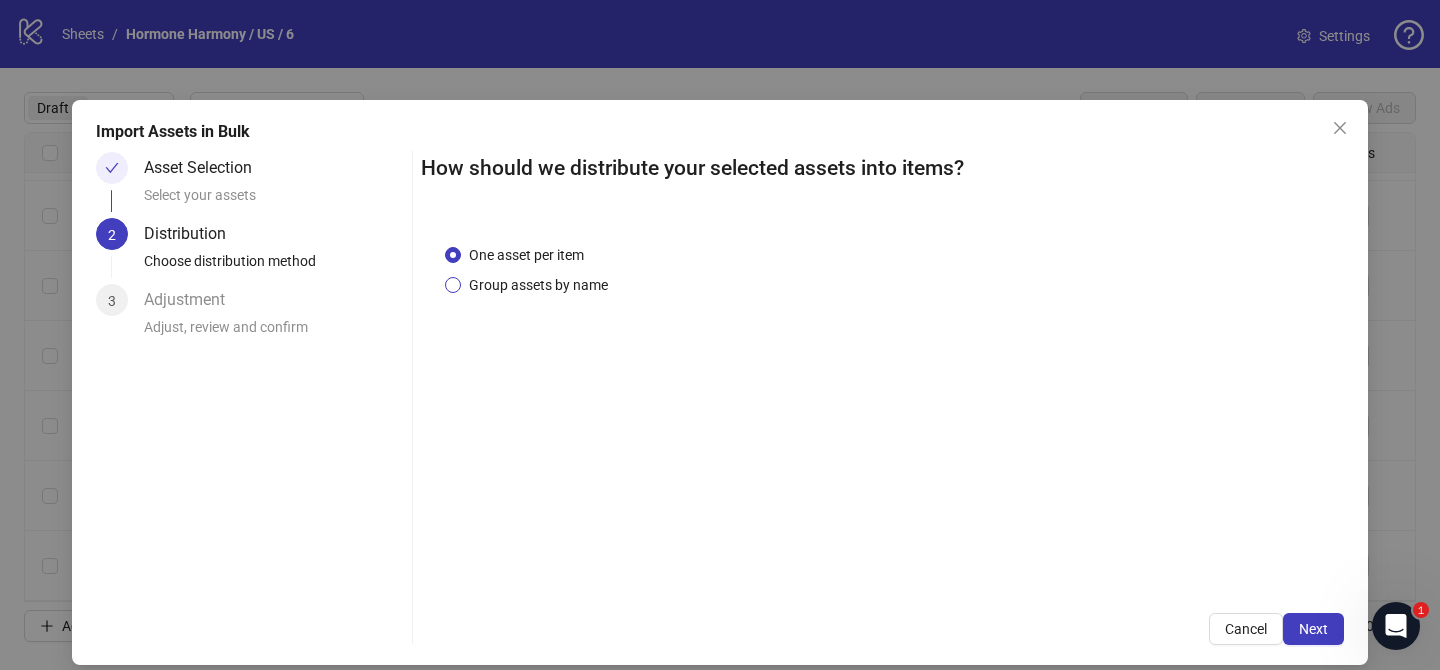 click on "Group assets by name" at bounding box center [538, 285] 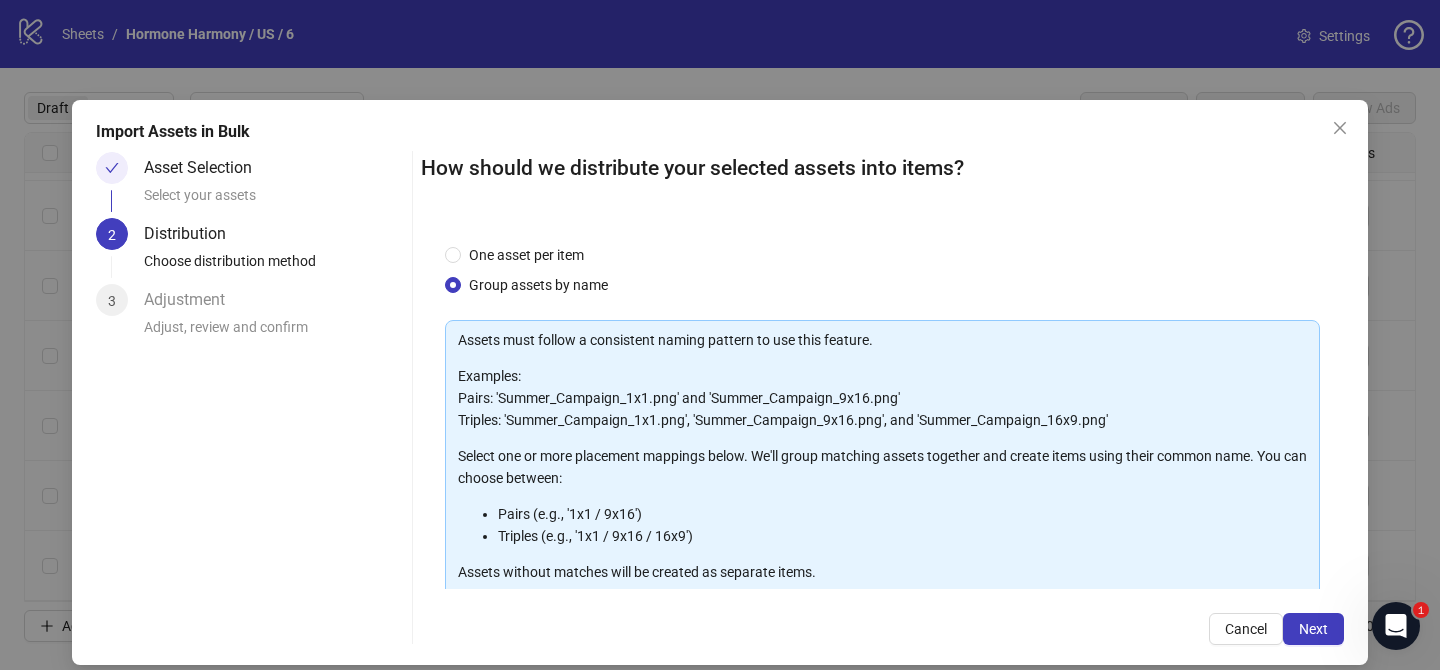 scroll, scrollTop: 216, scrollLeft: 0, axis: vertical 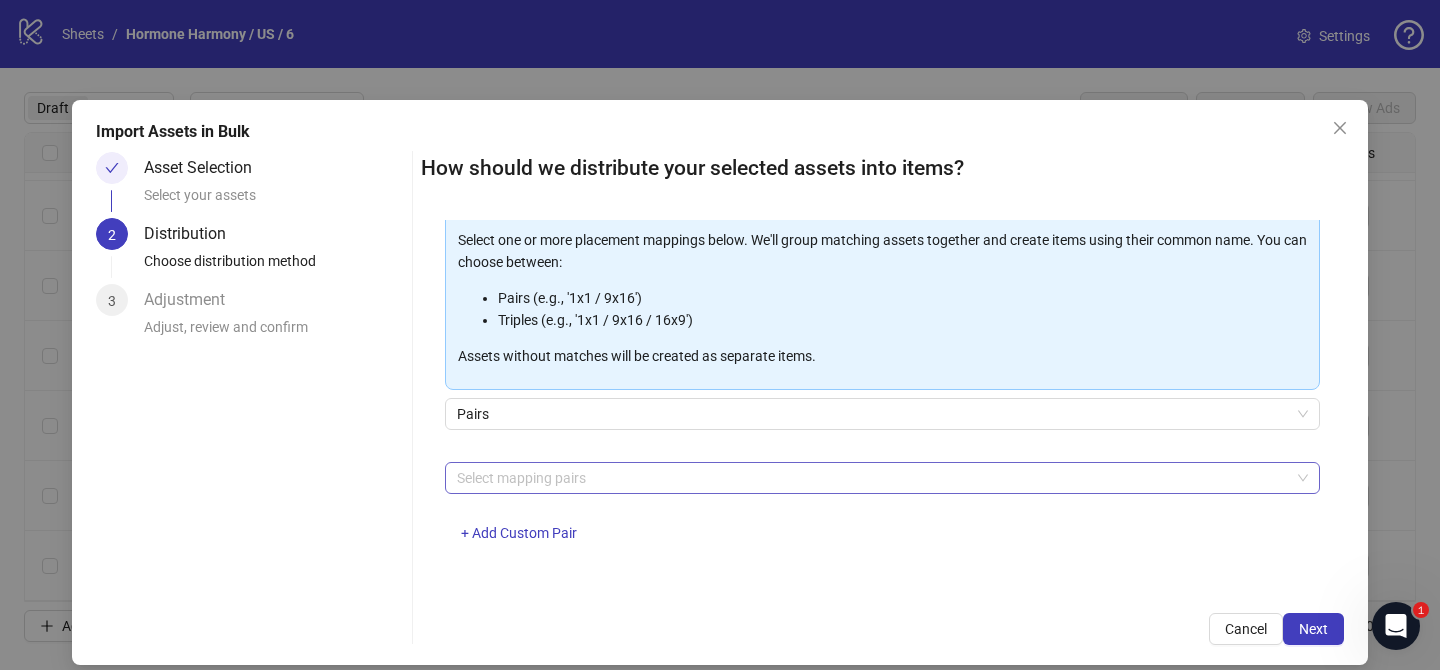 click at bounding box center [872, 478] 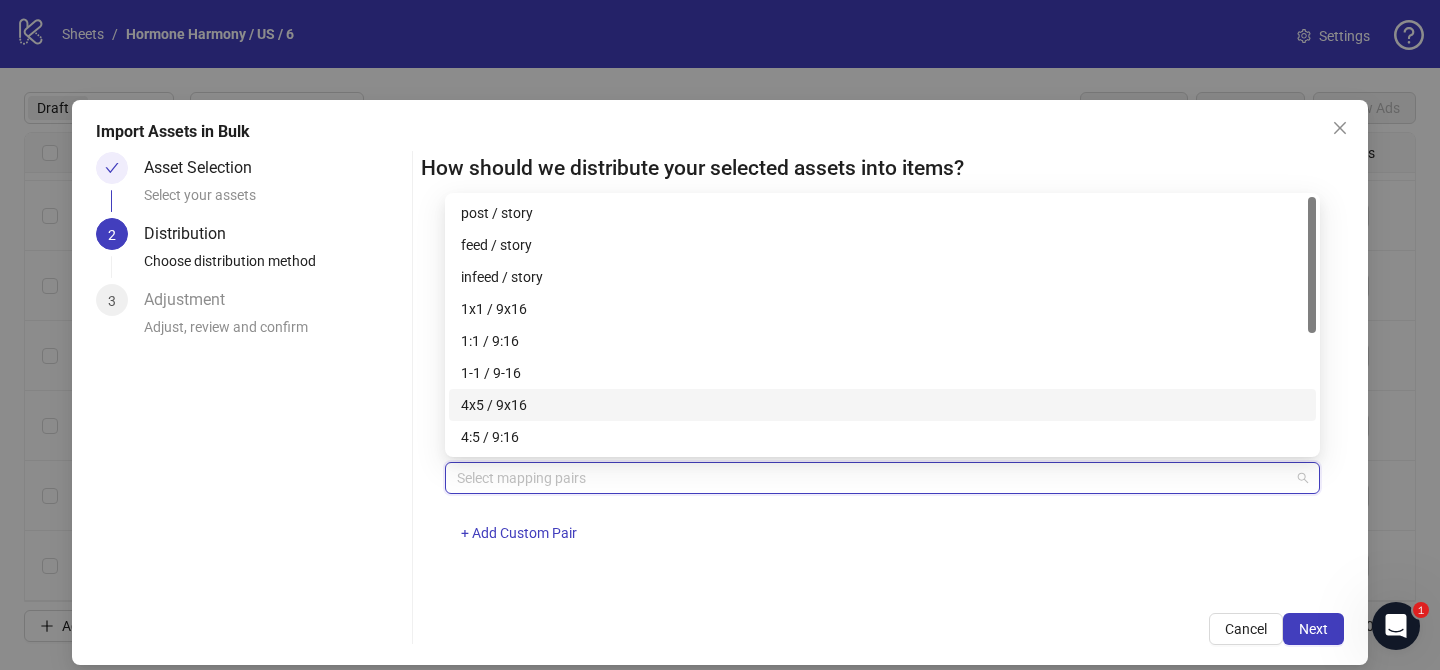 click on "4x5 / 9x16" at bounding box center [882, 405] 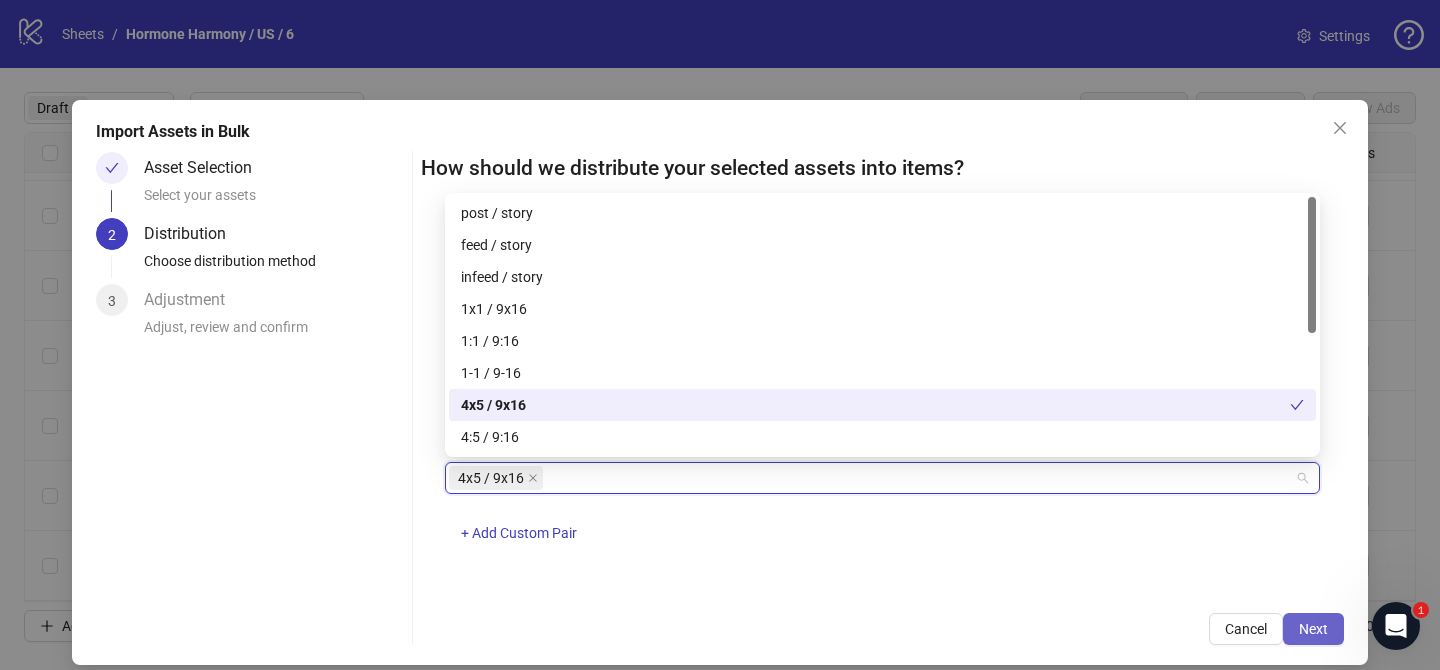 click on "Next" at bounding box center (1313, 629) 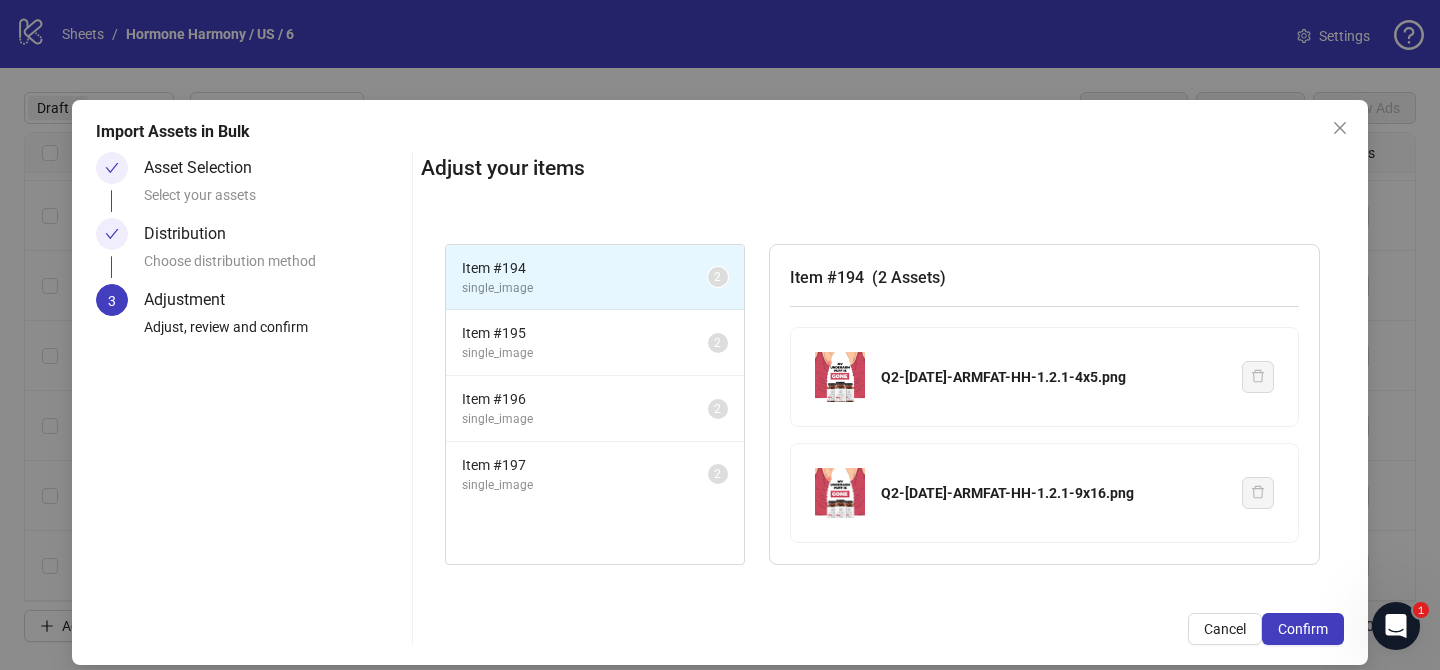 click on "Confirm" at bounding box center [1303, 629] 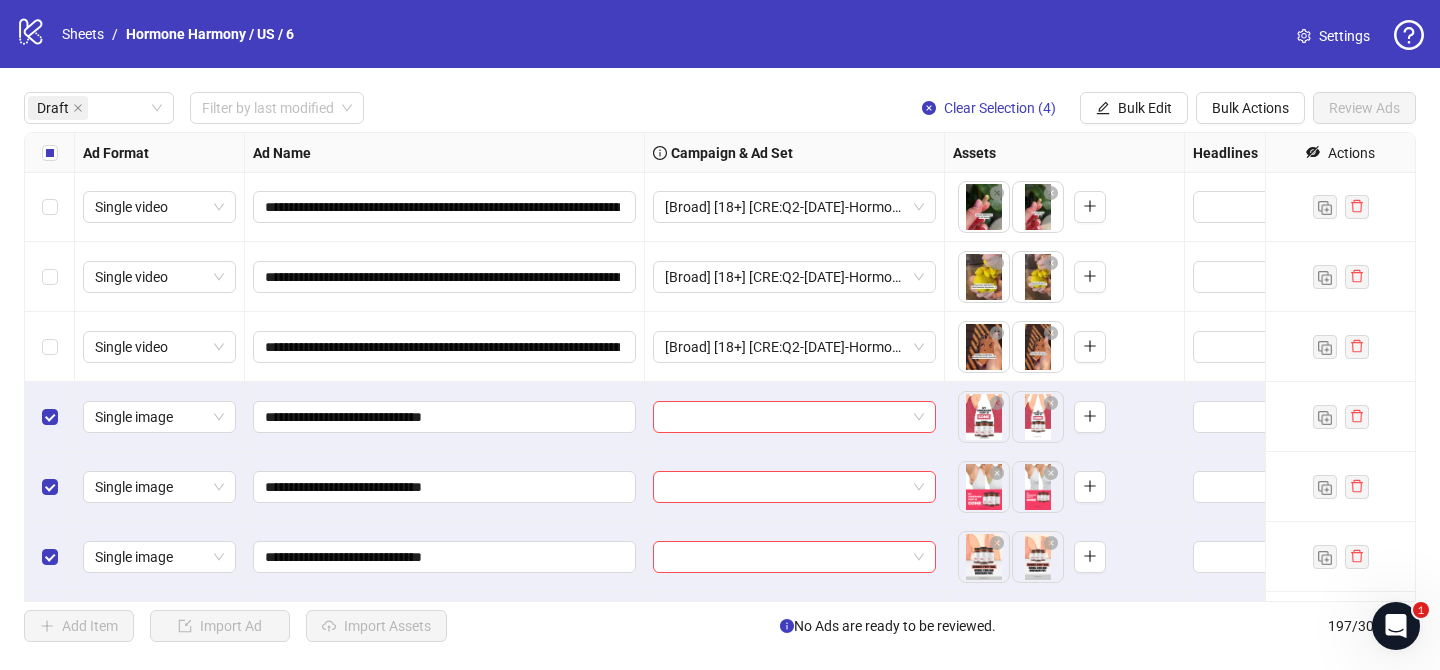 scroll, scrollTop: 1322, scrollLeft: 0, axis: vertical 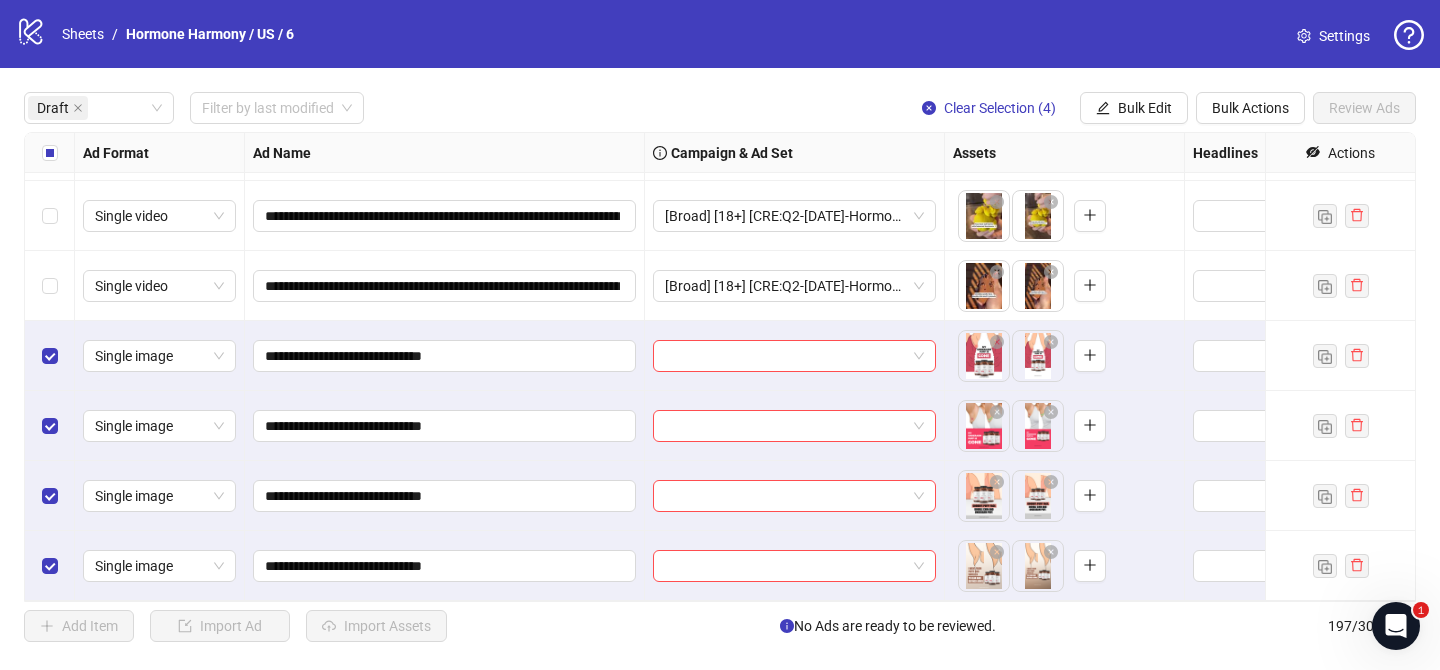 click at bounding box center [795, 356] 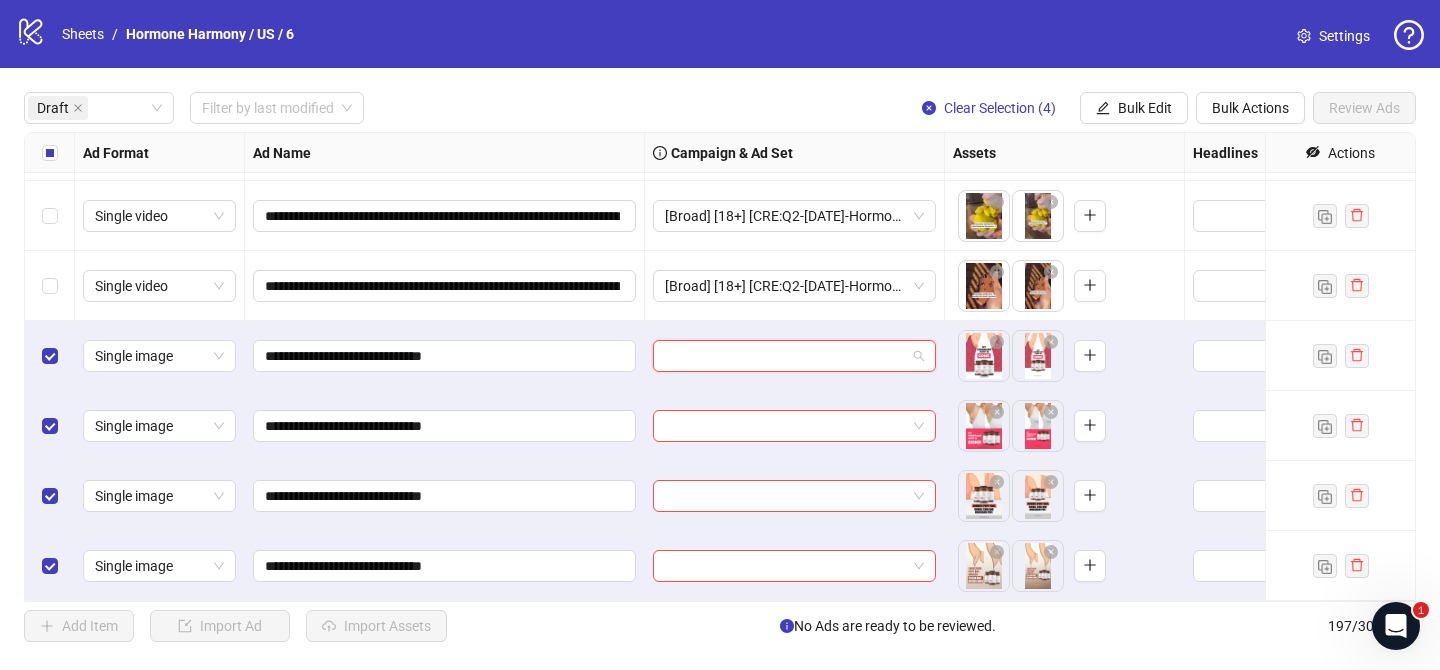 click at bounding box center [785, 356] 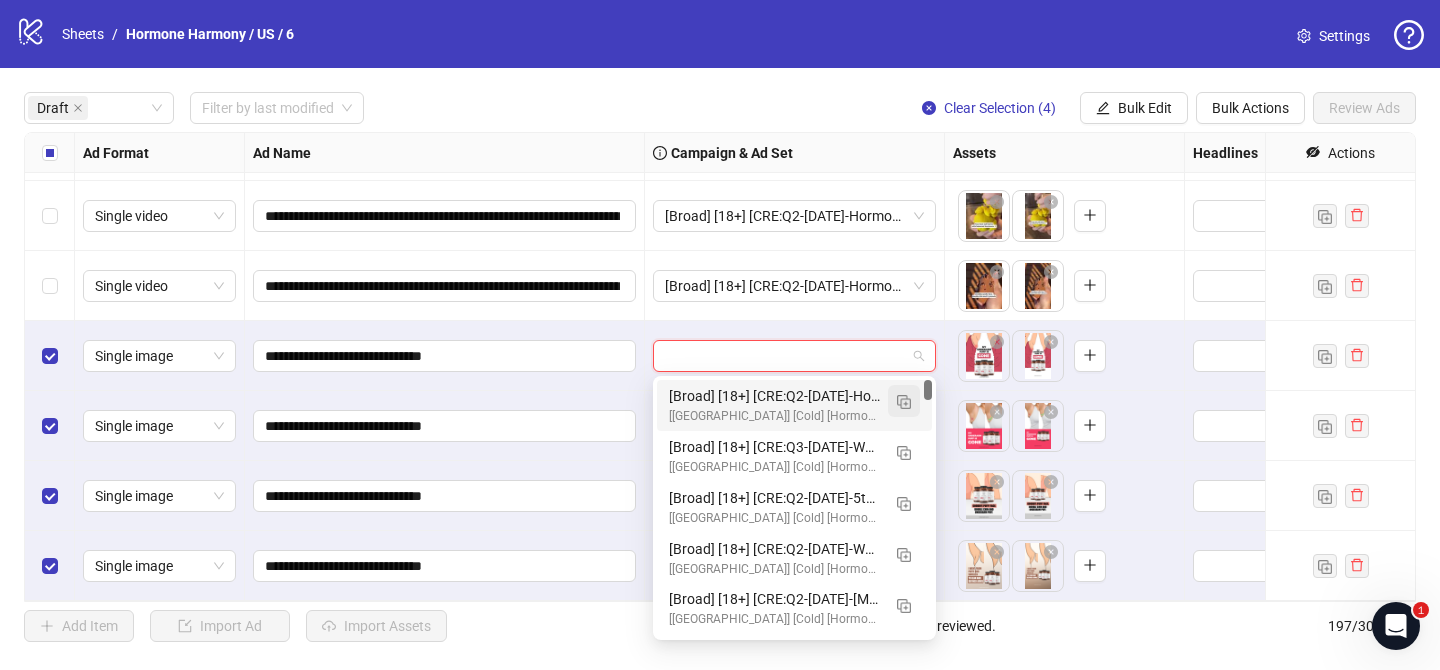 click at bounding box center (904, 402) 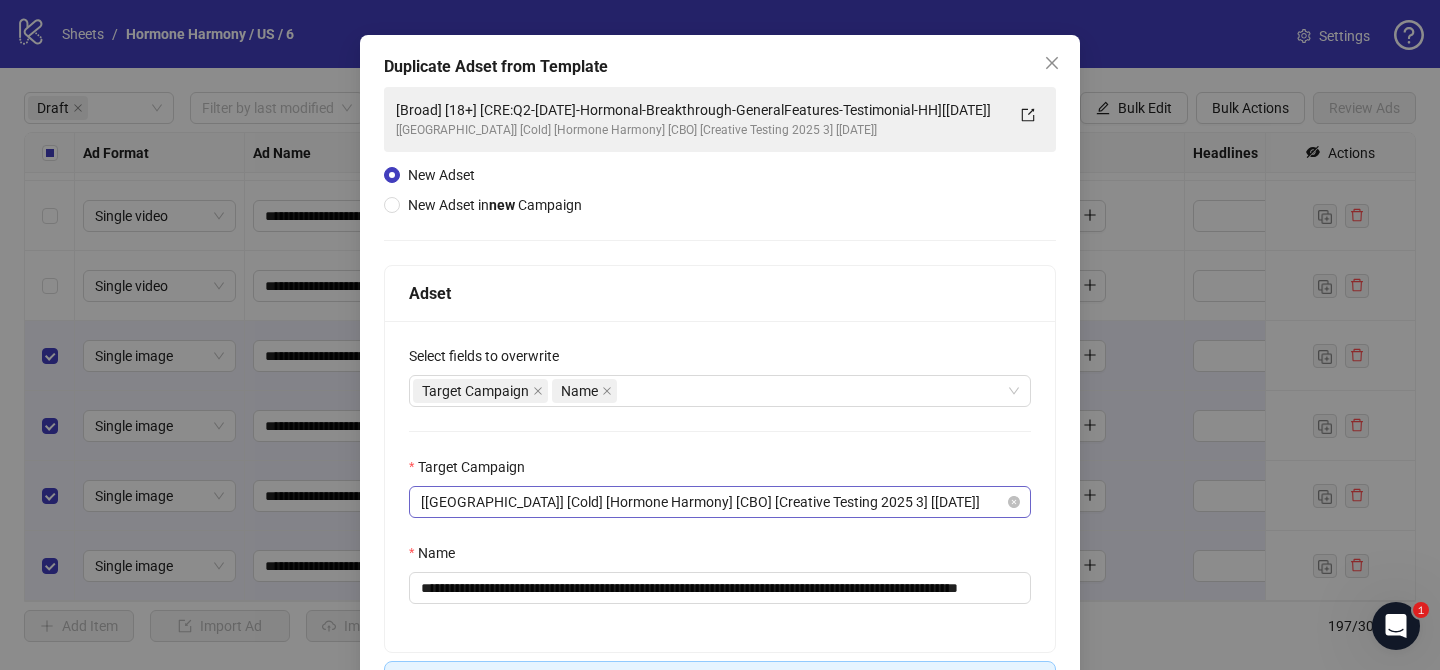 scroll, scrollTop: 93, scrollLeft: 0, axis: vertical 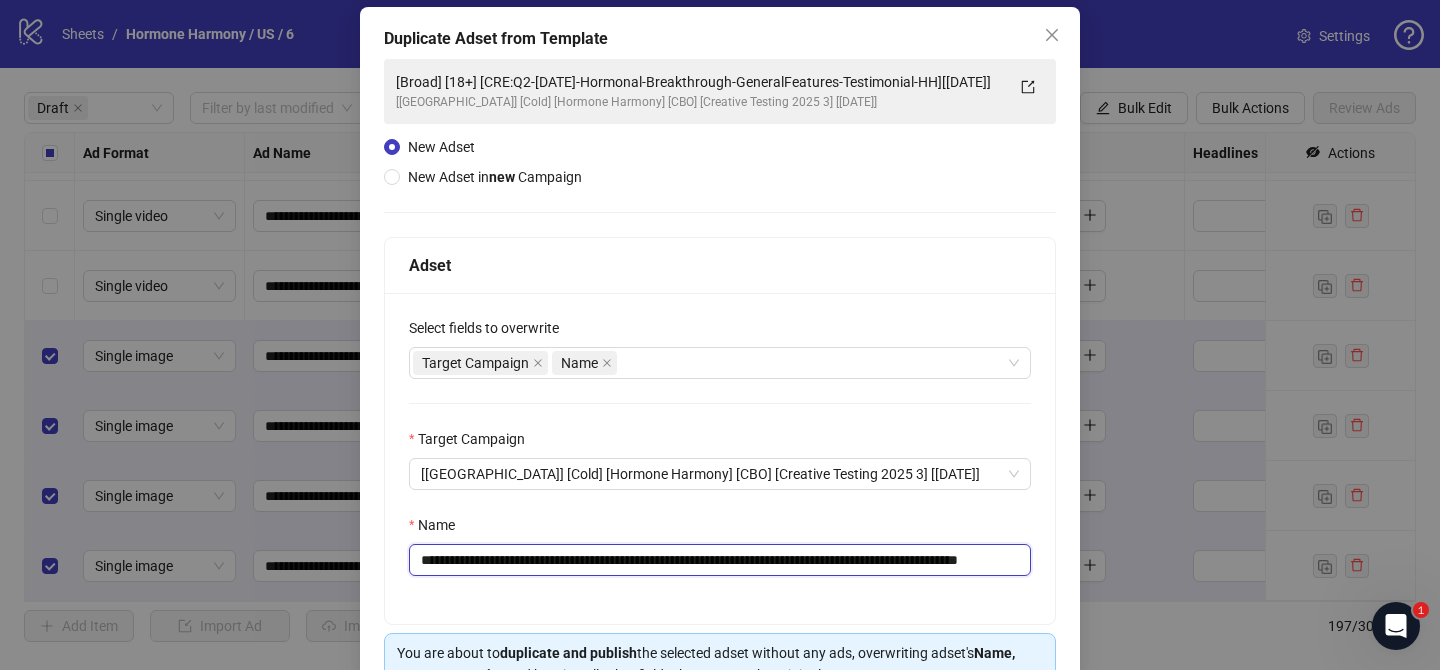 drag, startPoint x: 537, startPoint y: 563, endPoint x: 997, endPoint y: 560, distance: 460.0098 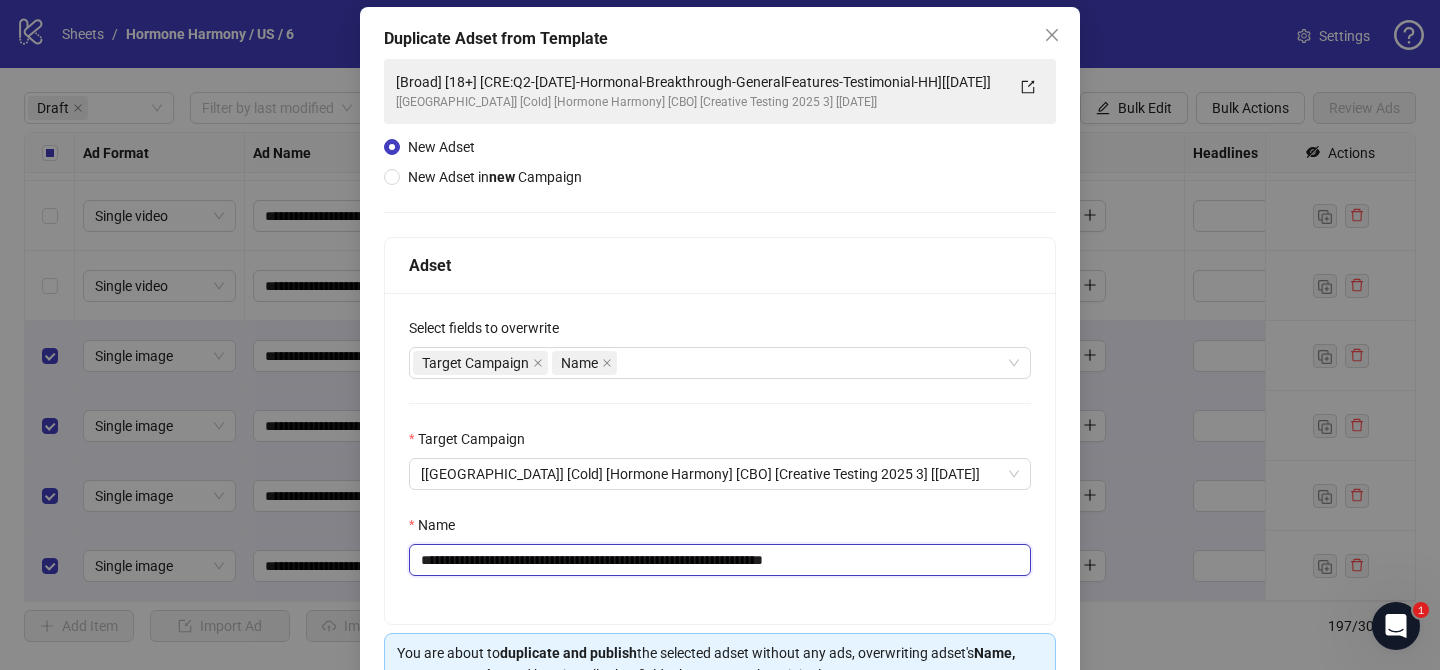 drag, startPoint x: 834, startPoint y: 564, endPoint x: 931, endPoint y: 564, distance: 97 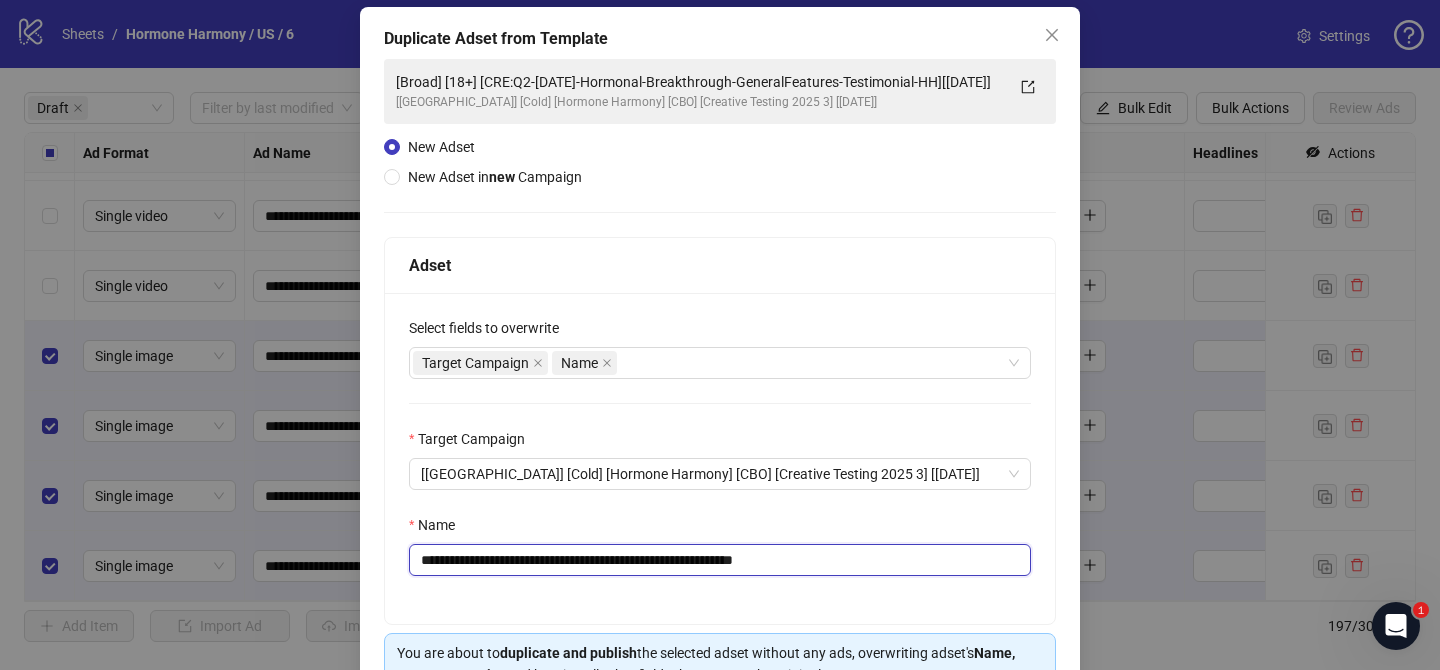 scroll, scrollTop: 207, scrollLeft: 0, axis: vertical 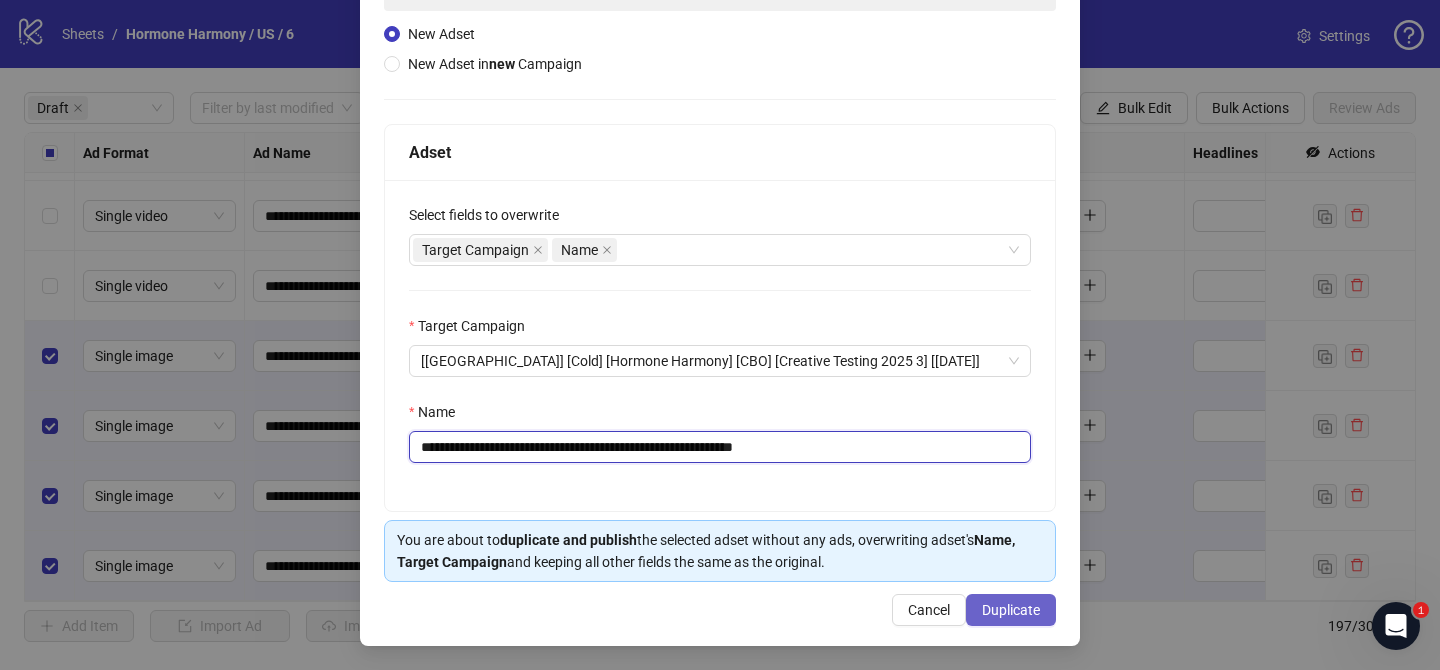 type on "**********" 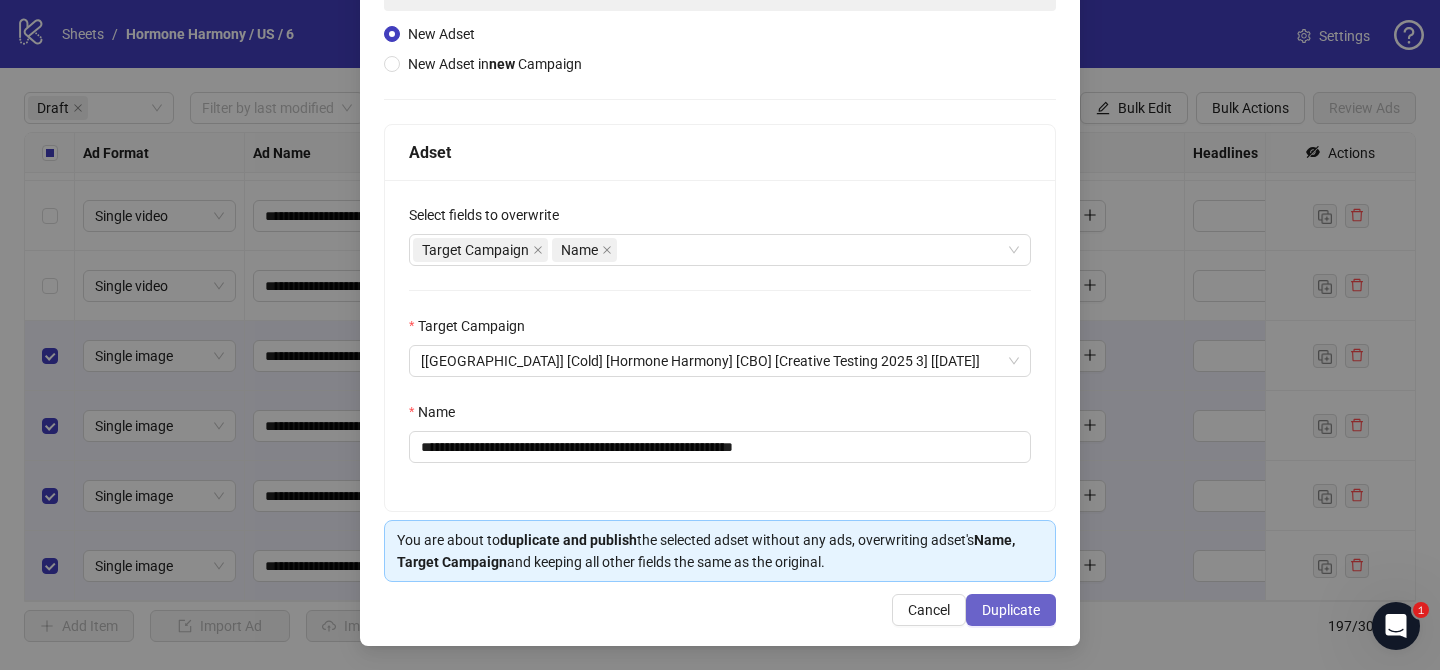 click on "Duplicate" at bounding box center (1011, 610) 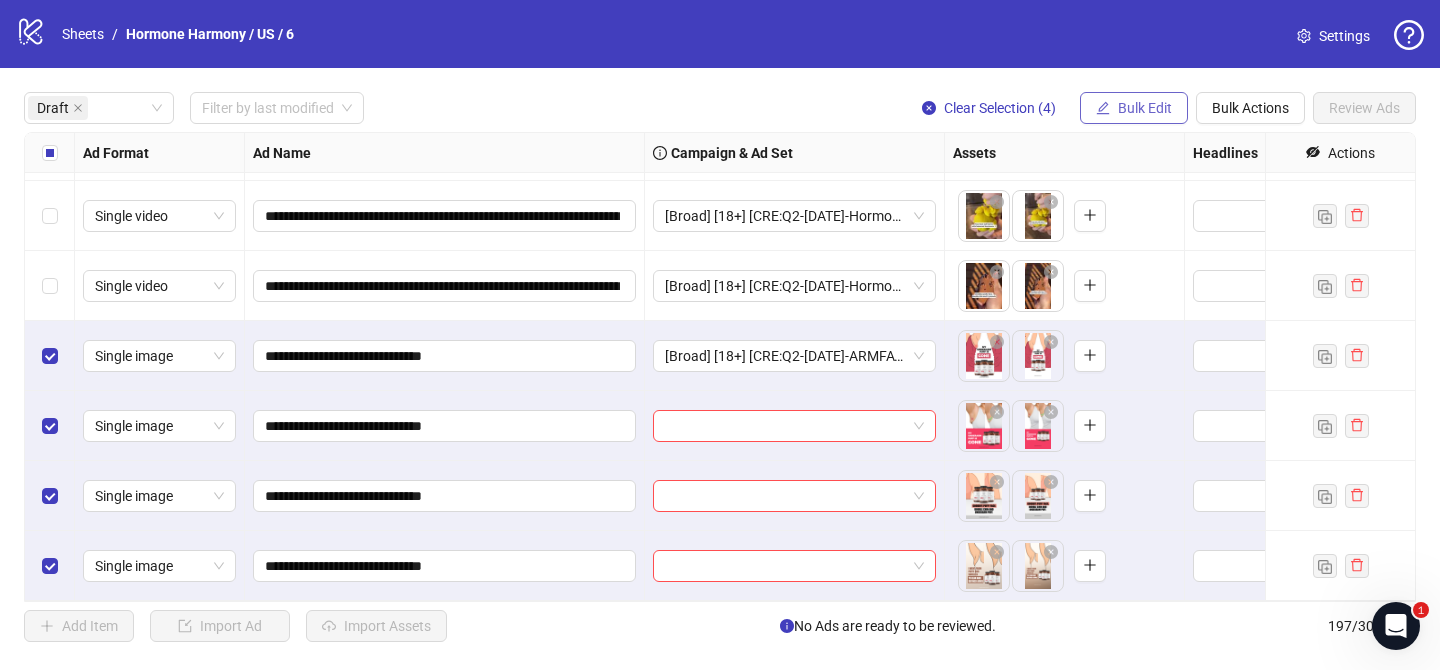 click on "Bulk Edit" at bounding box center [1145, 108] 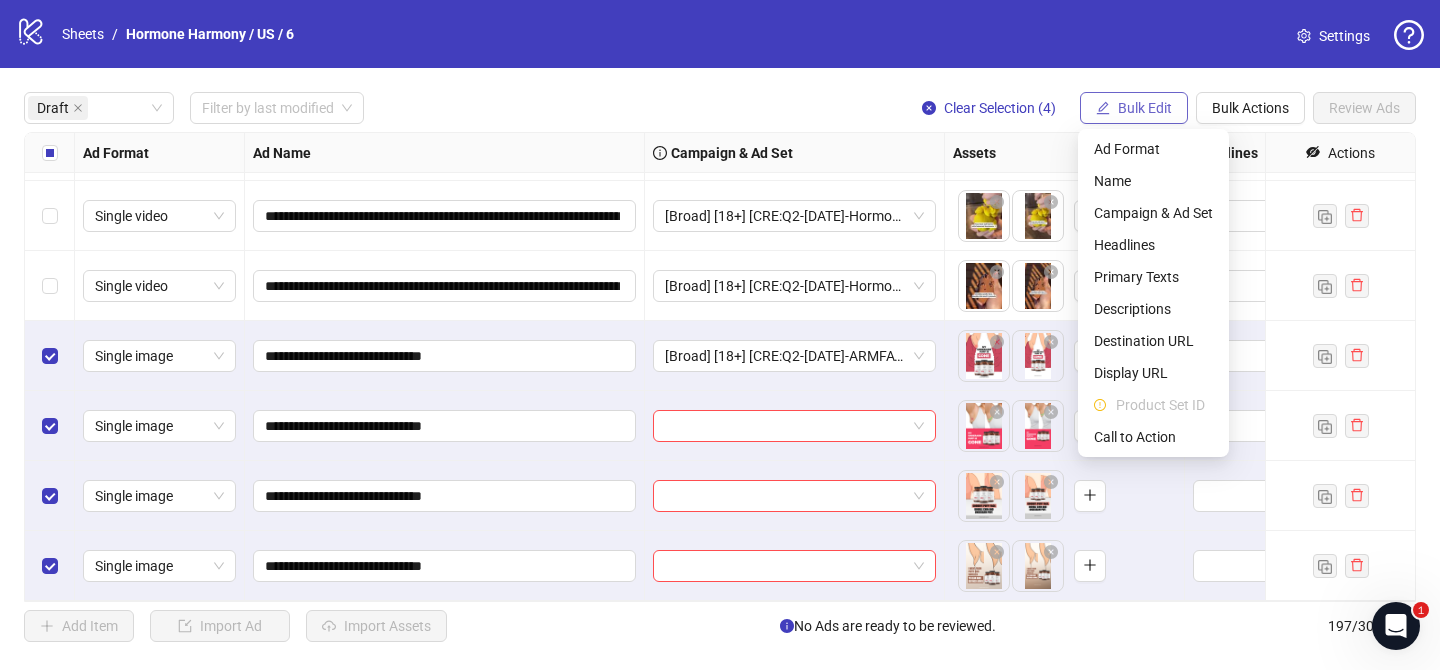 click on "Bulk Edit" at bounding box center (1145, 108) 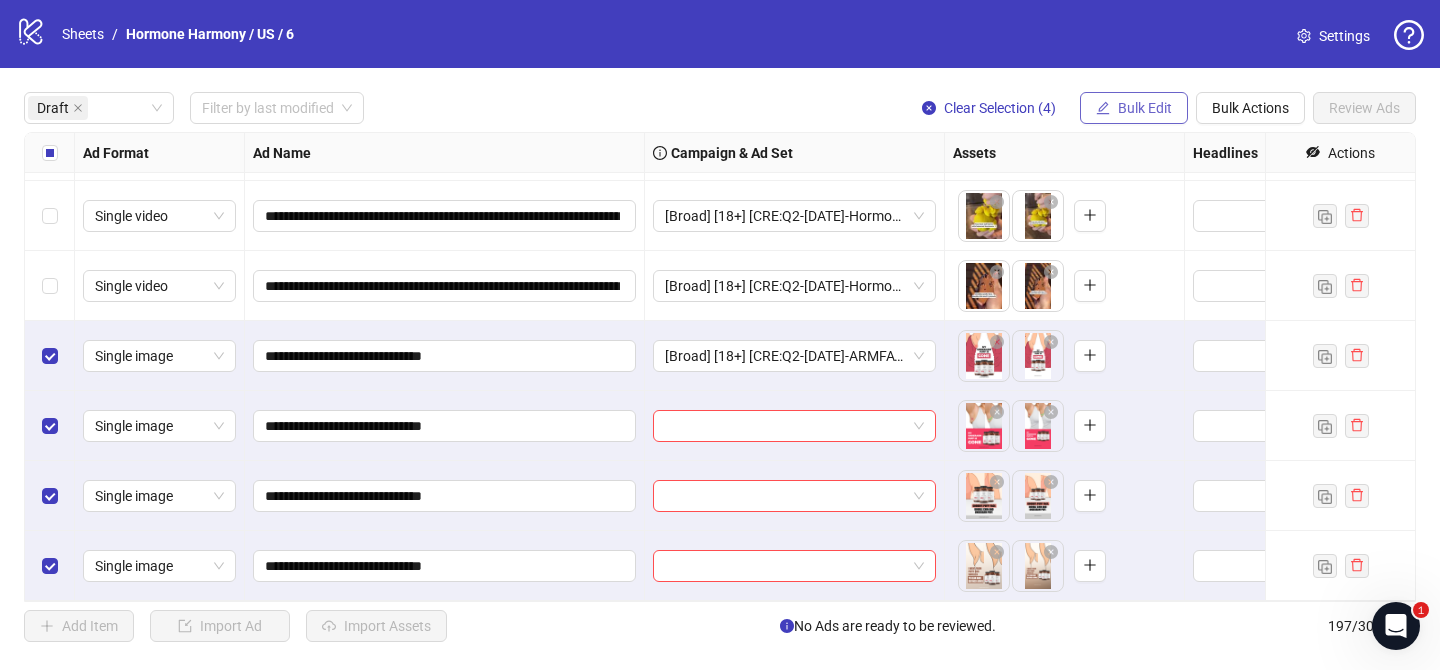 click on "Bulk Edit" at bounding box center (1145, 108) 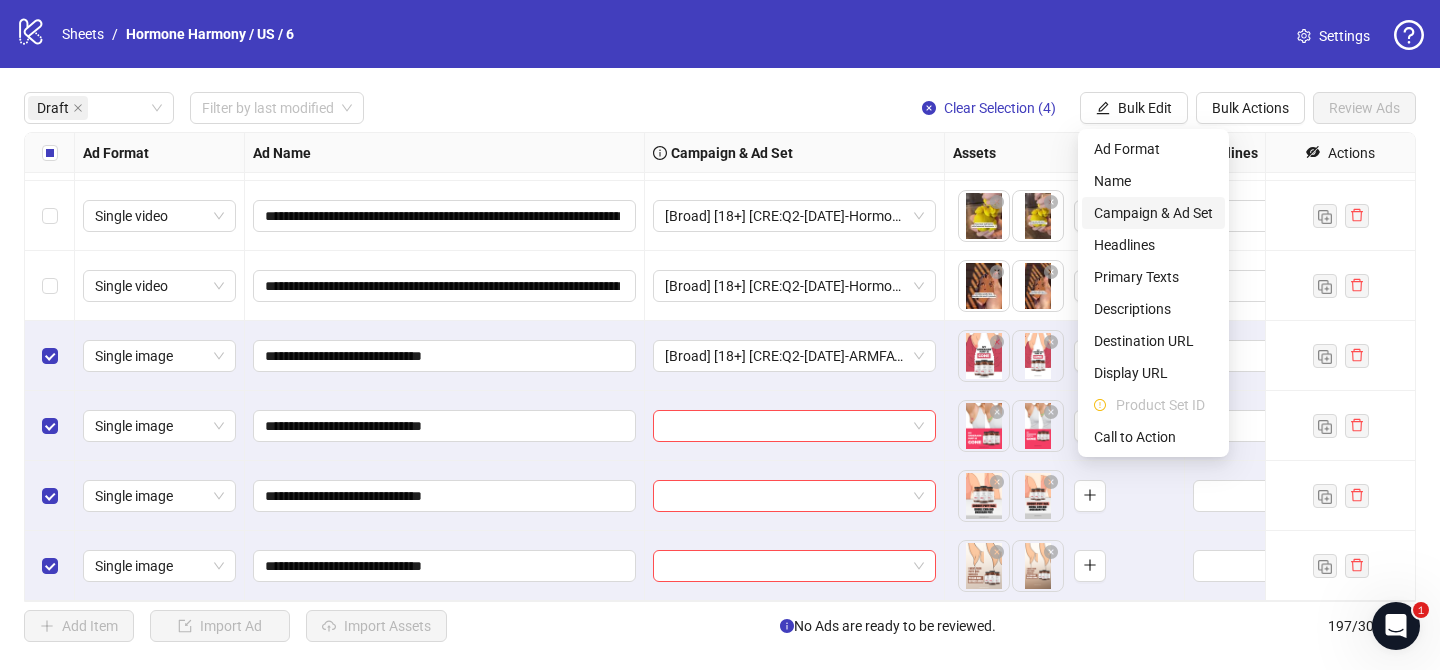 click on "Campaign & Ad Set" at bounding box center (1153, 213) 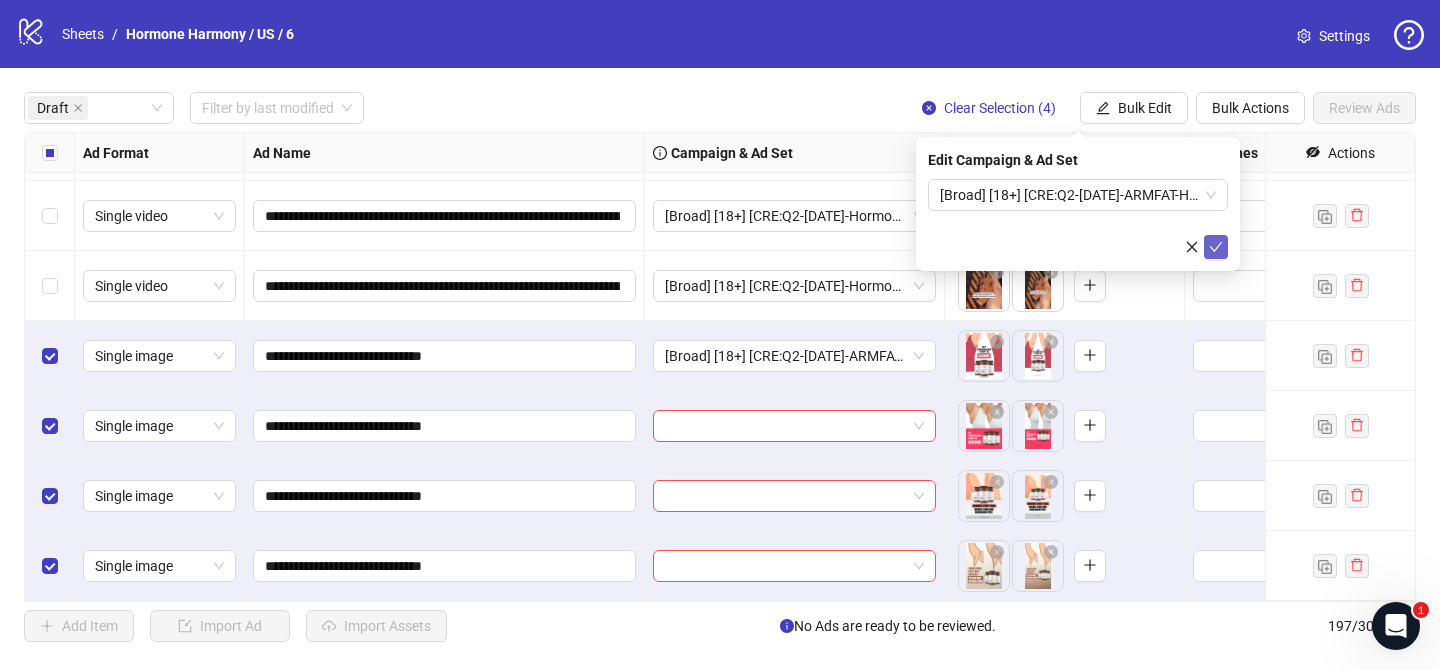 click 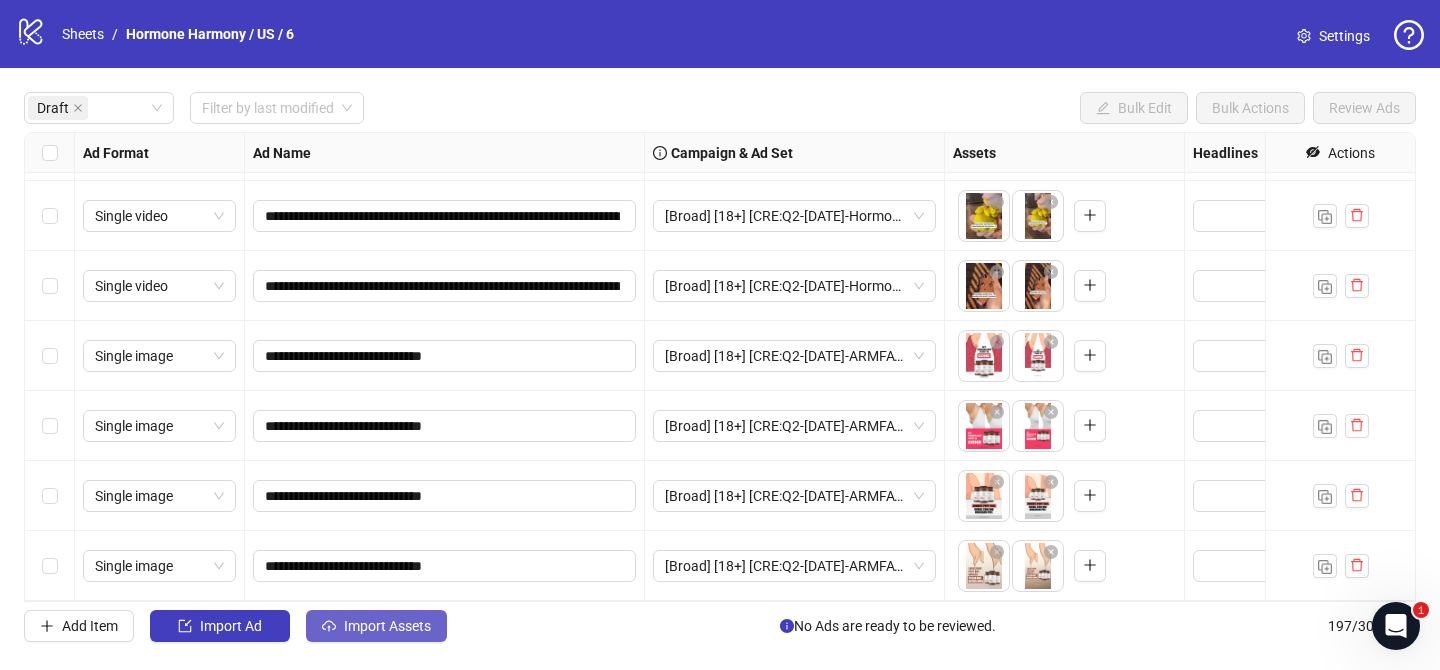 click on "Import Assets" at bounding box center [376, 626] 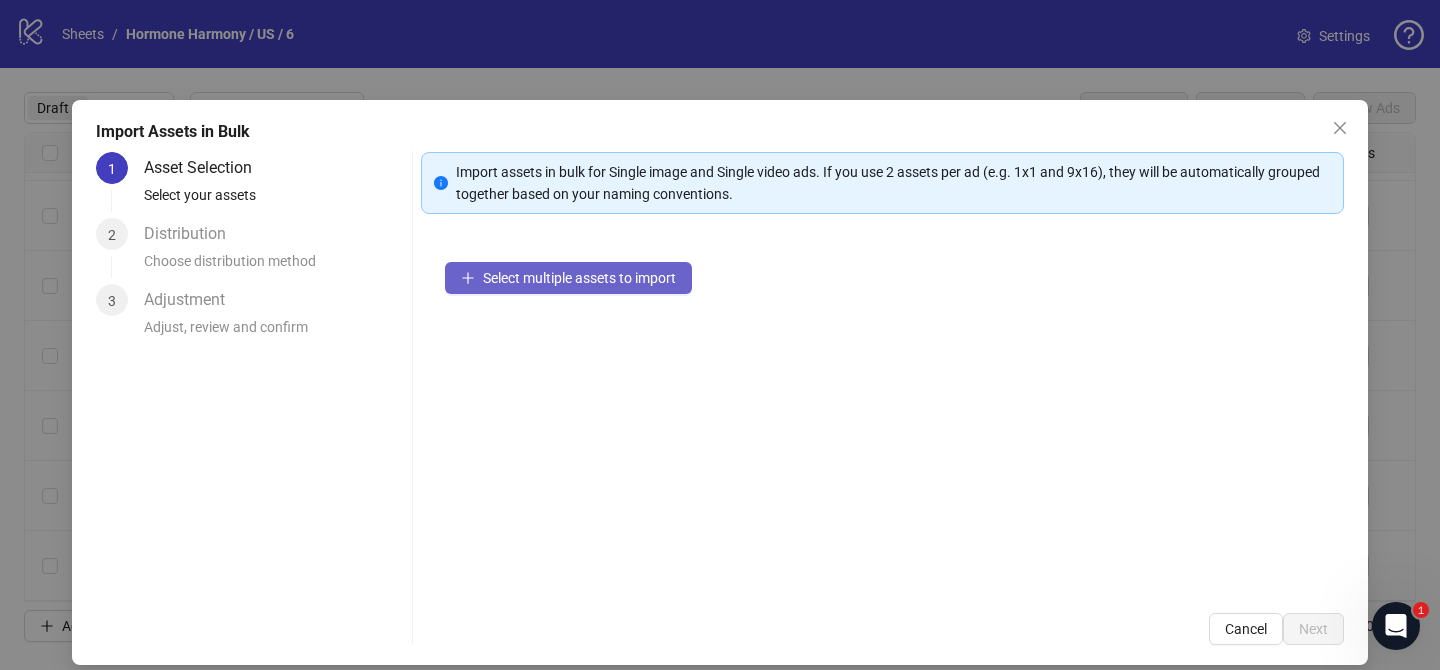 click on "Select multiple assets to import" at bounding box center [579, 278] 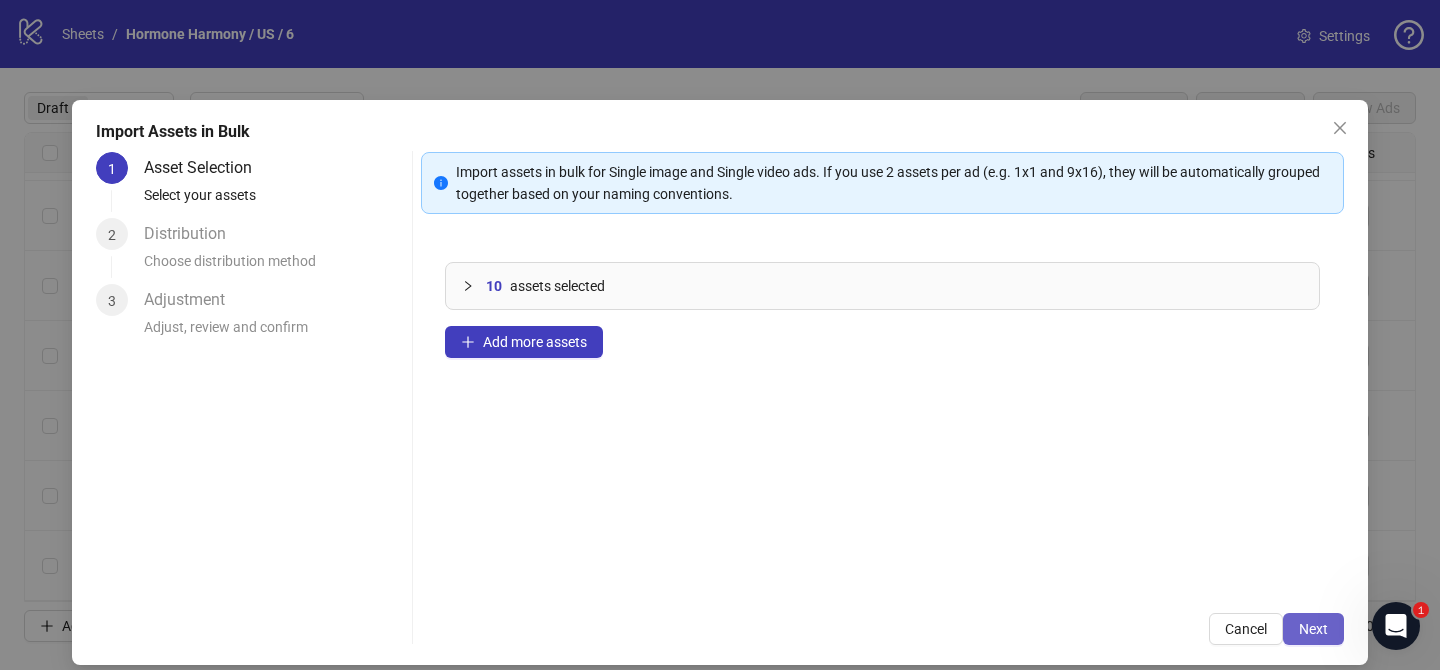 click on "Next" at bounding box center [1313, 629] 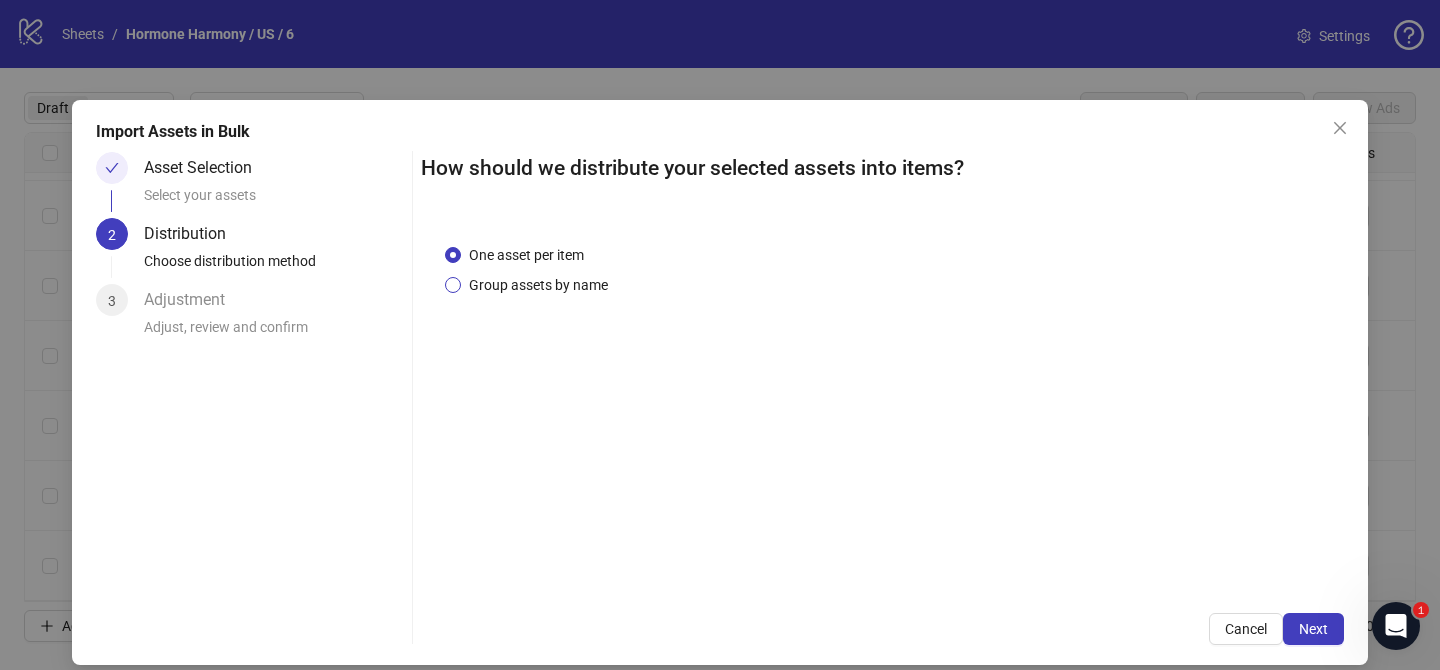 click on "Group assets by name" at bounding box center (538, 285) 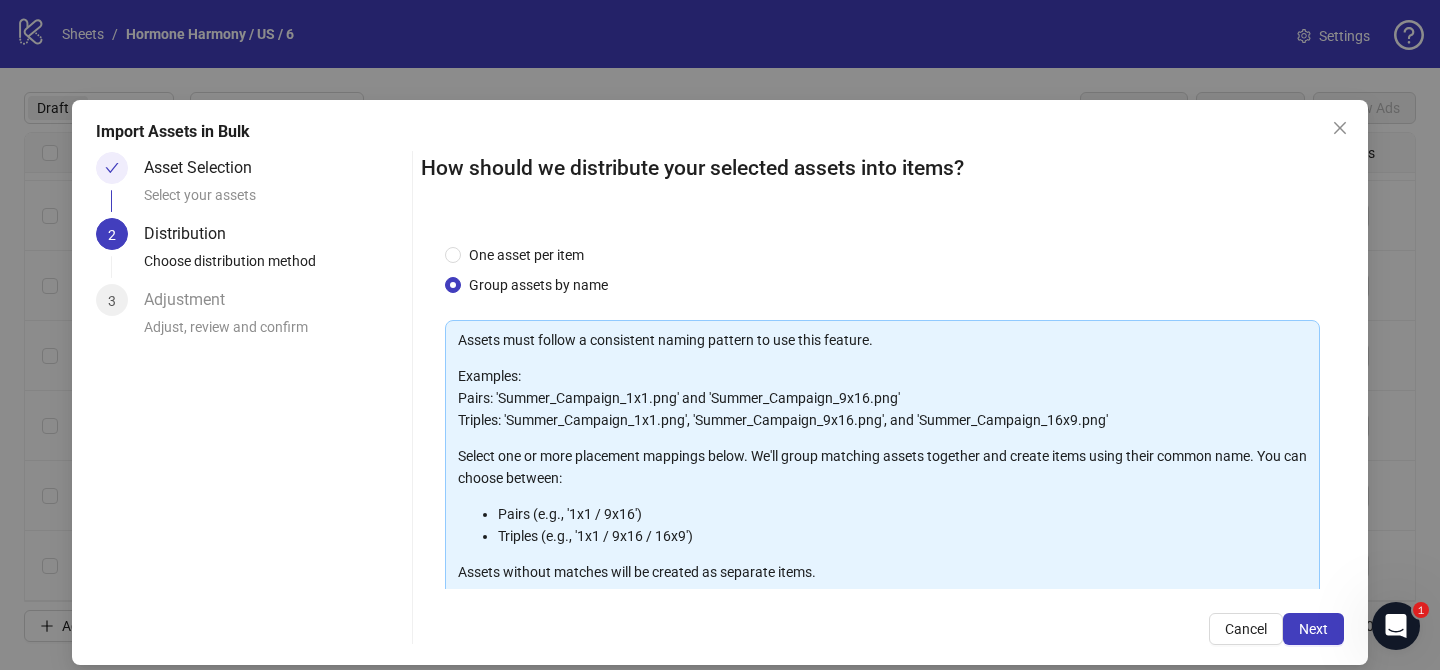 scroll, scrollTop: 216, scrollLeft: 0, axis: vertical 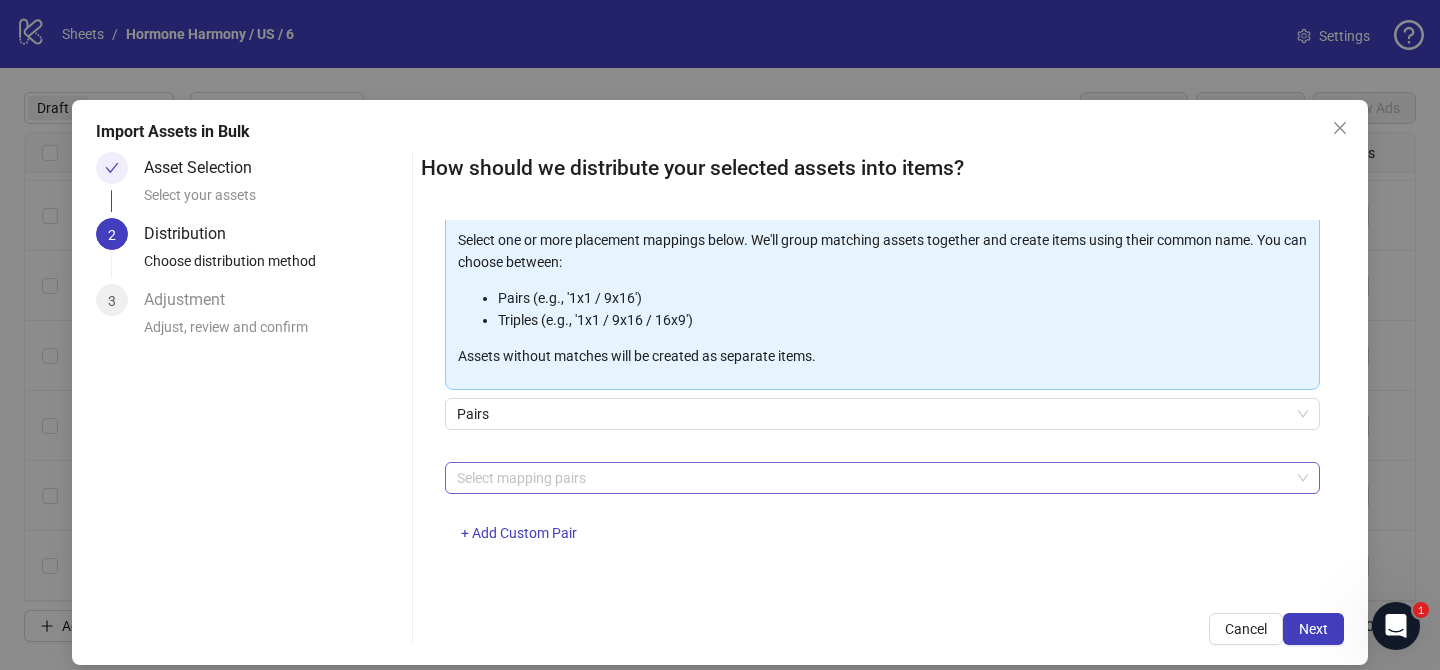 click at bounding box center (872, 478) 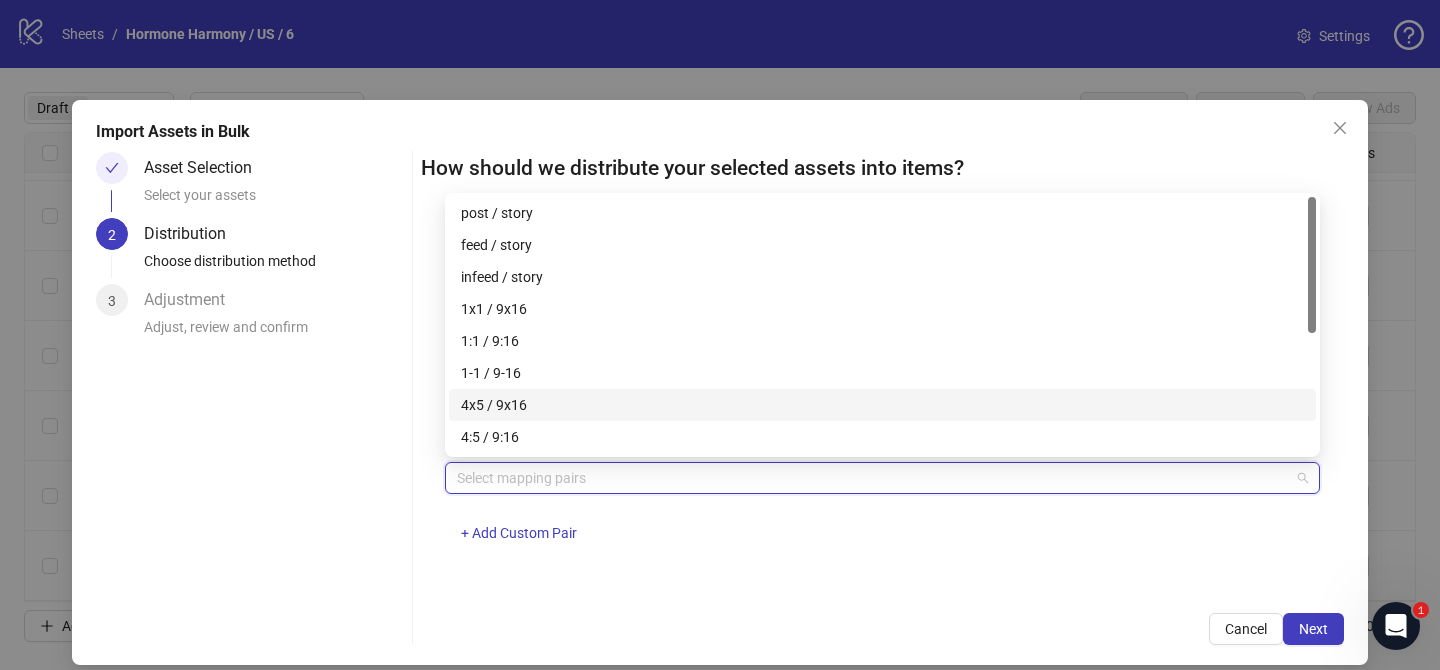 click on "4x5 / 9x16" at bounding box center (882, 405) 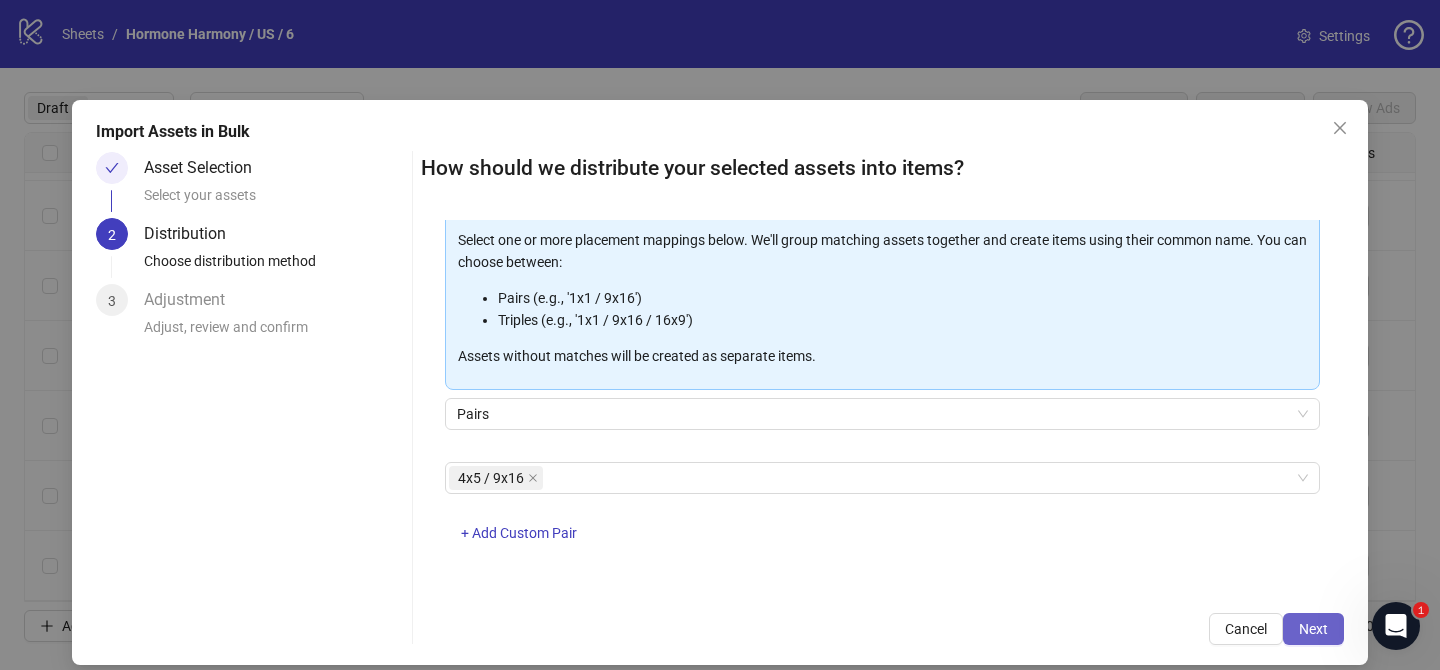 click on "Next" at bounding box center [1313, 629] 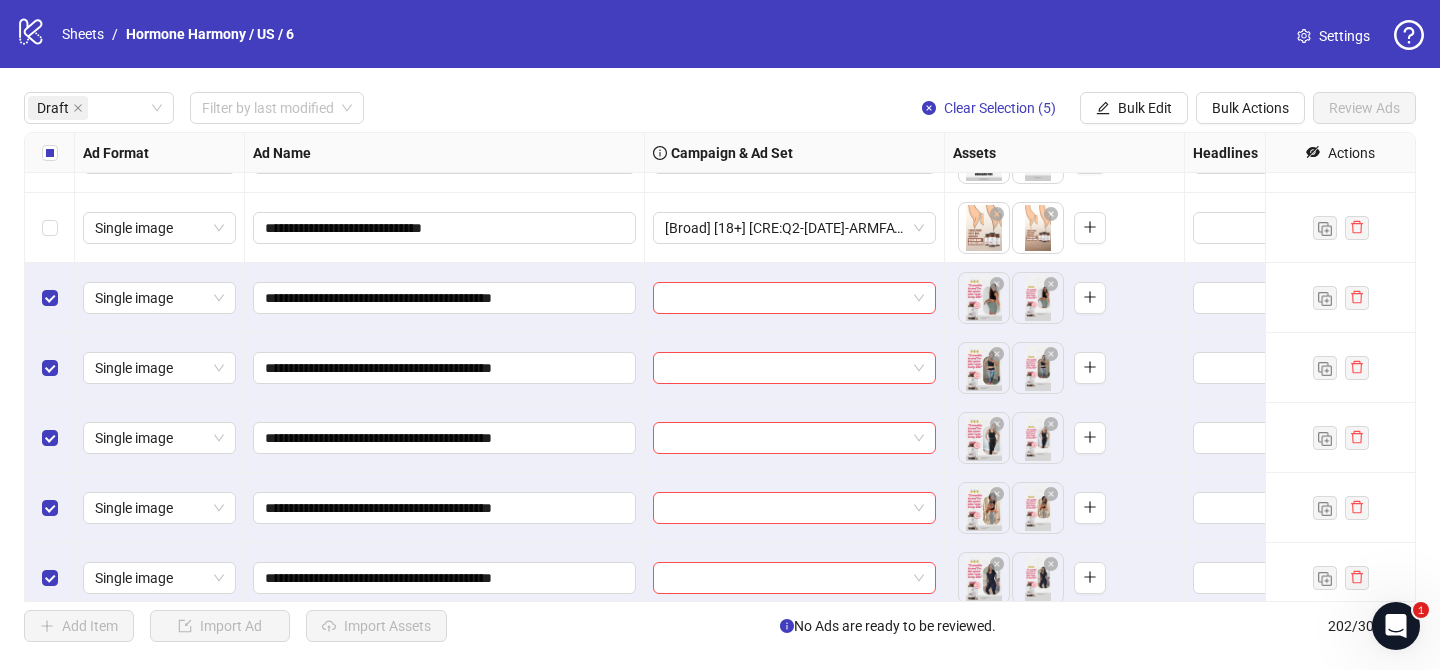 scroll, scrollTop: 1672, scrollLeft: 0, axis: vertical 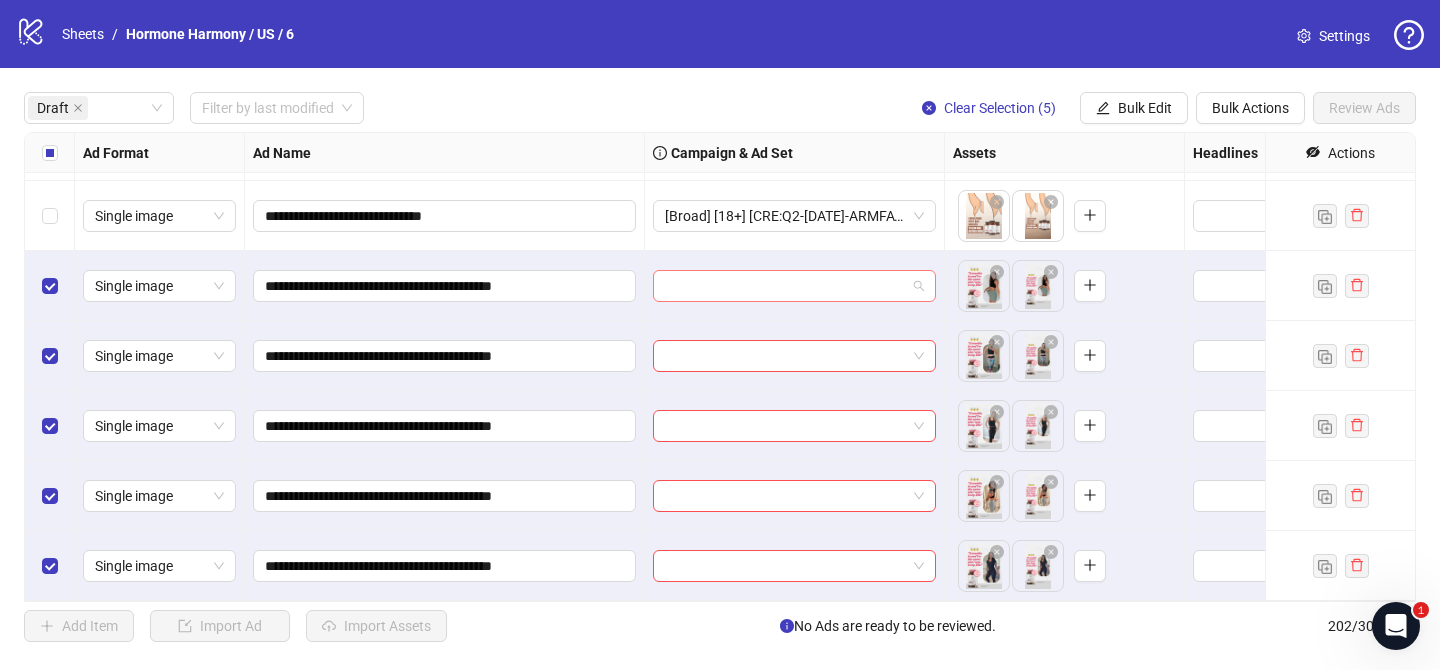 click at bounding box center [785, 286] 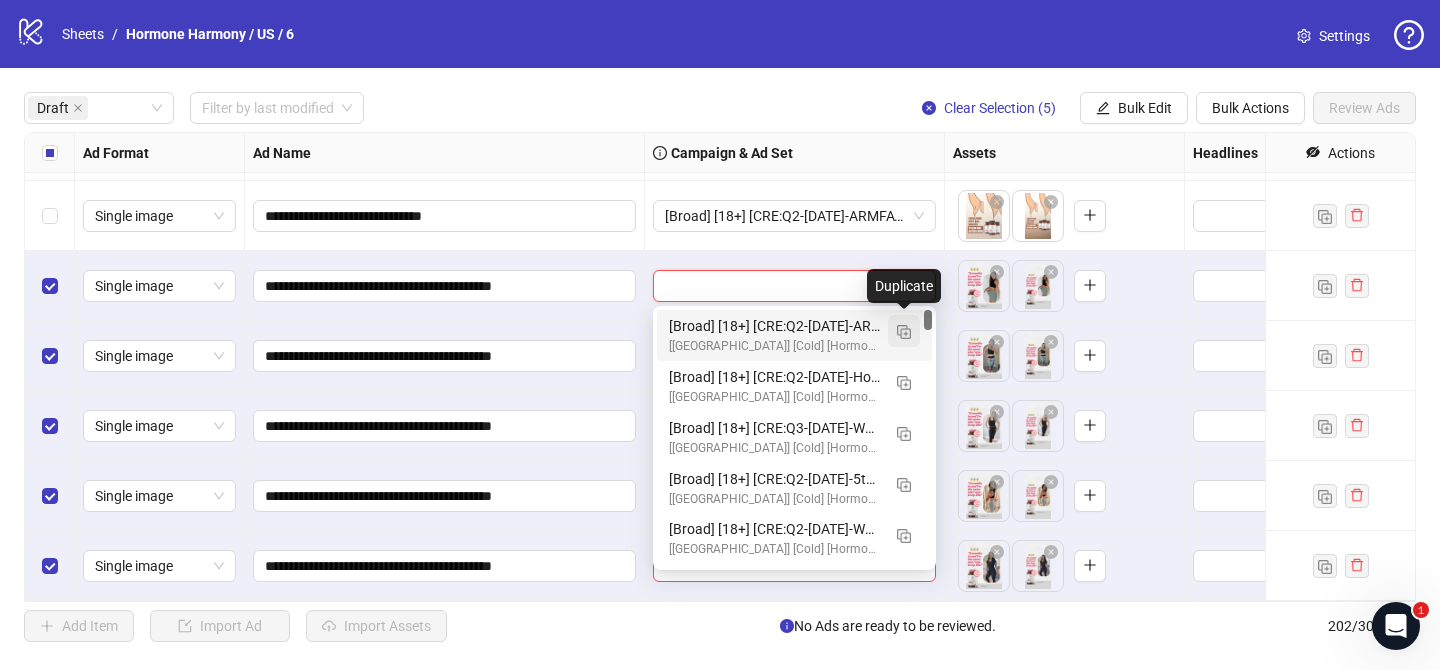 click at bounding box center [904, 332] 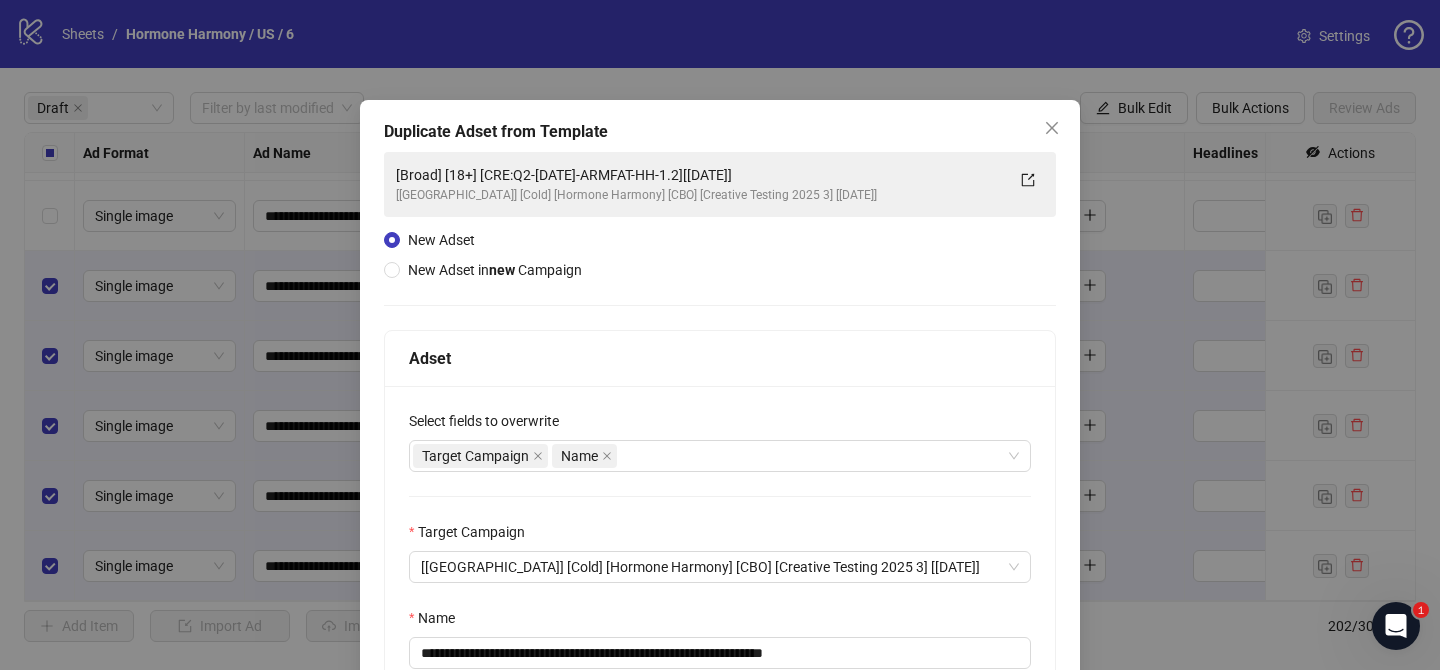 scroll, scrollTop: 123, scrollLeft: 0, axis: vertical 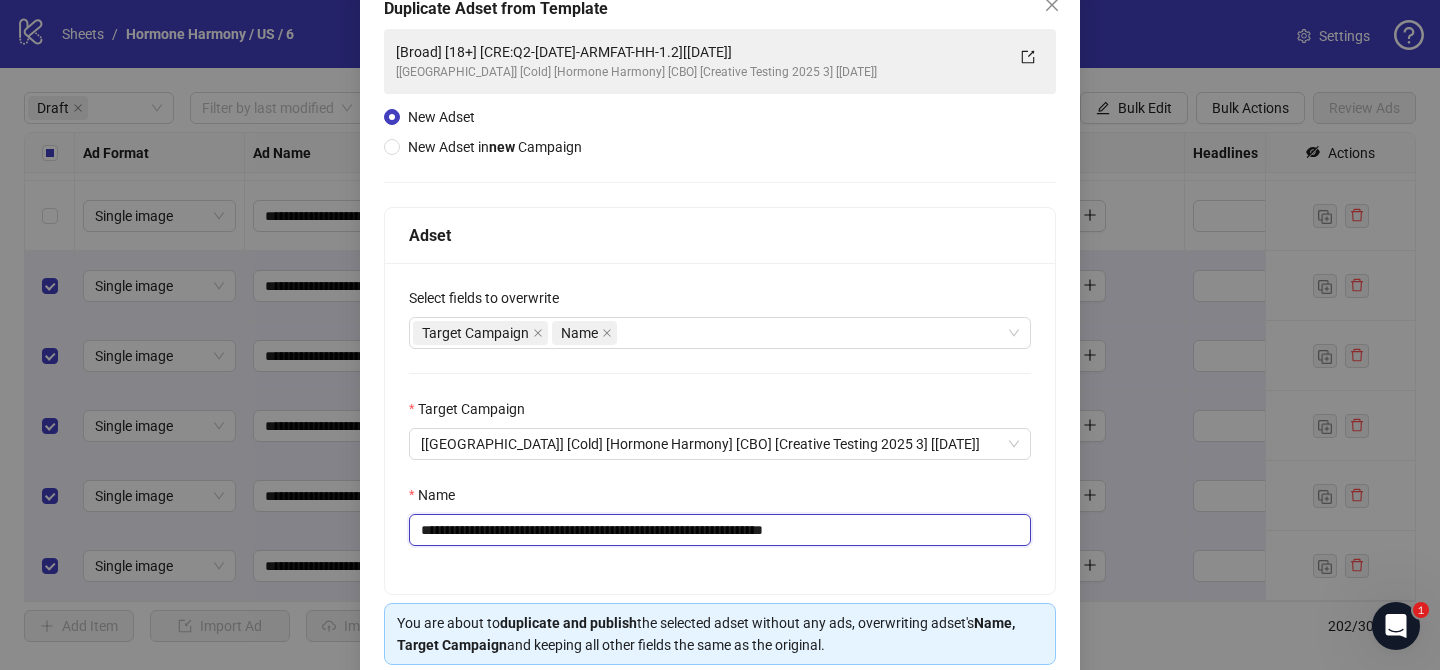 drag, startPoint x: 536, startPoint y: 532, endPoint x: 741, endPoint y: 530, distance: 205.00975 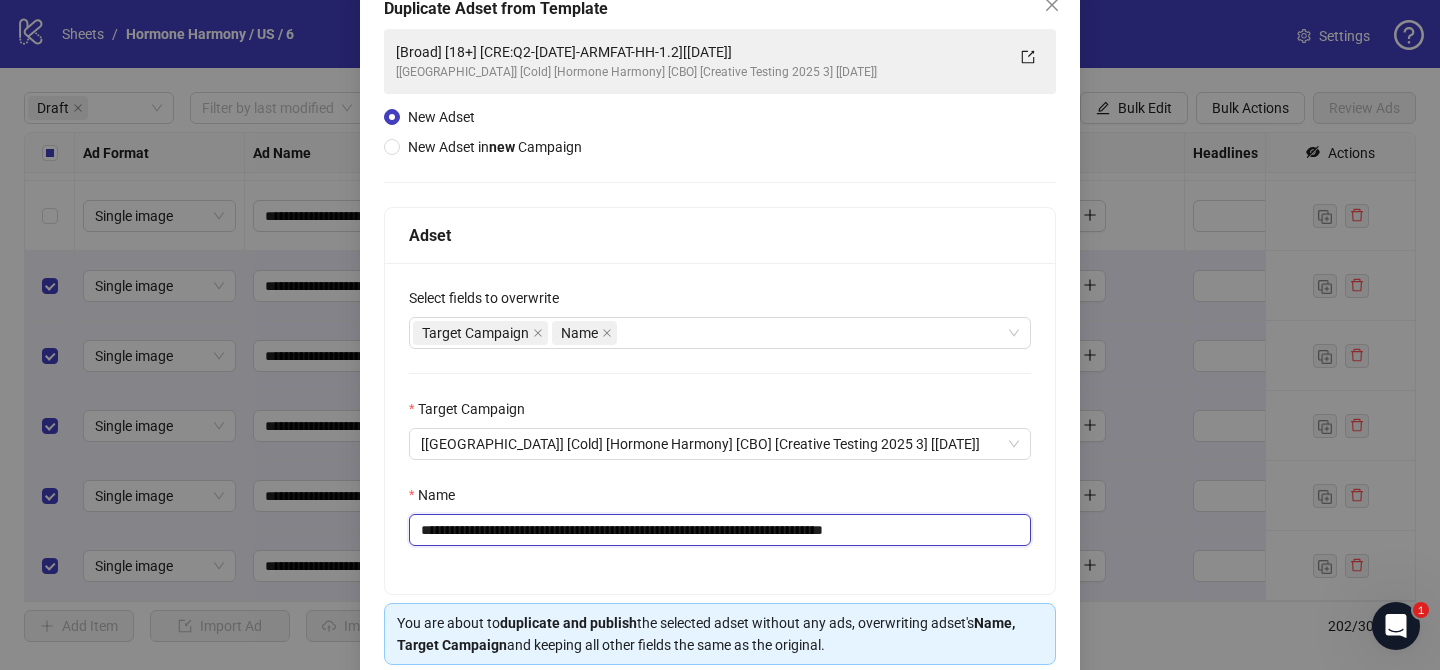 drag, startPoint x: 902, startPoint y: 530, endPoint x: 947, endPoint y: 530, distance: 45 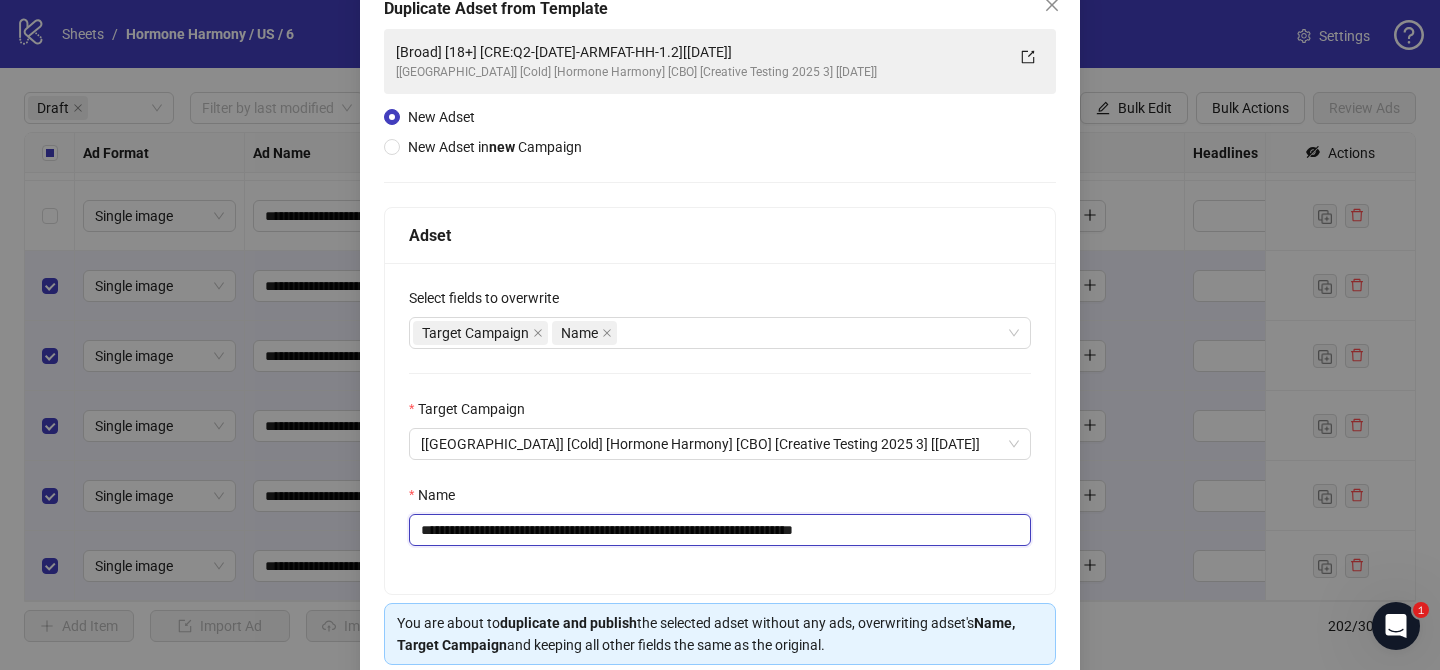scroll, scrollTop: 207, scrollLeft: 0, axis: vertical 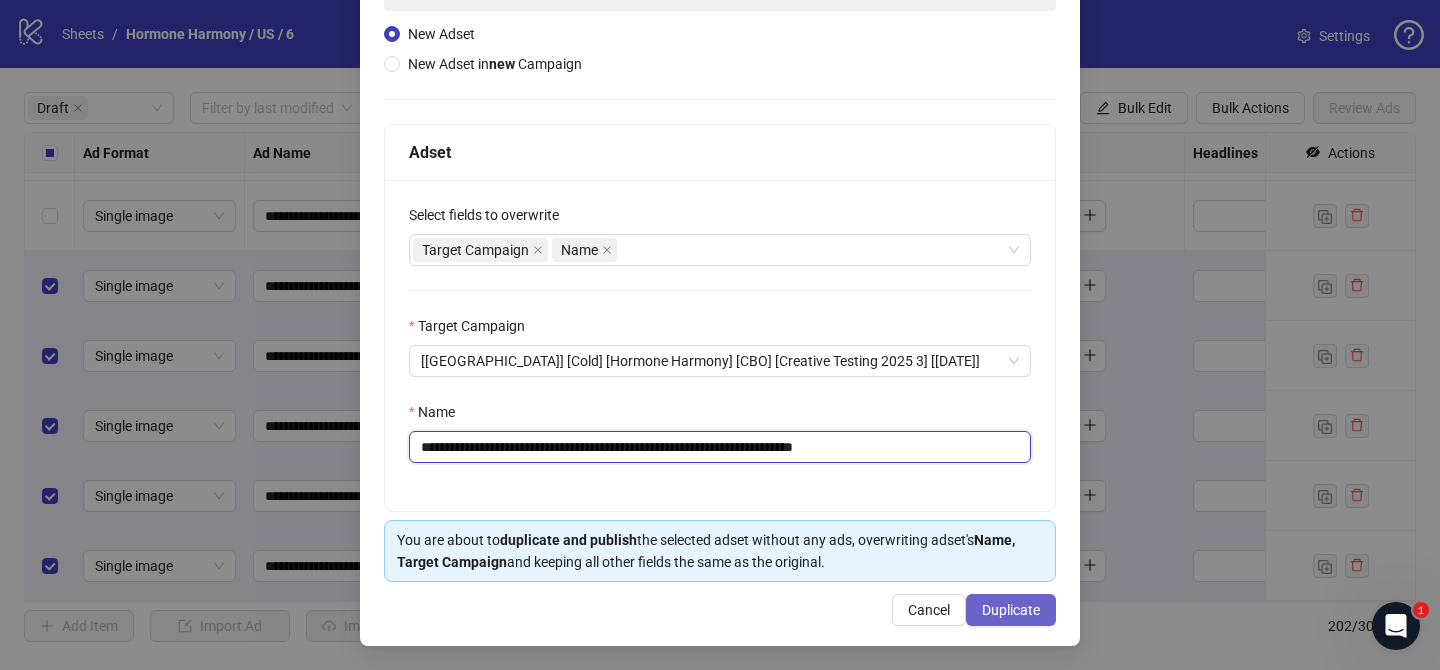 type on "**********" 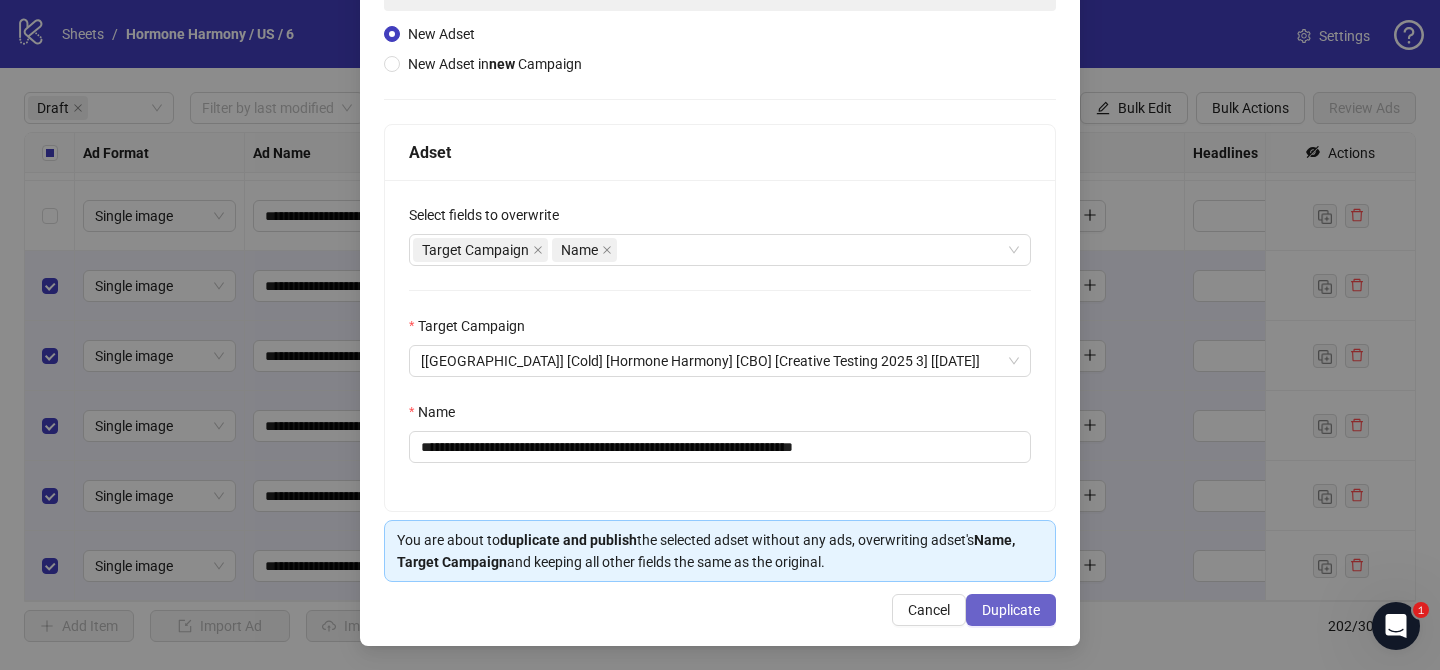 click on "Duplicate" at bounding box center [1011, 610] 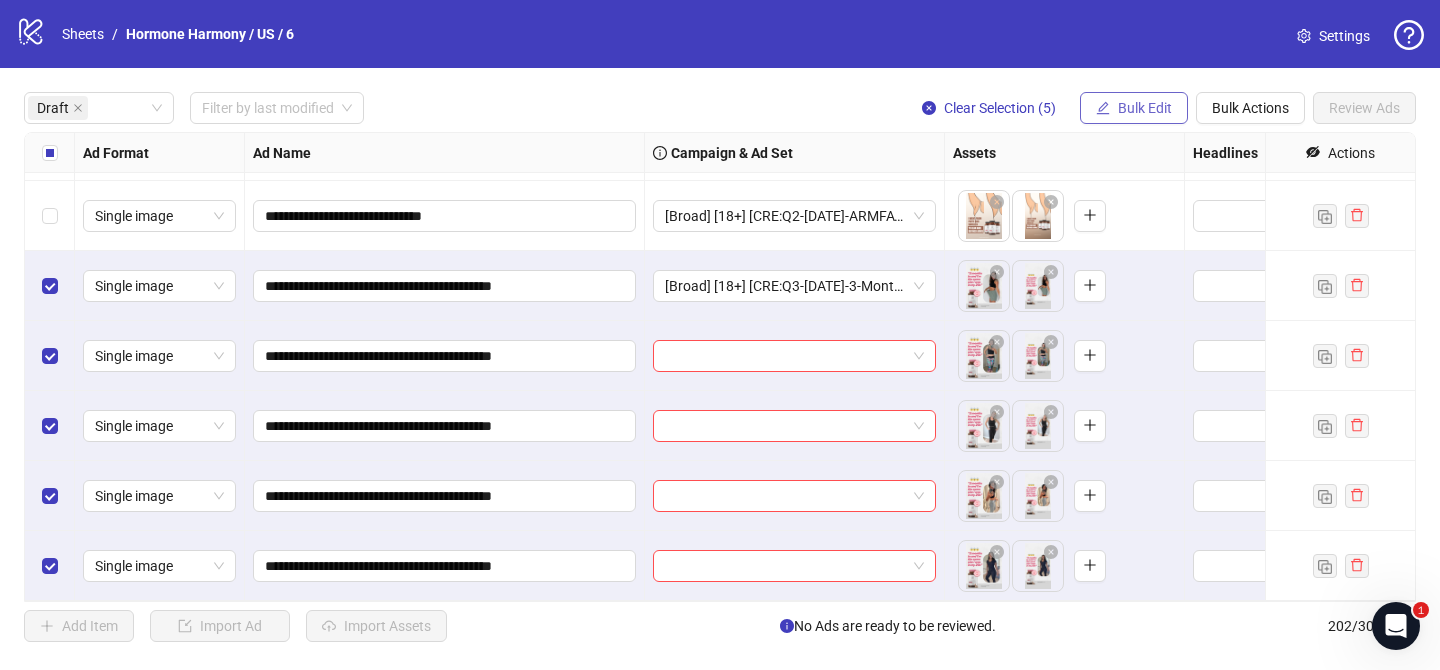 click on "Bulk Edit" at bounding box center [1134, 108] 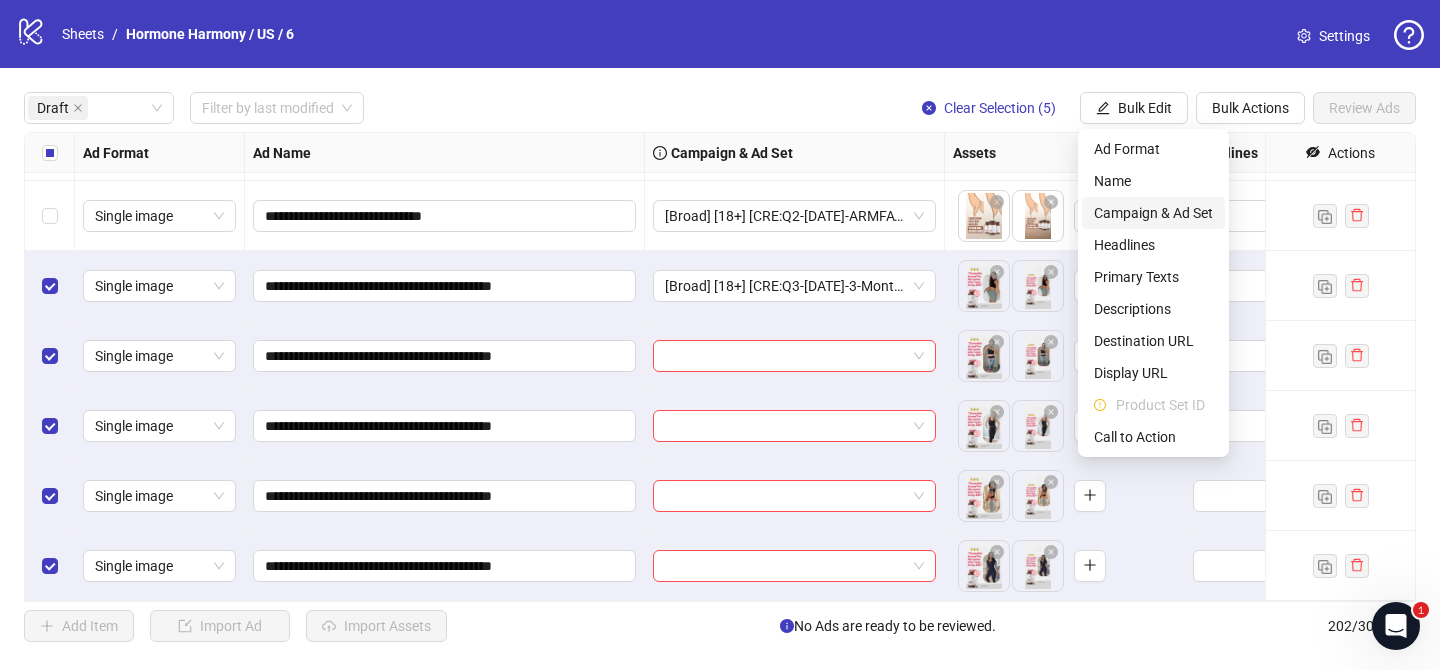 click on "Campaign & Ad Set" at bounding box center (1153, 213) 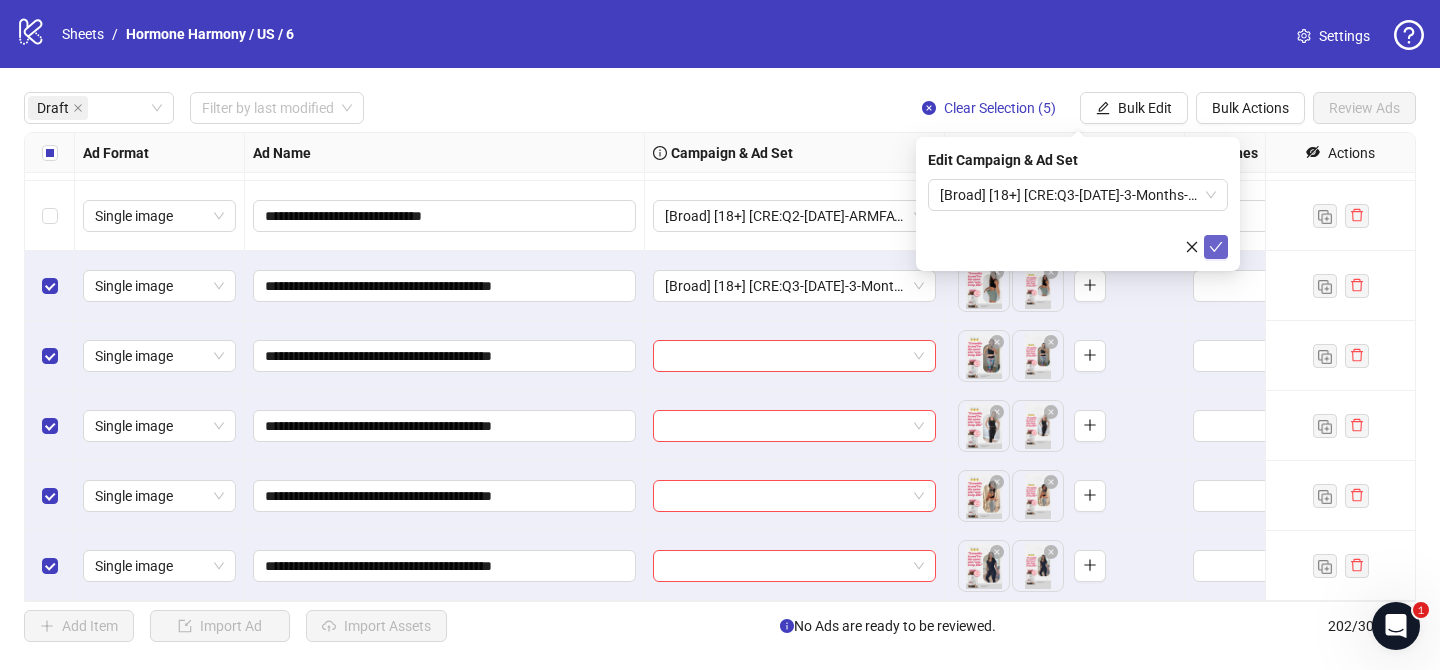 click 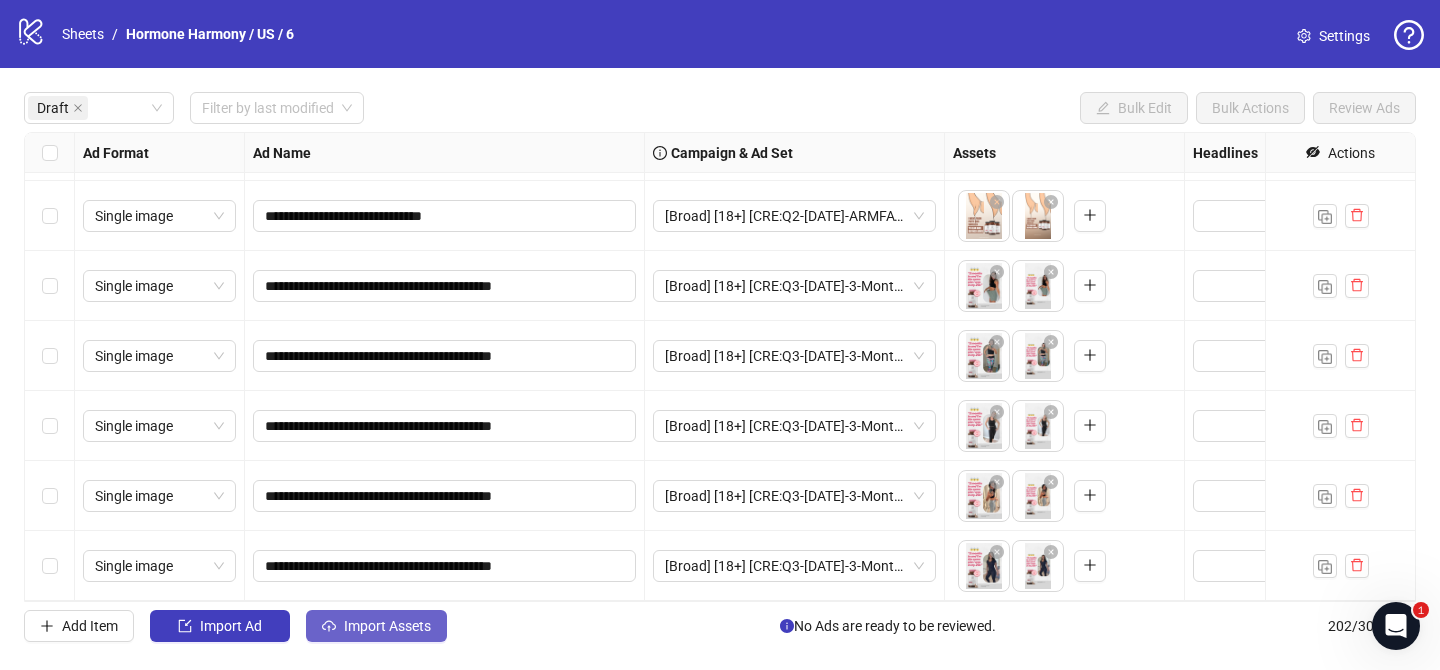click on "Import Assets" at bounding box center [376, 626] 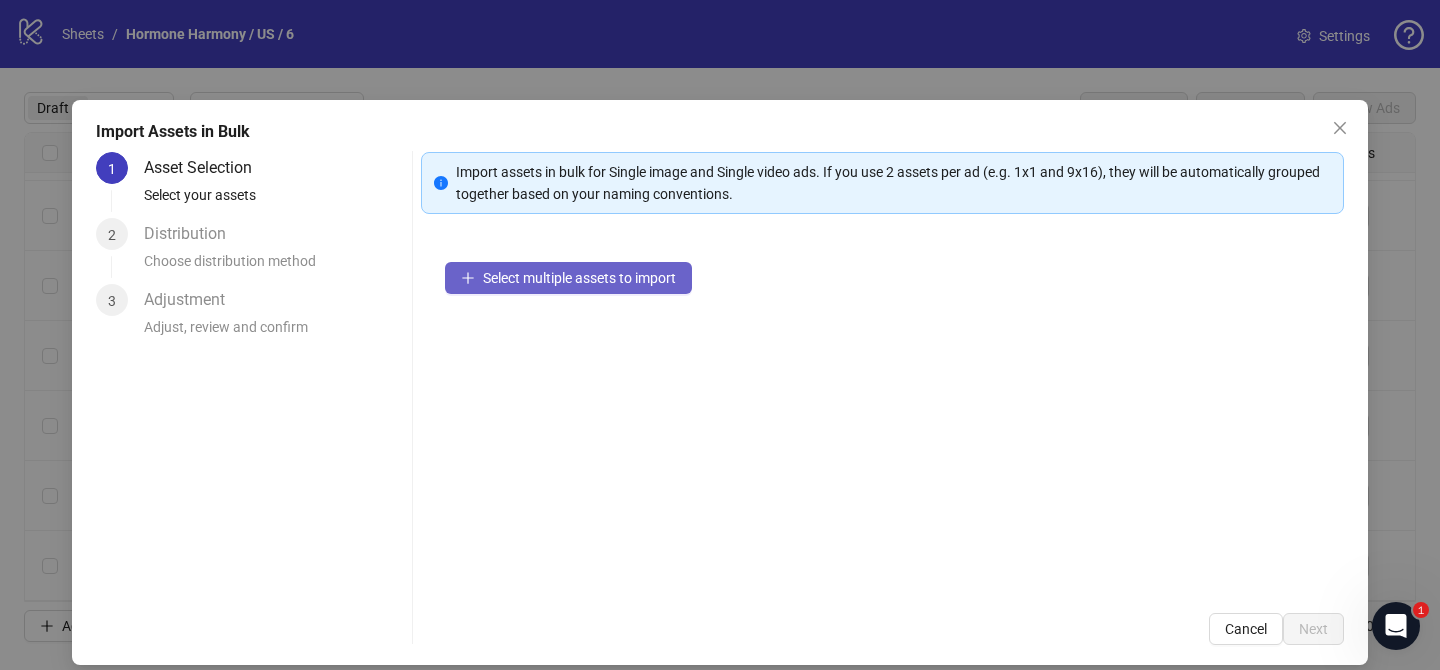 click on "Select multiple assets to import" at bounding box center [579, 278] 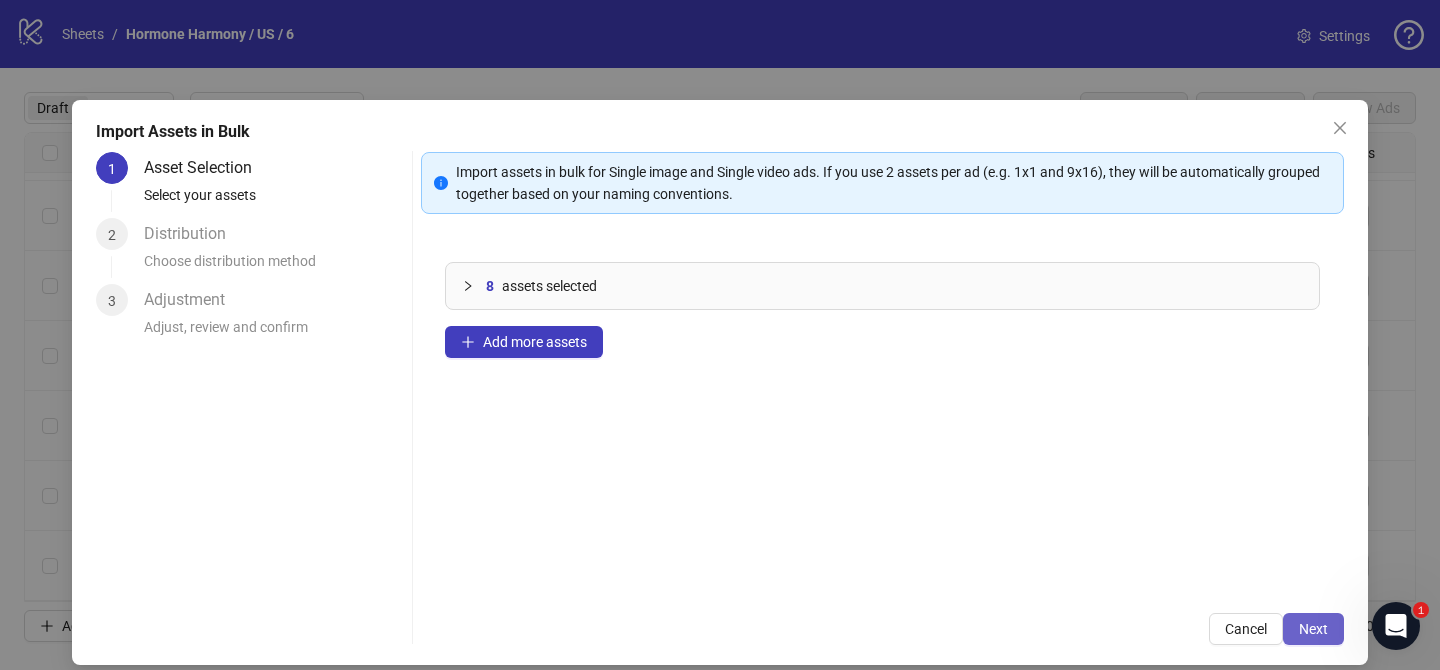 click on "Next" at bounding box center (1313, 629) 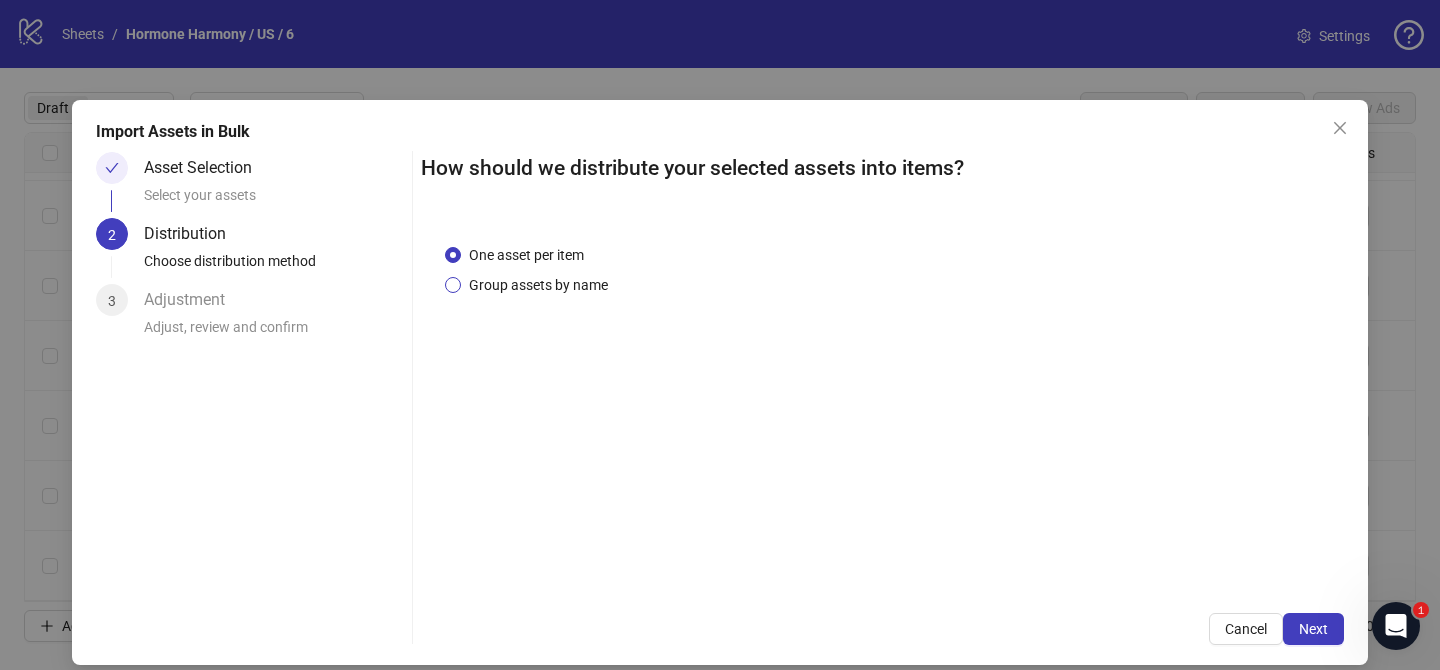 click on "Group assets by name" at bounding box center [538, 285] 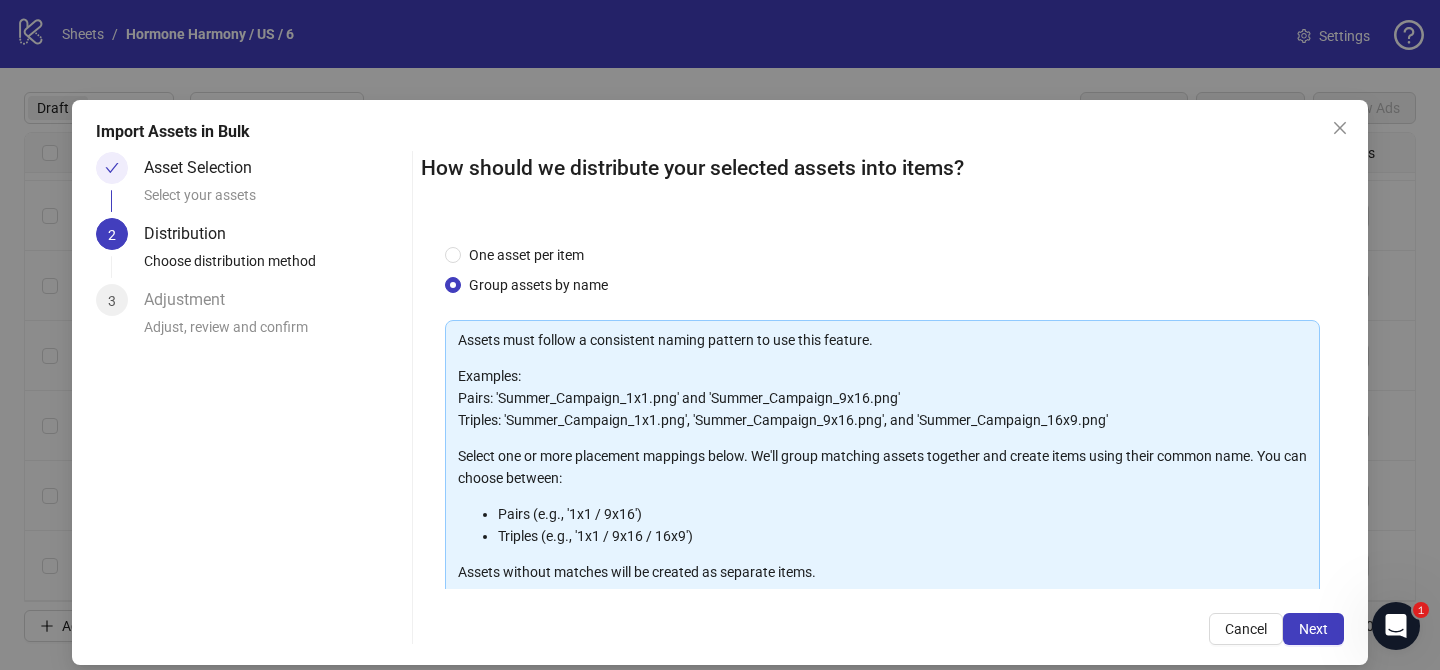 scroll, scrollTop: 216, scrollLeft: 0, axis: vertical 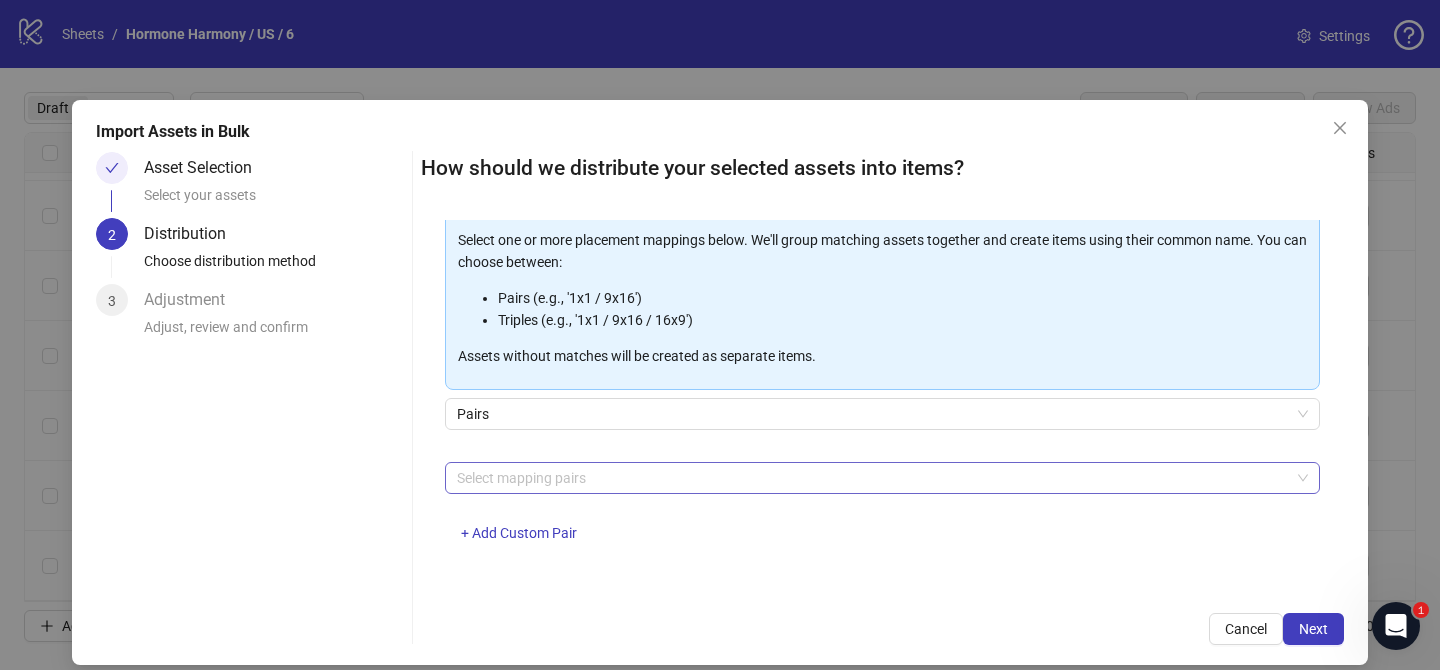 click at bounding box center (872, 478) 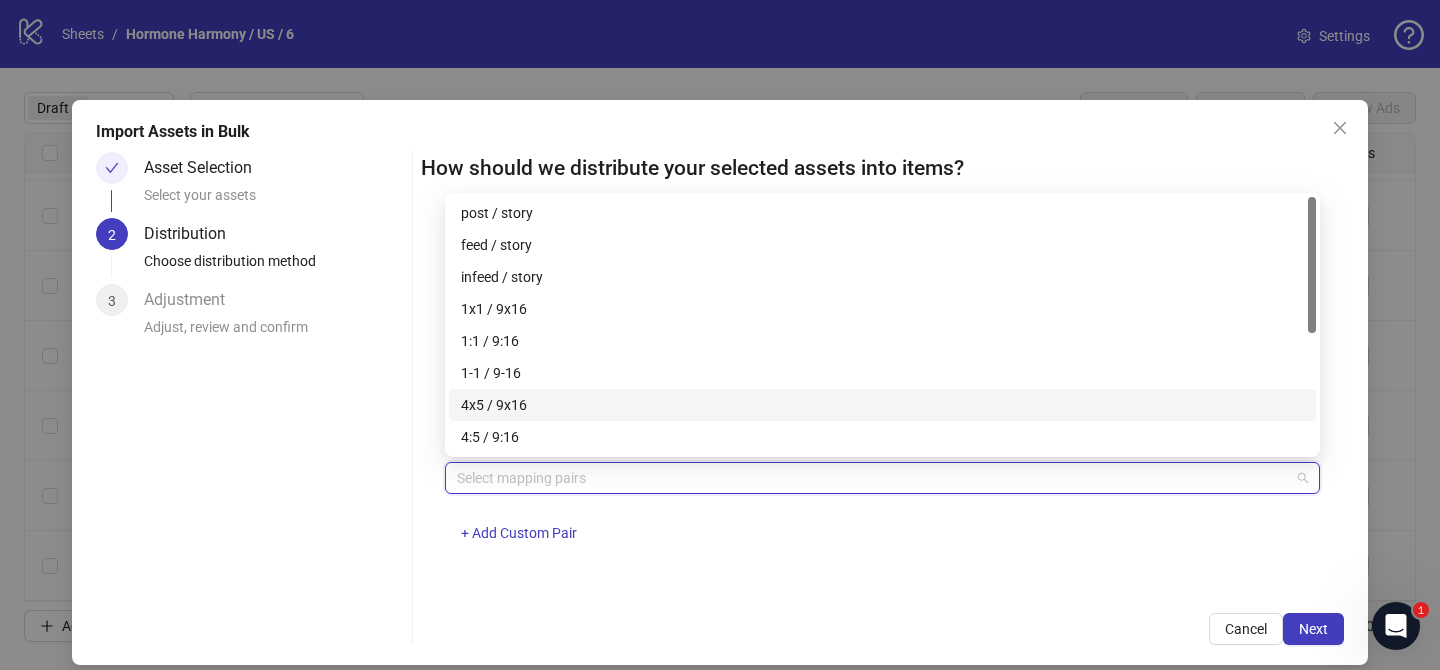 click on "4x5 / 9x16" at bounding box center [882, 405] 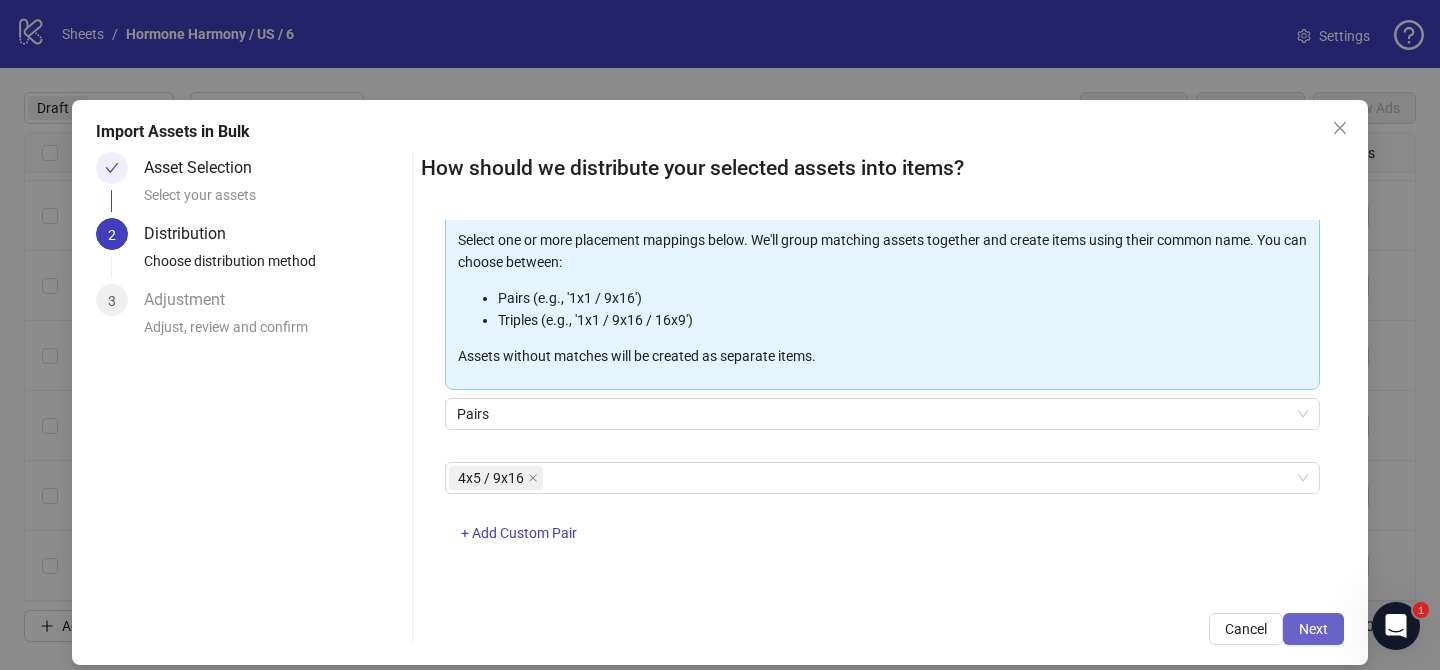 click on "Next" at bounding box center (1313, 629) 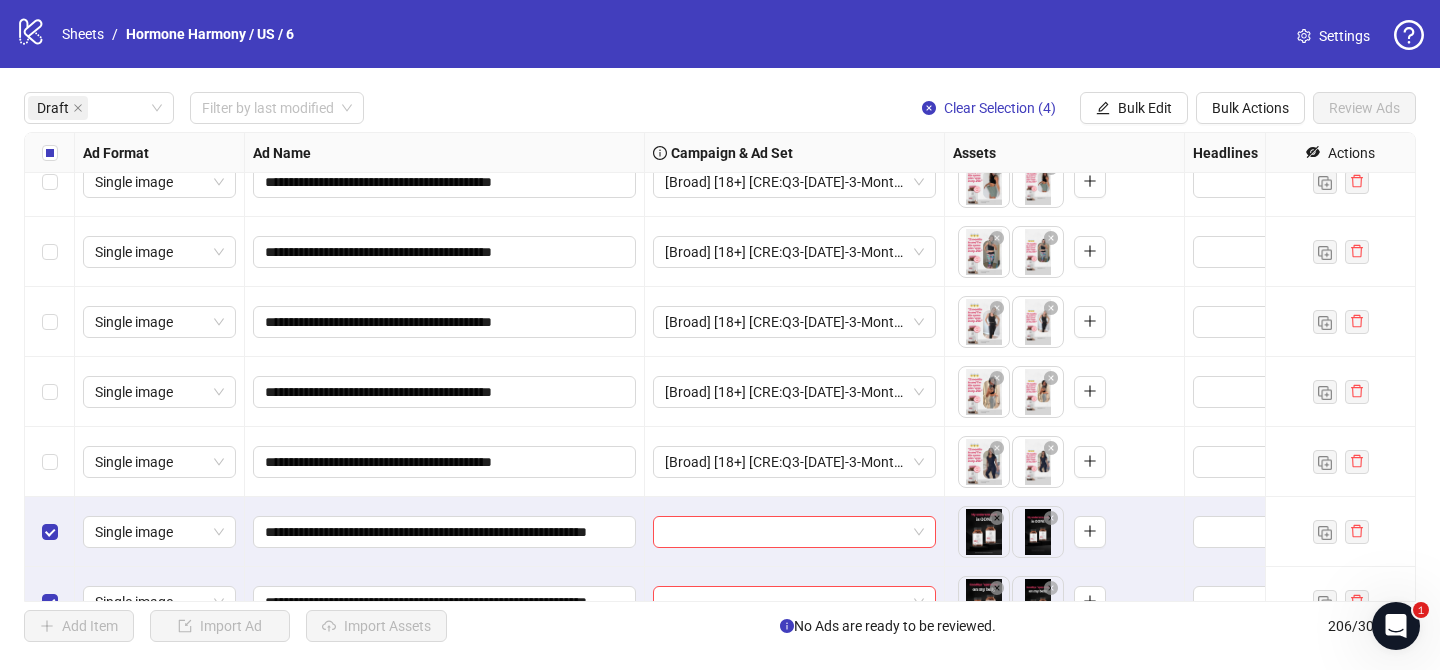 scroll, scrollTop: 1952, scrollLeft: 0, axis: vertical 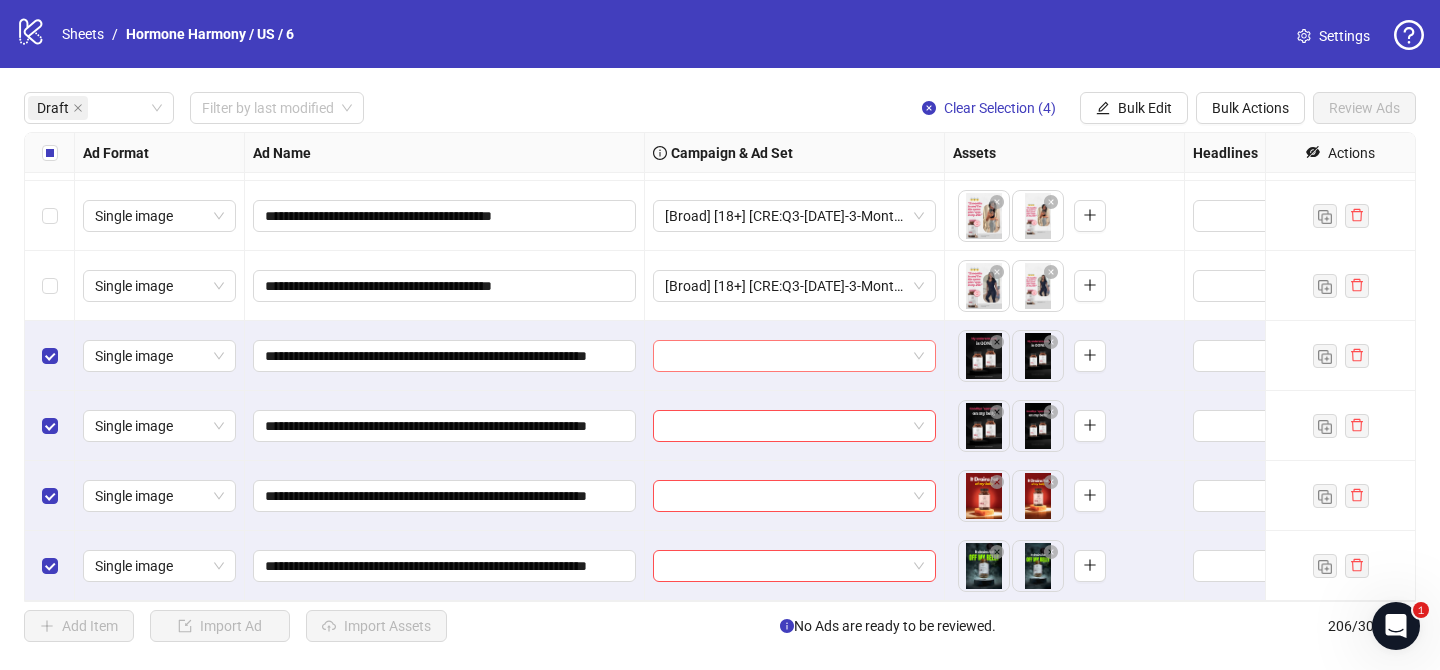 click at bounding box center [785, 356] 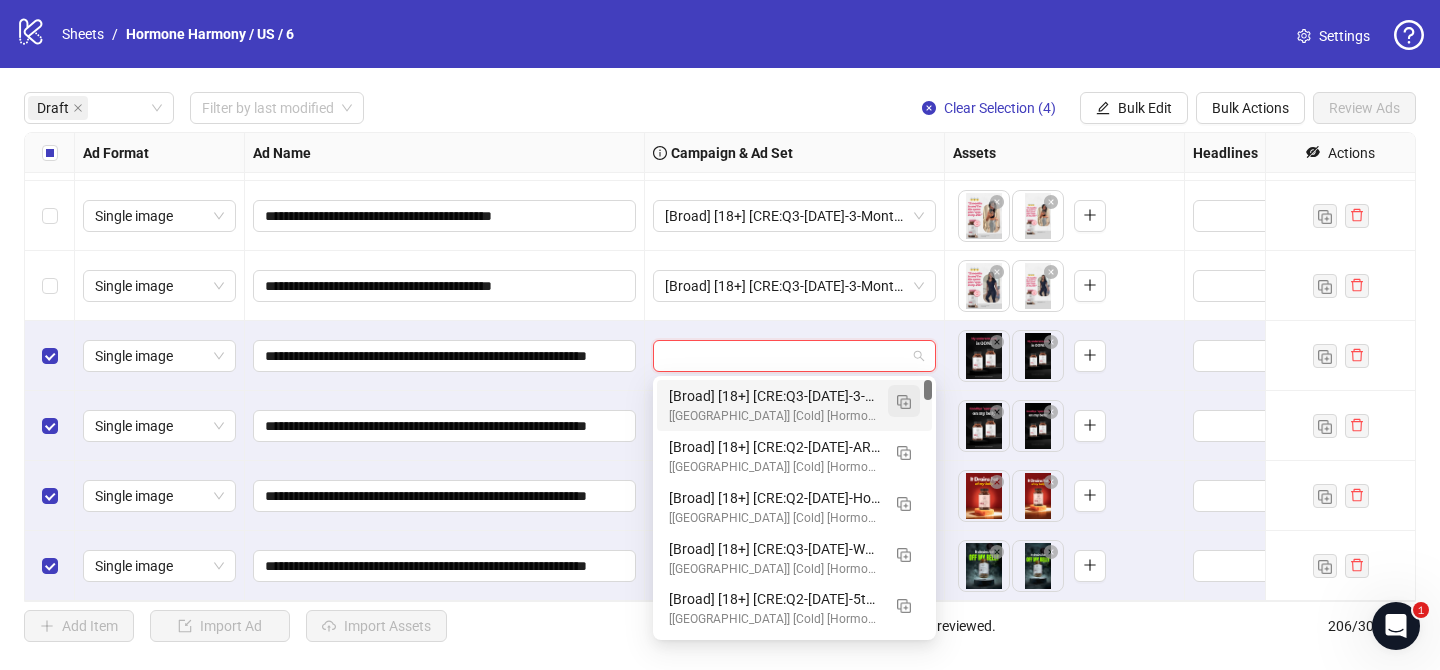 click at bounding box center [904, 402] 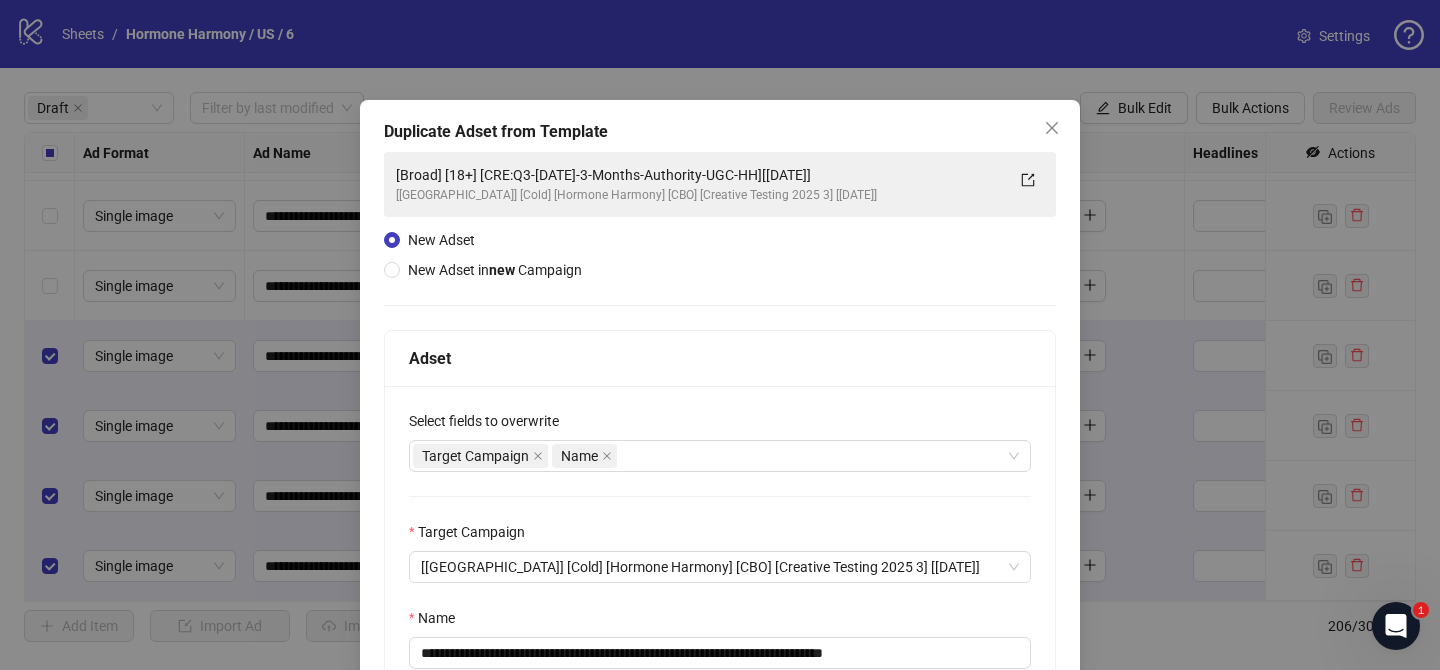scroll, scrollTop: 83, scrollLeft: 0, axis: vertical 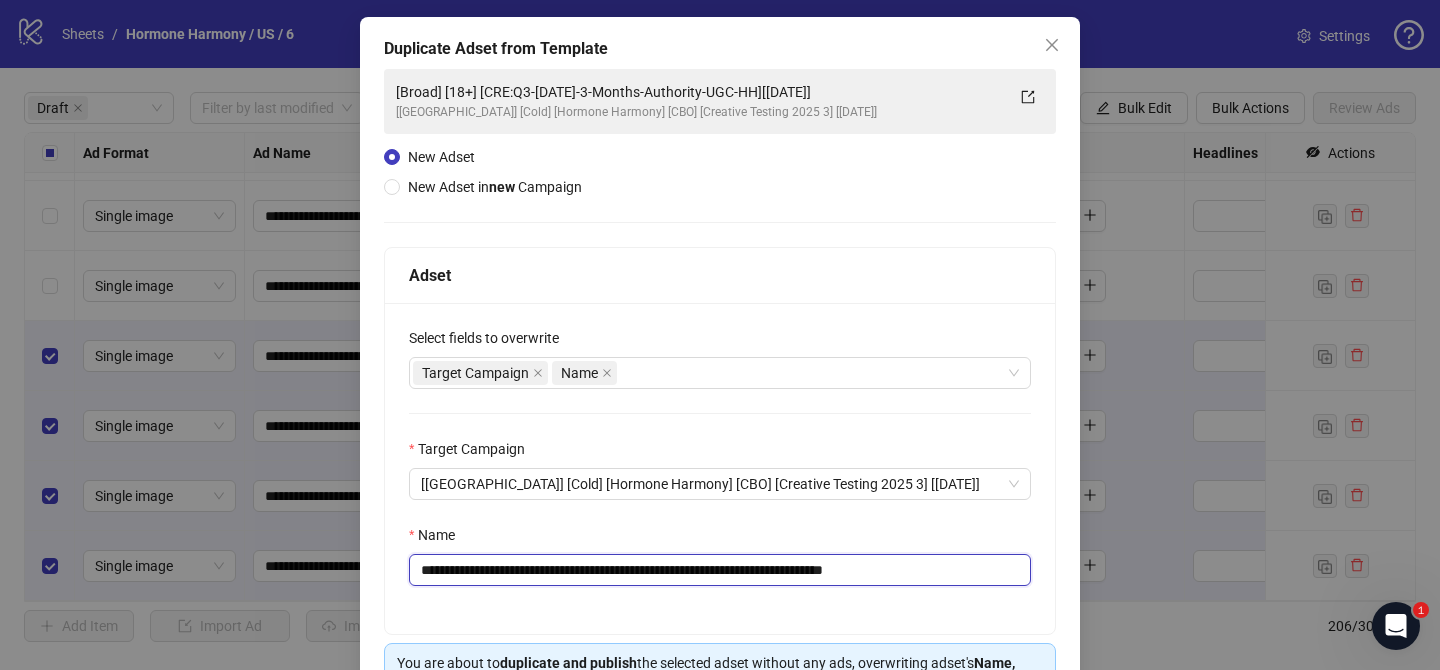 drag, startPoint x: 538, startPoint y: 565, endPoint x: 814, endPoint y: 567, distance: 276.00723 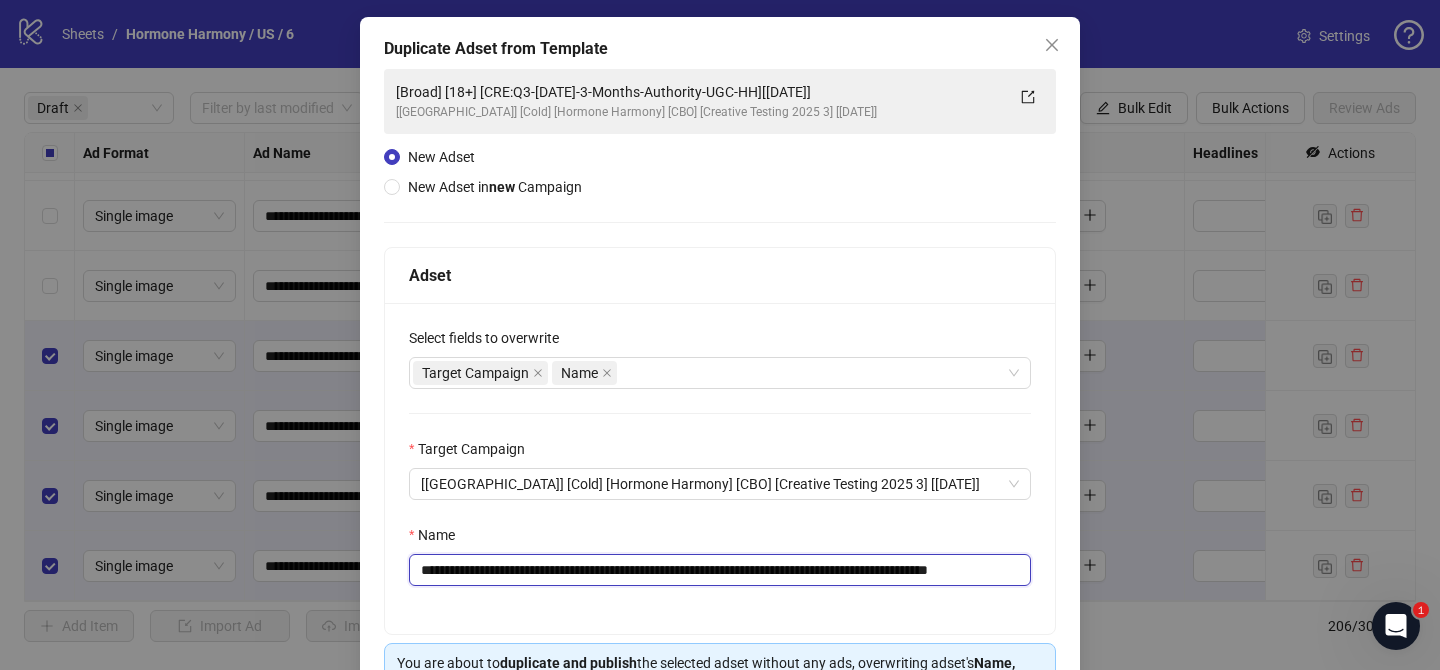 scroll, scrollTop: 0, scrollLeft: 65, axis: horizontal 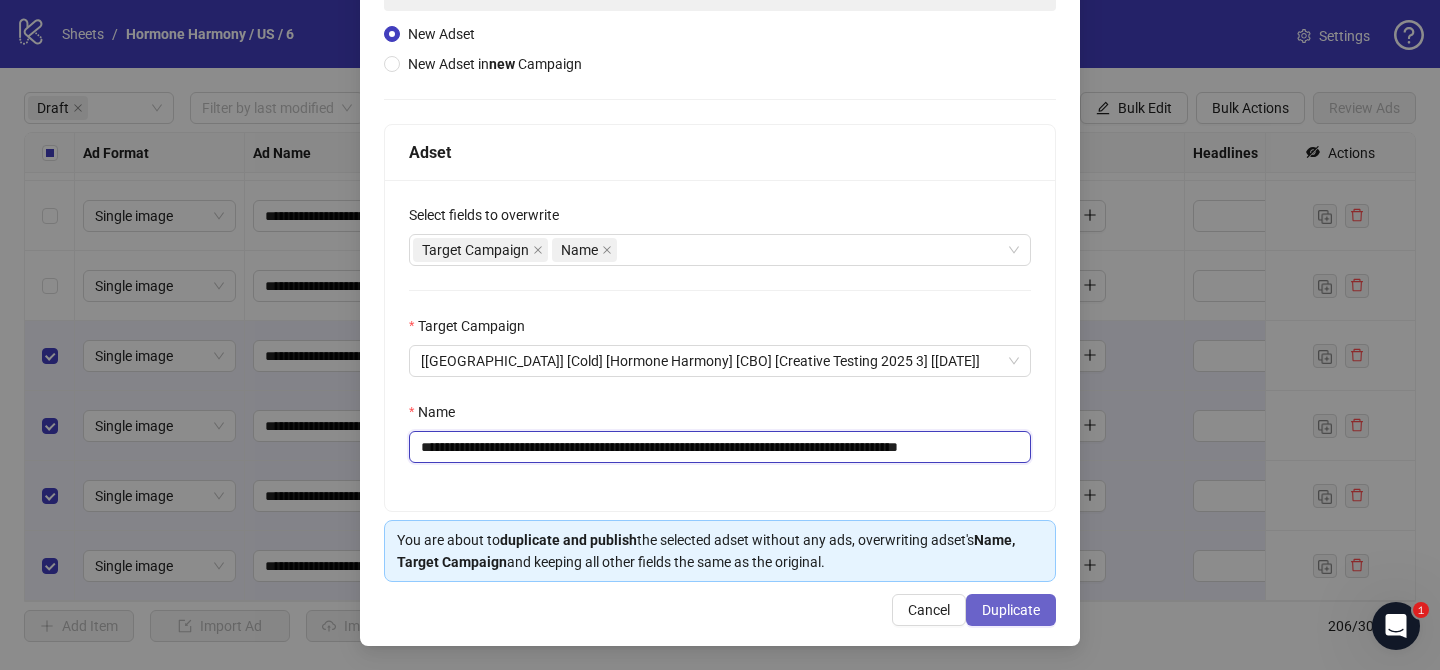 type on "**********" 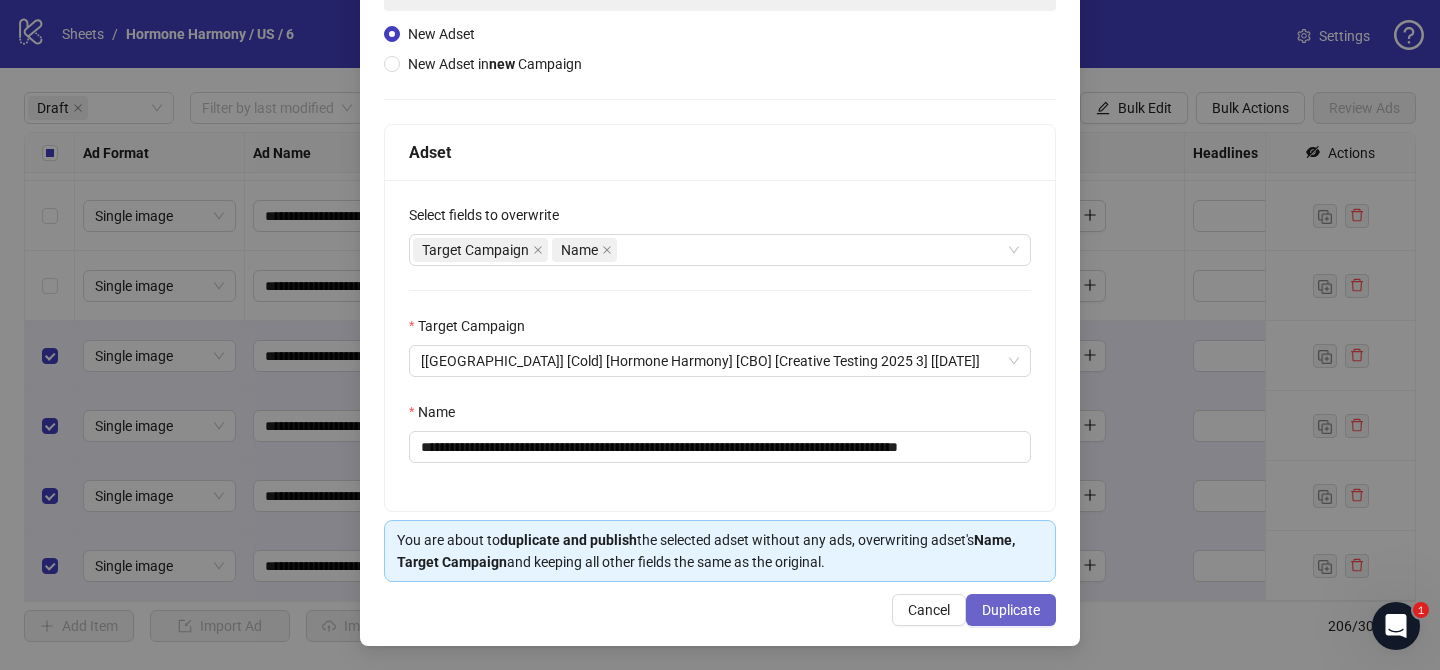 click on "Duplicate" at bounding box center [1011, 610] 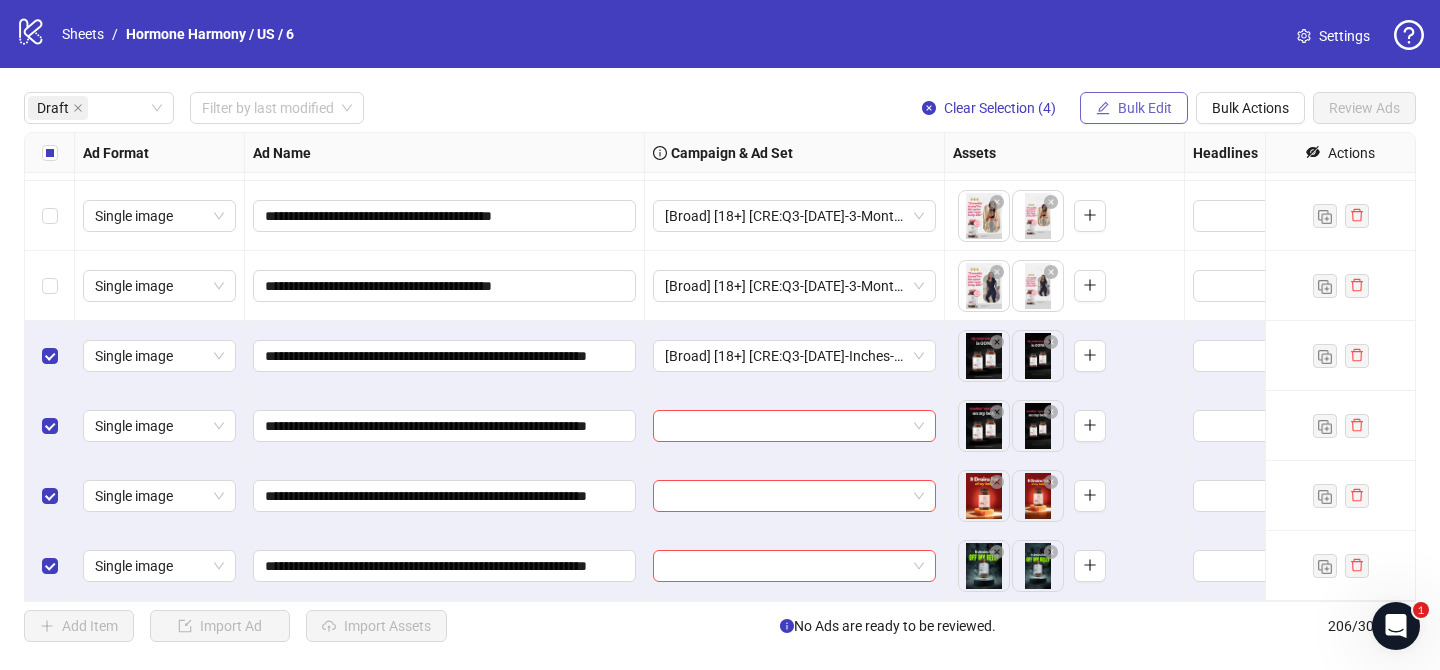 click on "Bulk Edit" at bounding box center [1145, 108] 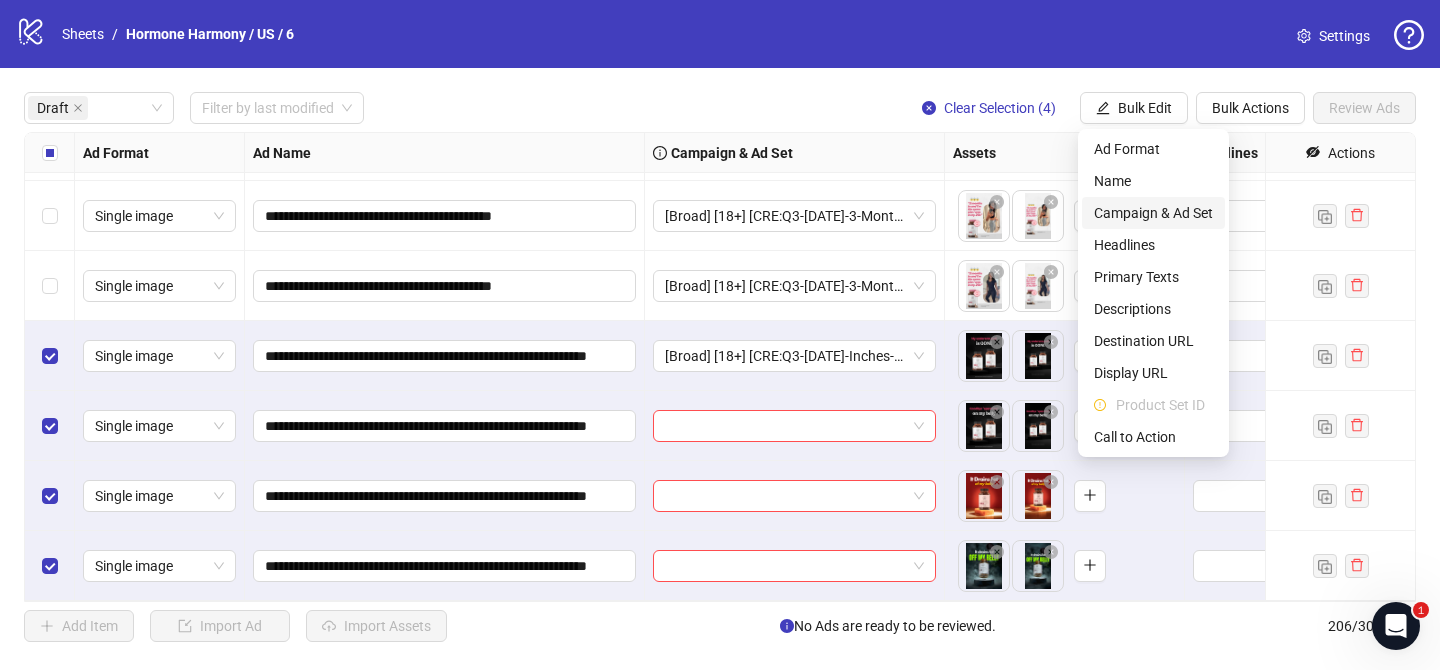 click on "Campaign & Ad Set" at bounding box center [1153, 213] 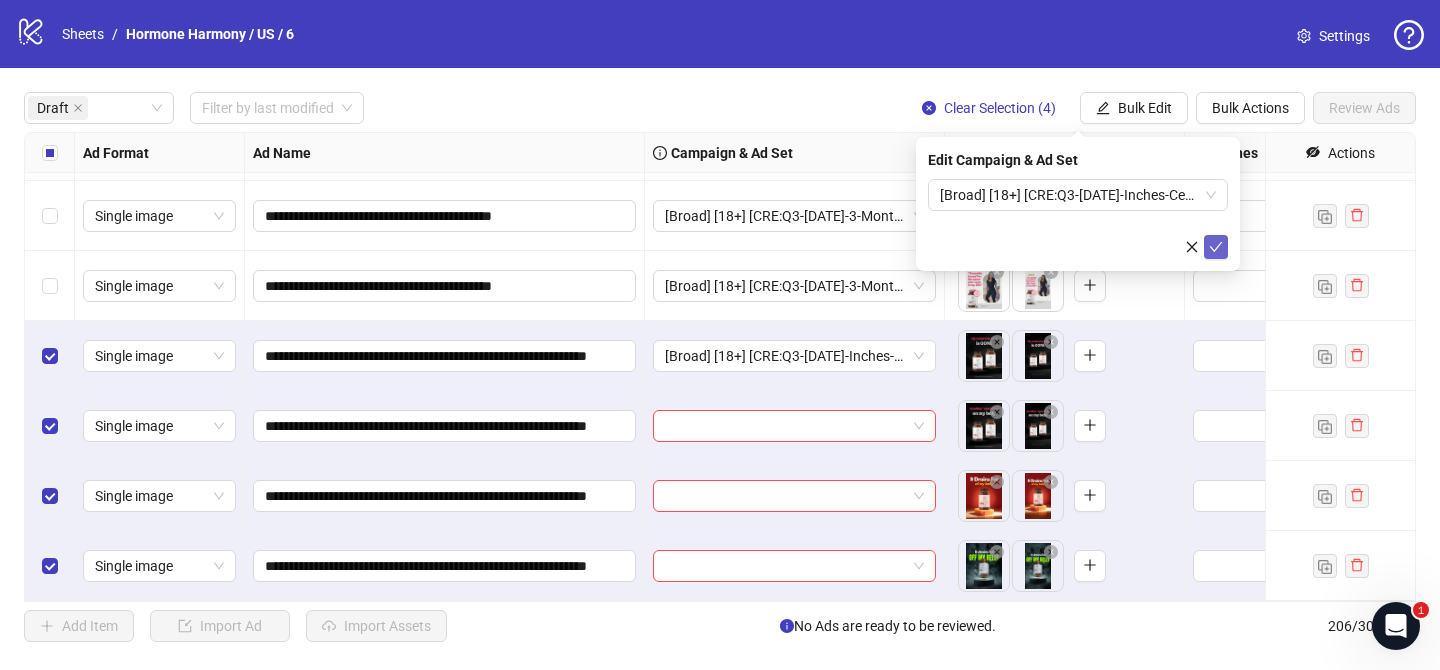 click 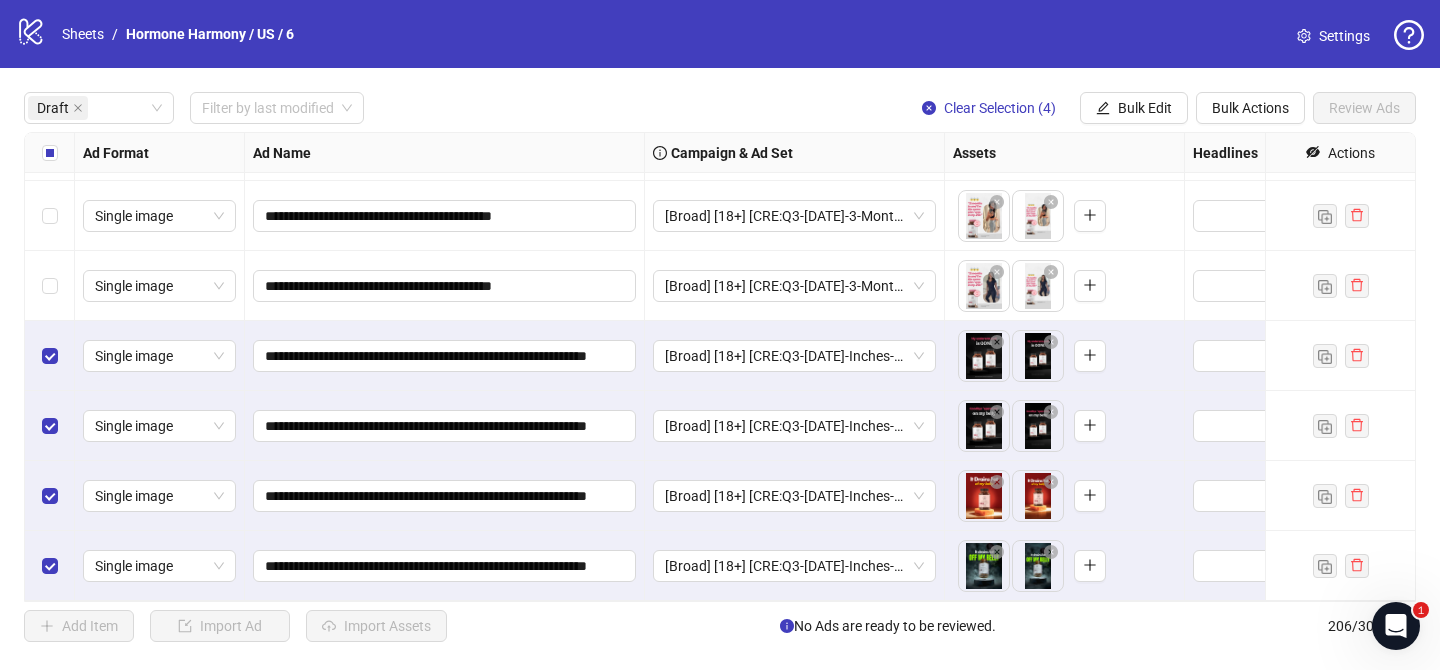 click at bounding box center [50, 153] 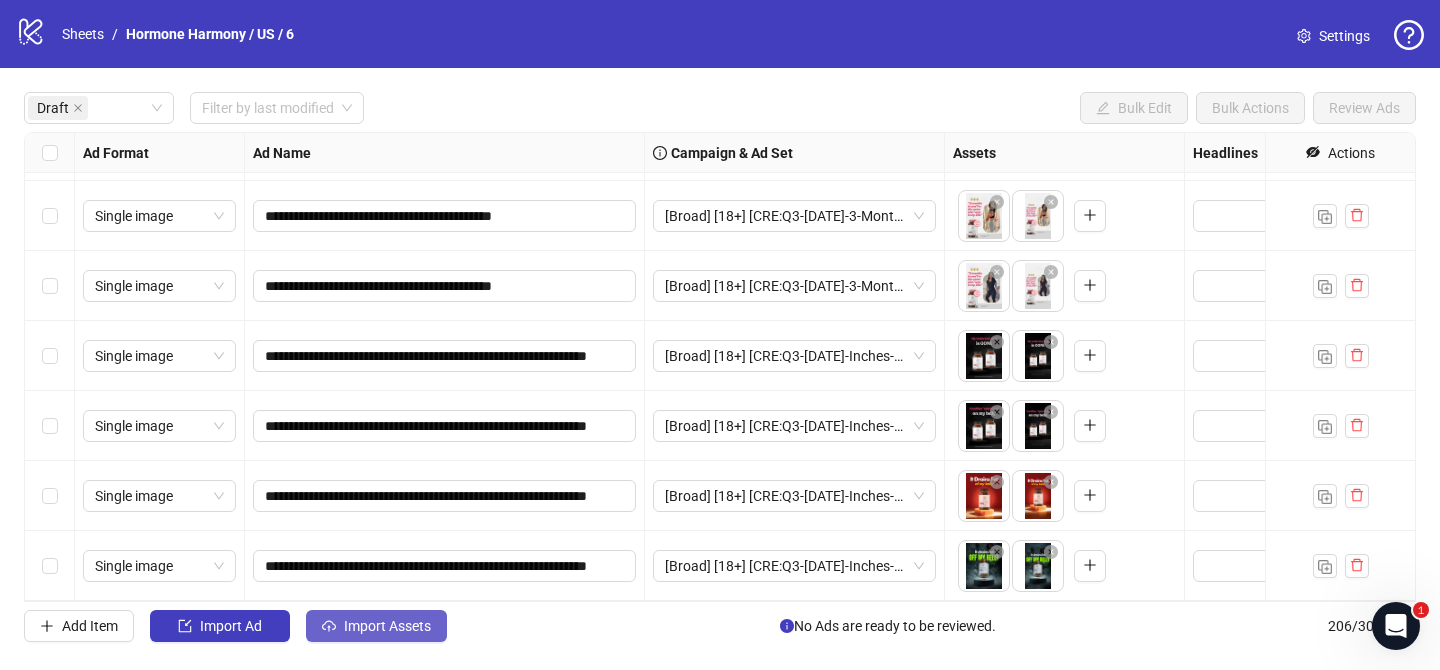 click on "Import Assets" at bounding box center [387, 626] 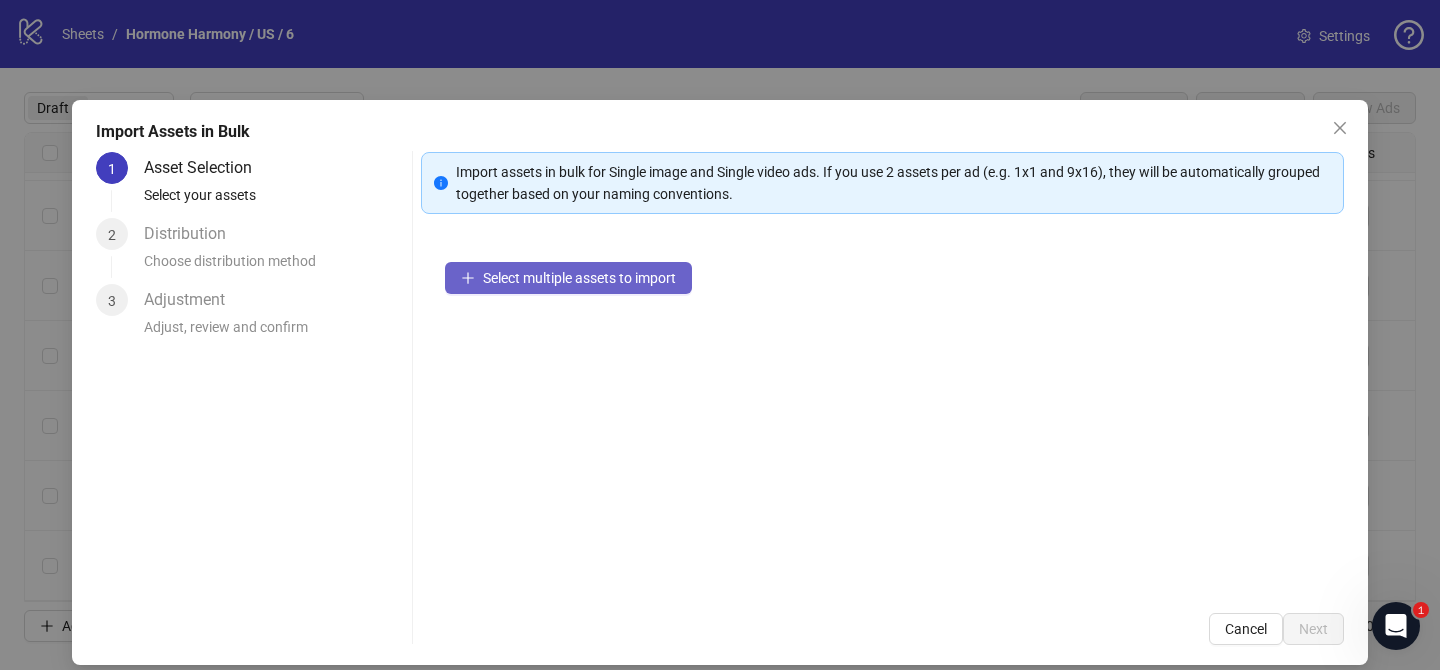 click on "Select multiple assets to import" at bounding box center (568, 278) 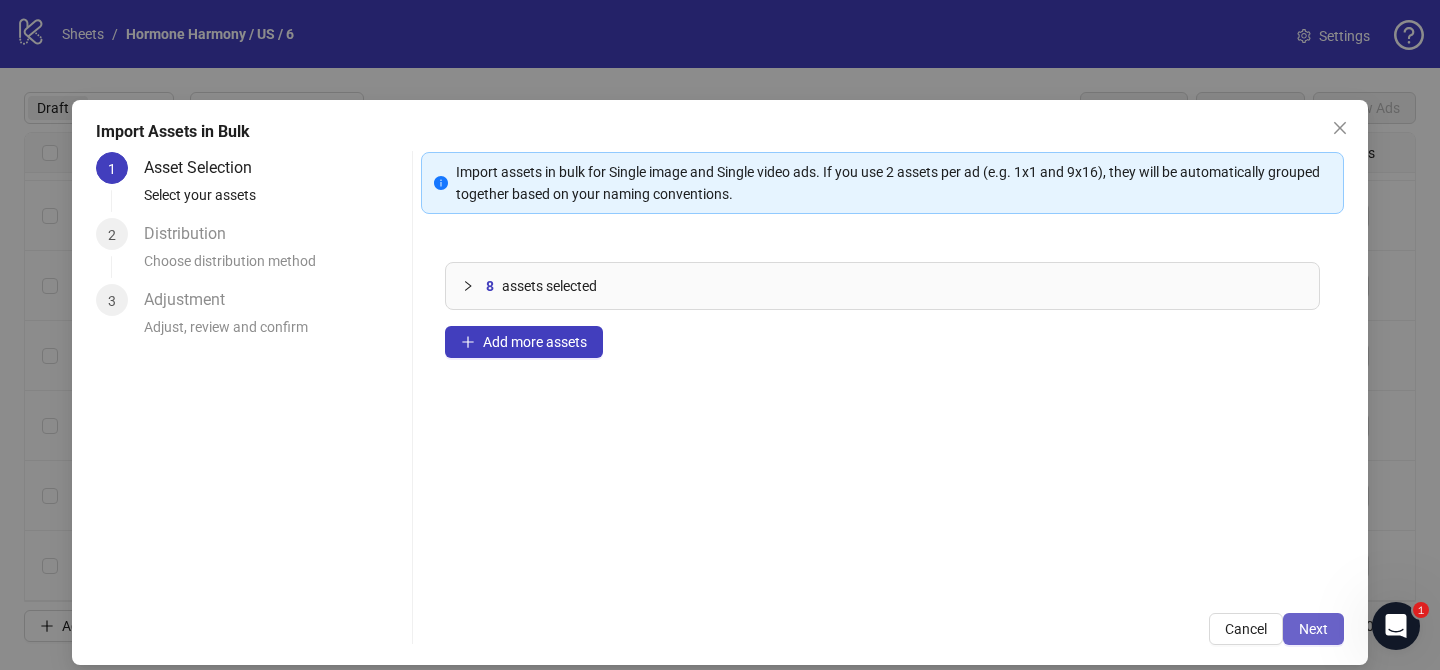 click on "Next" at bounding box center (1313, 629) 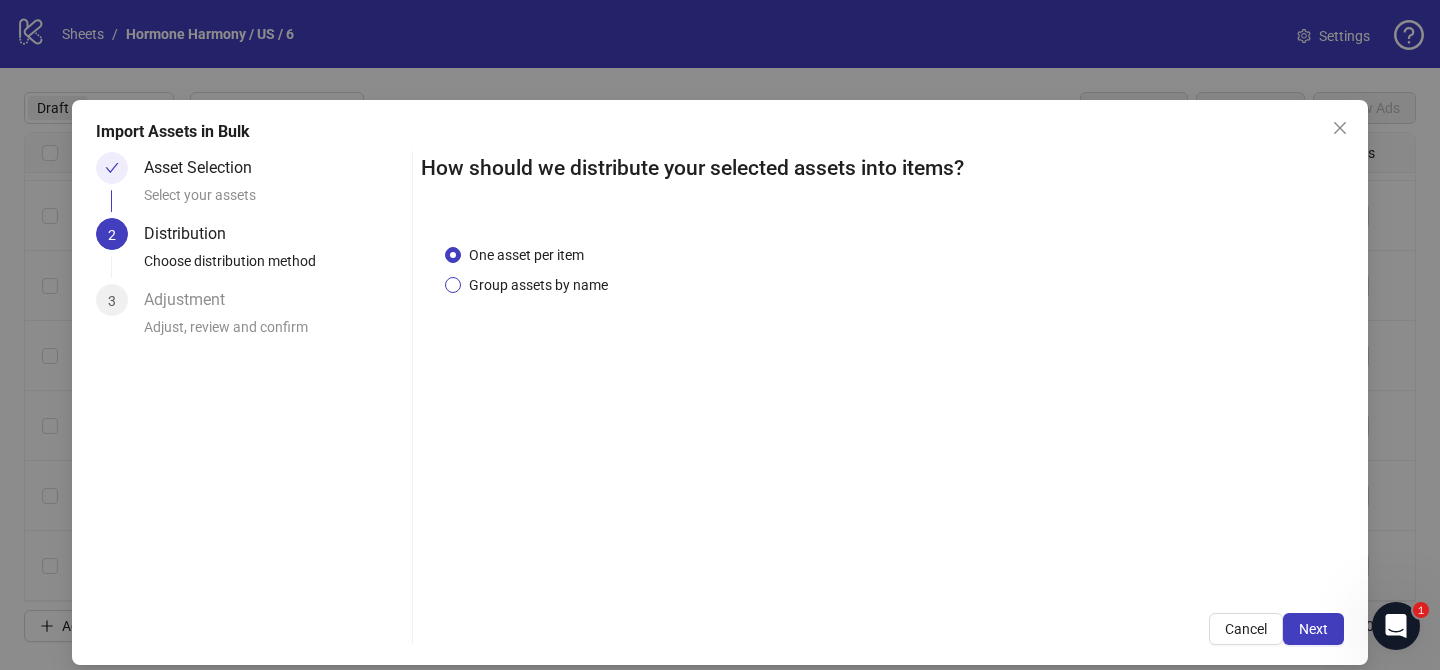 click on "Group assets by name" at bounding box center (538, 285) 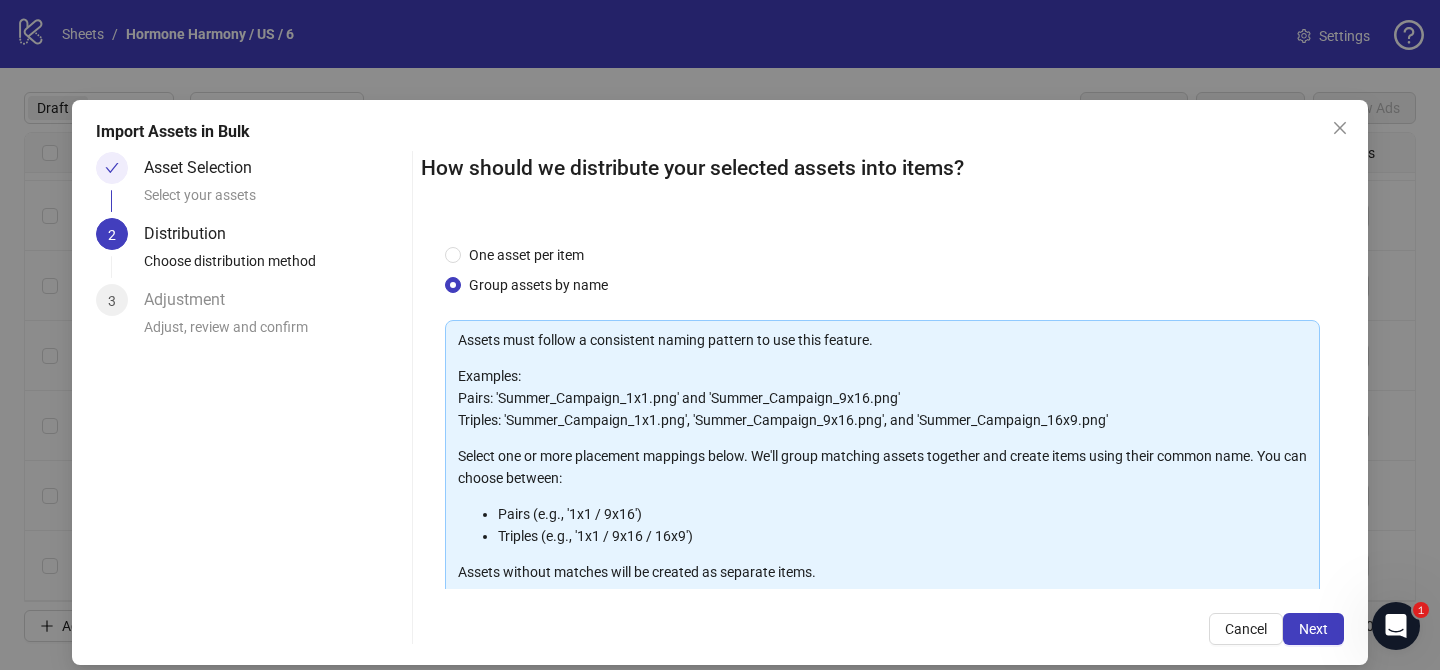 scroll, scrollTop: 216, scrollLeft: 0, axis: vertical 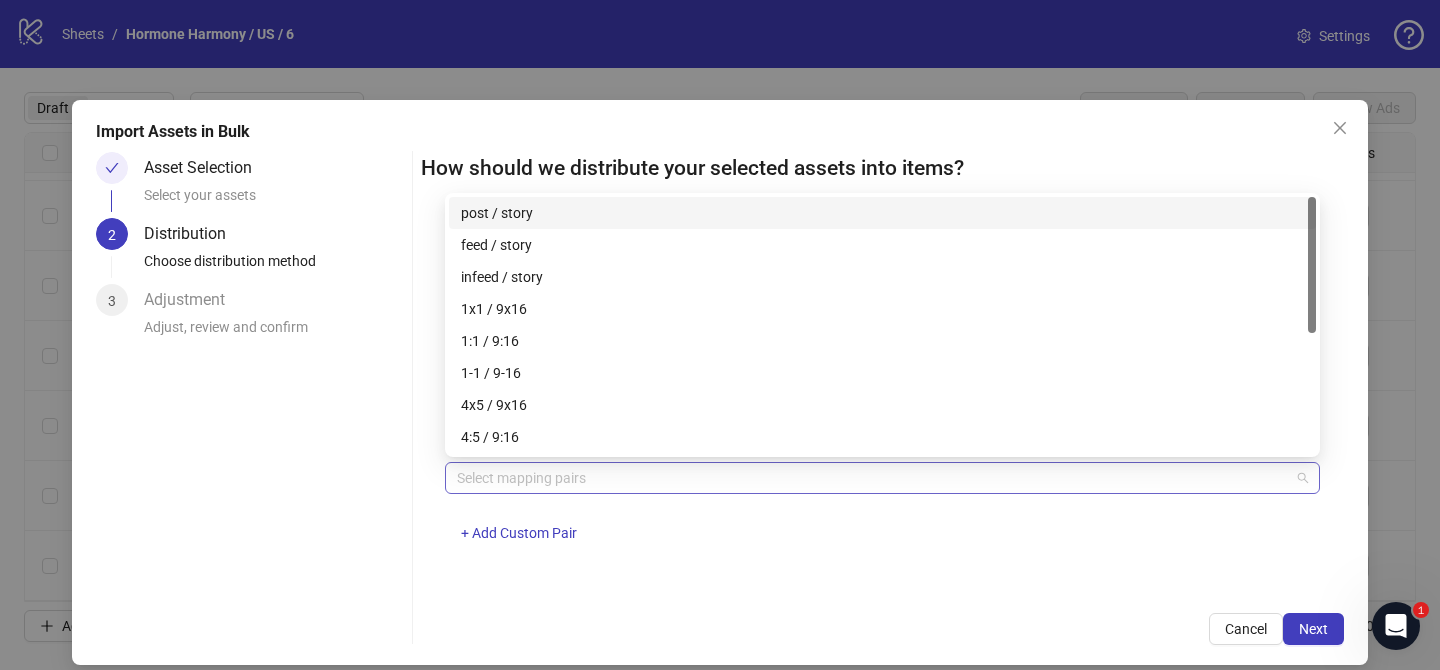 click at bounding box center [872, 478] 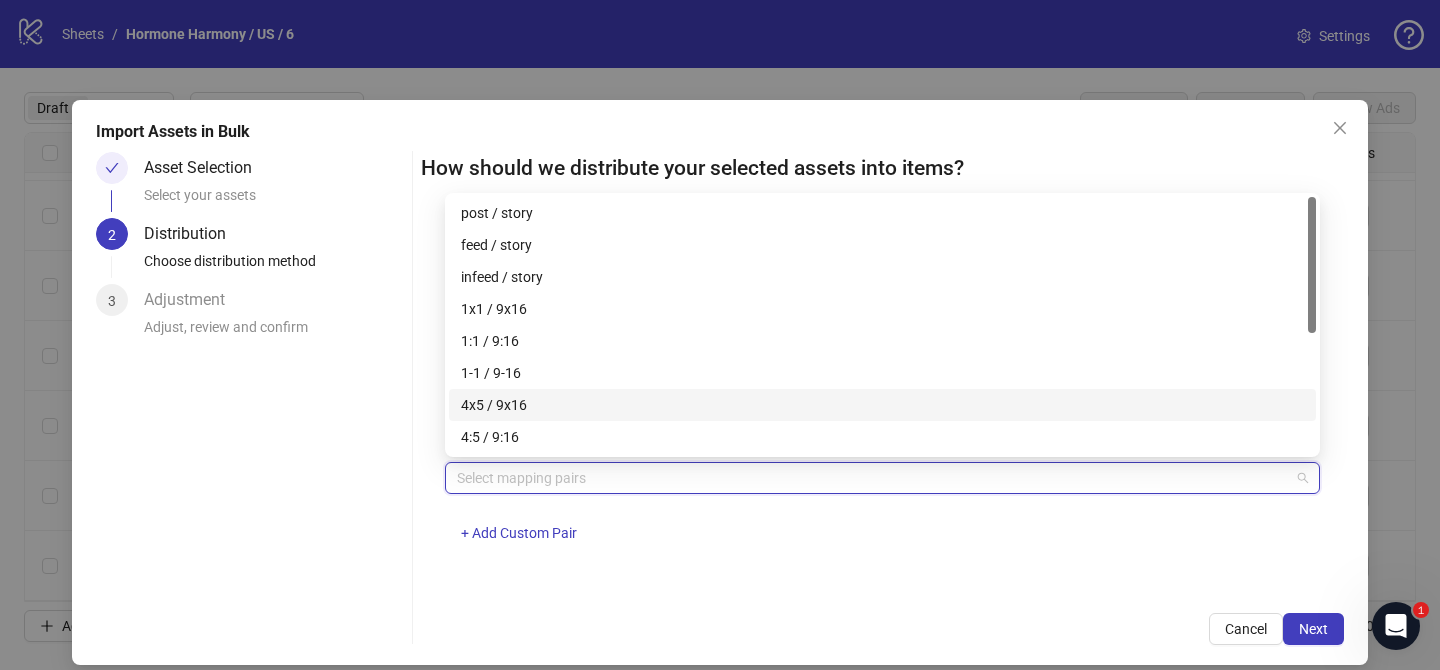 click on "4x5 / 9x16" at bounding box center (882, 405) 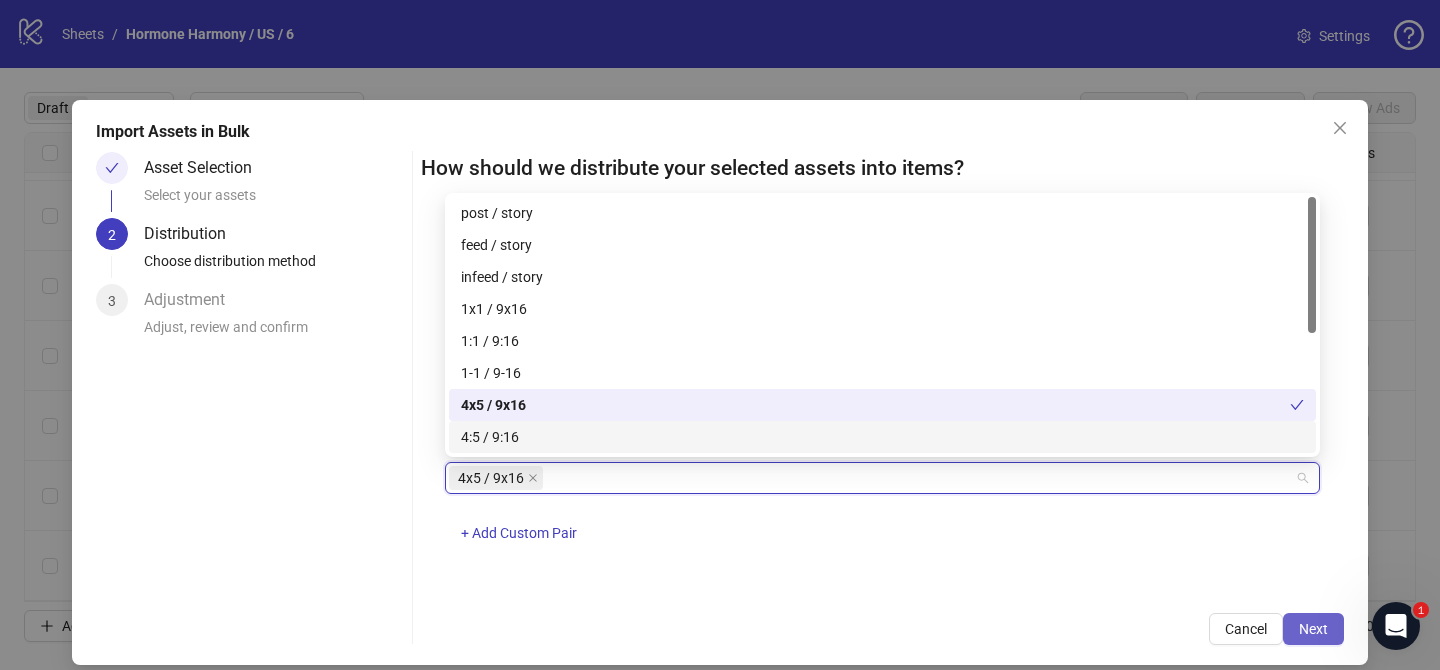 click on "Next" at bounding box center (1313, 629) 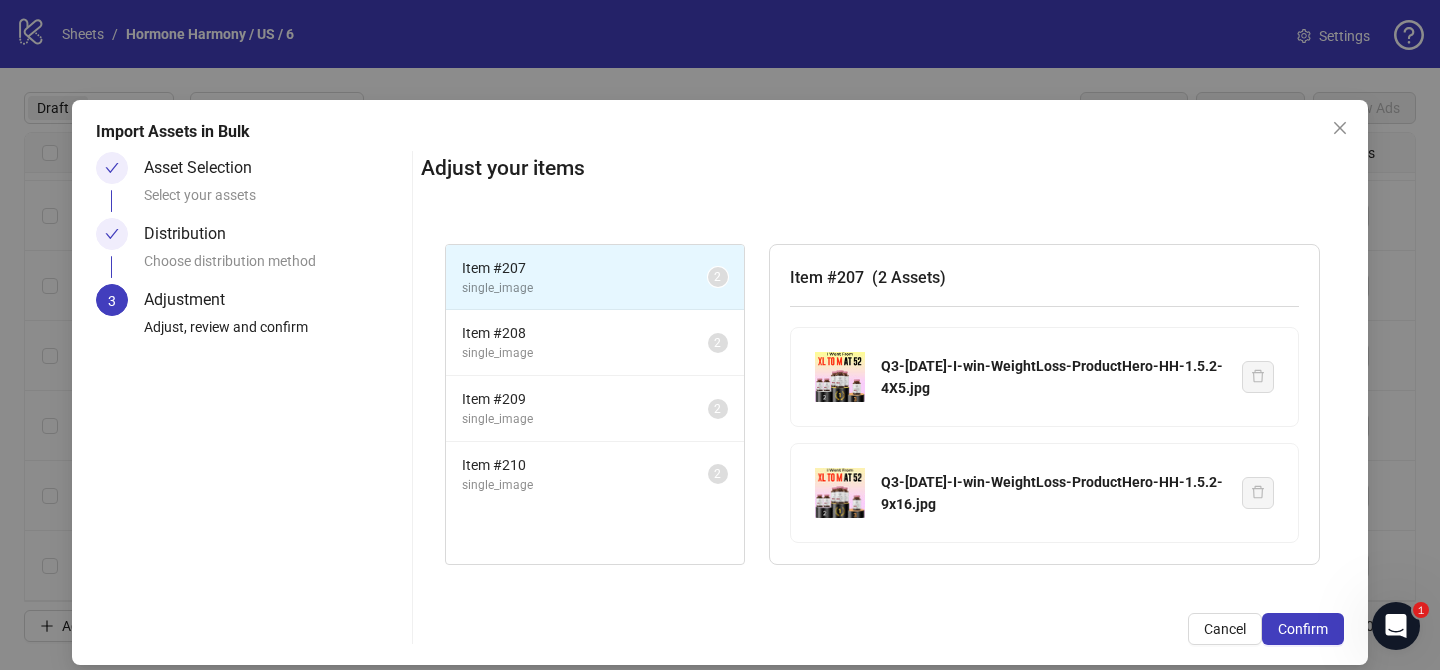 click on "Confirm" at bounding box center (1303, 629) 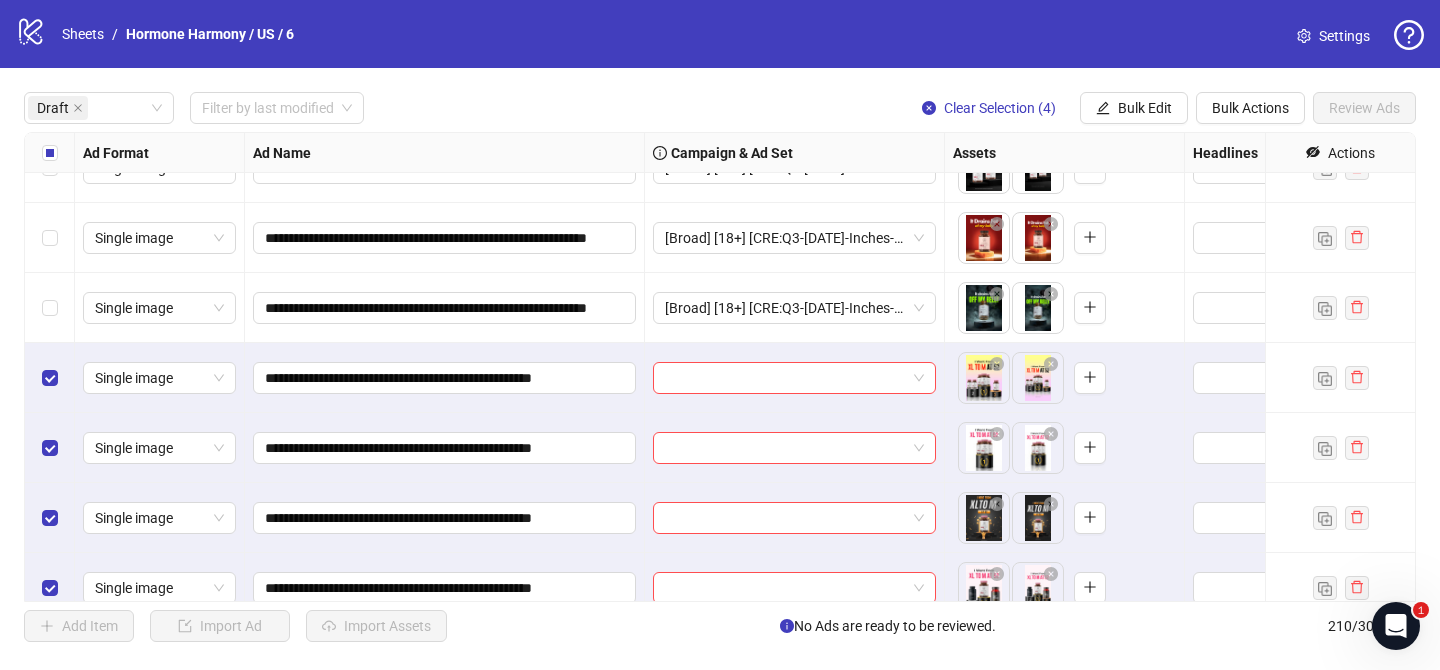 scroll, scrollTop: 2232, scrollLeft: 0, axis: vertical 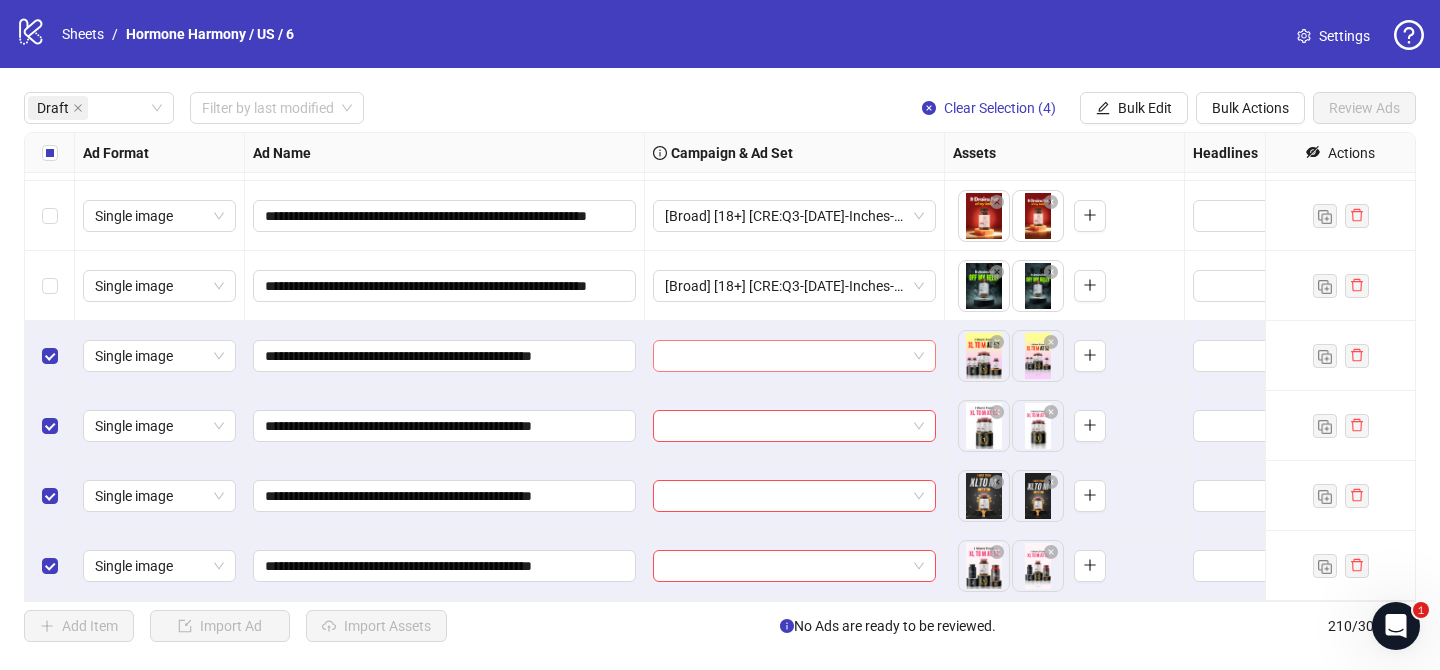 click at bounding box center [785, 356] 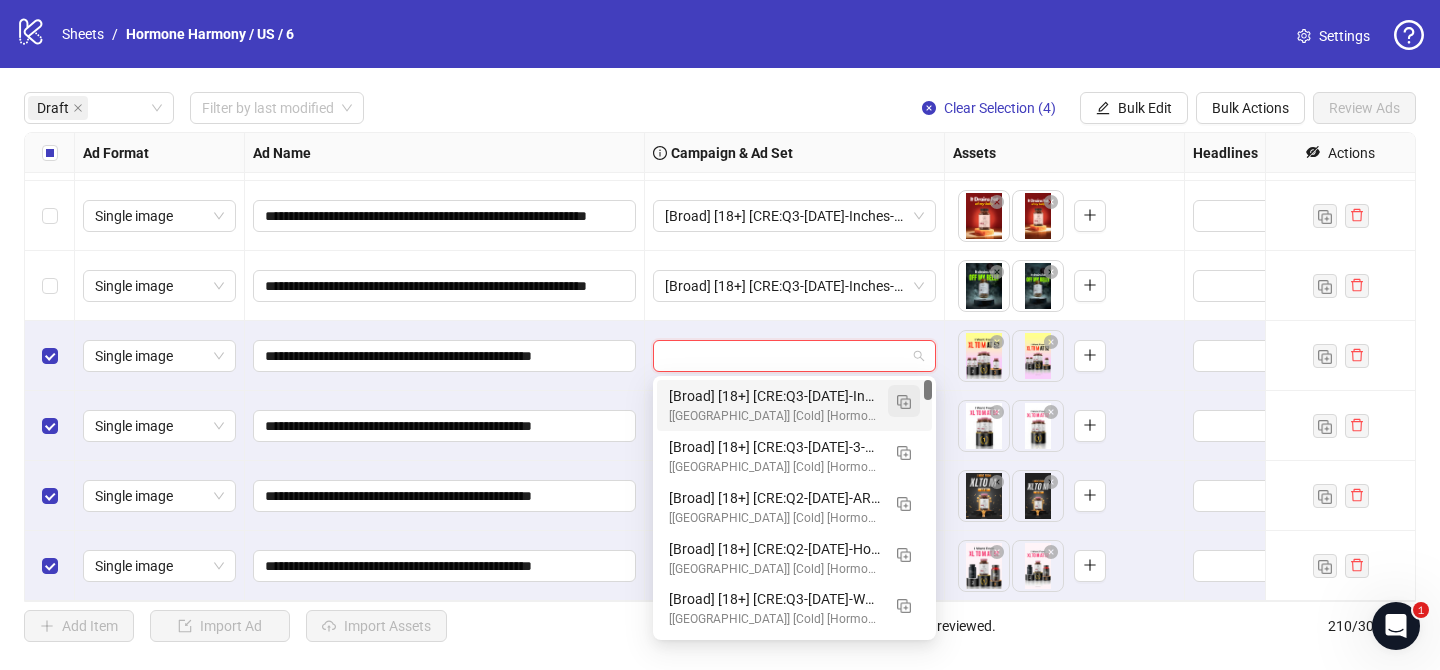 click at bounding box center (904, 402) 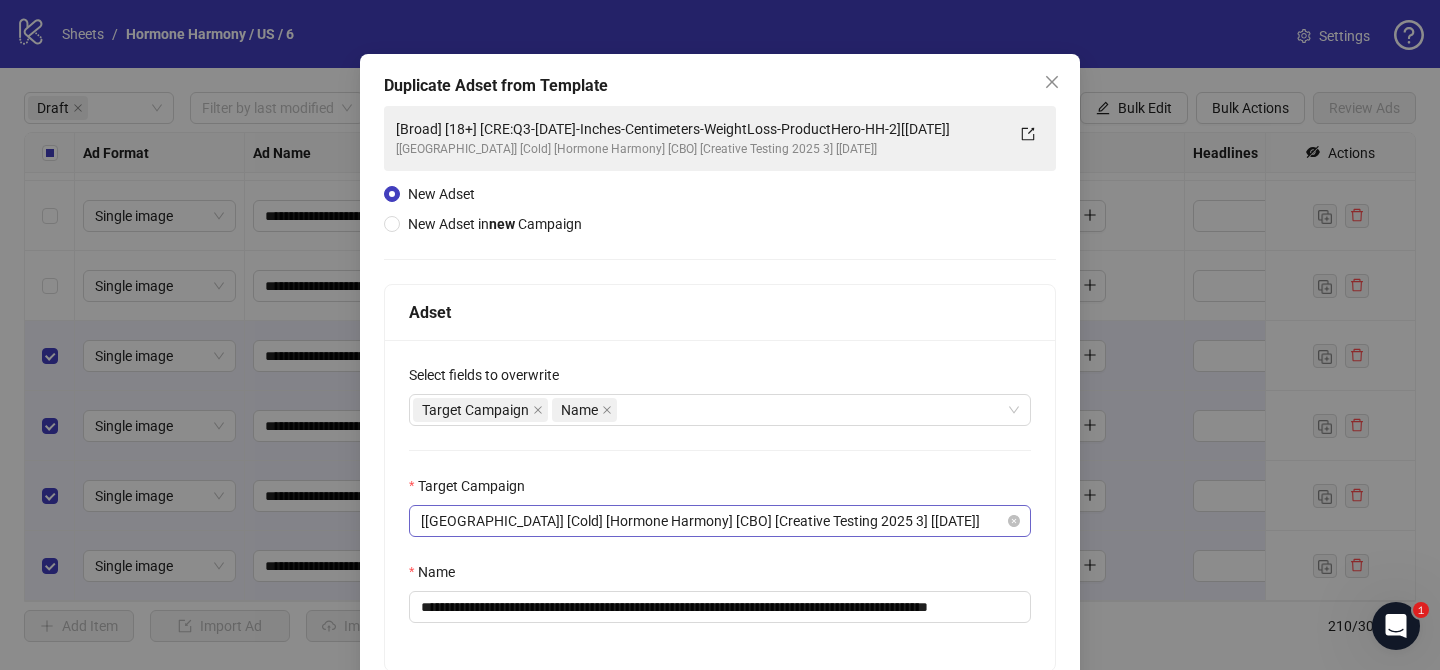 scroll, scrollTop: 61, scrollLeft: 0, axis: vertical 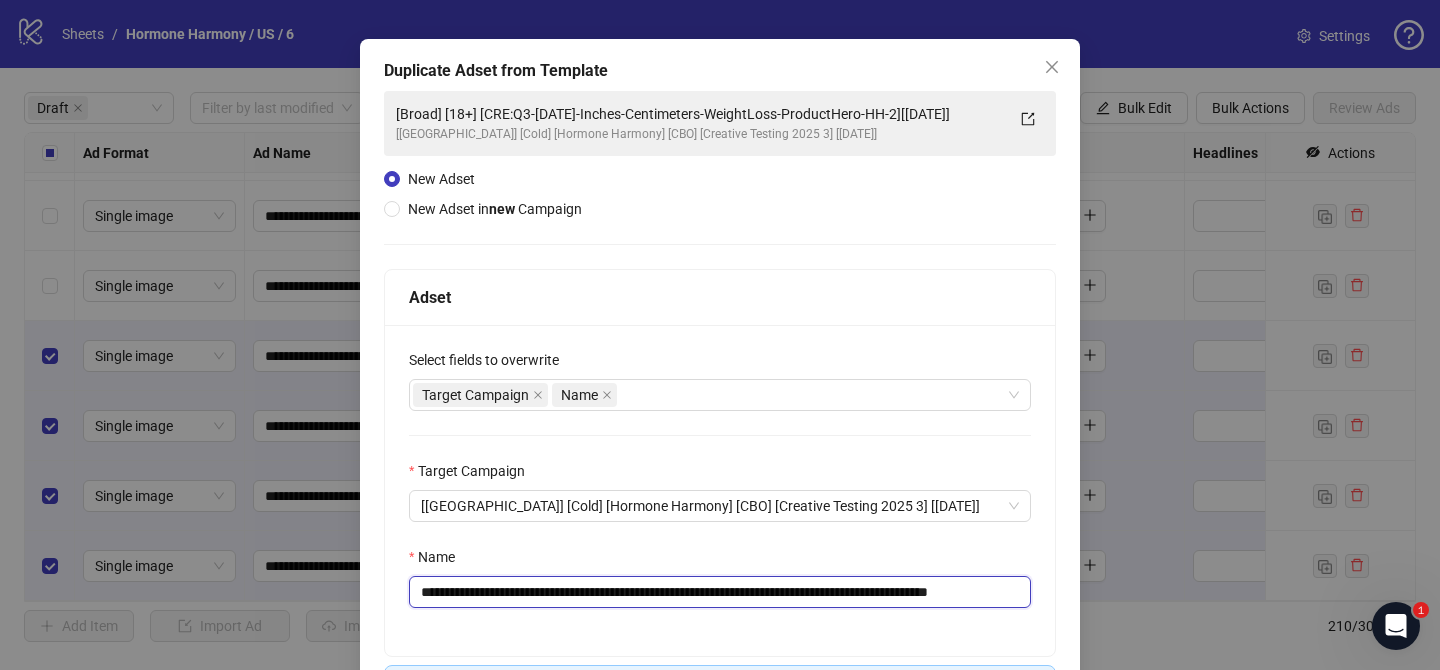 drag, startPoint x: 539, startPoint y: 591, endPoint x: 955, endPoint y: 590, distance: 416.0012 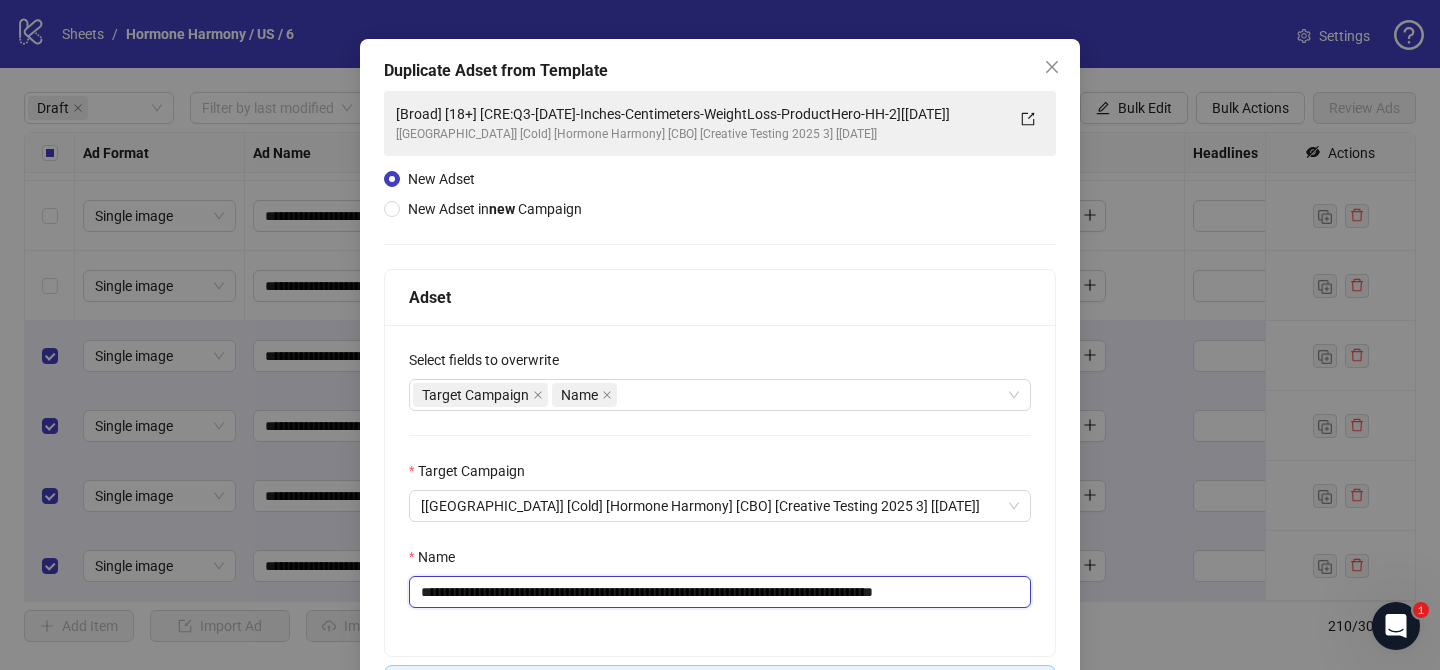 drag, startPoint x: 966, startPoint y: 594, endPoint x: 1102, endPoint y: 594, distance: 136 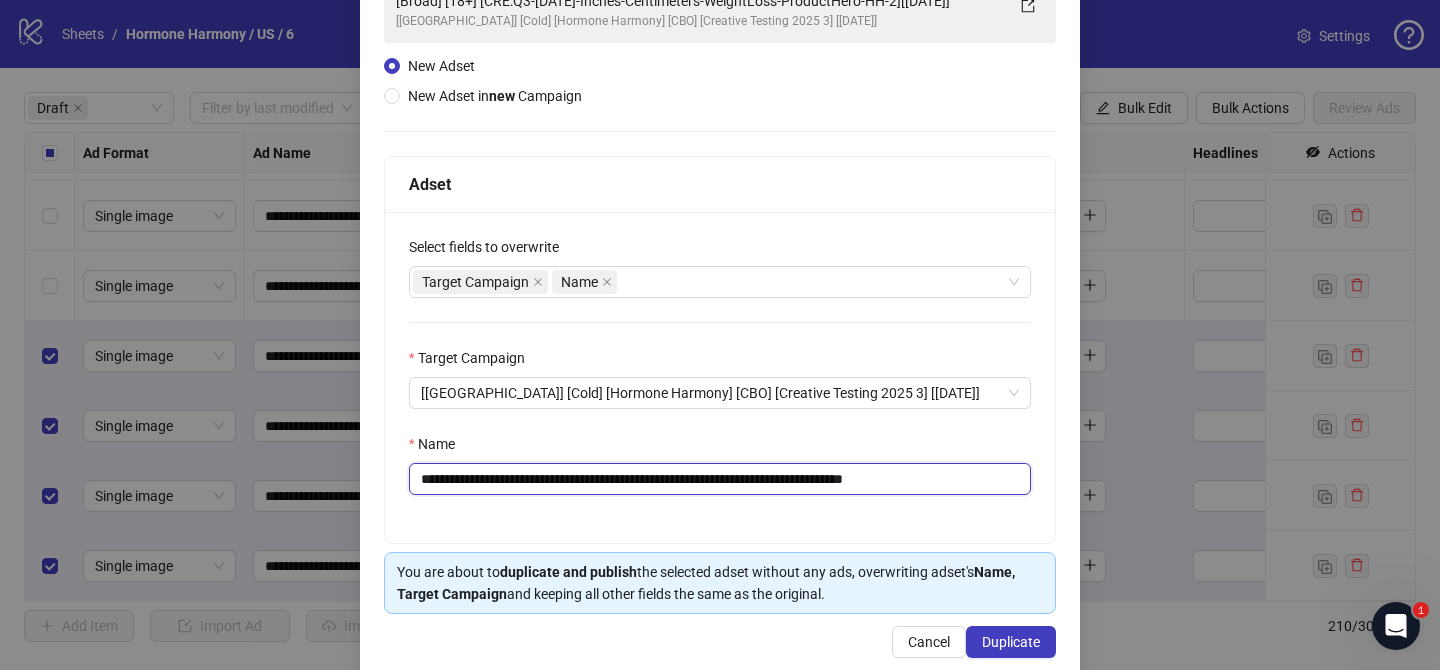 scroll, scrollTop: 207, scrollLeft: 0, axis: vertical 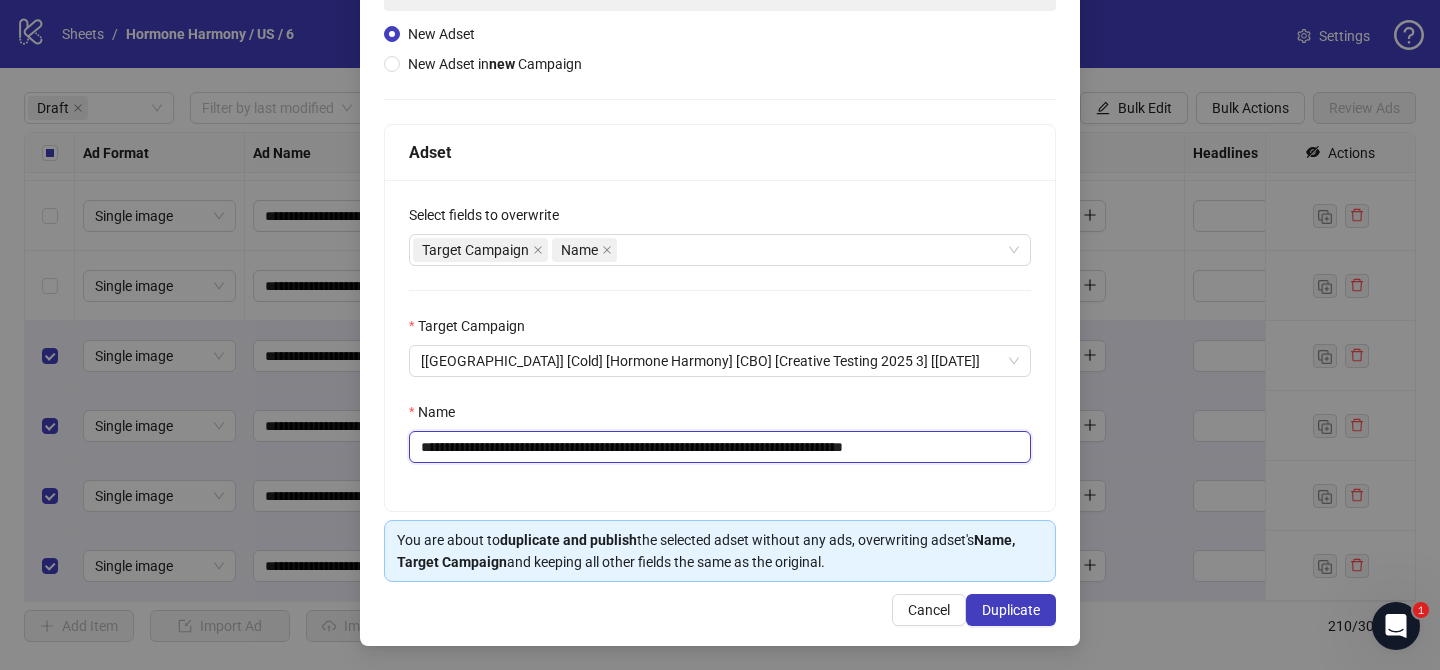 type on "**********" 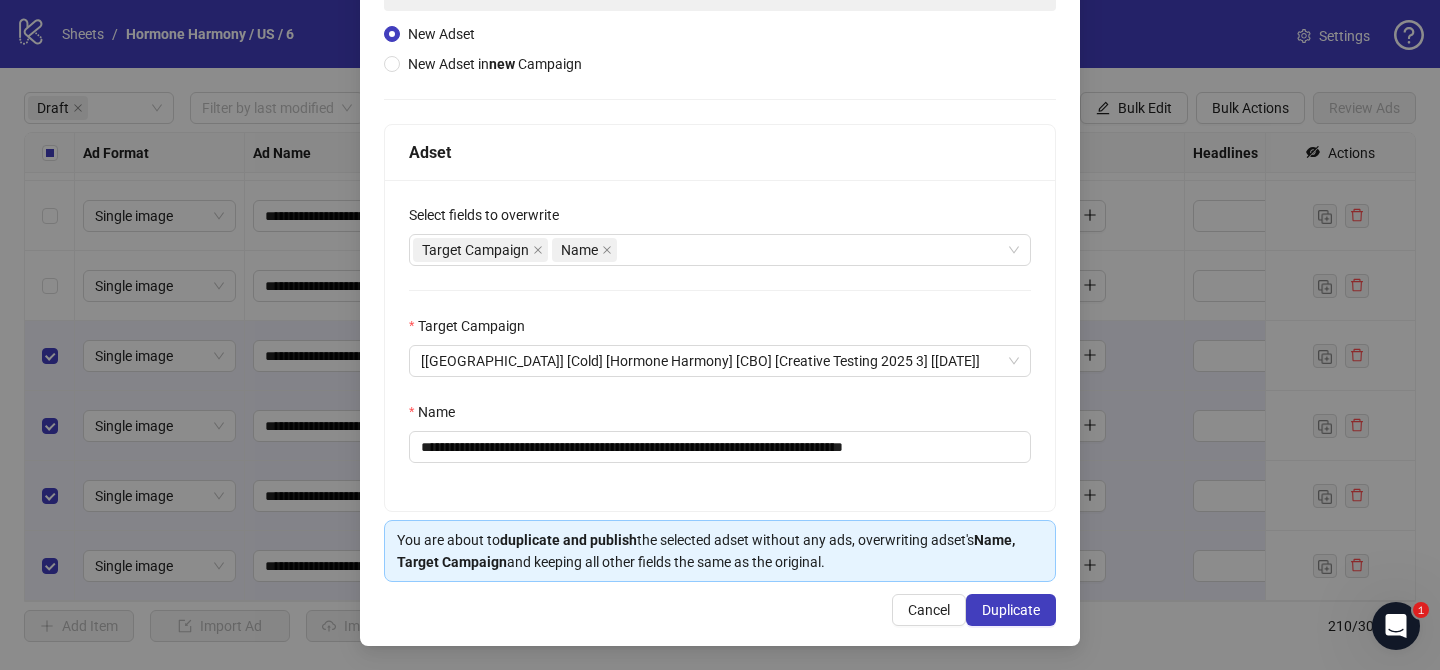 click on "**********" at bounding box center [720, 270] 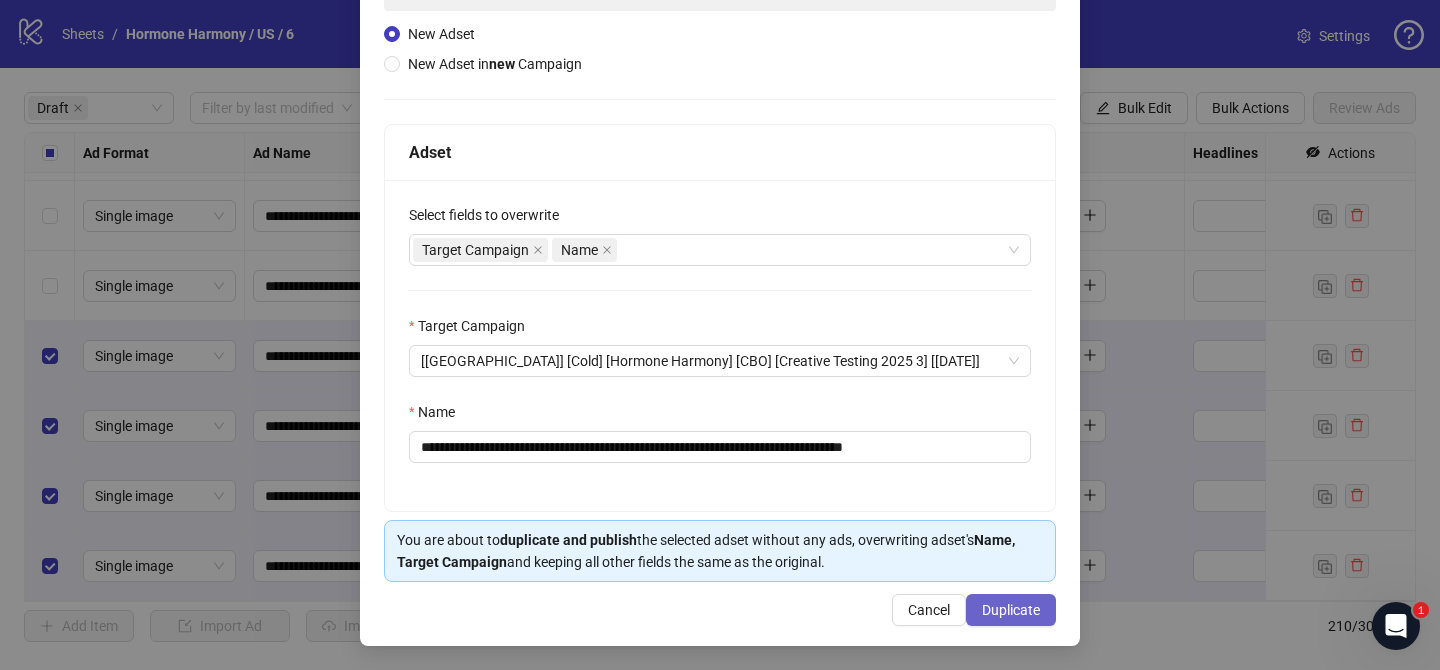 click on "Duplicate" at bounding box center (1011, 610) 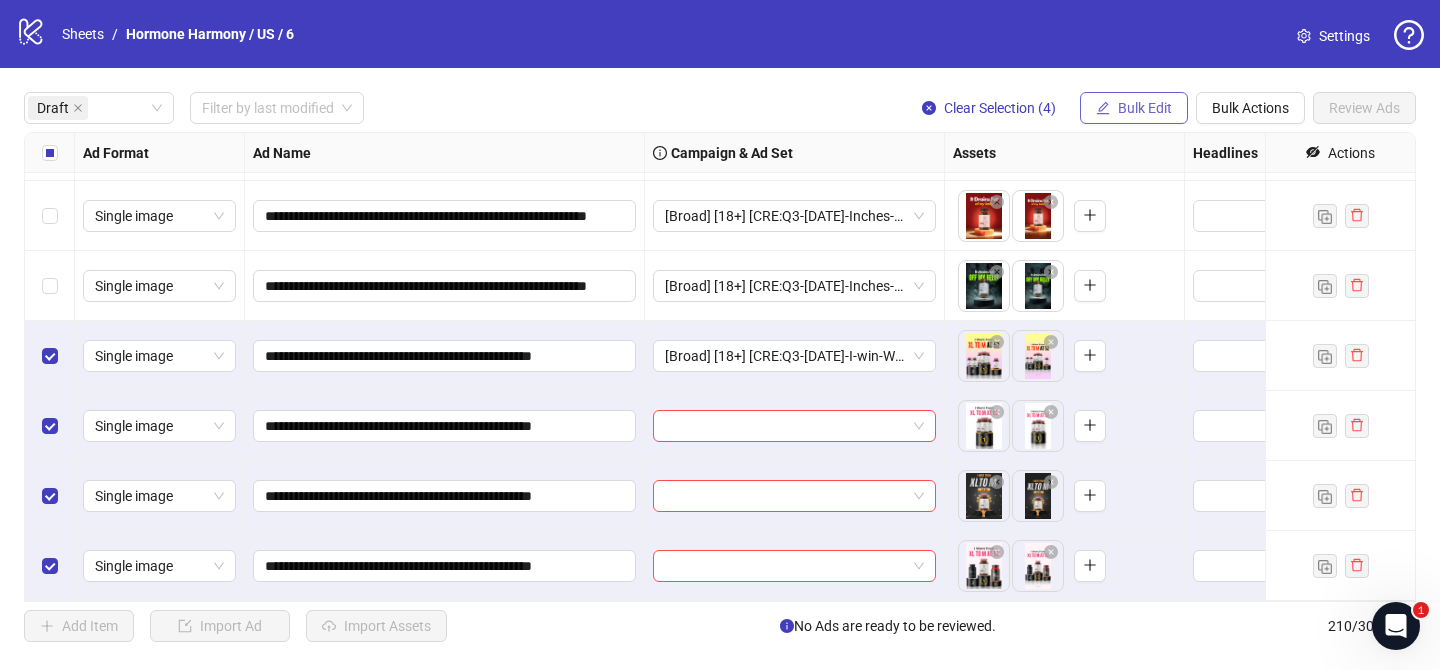 click on "Bulk Edit" at bounding box center [1145, 108] 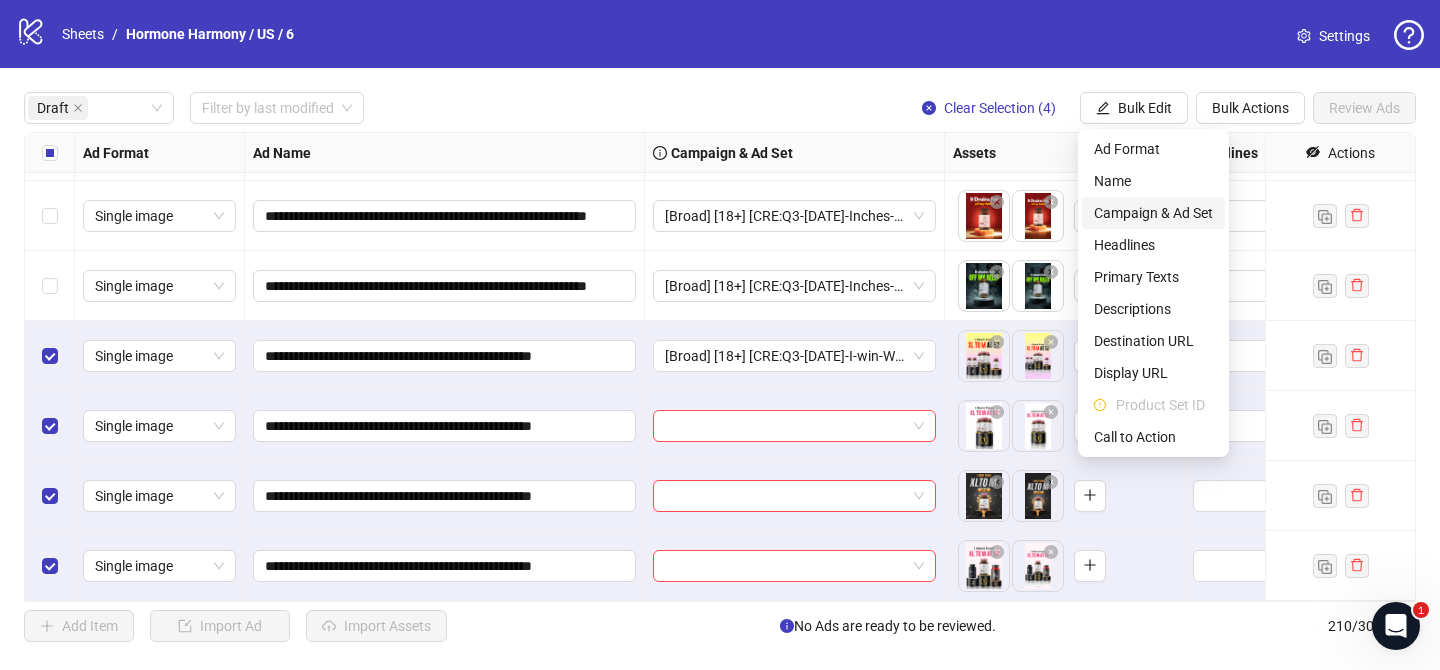 click on "Campaign & Ad Set" at bounding box center (1153, 213) 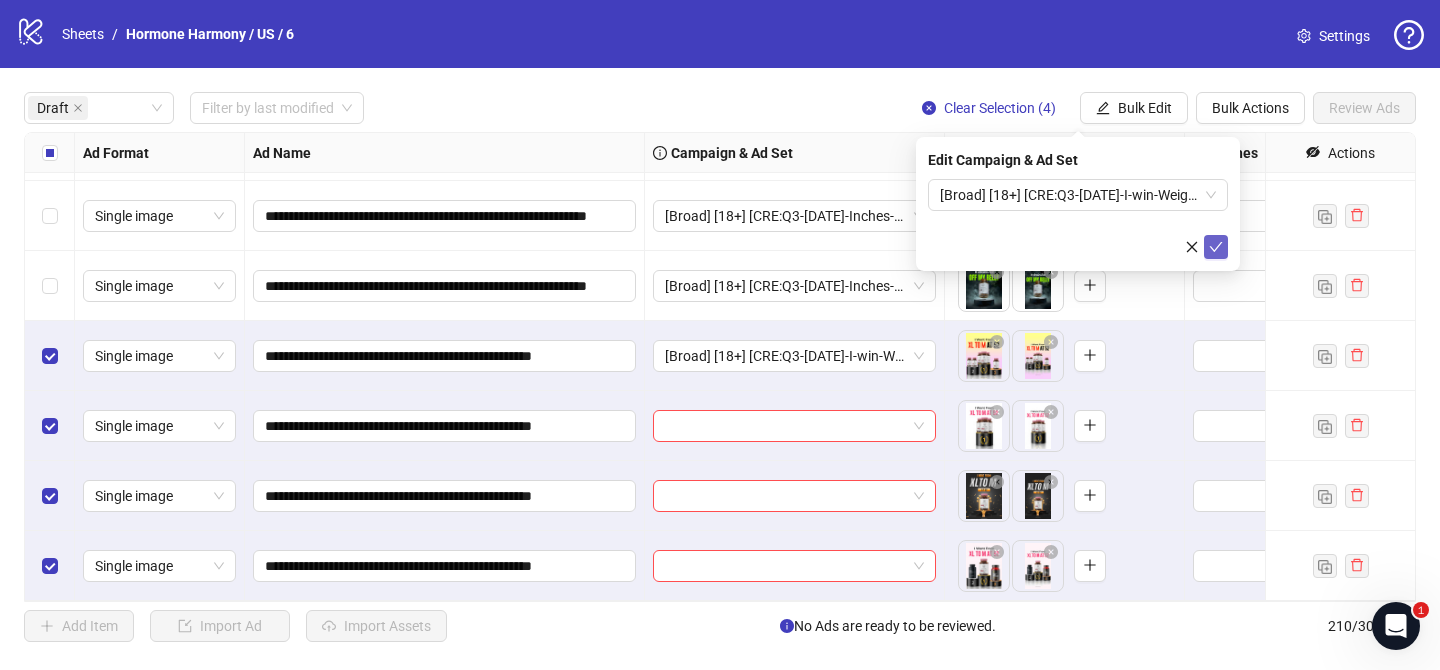 click 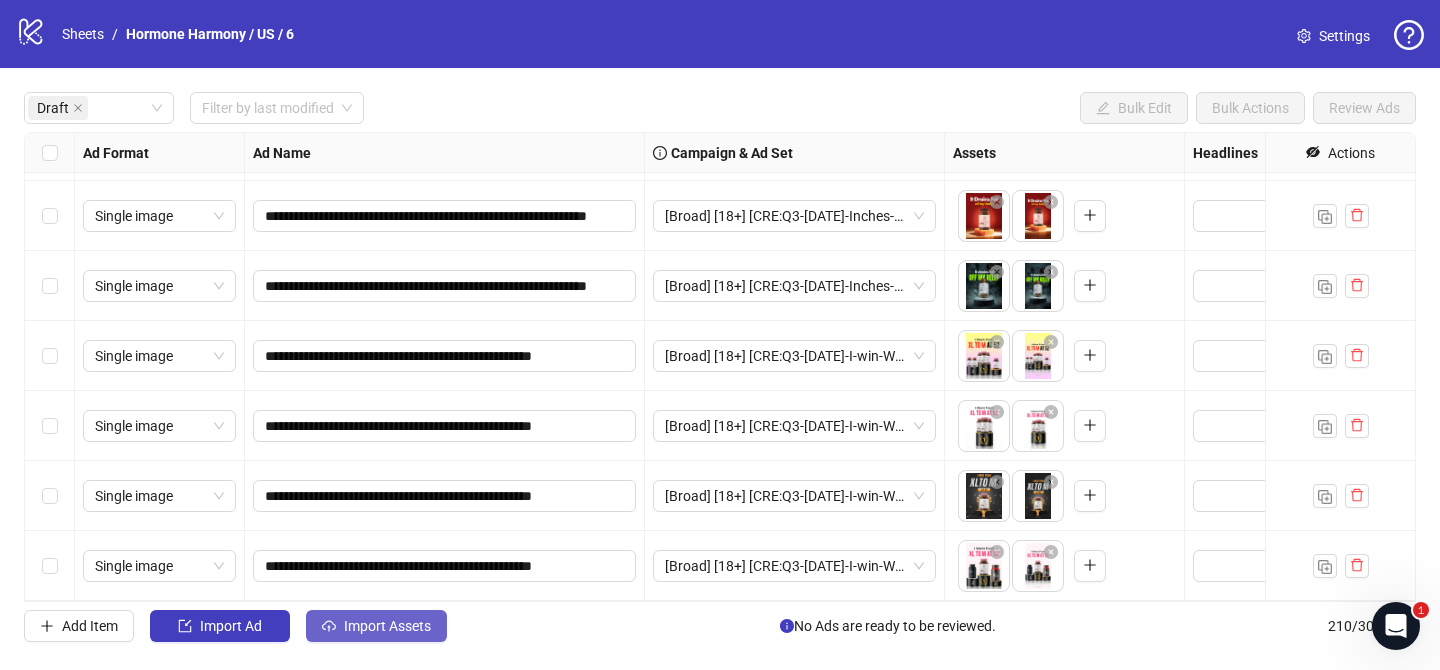 click on "Import Assets" at bounding box center (387, 626) 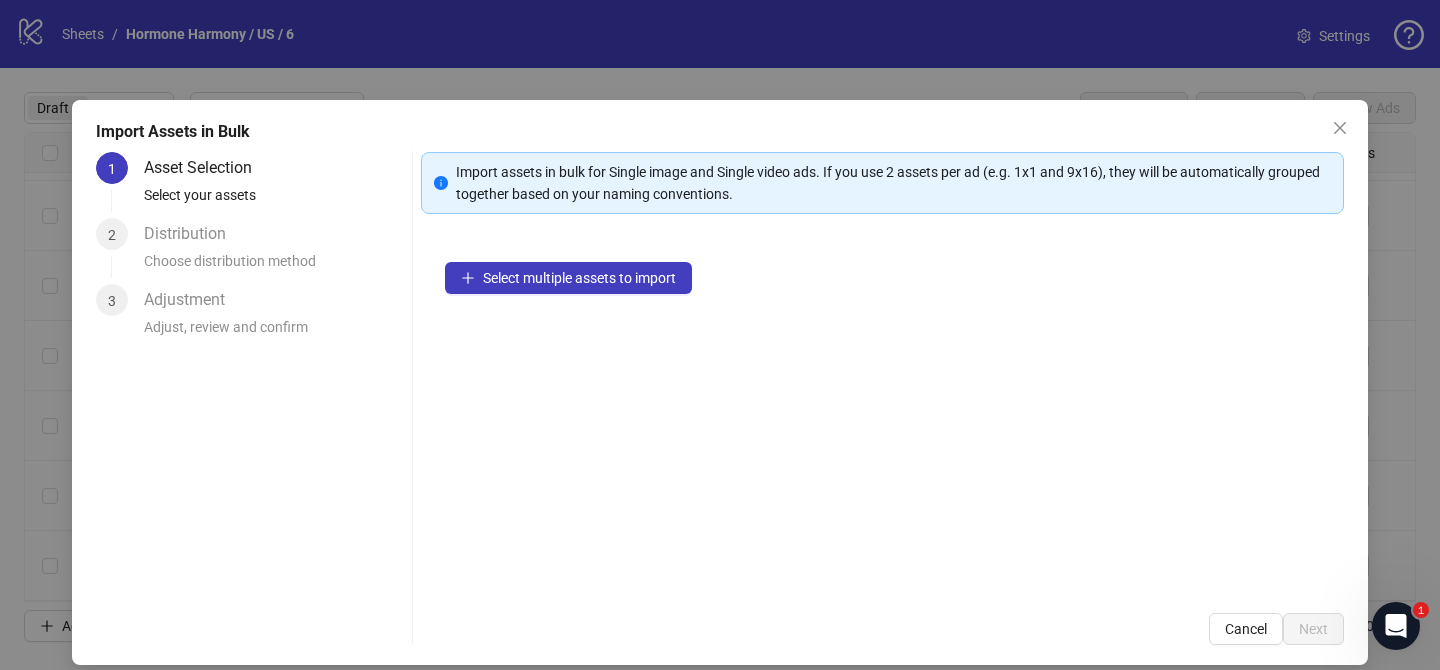 click on "Select multiple assets to import" at bounding box center [882, 413] 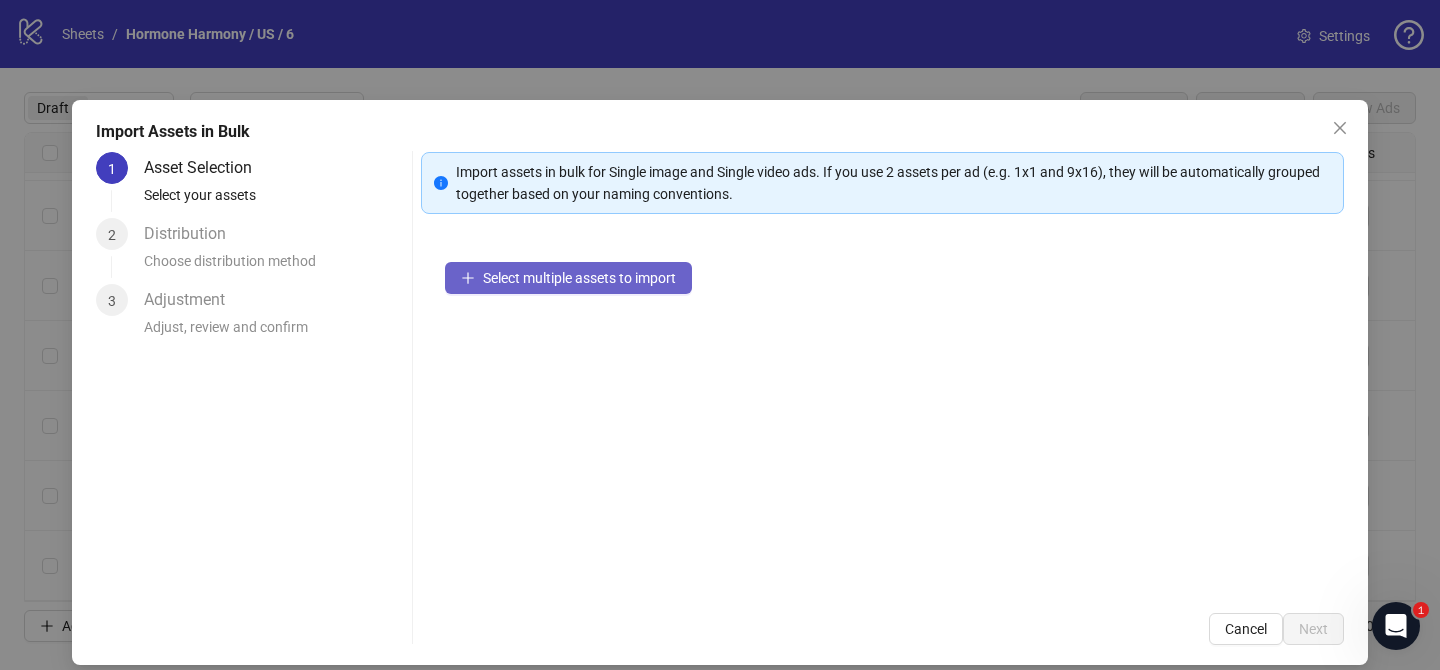 click on "Select multiple assets to import" at bounding box center [579, 278] 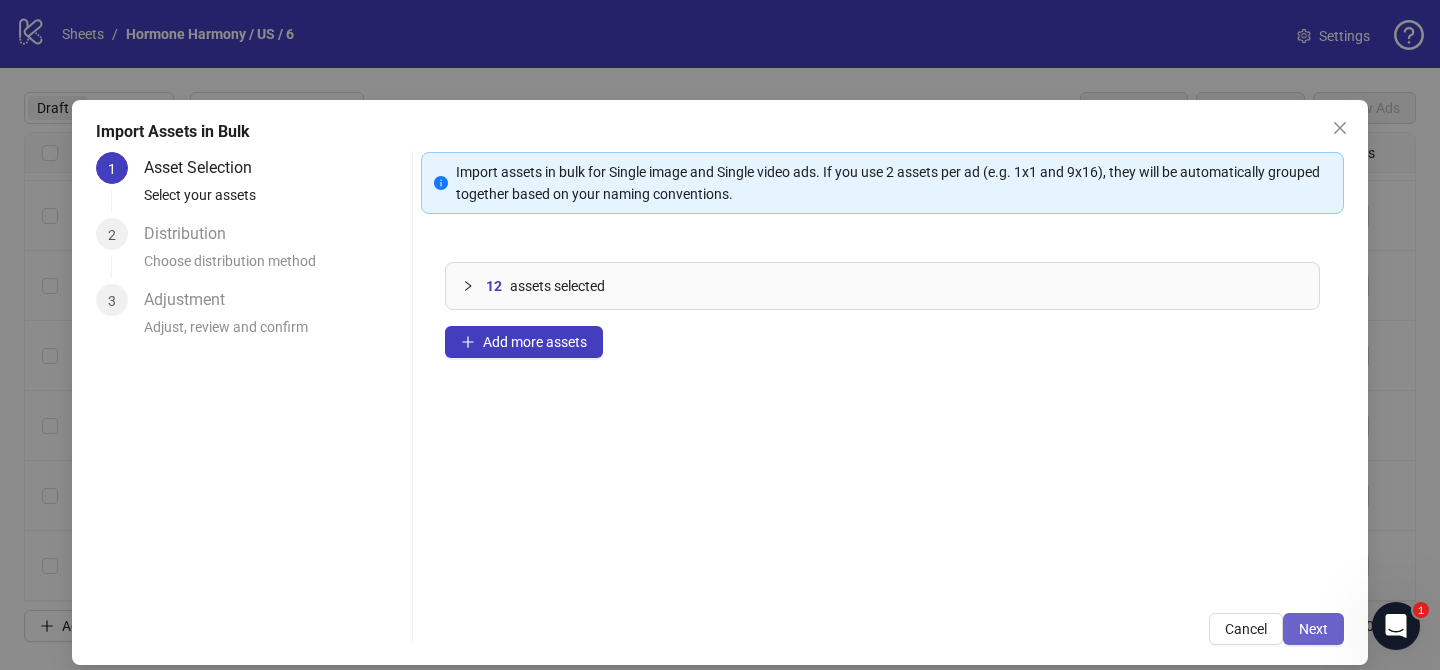 click on "Next" at bounding box center (1313, 629) 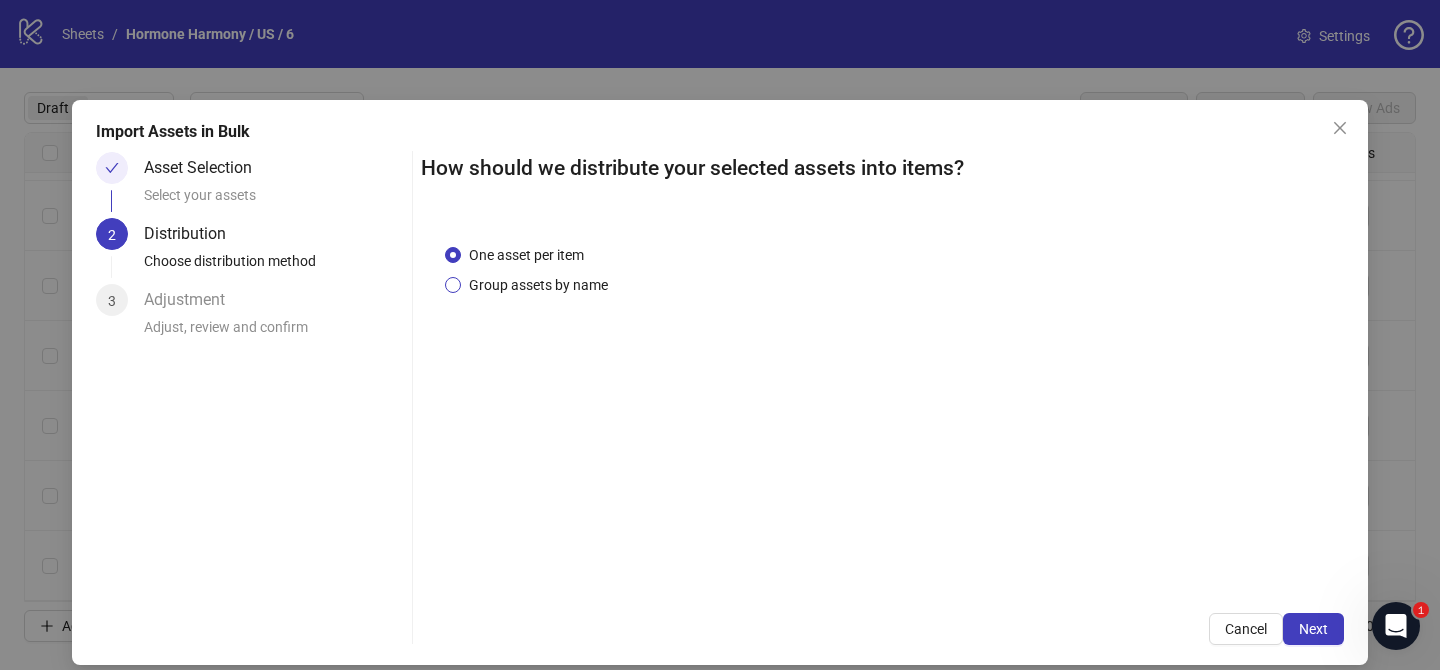 click on "Group assets by name" at bounding box center (538, 285) 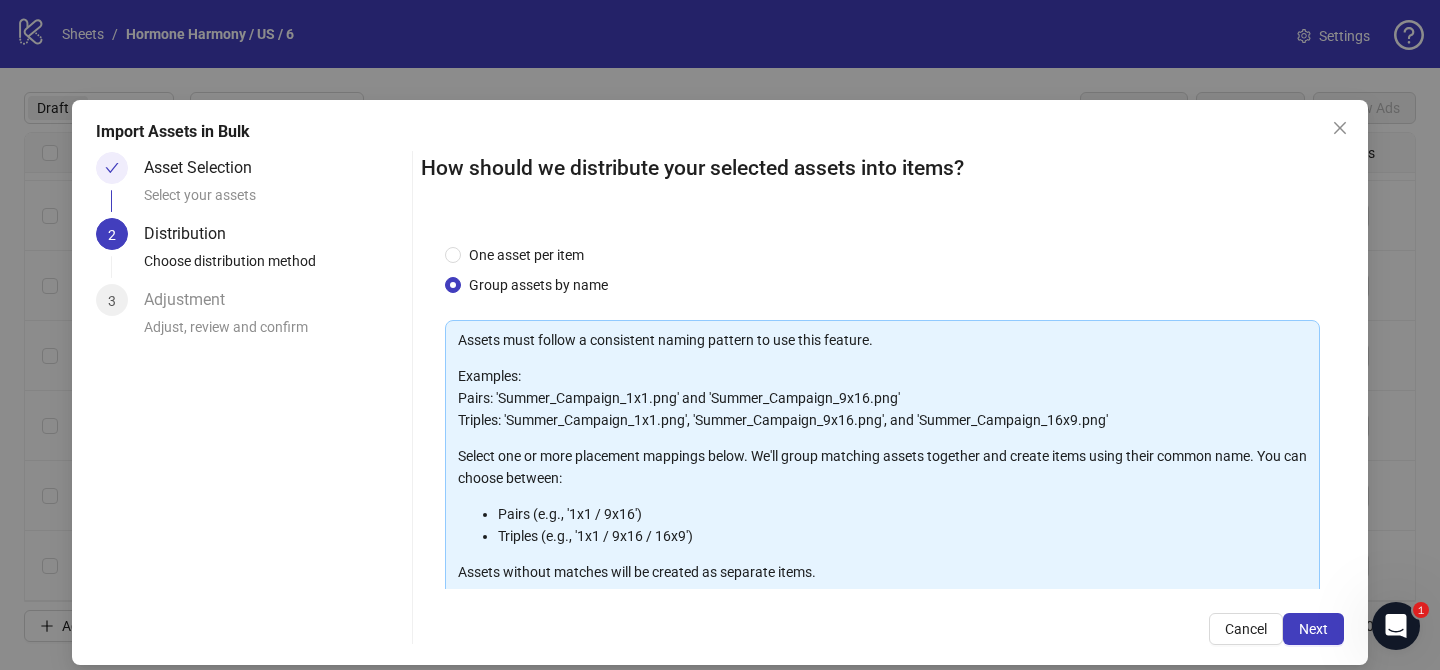 scroll, scrollTop: 216, scrollLeft: 0, axis: vertical 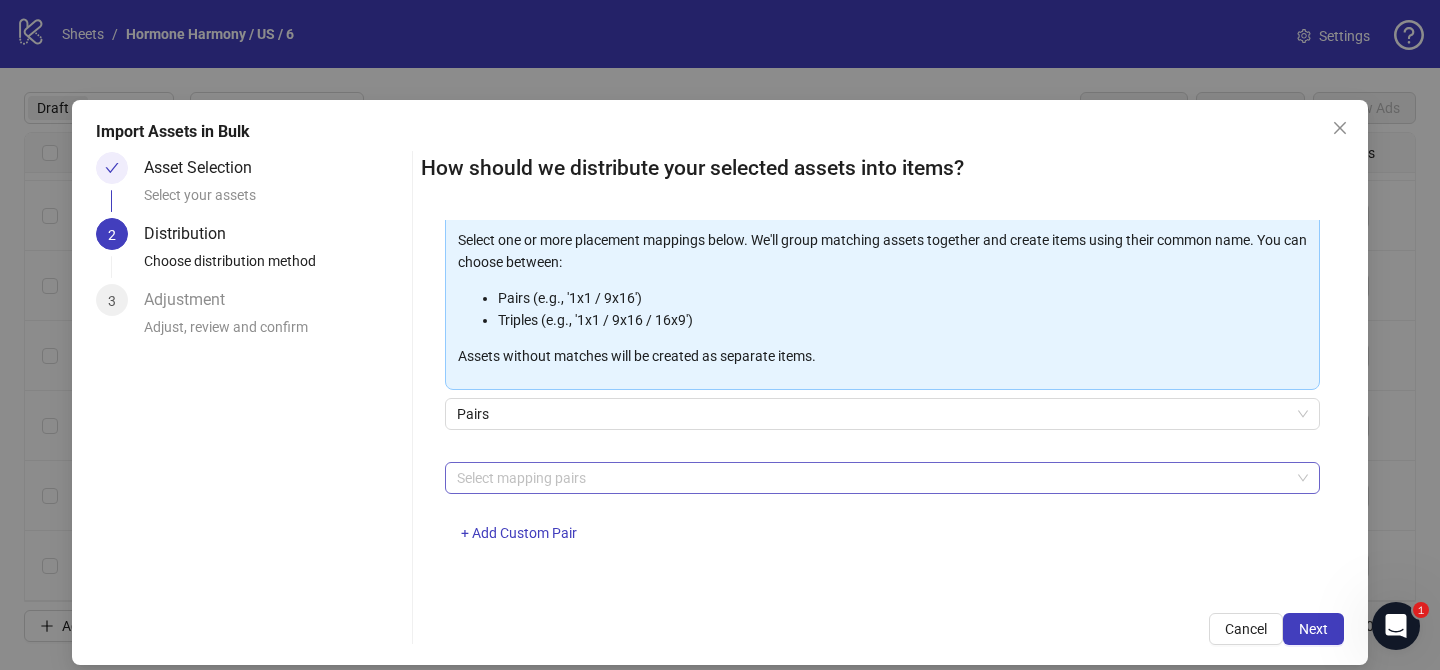 click at bounding box center [872, 478] 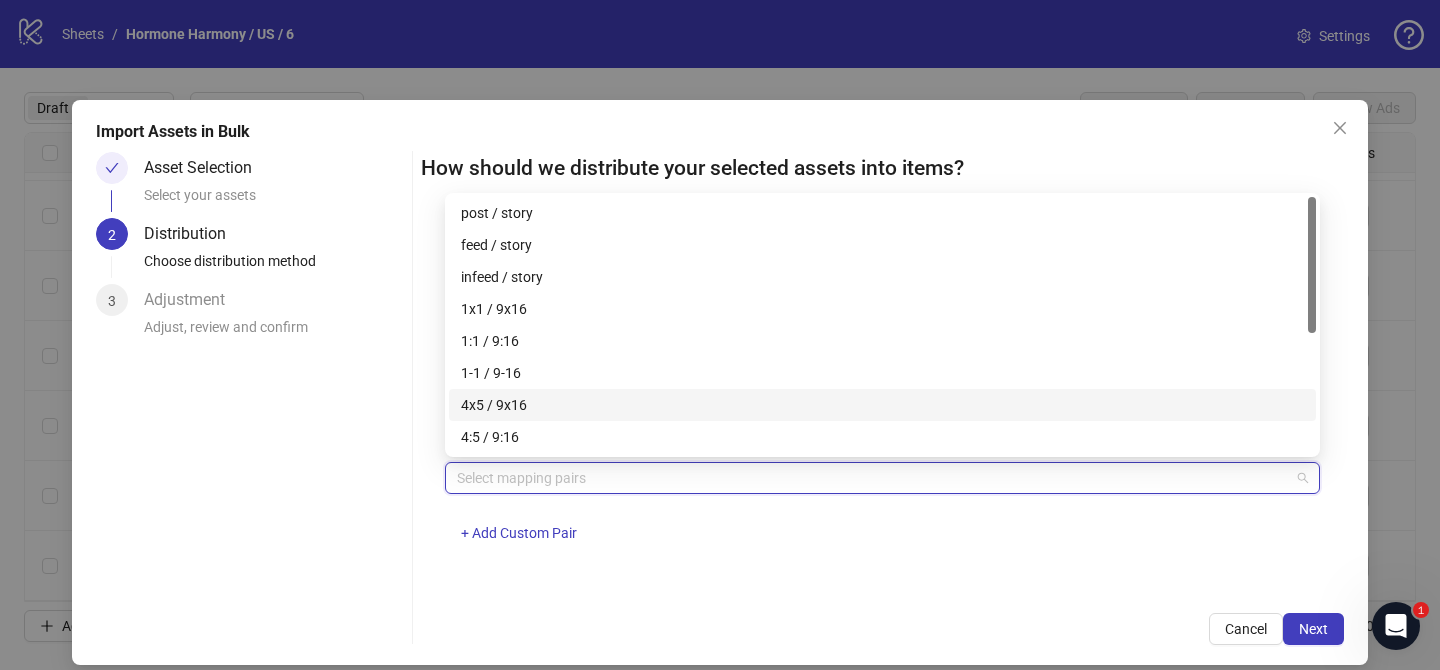 click on "4x5 / 9x16" at bounding box center [882, 405] 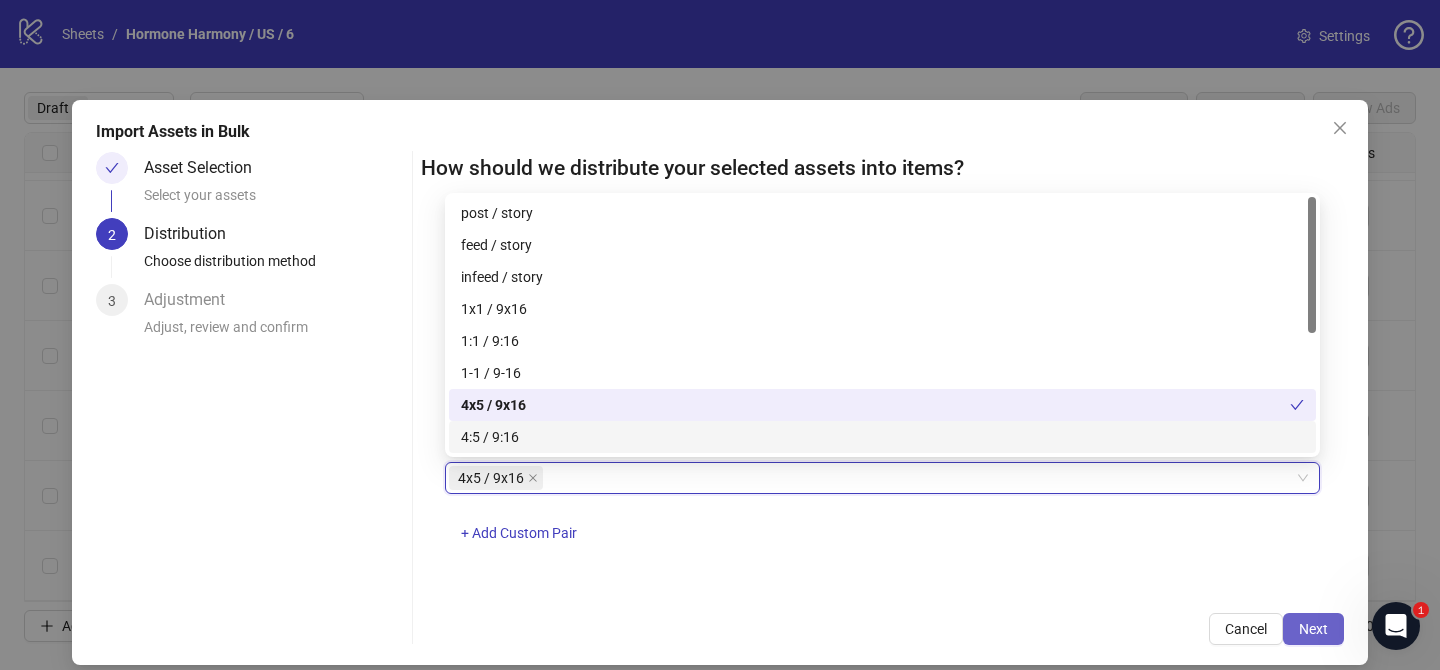 click on "Next" at bounding box center [1313, 629] 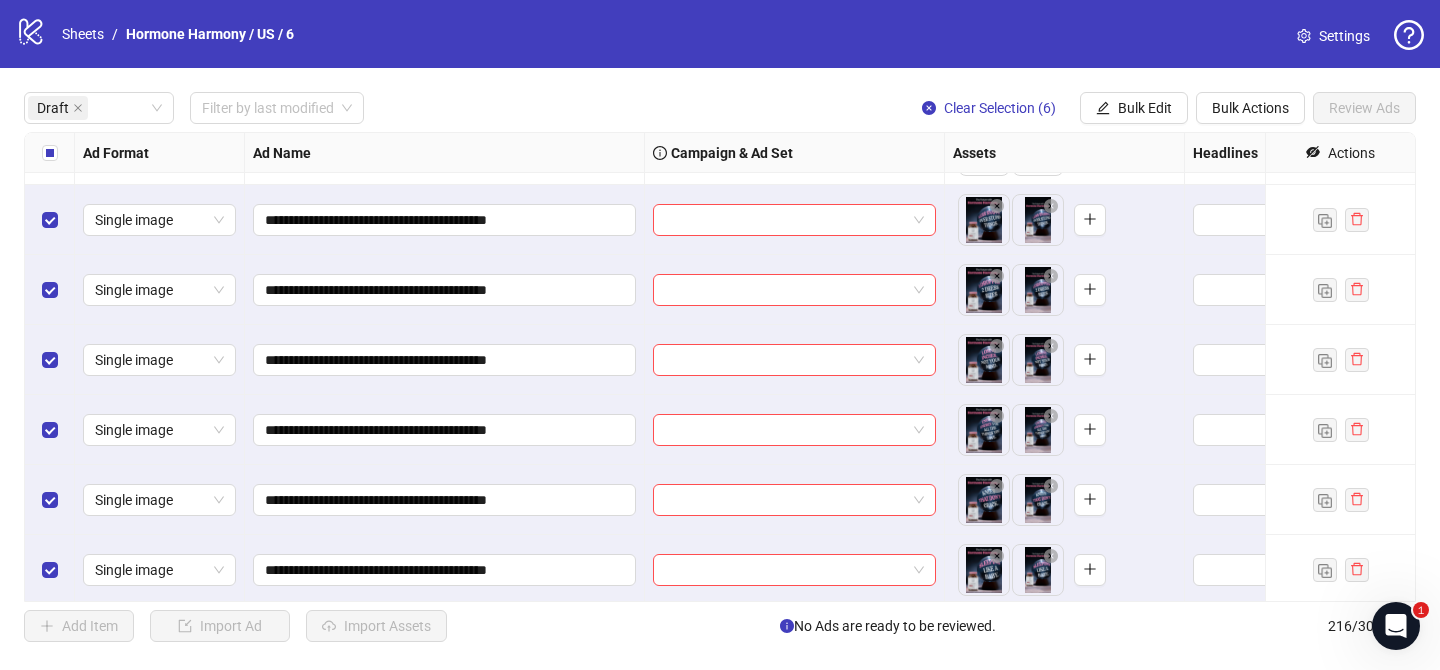 scroll, scrollTop: 2652, scrollLeft: 0, axis: vertical 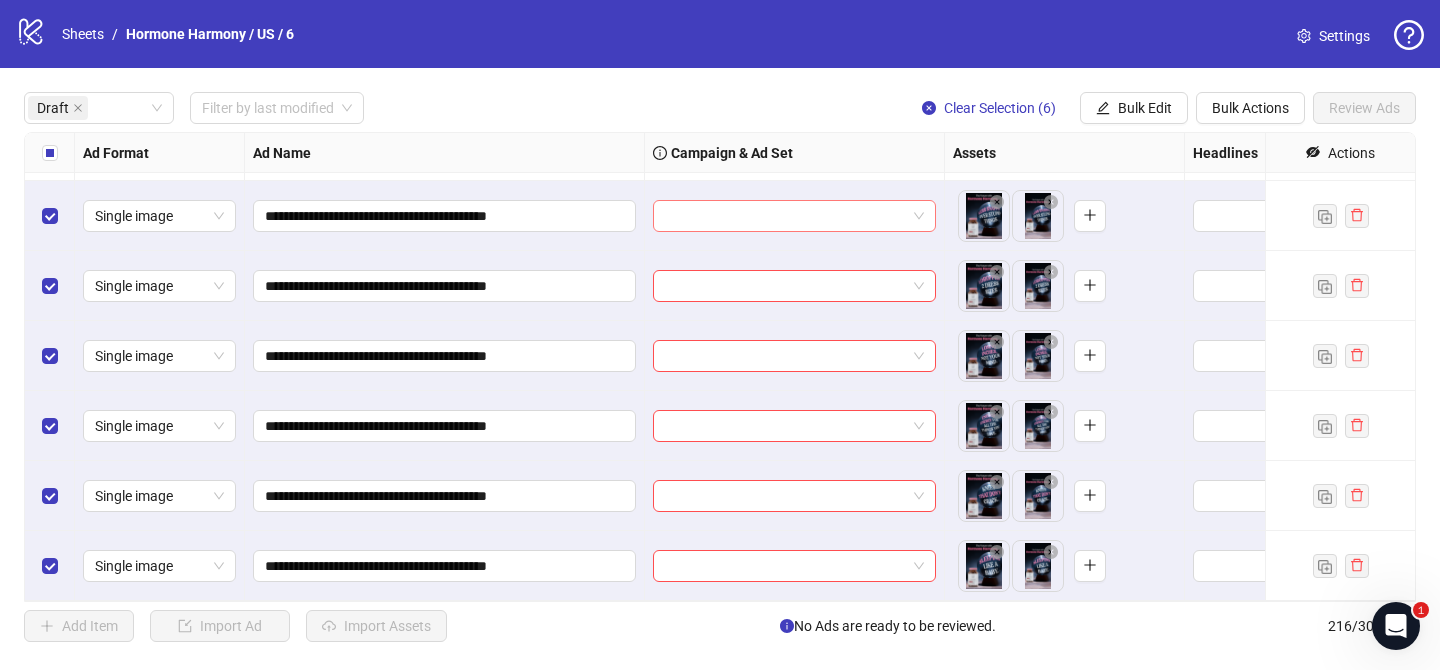 click at bounding box center [785, 216] 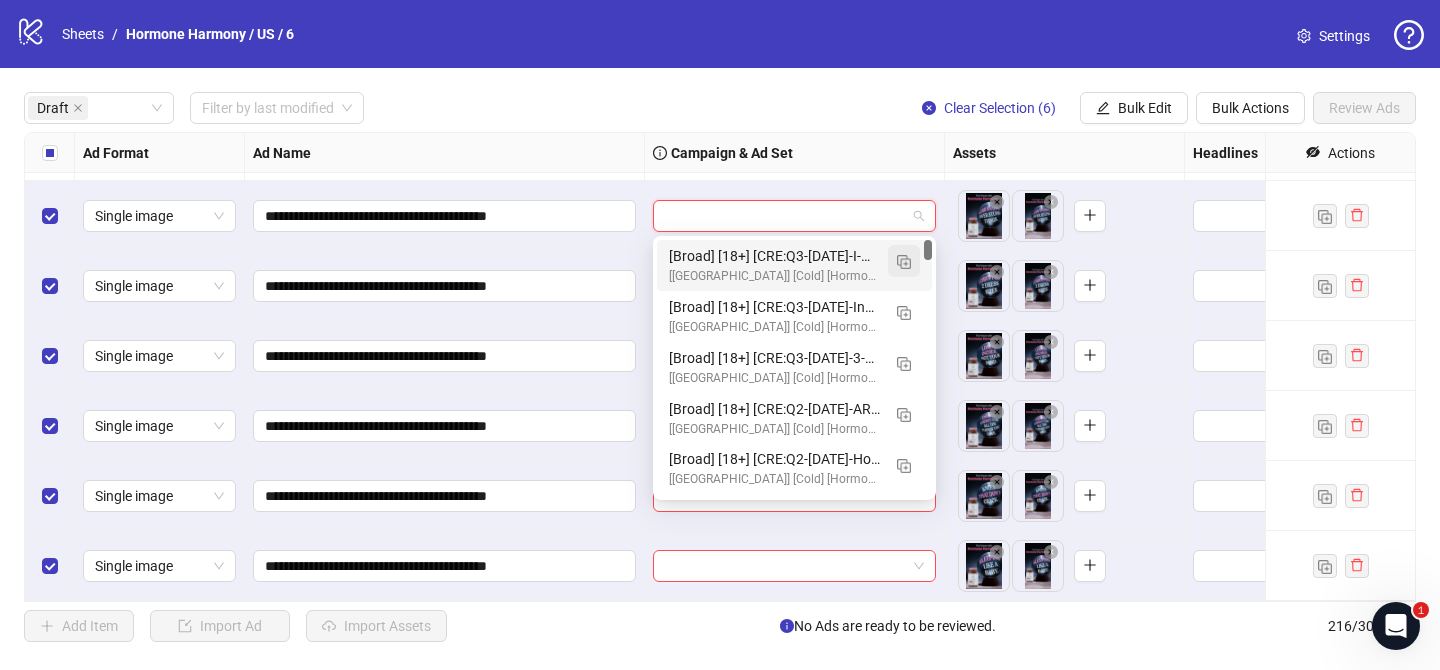 click at bounding box center [904, 262] 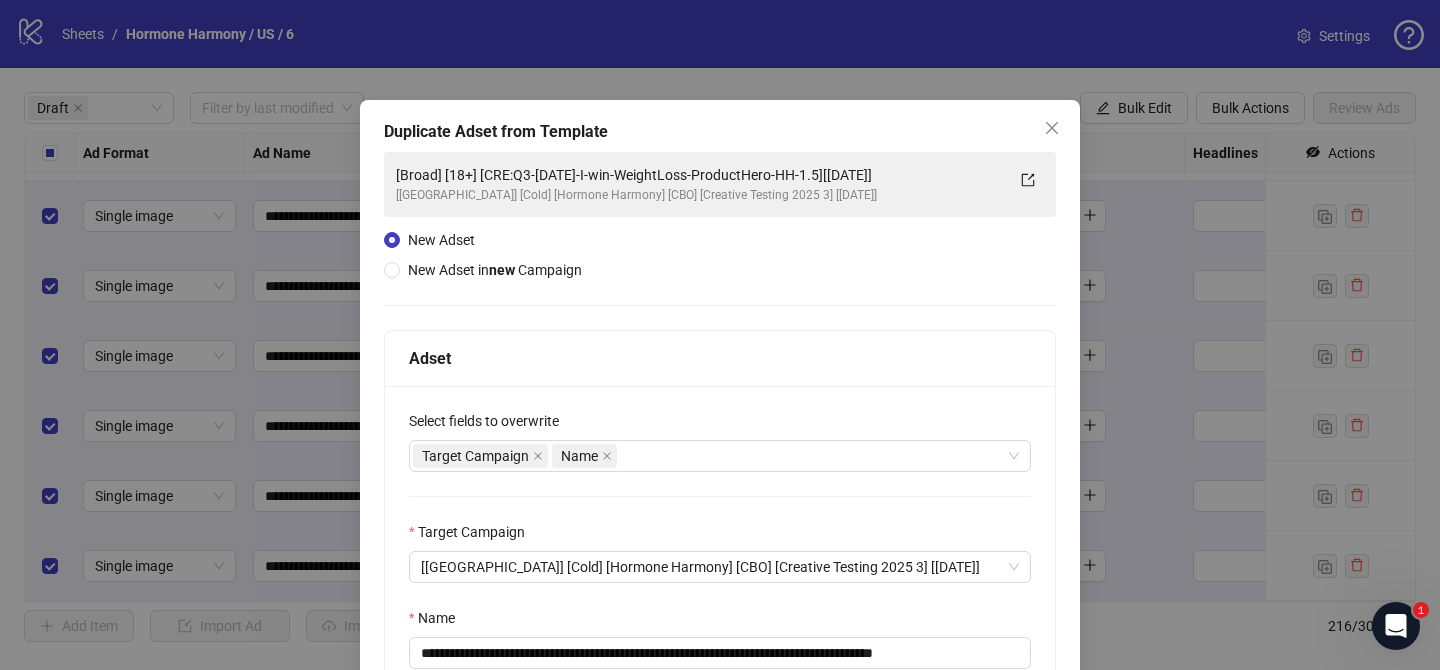 scroll, scrollTop: 56, scrollLeft: 0, axis: vertical 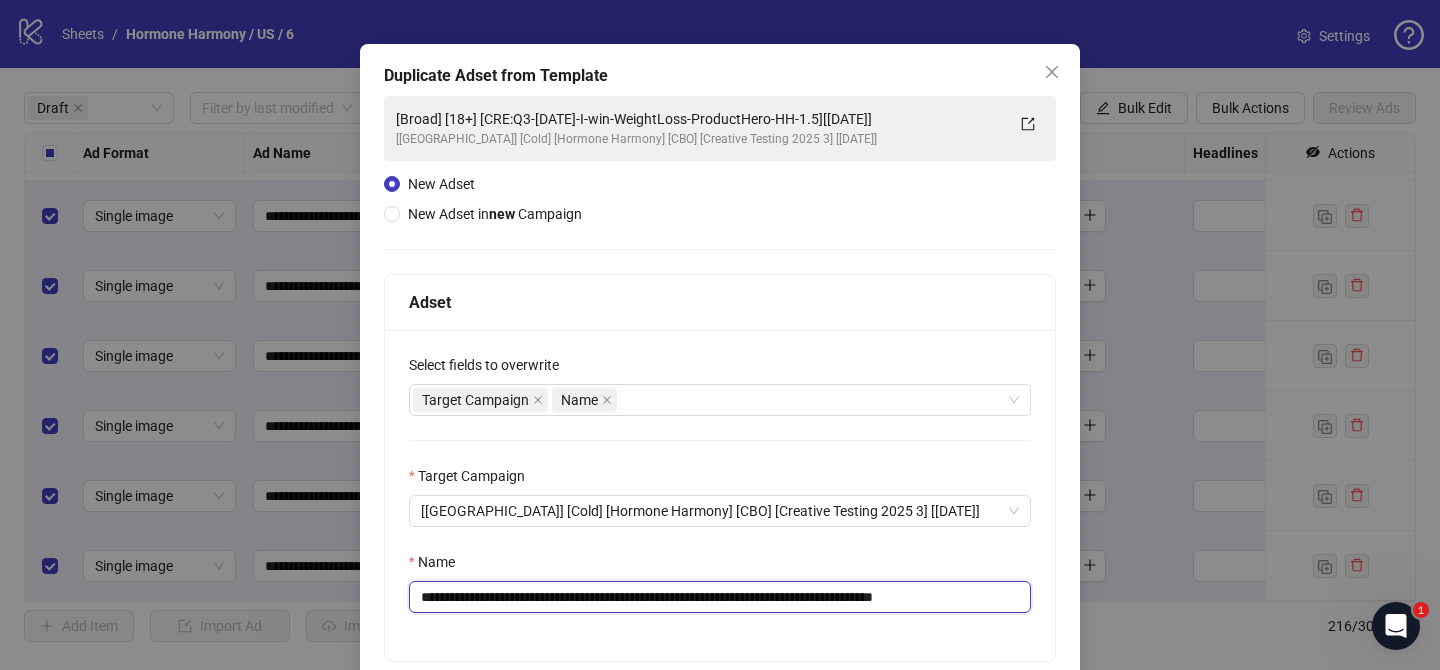 drag, startPoint x: 539, startPoint y: 596, endPoint x: 878, endPoint y: 593, distance: 339.01328 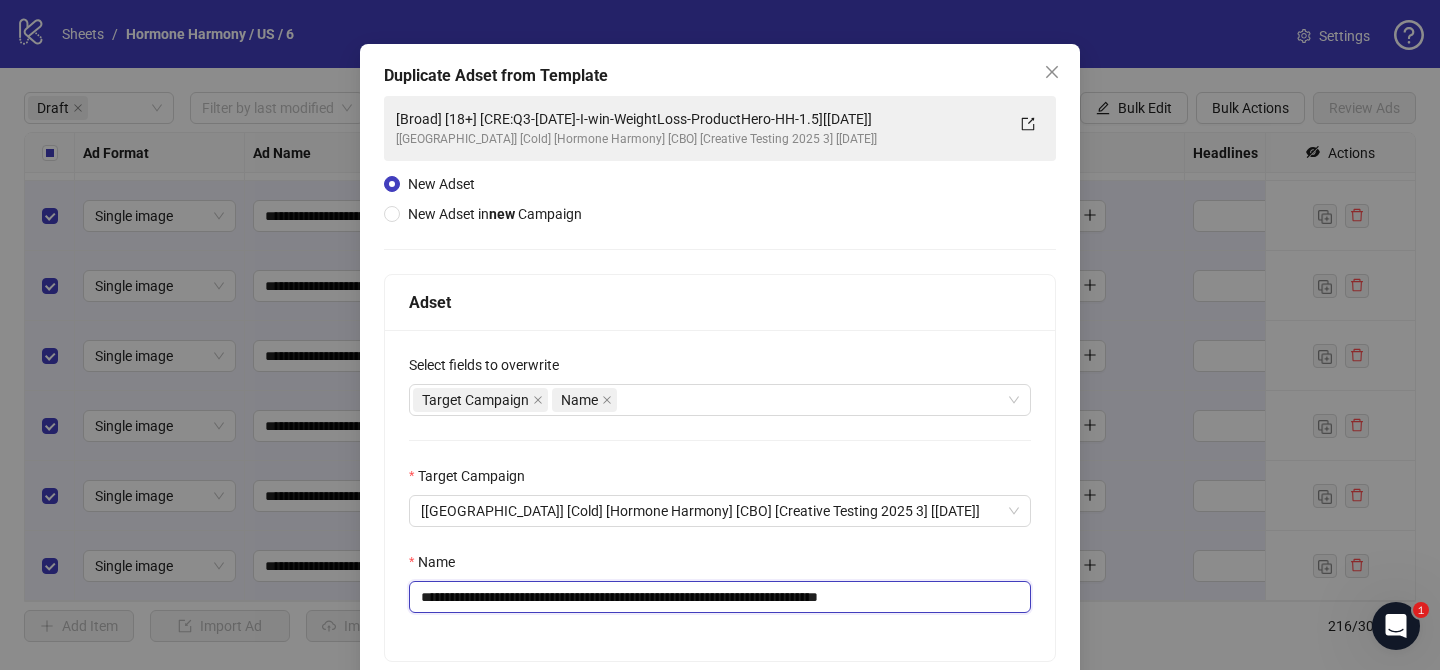 drag, startPoint x: 884, startPoint y: 596, endPoint x: 990, endPoint y: 596, distance: 106 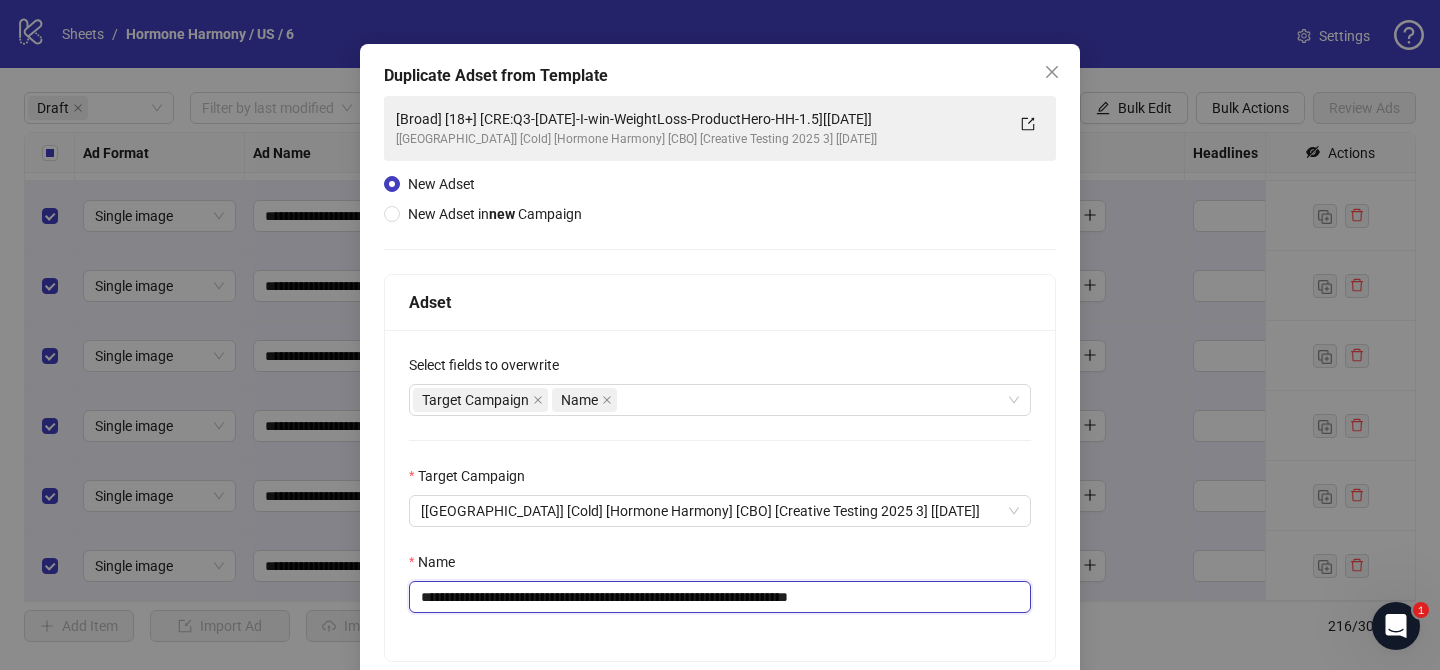 scroll, scrollTop: 207, scrollLeft: 0, axis: vertical 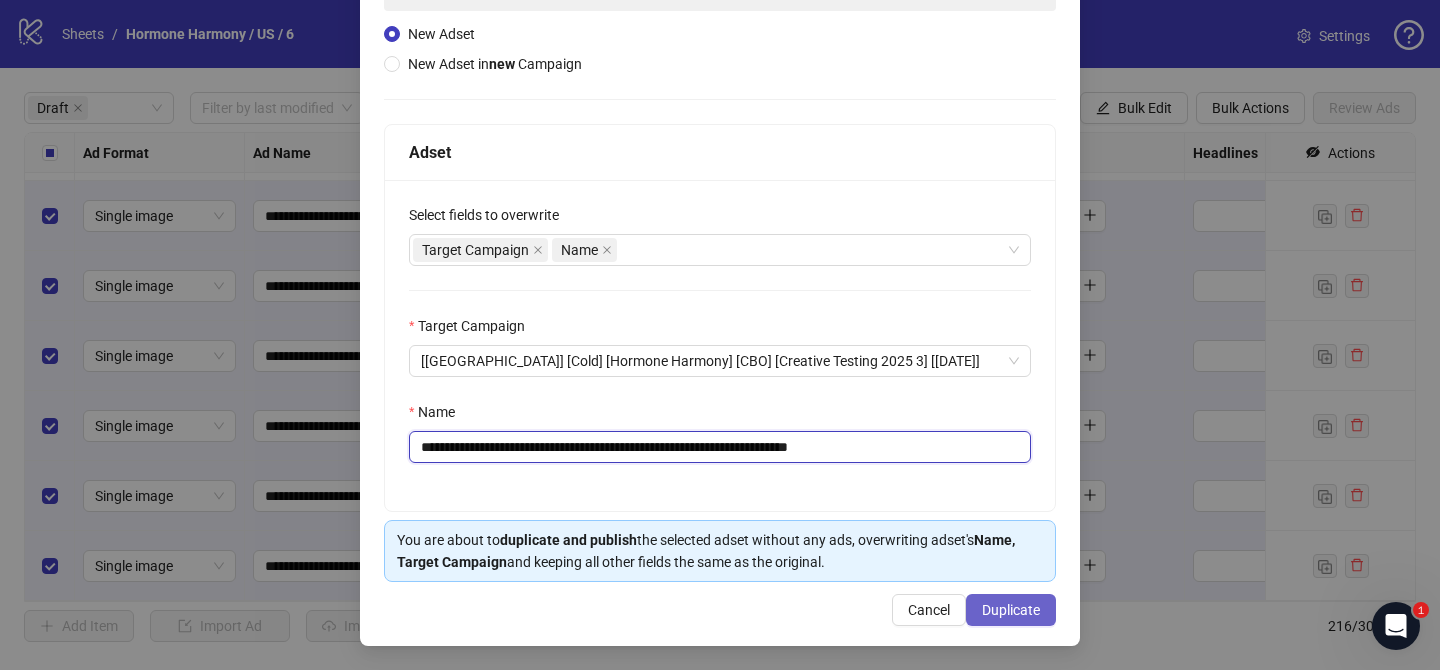 type on "**********" 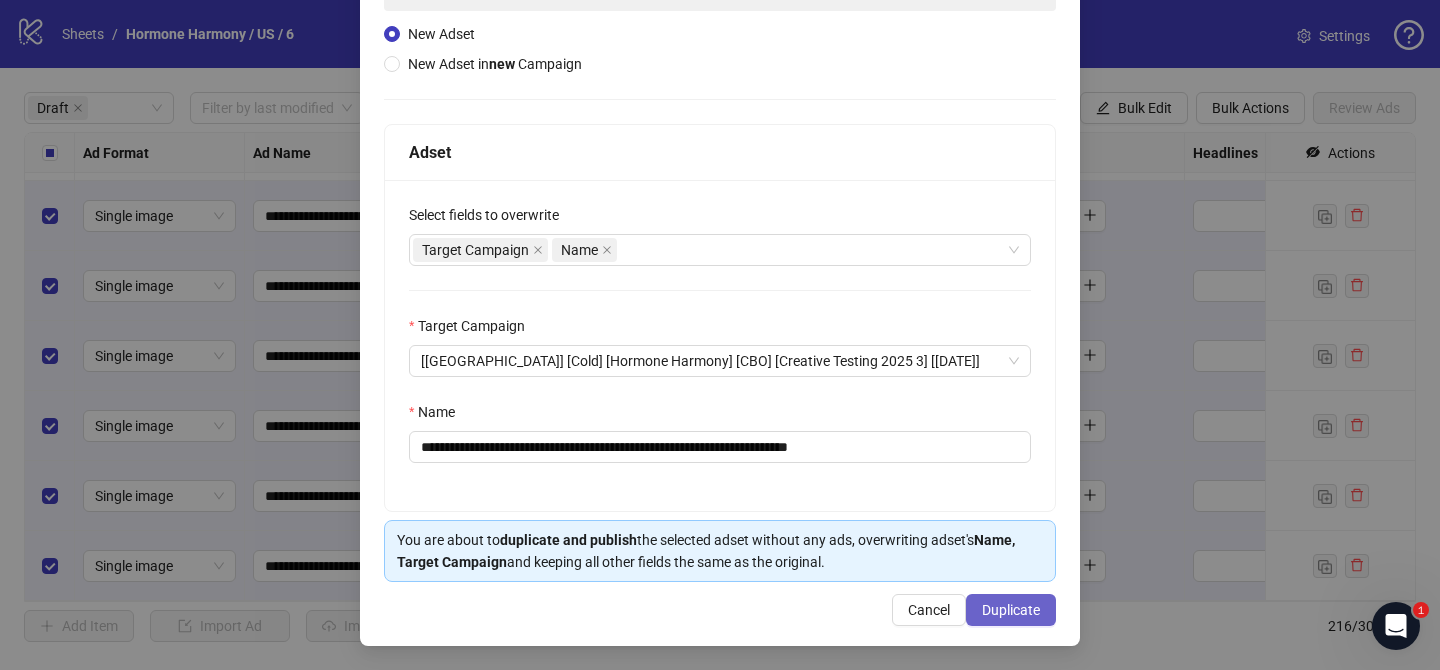 click on "Duplicate" at bounding box center [1011, 610] 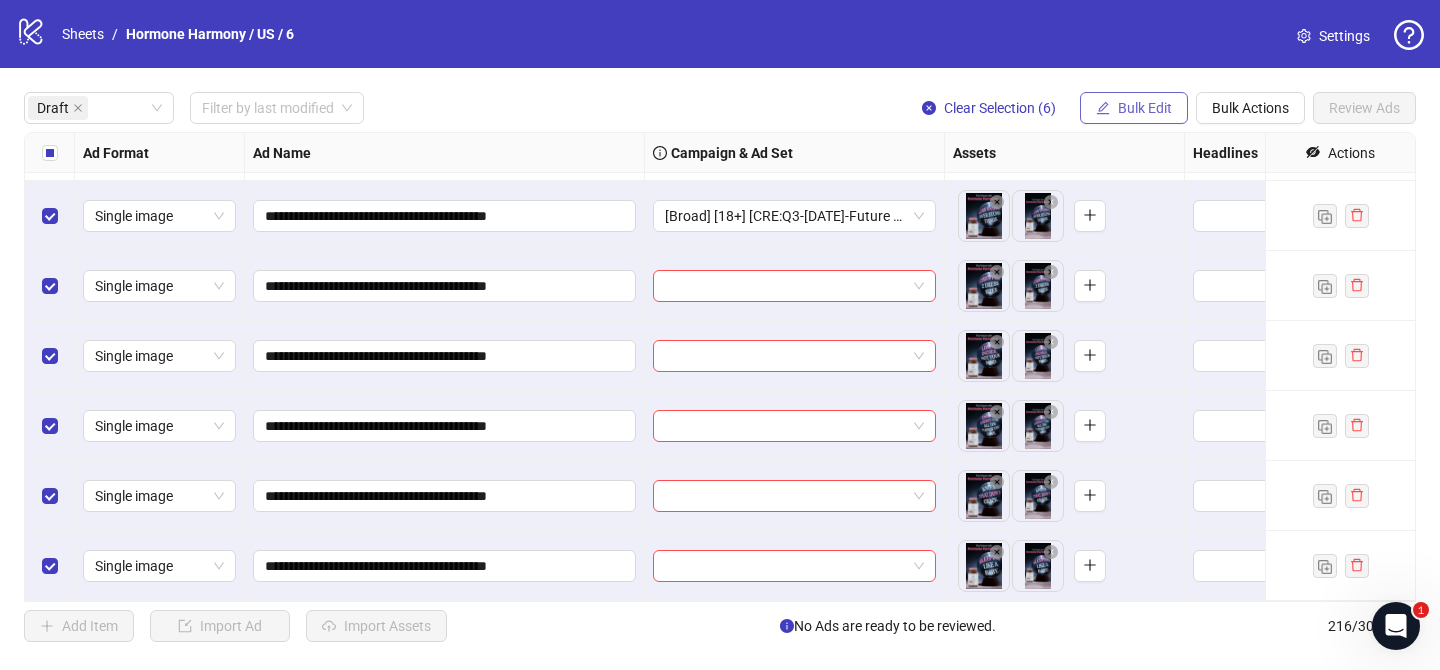 click on "Bulk Edit" at bounding box center [1145, 108] 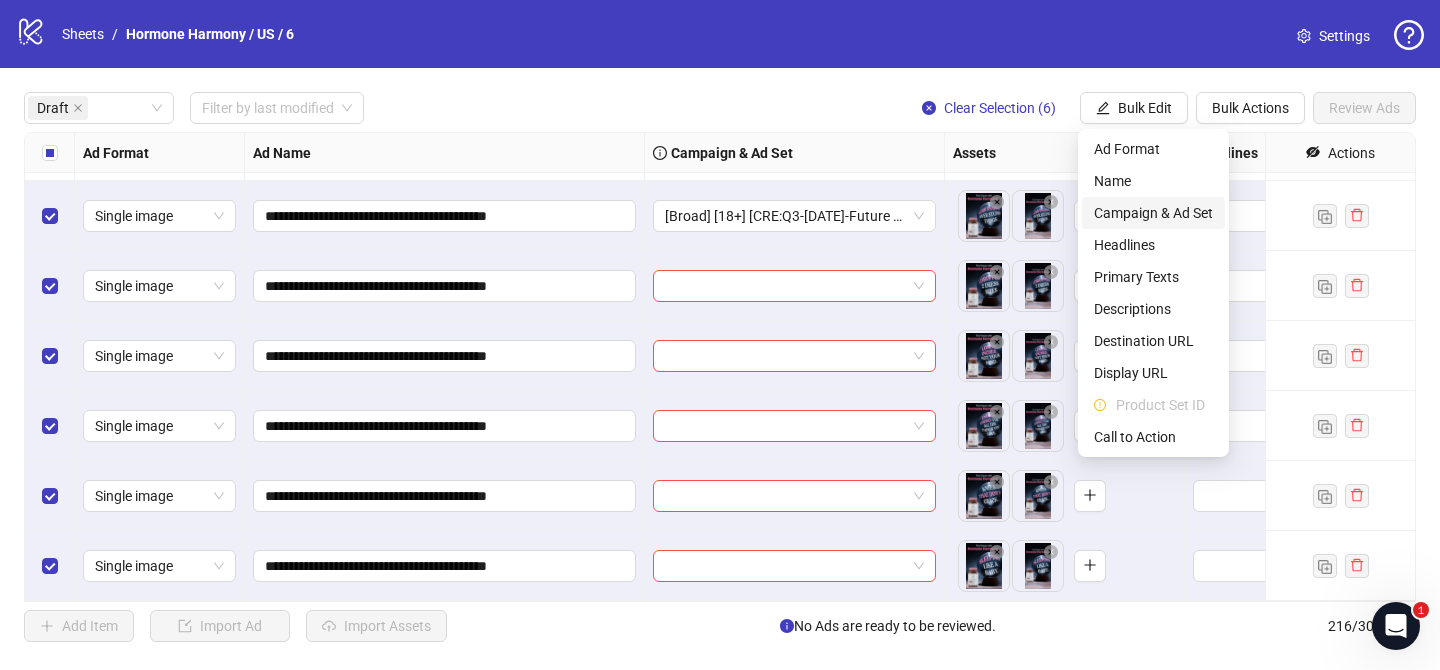 click on "Campaign & Ad Set" at bounding box center (1153, 213) 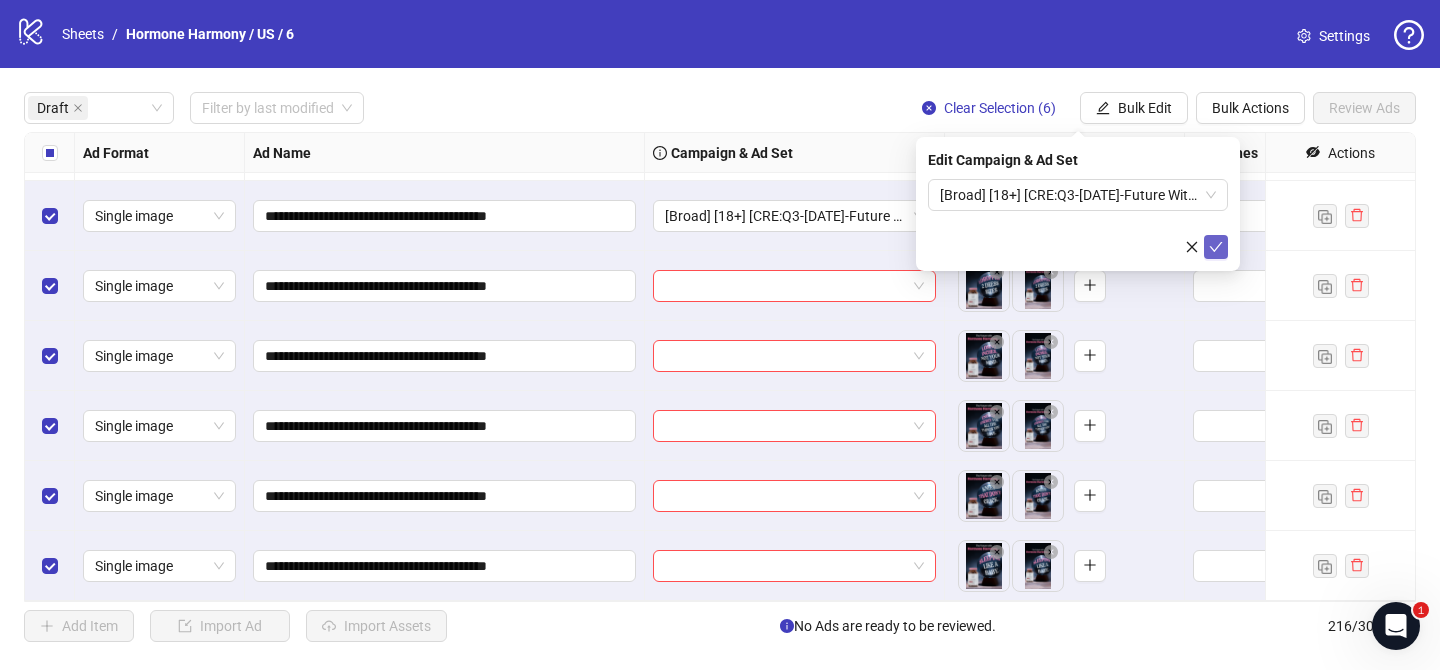 click 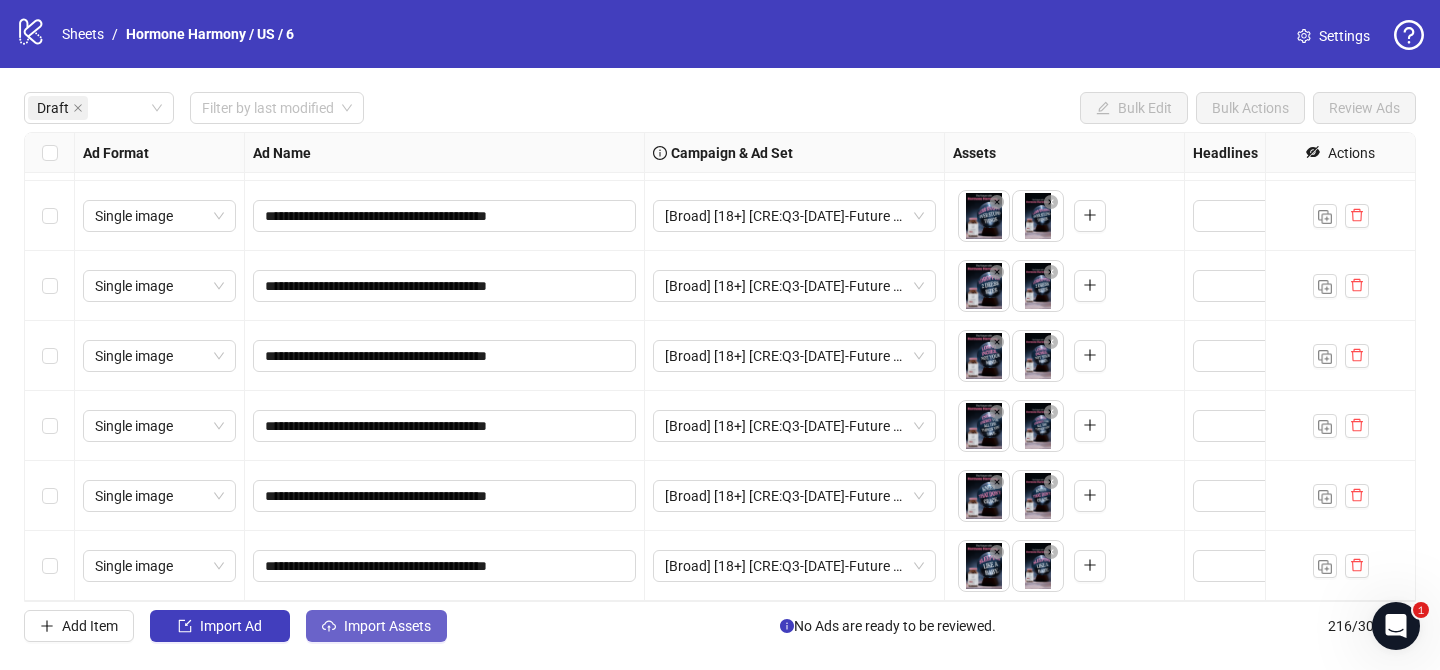 click on "Import Assets" at bounding box center (376, 626) 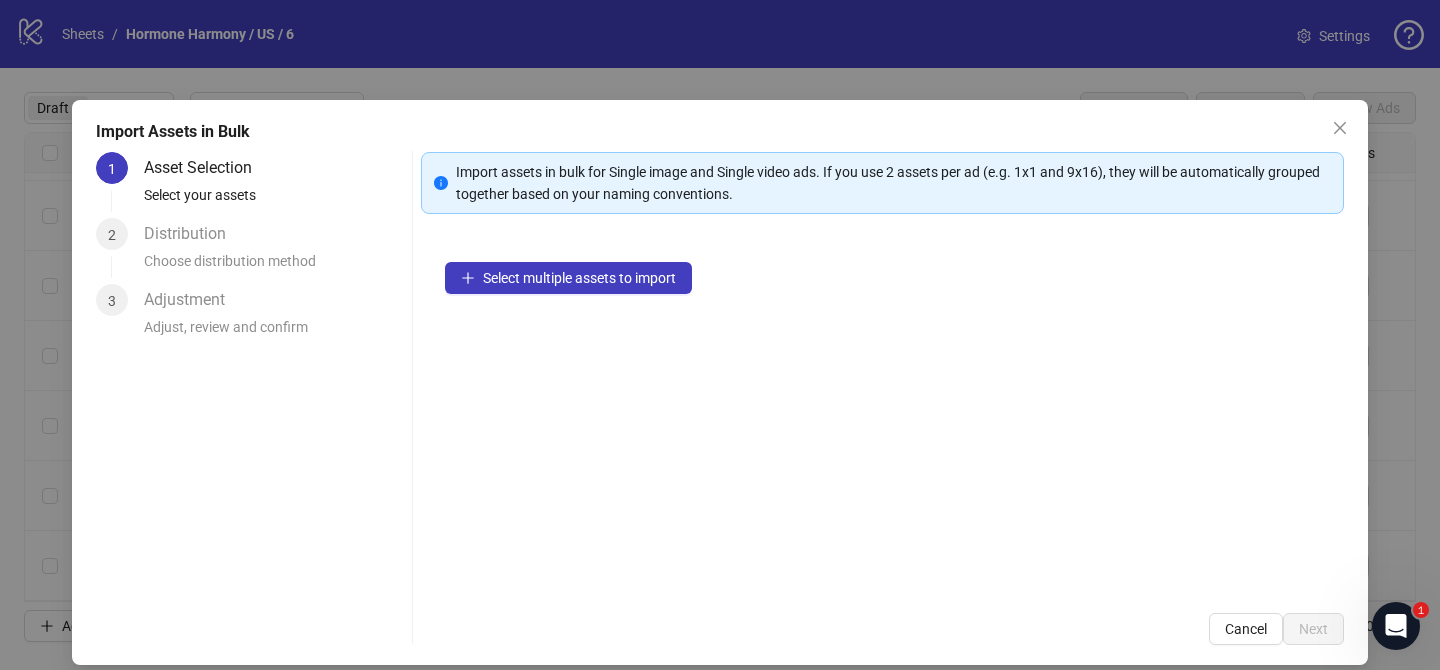 click on "Select multiple assets to import" at bounding box center (882, 413) 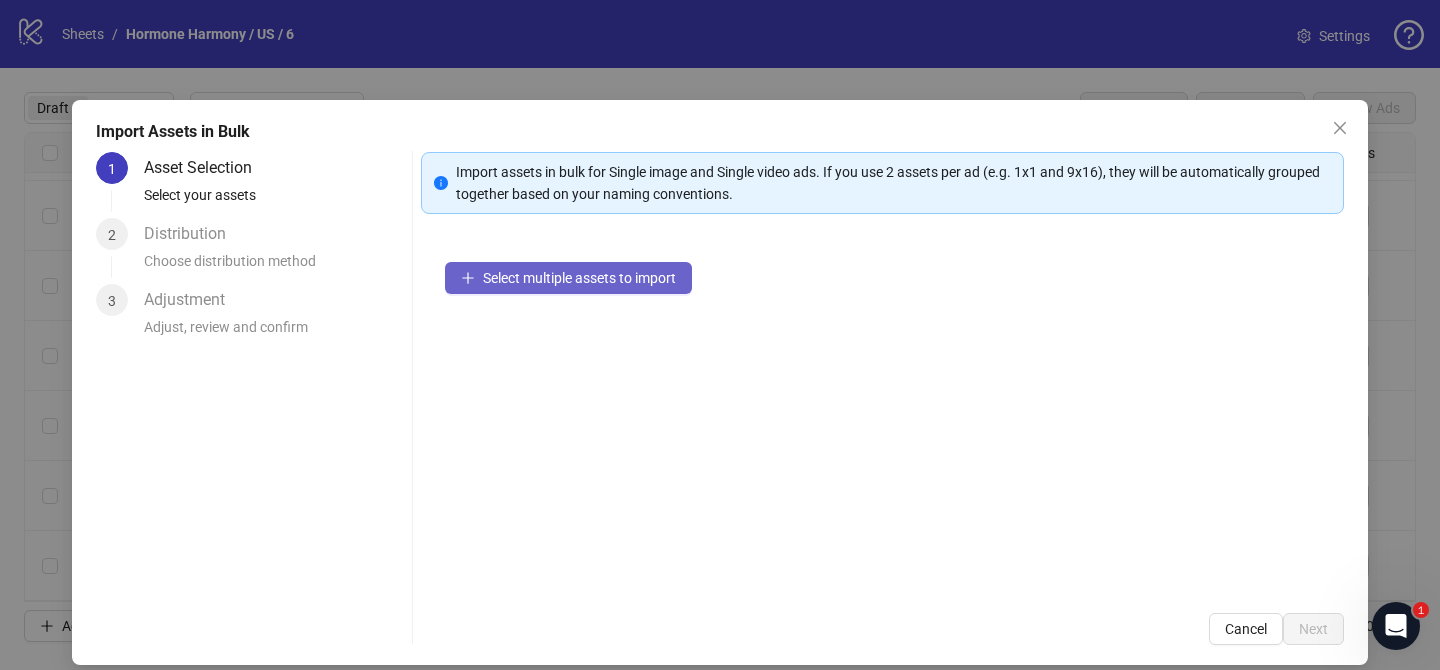 click on "Select multiple assets to import" at bounding box center [579, 278] 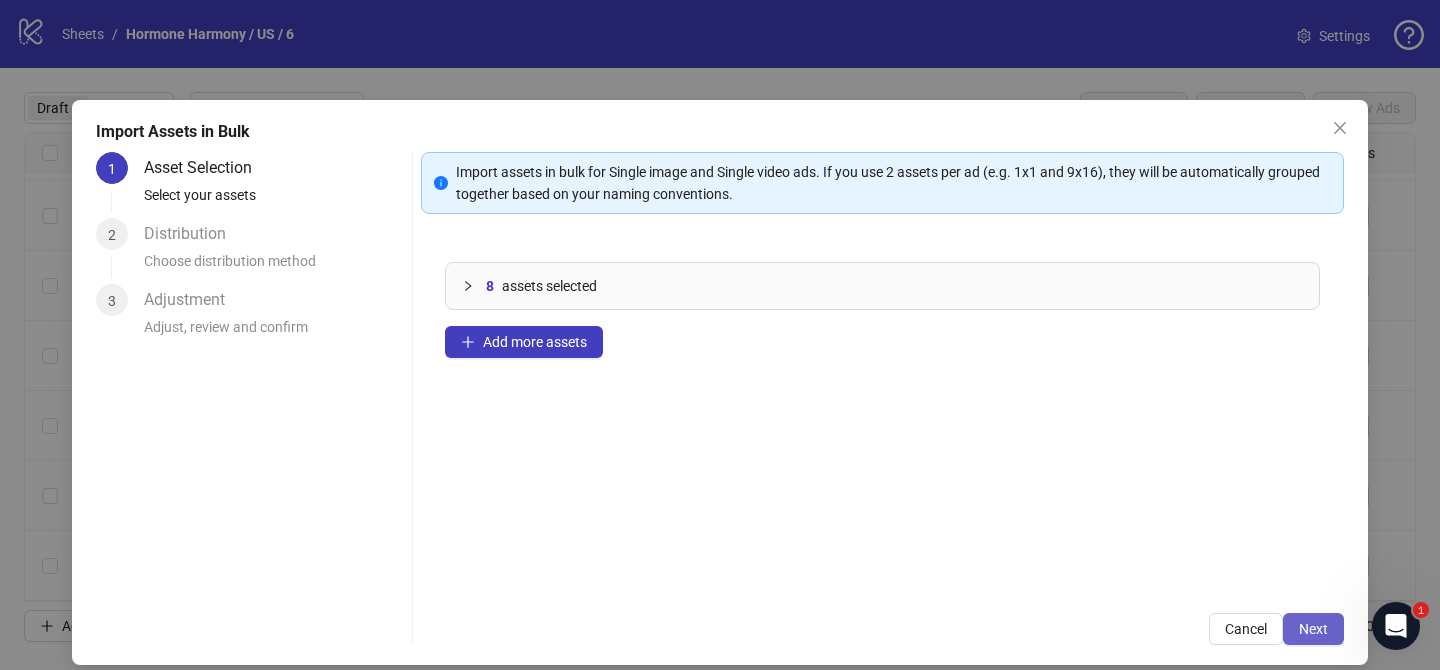 click on "Next" at bounding box center [1313, 629] 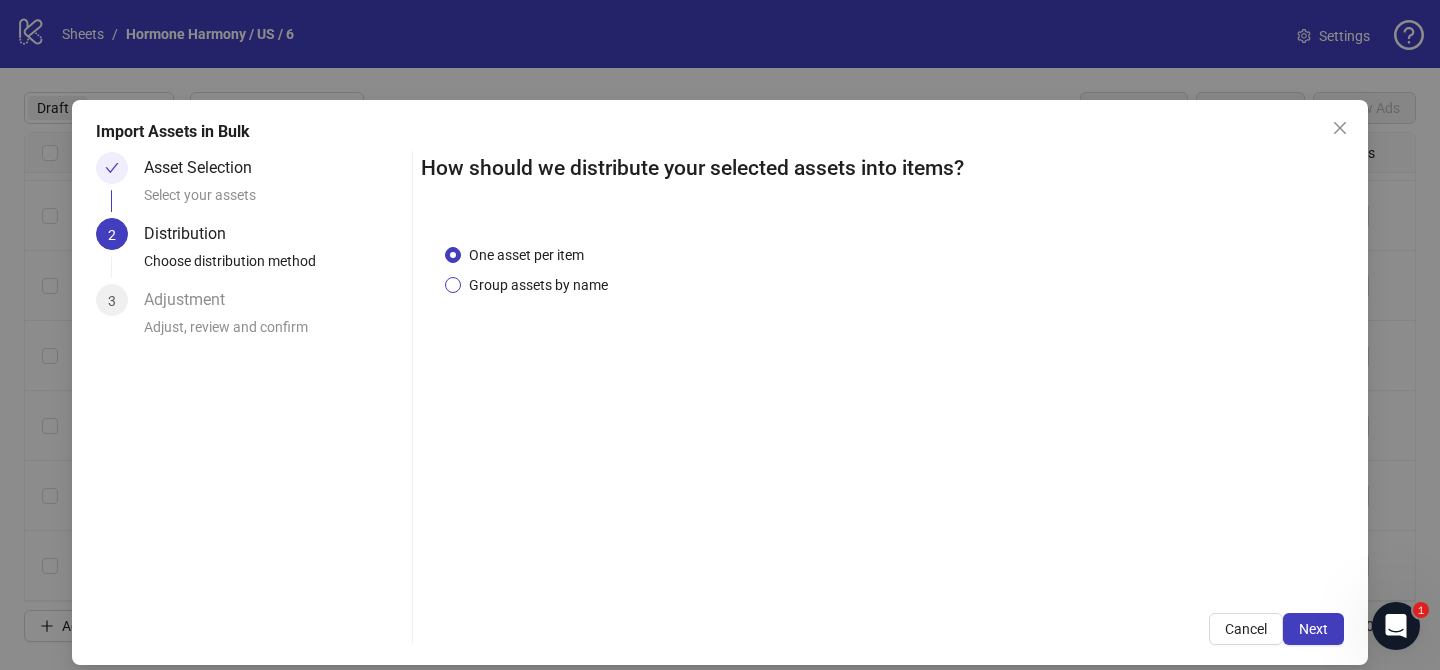 click on "Group assets by name" at bounding box center [538, 285] 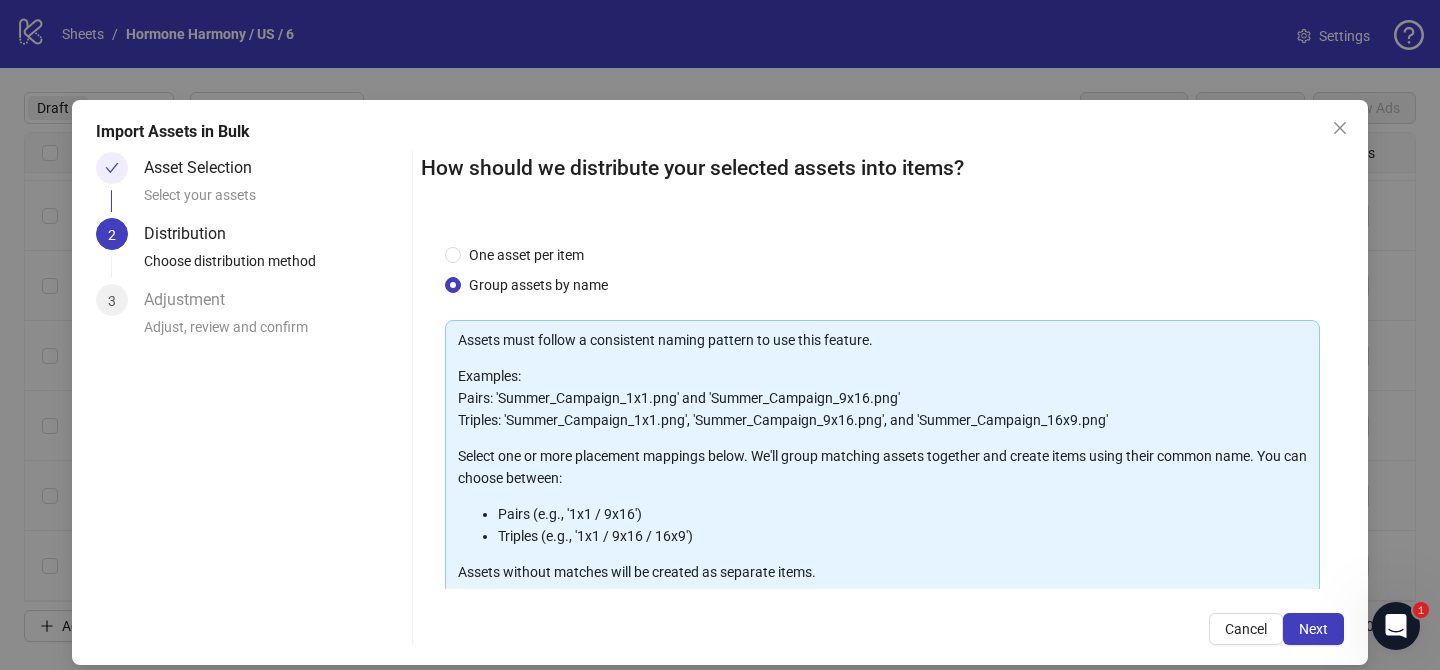 scroll, scrollTop: 216, scrollLeft: 0, axis: vertical 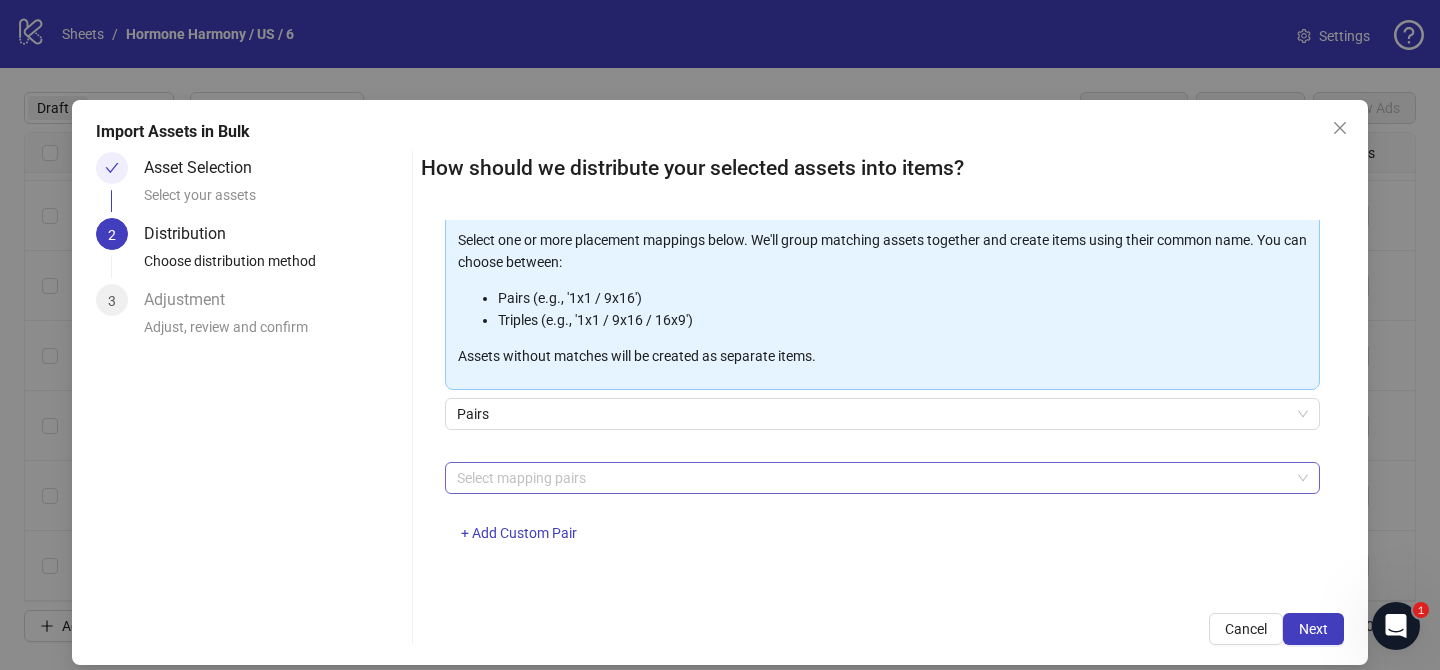 click at bounding box center (872, 478) 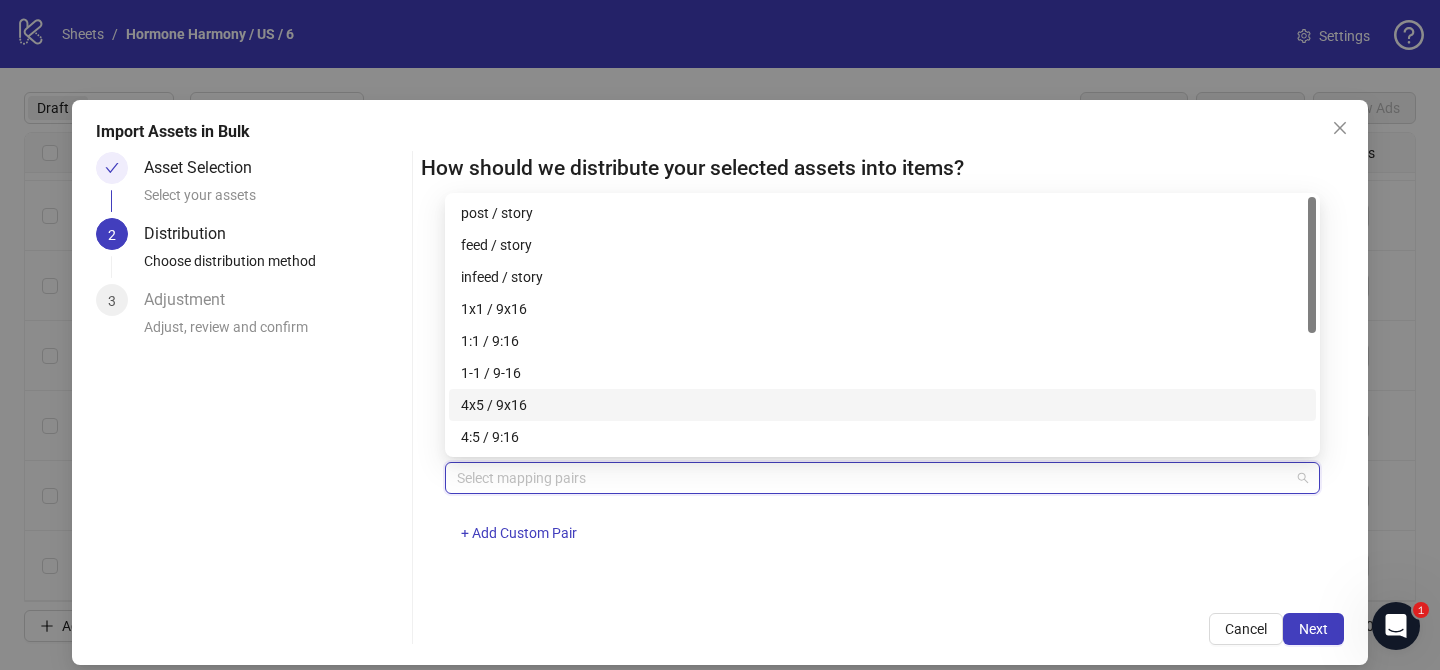 click on "4x5 / 9x16" at bounding box center (882, 405) 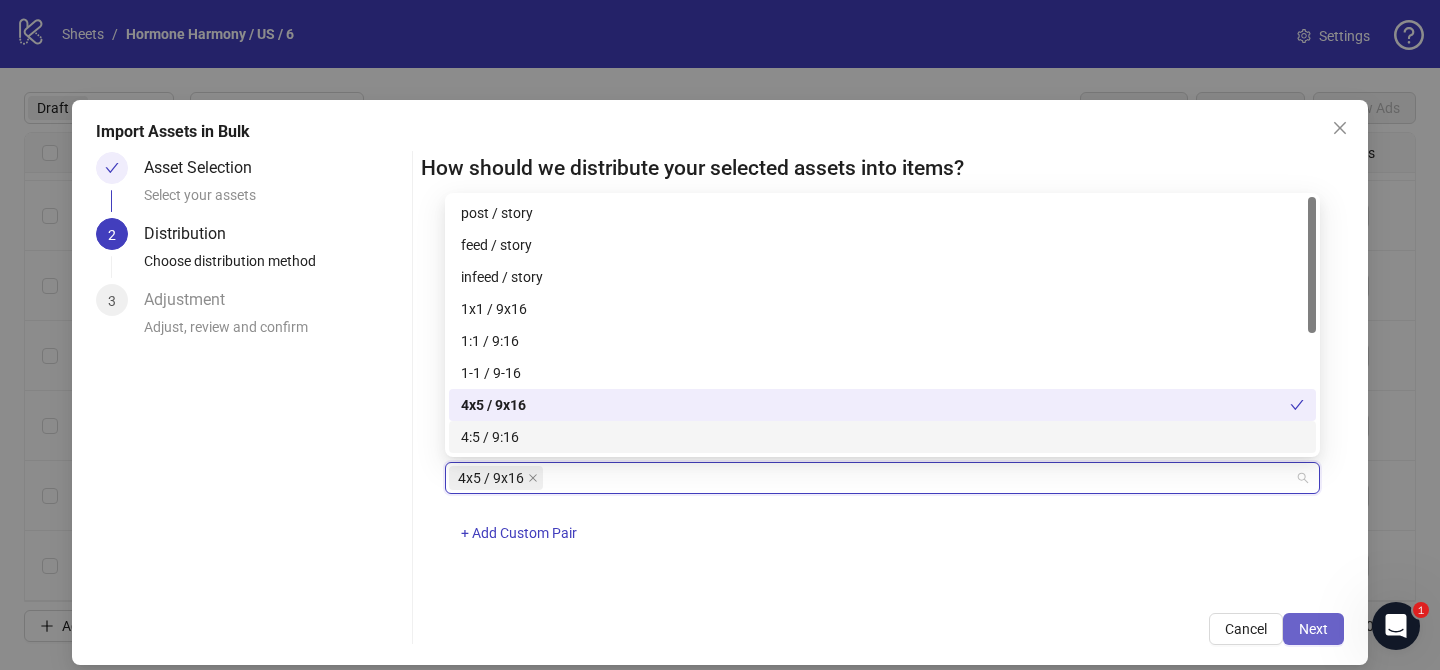 click on "Next" at bounding box center [1313, 629] 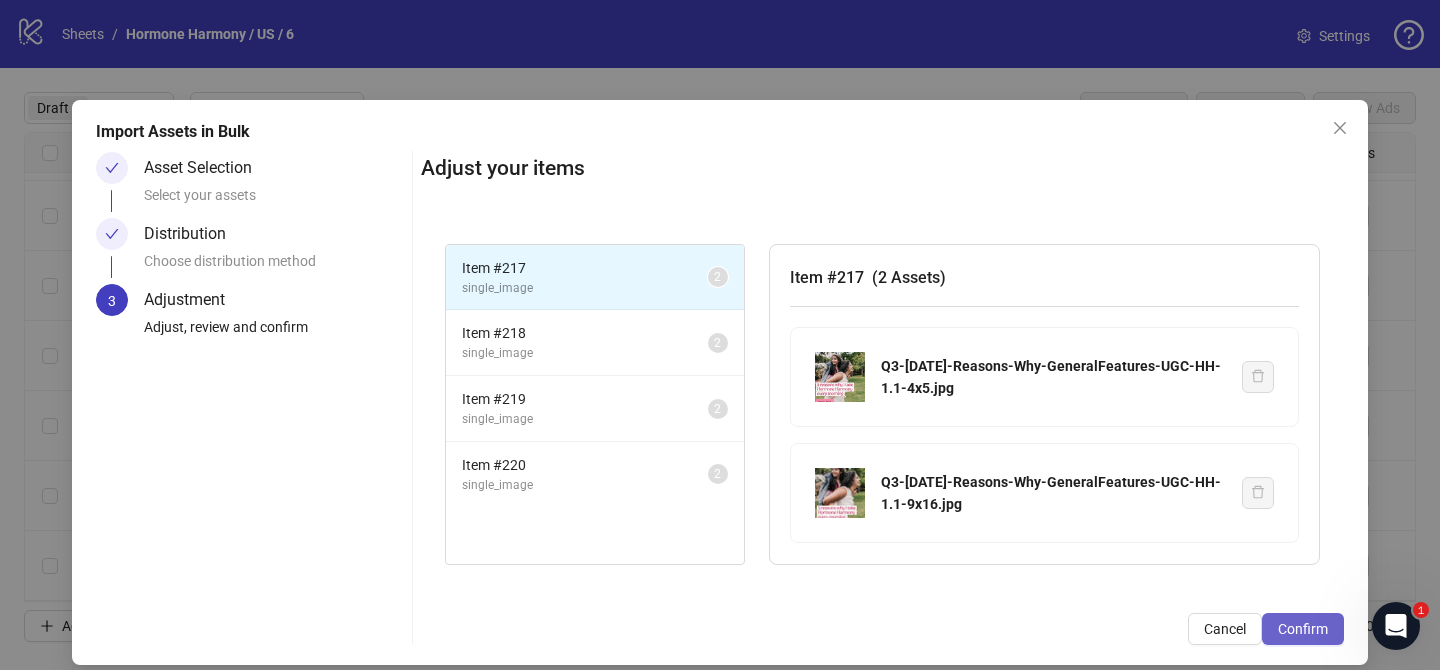 click on "Confirm" at bounding box center (1303, 629) 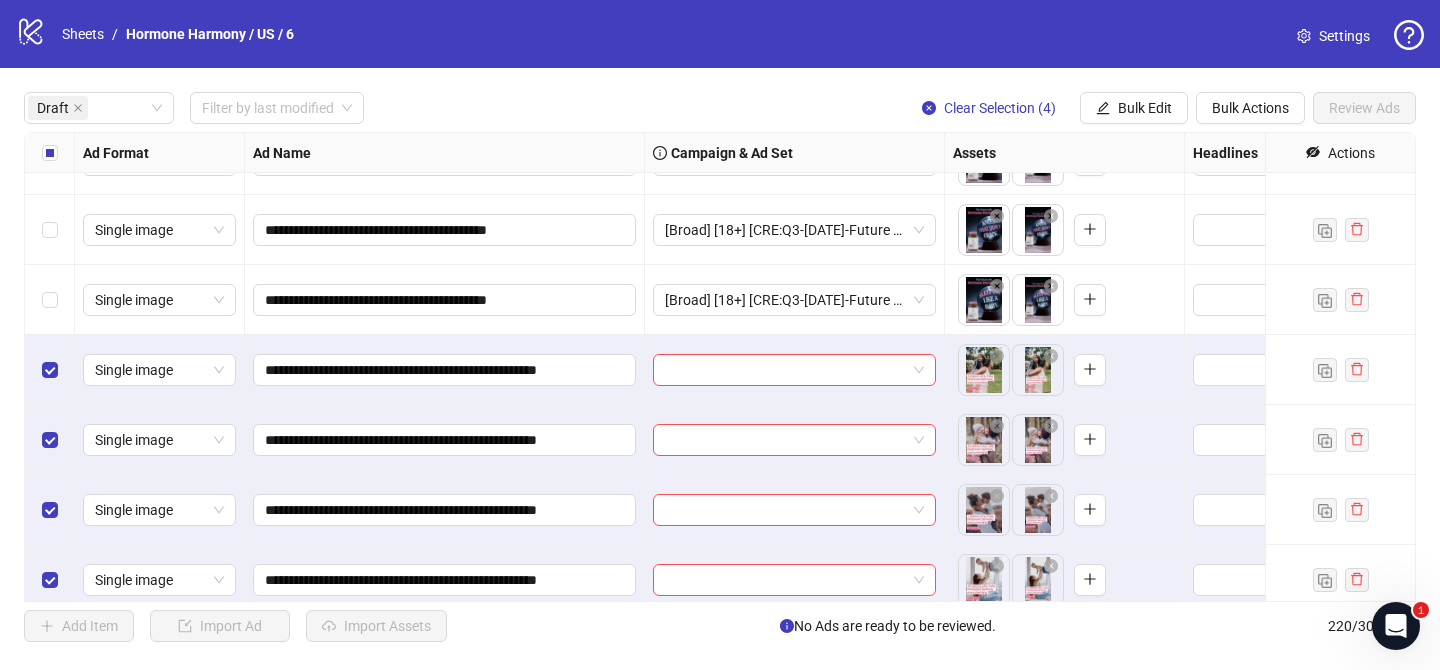 scroll, scrollTop: 2932, scrollLeft: 0, axis: vertical 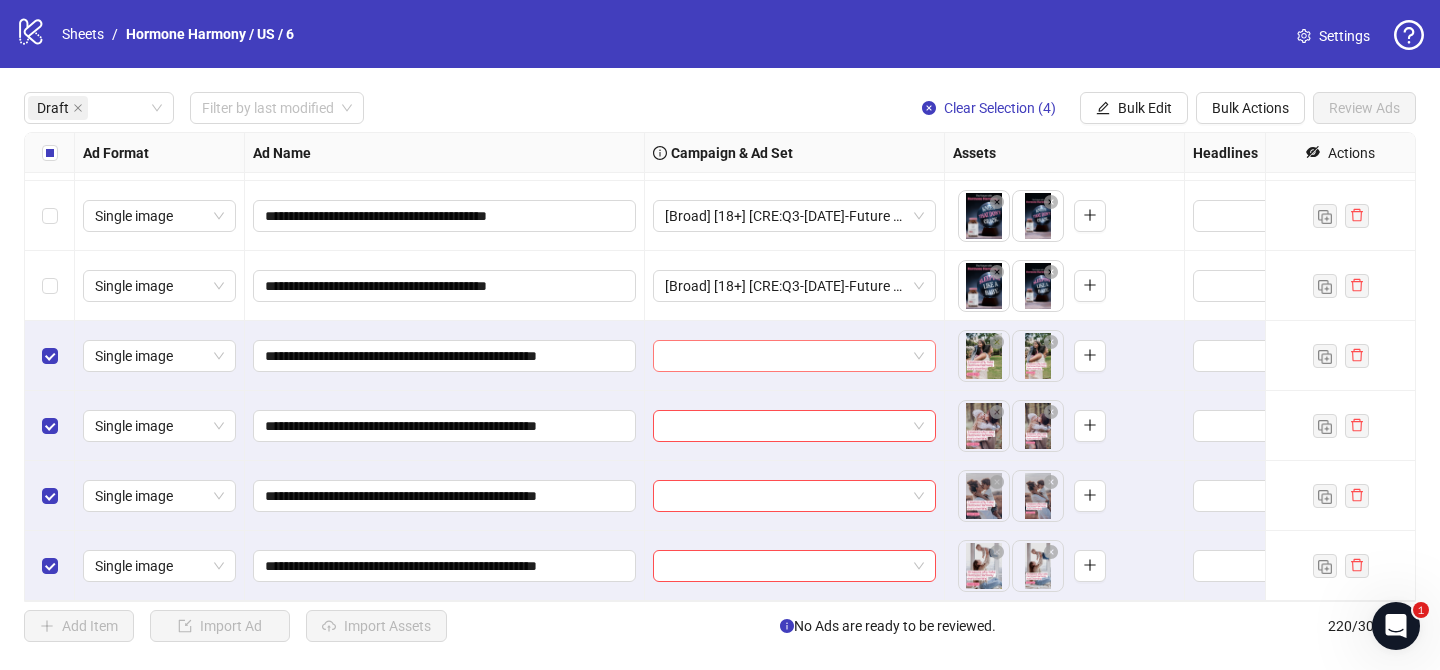 click at bounding box center (785, 356) 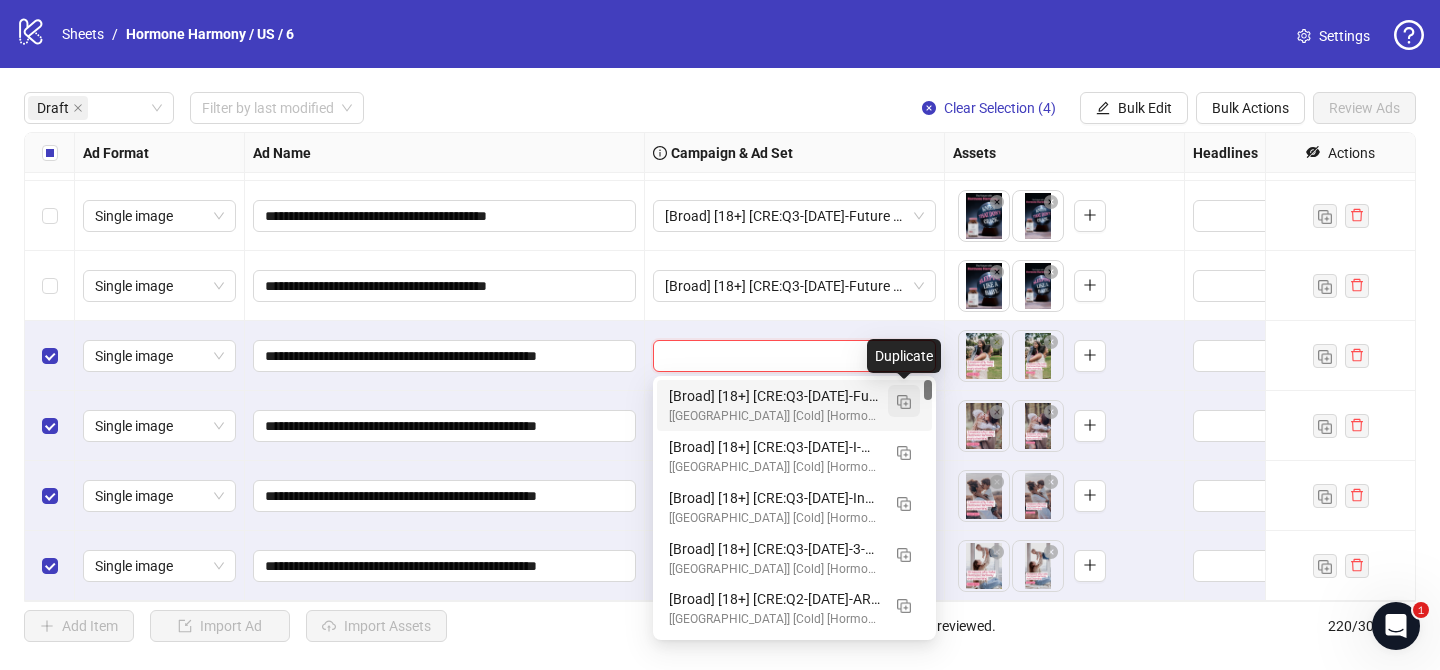 click at bounding box center [904, 401] 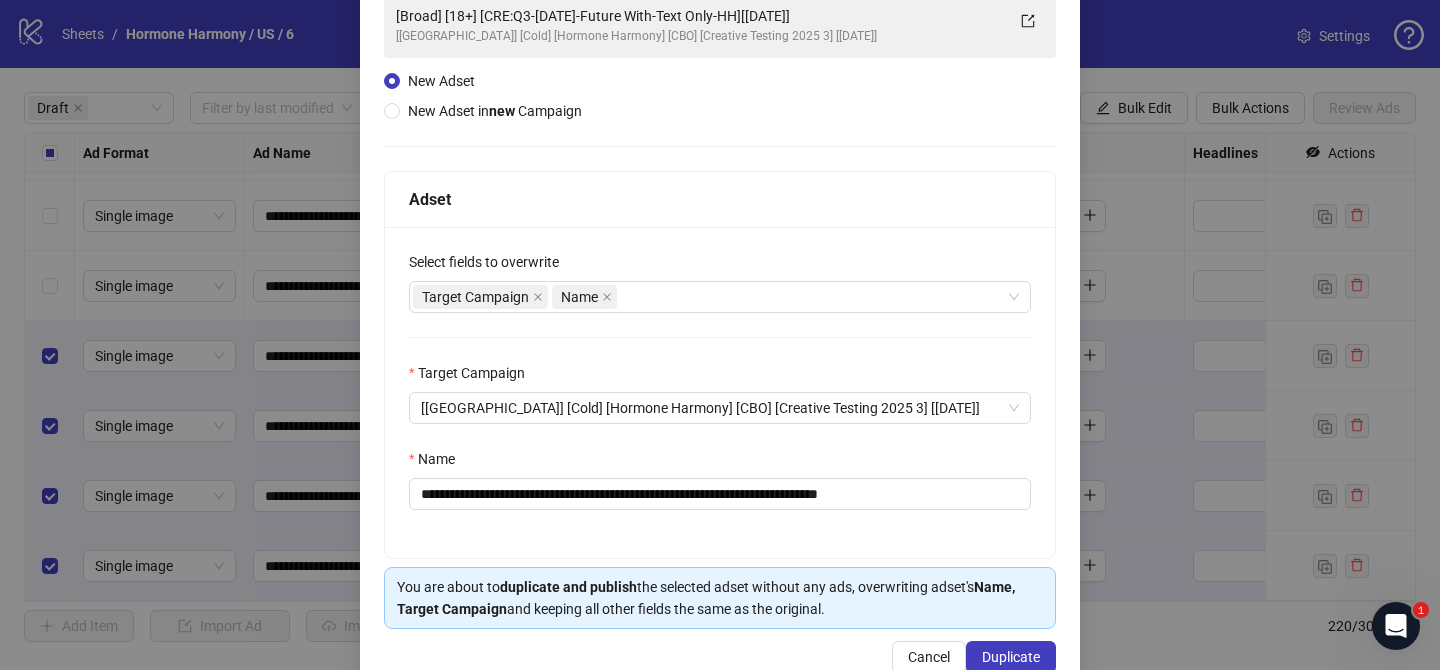 scroll, scrollTop: 164, scrollLeft: 0, axis: vertical 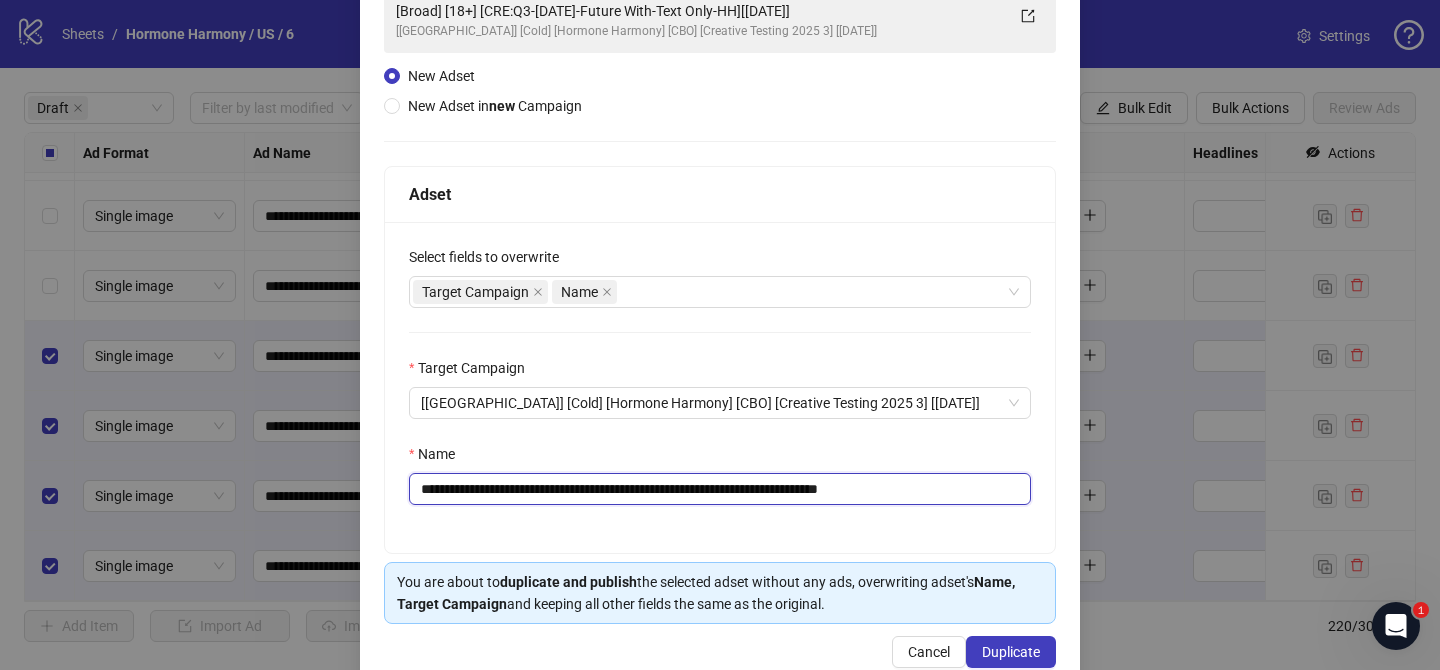 drag, startPoint x: 539, startPoint y: 490, endPoint x: 797, endPoint y: 495, distance: 258.04843 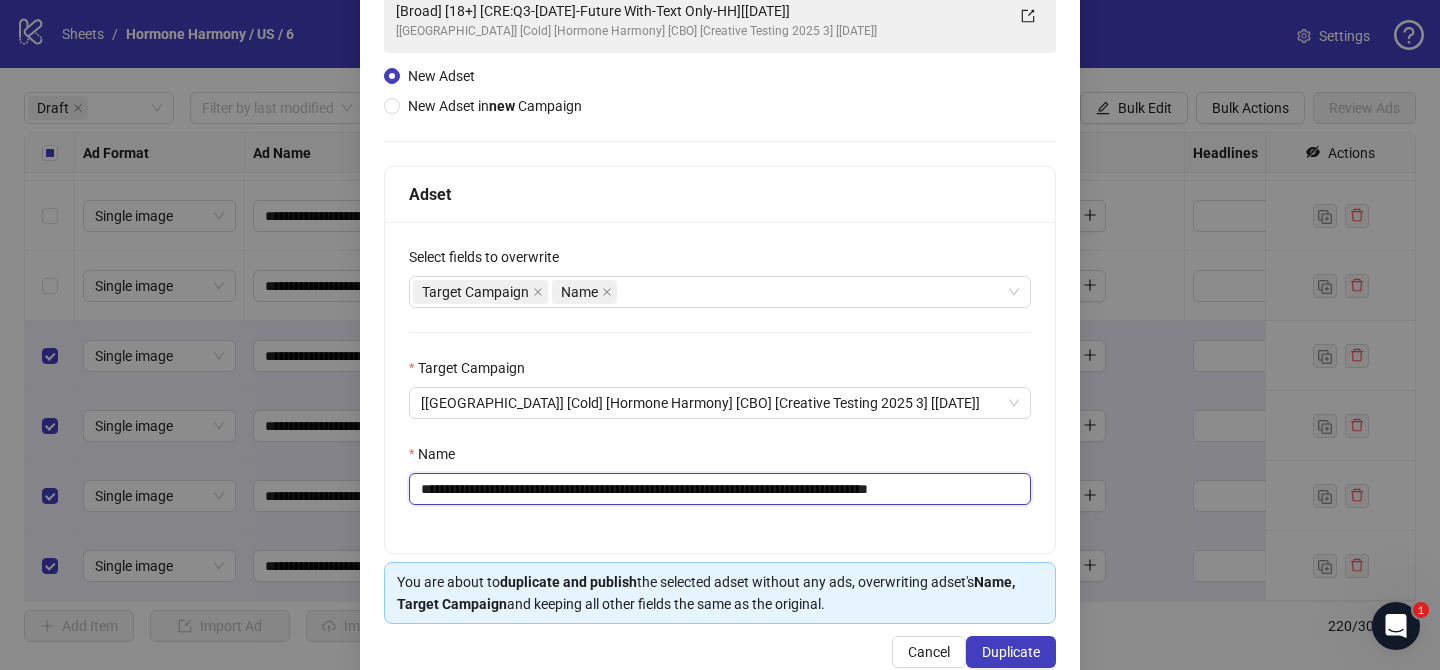 drag, startPoint x: 976, startPoint y: 493, endPoint x: 1035, endPoint y: 493, distance: 59 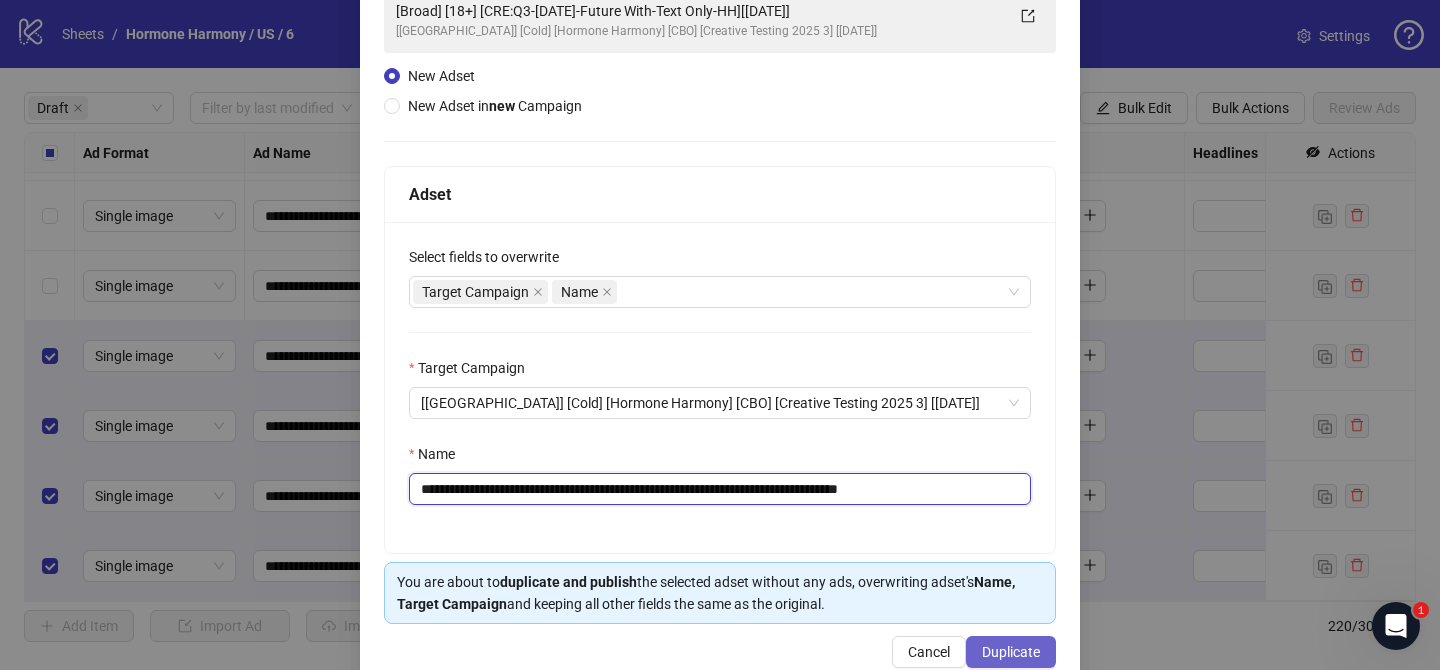 type on "**********" 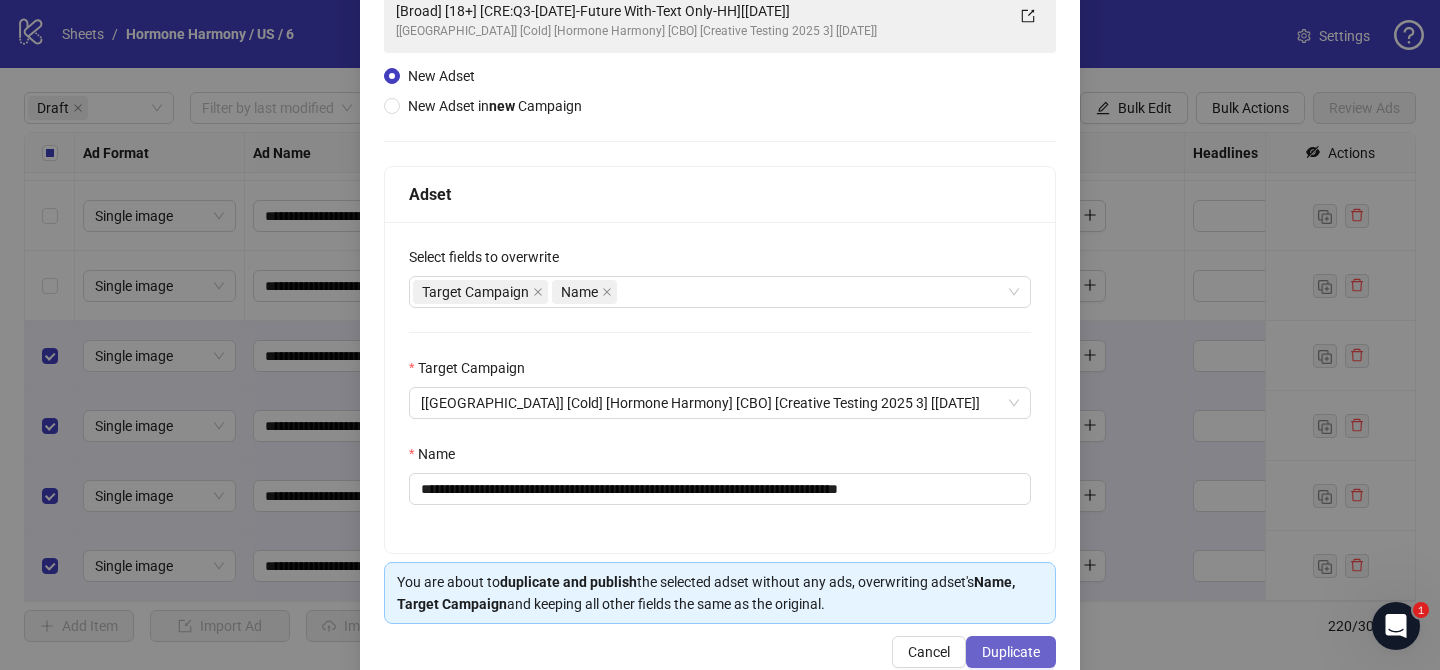 click on "Duplicate" at bounding box center [1011, 652] 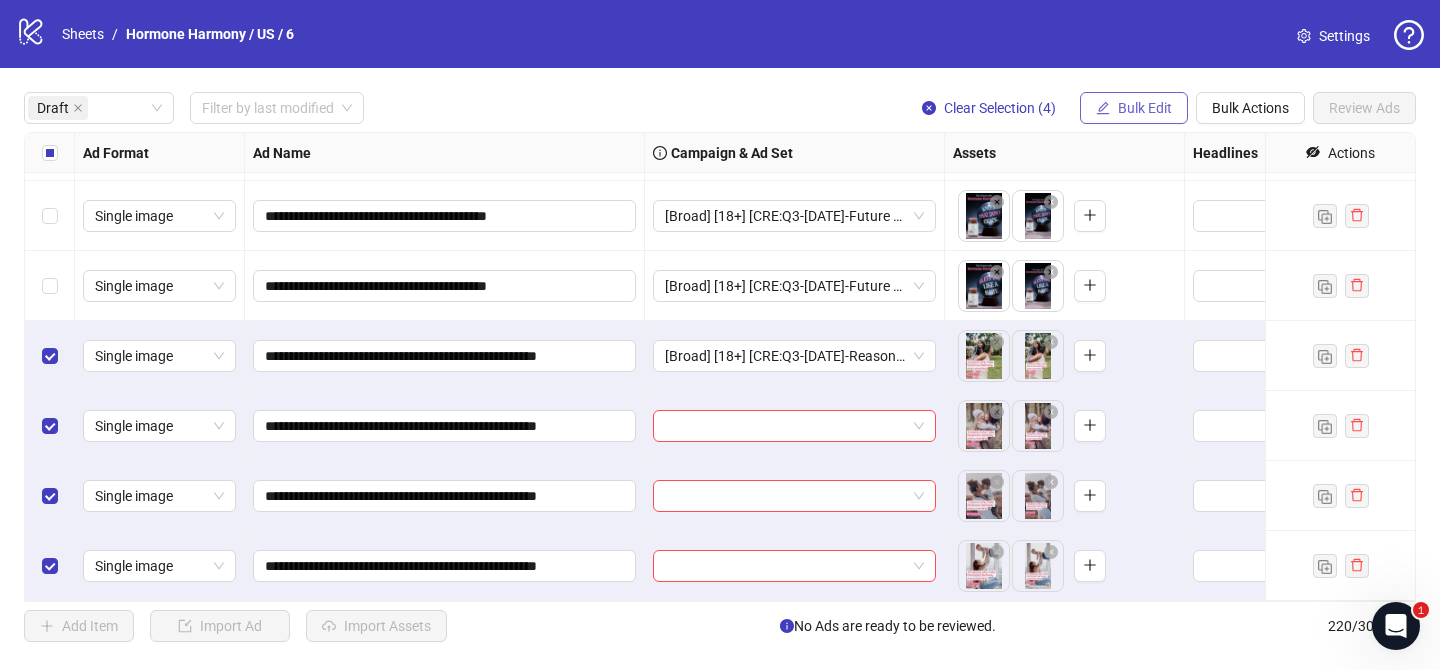 click on "Bulk Edit" at bounding box center (1134, 108) 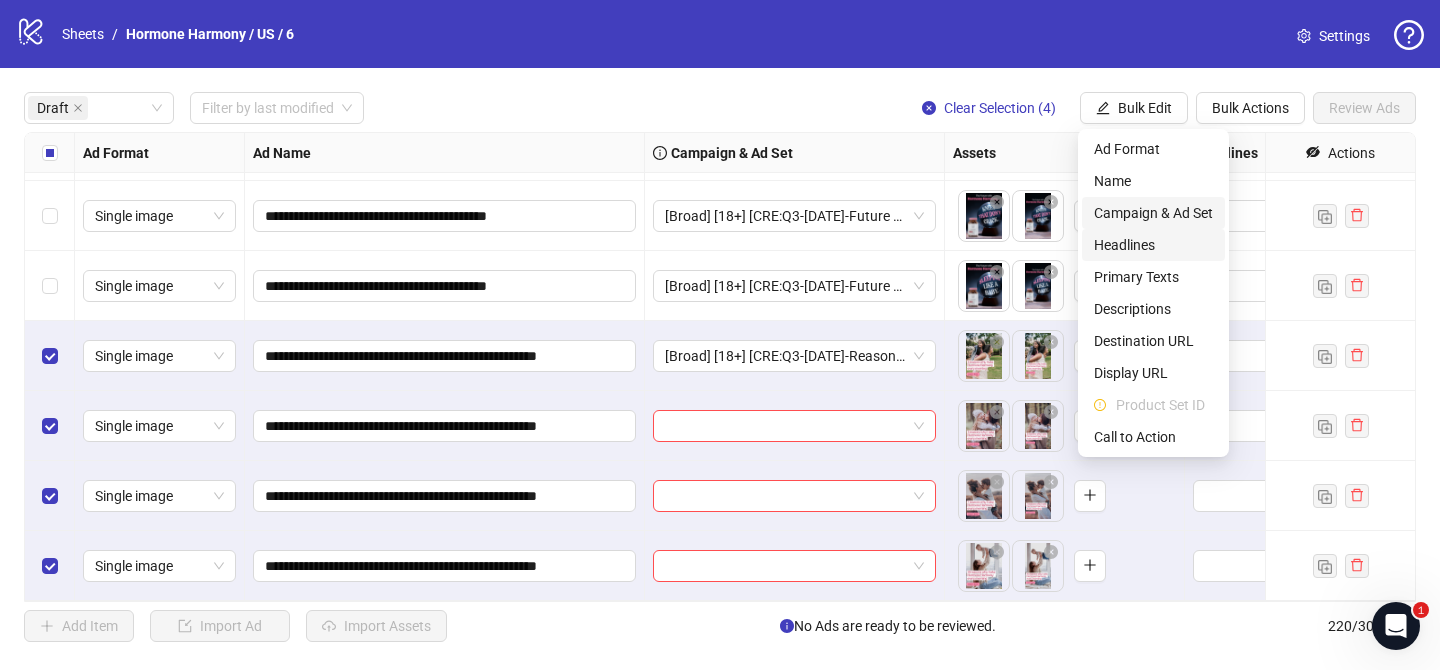click on "Campaign & Ad Set" at bounding box center (1153, 213) 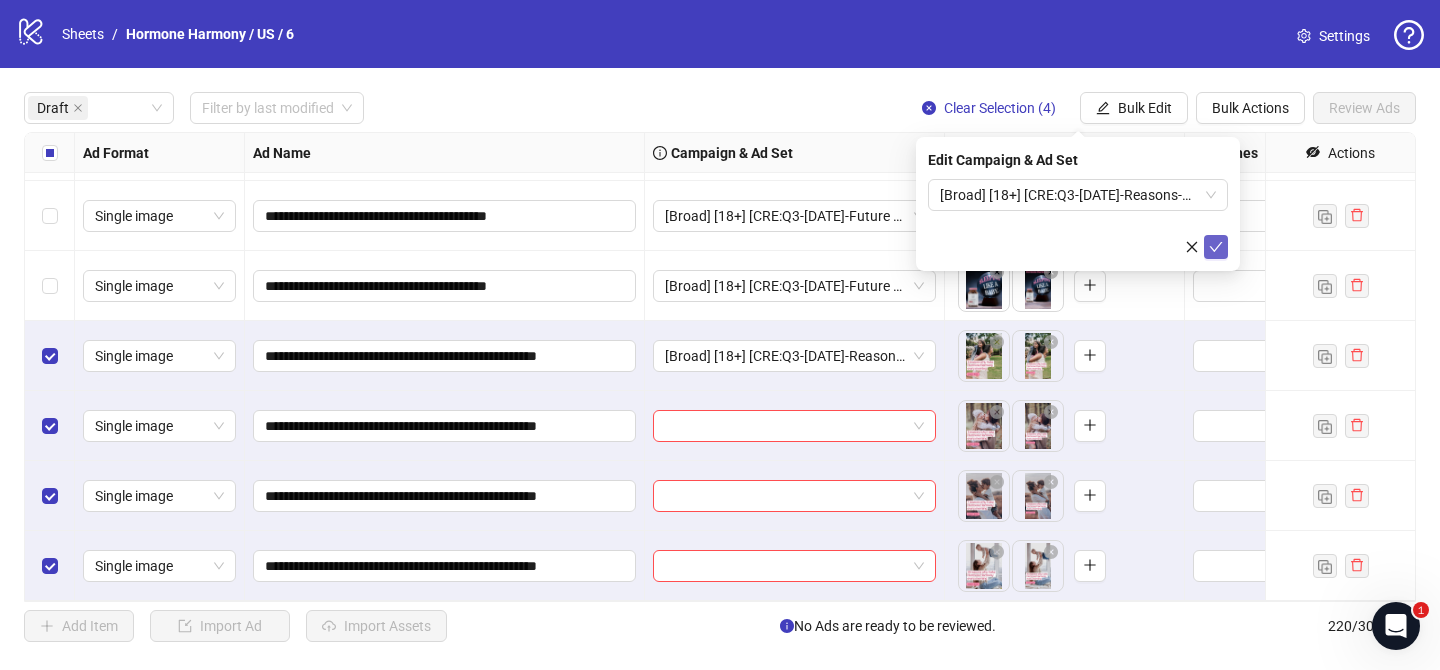 click at bounding box center (1216, 247) 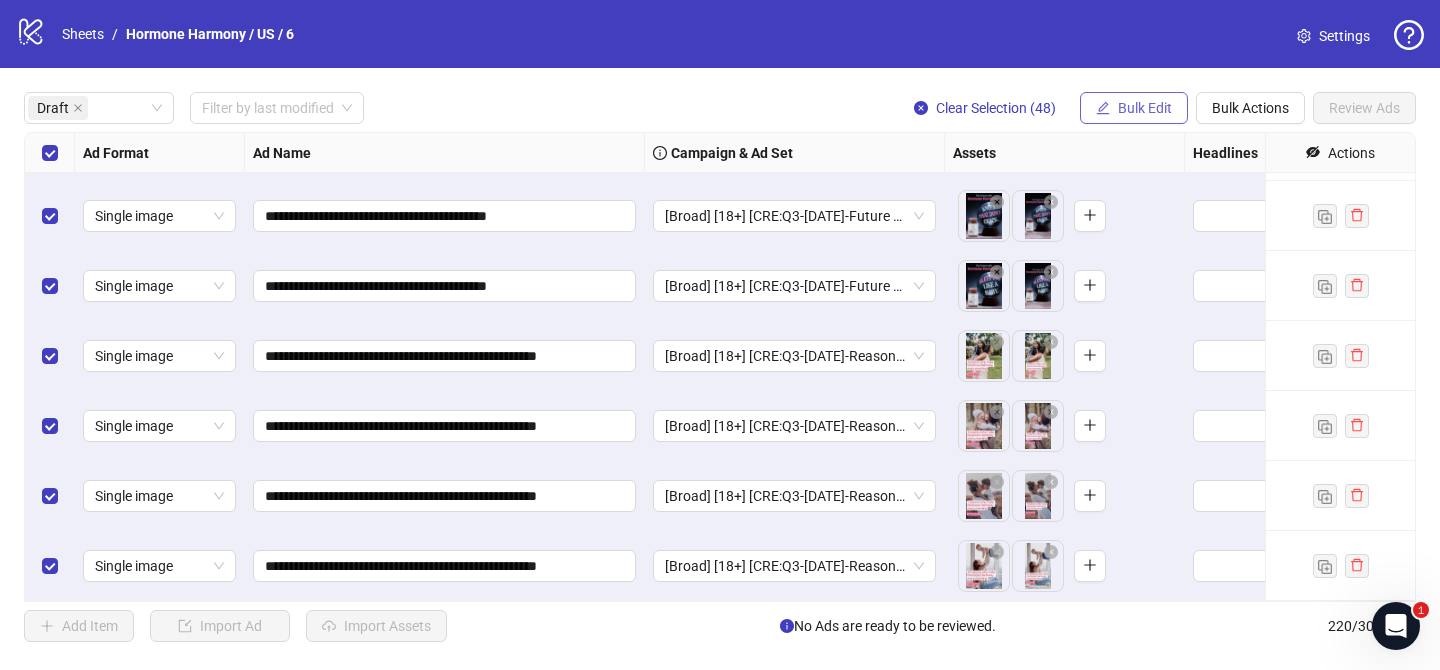 click on "Bulk Edit" at bounding box center [1145, 108] 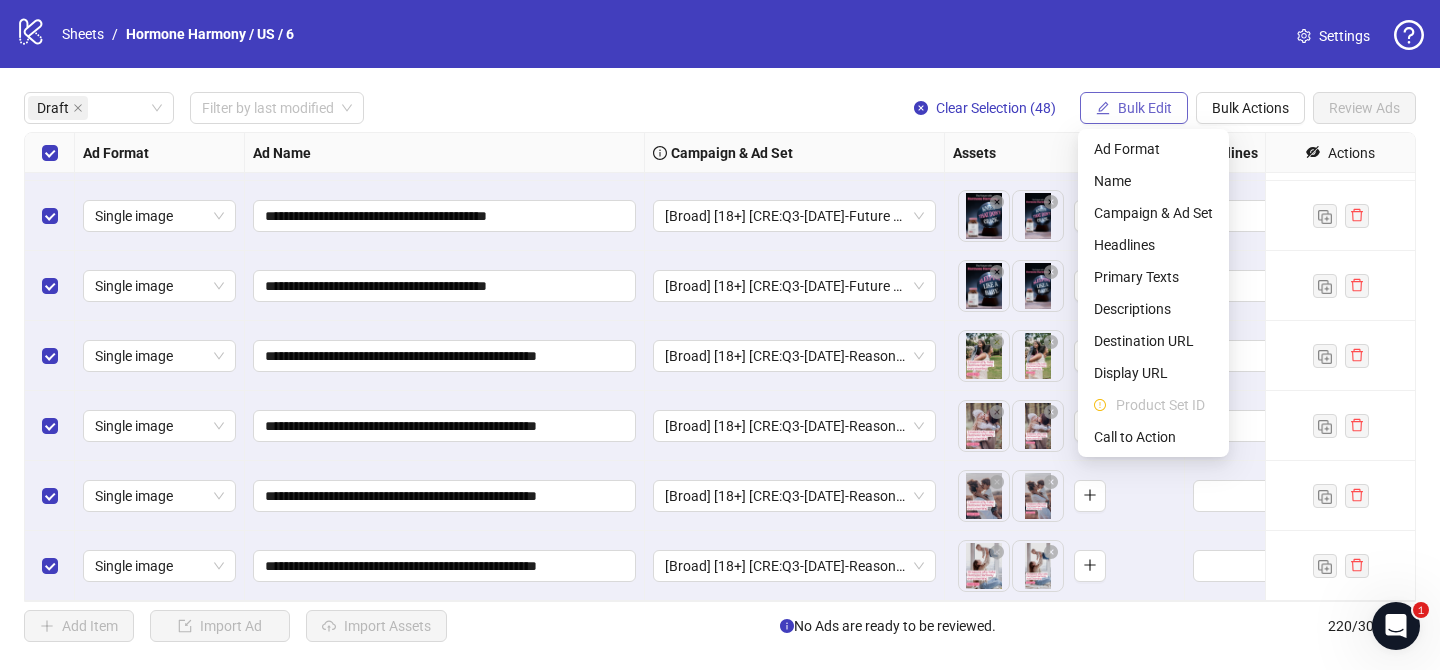 click on "Bulk Edit" at bounding box center (1145, 108) 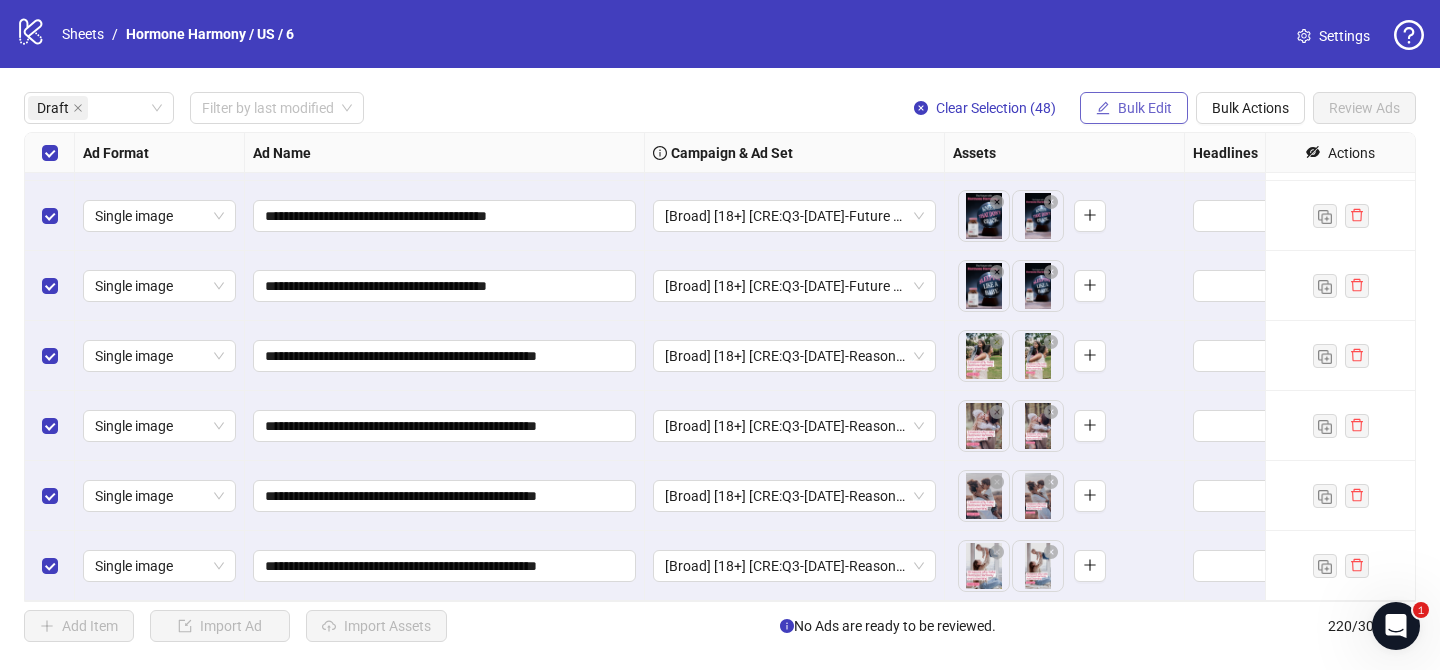 click on "Bulk Edit" at bounding box center (1134, 108) 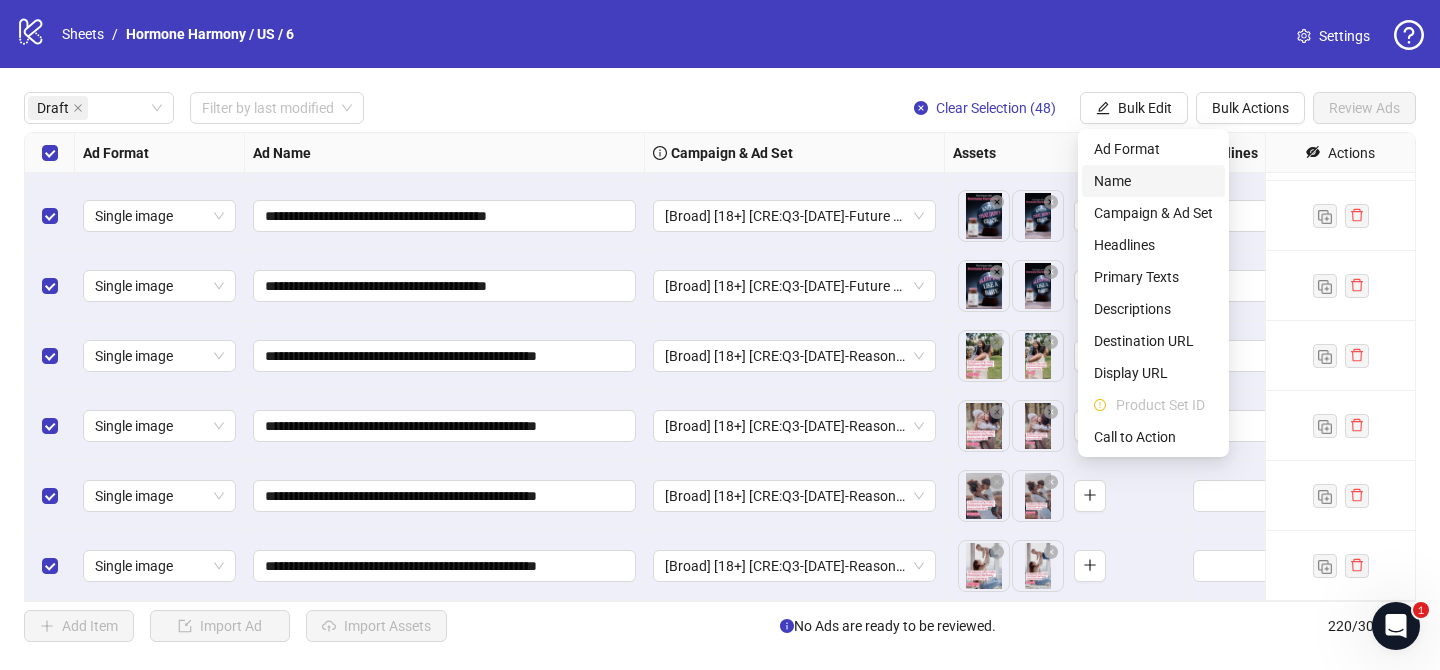 click on "Name" at bounding box center [1153, 181] 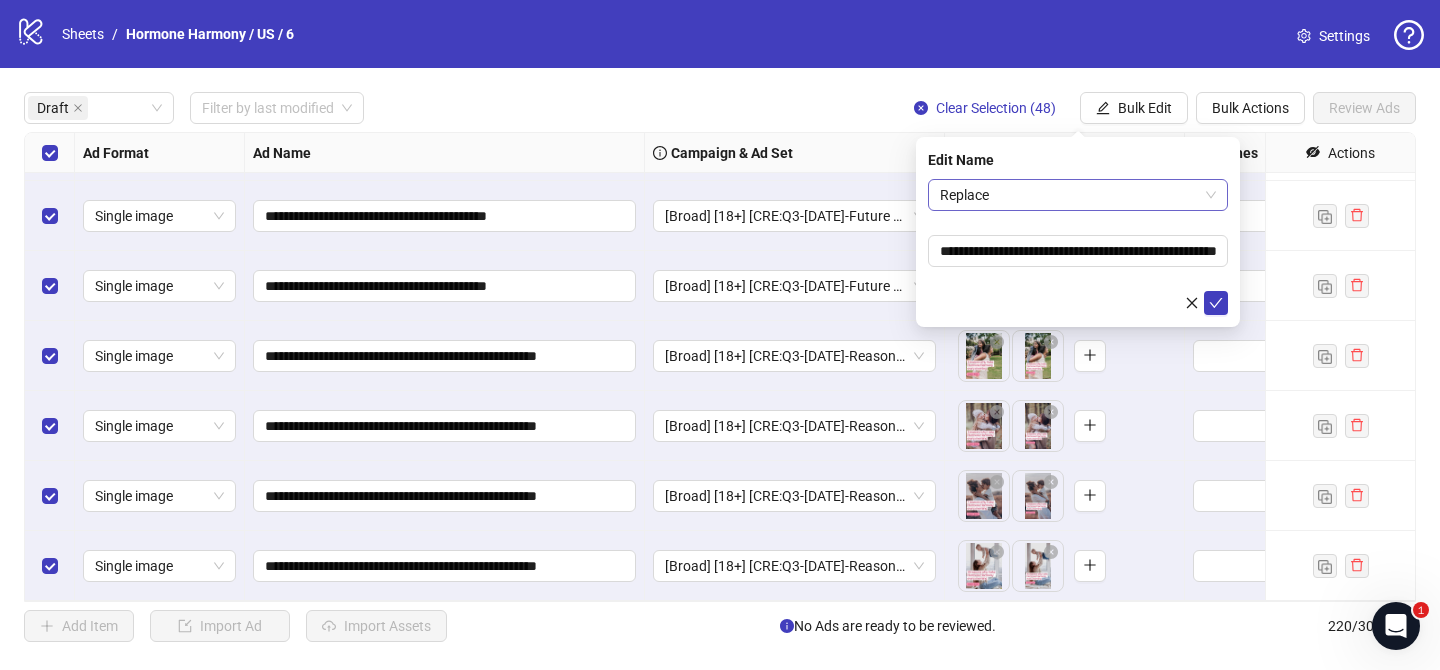 click on "Replace" at bounding box center [1078, 195] 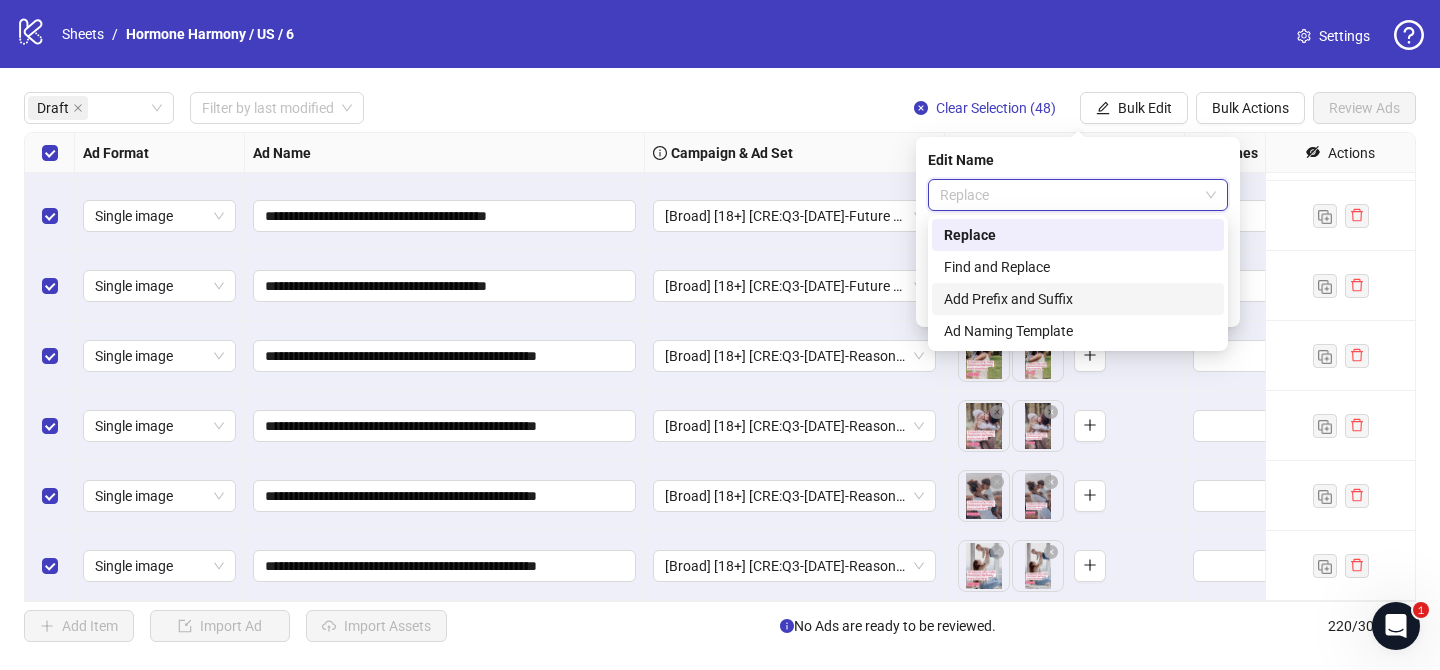 click on "Add Prefix and Suffix" at bounding box center (1078, 299) 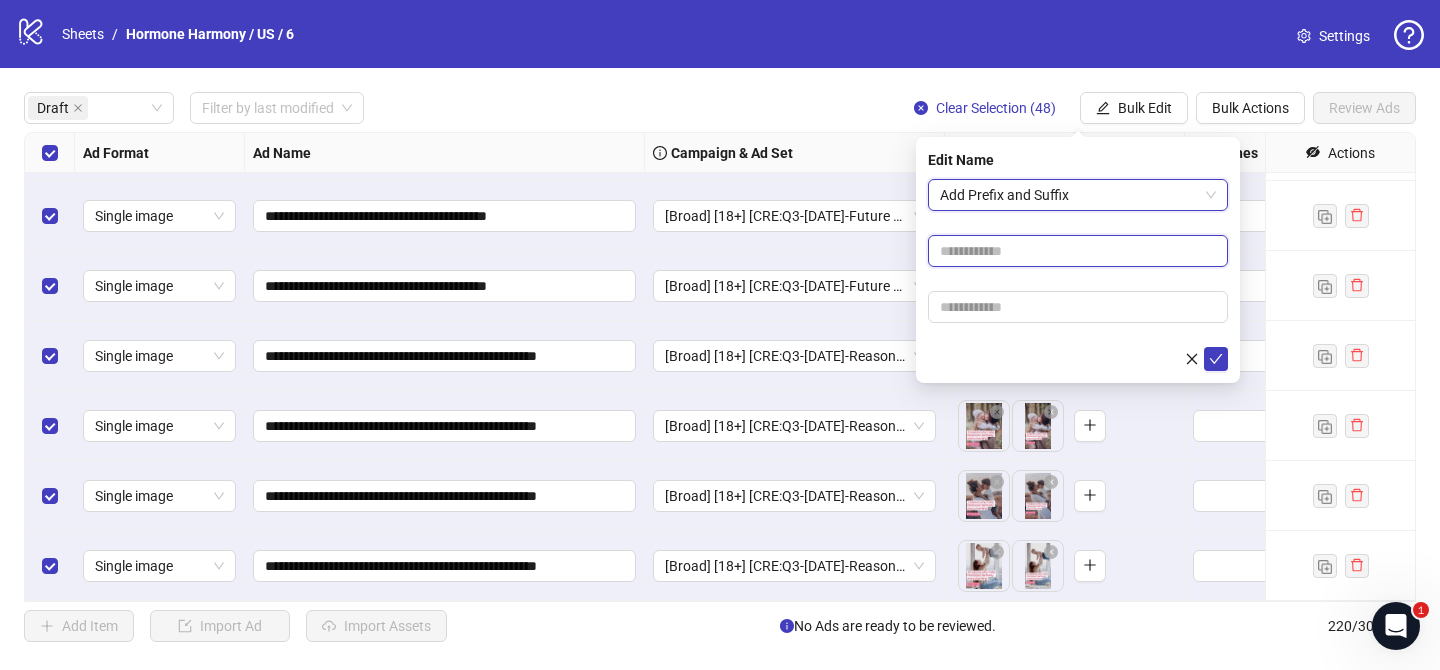 click at bounding box center [1078, 251] 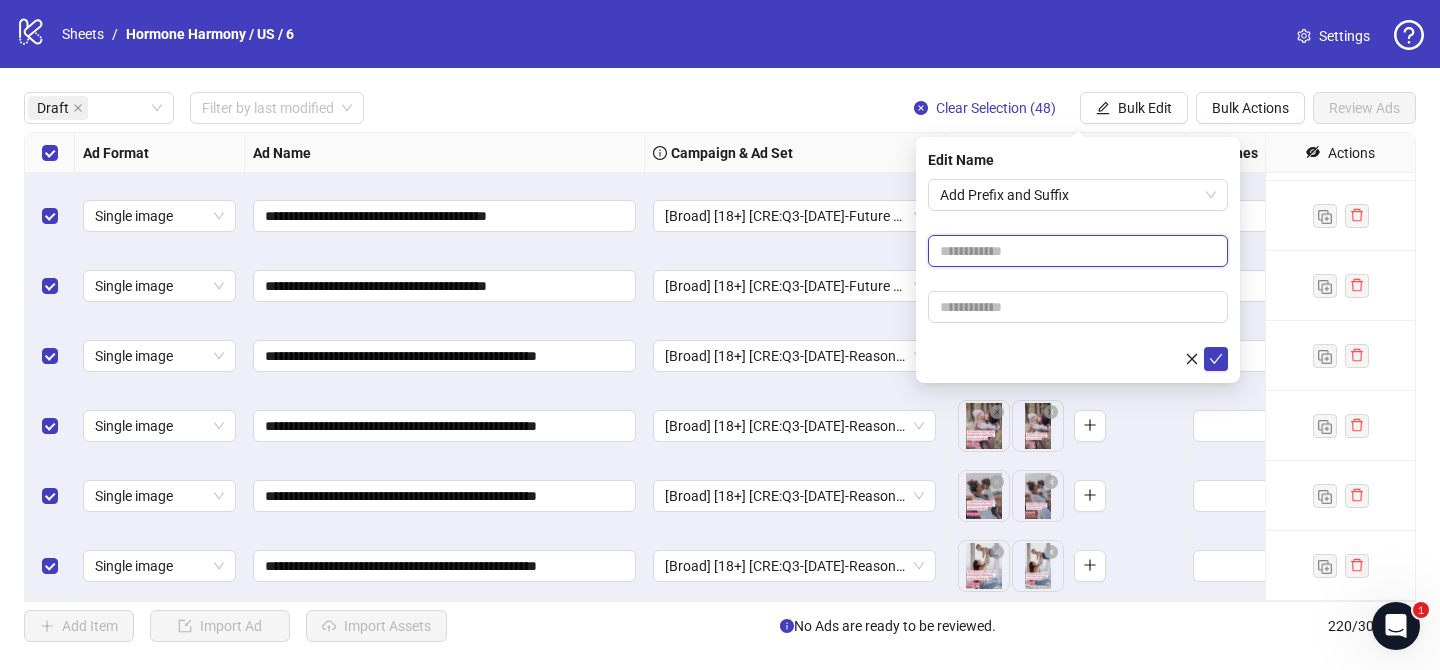 paste on "**********" 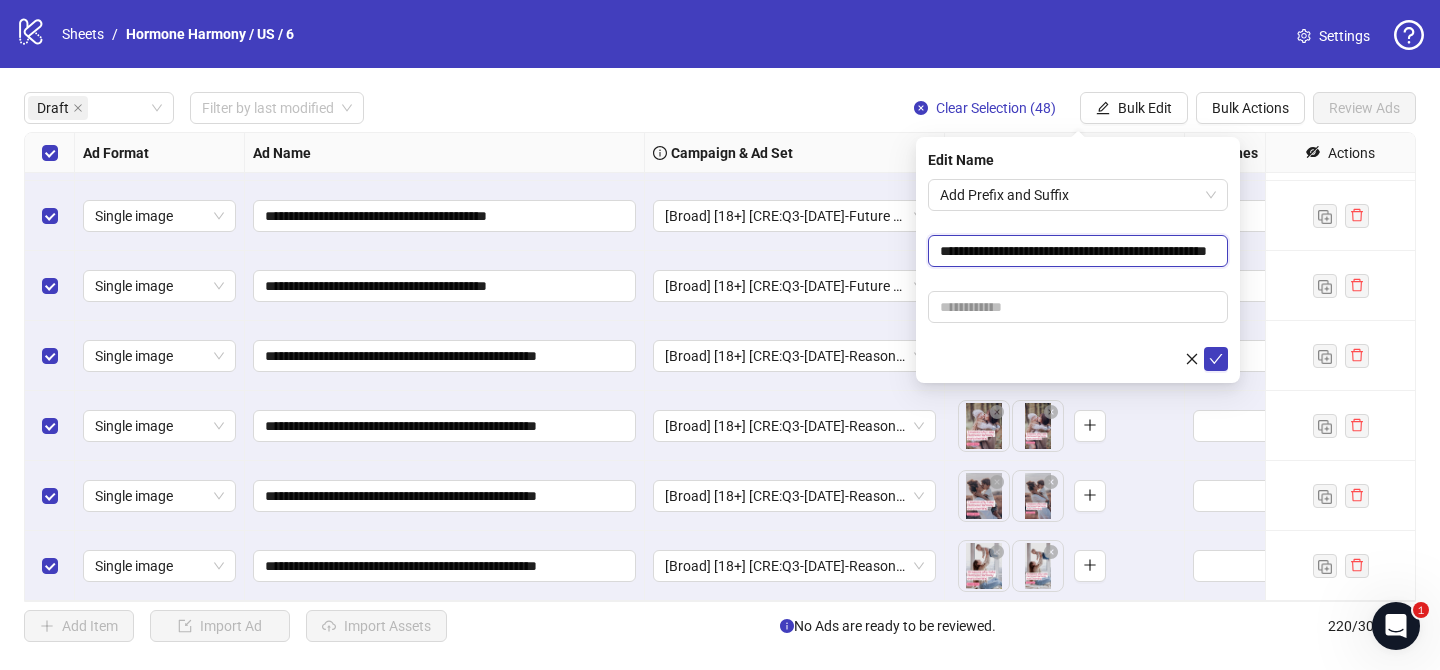 scroll, scrollTop: 0, scrollLeft: 90, axis: horizontal 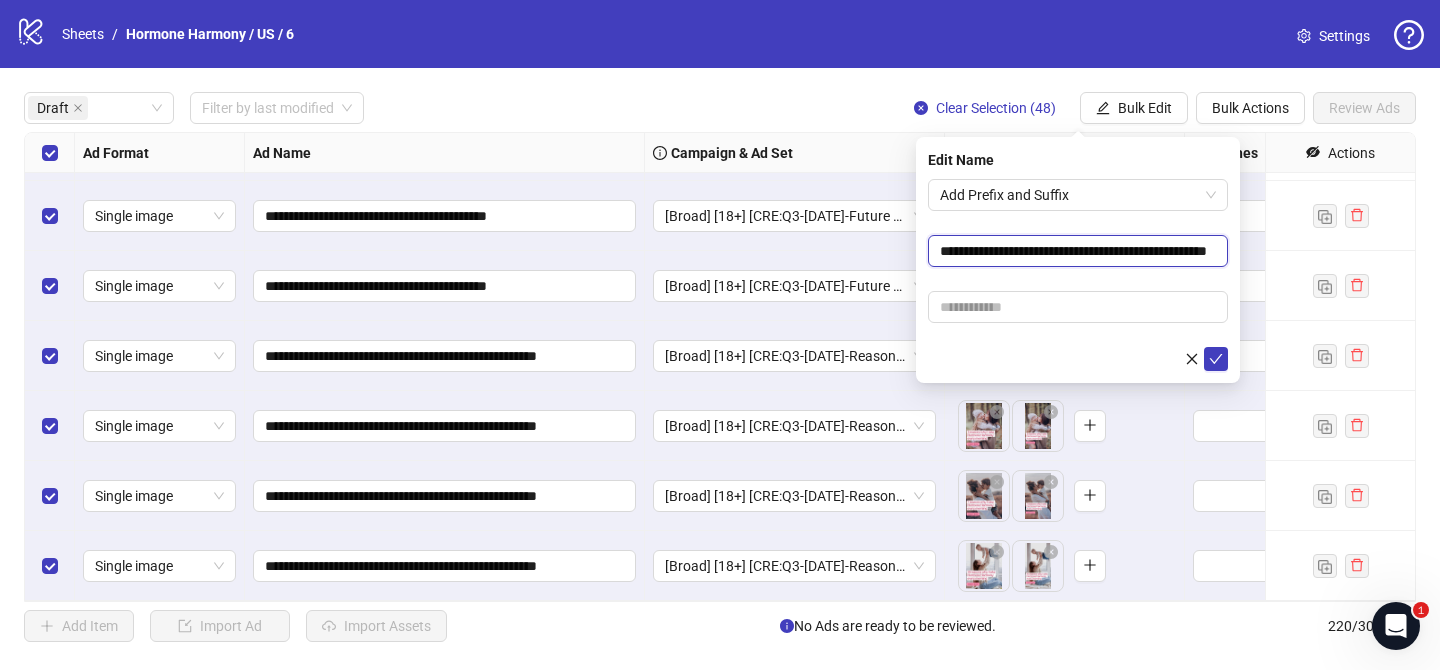 type on "**********" 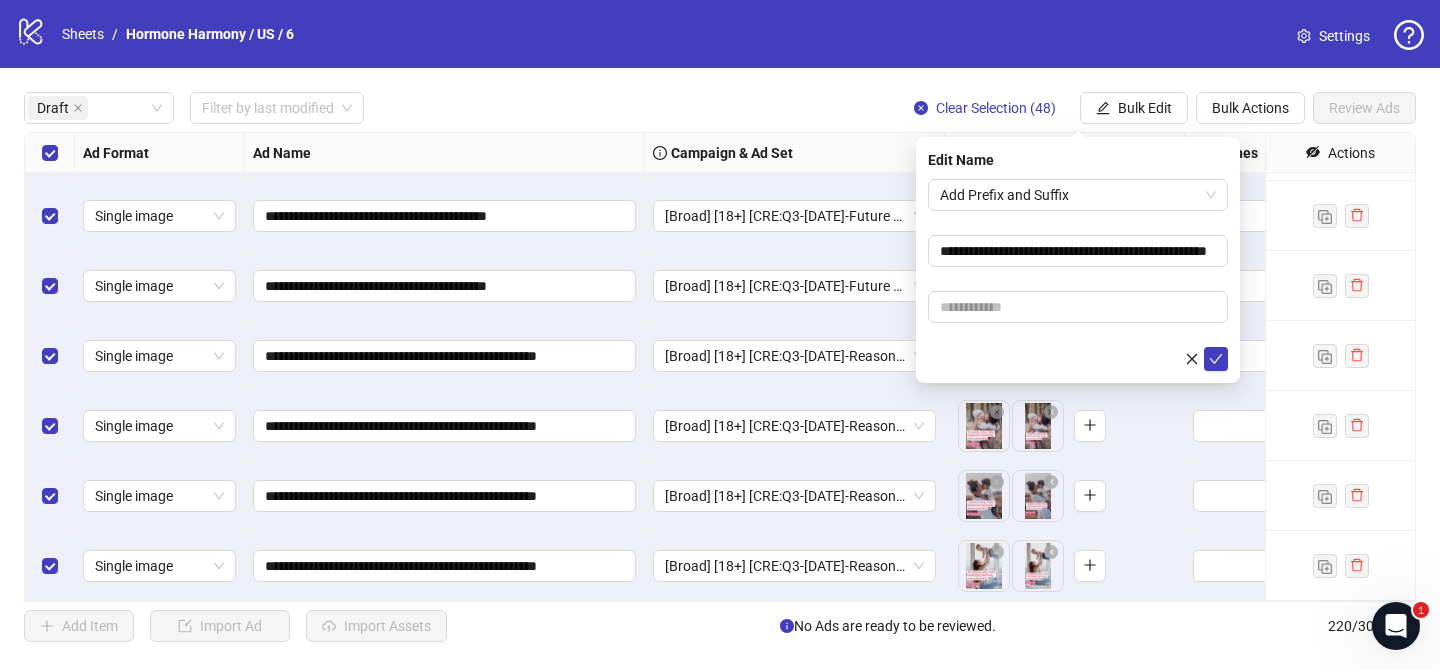 scroll, scrollTop: 0, scrollLeft: 0, axis: both 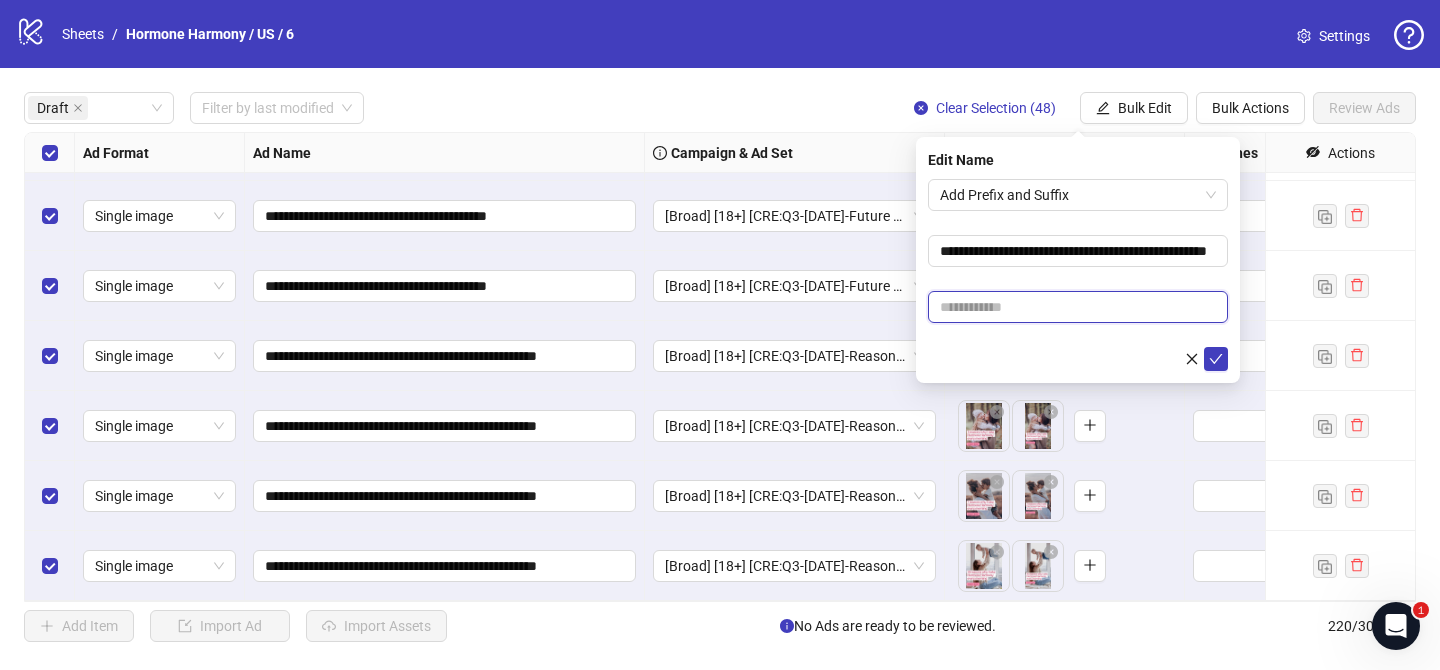 click at bounding box center (1078, 307) 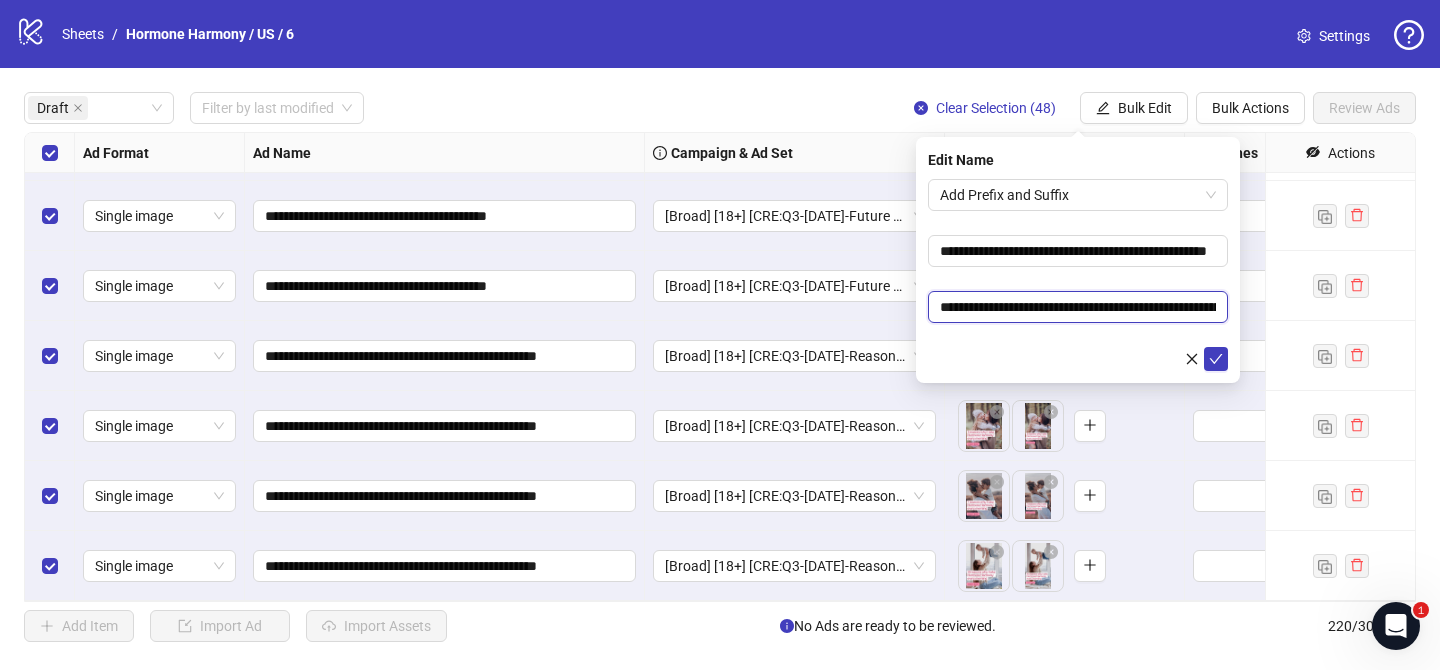 scroll, scrollTop: 0, scrollLeft: 300, axis: horizontal 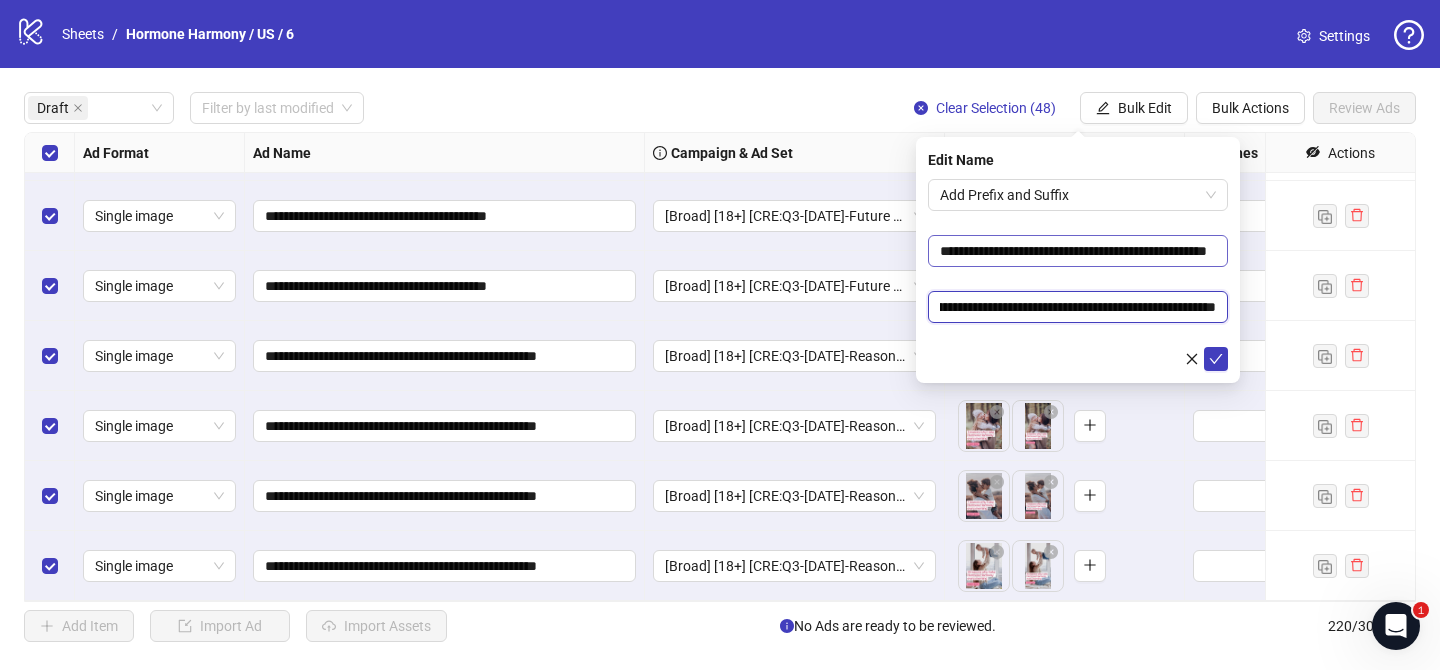 type on "**********" 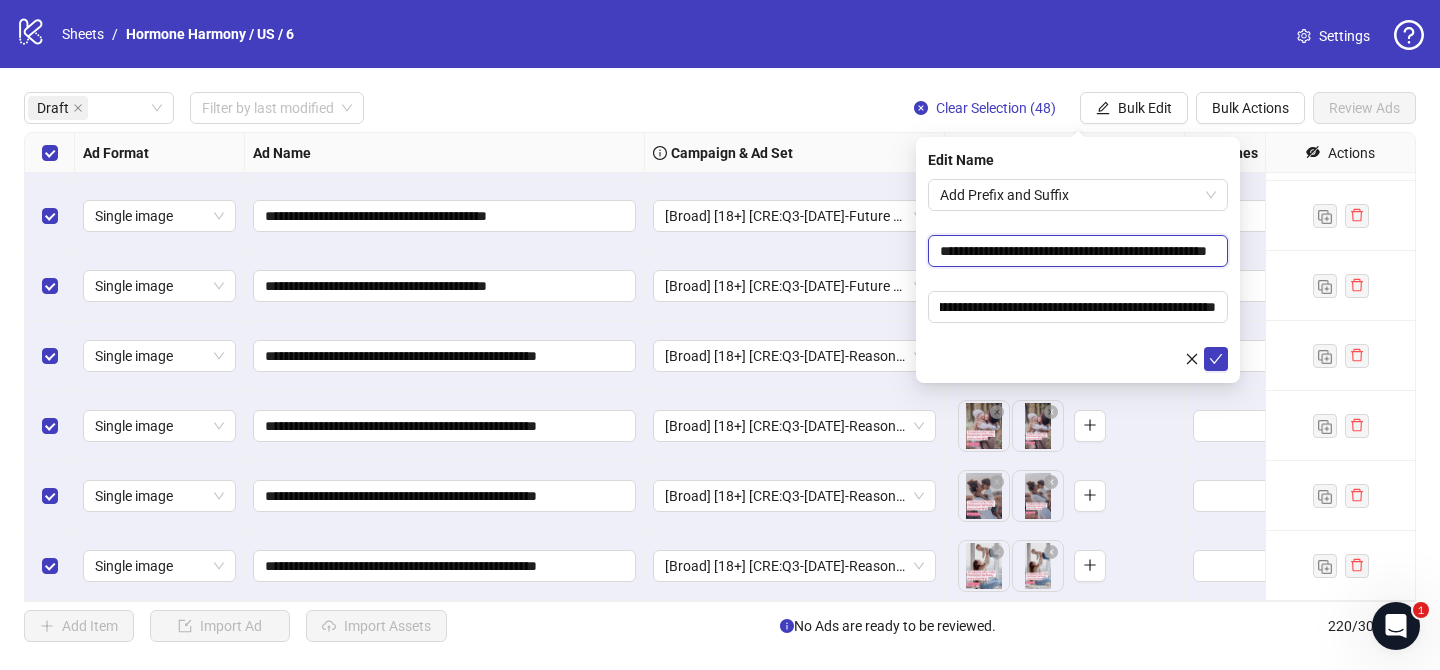 click on "**********" at bounding box center [1078, 251] 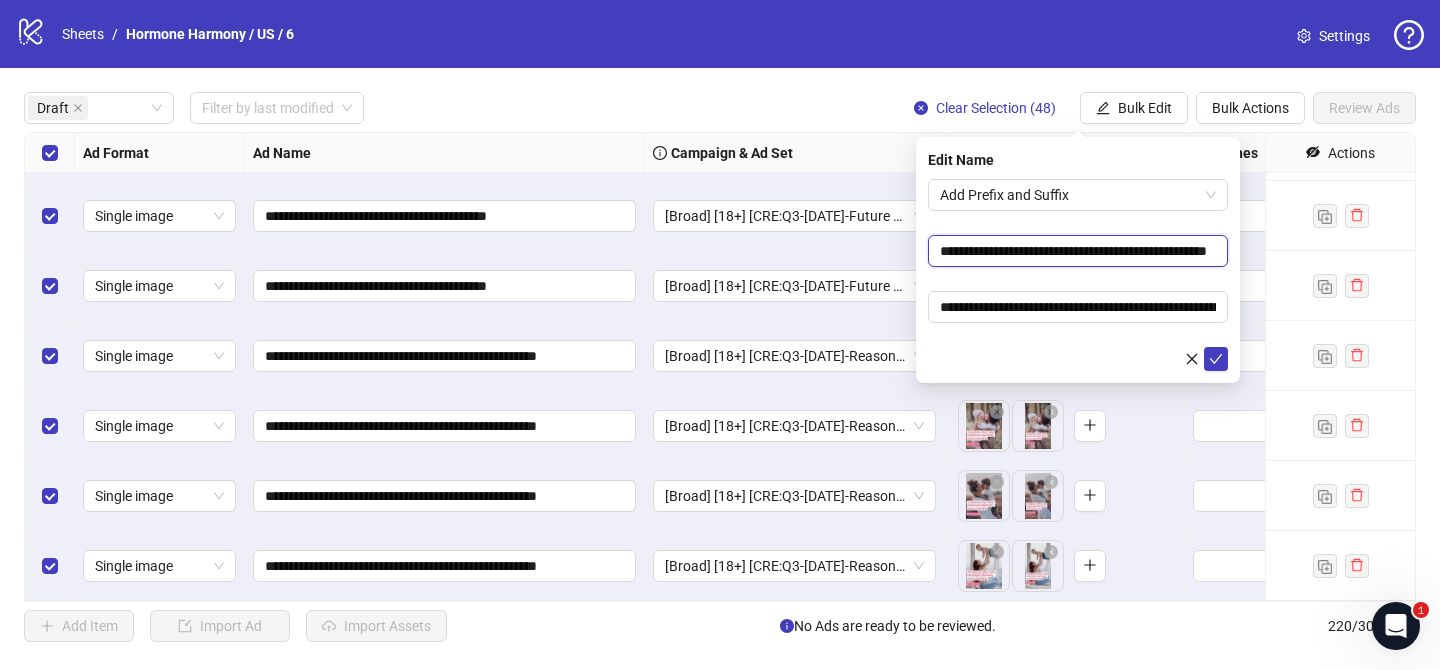 click on "**********" at bounding box center [1078, 251] 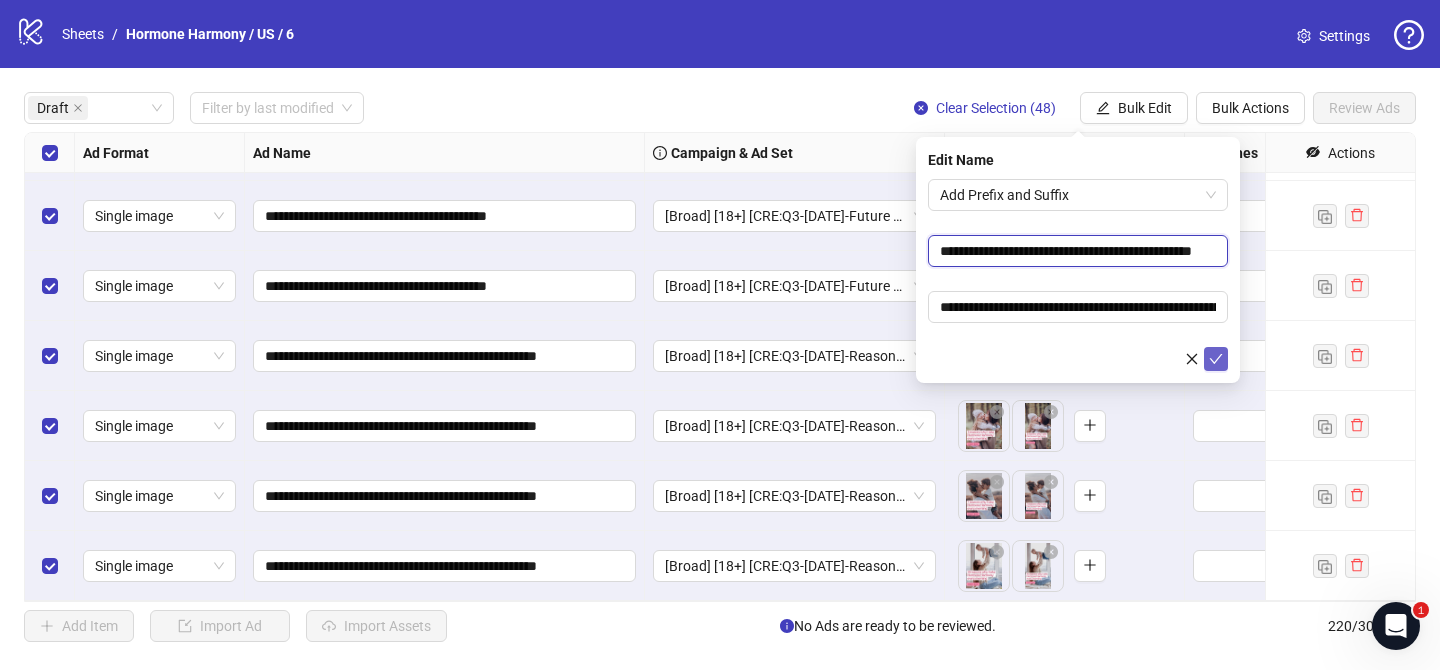 type on "**********" 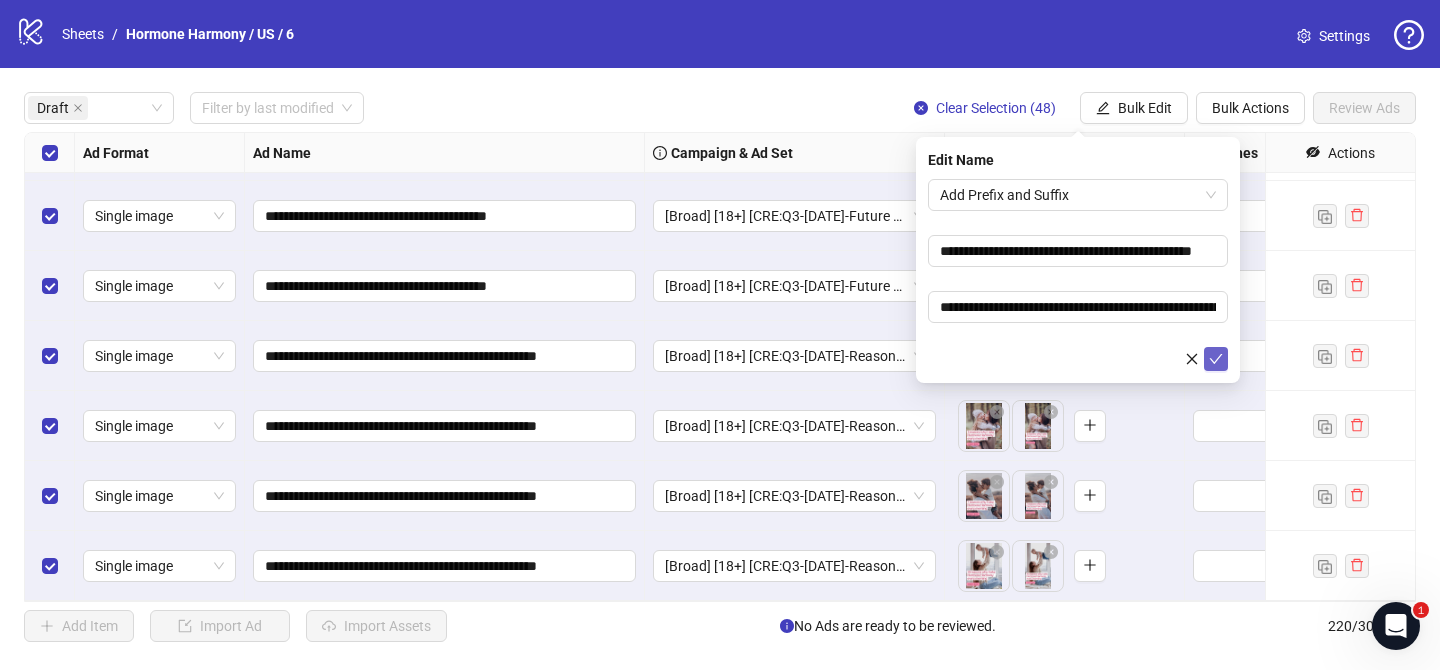 click at bounding box center [1216, 359] 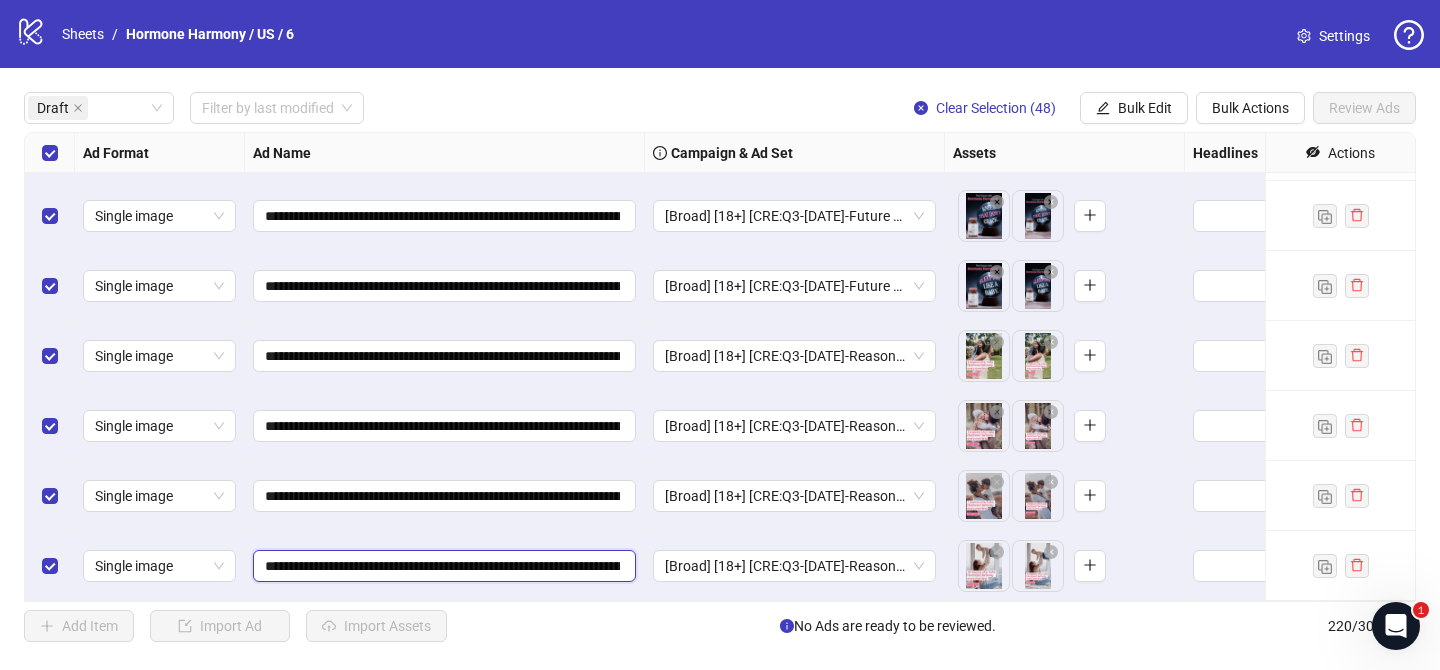 click on "**********" at bounding box center [442, 566] 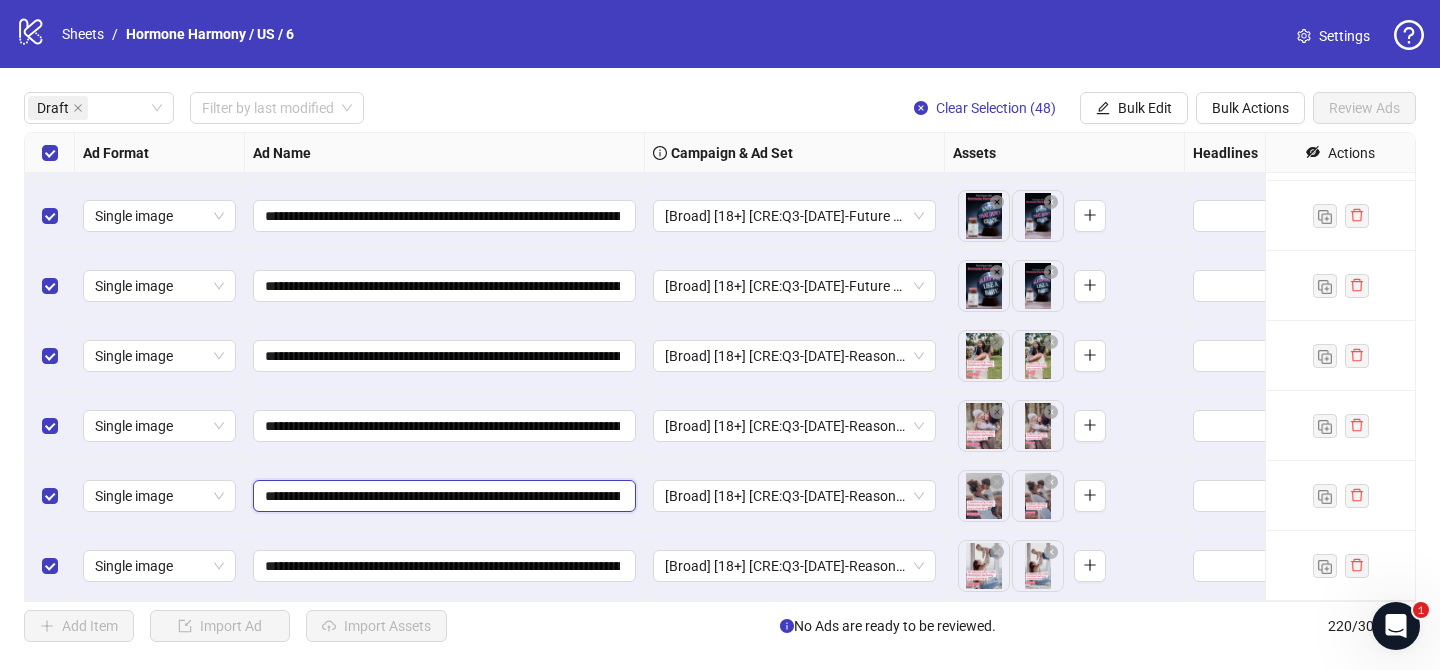 click on "**********" at bounding box center (442, 496) 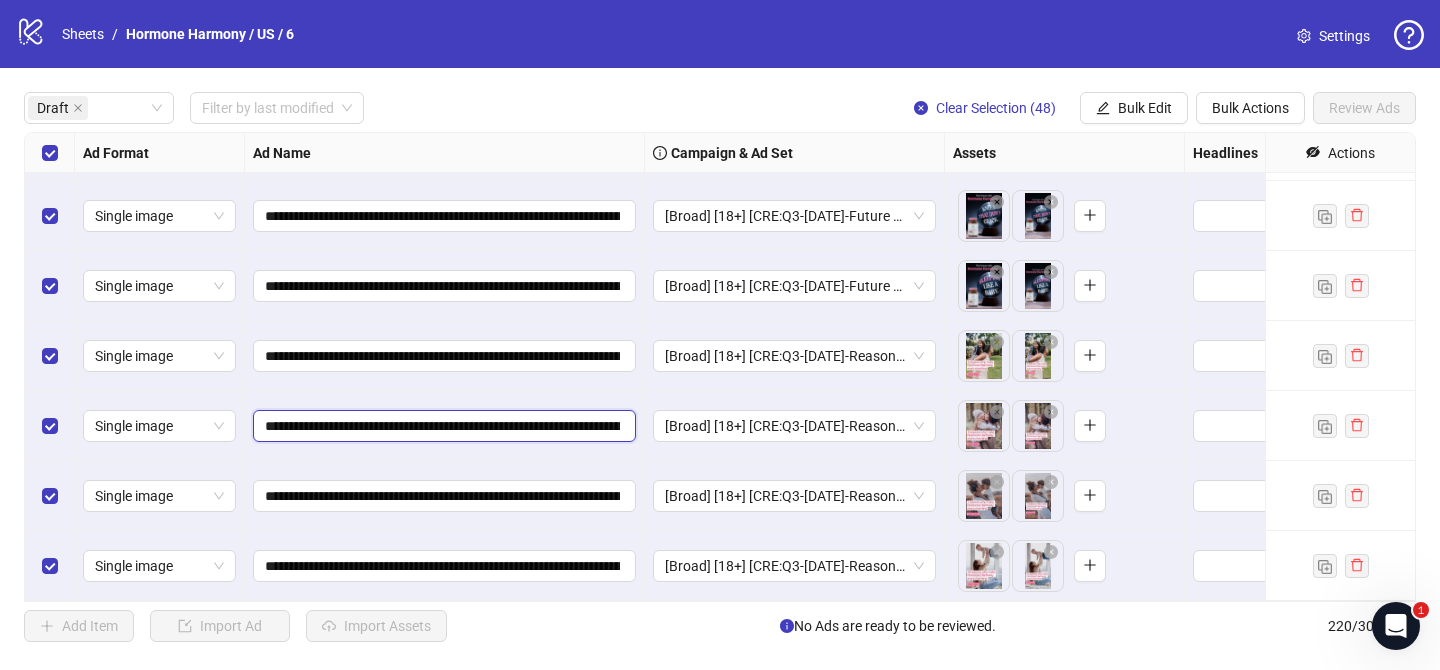 click on "**********" at bounding box center (442, 426) 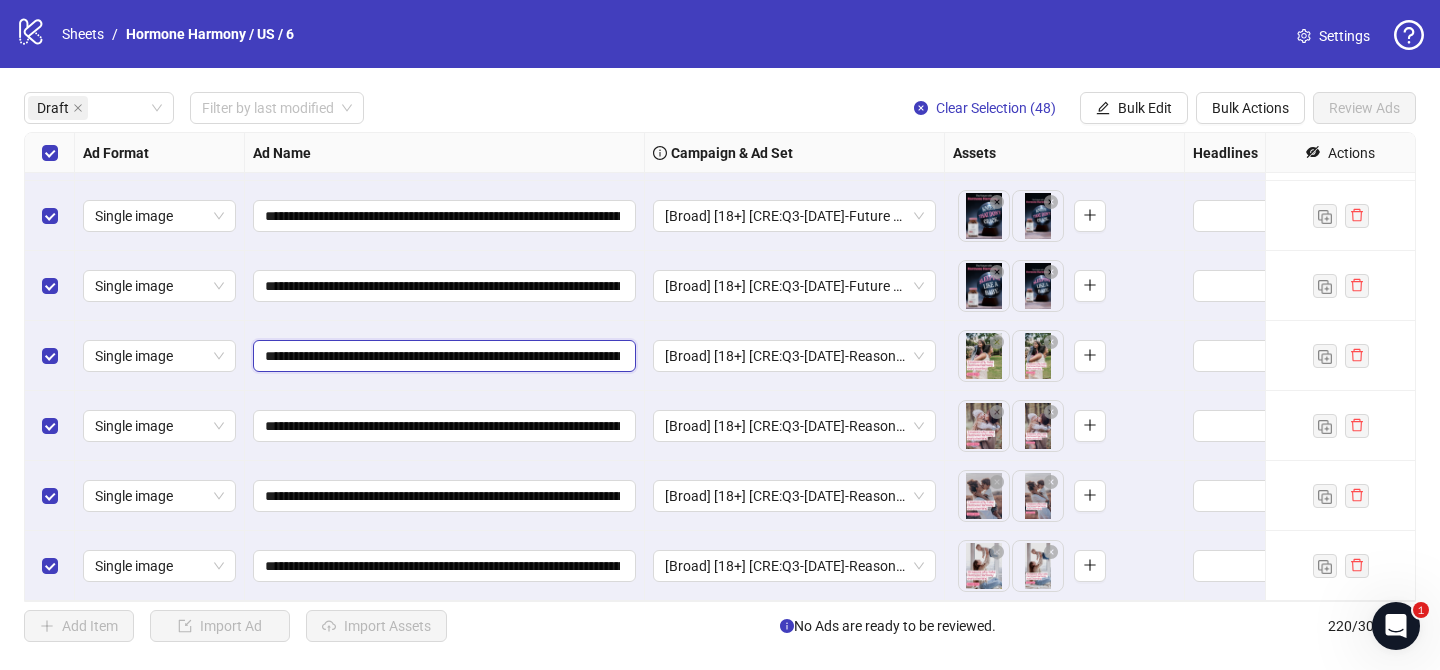 click on "**********" at bounding box center (442, 356) 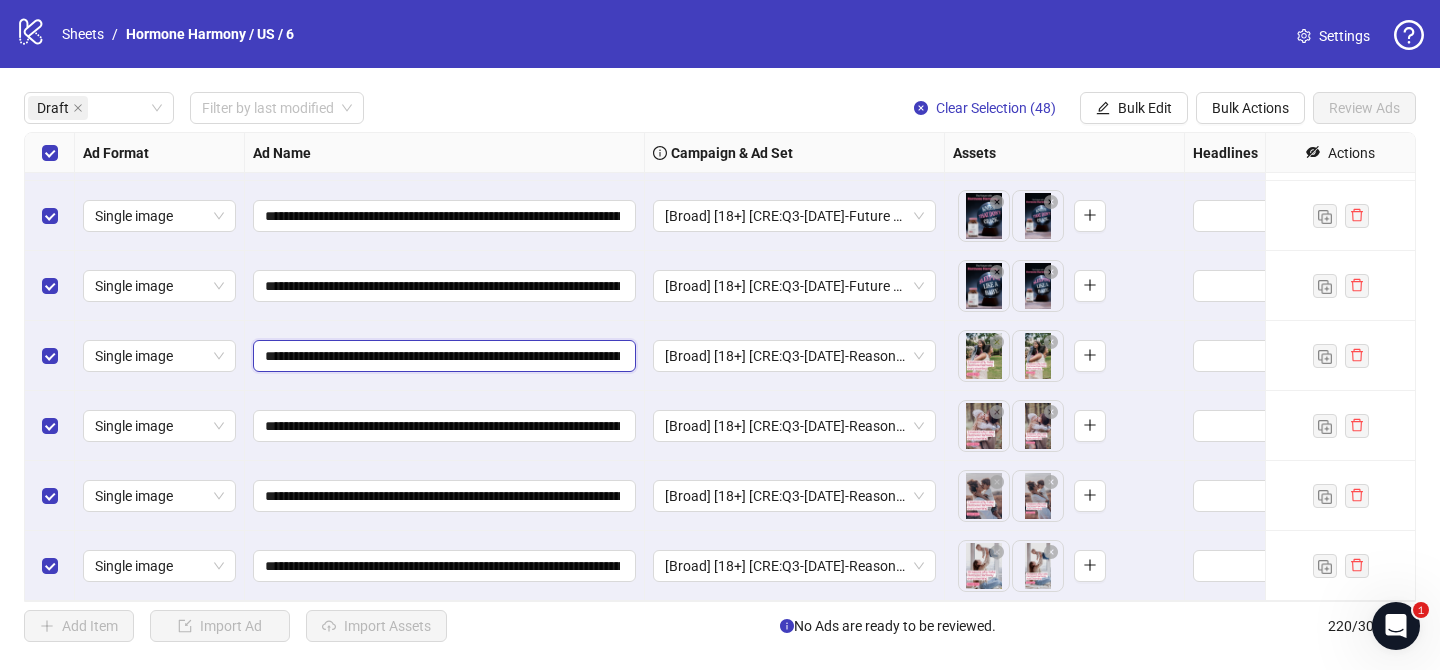 paste on "***" 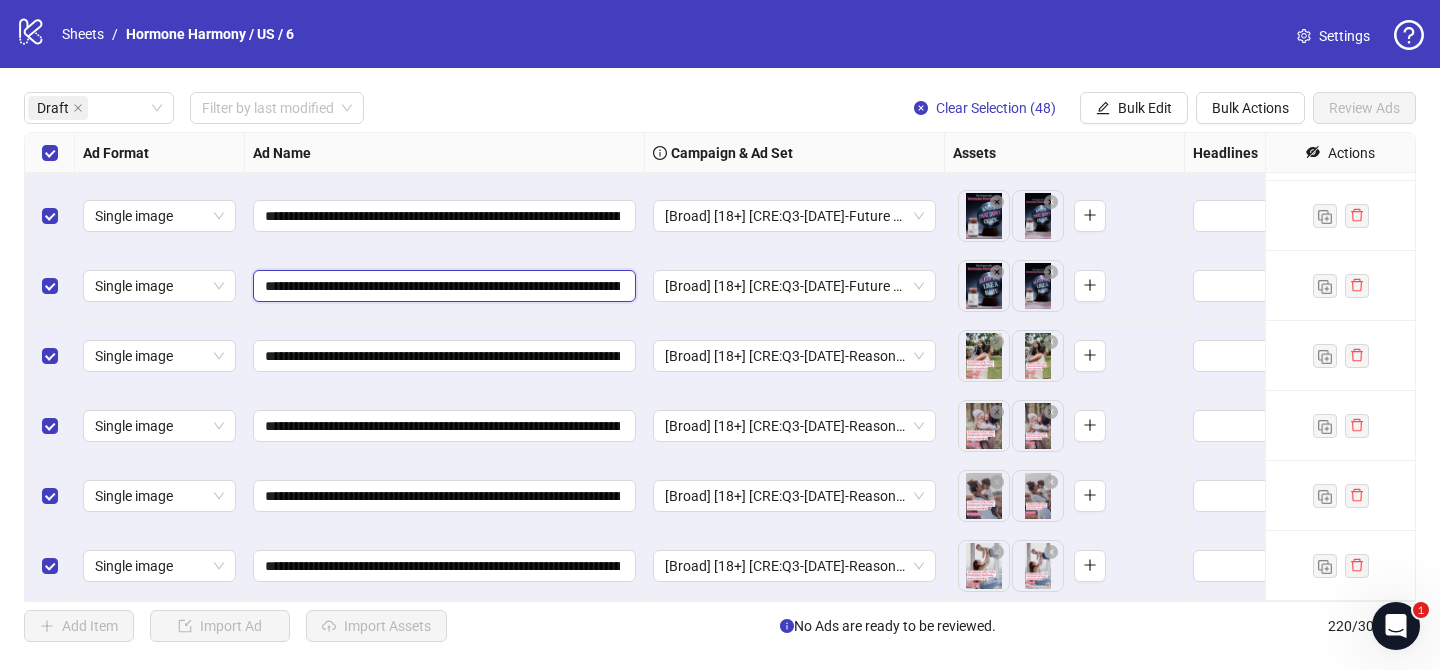 click on "**********" at bounding box center [442, 286] 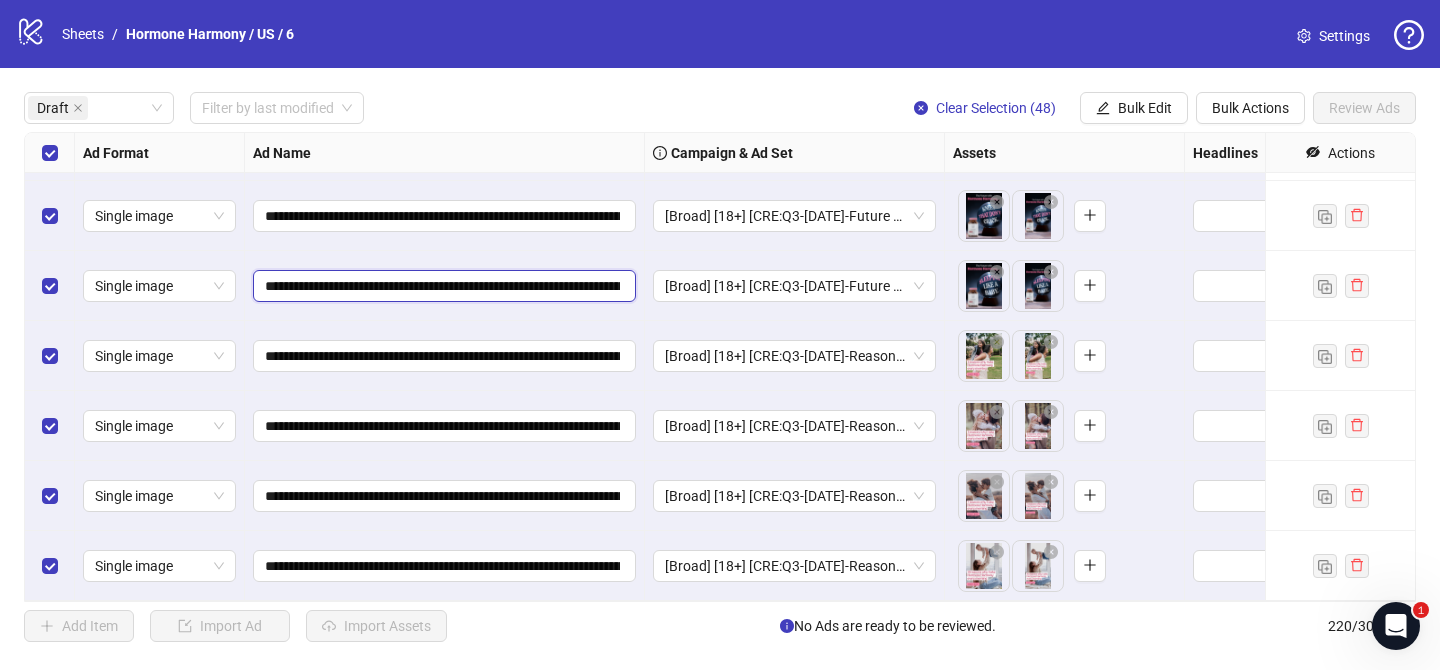 scroll, scrollTop: 2807, scrollLeft: 0, axis: vertical 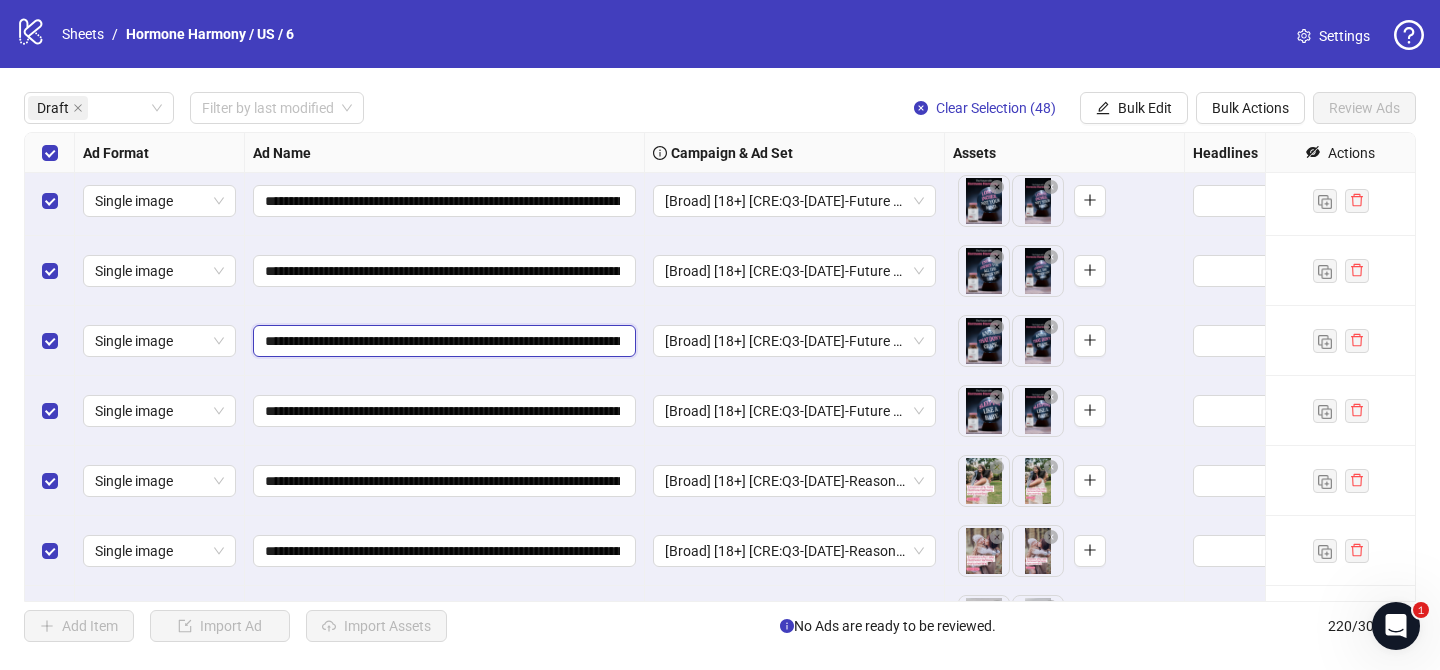 click on "**********" at bounding box center [442, 341] 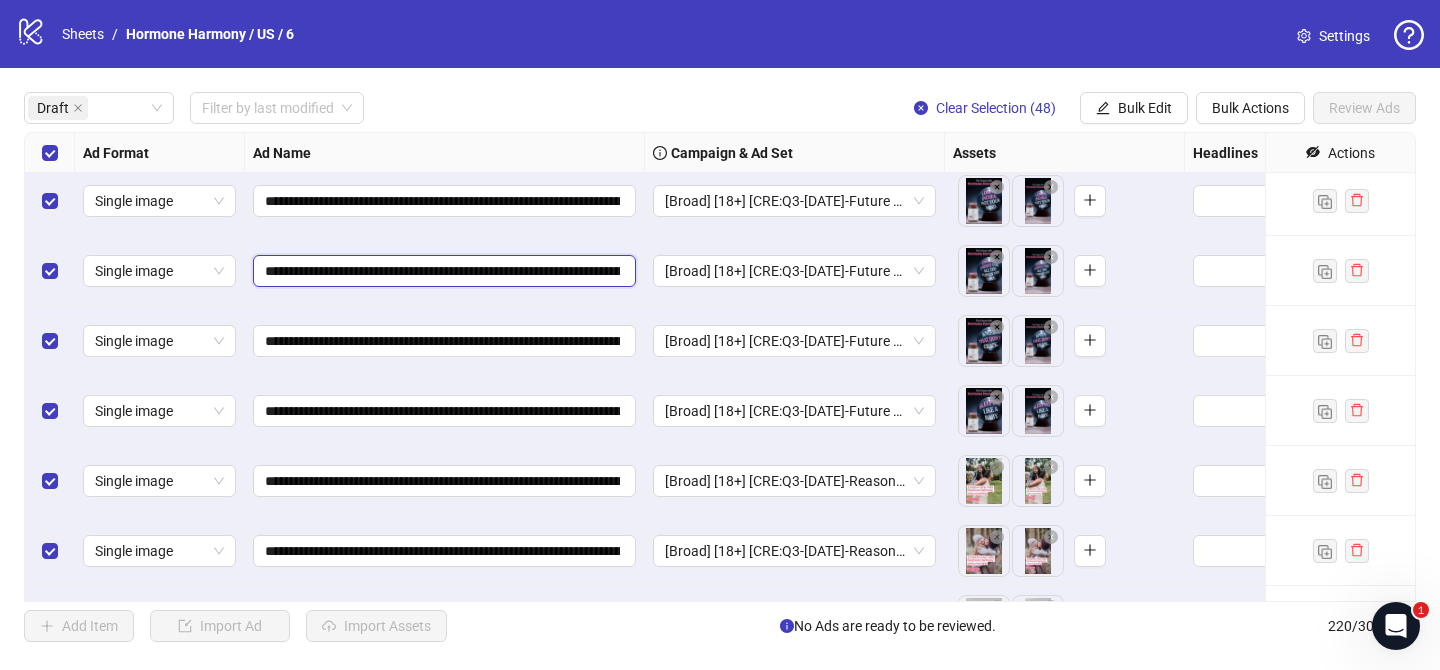 click on "**********" at bounding box center [442, 271] 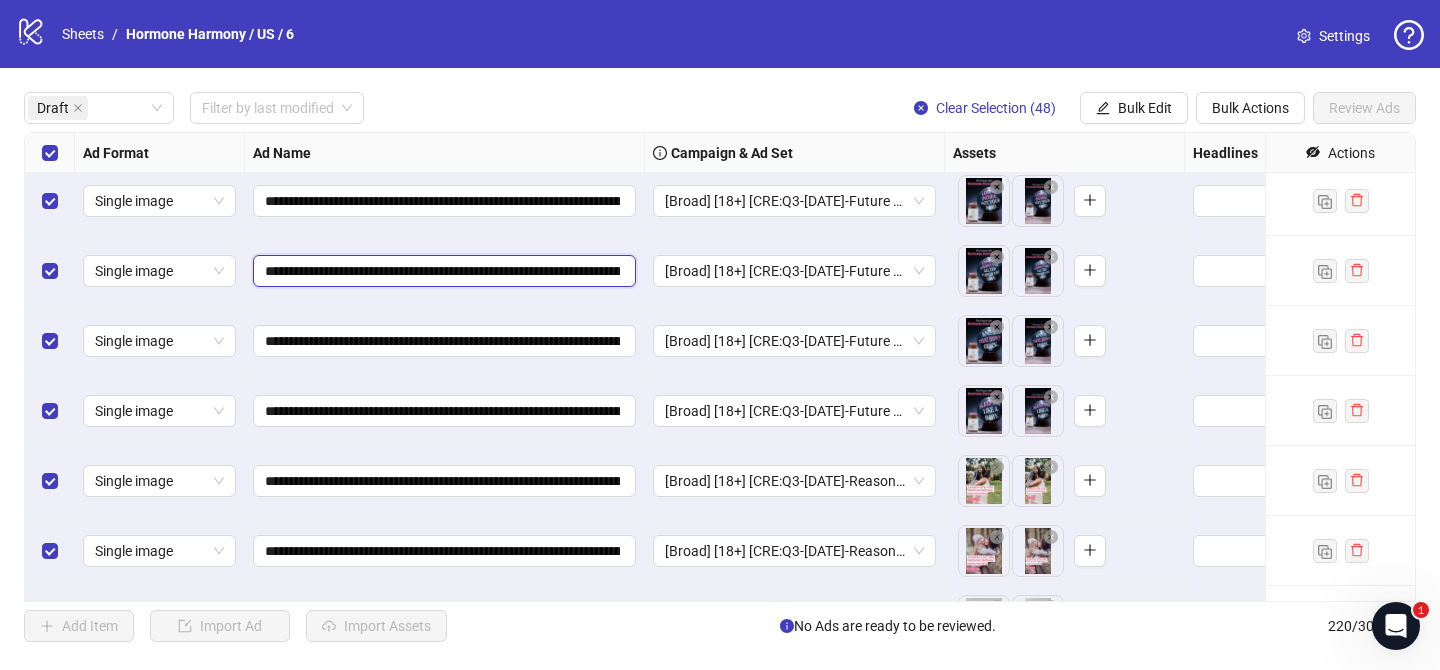 click on "**********" at bounding box center (442, 271) 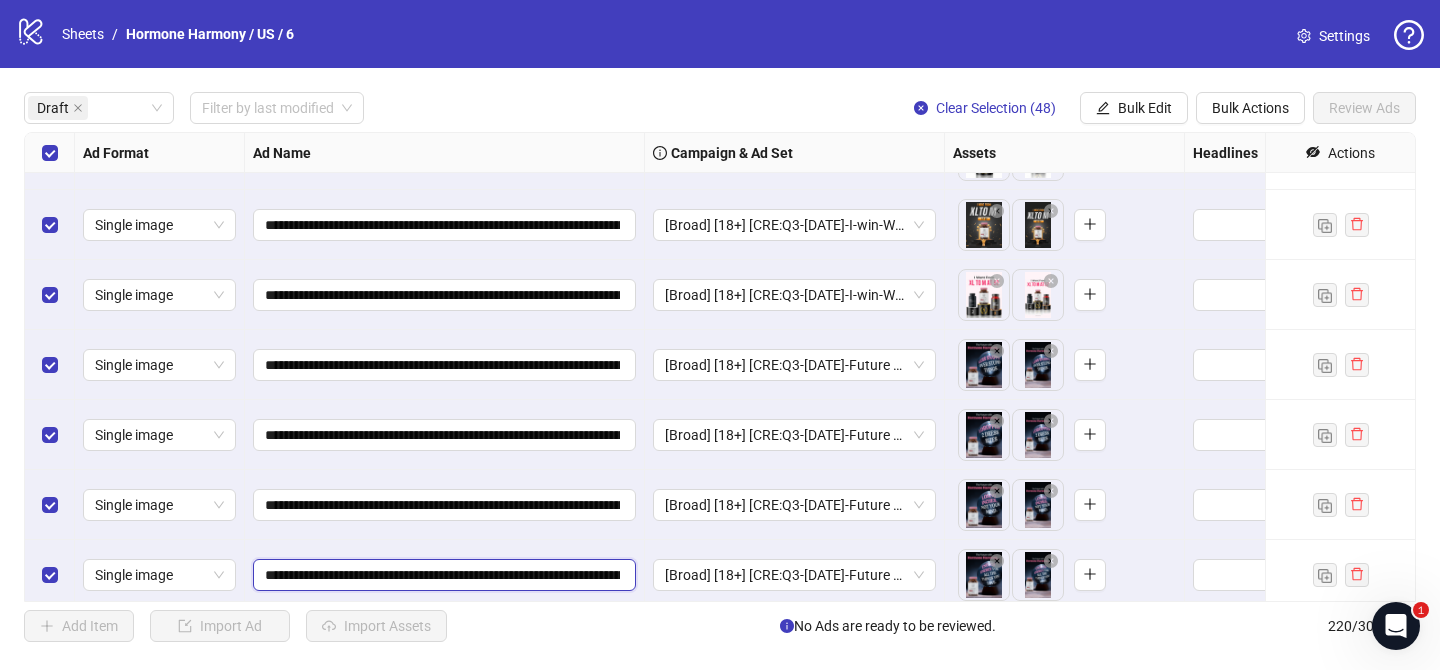 scroll, scrollTop: 2475, scrollLeft: 0, axis: vertical 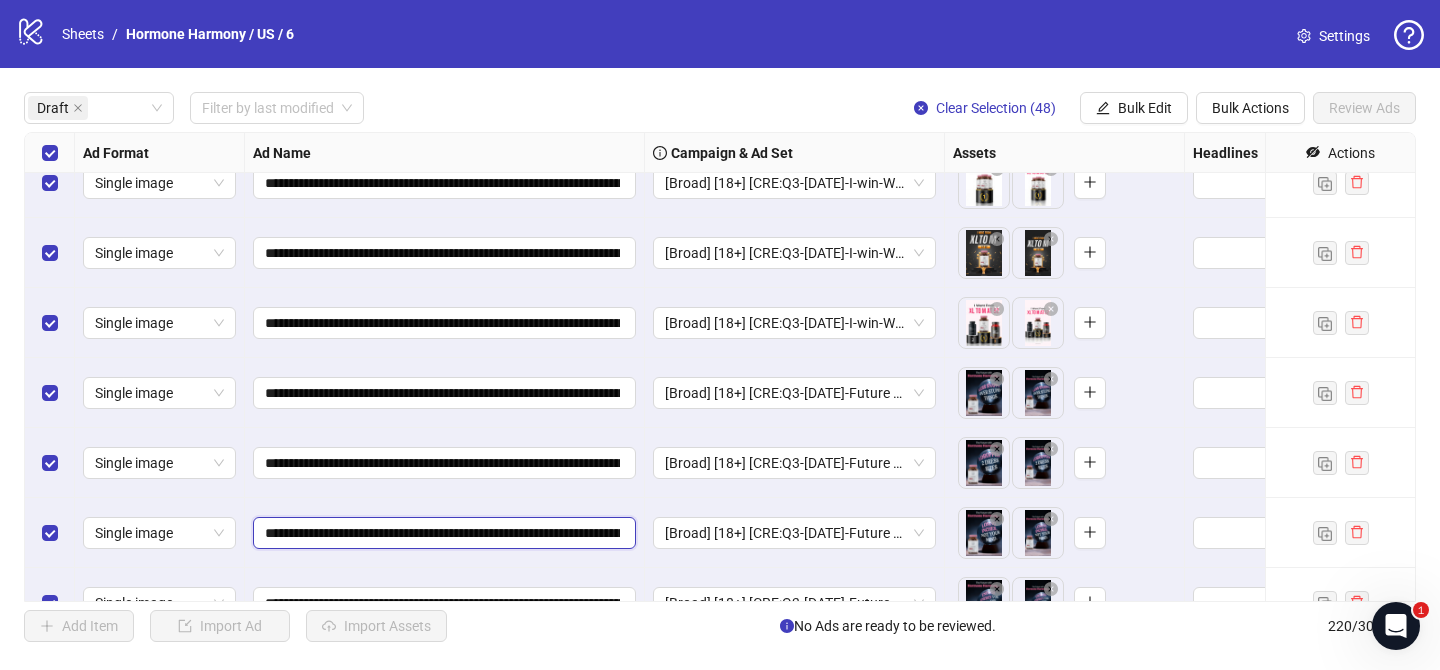 click on "**********" at bounding box center (442, 533) 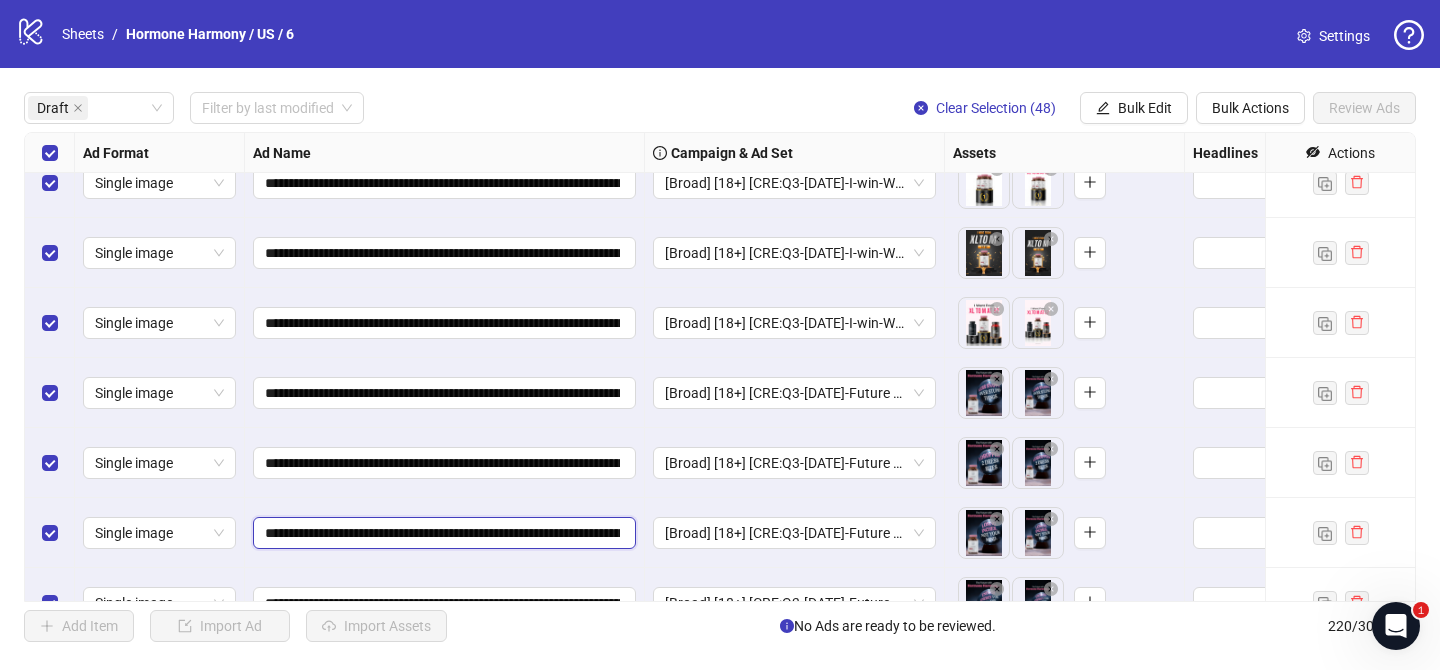 click on "**********" at bounding box center [442, 533] 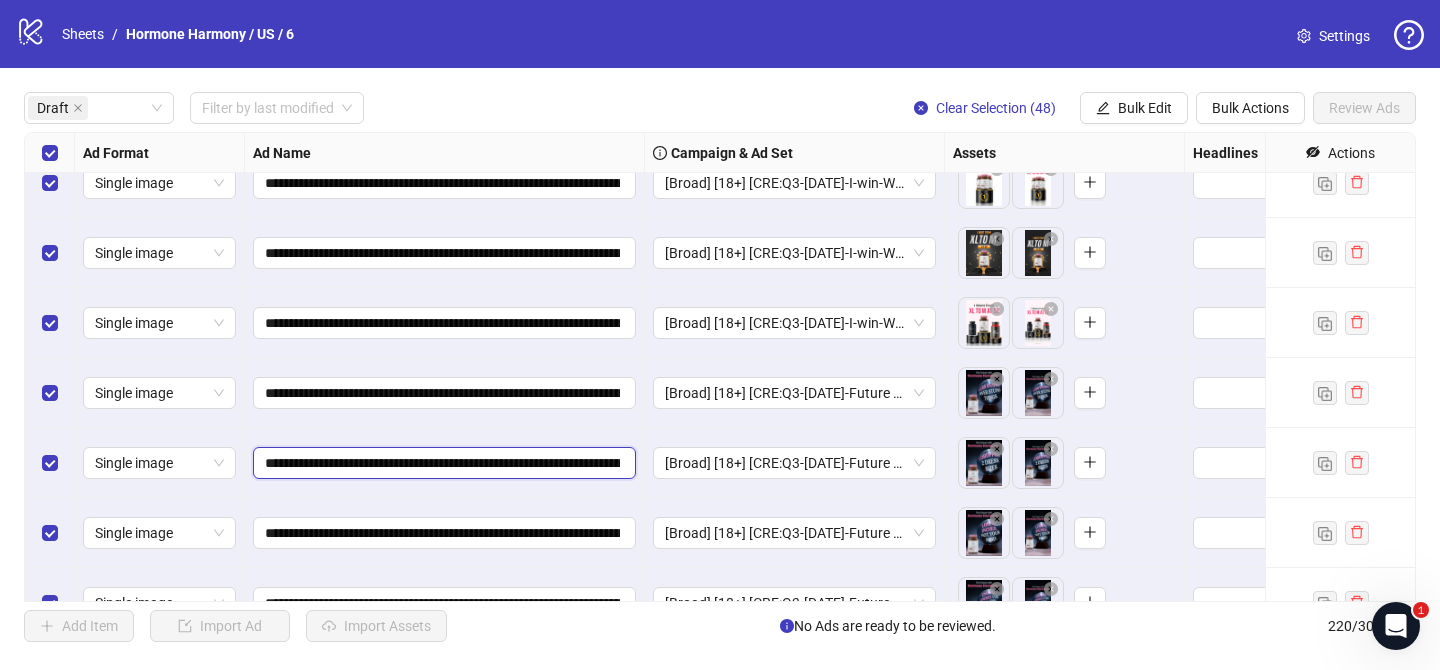 click on "**********" at bounding box center [442, 463] 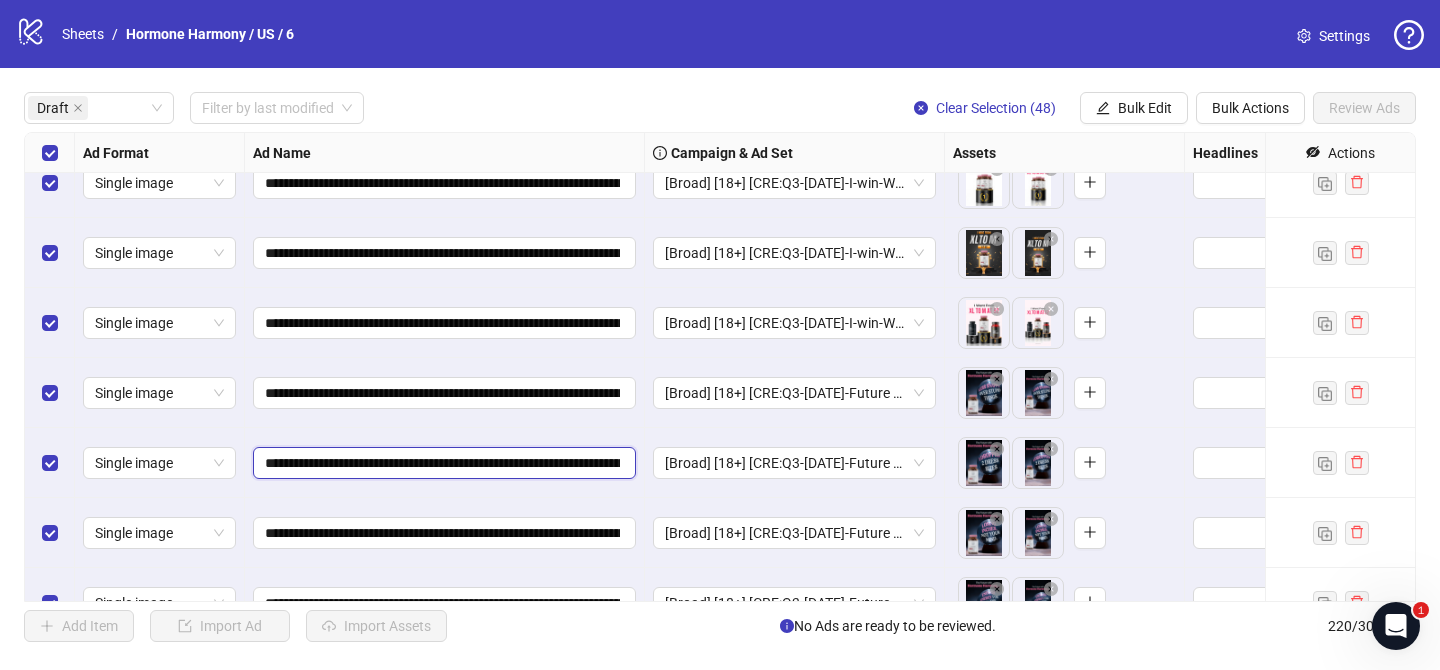 click on "**********" at bounding box center (442, 463) 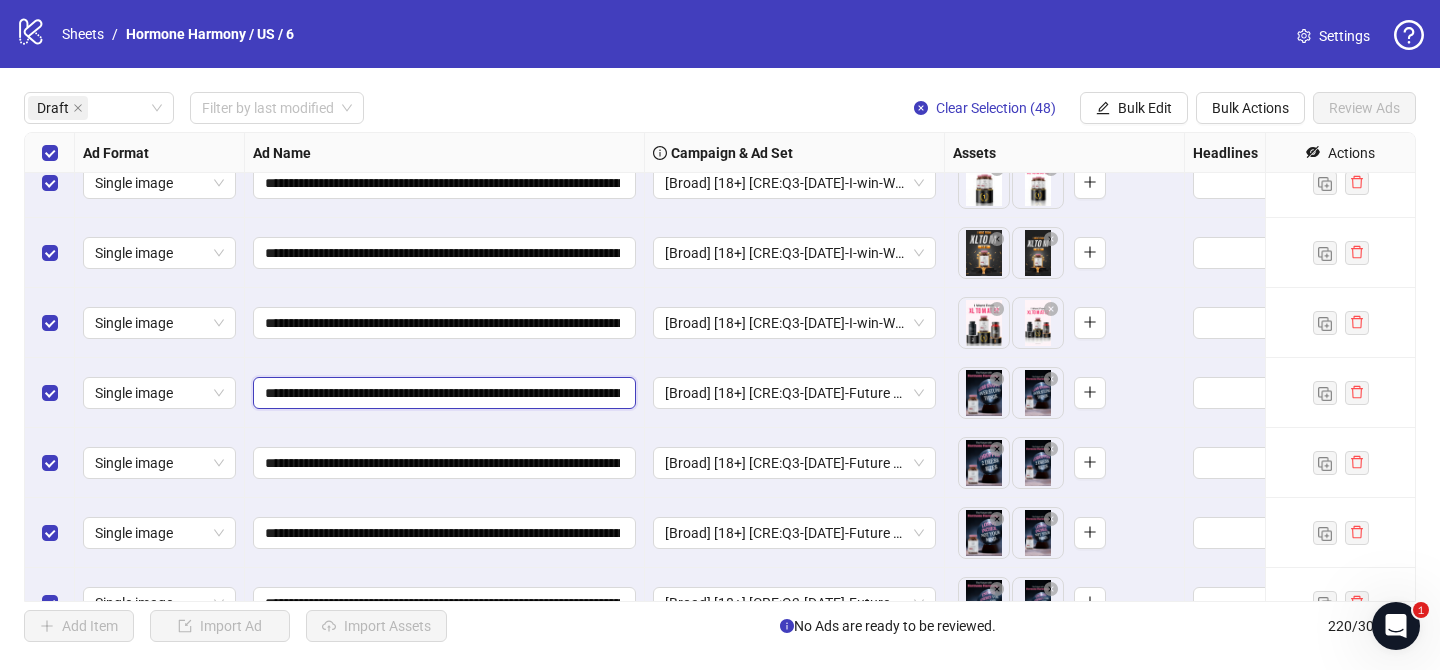 click on "**********" at bounding box center [442, 393] 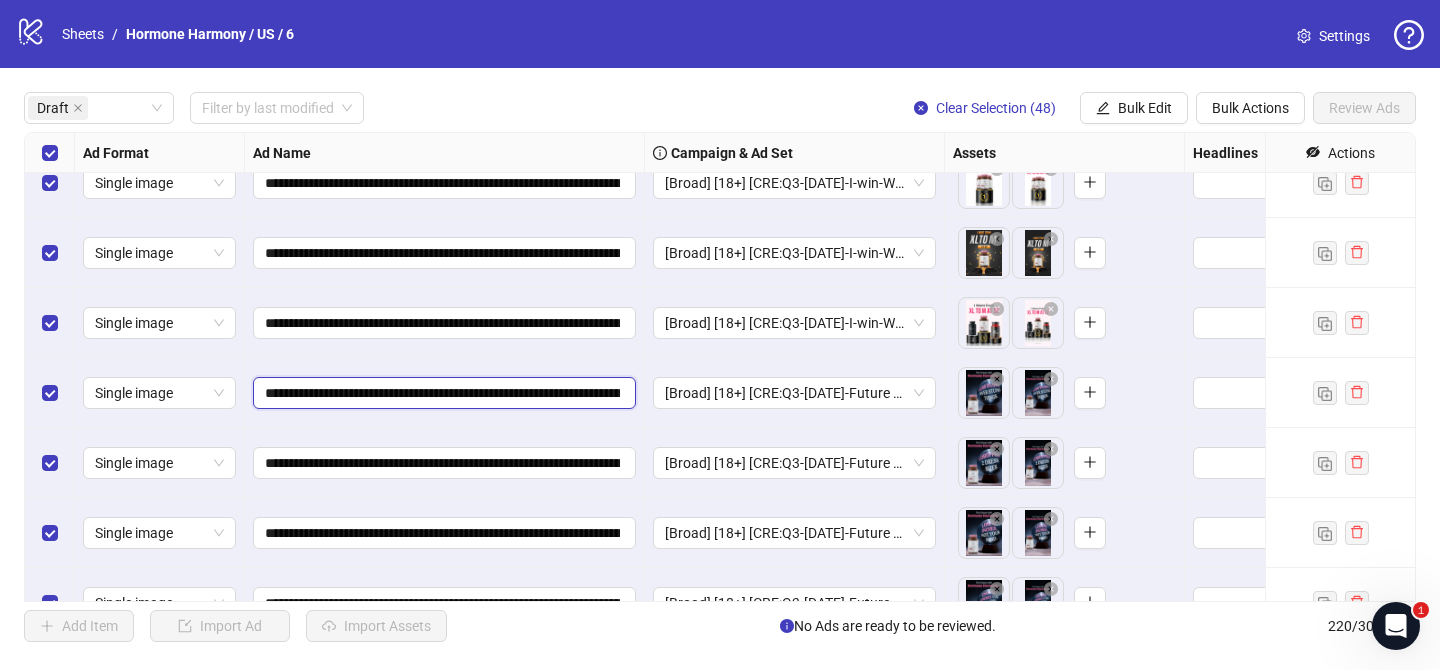 paste on "***" 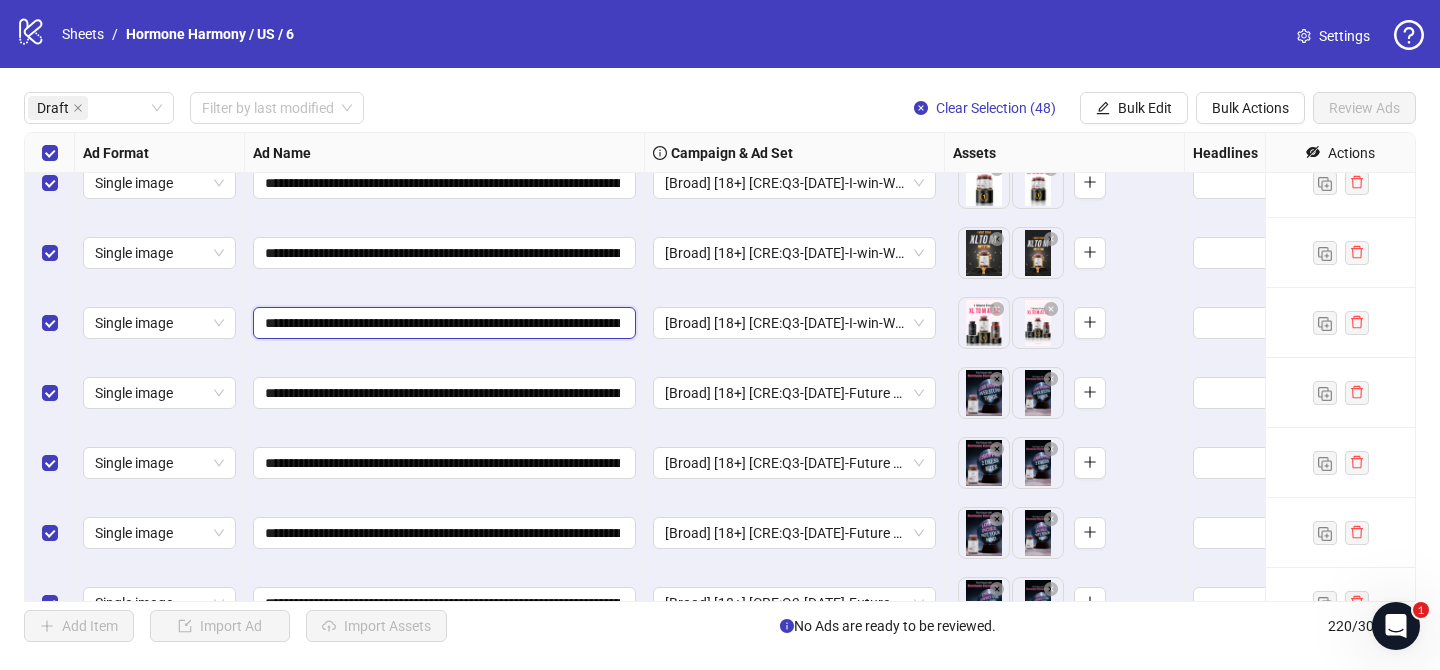 click on "**********" at bounding box center (442, 323) 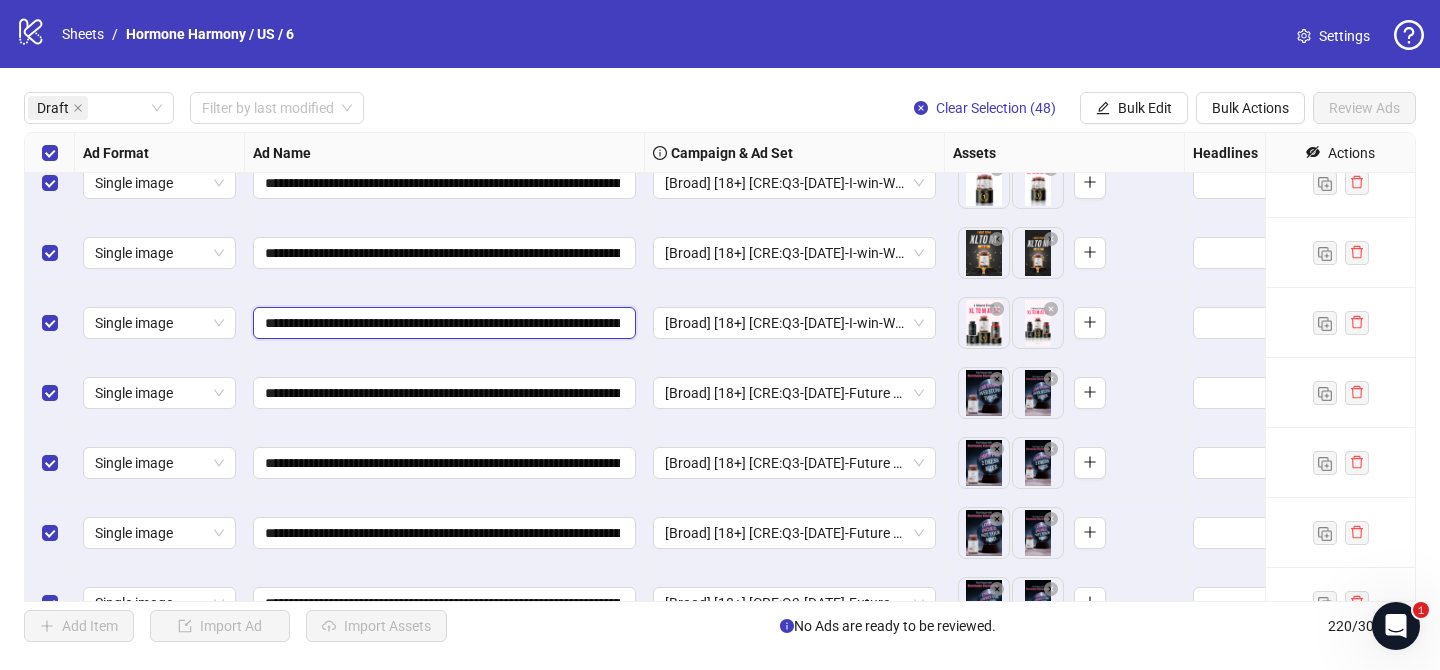 paste on "***" 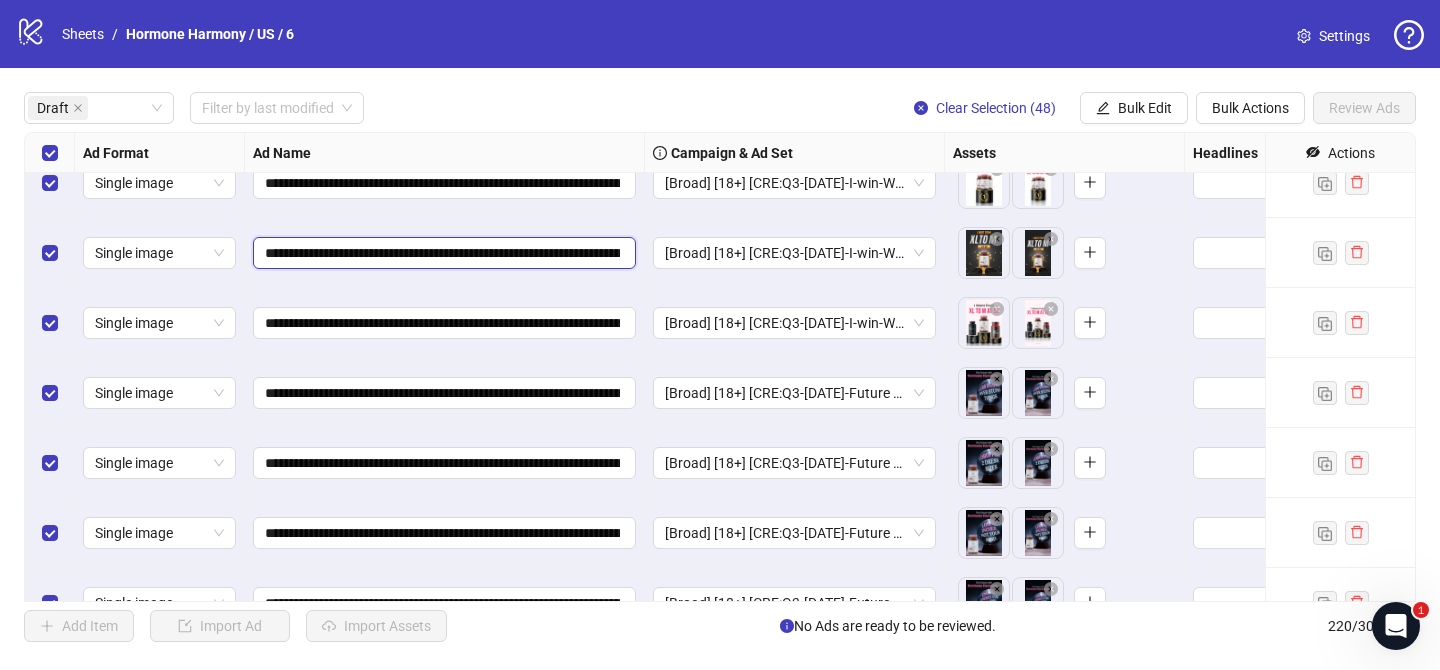 click on "**********" at bounding box center (442, 253) 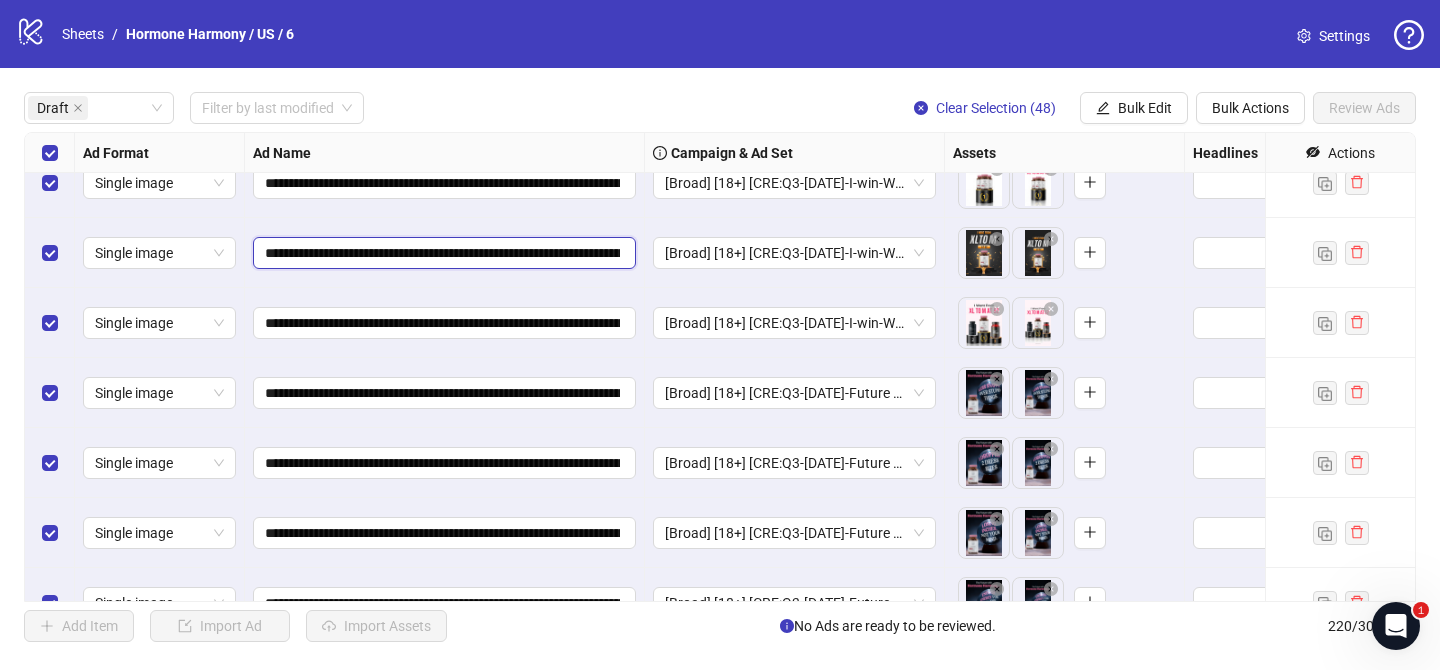 click on "**********" at bounding box center [442, 253] 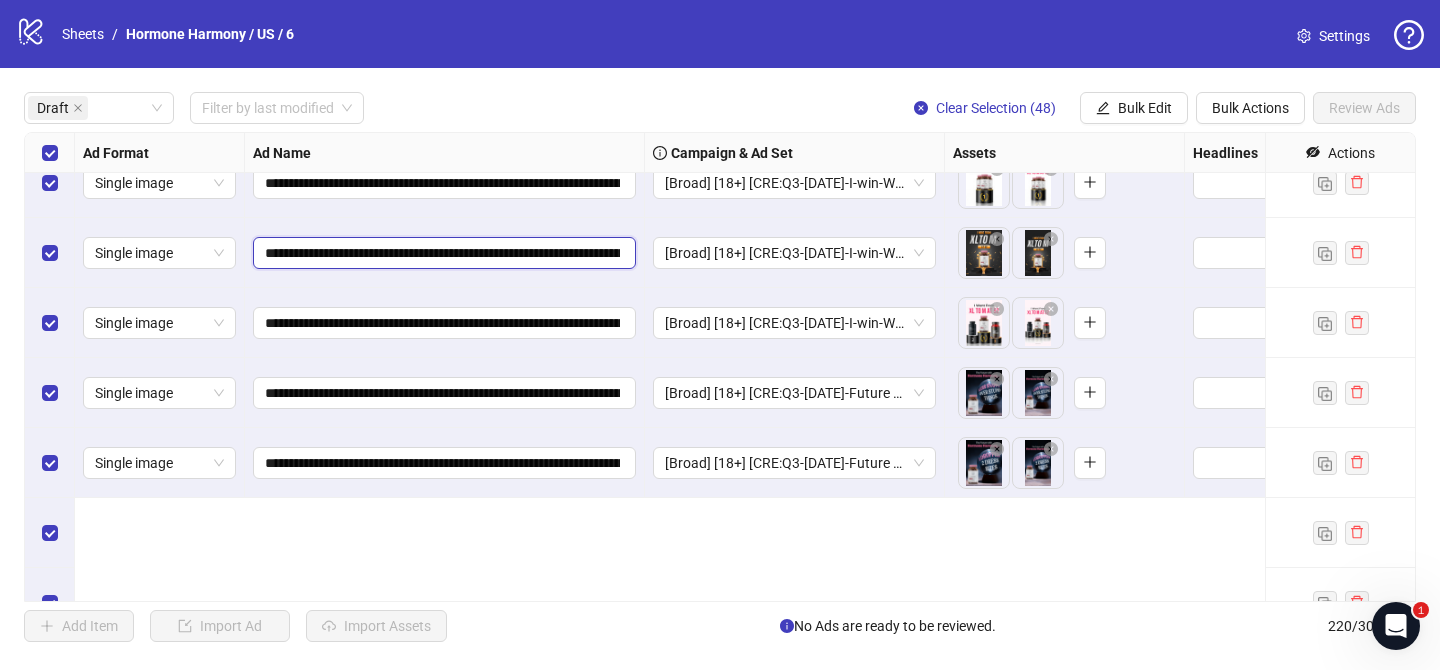 scroll, scrollTop: 2241, scrollLeft: 0, axis: vertical 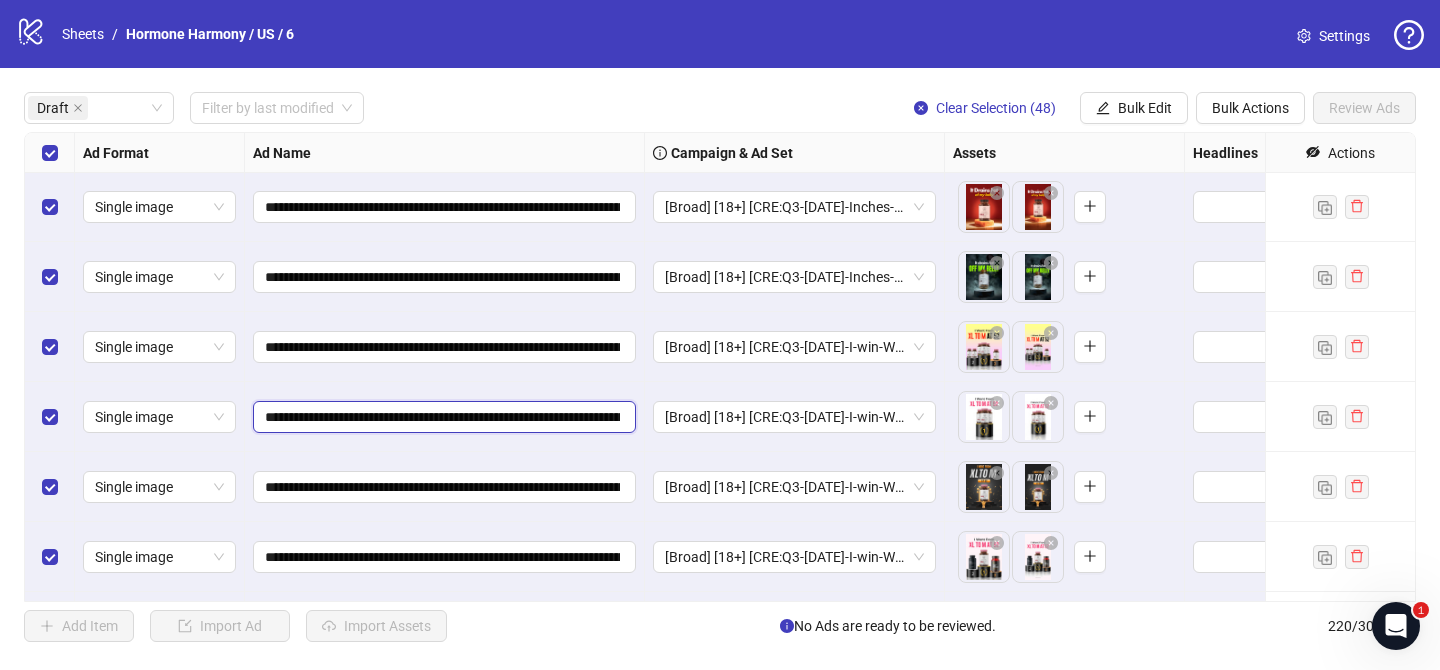 click on "**********" at bounding box center [442, 417] 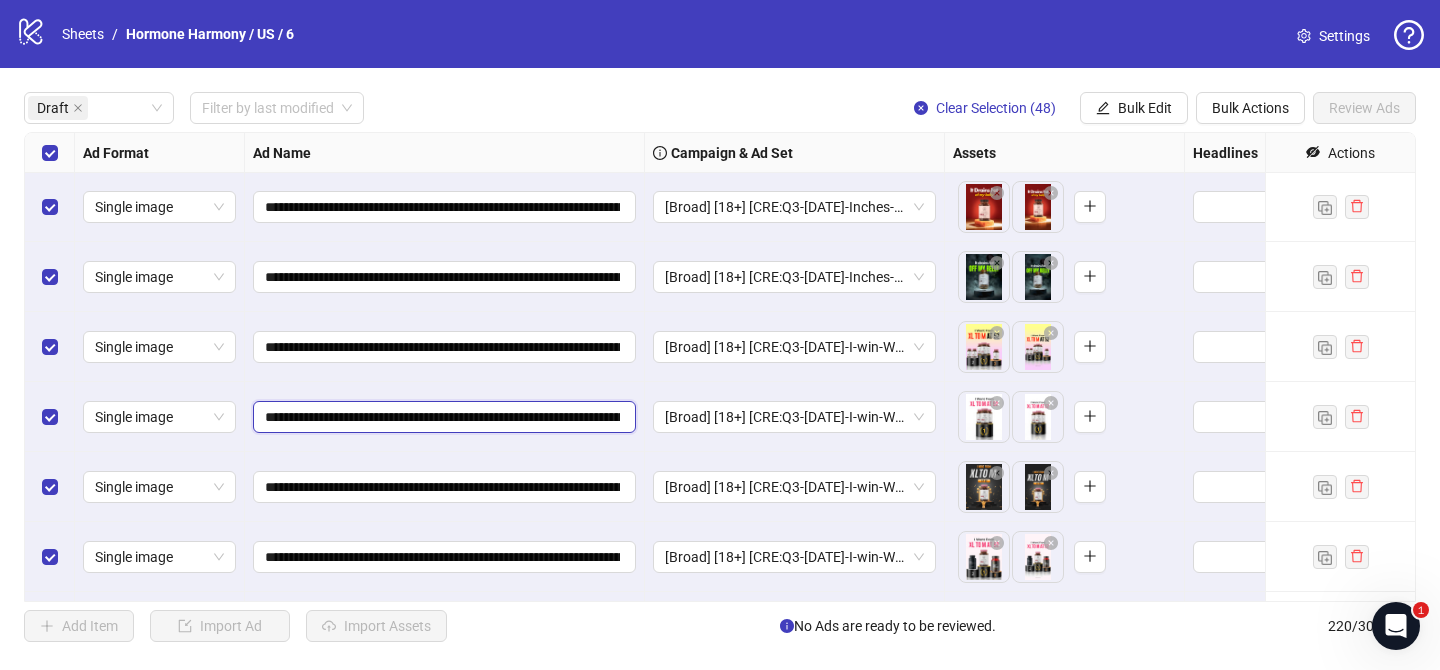 click on "**********" at bounding box center (442, 417) 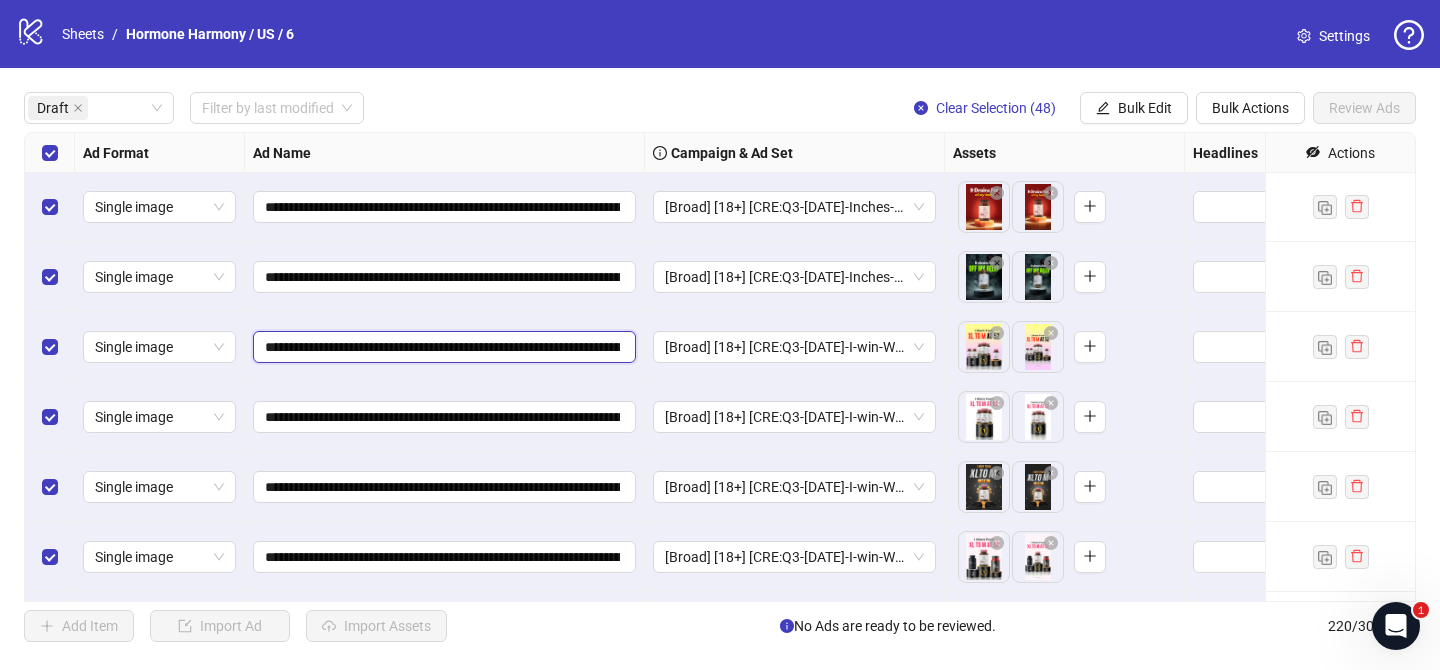 click on "**********" at bounding box center (442, 347) 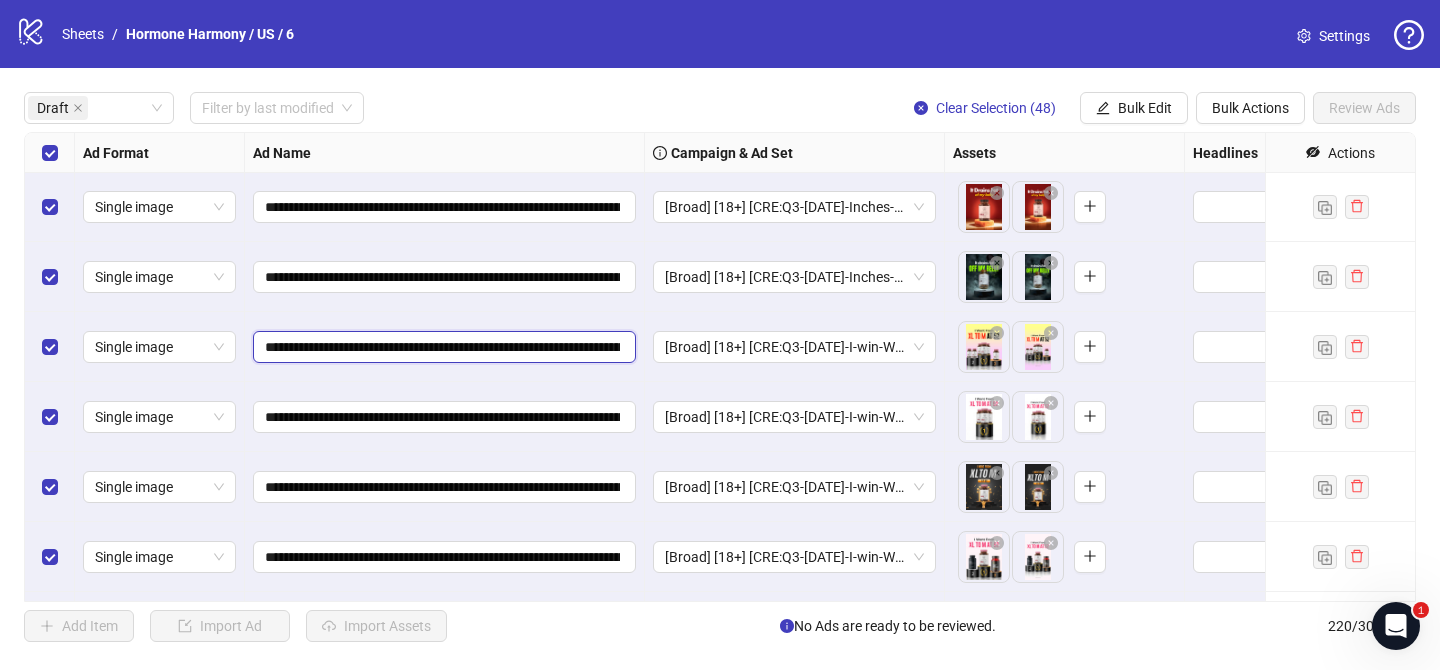 click on "**********" at bounding box center [442, 347] 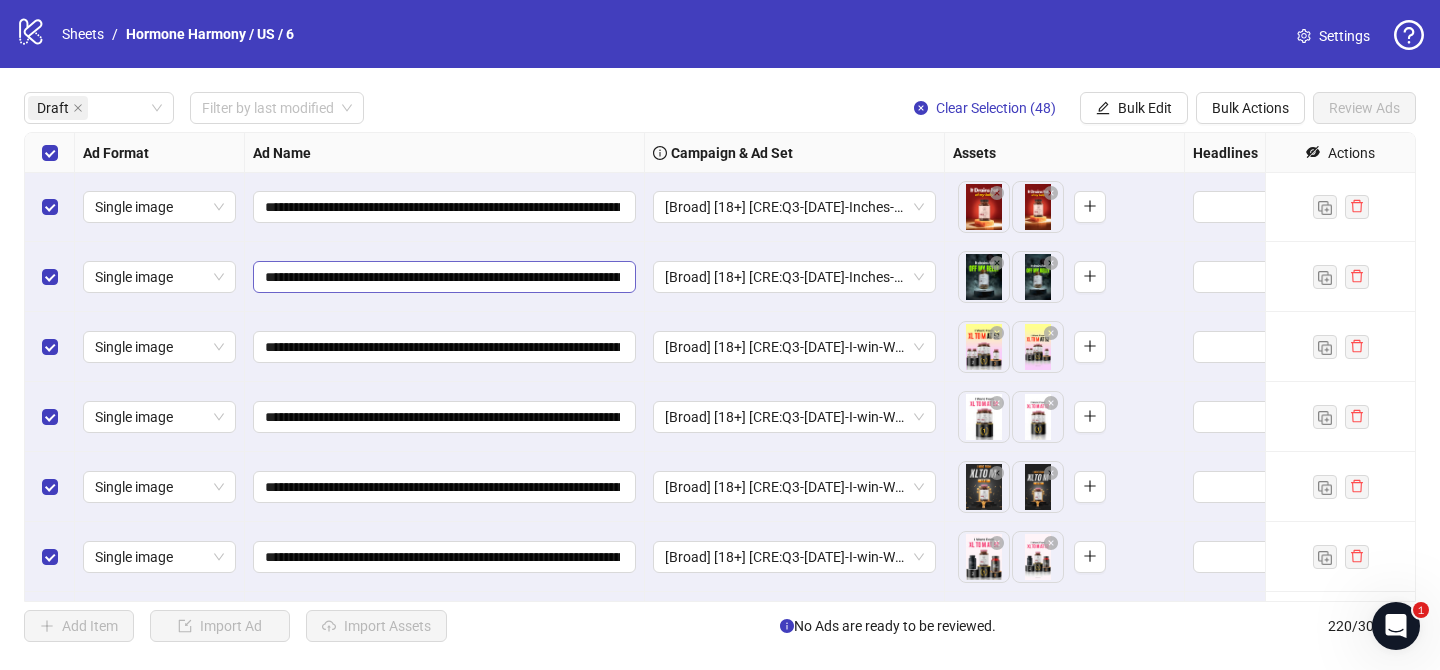 click on "**********" at bounding box center [444, 277] 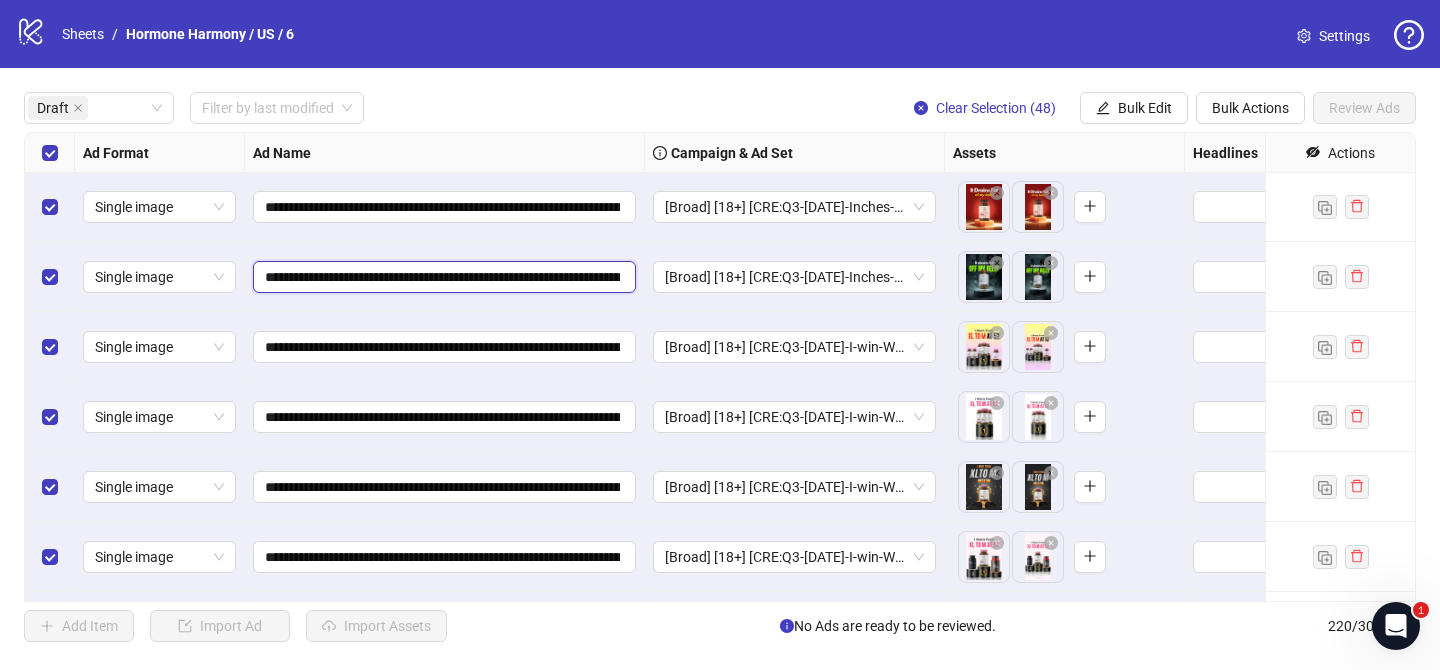 scroll, scrollTop: 0, scrollLeft: 1000, axis: horizontal 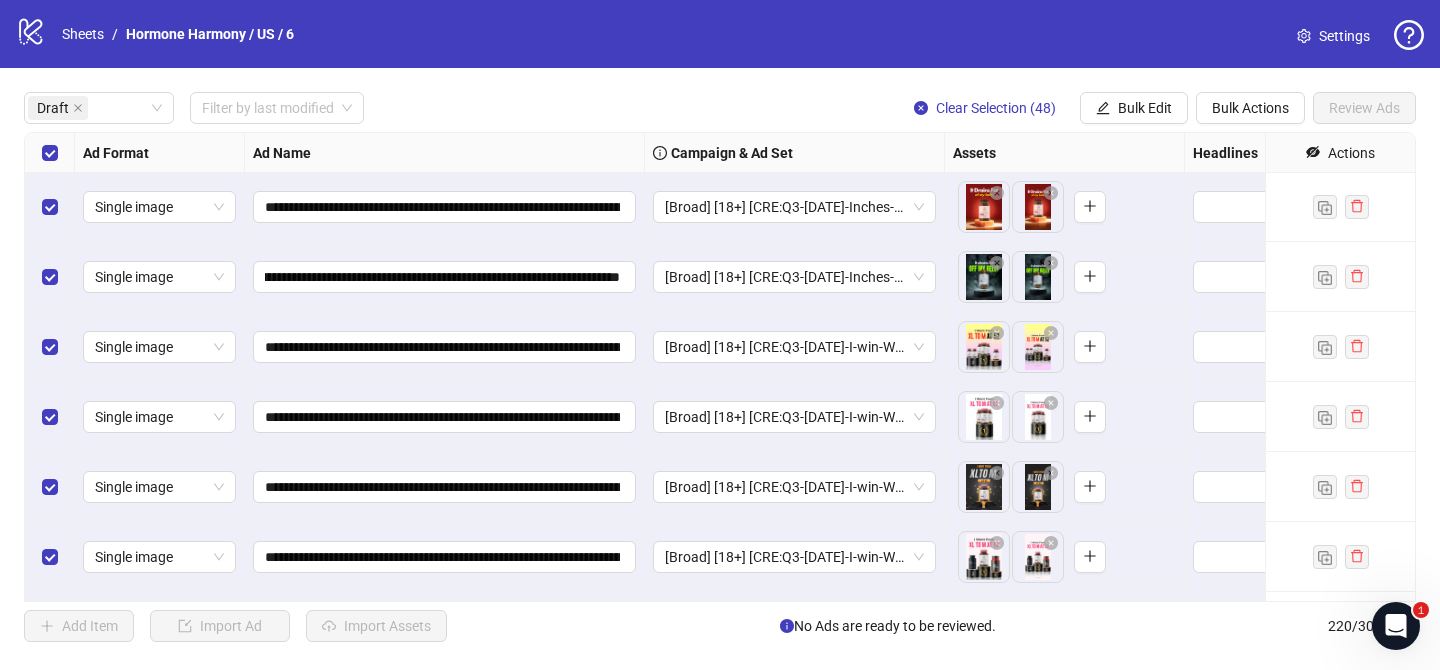 click on "**********" at bounding box center (445, 277) 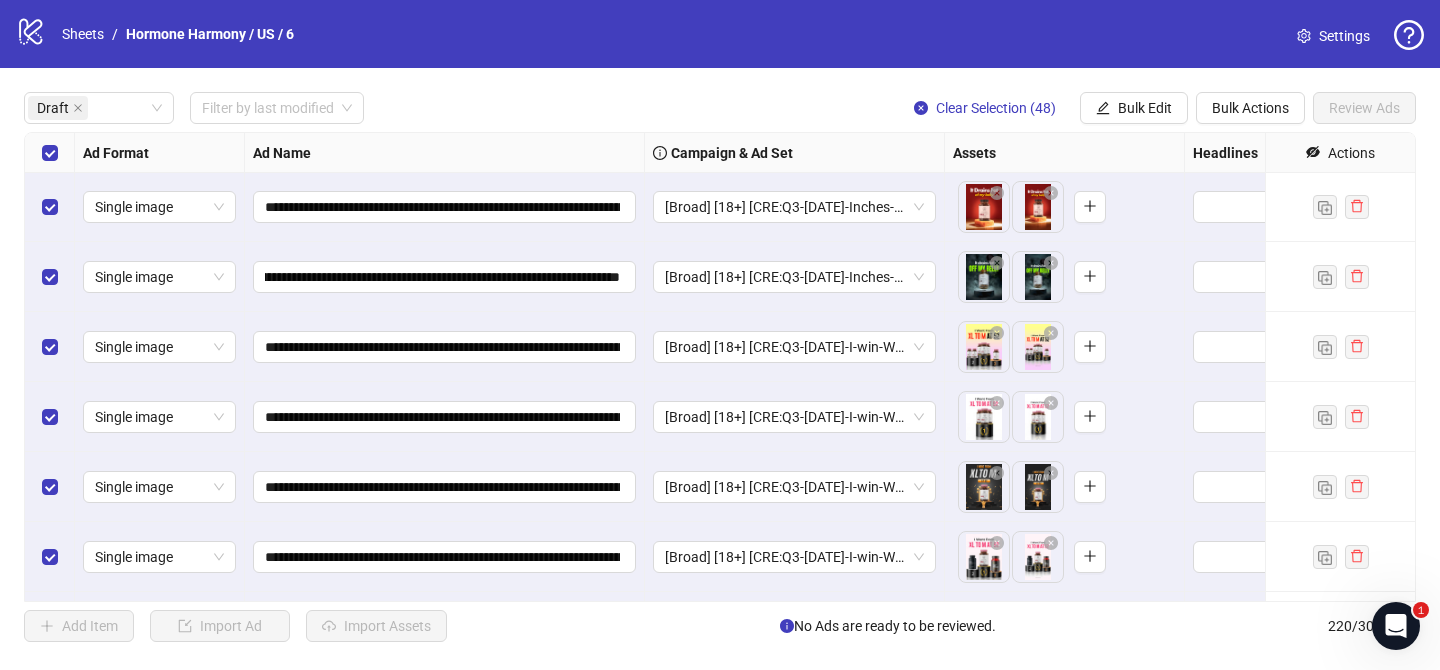scroll, scrollTop: 0, scrollLeft: 0, axis: both 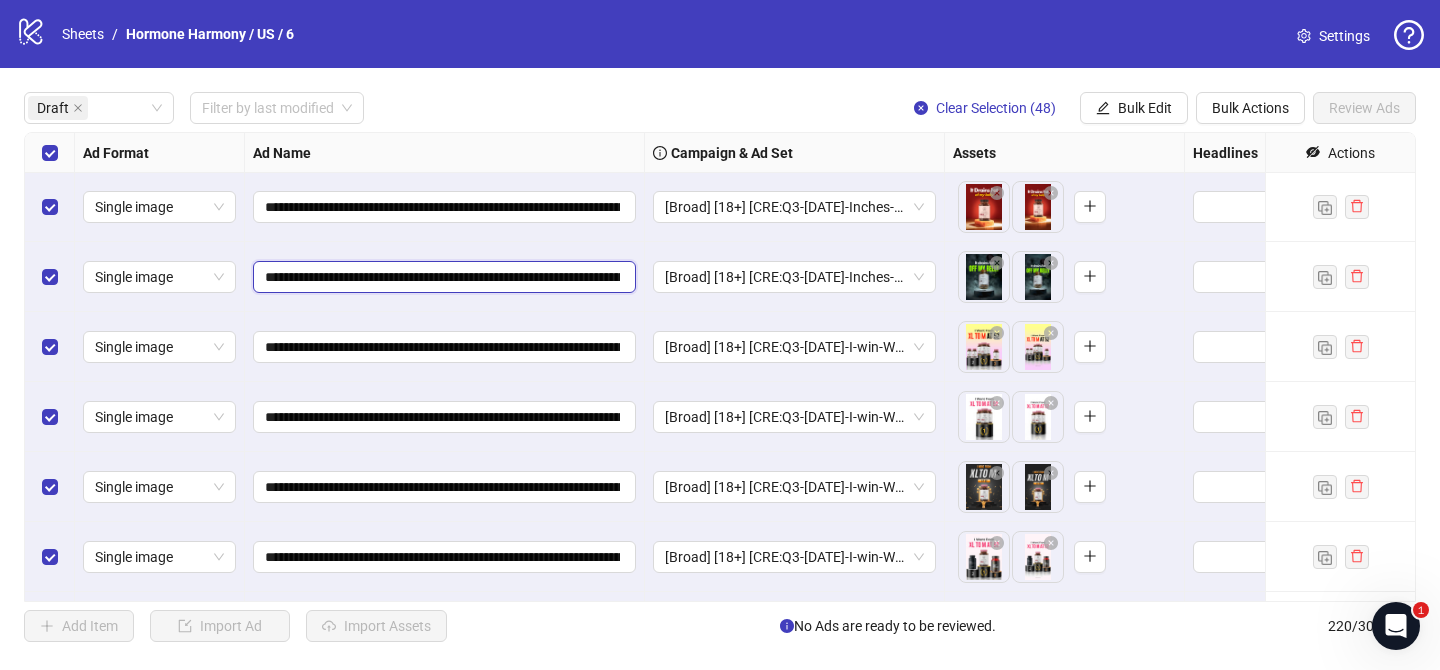 click on "**********" at bounding box center (442, 277) 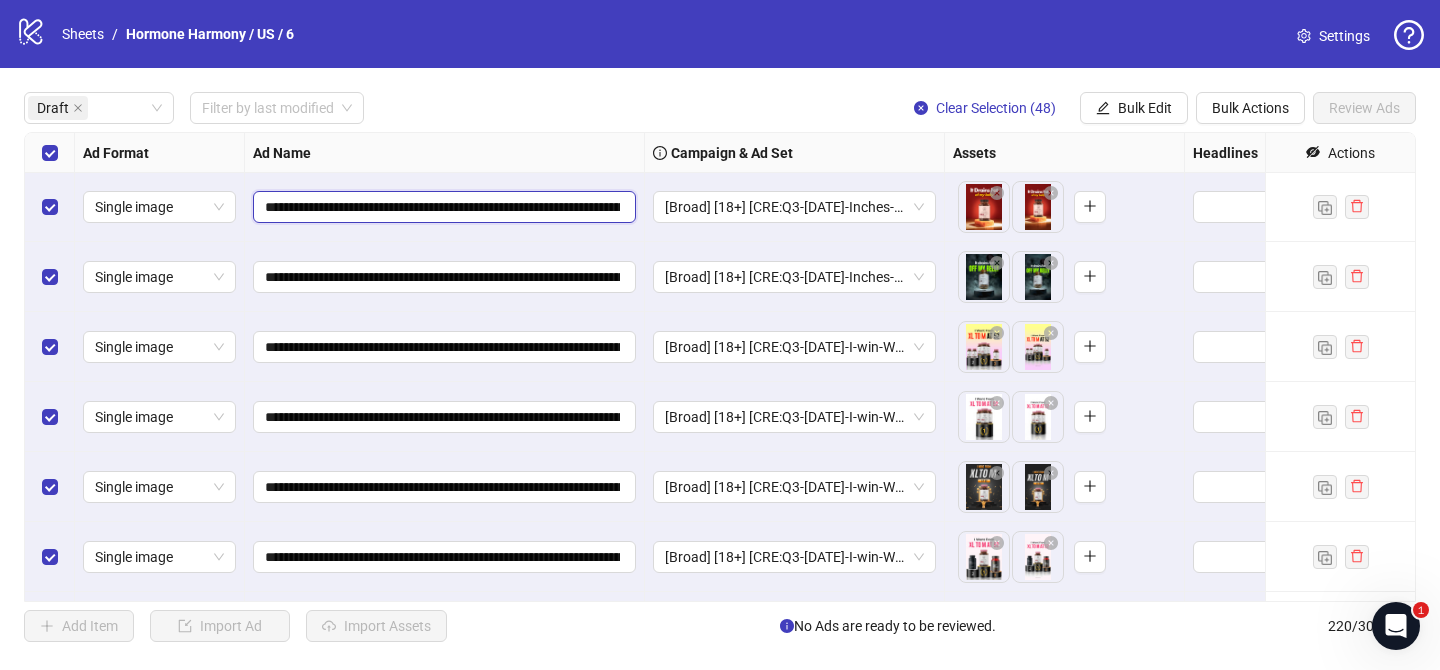 click on "**********" at bounding box center [442, 207] 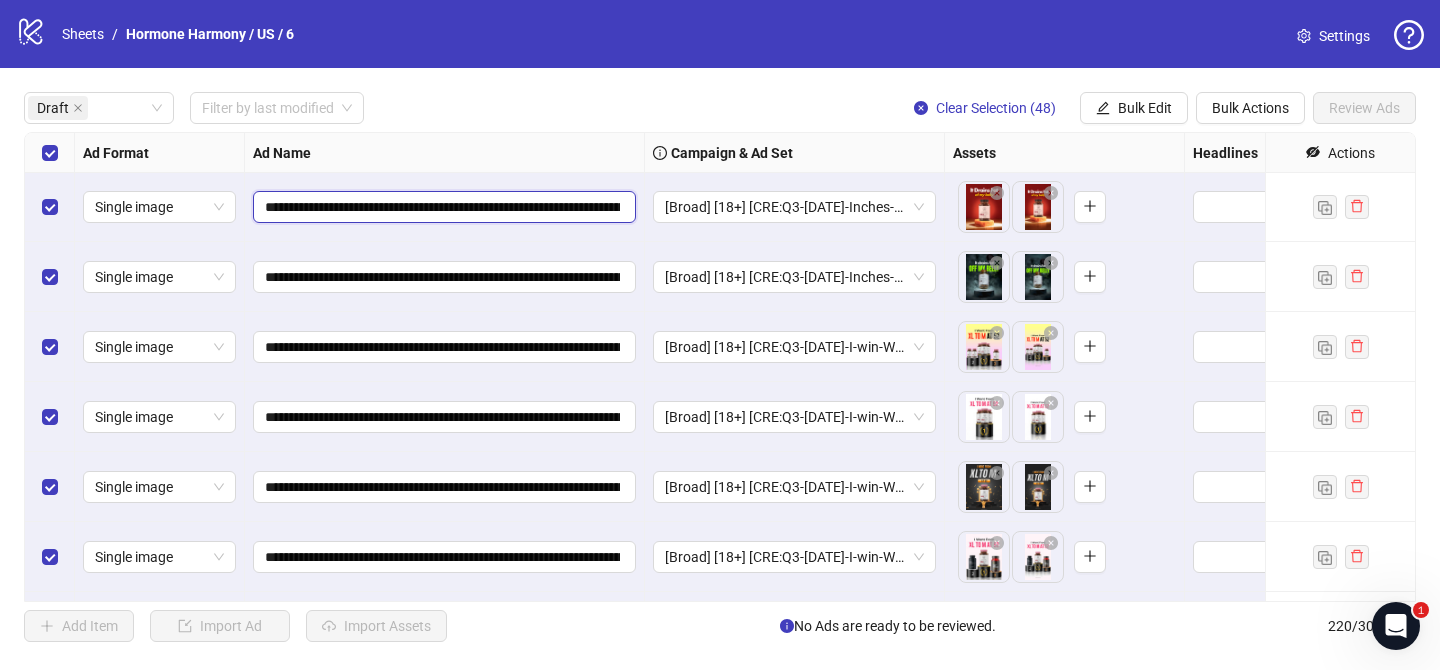 click on "**********" at bounding box center [442, 207] 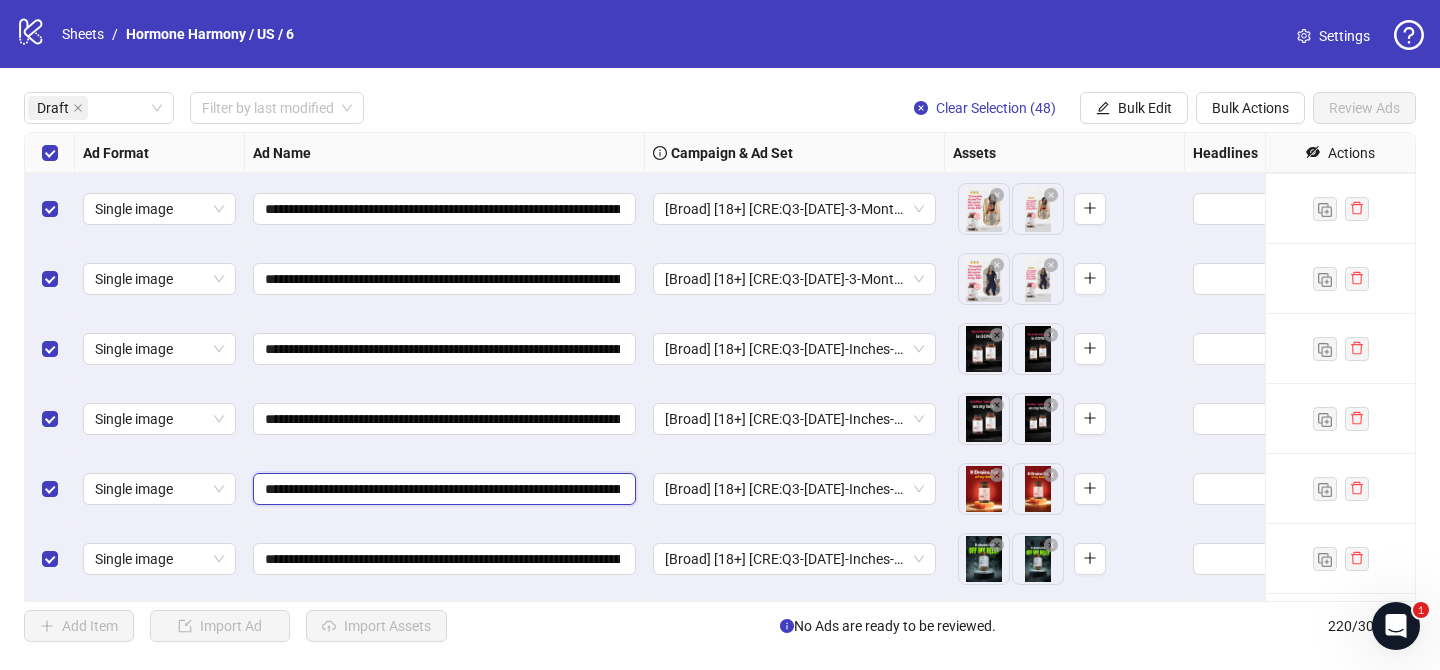 scroll, scrollTop: 1938, scrollLeft: 0, axis: vertical 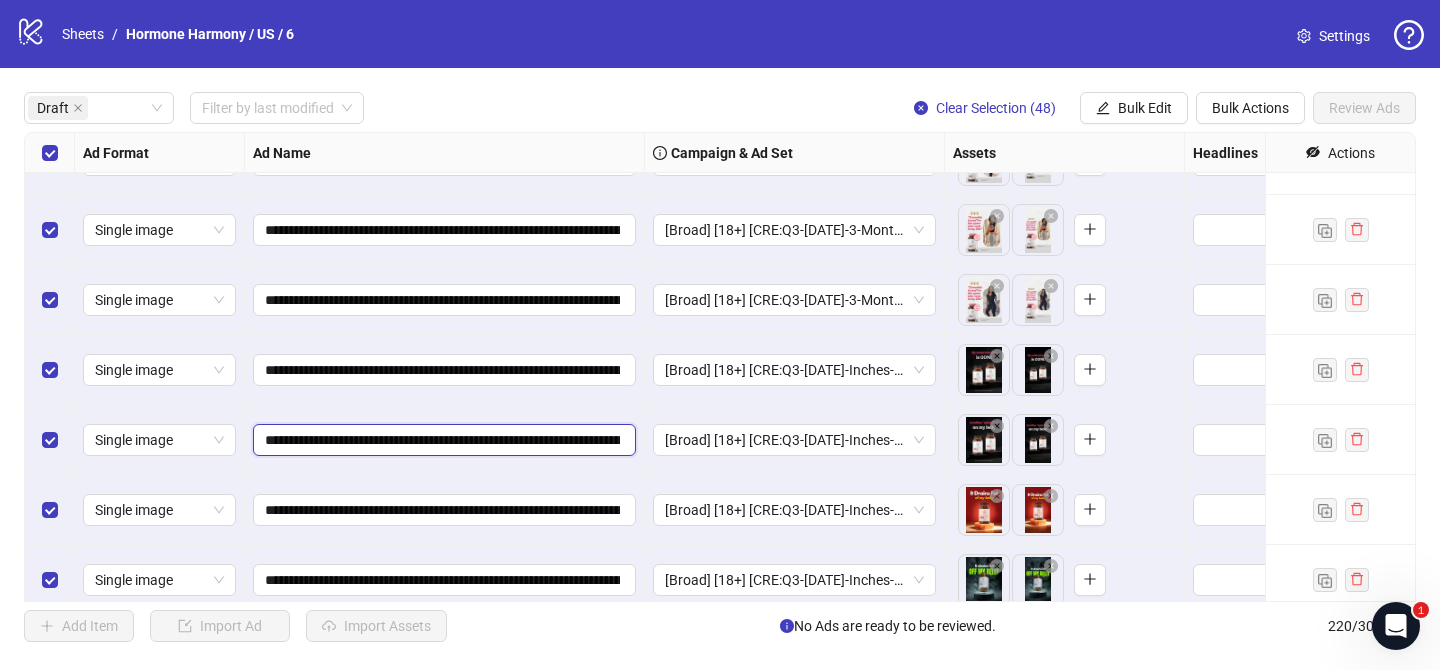 click on "**********" at bounding box center [442, 440] 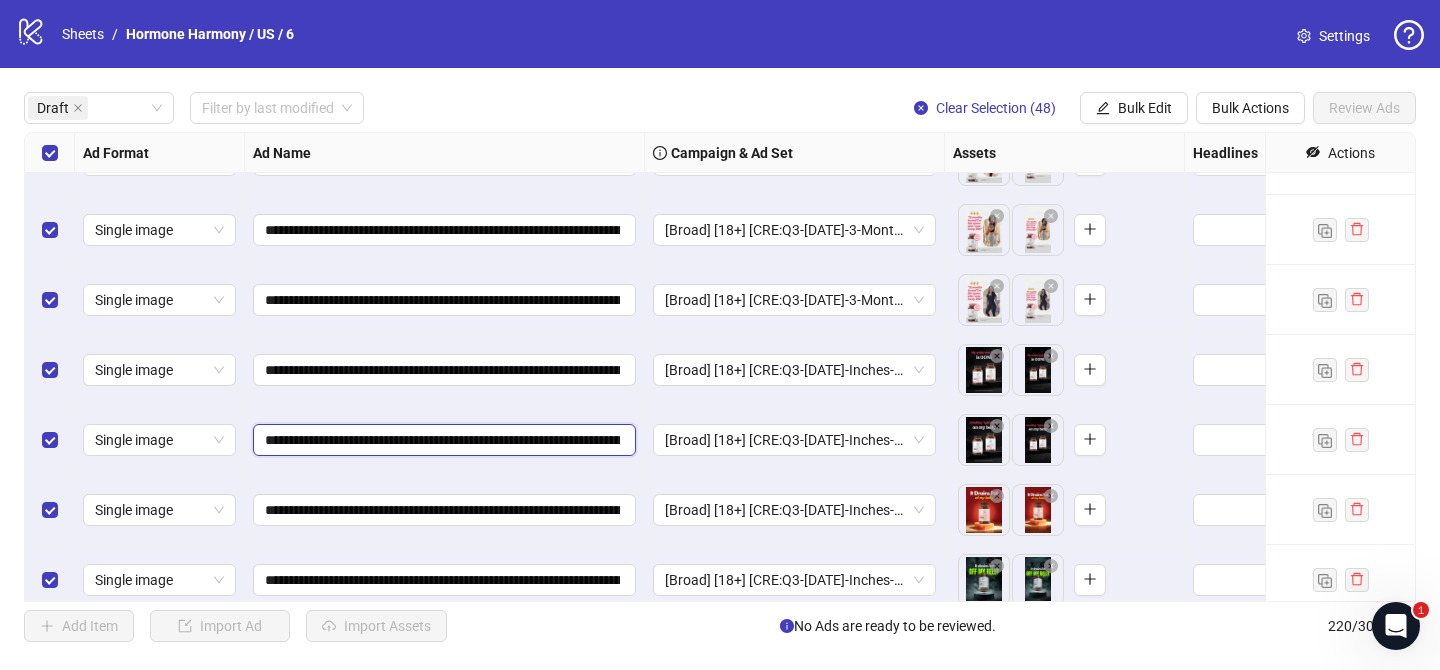click on "**********" at bounding box center [442, 440] 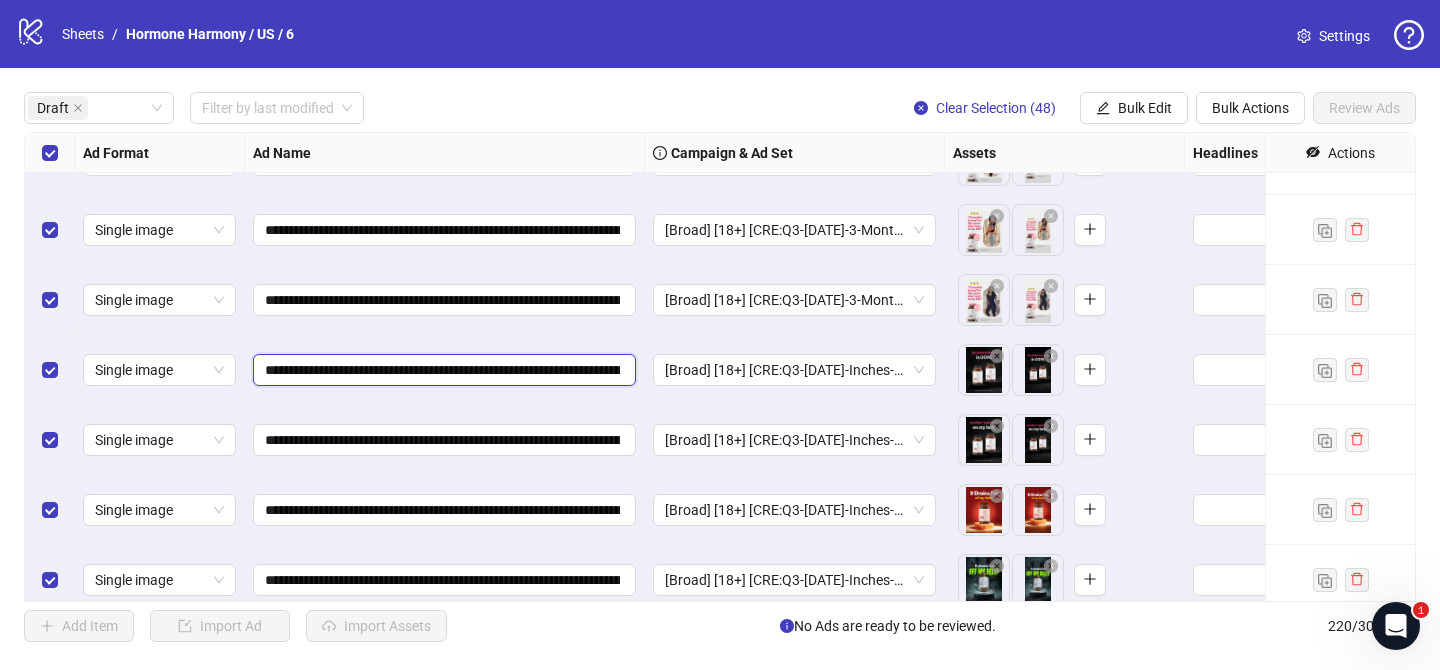 click on "**********" at bounding box center [442, 370] 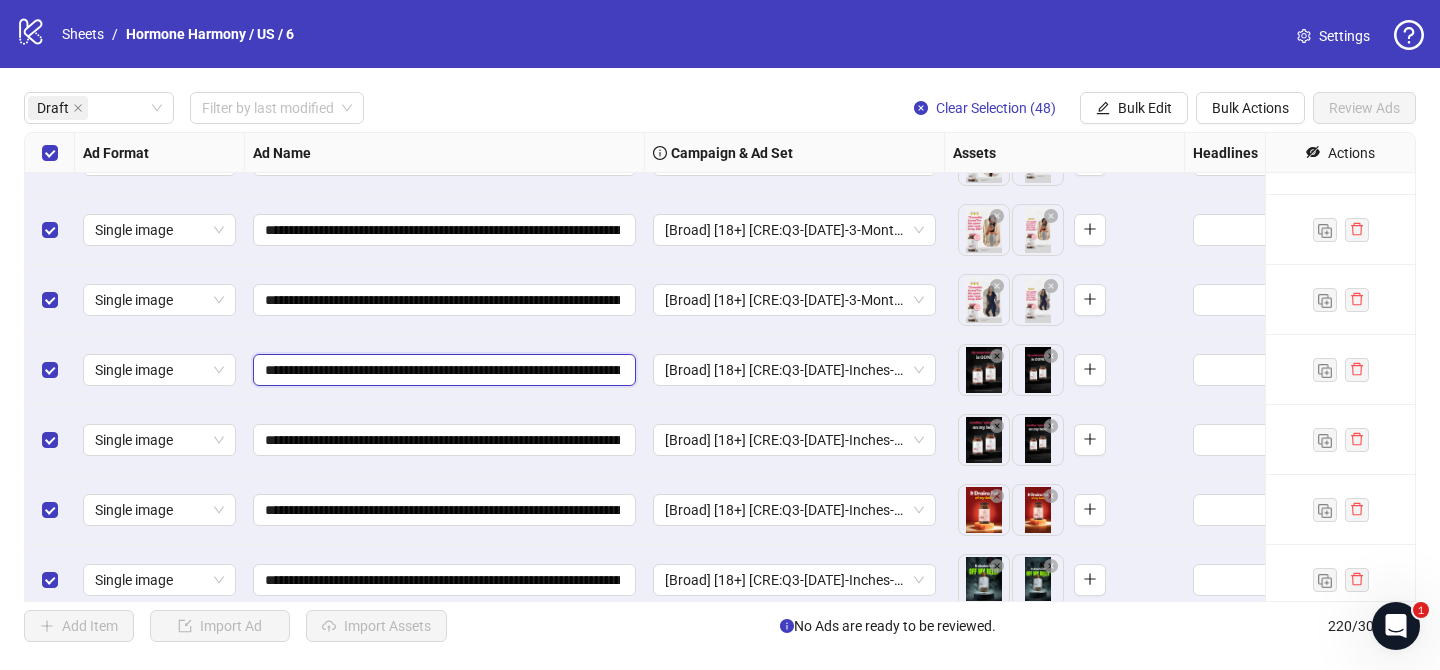 click on "**********" at bounding box center [442, 370] 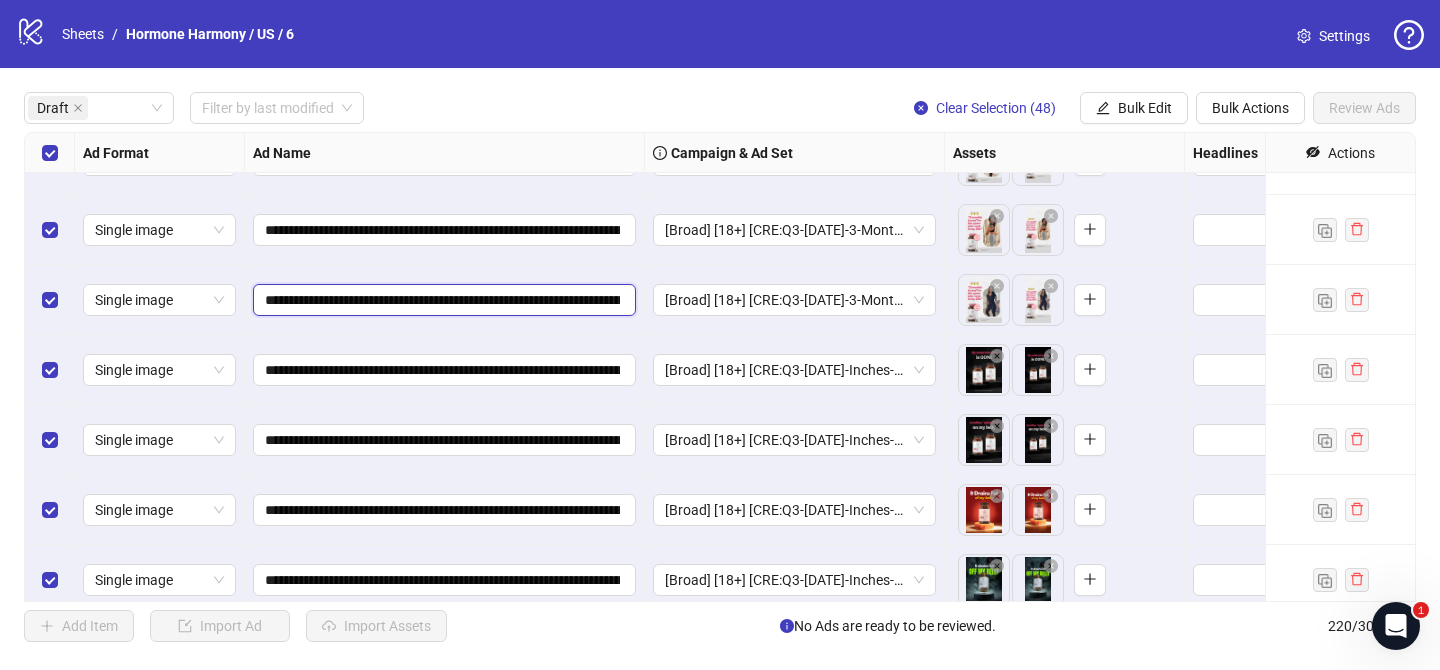 click on "**********" at bounding box center (442, 300) 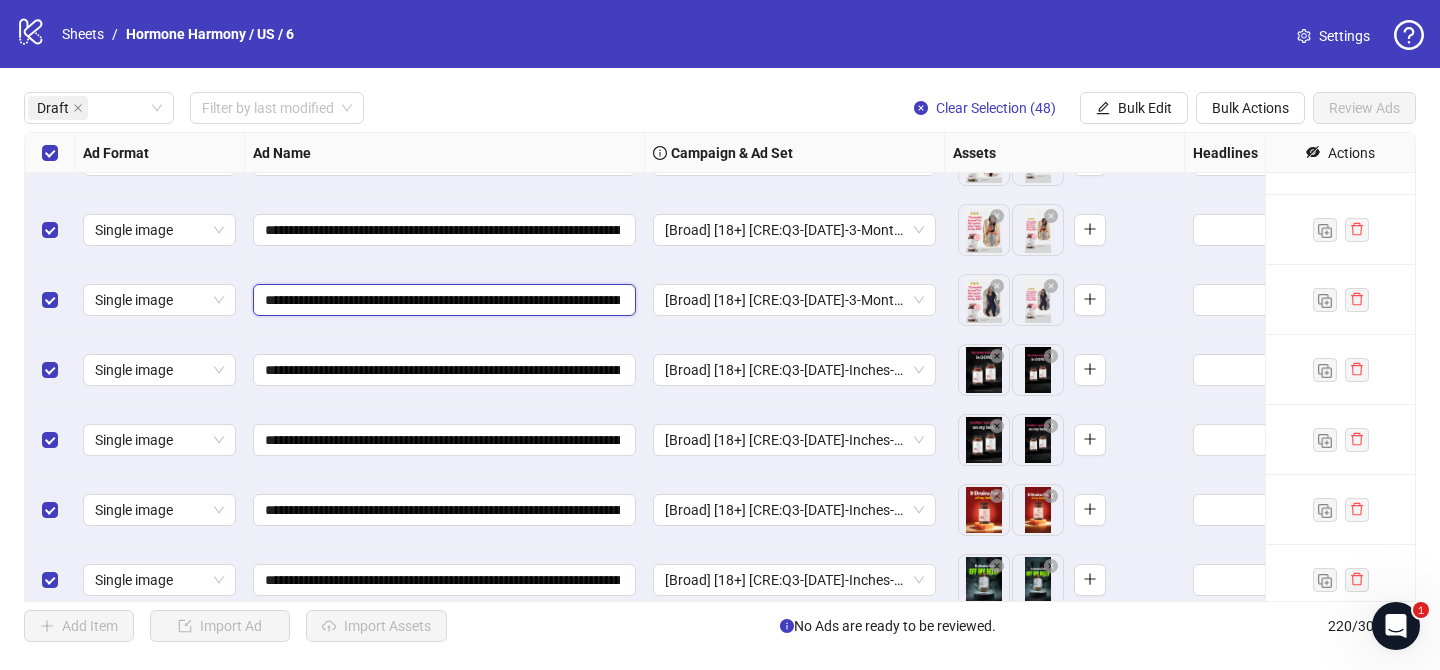 click on "**********" at bounding box center (442, 300) 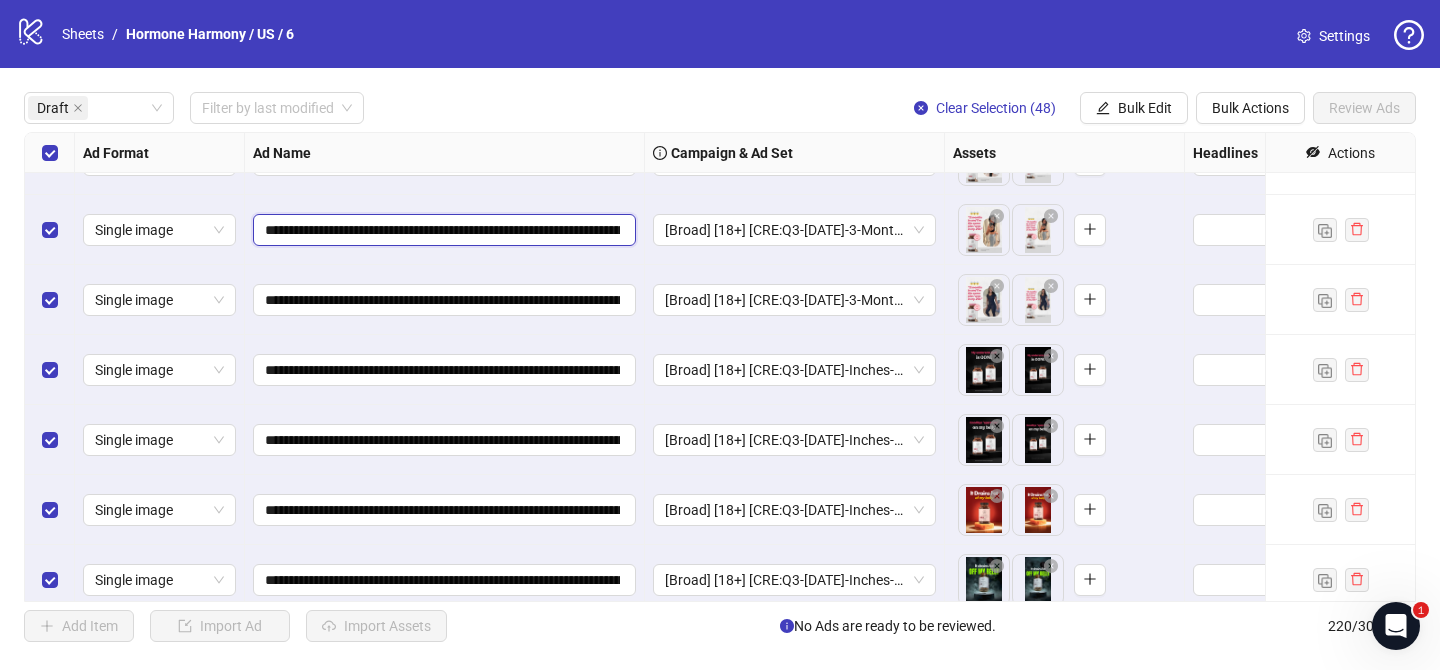 click on "**********" at bounding box center (442, 230) 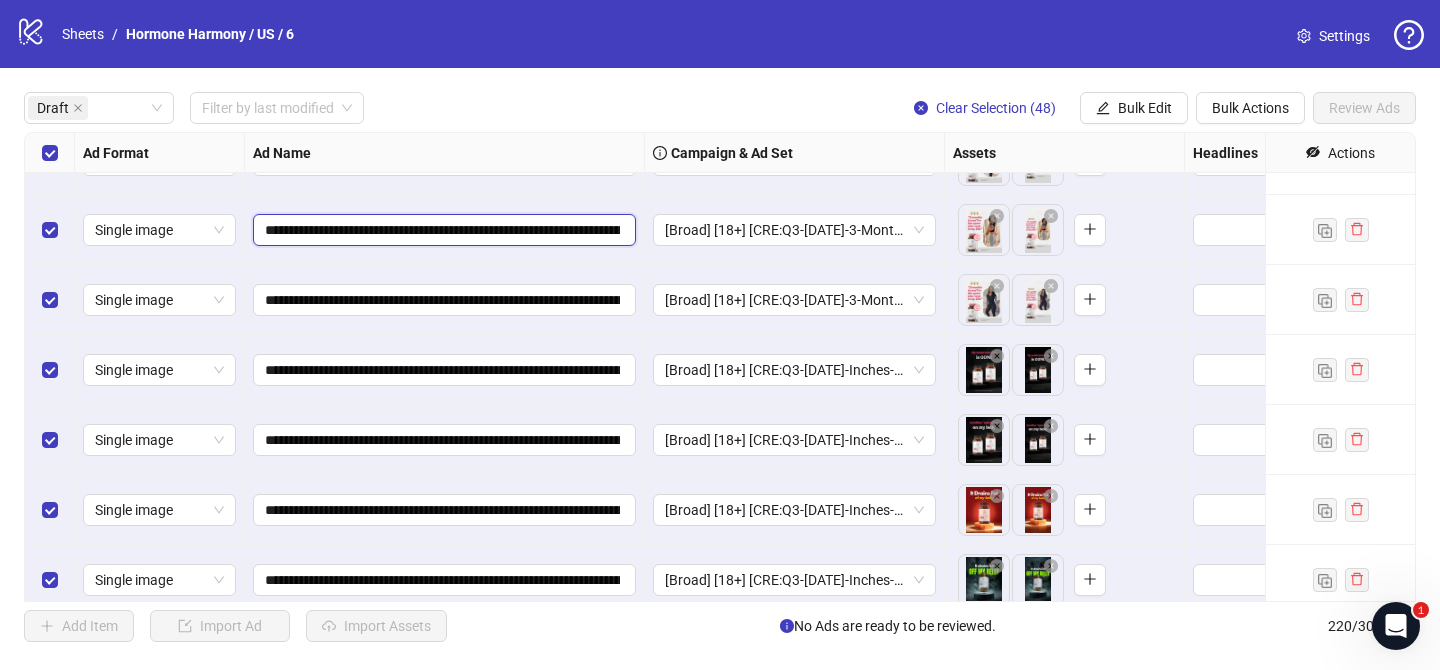 click on "**********" at bounding box center [442, 230] 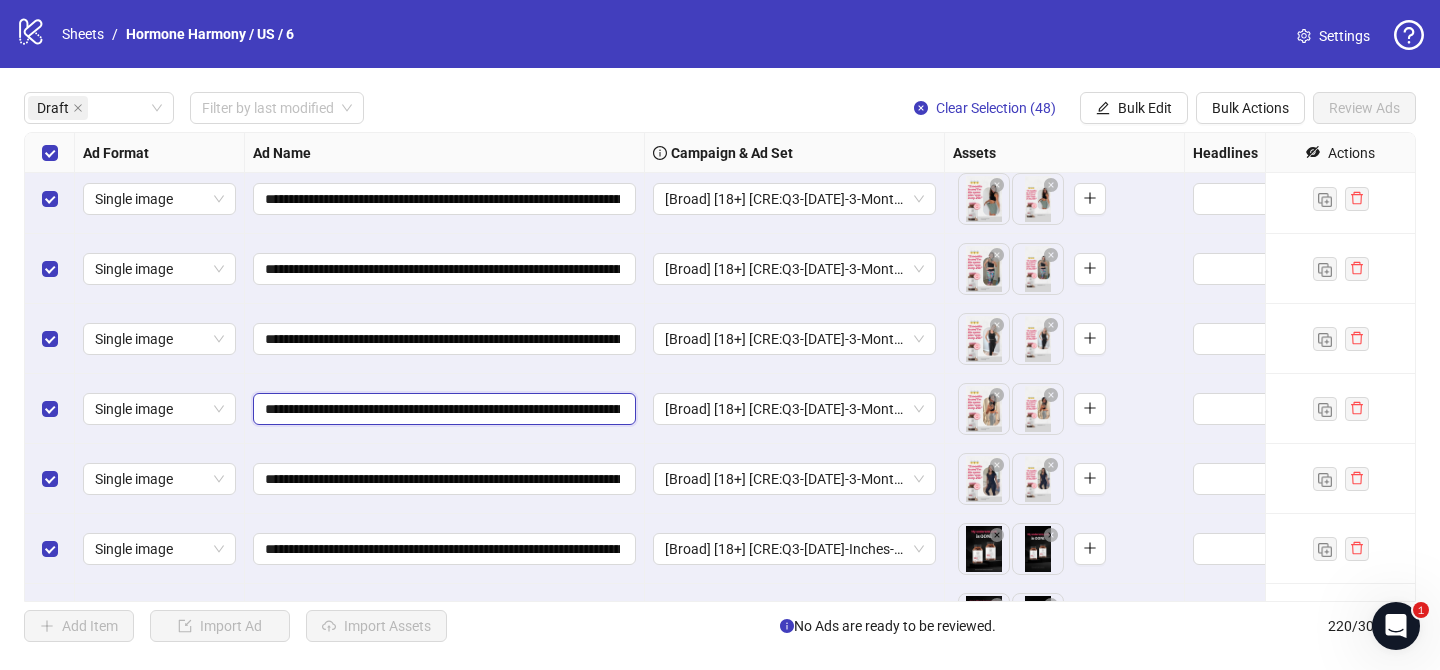 scroll, scrollTop: 1760, scrollLeft: 0, axis: vertical 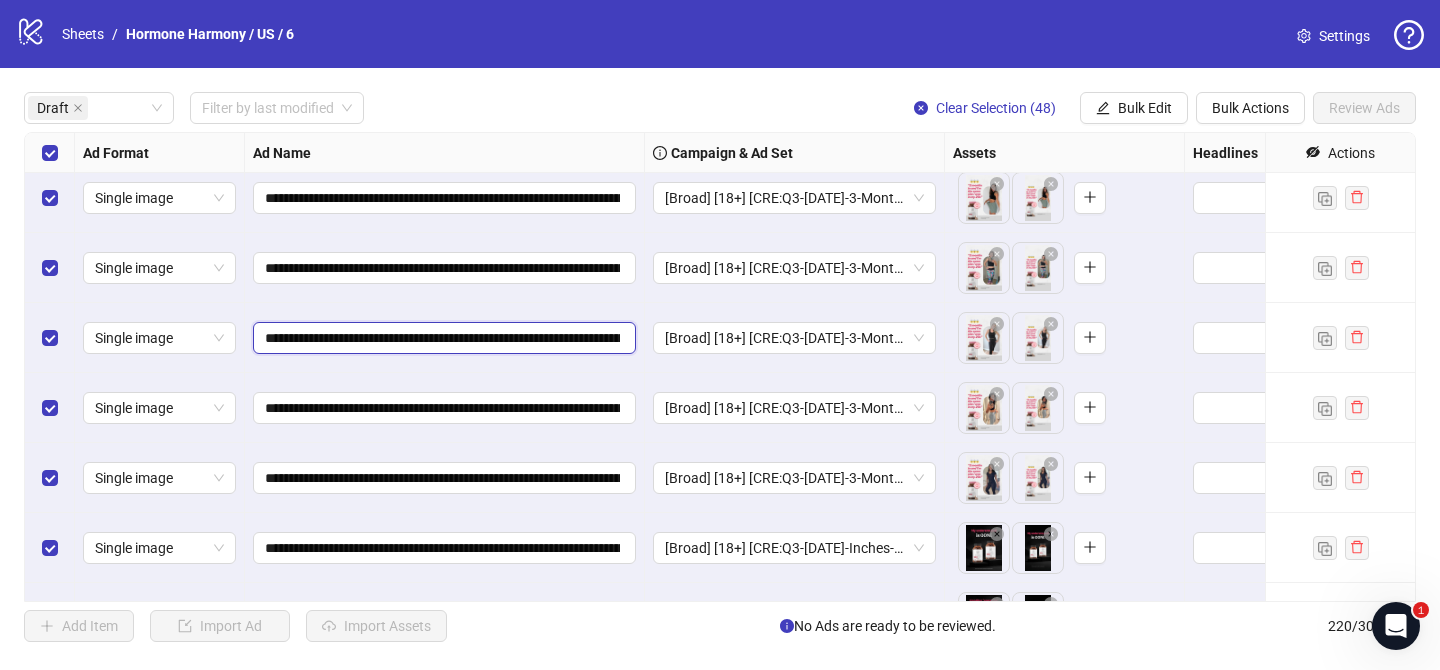 click on "**********" at bounding box center [442, 338] 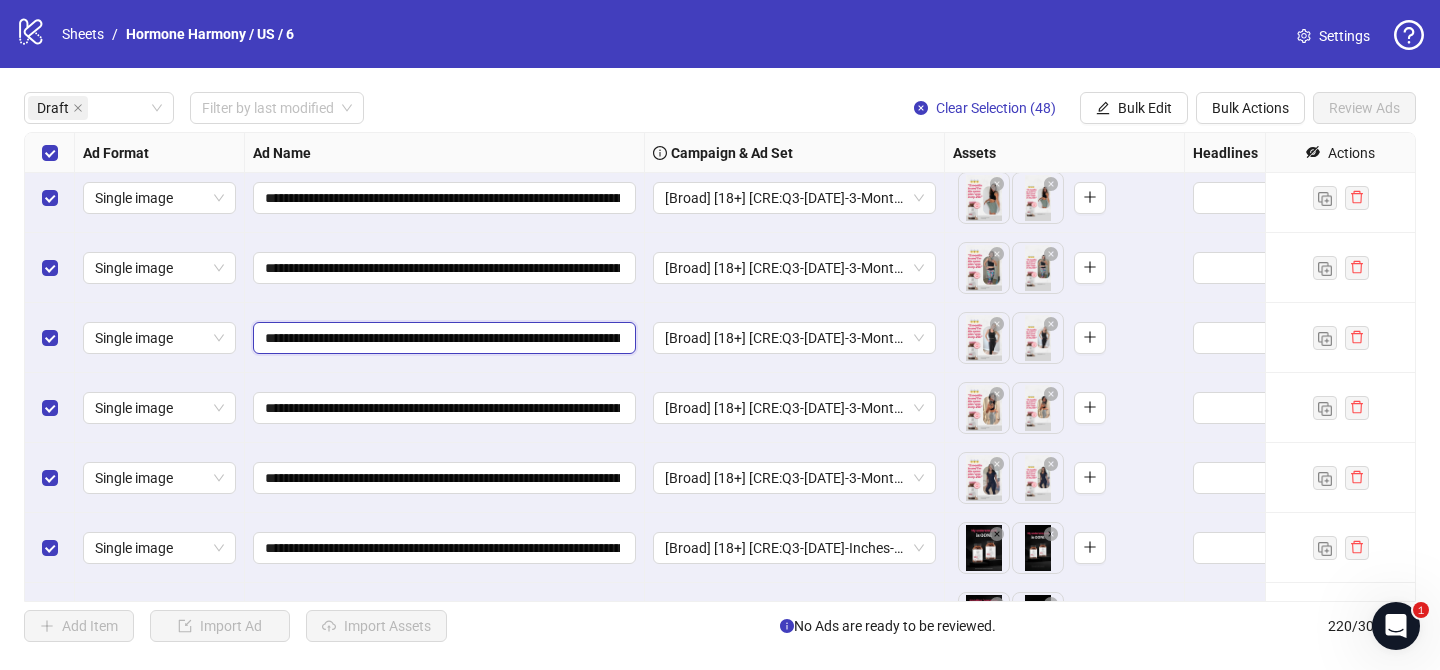 click on "**********" at bounding box center [442, 338] 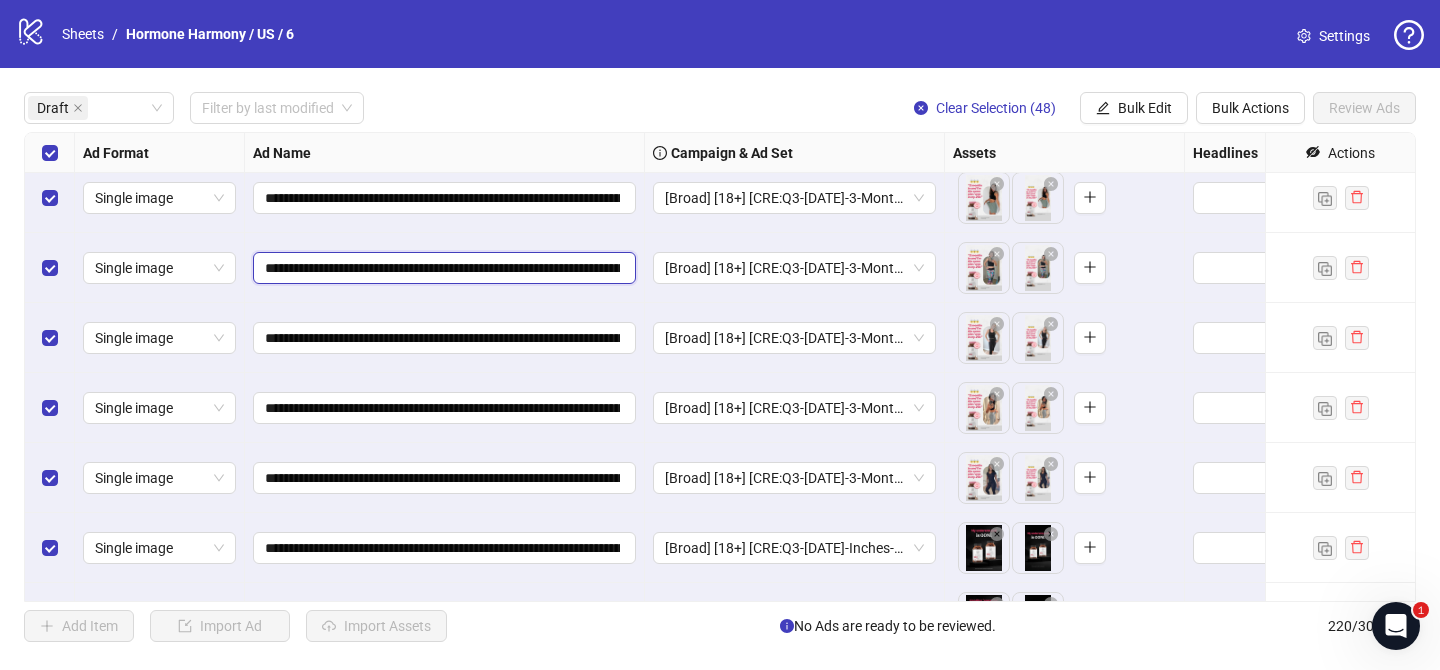 click on "**********" at bounding box center (442, 268) 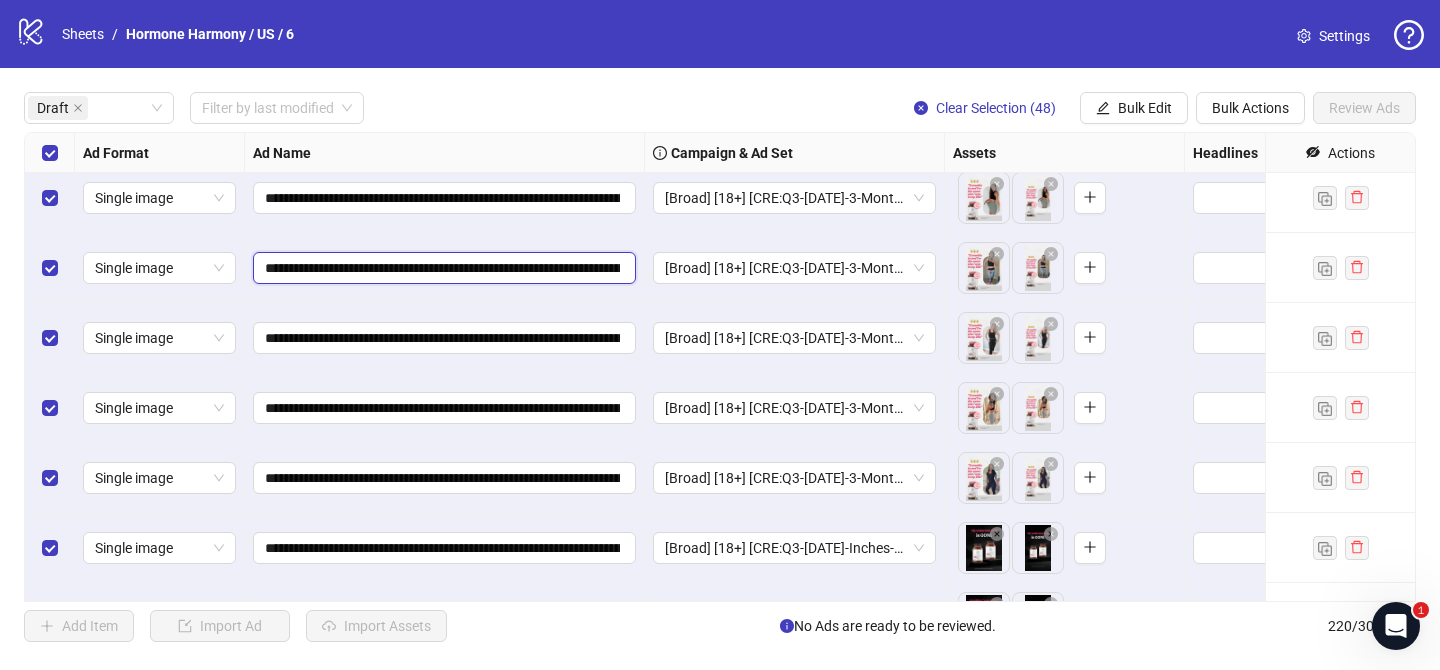 paste on "***" 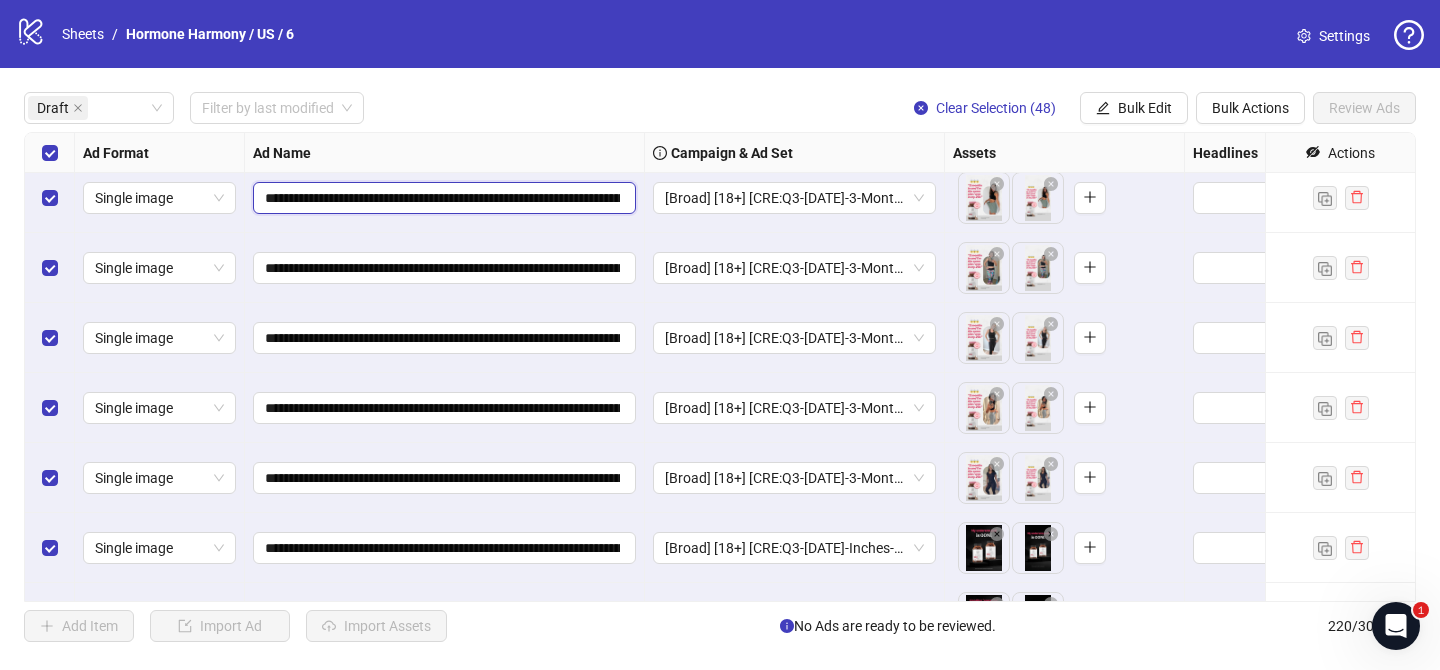 click on "**********" at bounding box center [442, 198] 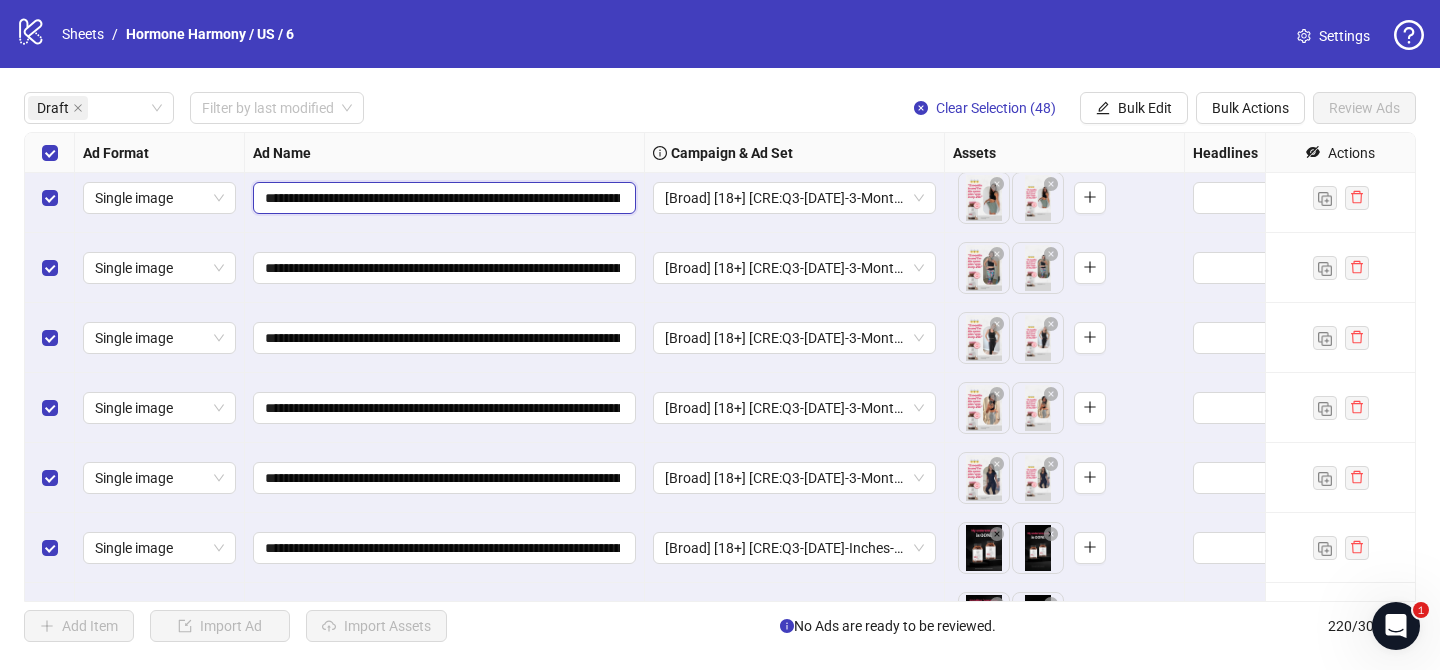 paste on "***" 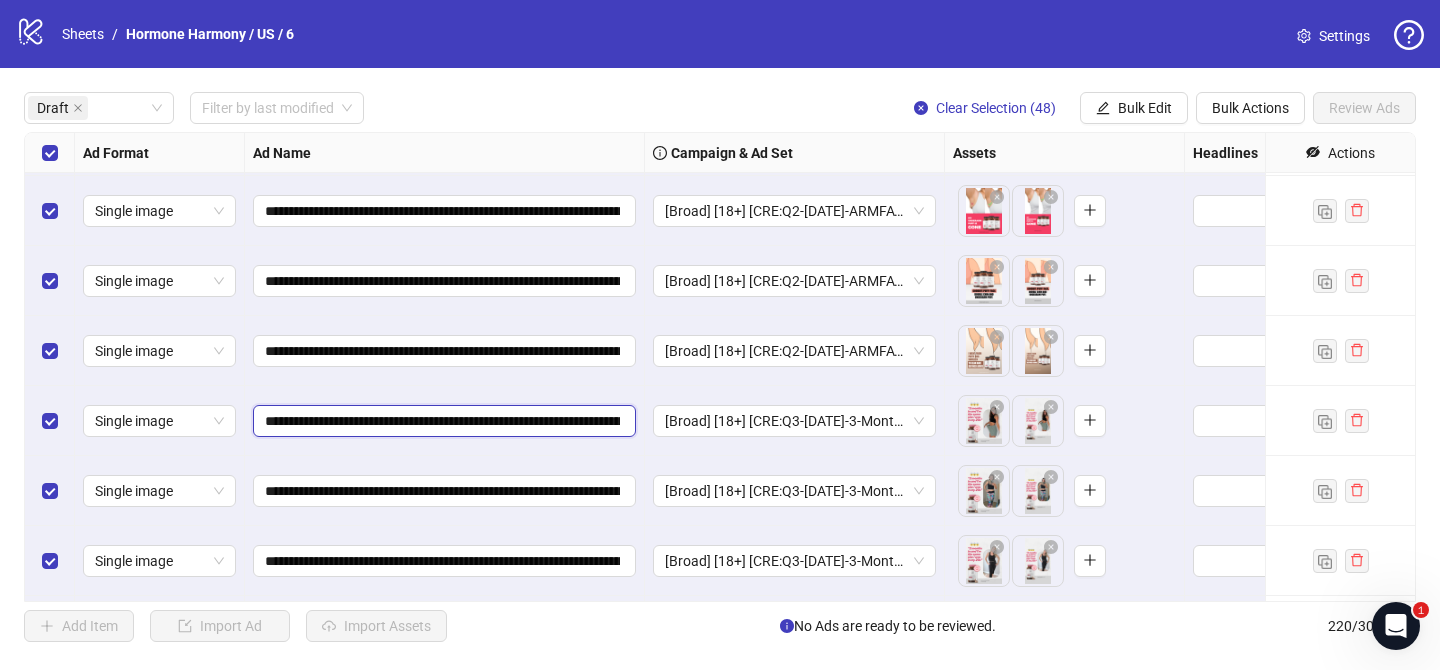 scroll, scrollTop: 1538, scrollLeft: 0, axis: vertical 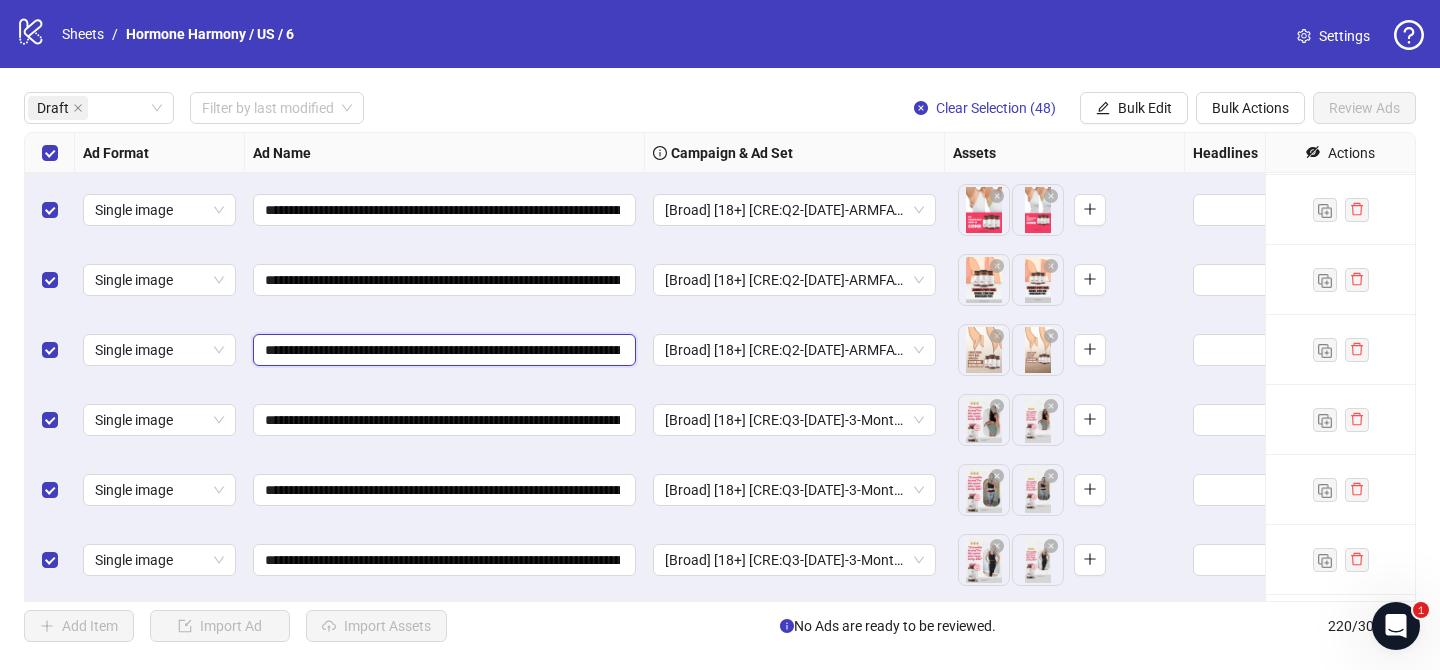 click on "**********" at bounding box center (442, 350) 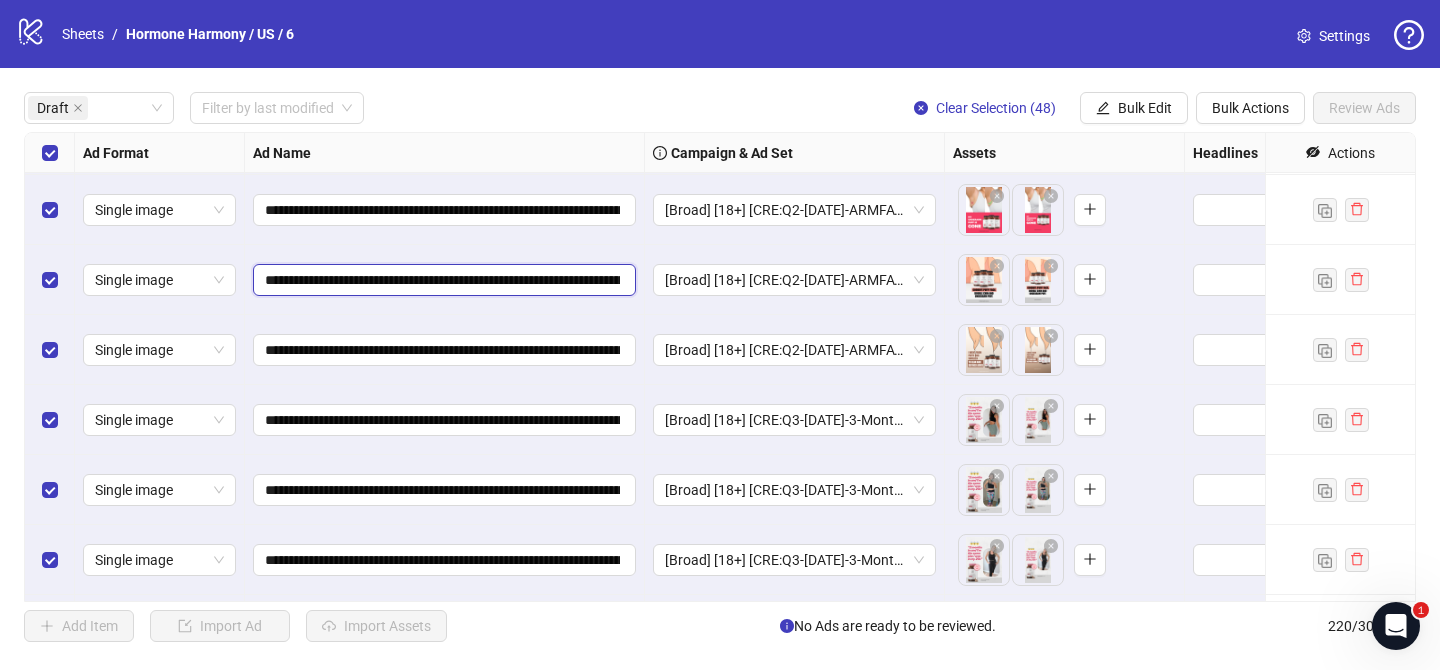 click on "**********" at bounding box center (442, 280) 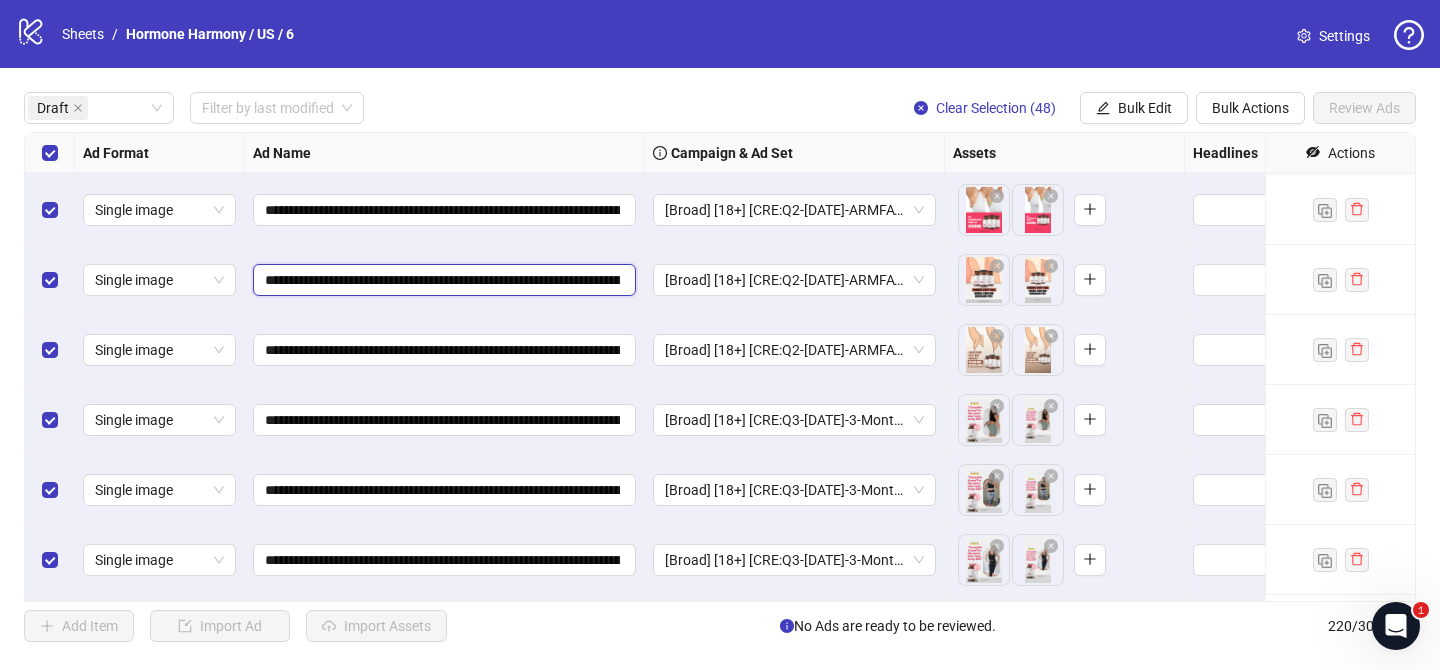 click on "**********" at bounding box center (442, 280) 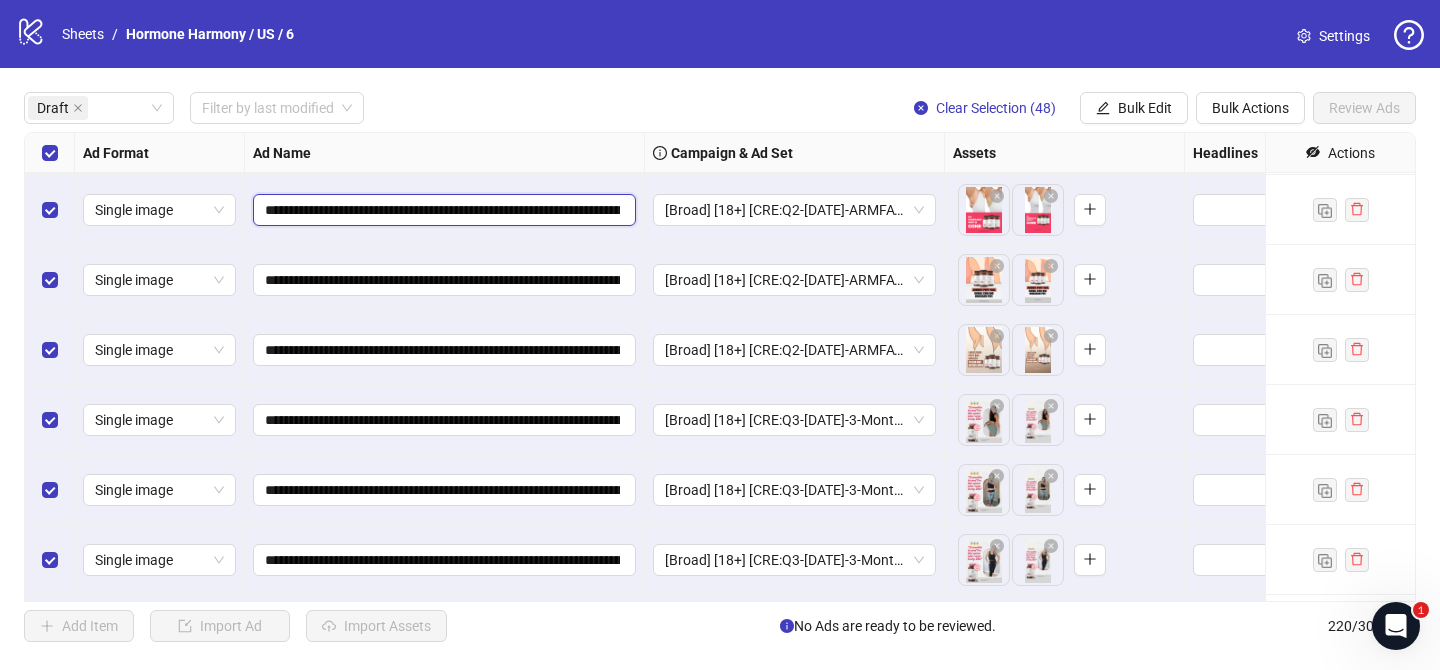 click on "**********" at bounding box center (442, 210) 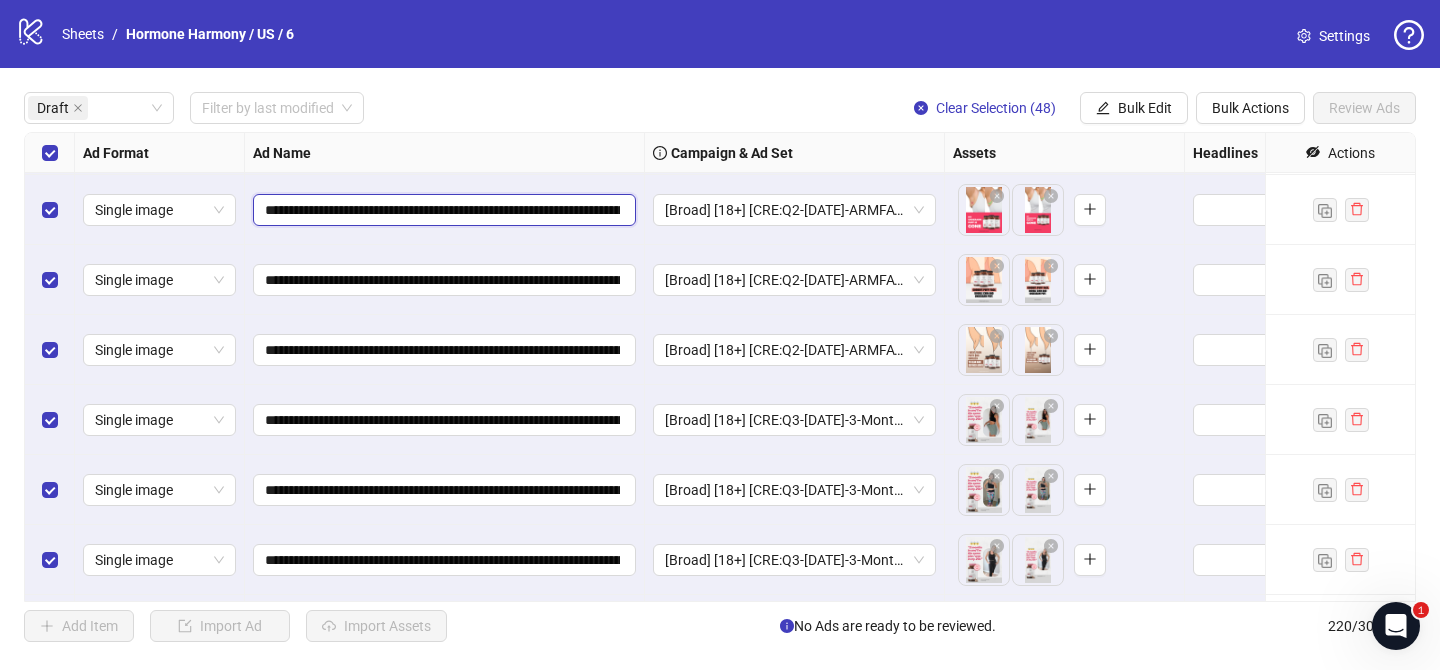 click on "**********" at bounding box center (442, 210) 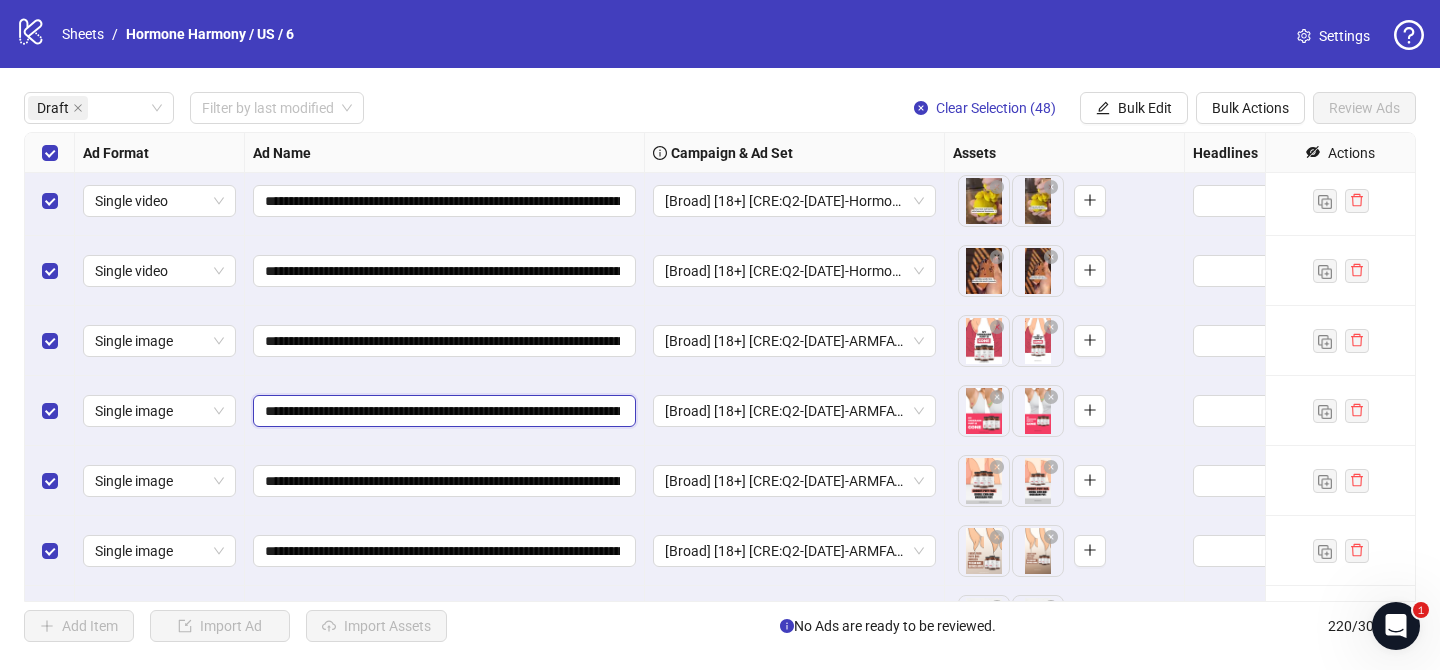 scroll, scrollTop: 1314, scrollLeft: 0, axis: vertical 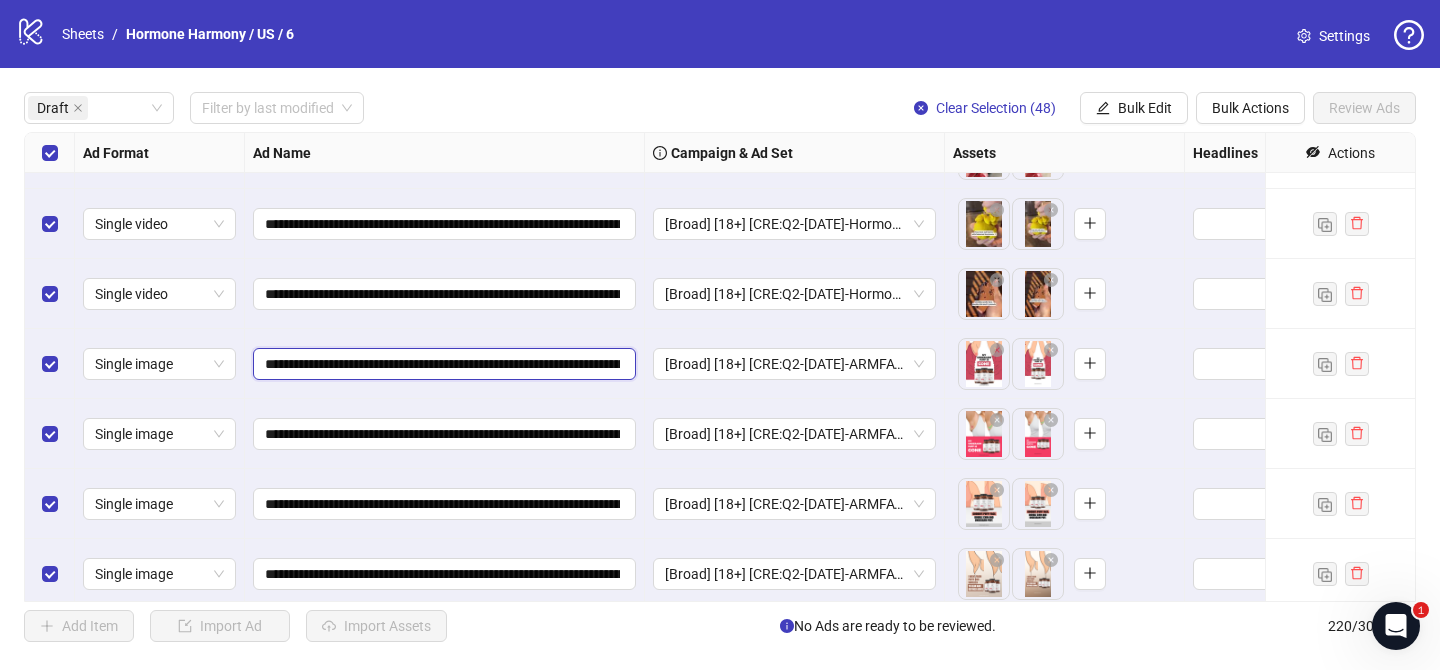 click on "**********" at bounding box center (442, 364) 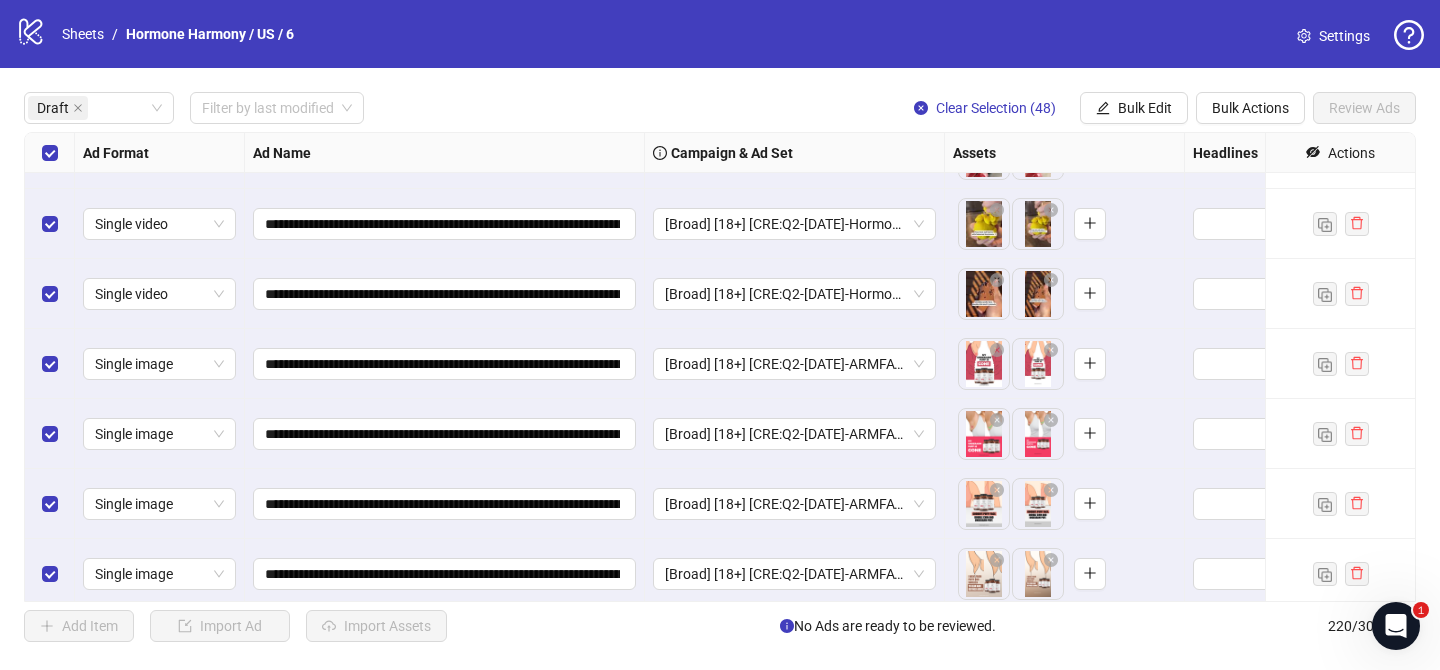 click on "Draft   Filter by last modified Clear Selection (48) Bulk Edit Bulk Actions Review Ads" at bounding box center [720, 108] 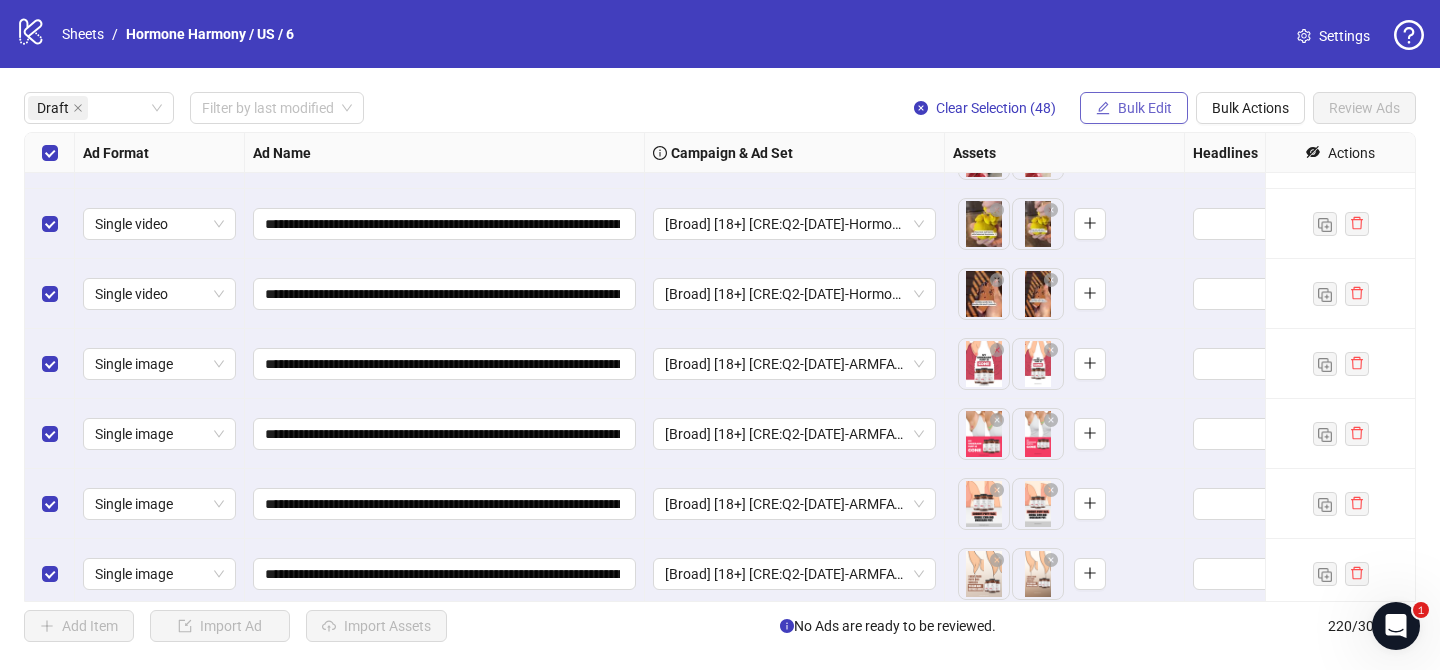 click on "Bulk Edit" at bounding box center (1145, 108) 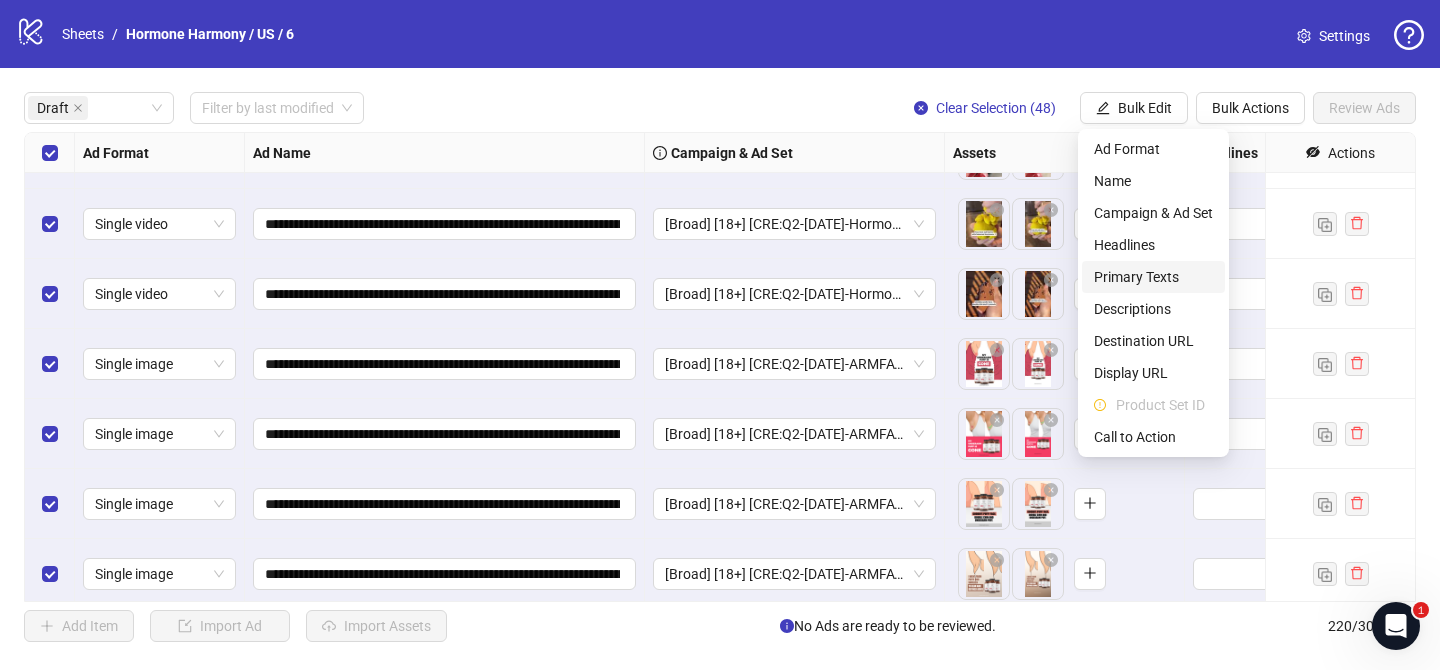 click on "Primary Texts" at bounding box center [1153, 277] 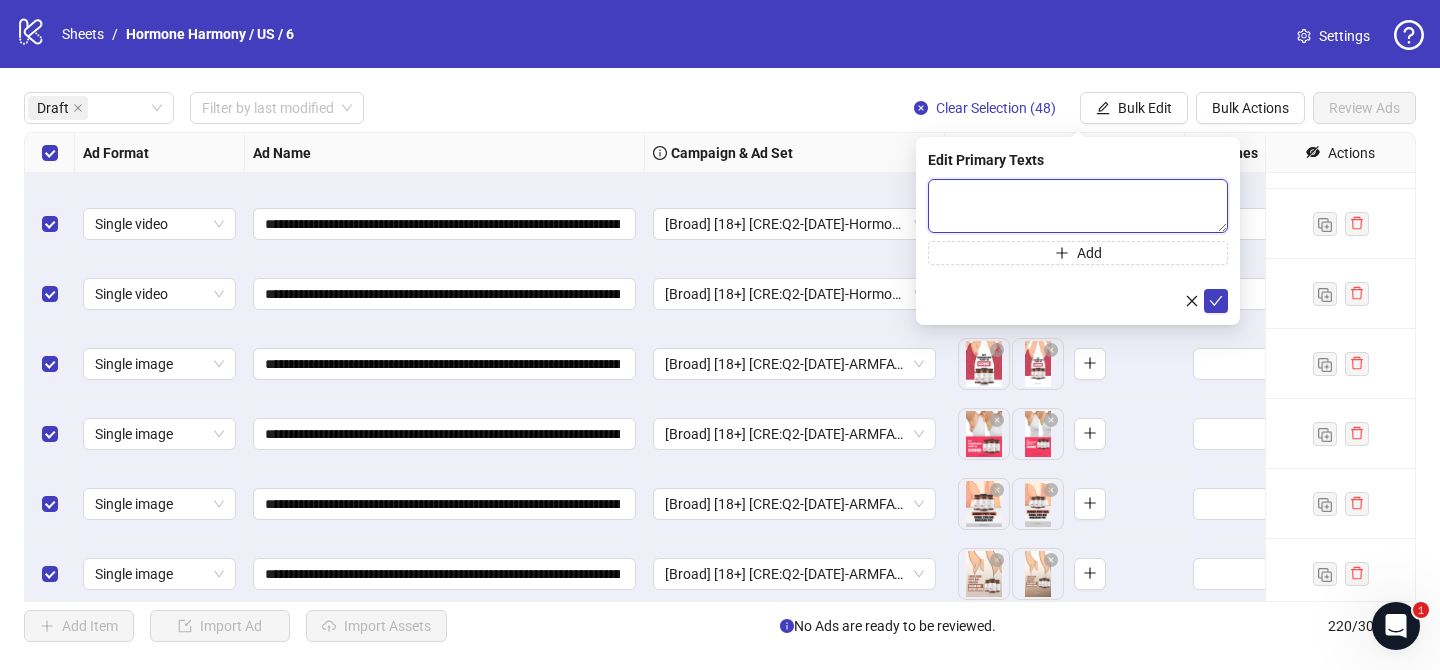 click at bounding box center (1078, 206) 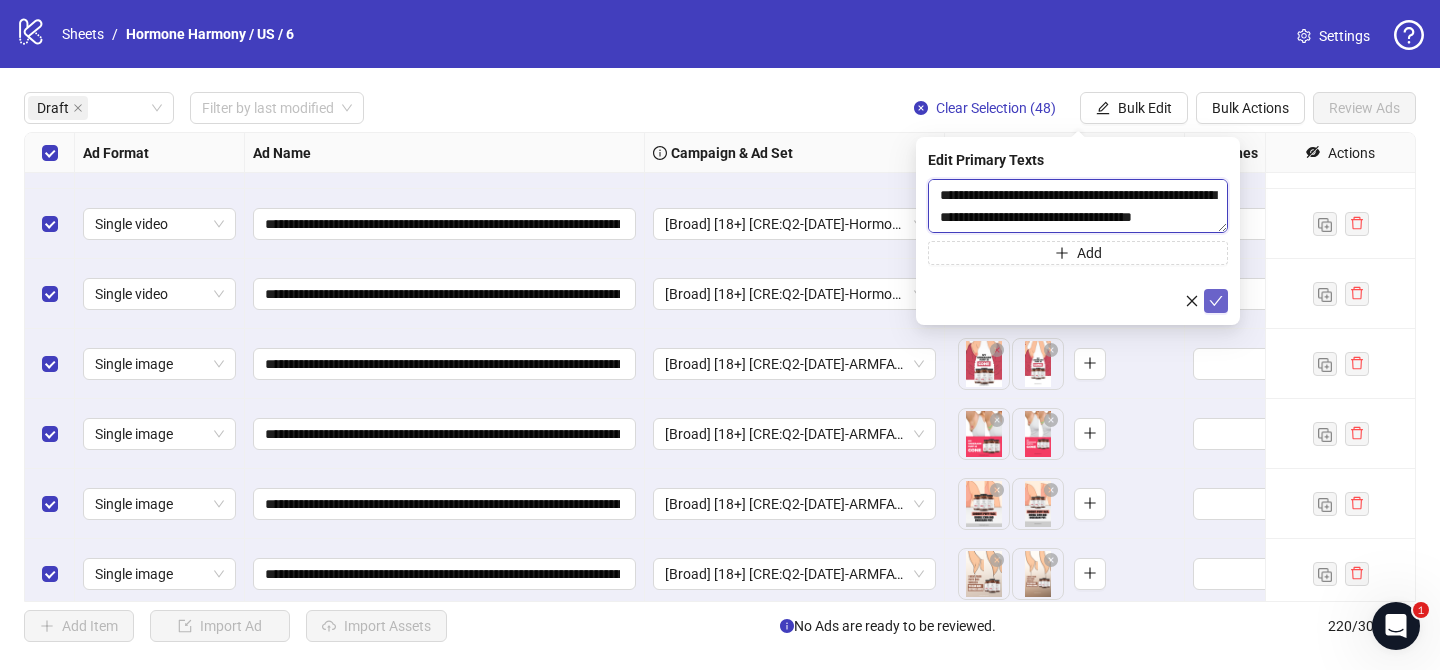 scroll, scrollTop: 1467, scrollLeft: 0, axis: vertical 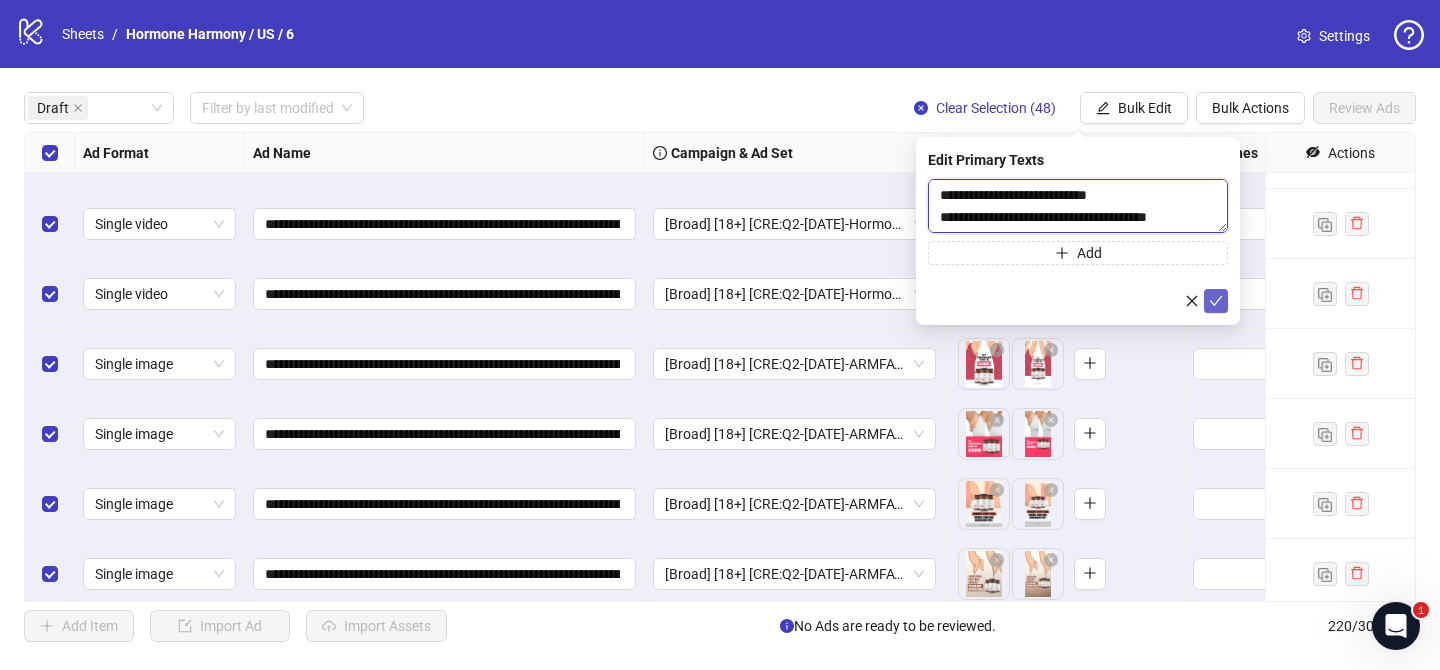 type on "**********" 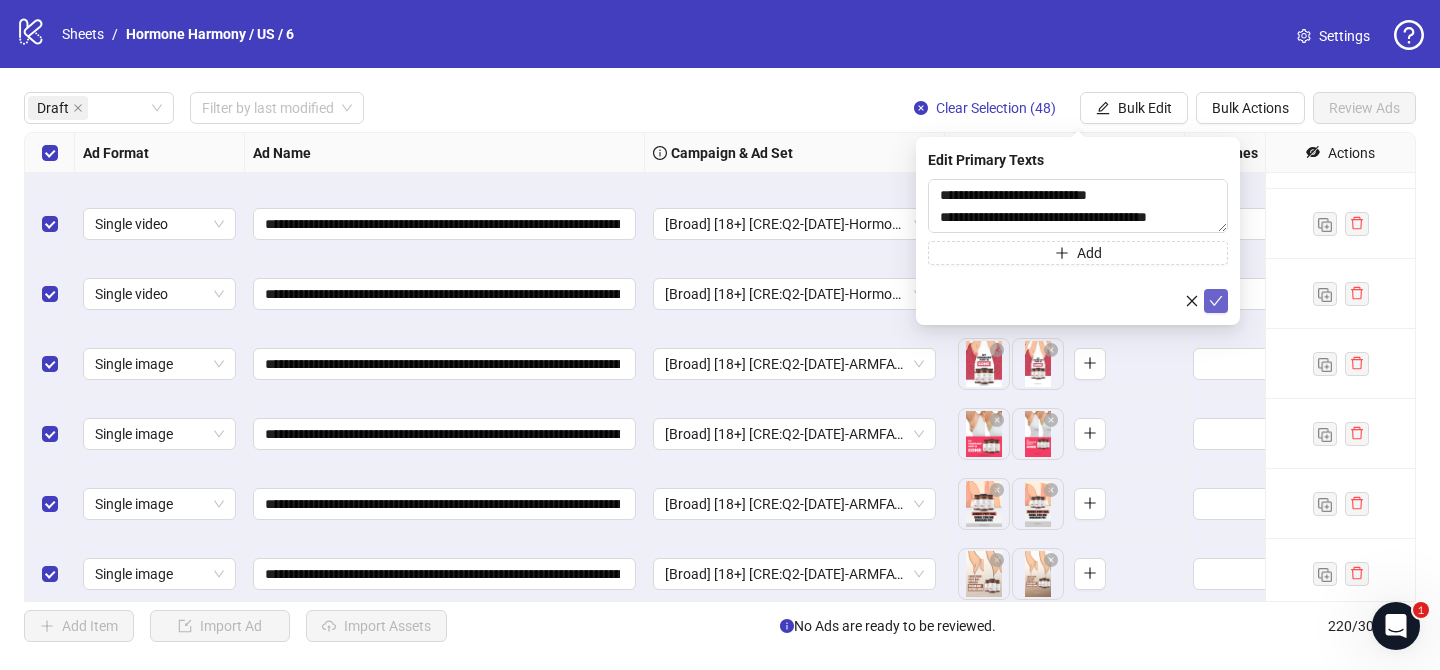 click at bounding box center (1216, 301) 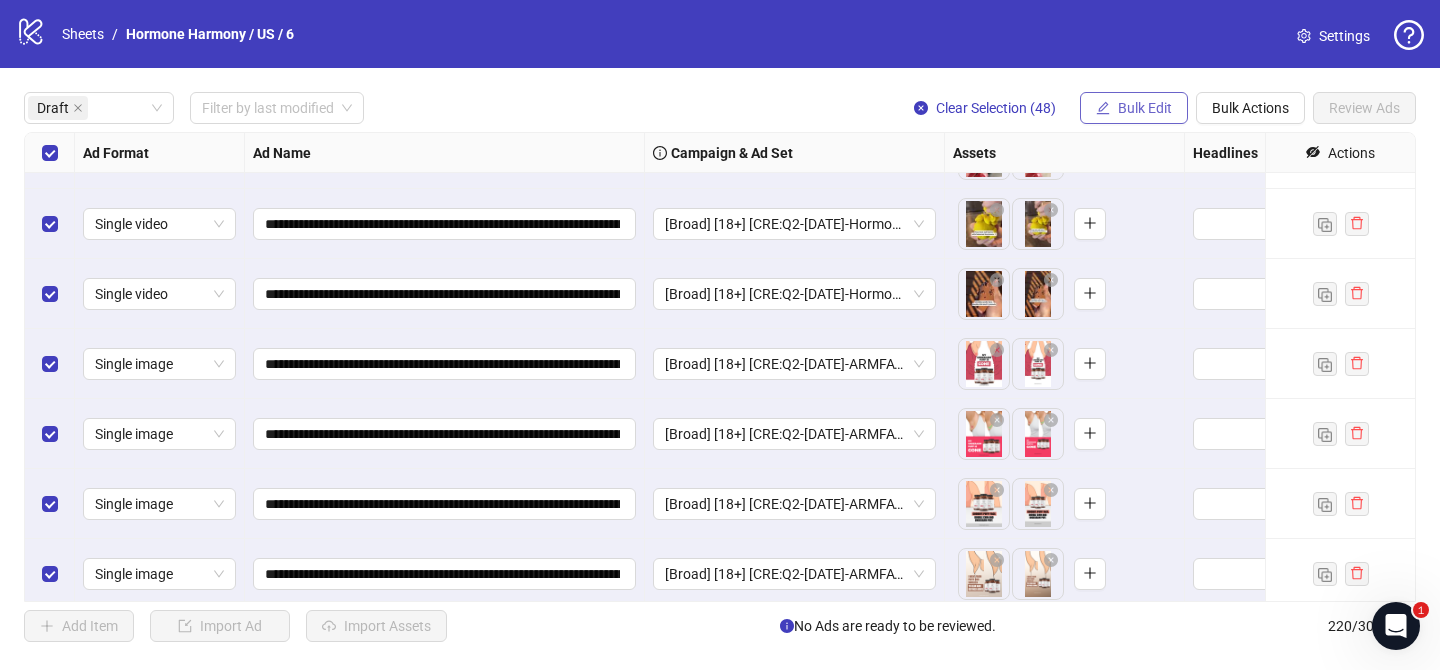 click on "Bulk Edit" at bounding box center [1145, 108] 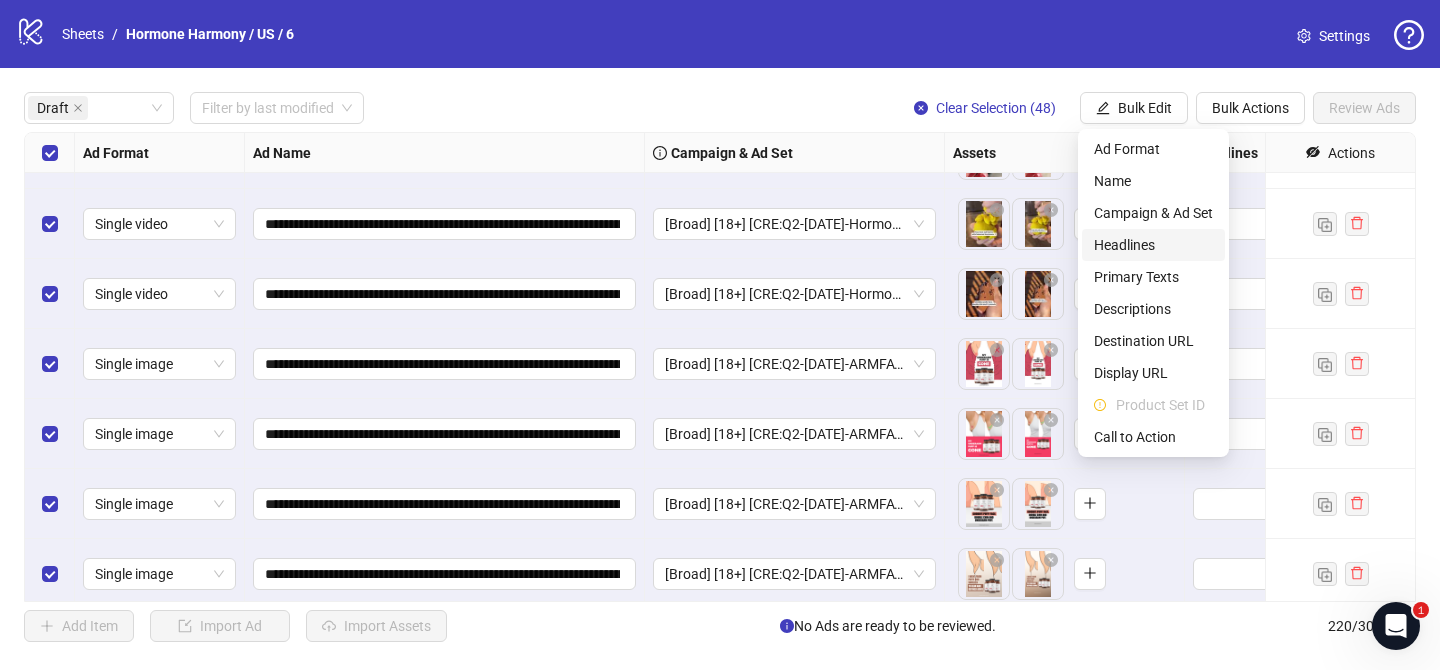 click on "Headlines" at bounding box center [1153, 245] 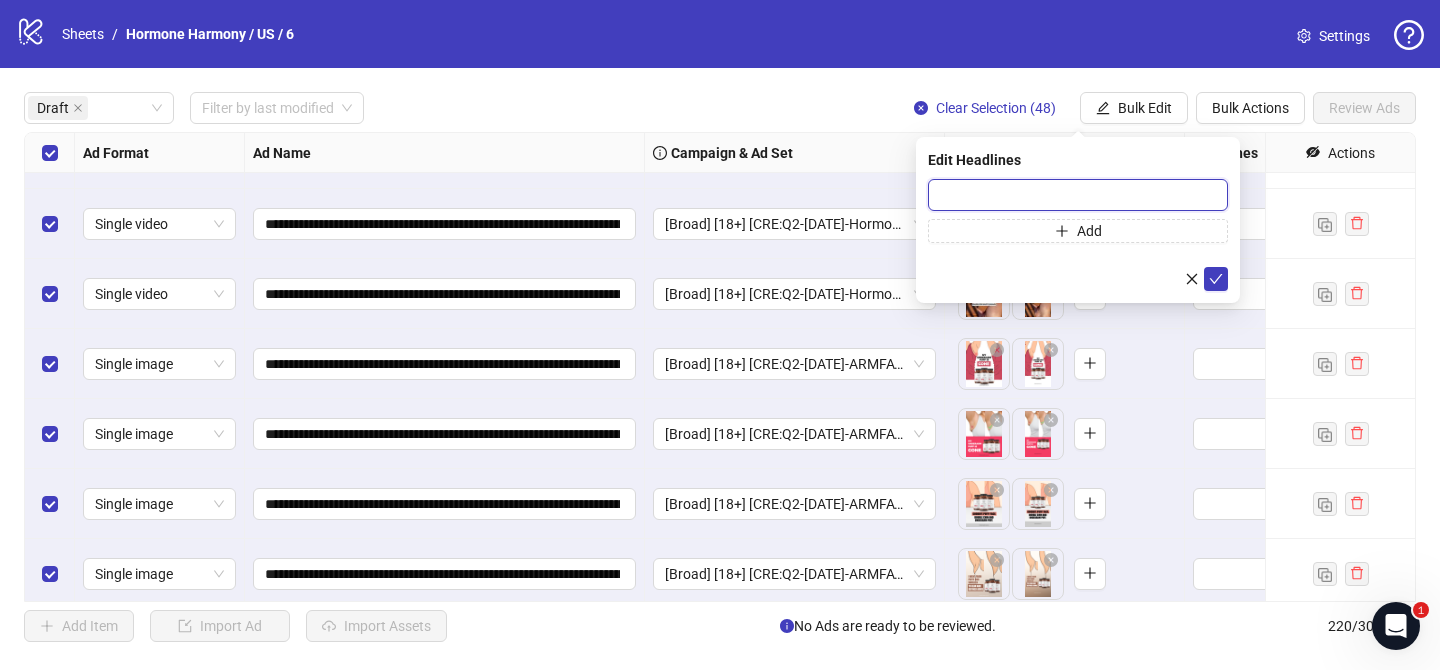 click at bounding box center [1078, 195] 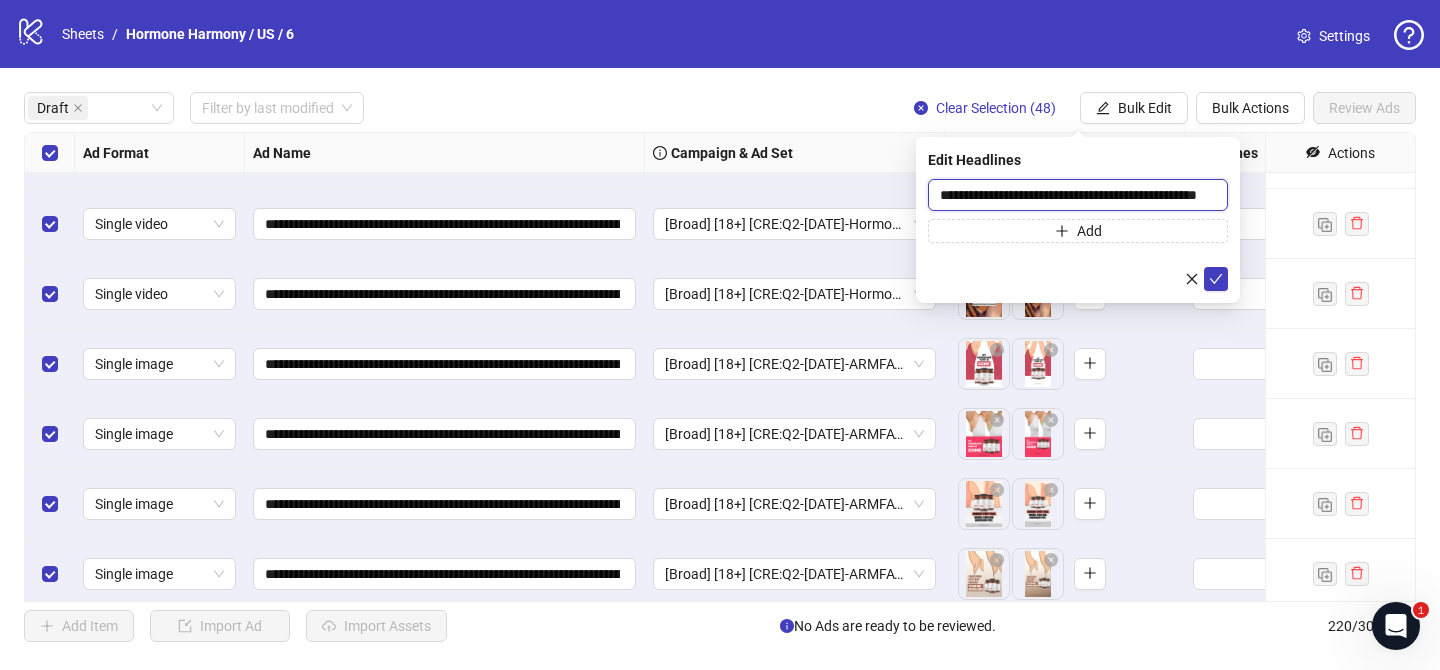 scroll, scrollTop: 0, scrollLeft: 57, axis: horizontal 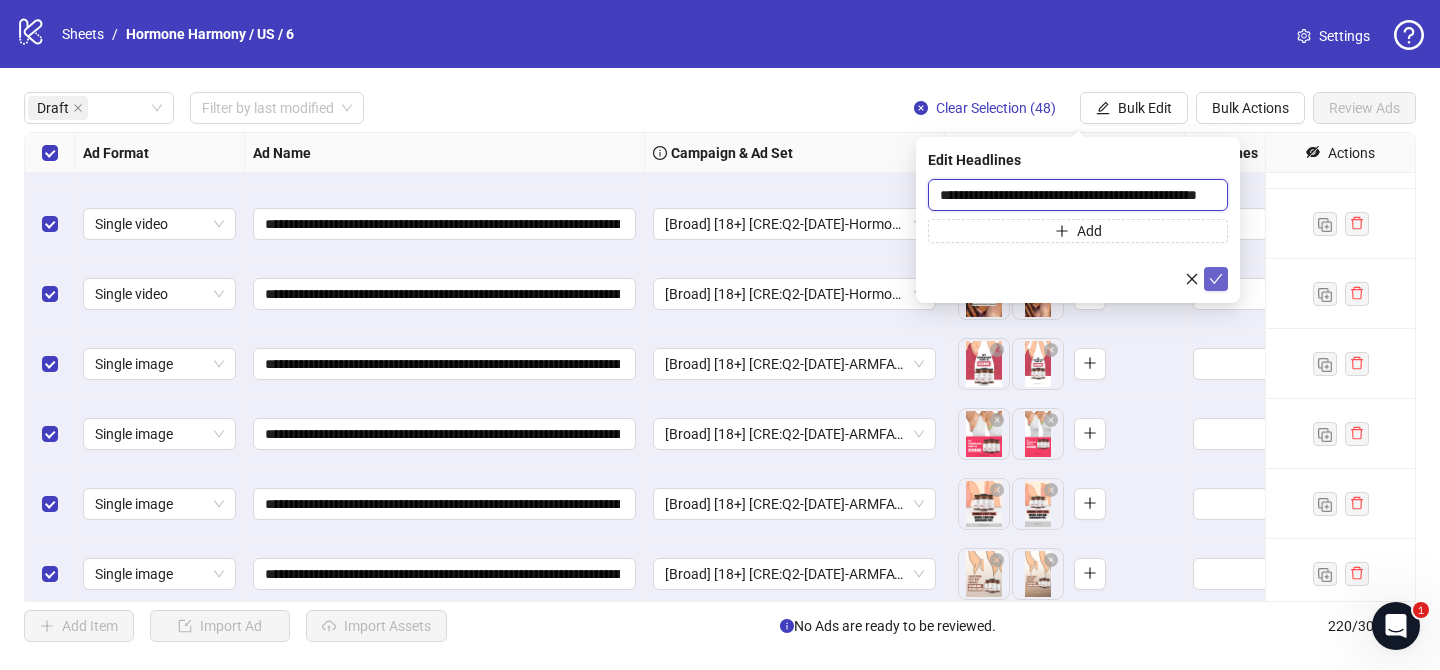 type on "**********" 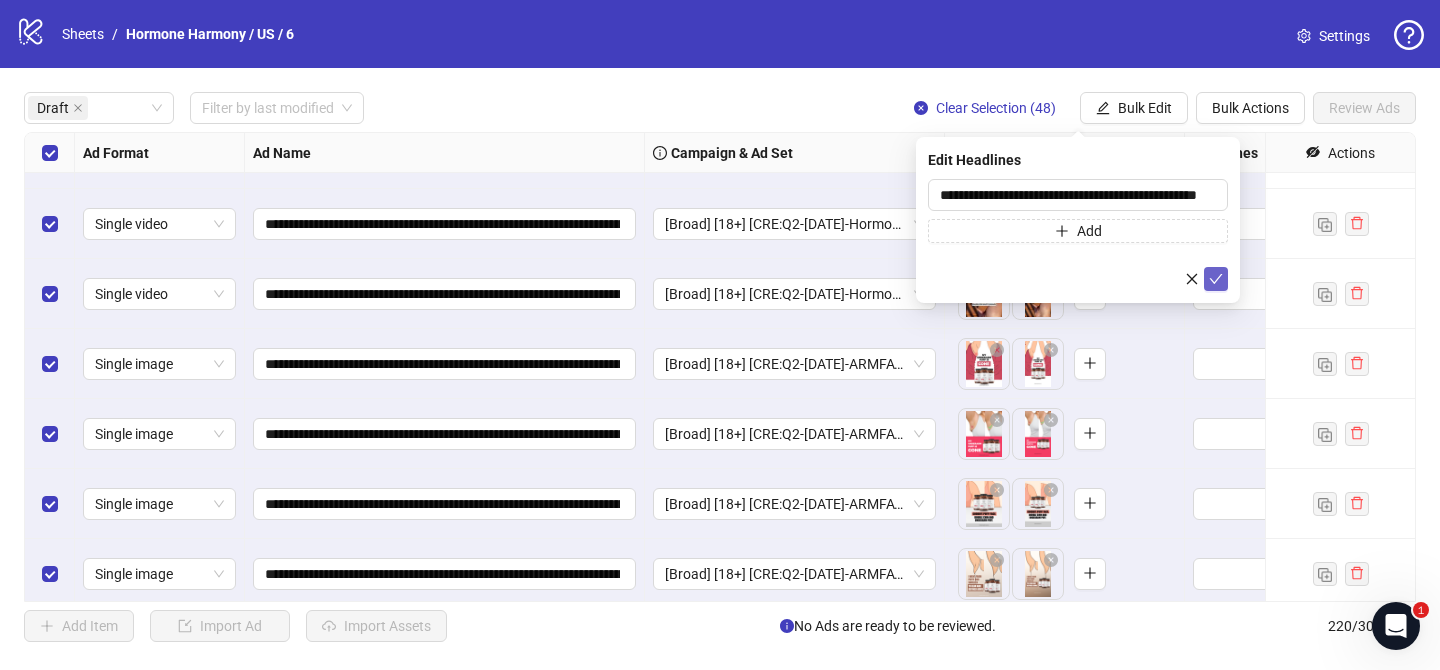 click 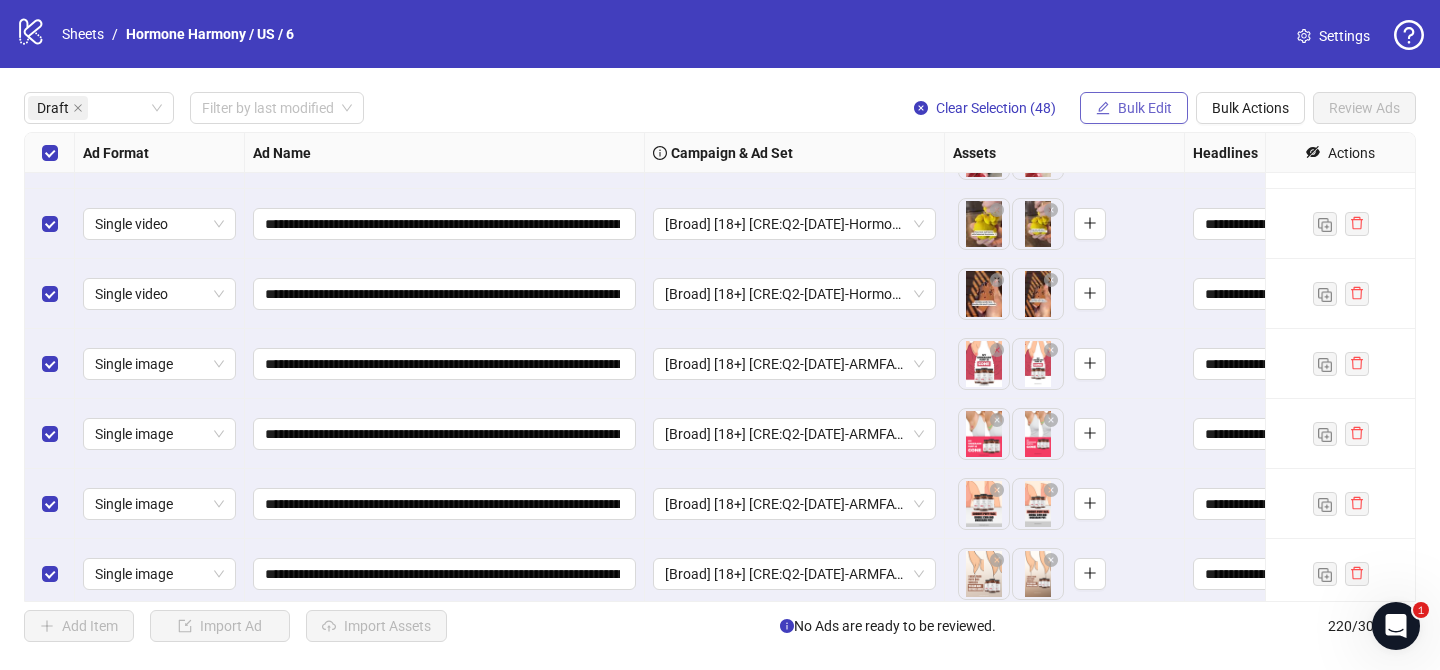 click on "Bulk Edit" at bounding box center (1145, 108) 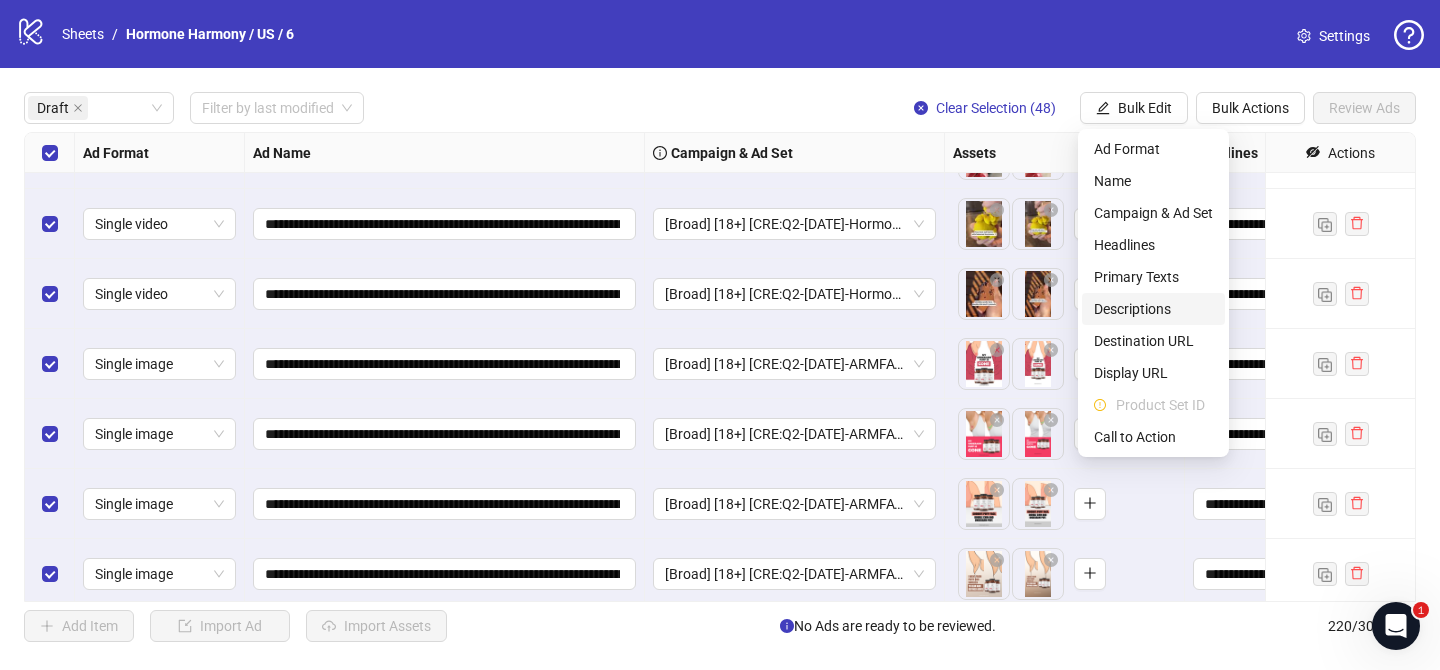 click on "Descriptions" at bounding box center (1153, 309) 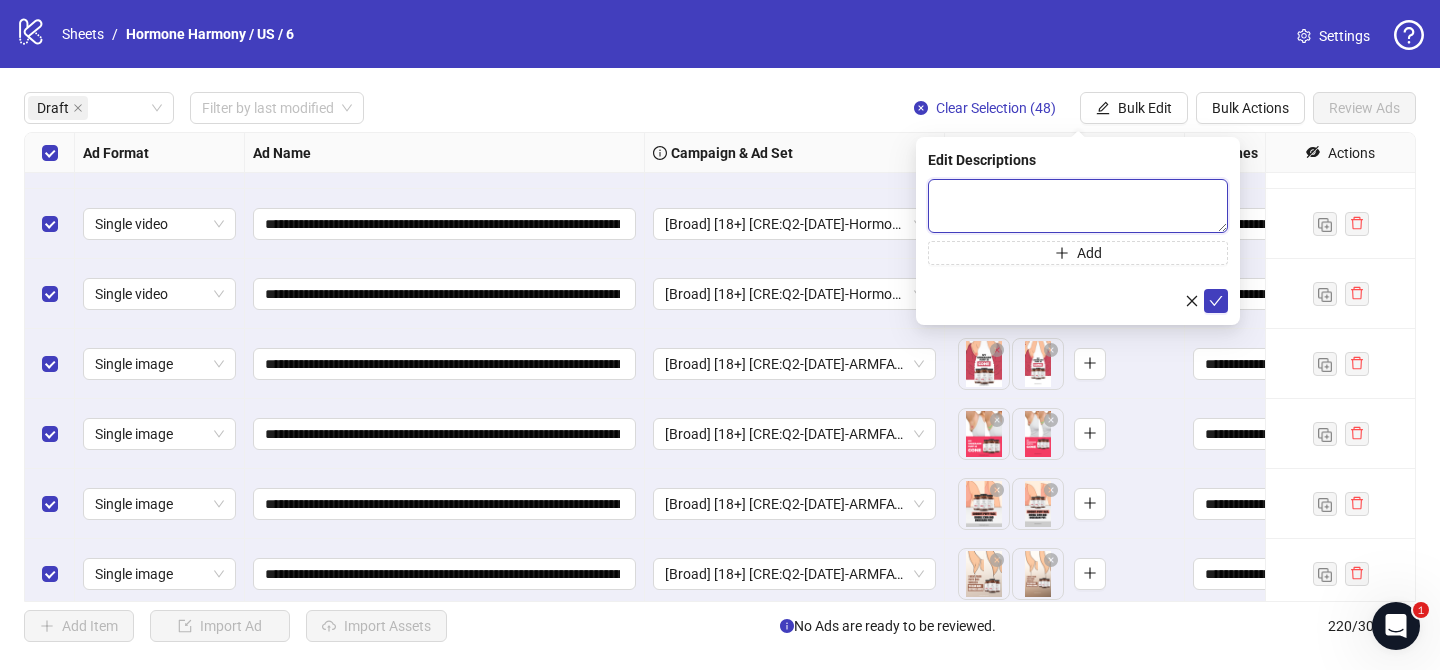 click at bounding box center [1078, 206] 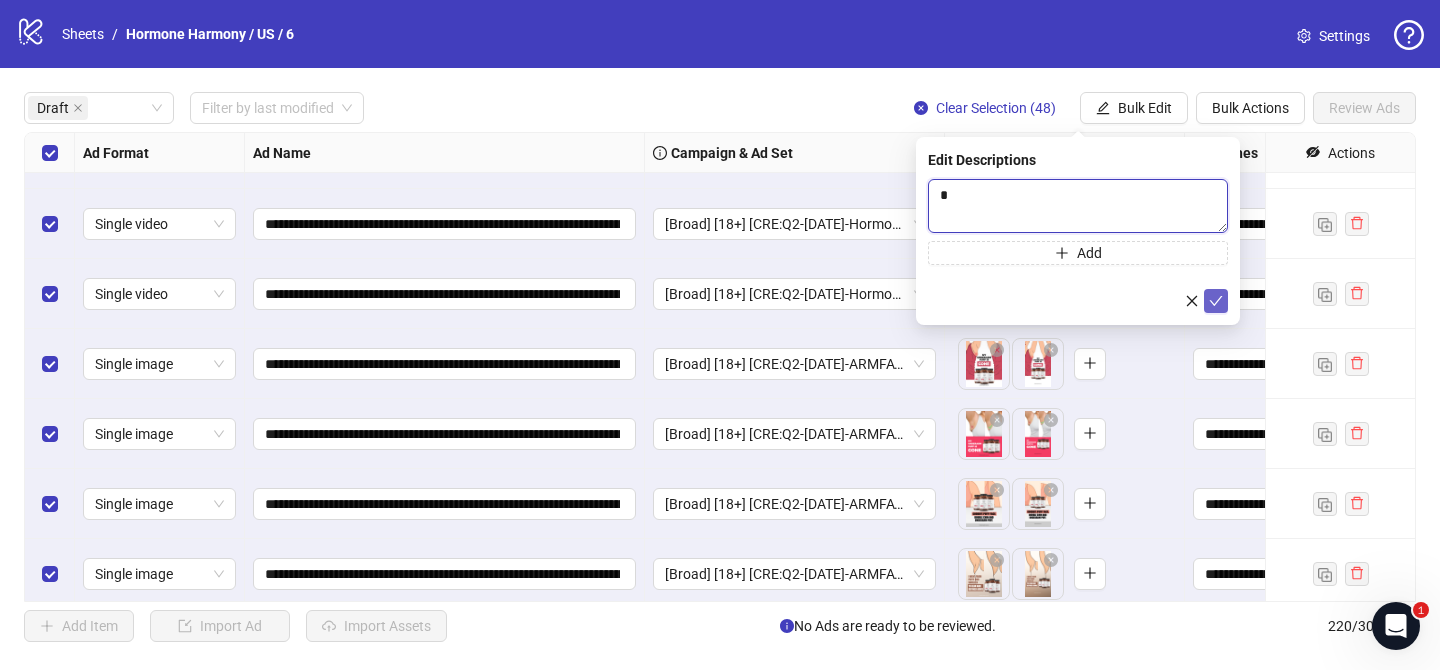 type 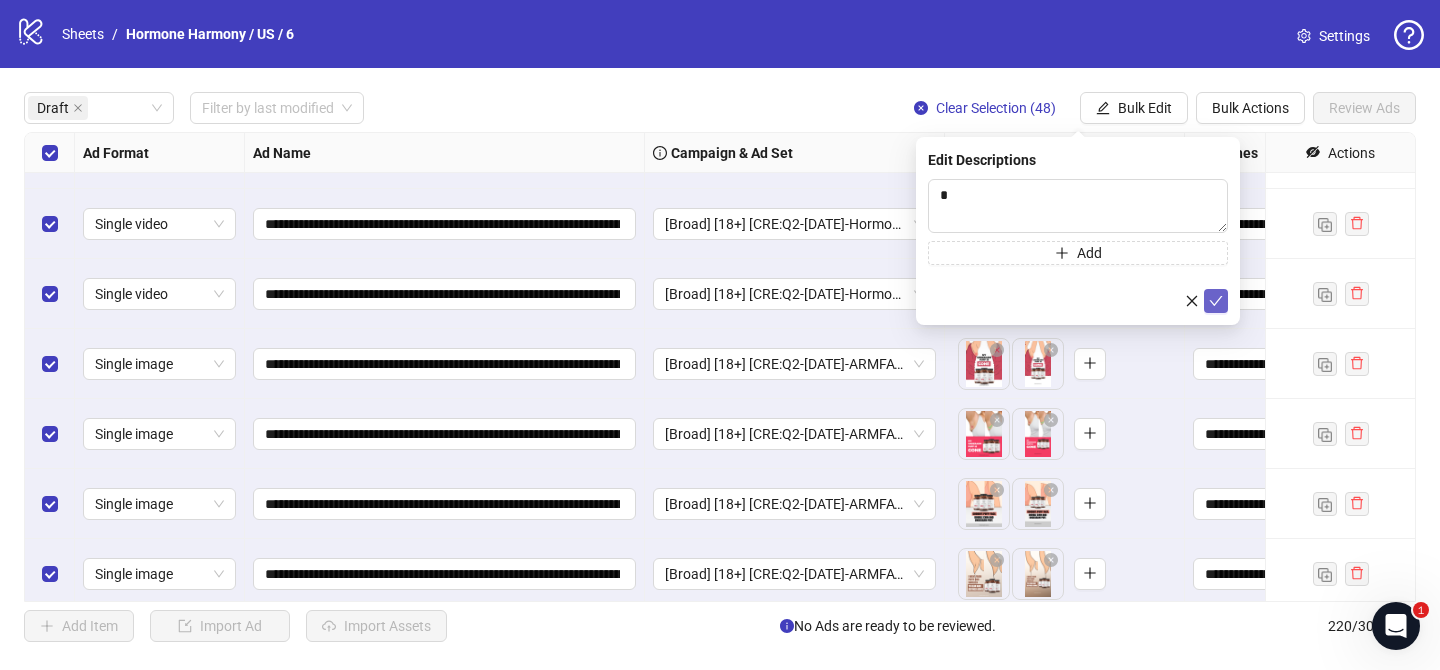 click 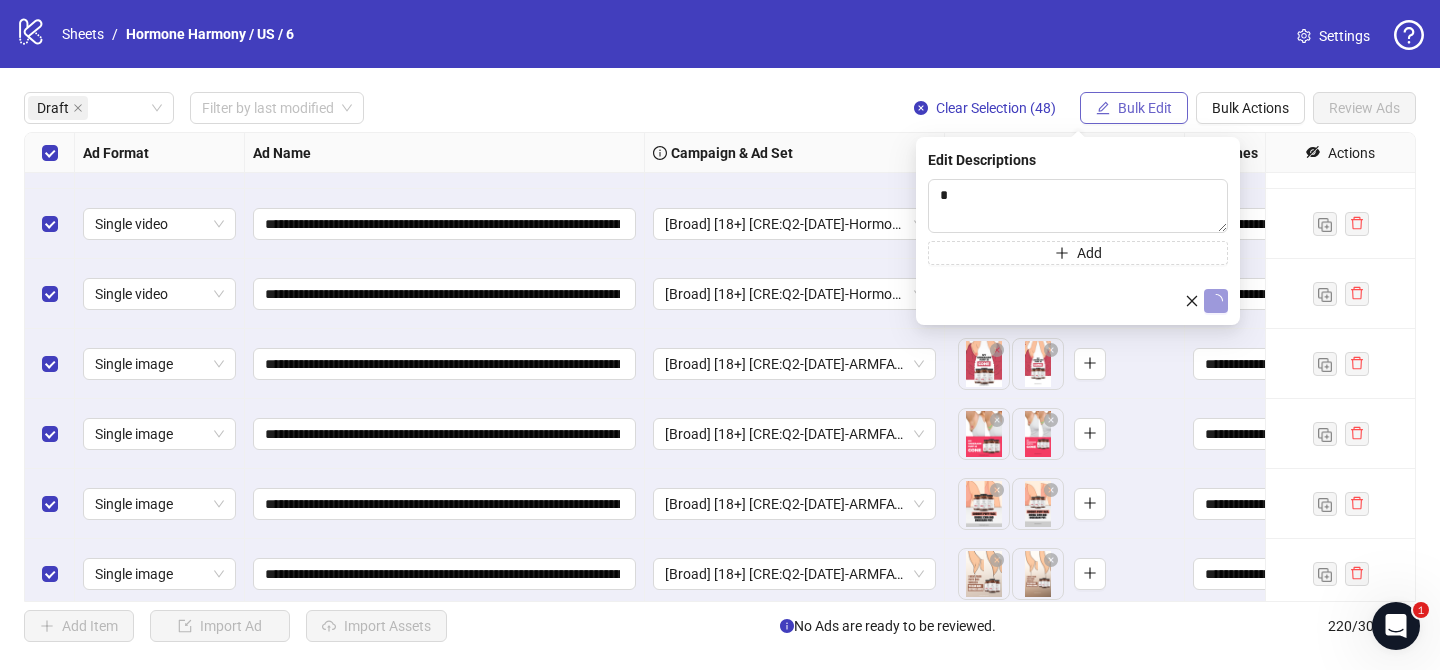 click on "Bulk Edit" at bounding box center (1145, 108) 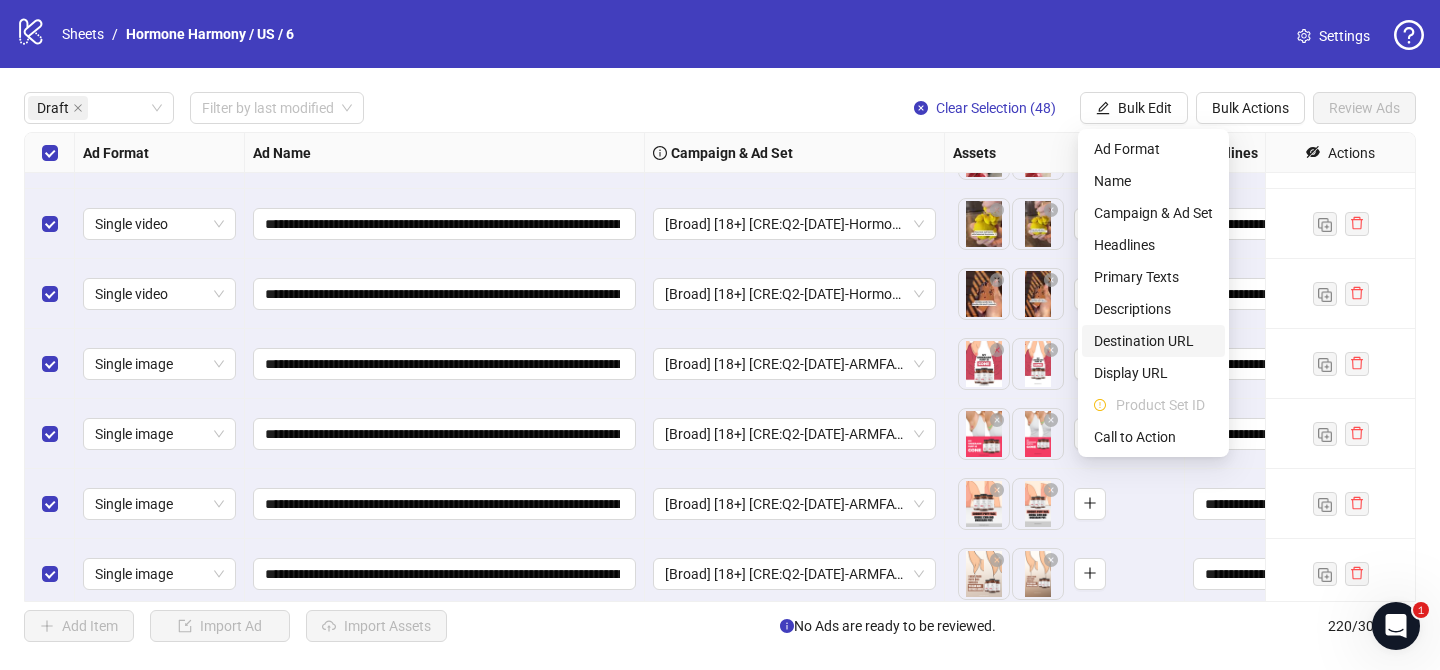 click on "Destination URL" at bounding box center (1153, 341) 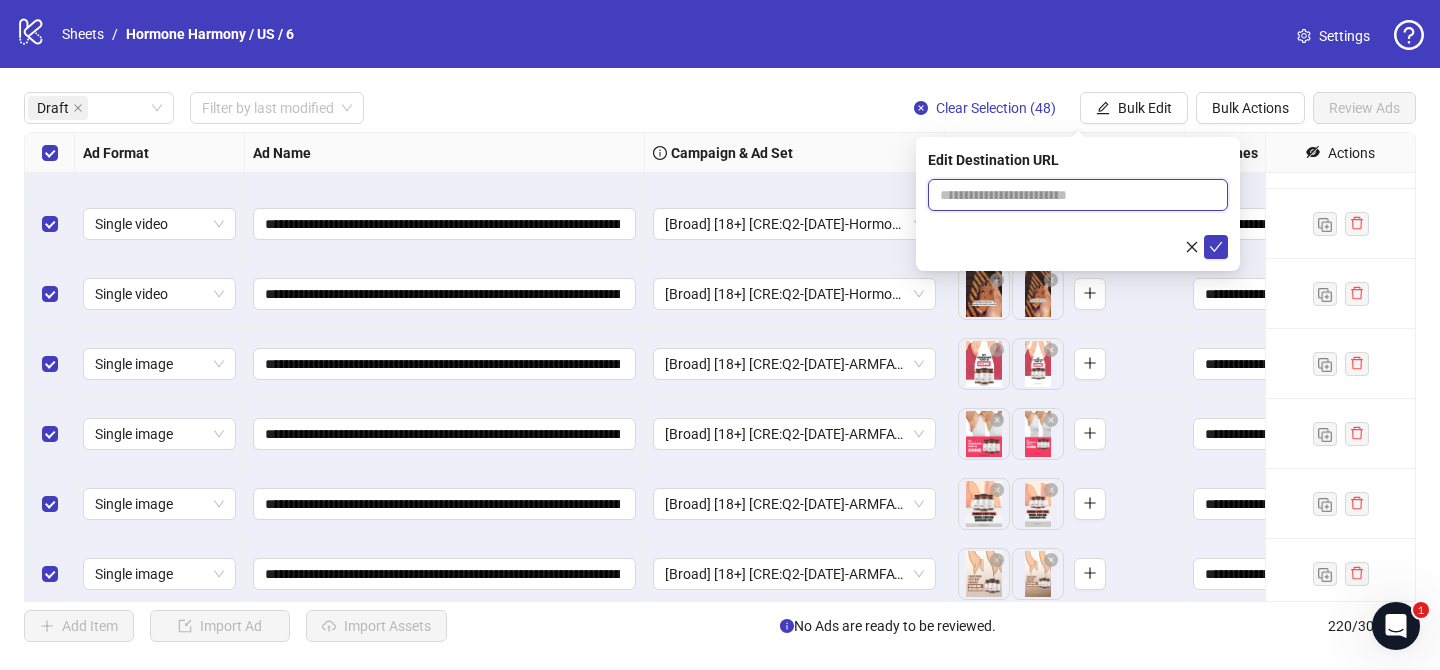 click at bounding box center (1070, 195) 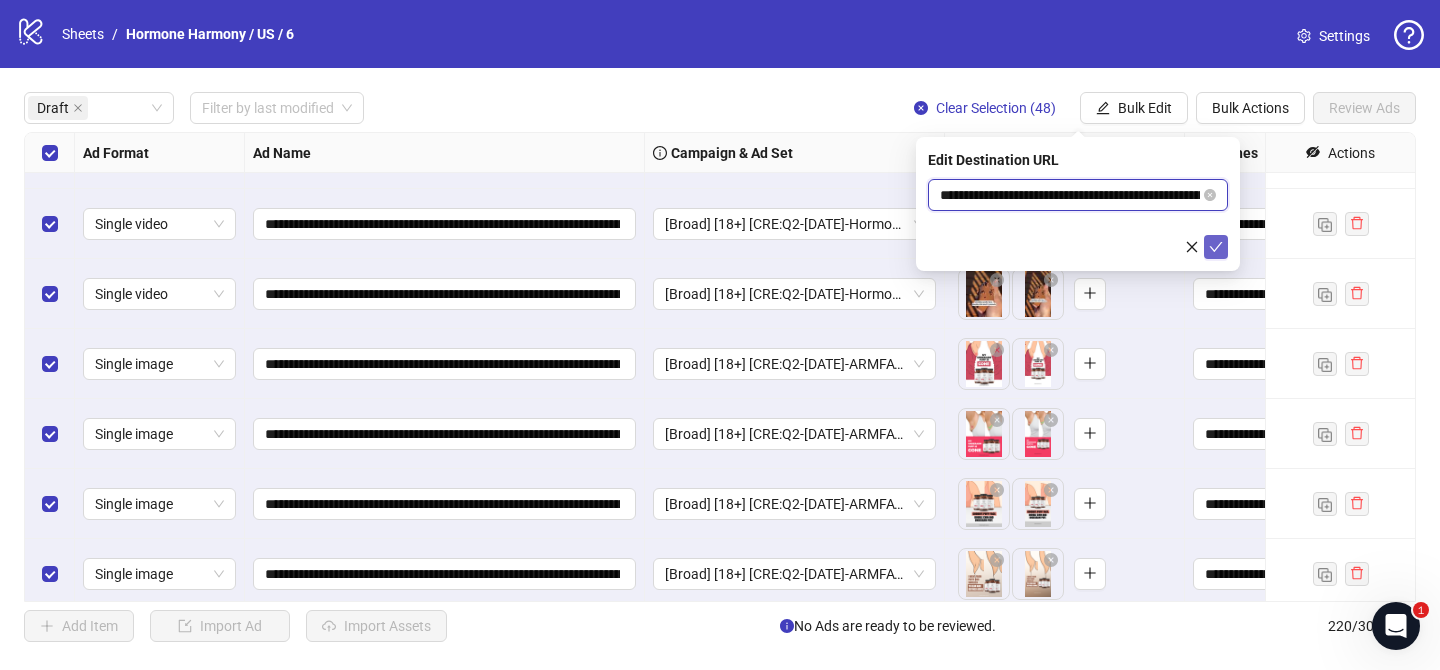 scroll, scrollTop: 0, scrollLeft: 149, axis: horizontal 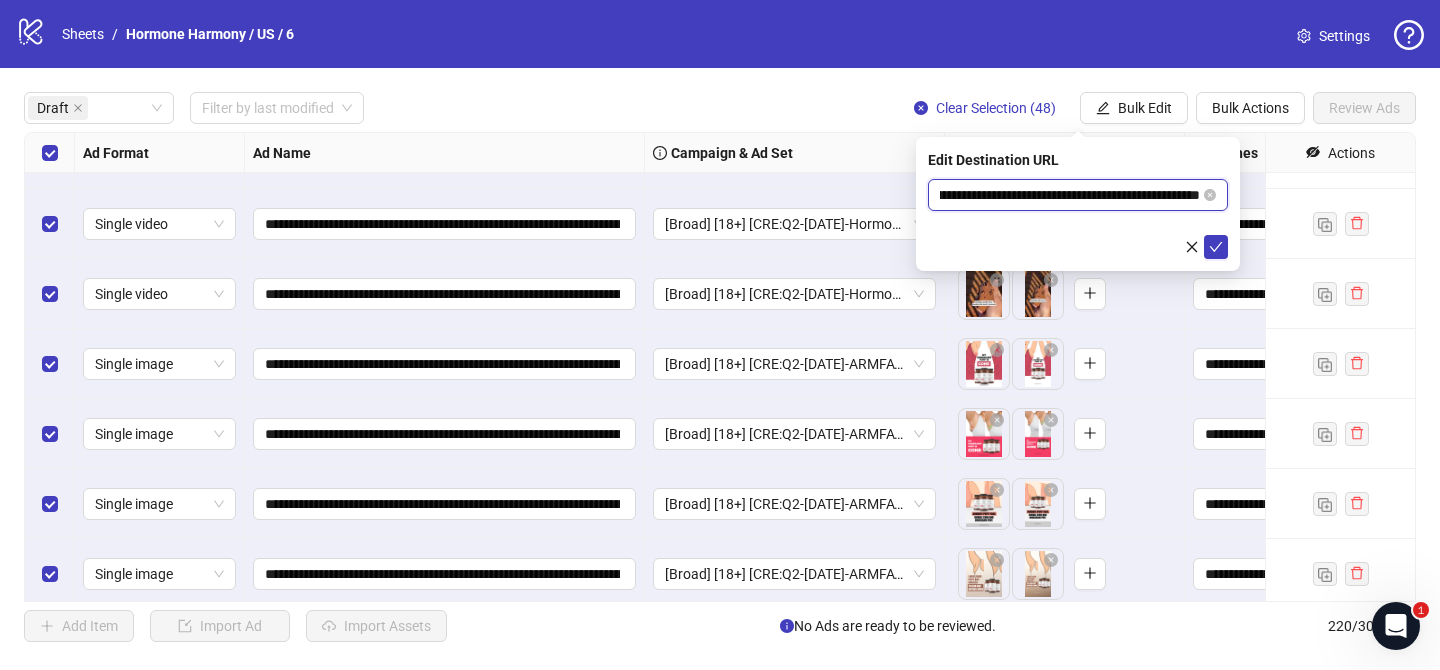 type on "**********" 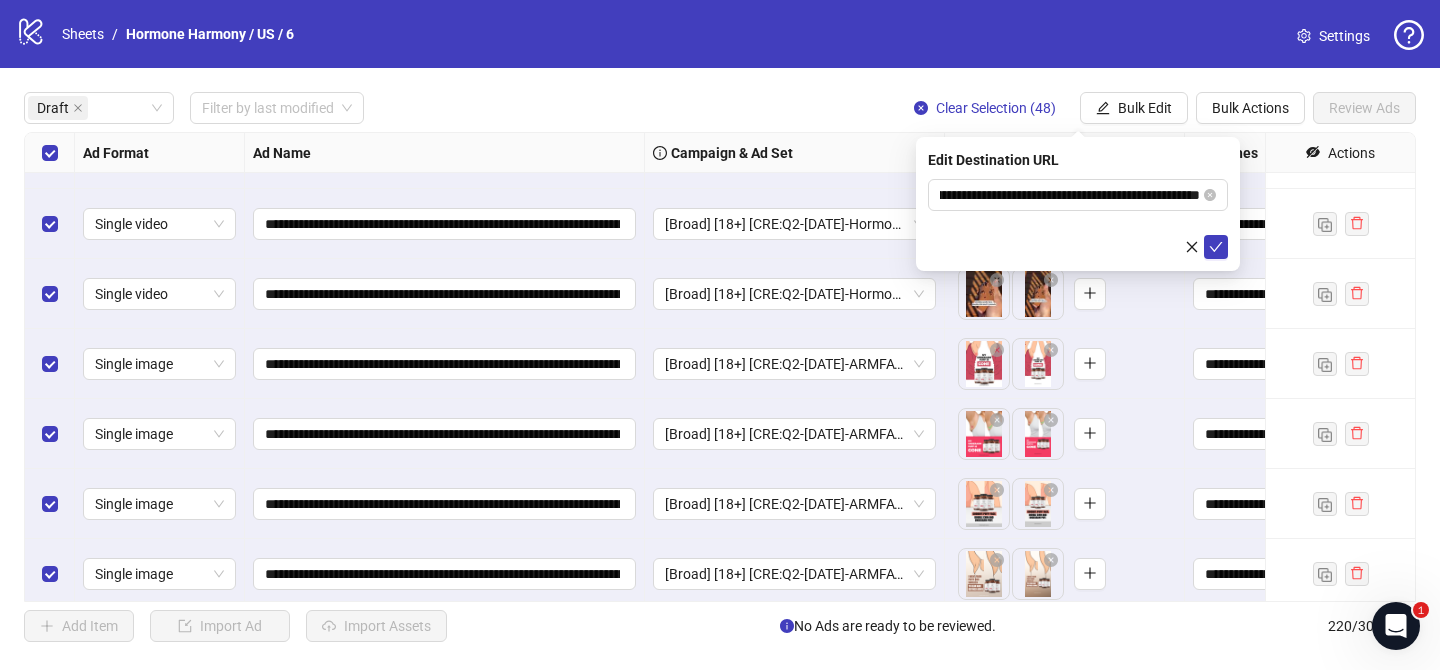 click on "**********" at bounding box center [1078, 204] 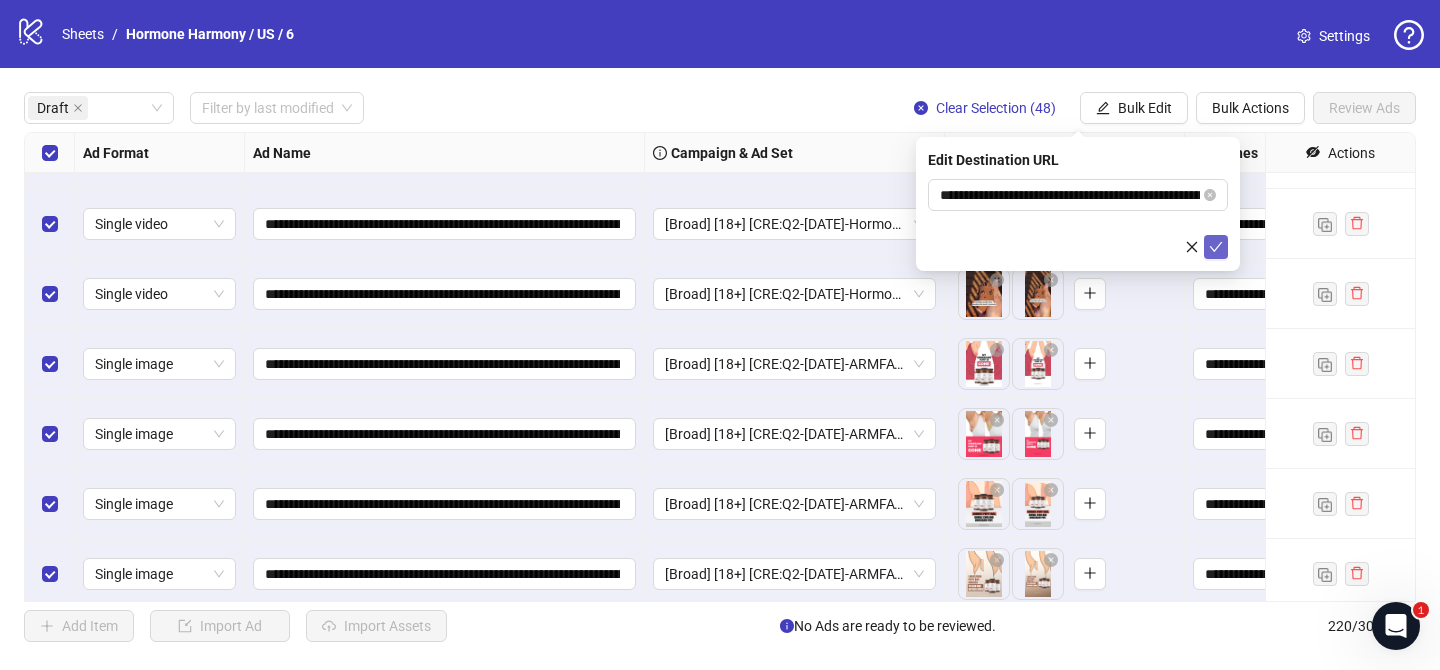 click at bounding box center (1216, 247) 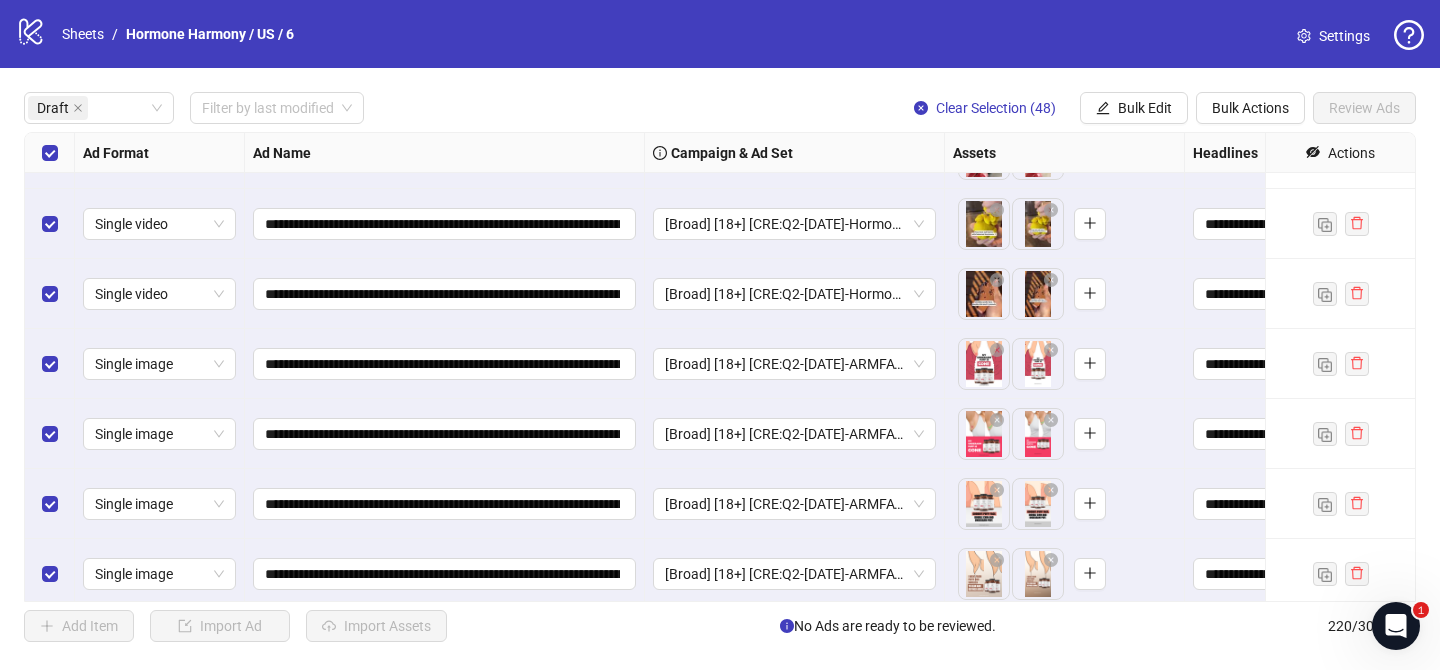 click on "**********" at bounding box center [720, 367] 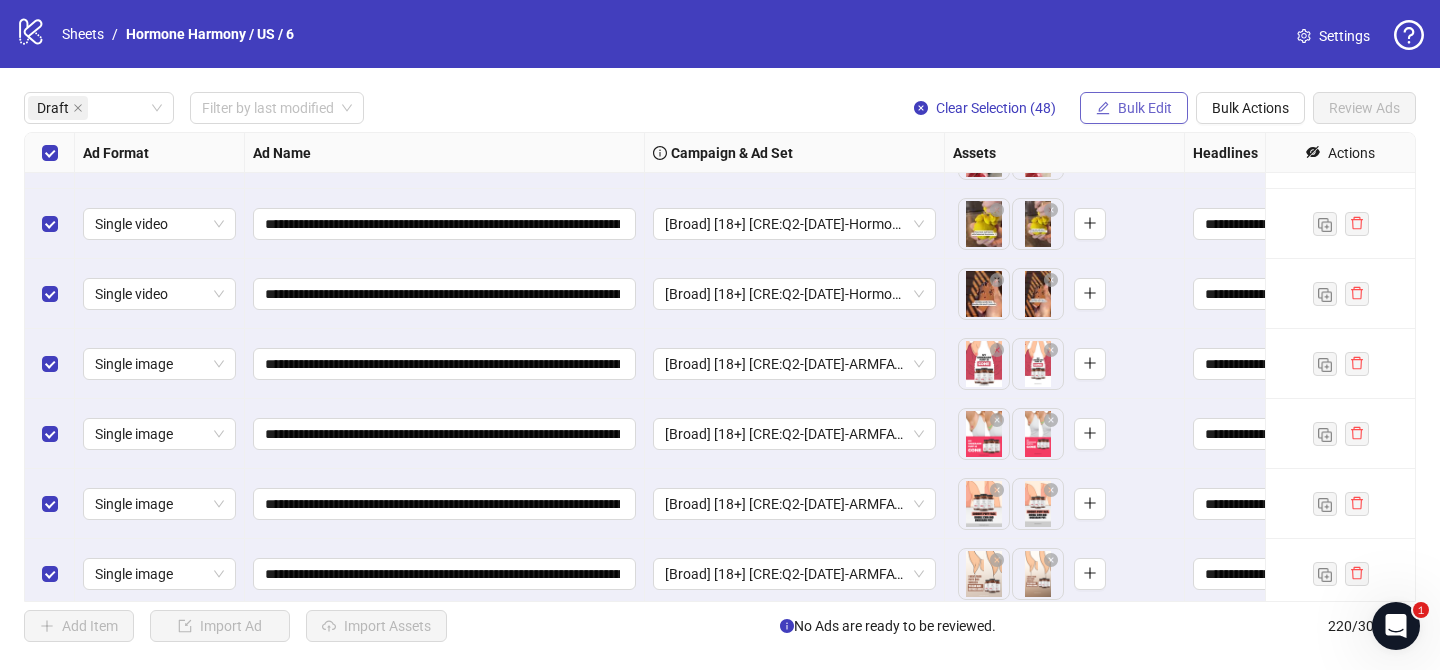 click on "Bulk Edit" at bounding box center [1145, 108] 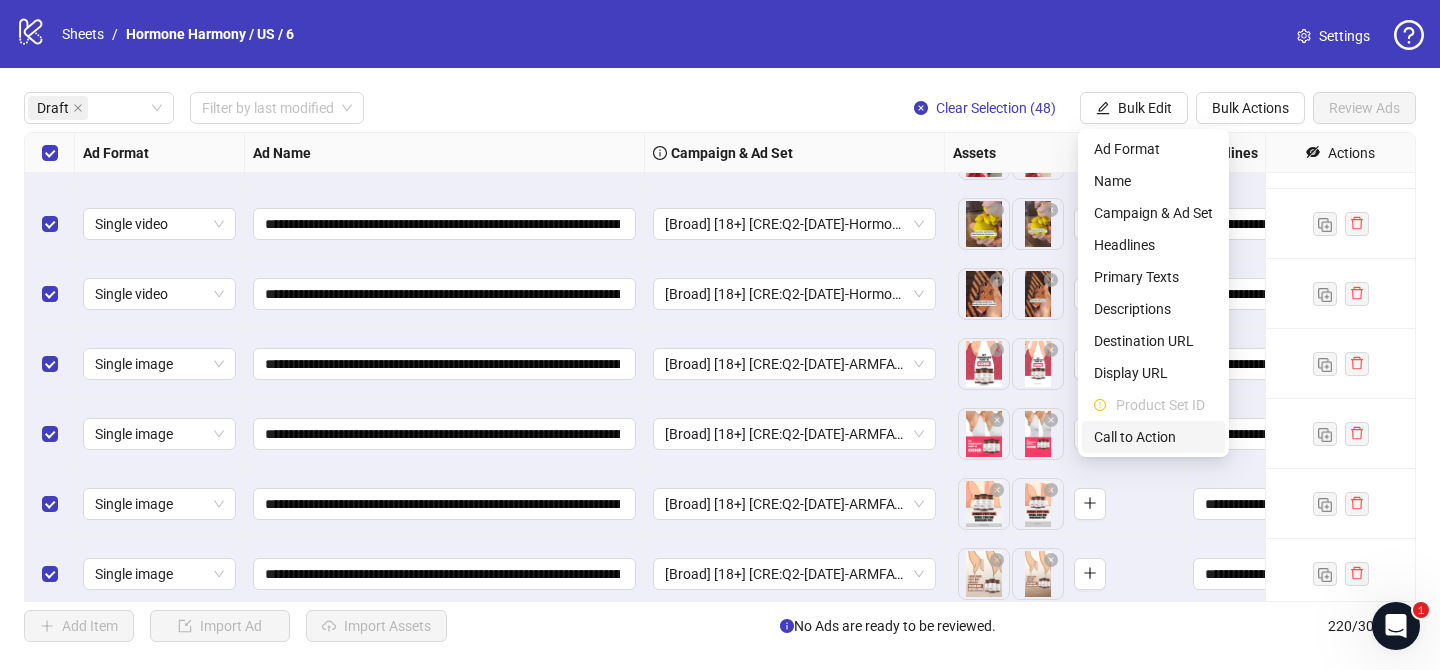 click on "Call to Action" at bounding box center (1153, 437) 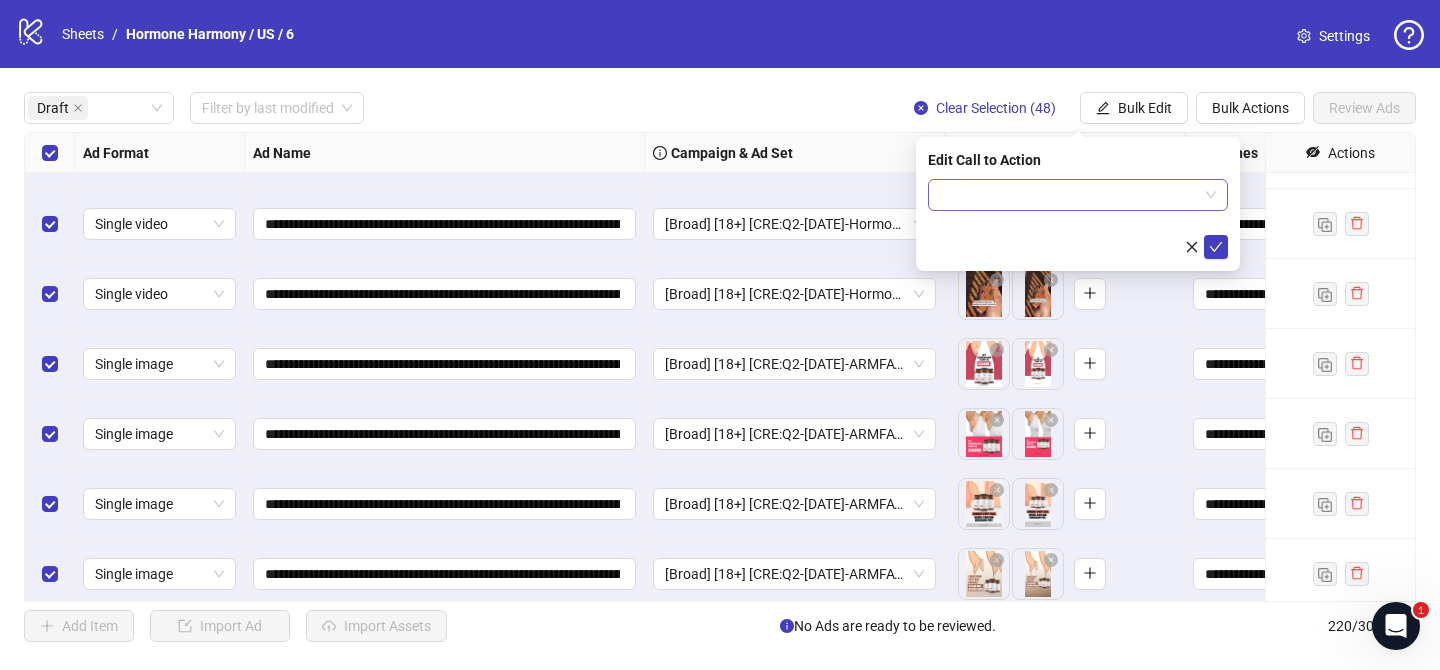 click at bounding box center (1069, 195) 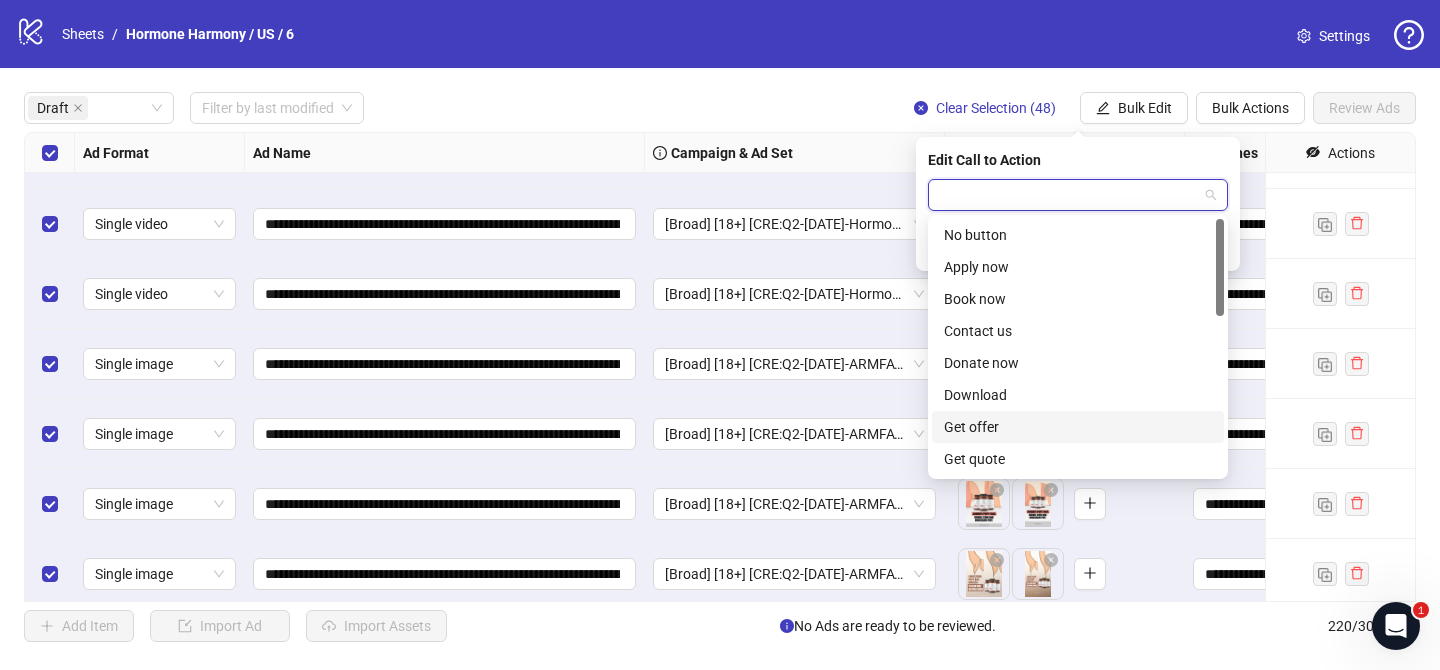 scroll, scrollTop: 416, scrollLeft: 0, axis: vertical 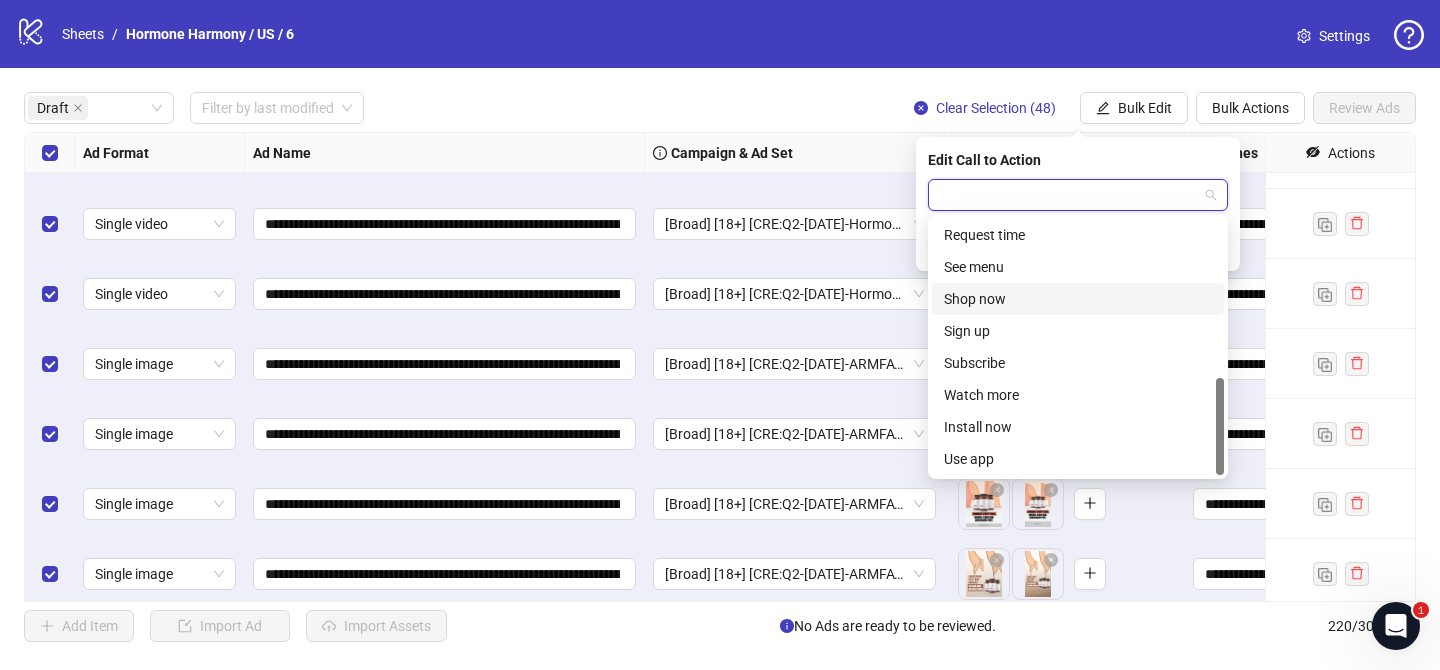 click on "Shop now" at bounding box center [1078, 299] 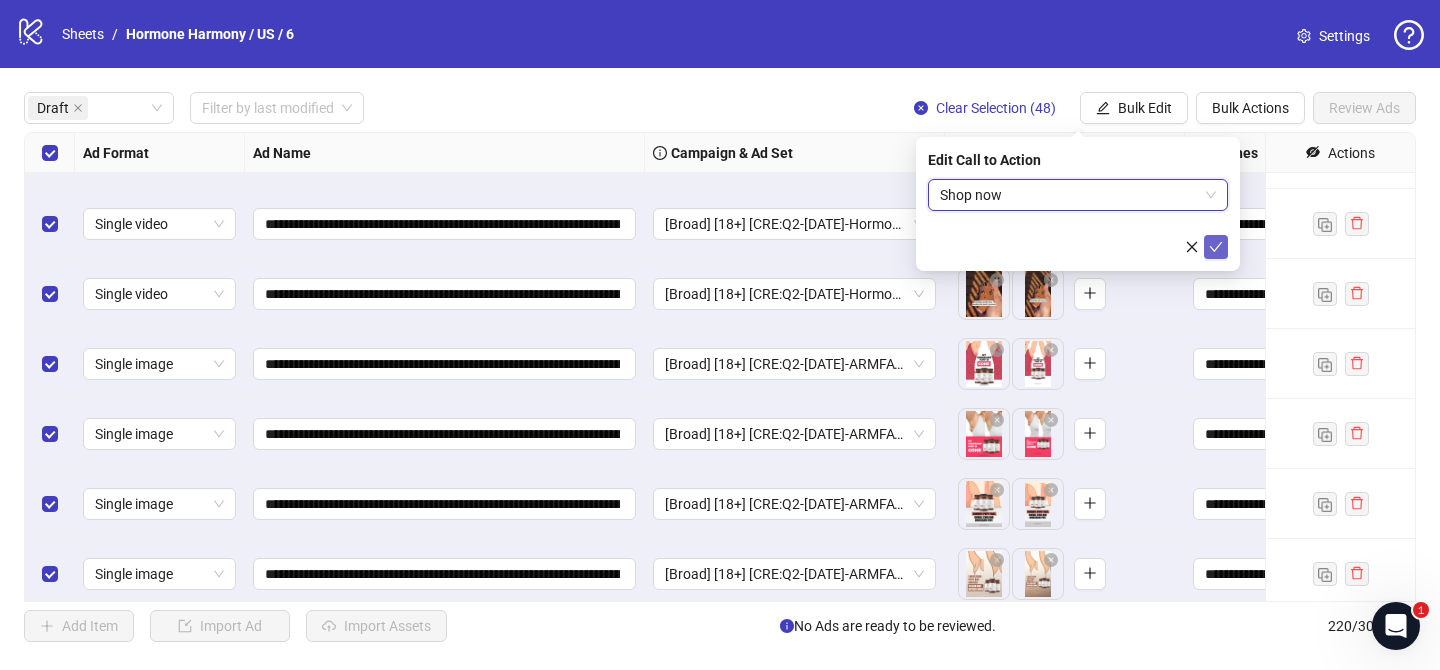 click 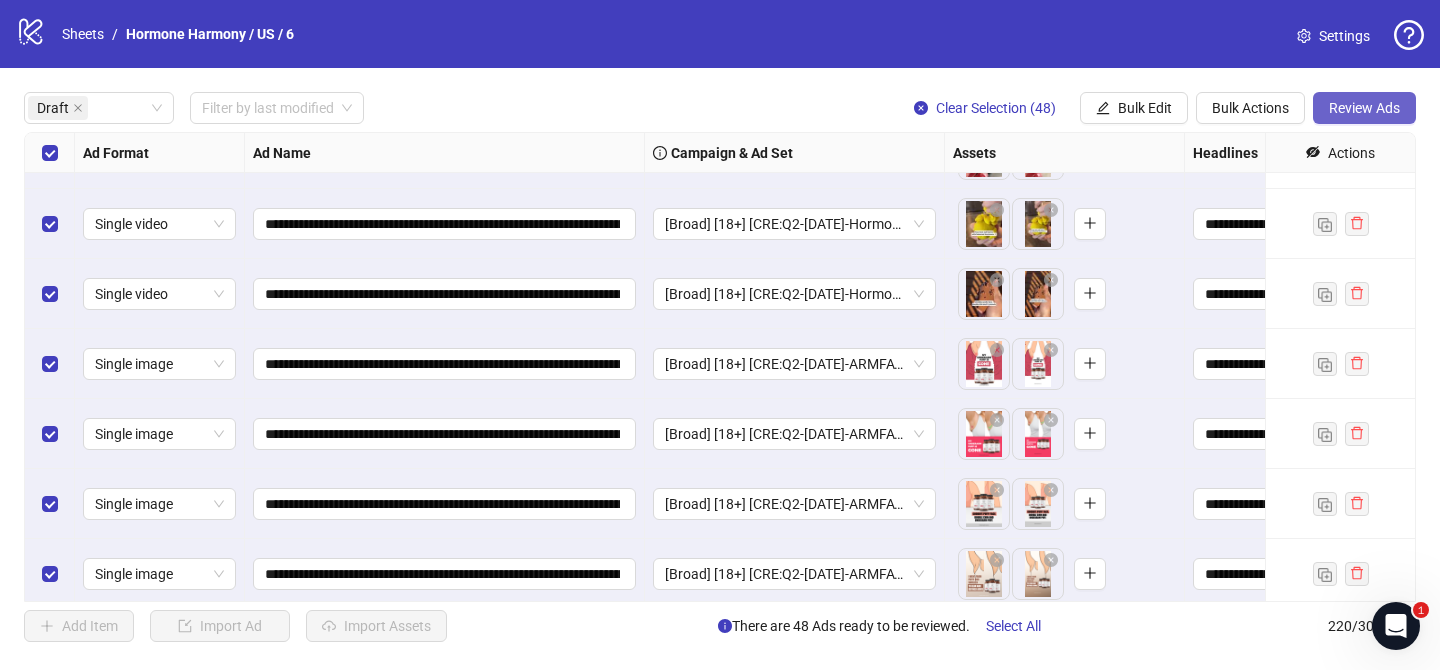 click on "Review Ads" at bounding box center (1364, 108) 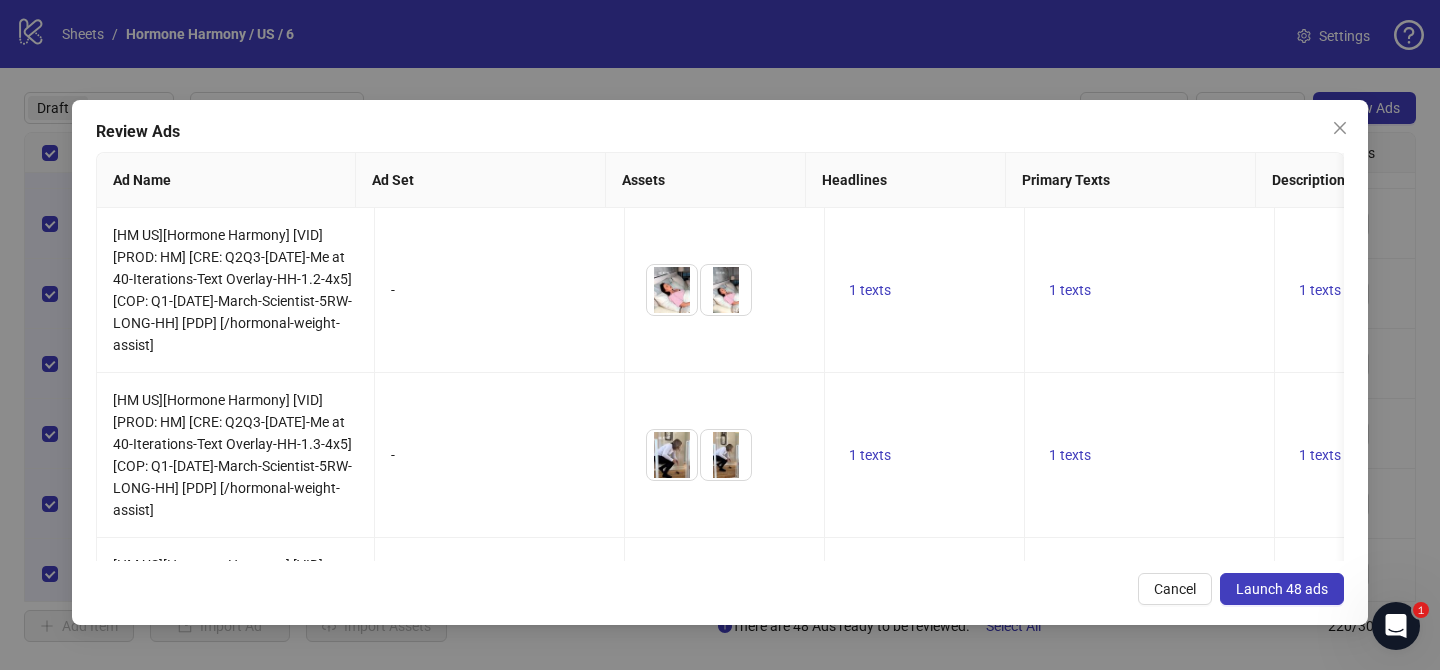 click on "Launch 48 ads" at bounding box center [1282, 589] 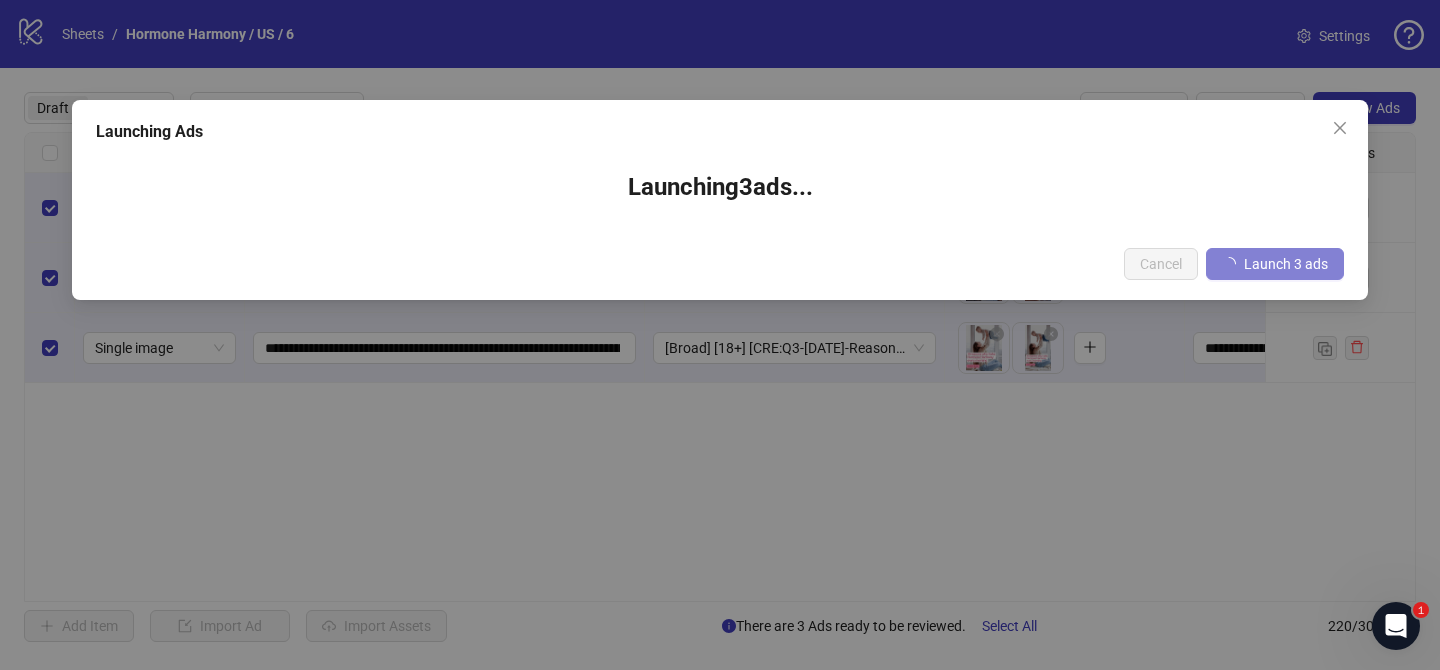 scroll, scrollTop: 0, scrollLeft: 0, axis: both 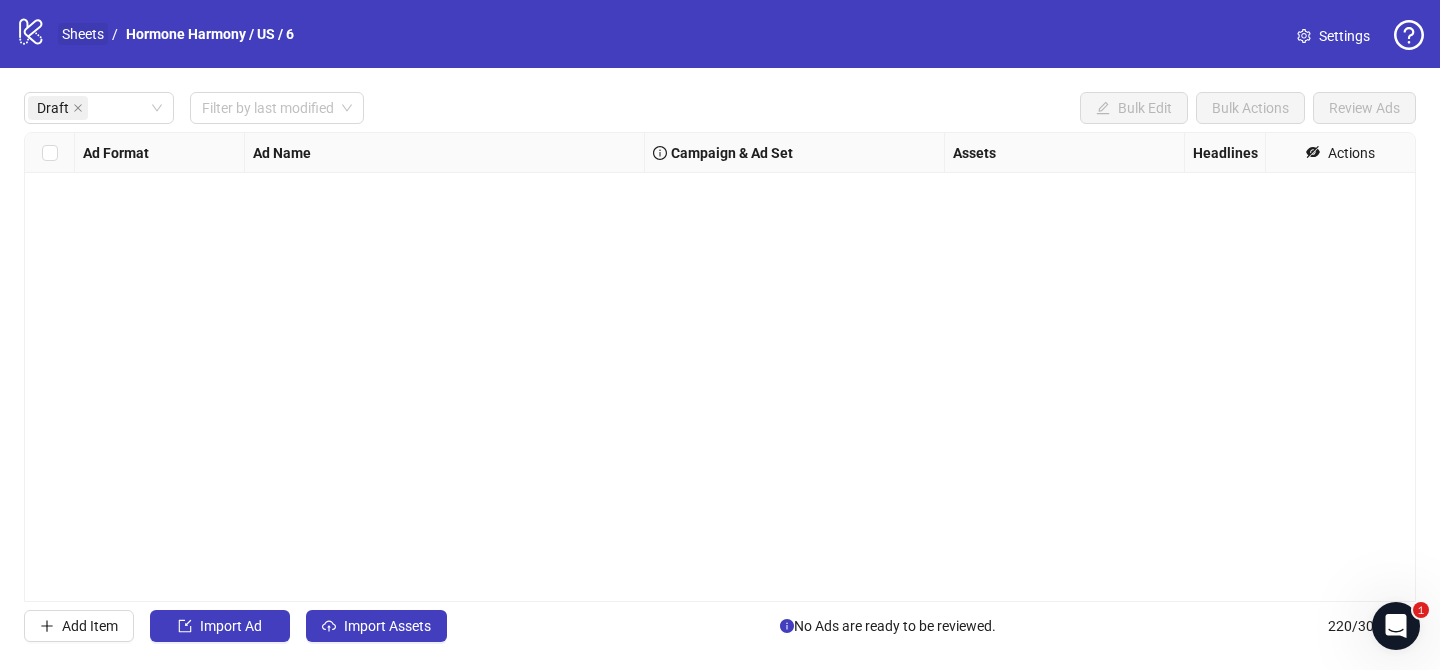 click on "Sheets" at bounding box center (83, 34) 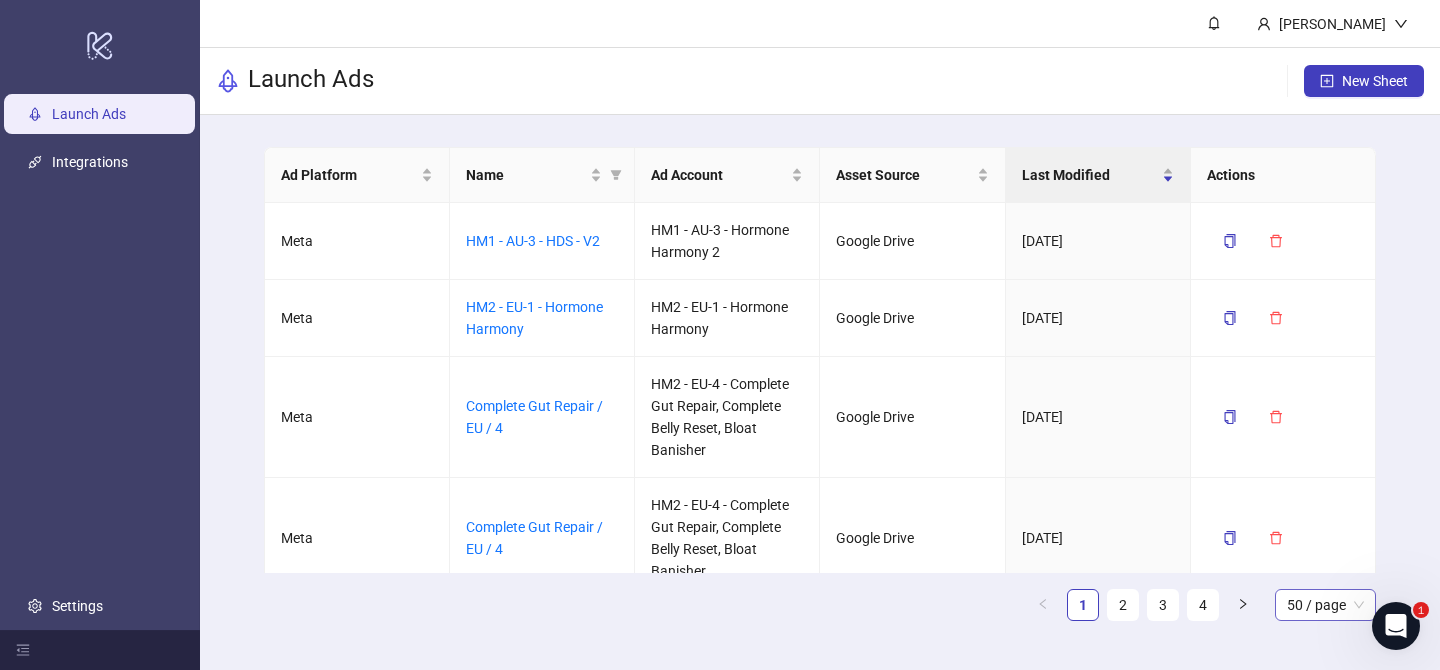 click on "50 / page" at bounding box center (1325, 605) 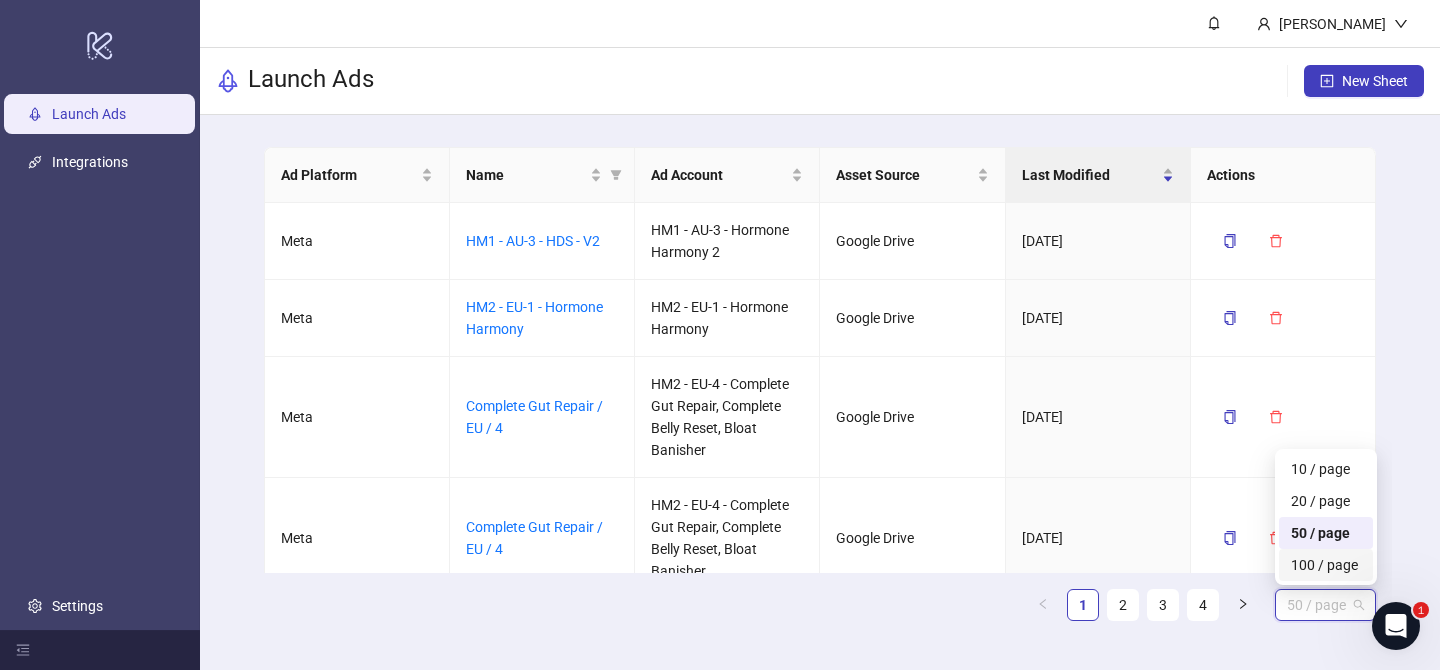 click on "100 / page" at bounding box center [1325, 565] 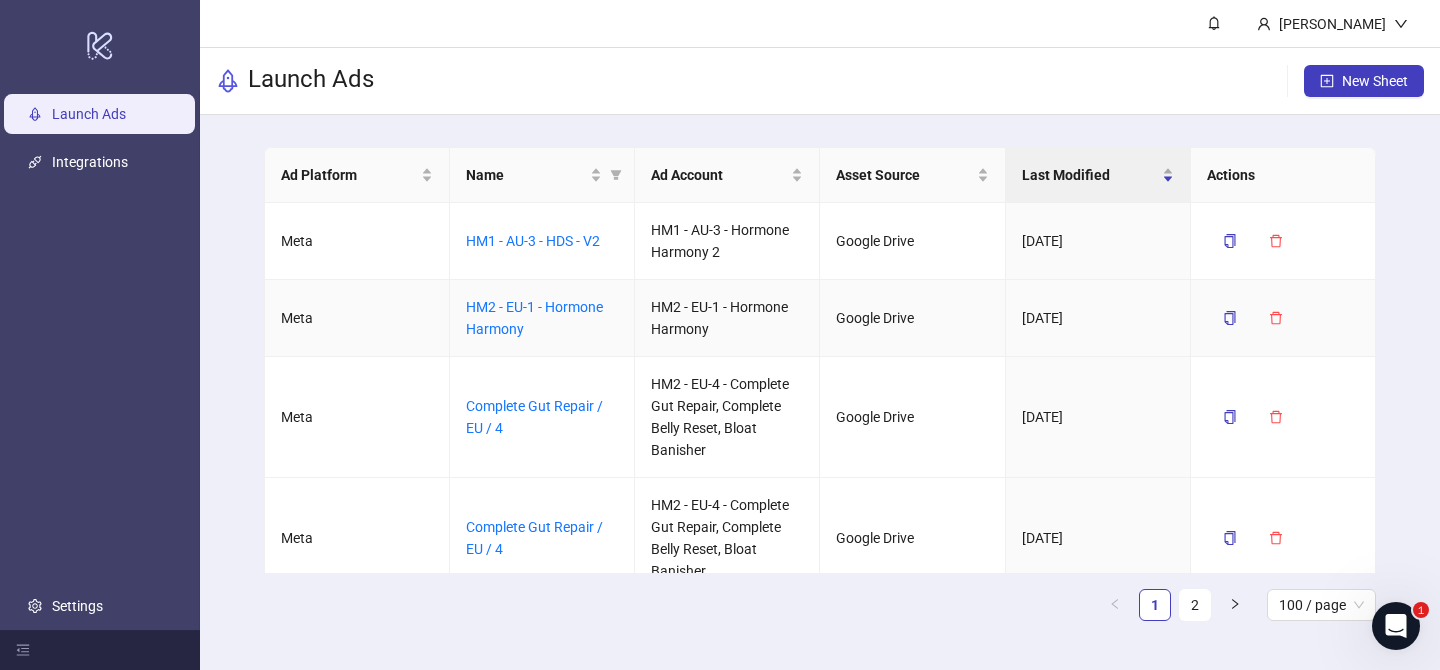 scroll, scrollTop: 1261, scrollLeft: 0, axis: vertical 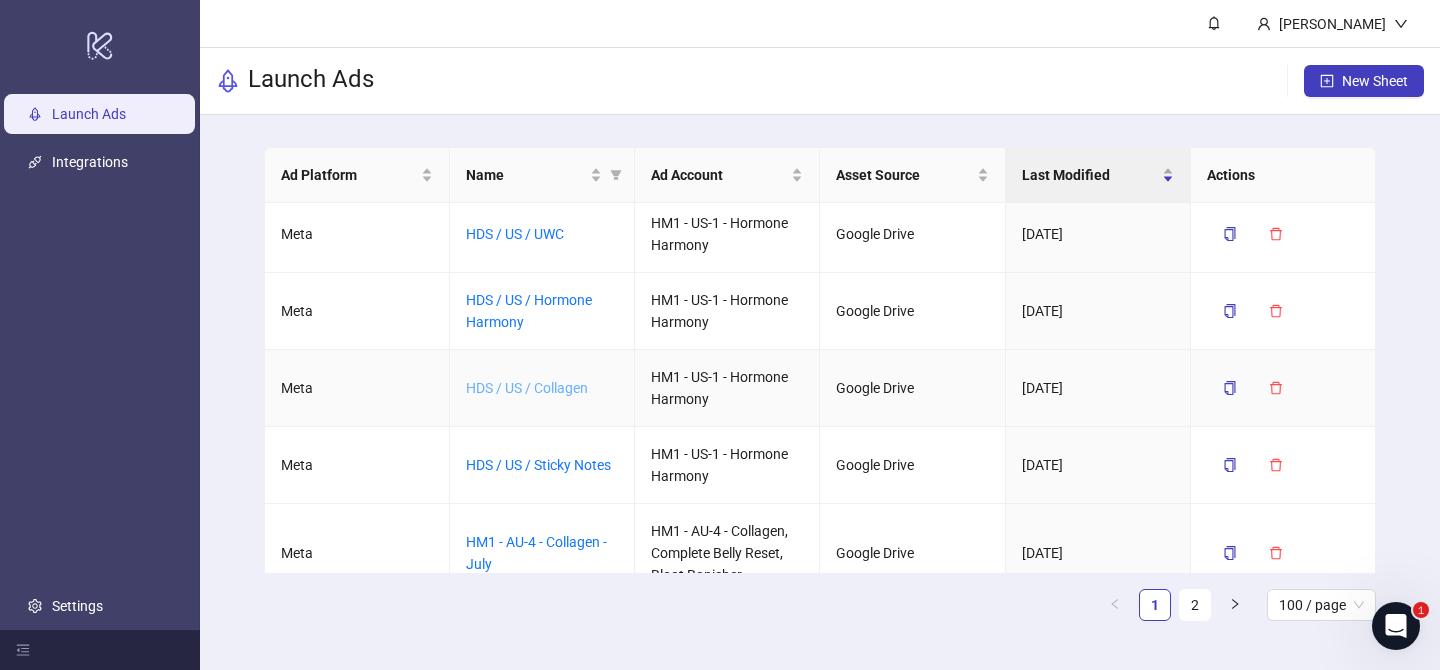 click on "HDS / US / Collagen" at bounding box center [527, 388] 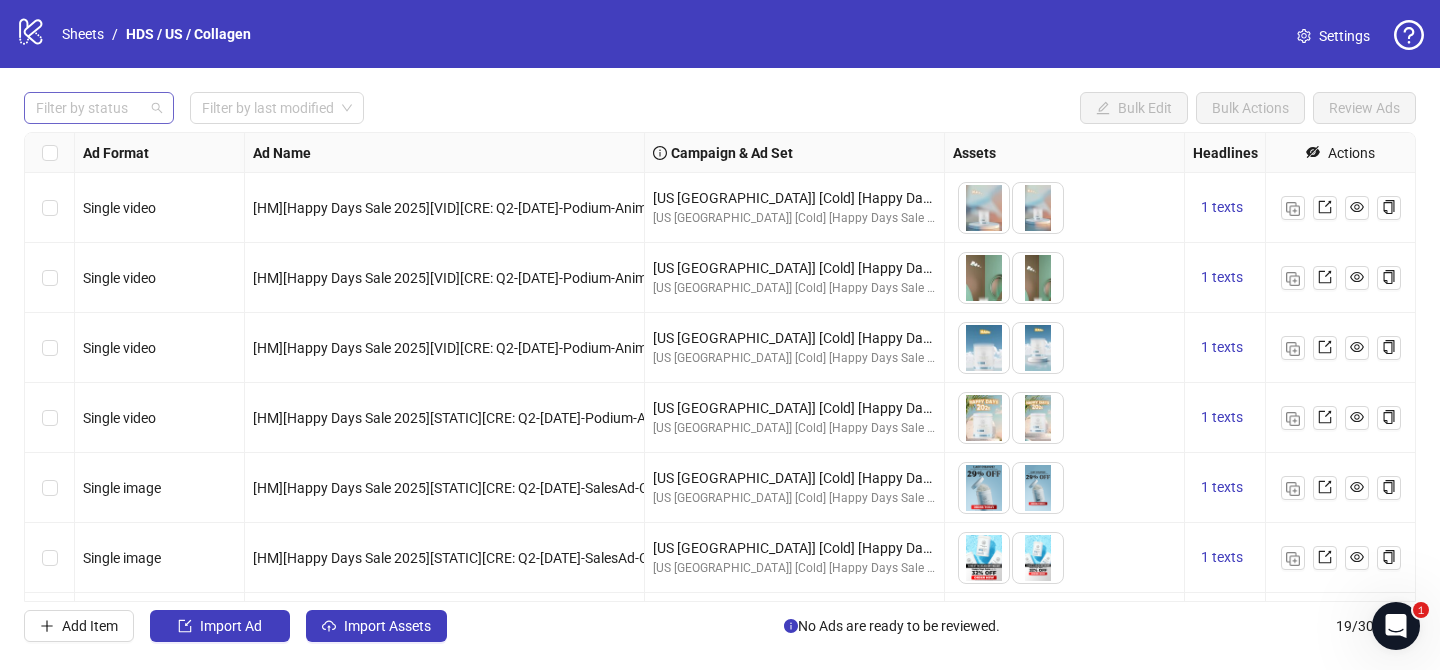 click at bounding box center [88, 108] 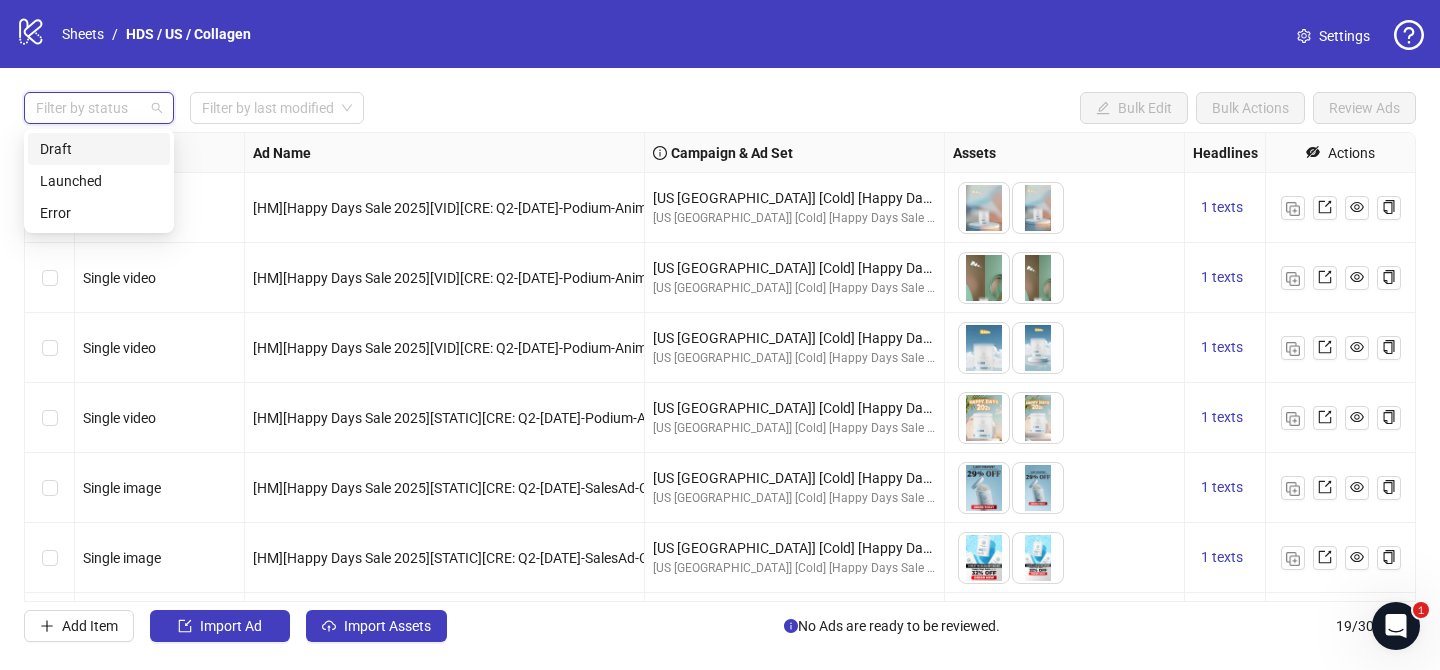 click on "Draft" at bounding box center [99, 149] 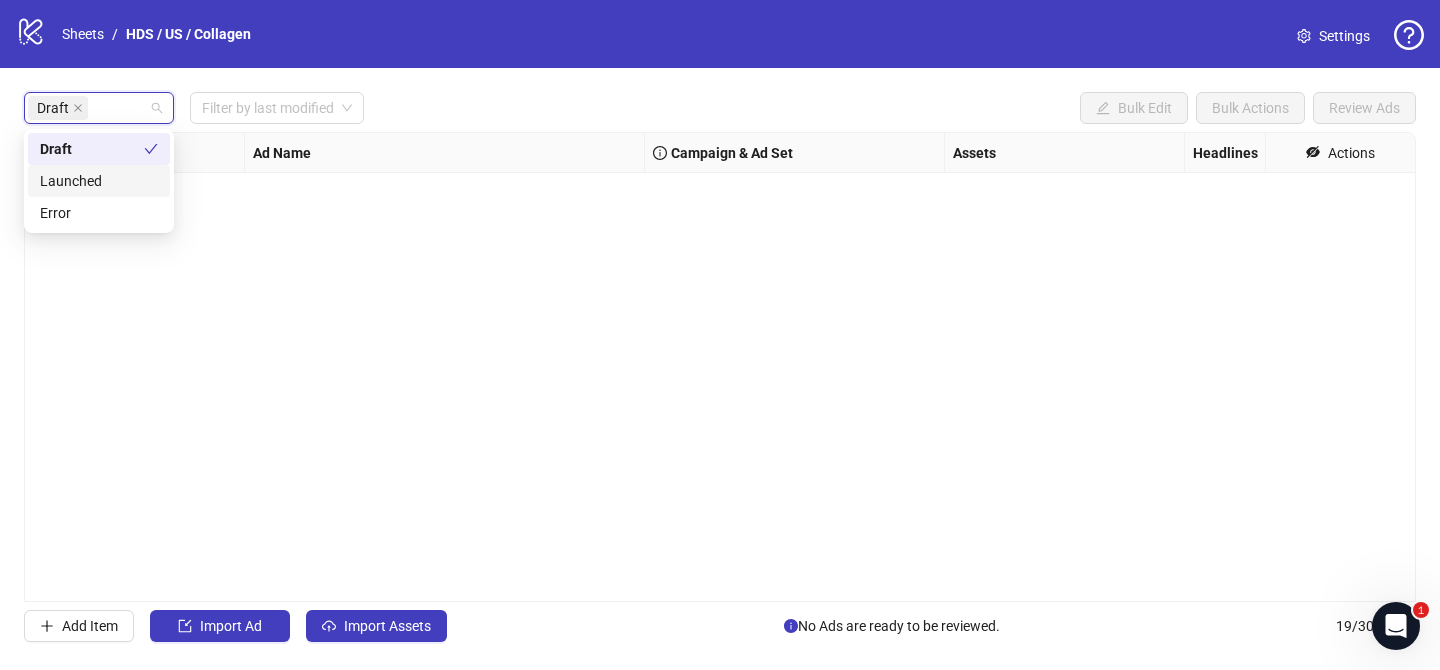 click on "Ad Format Ad Name Campaign & Ad Set Assets Headlines Primary Texts Descriptions Destination URL App Product Page ID Display URL Leadgen Form Product Set ID Call to Action Actions" at bounding box center (720, 367) 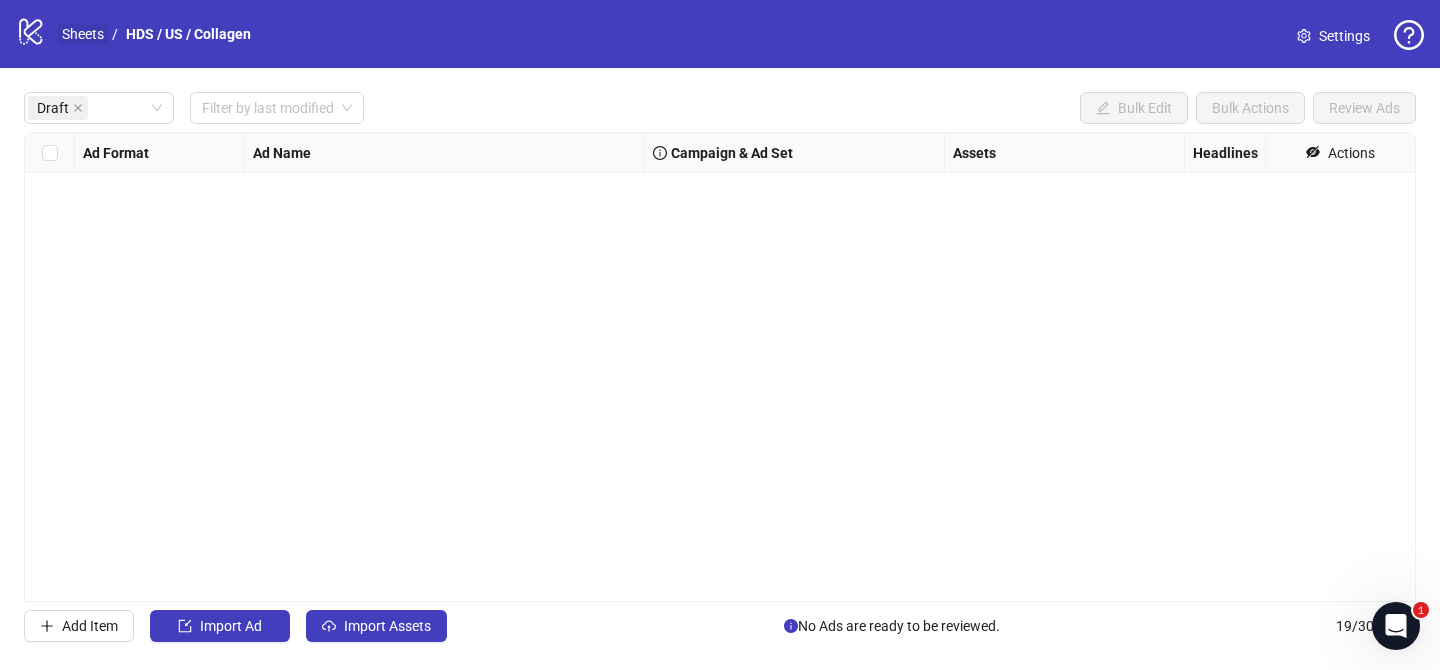 click on "Sheets" at bounding box center [83, 34] 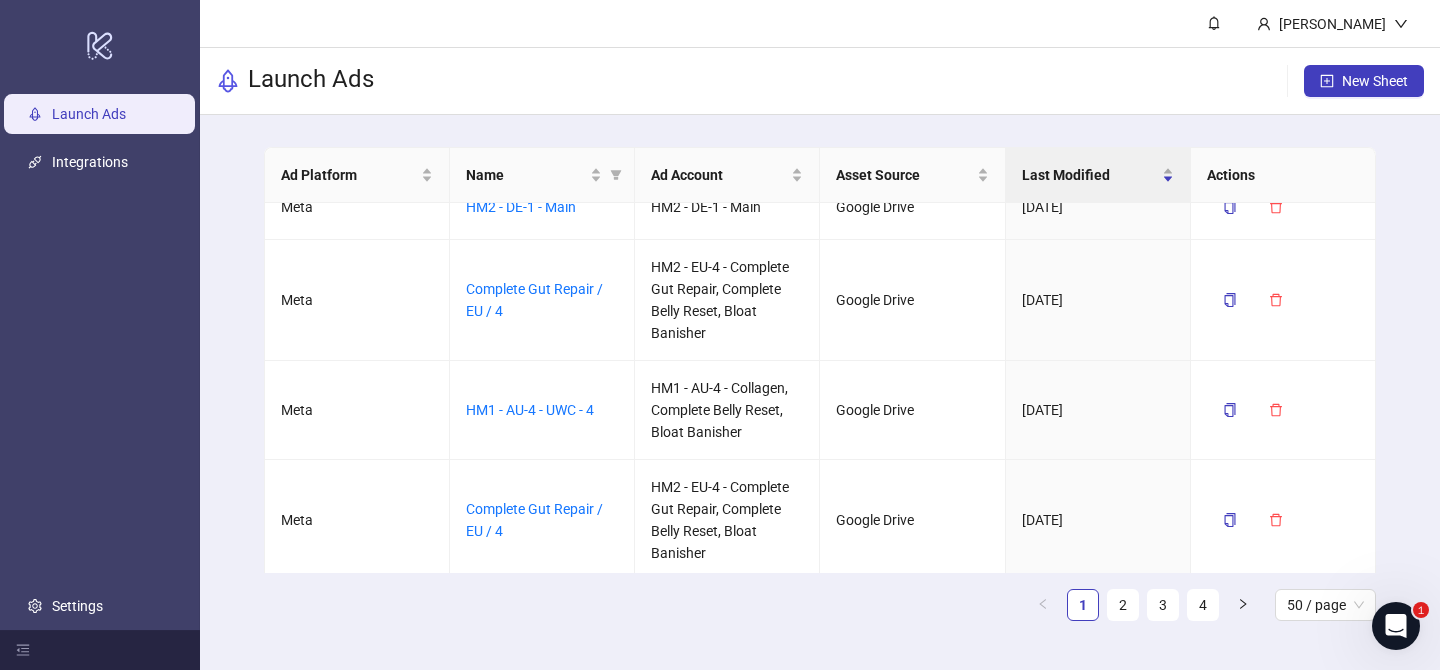 scroll, scrollTop: 3404, scrollLeft: 0, axis: vertical 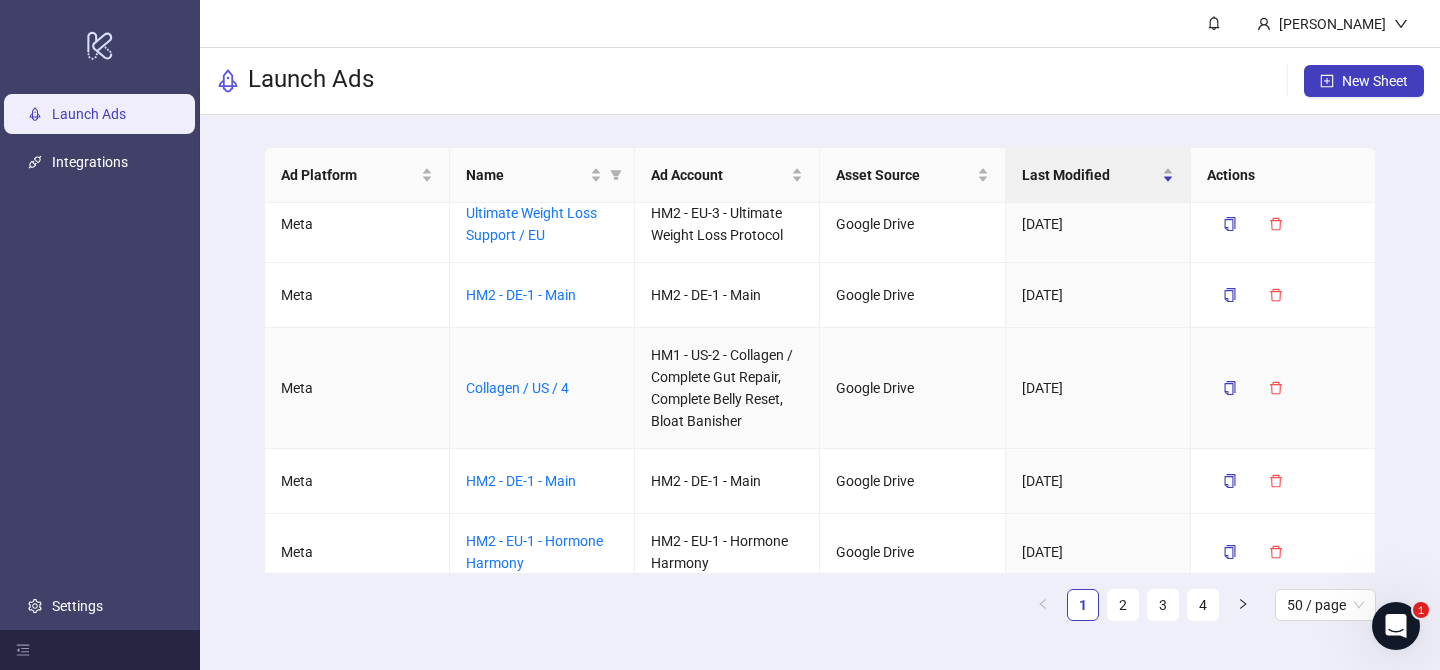 click on "Collagen / US / 4" at bounding box center [542, 388] 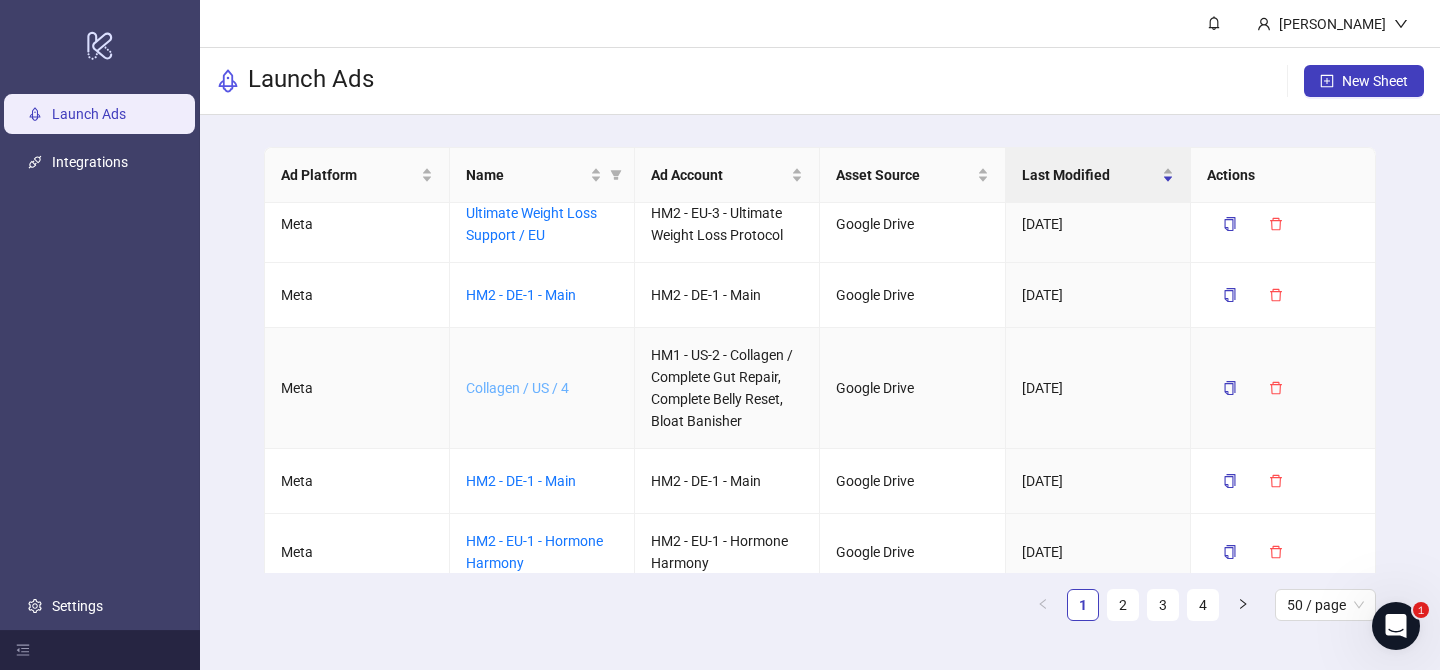 click on "Collagen / US / 4" at bounding box center (517, 388) 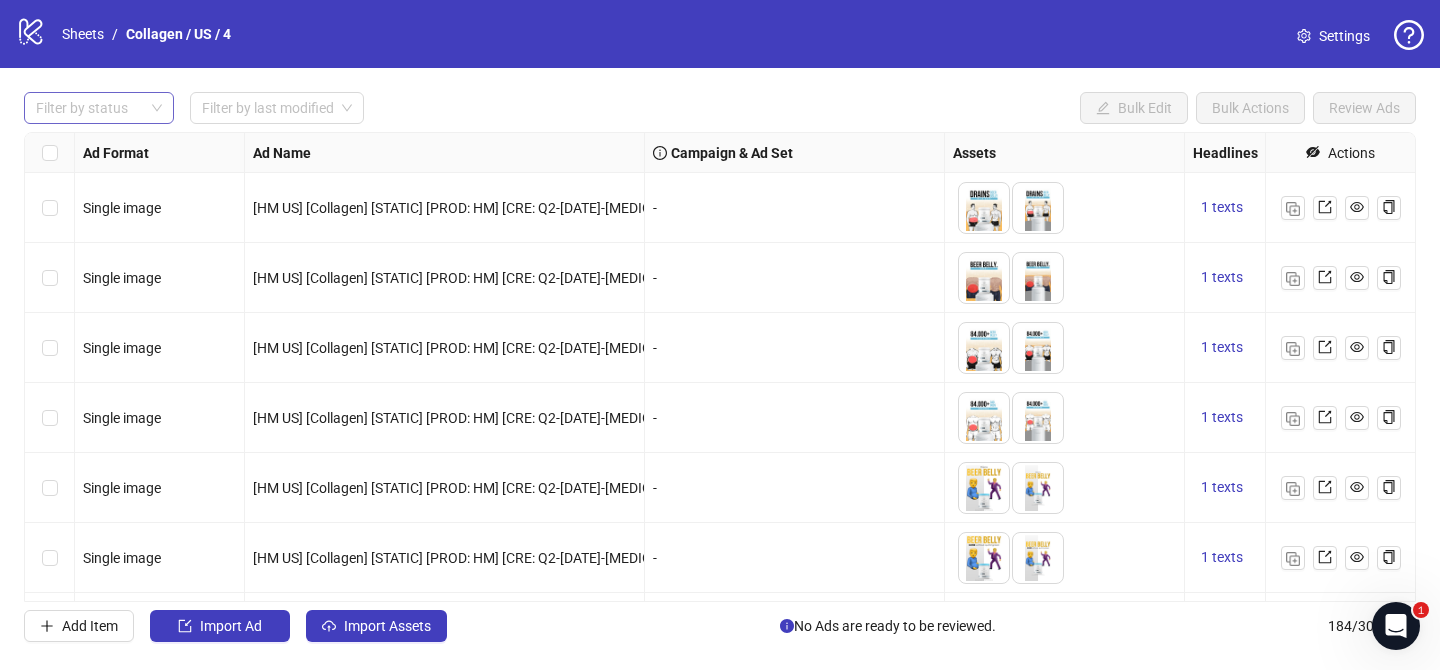 click at bounding box center (88, 108) 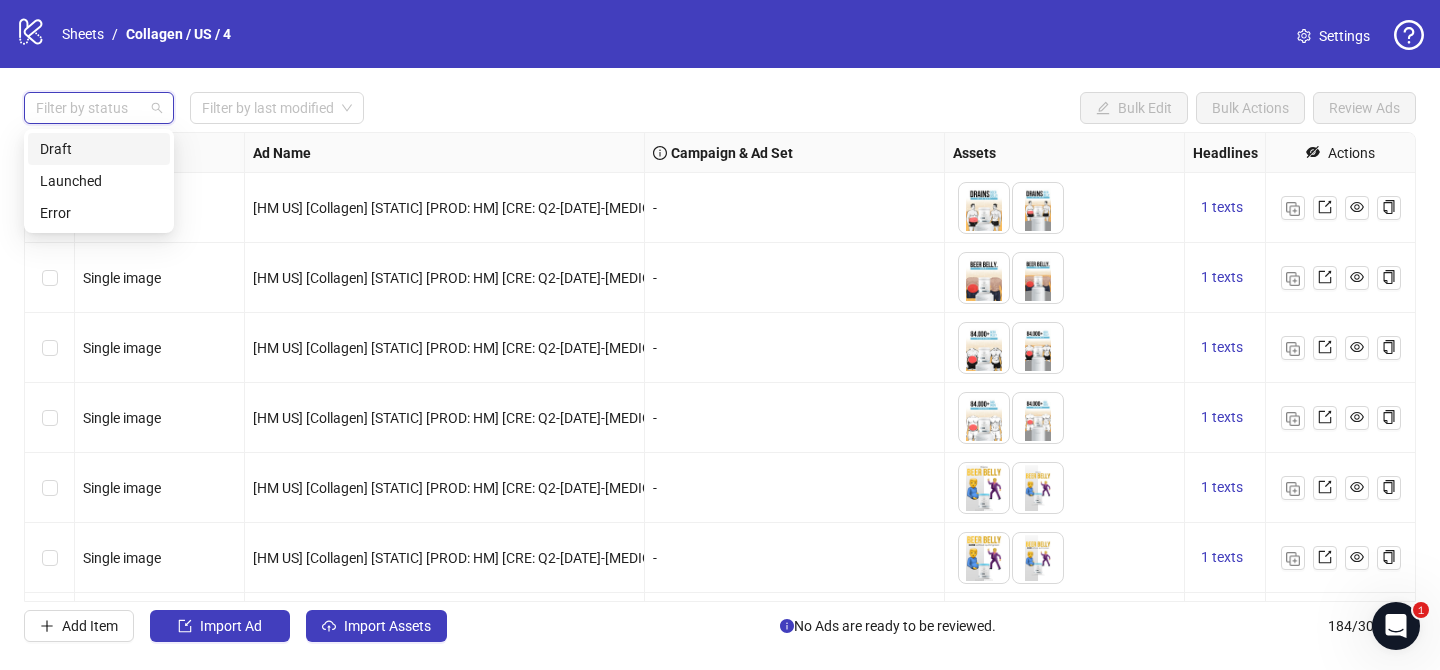 click on "Draft" at bounding box center (99, 149) 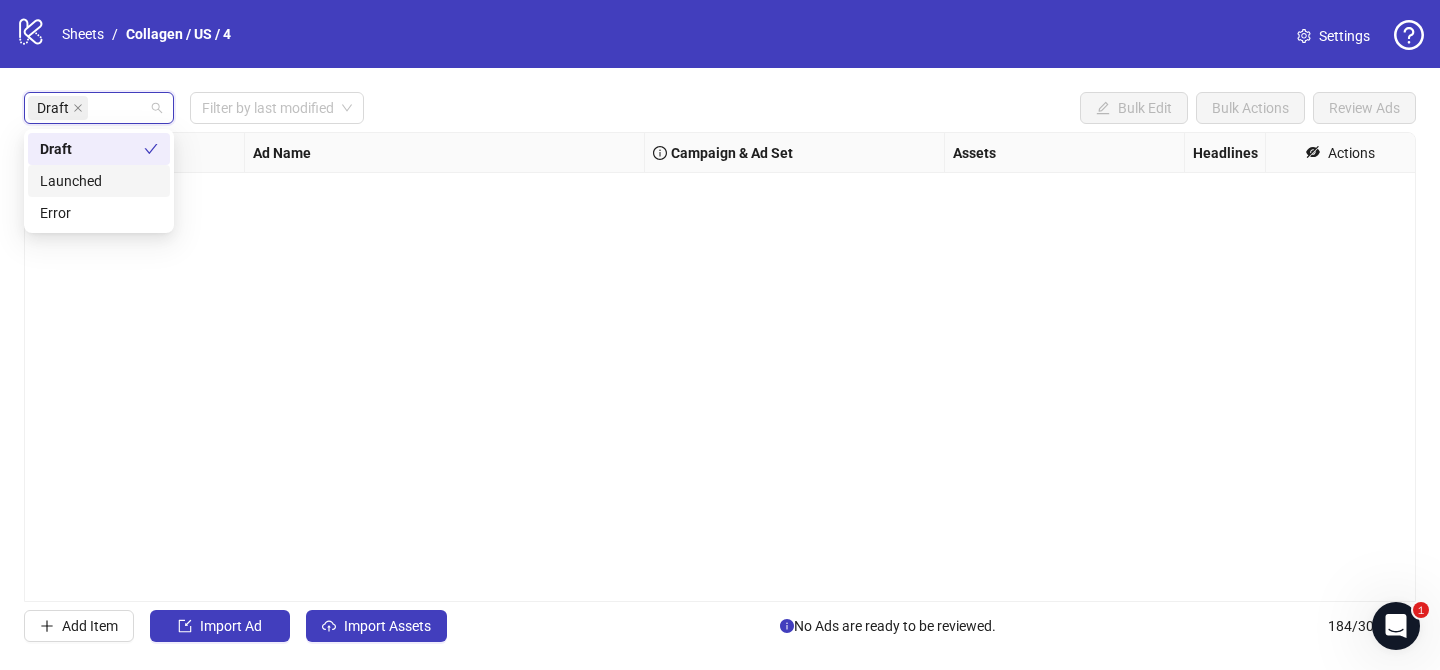 click on "Draft   Filter by last modified Bulk Edit Bulk Actions Review Ads Ad Format Ad Name Campaign & Ad Set Assets Headlines Primary Texts Descriptions Destination URL App Product Page ID Display URL Leadgen Form Product Set ID Call to Action Actions Add Item Import Ad Import Assets  No Ads are ready to be reviewed. 184 / 300  items" at bounding box center (720, 367) 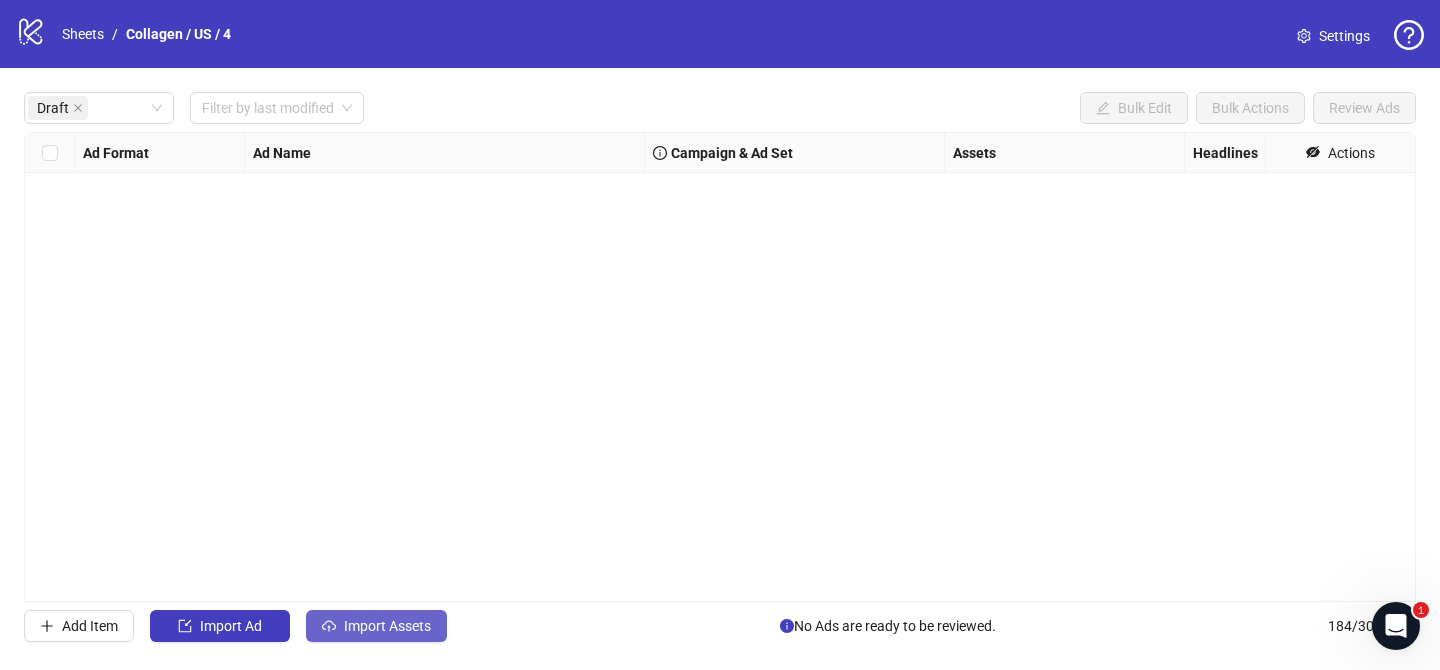 click on "Import Assets" at bounding box center (376, 626) 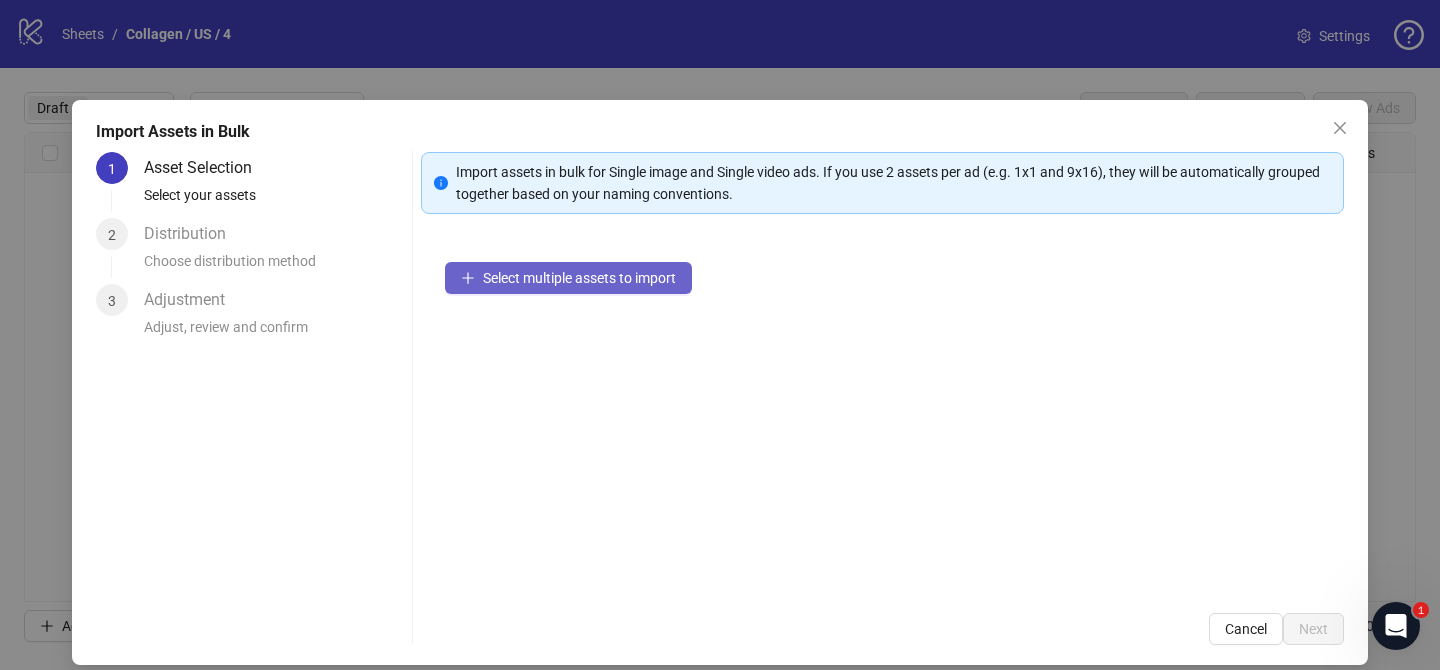 click on "Select multiple assets to import" at bounding box center [579, 278] 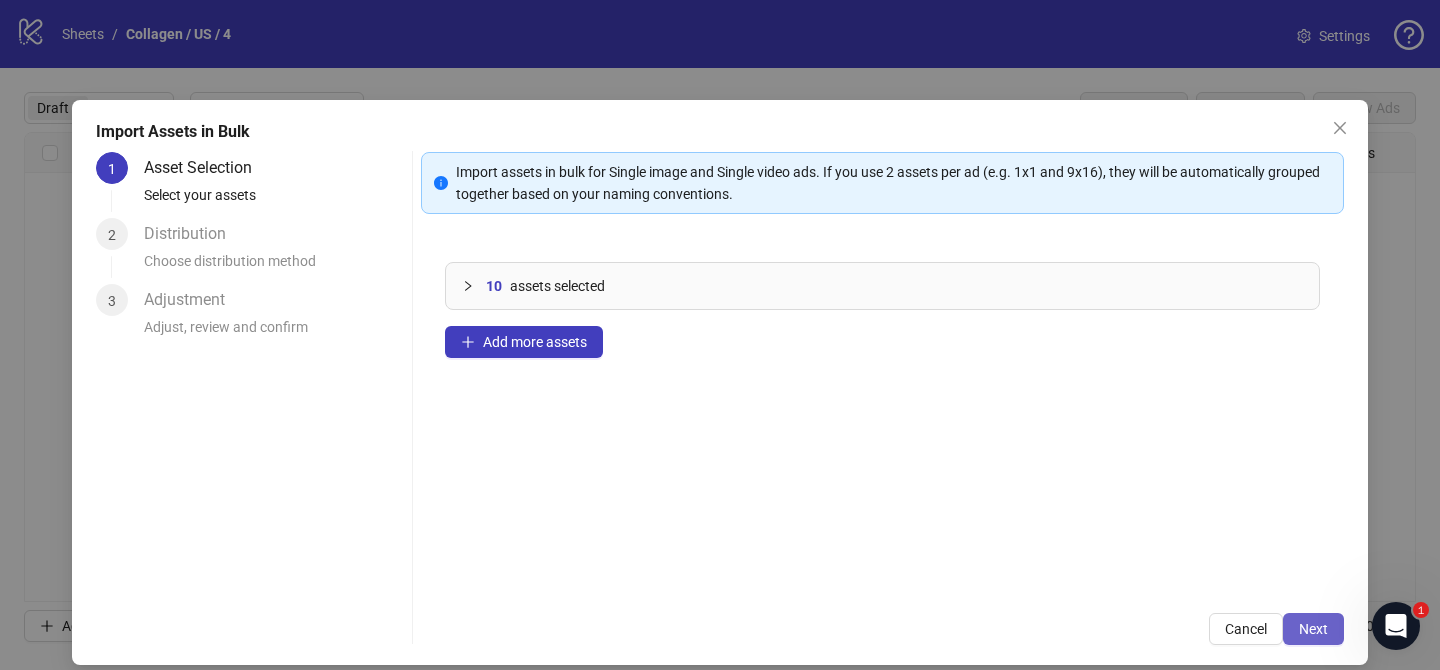 click on "Next" at bounding box center (1313, 629) 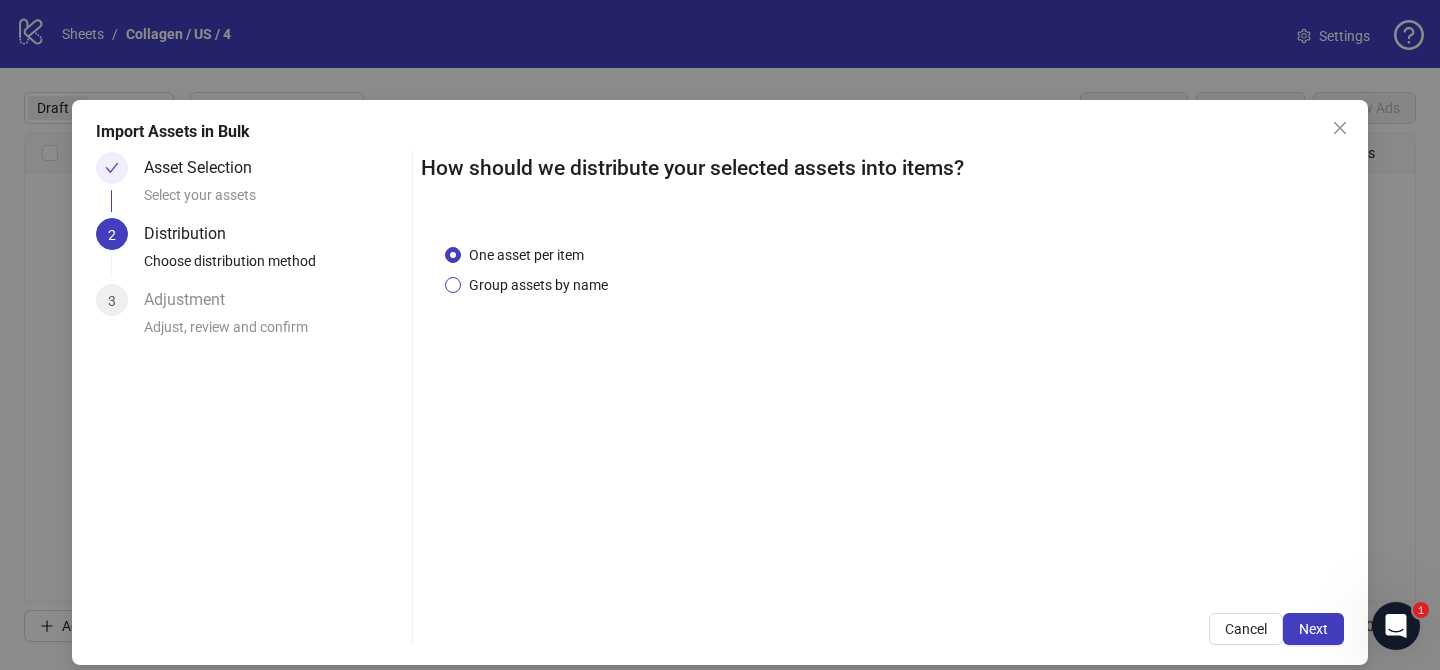 click on "Group assets by name" at bounding box center [538, 285] 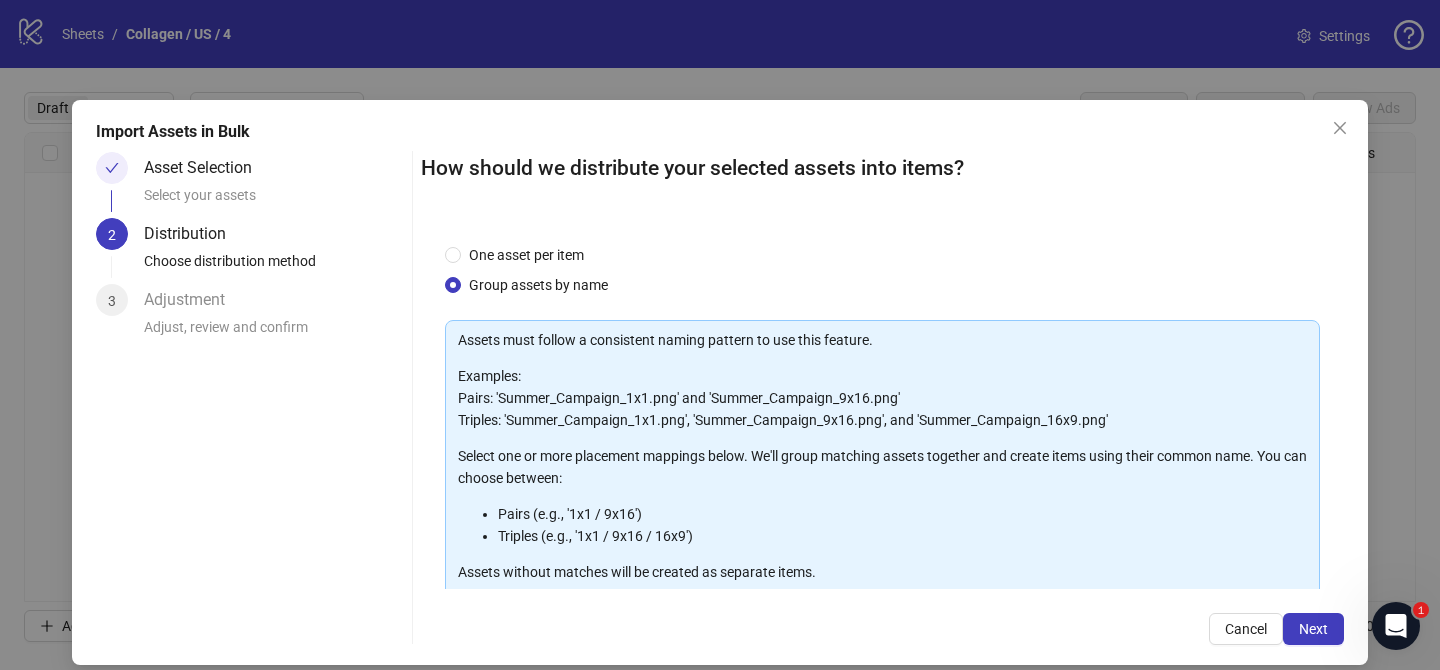 scroll, scrollTop: 216, scrollLeft: 0, axis: vertical 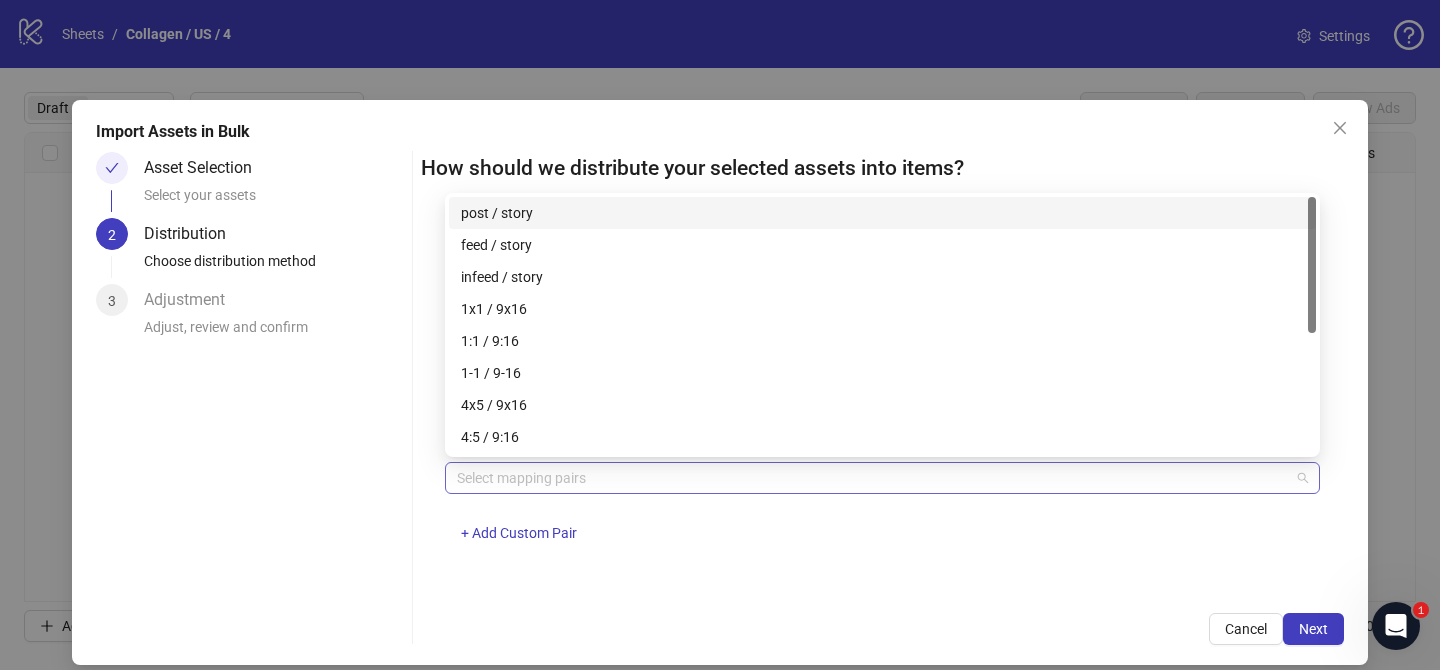 click at bounding box center (872, 478) 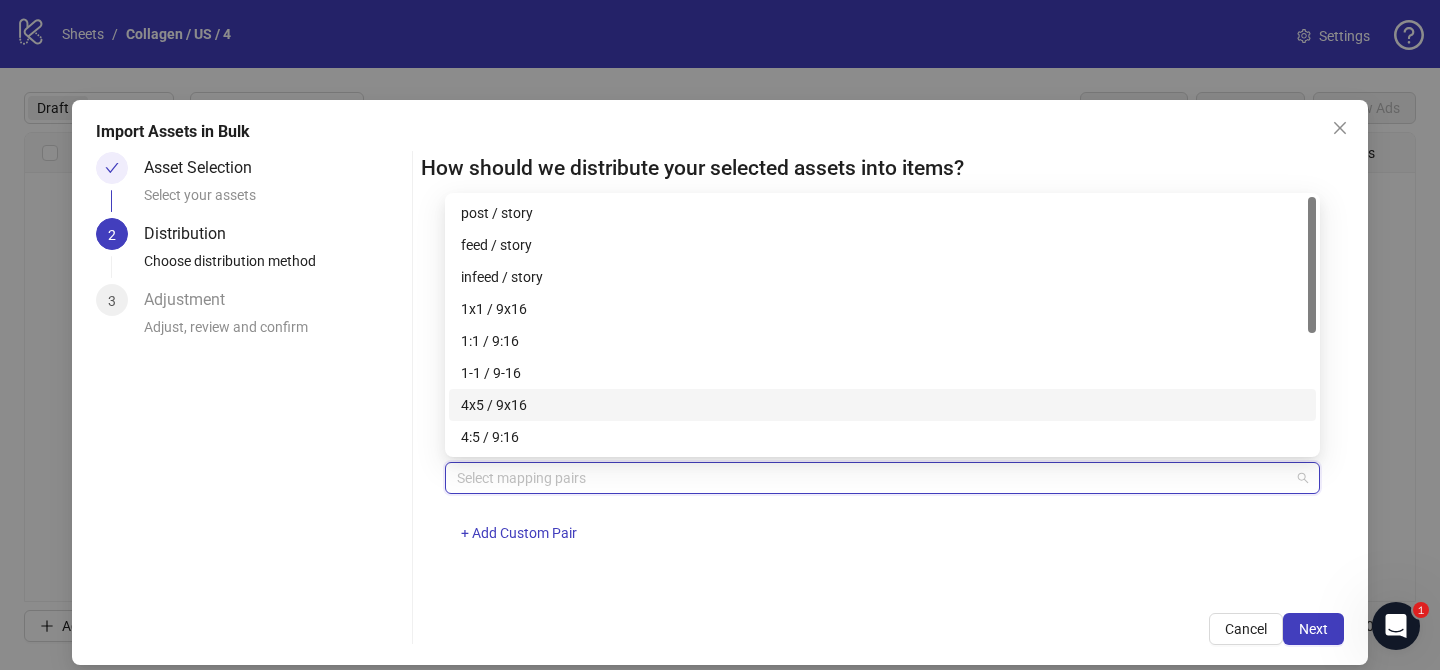 click on "4x5 / 9x16" at bounding box center [882, 405] 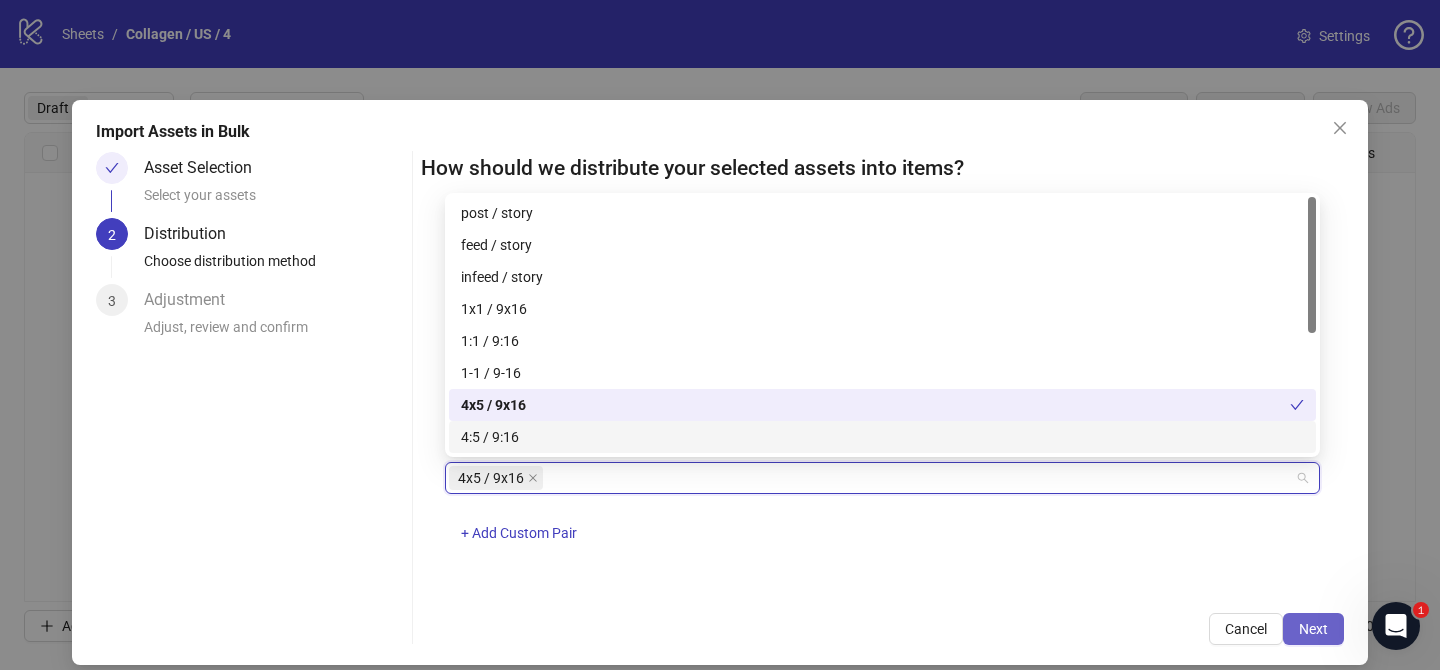 click on "Next" at bounding box center (1313, 629) 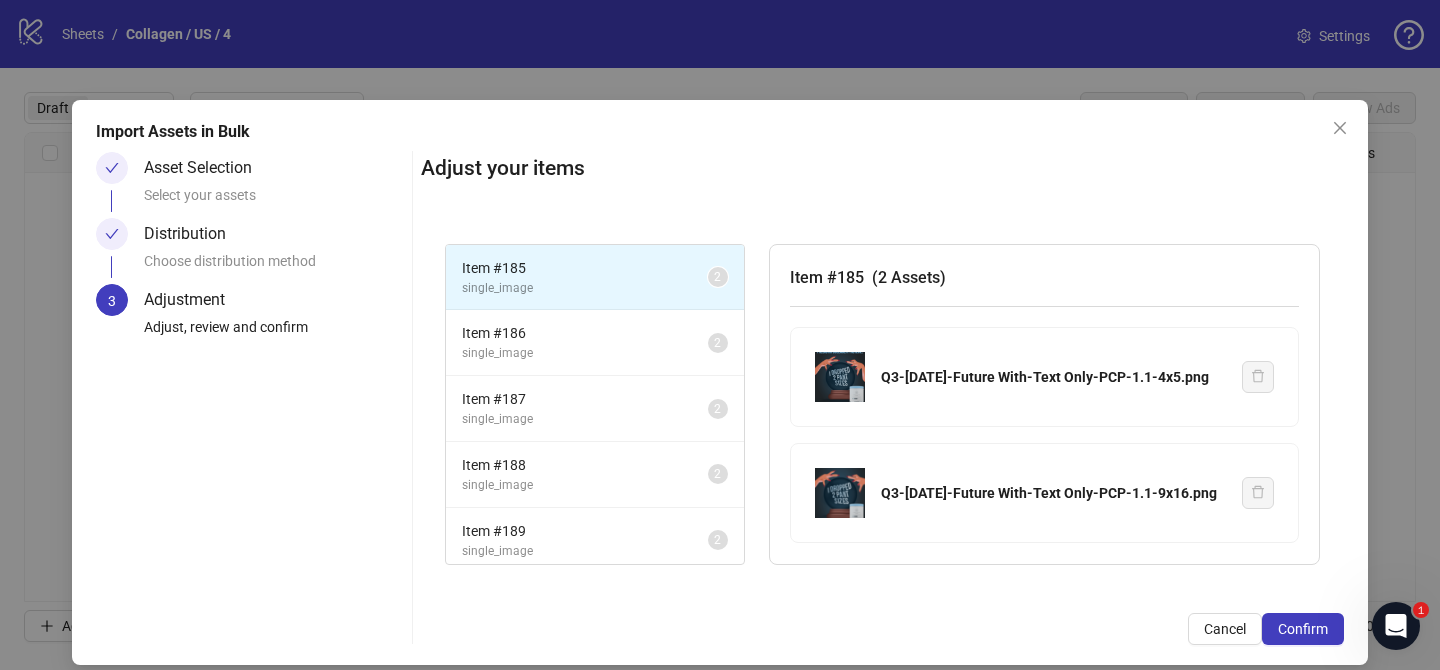 click on "Confirm" at bounding box center [1303, 629] 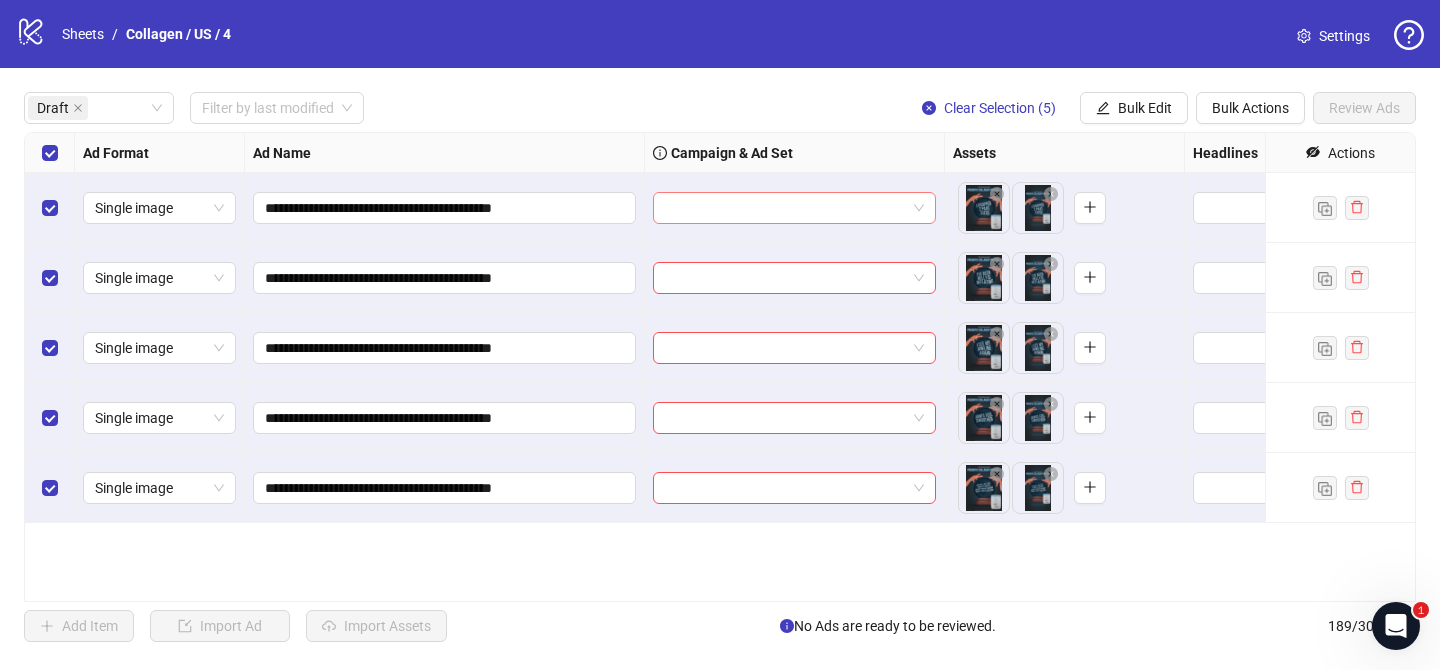 click at bounding box center (785, 208) 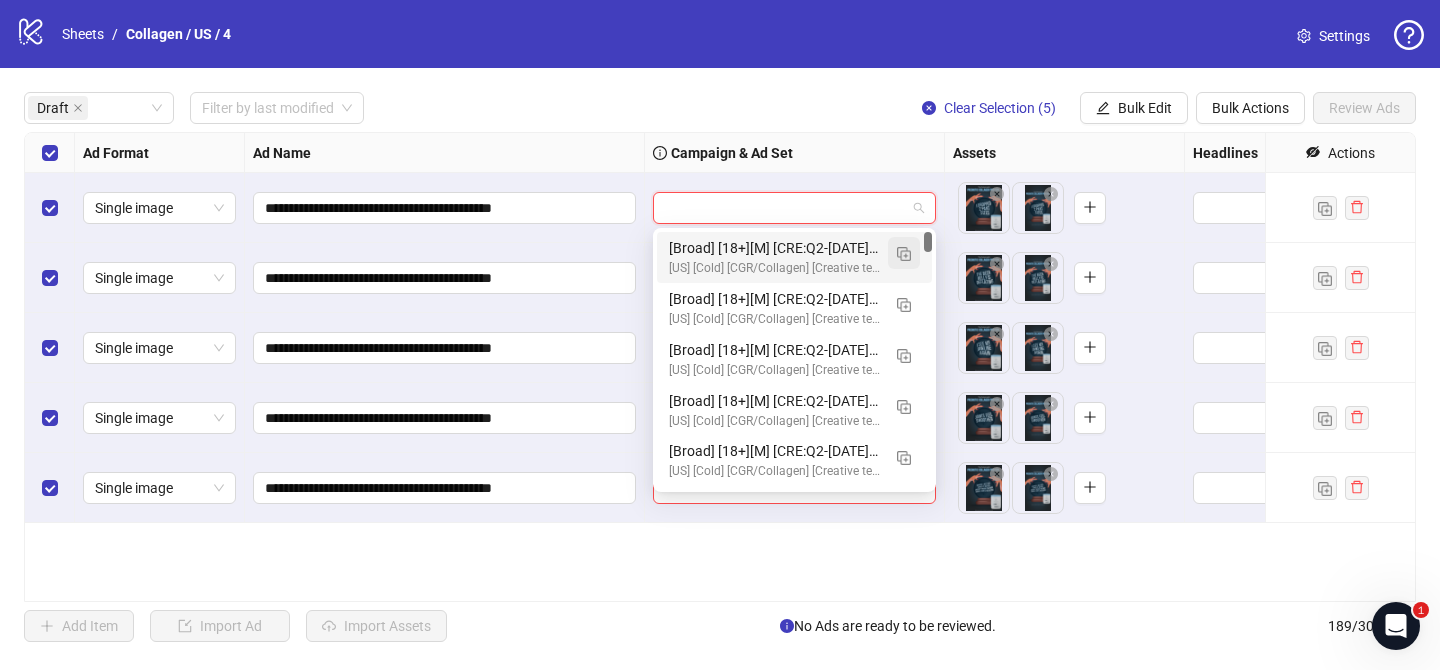 click at bounding box center [904, 254] 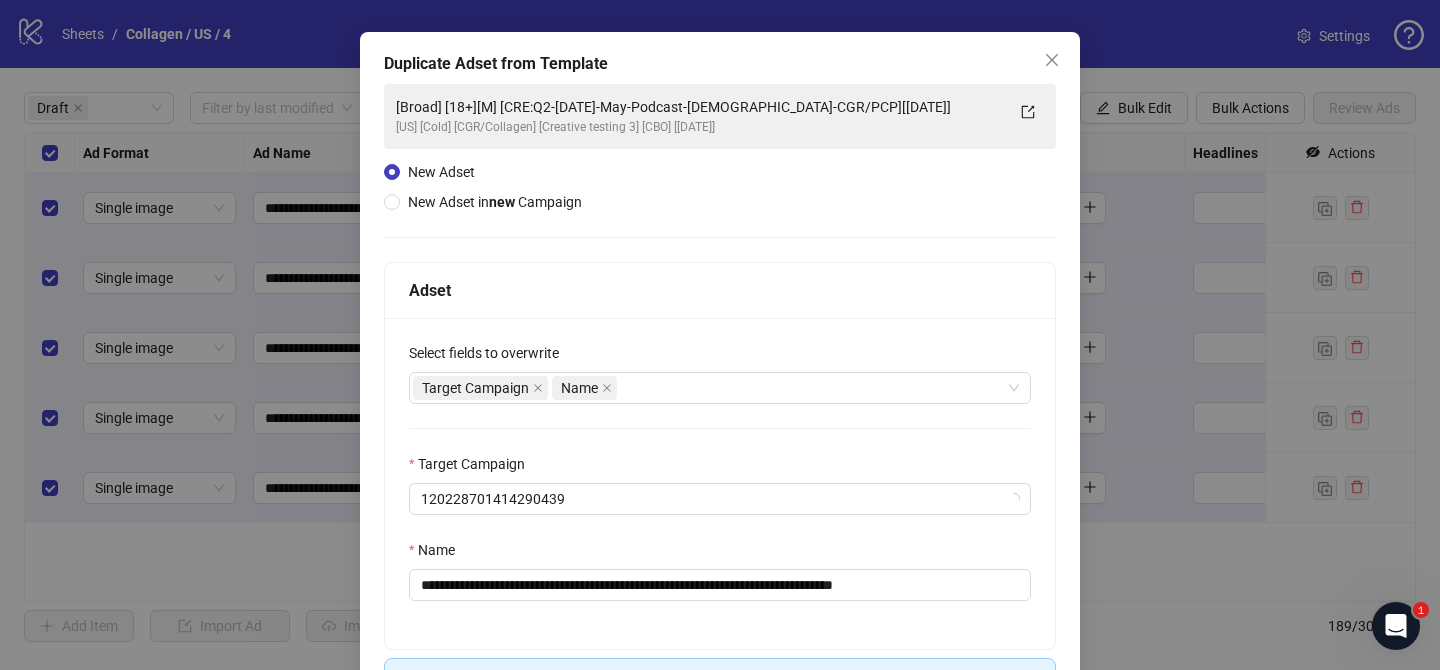 scroll, scrollTop: 96, scrollLeft: 0, axis: vertical 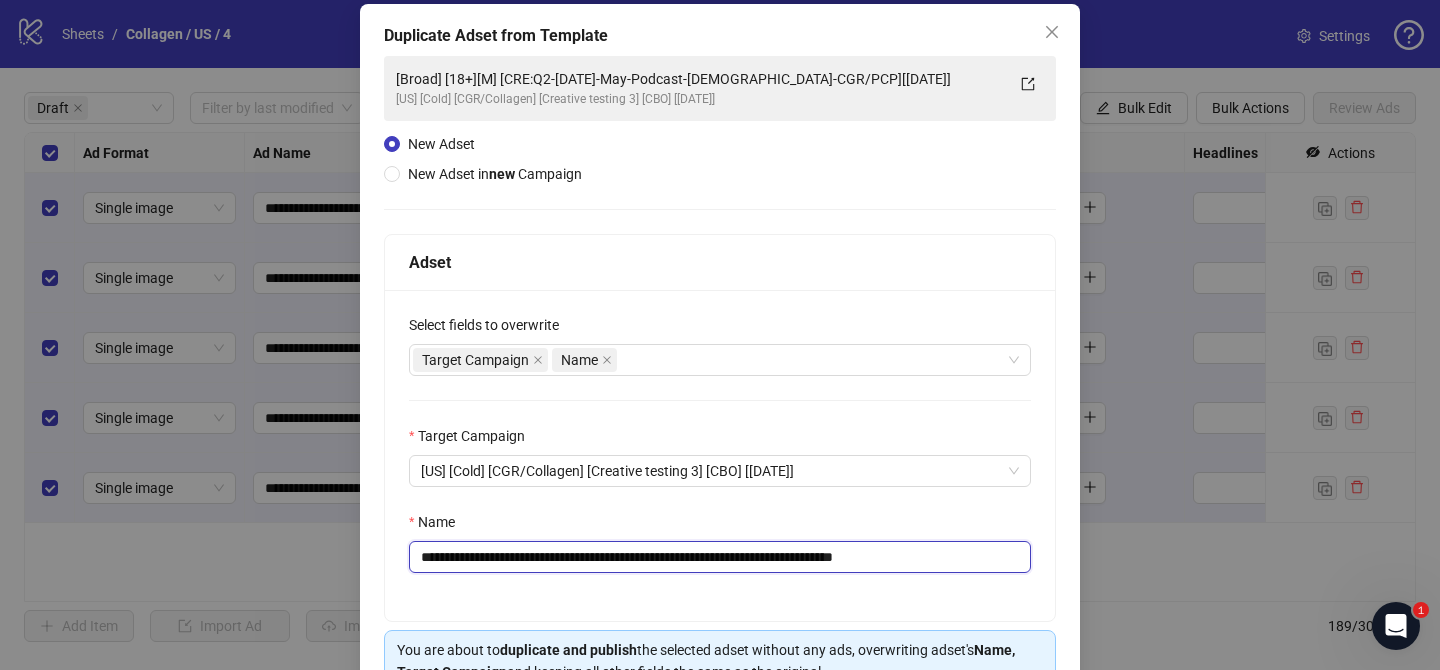 drag, startPoint x: 558, startPoint y: 558, endPoint x: 842, endPoint y: 558, distance: 284 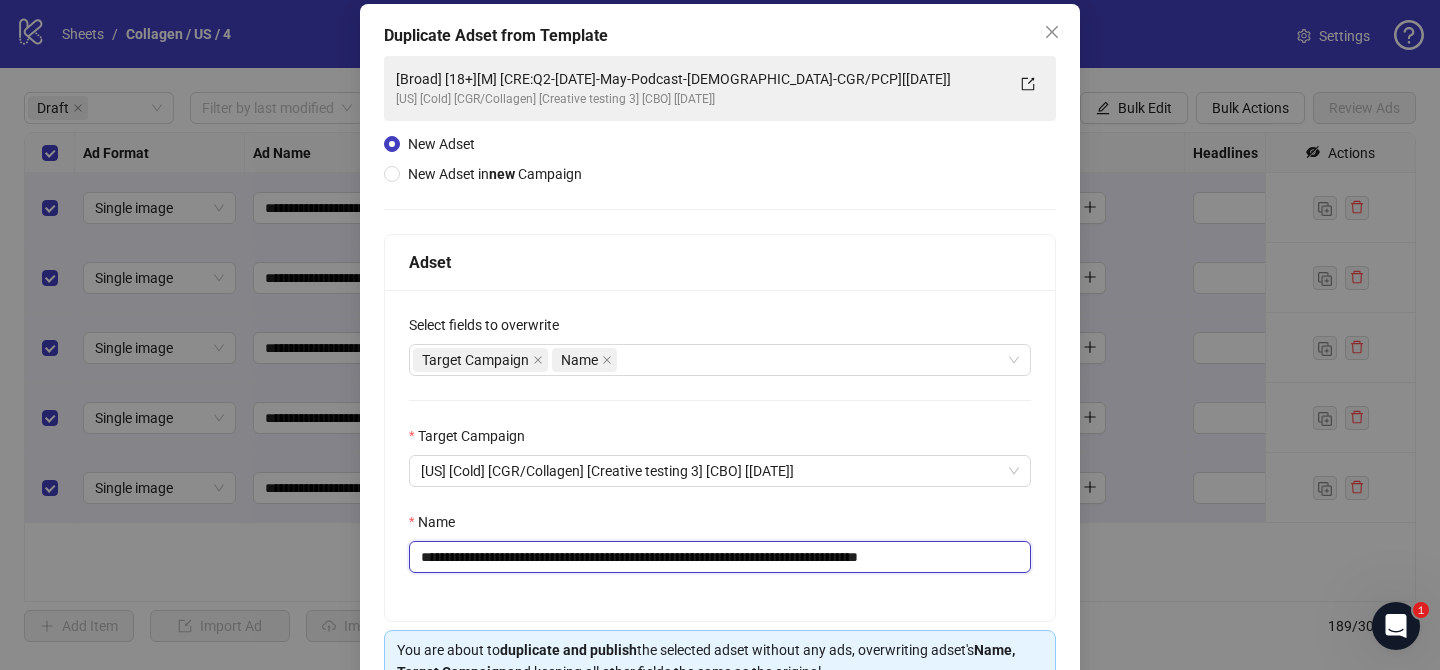 click on "**********" at bounding box center (720, 557) 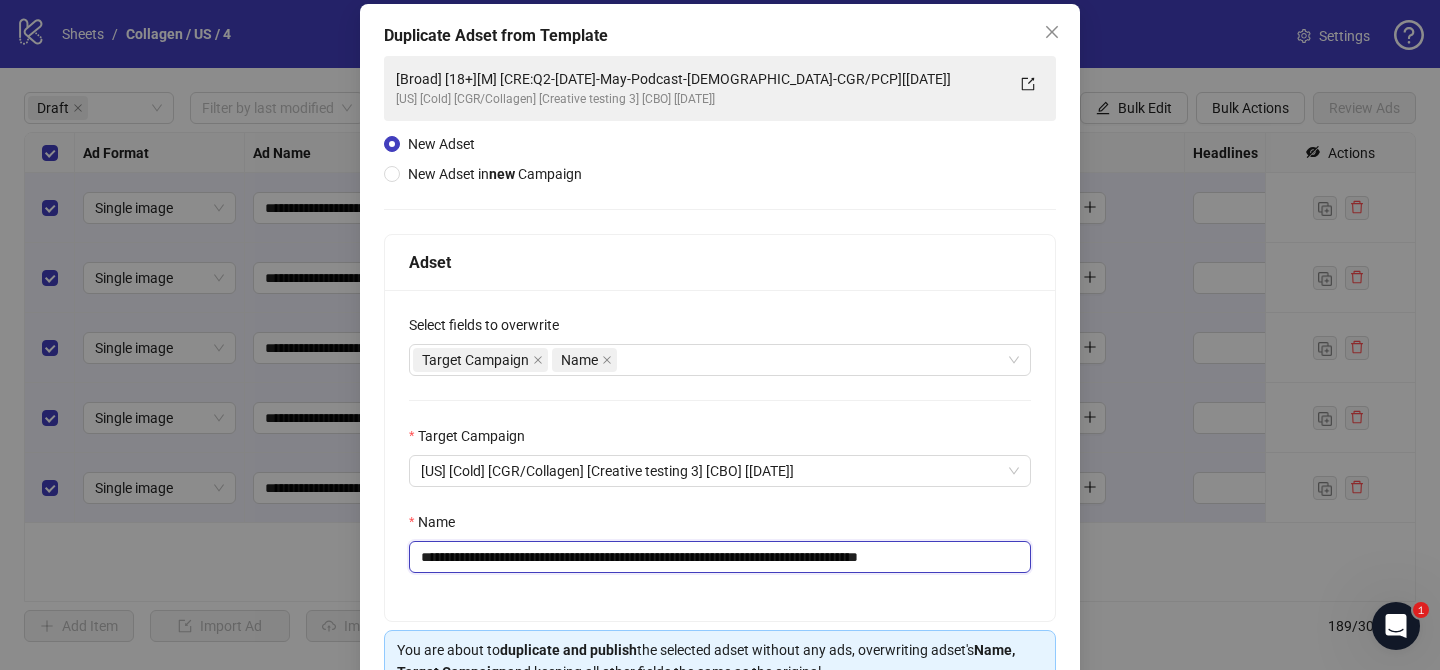 drag, startPoint x: 943, startPoint y: 561, endPoint x: 1034, endPoint y: 561, distance: 91 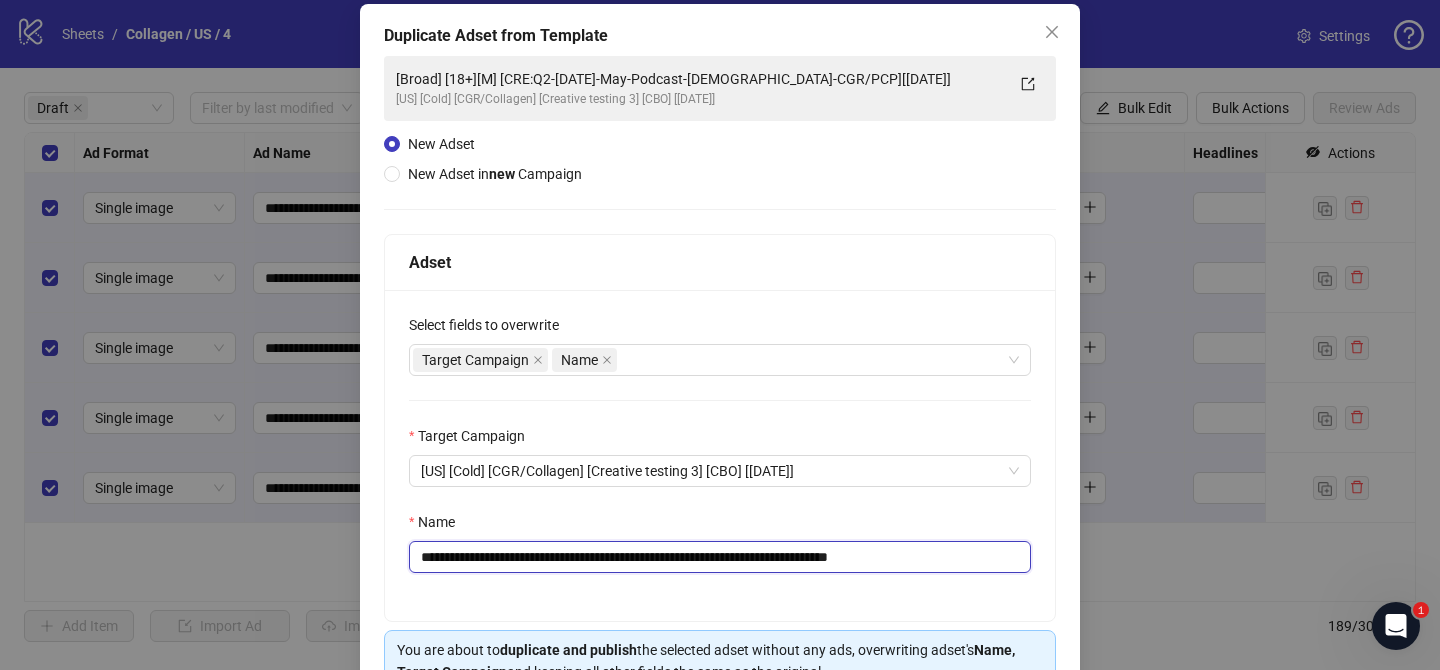 scroll, scrollTop: 207, scrollLeft: 0, axis: vertical 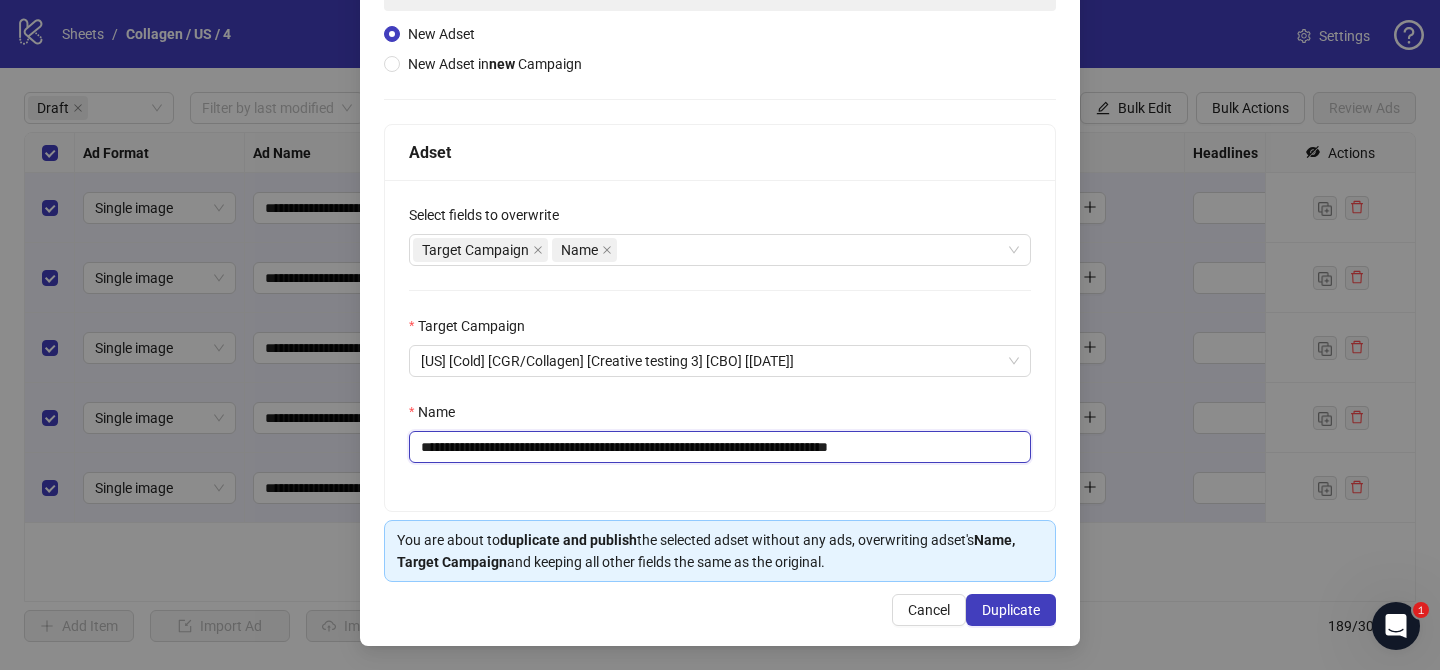 type on "**********" 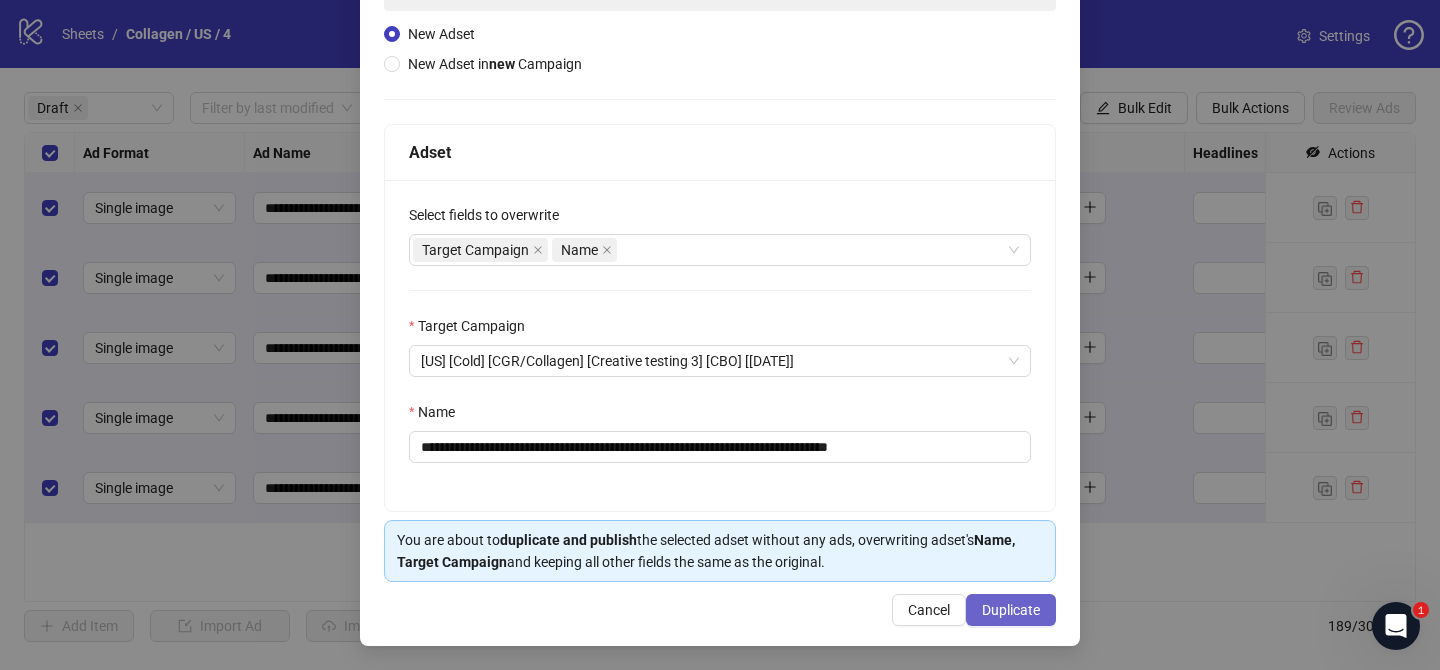 click on "Duplicate" at bounding box center (1011, 610) 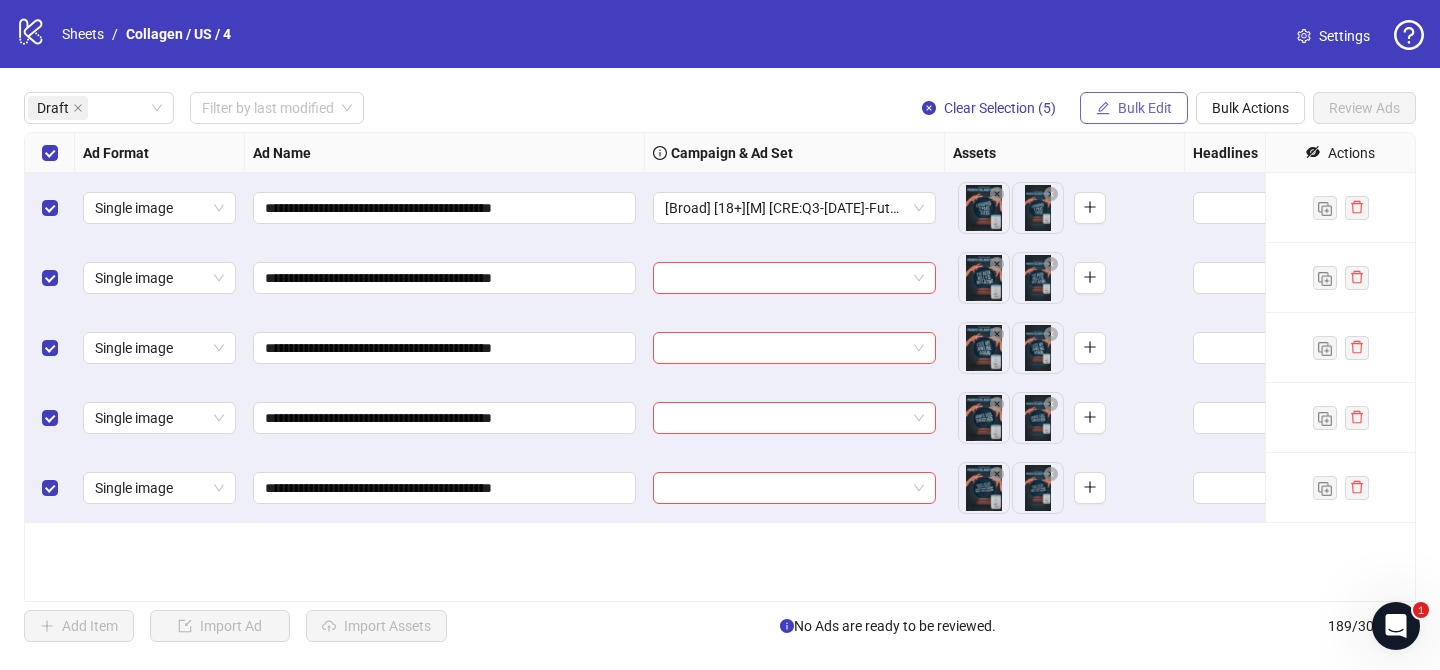 click on "Bulk Edit" at bounding box center [1145, 108] 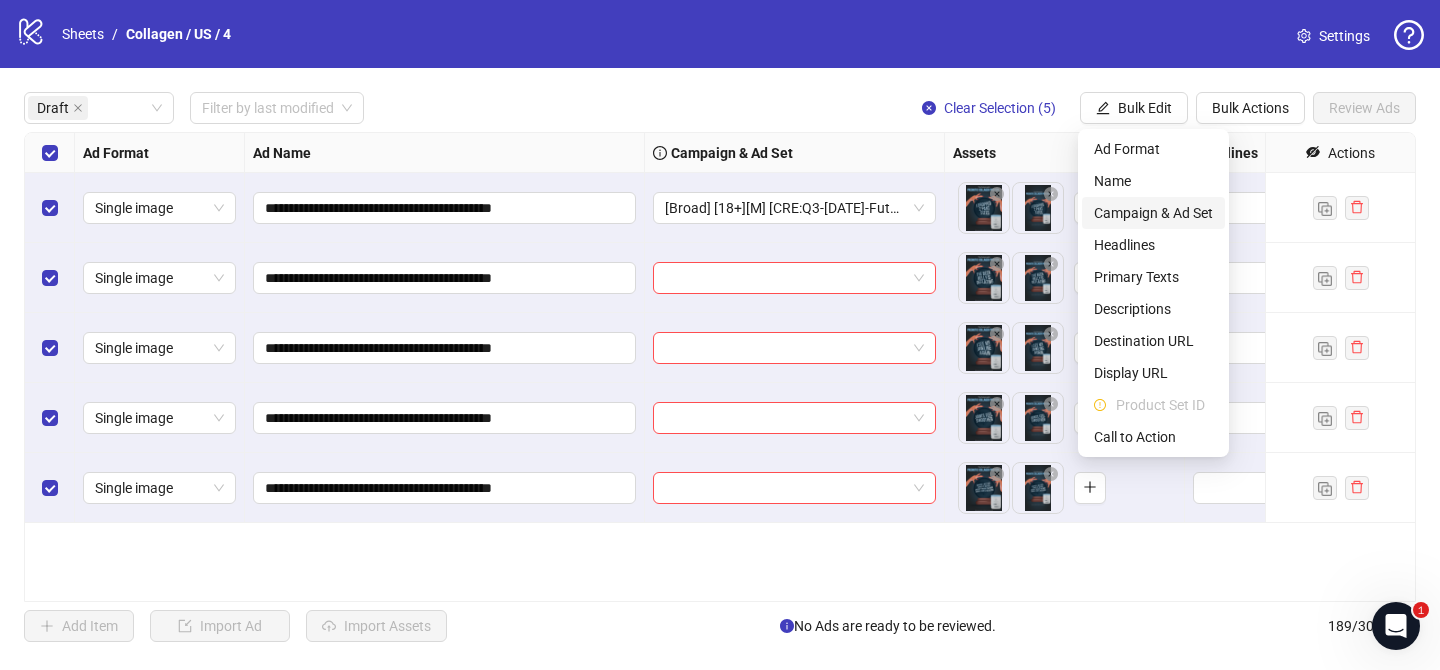 click on "Campaign & Ad Set" at bounding box center [1153, 213] 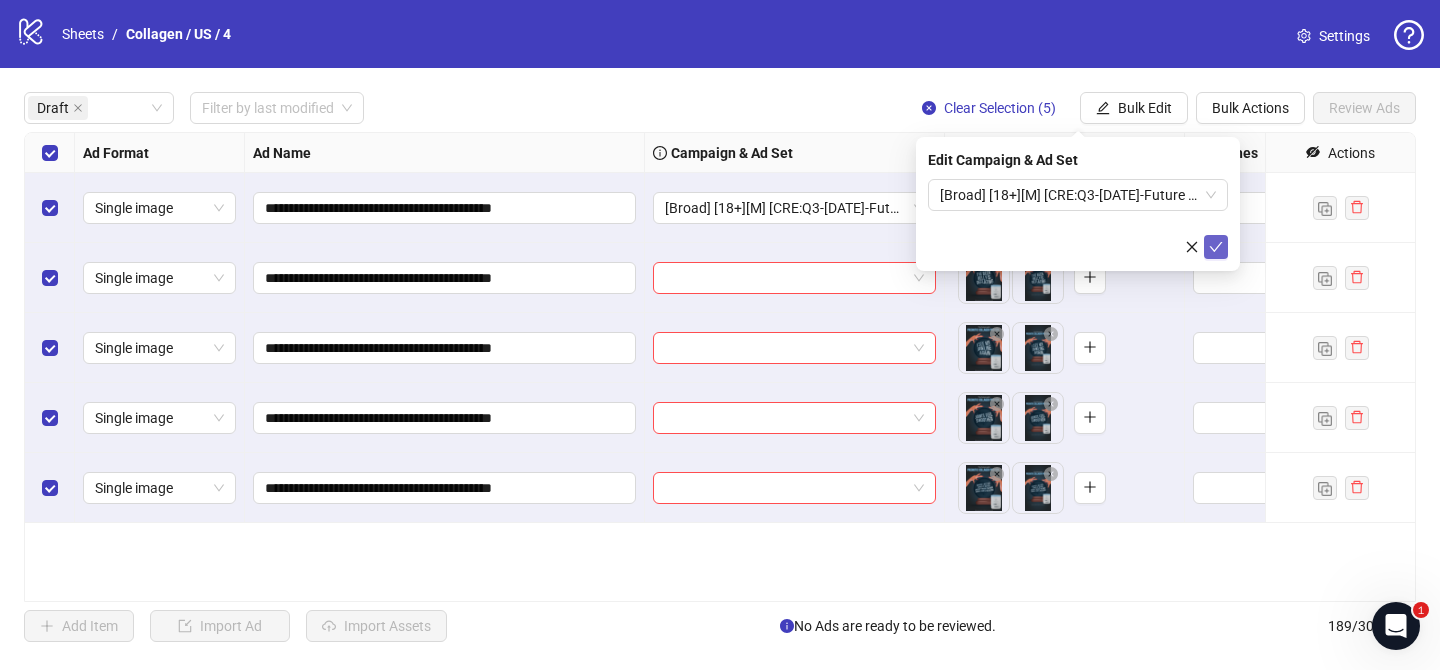click at bounding box center (1216, 247) 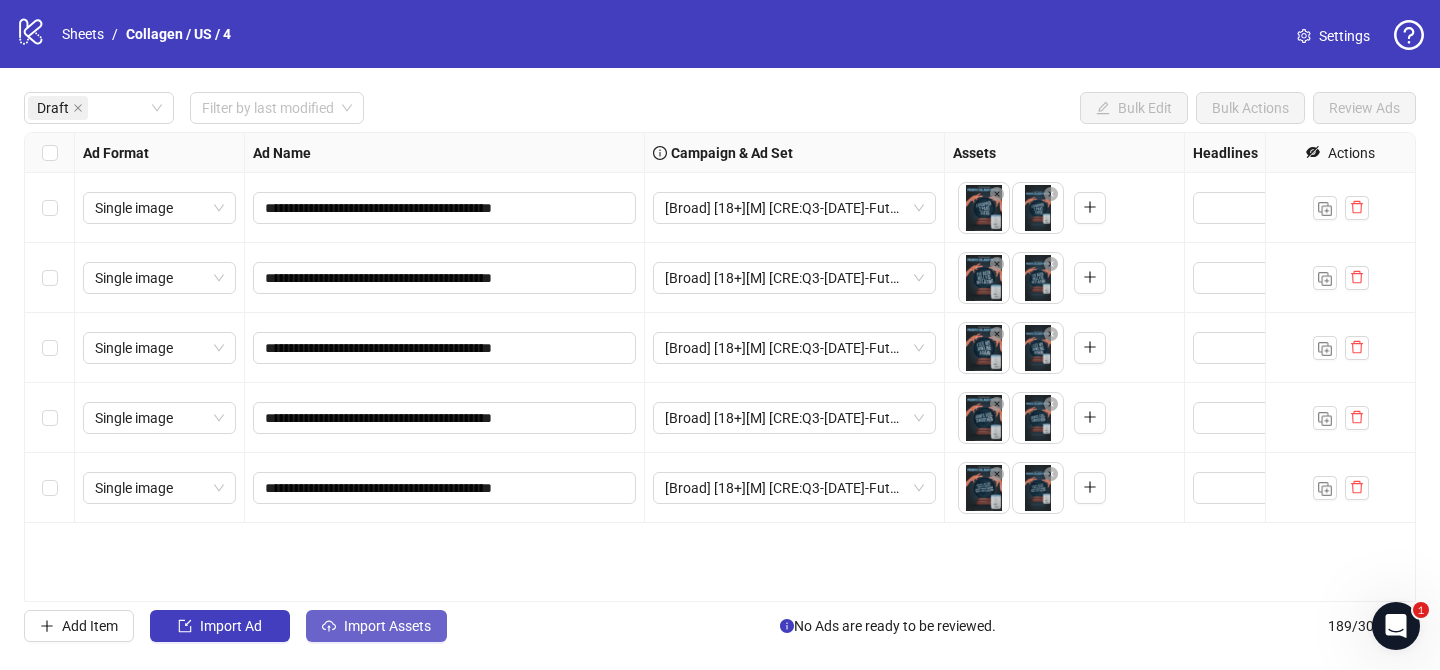 click on "Import Assets" at bounding box center (387, 626) 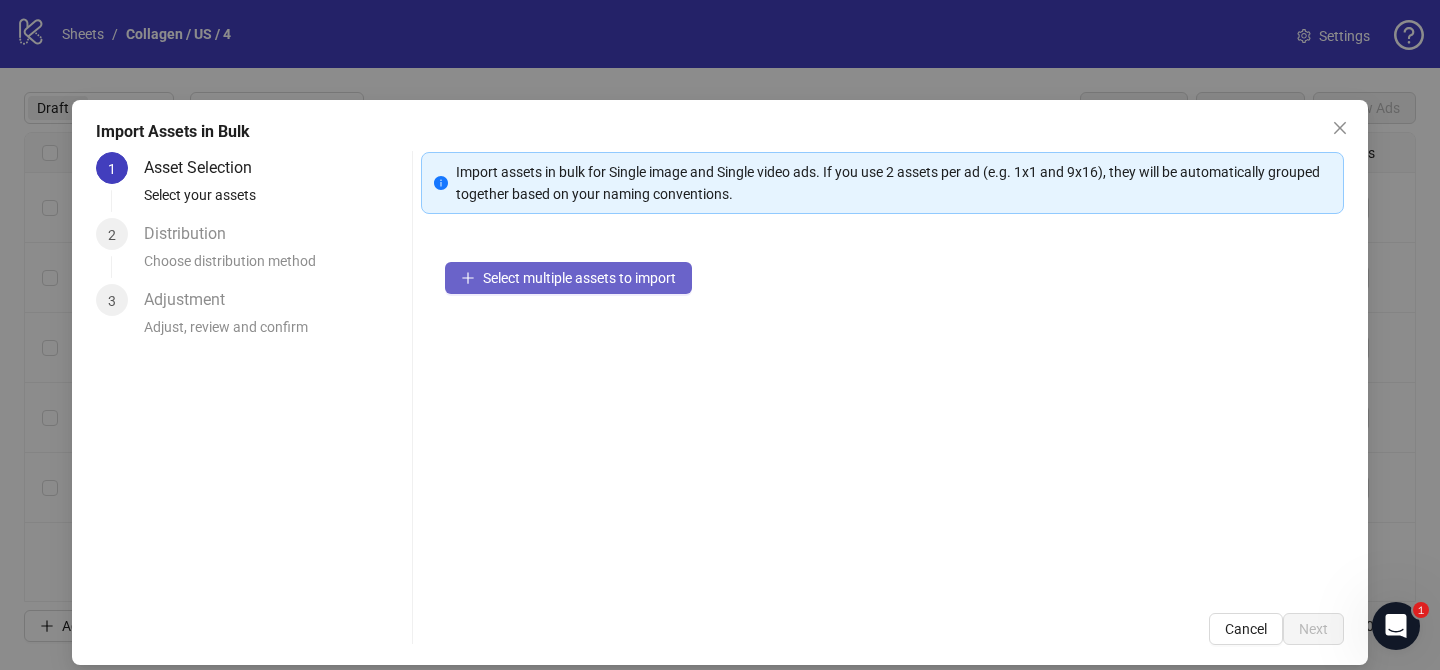 click on "Select multiple assets to import" at bounding box center (568, 278) 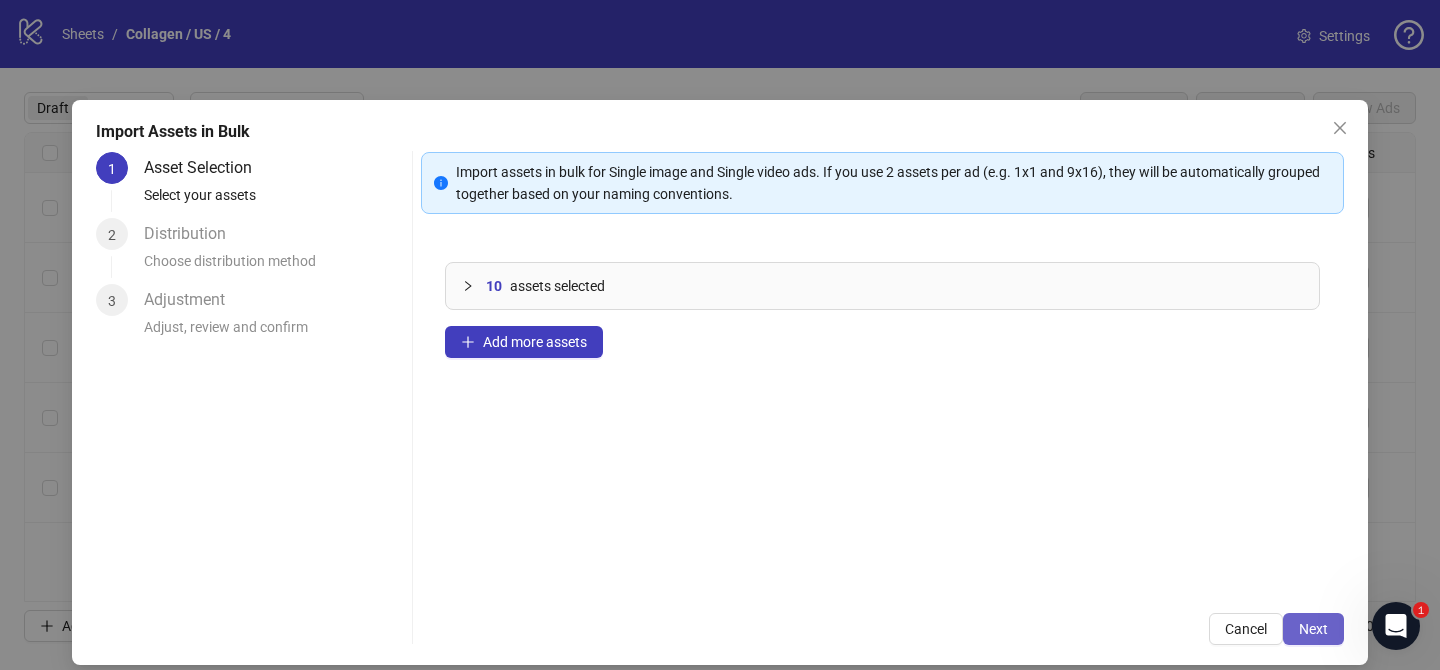 click on "Next" at bounding box center [1313, 629] 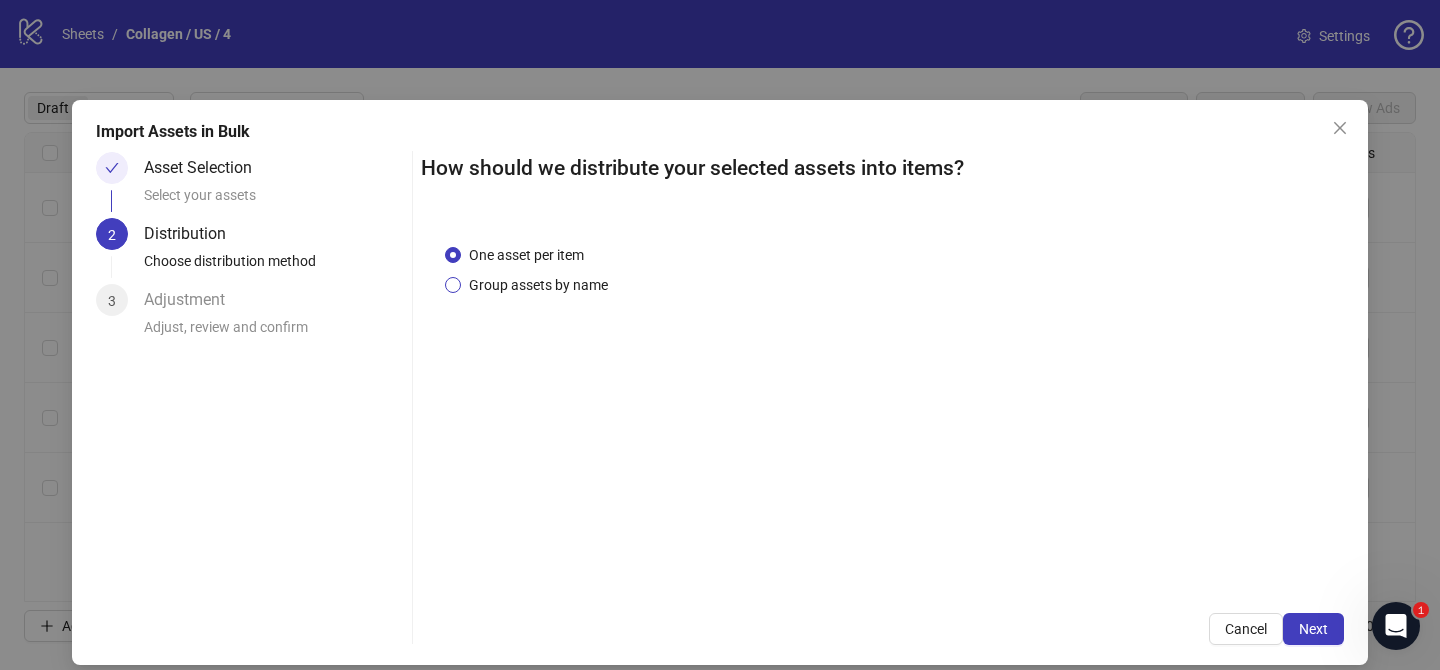 click on "Group assets by name" at bounding box center [538, 285] 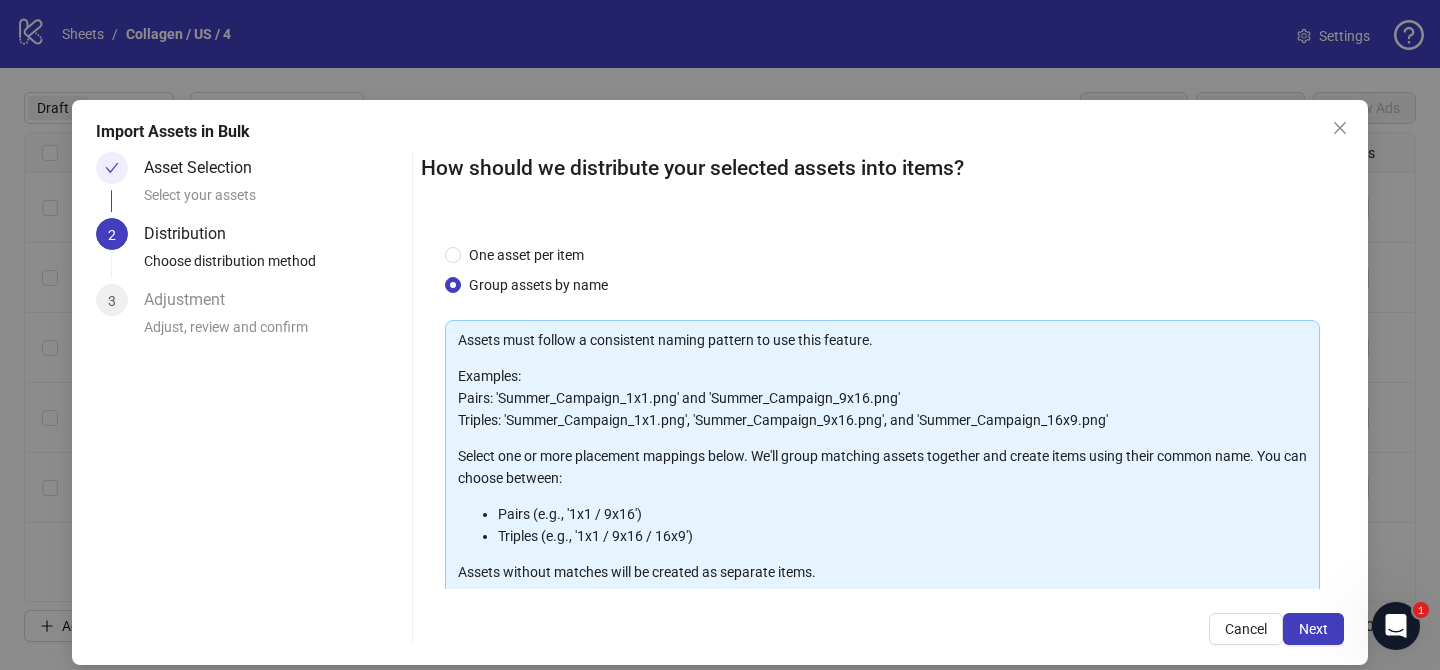 scroll, scrollTop: 216, scrollLeft: 0, axis: vertical 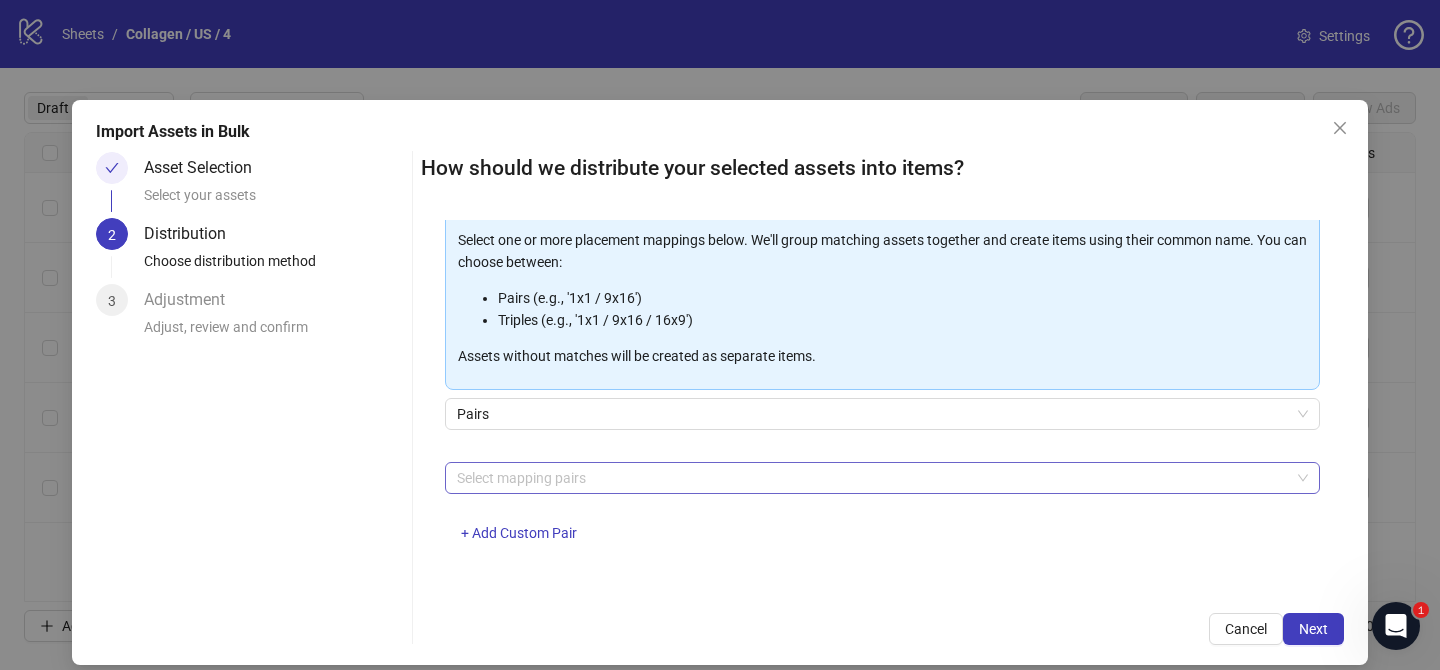 click at bounding box center [872, 478] 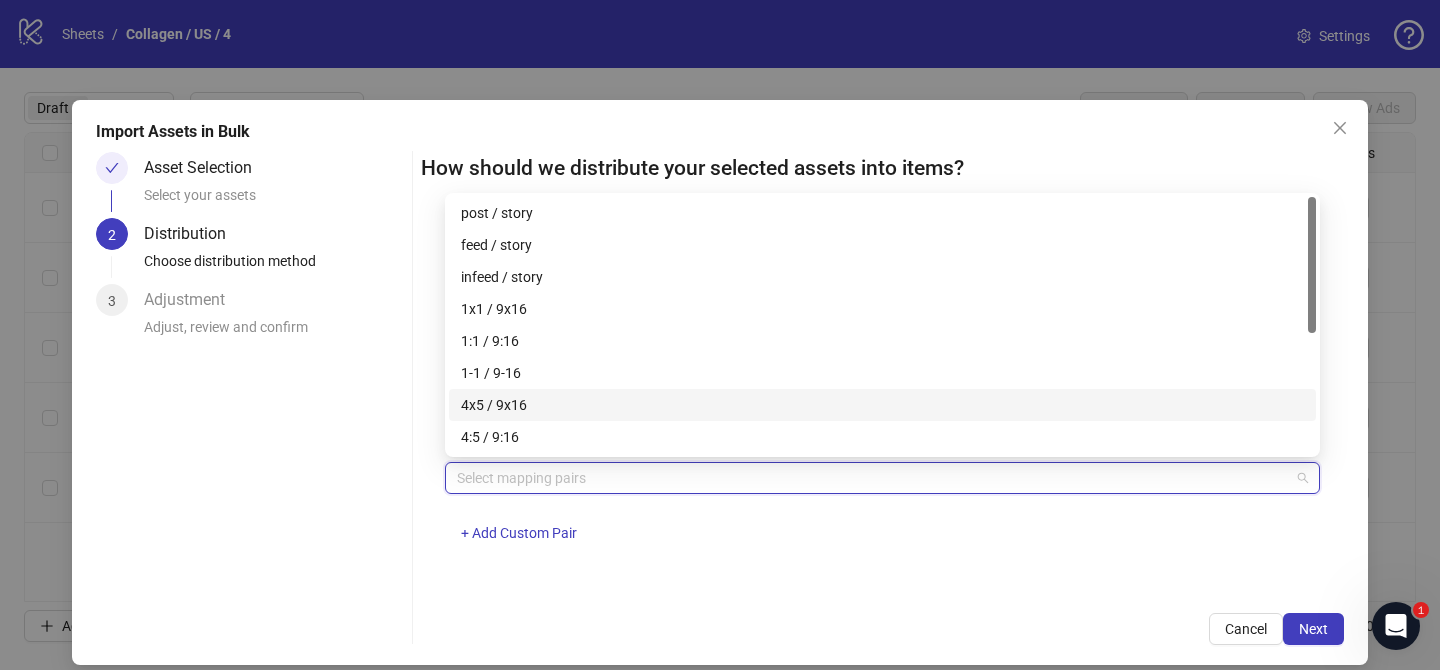 click on "4x5 / 9x16" at bounding box center [882, 405] 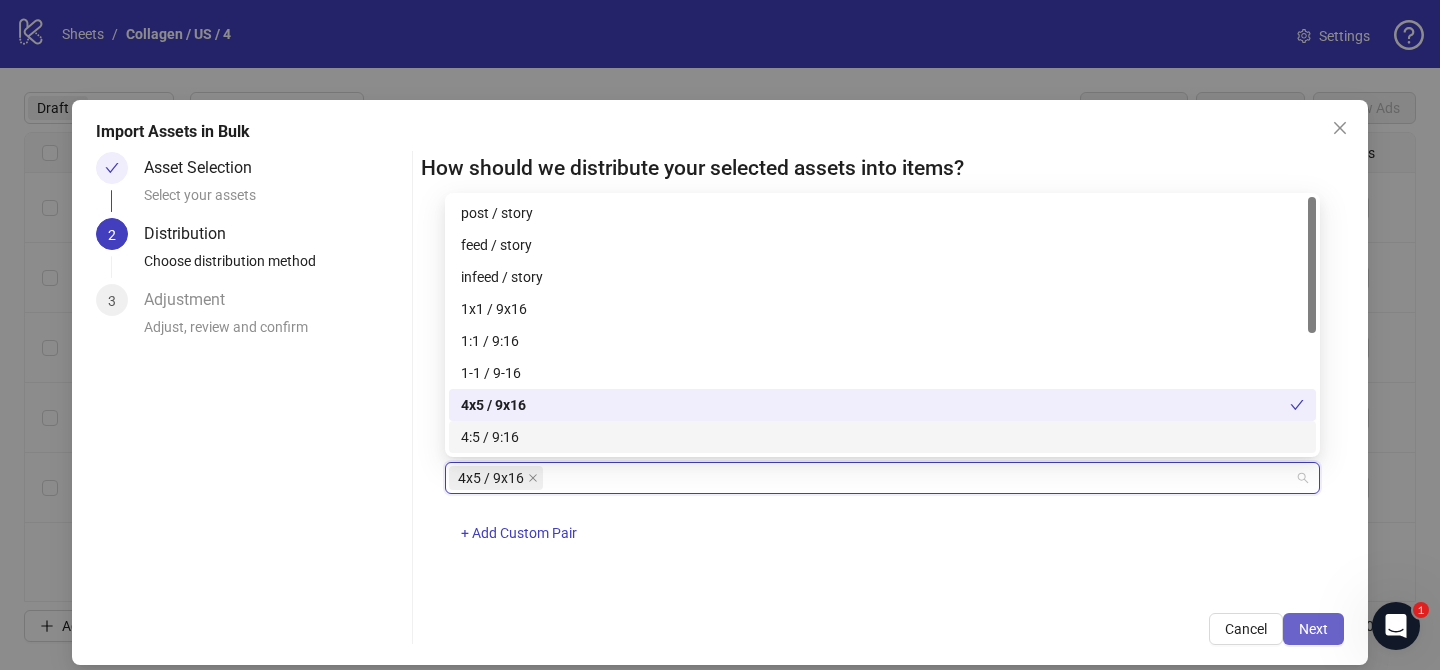 click on "Next" at bounding box center (1313, 629) 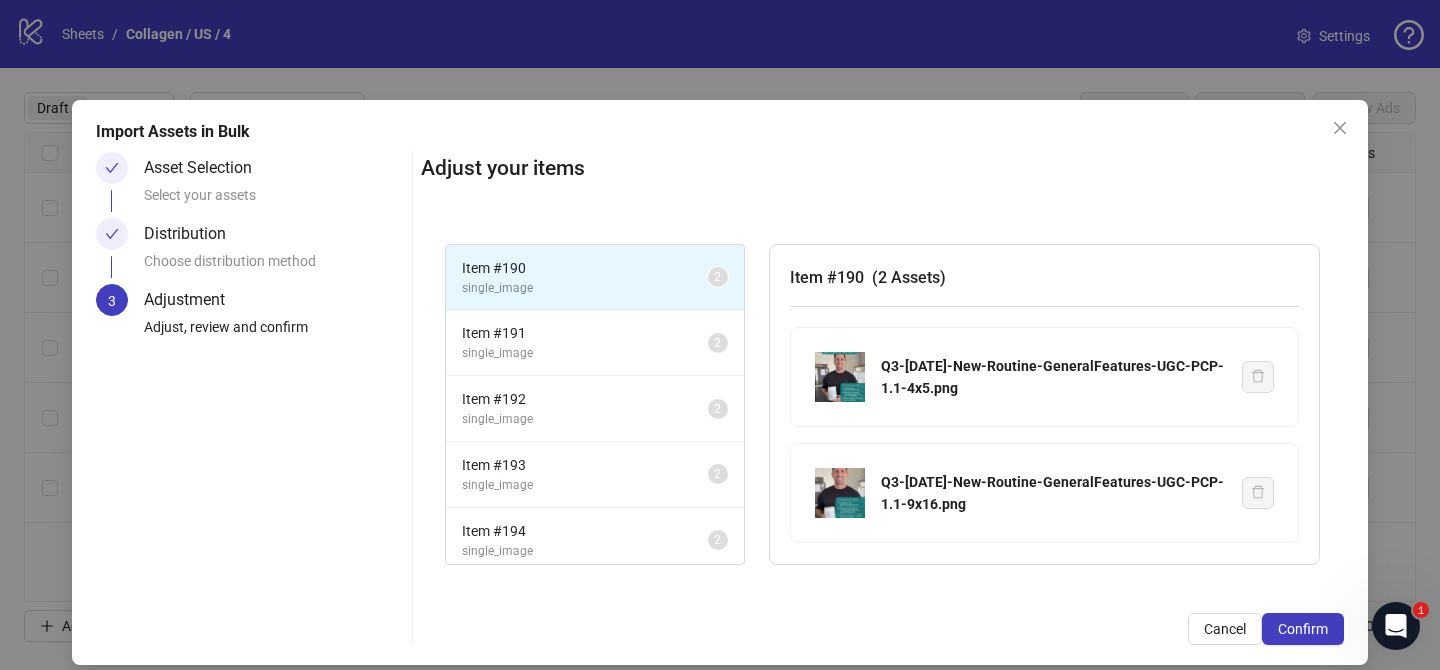 click on "Confirm" at bounding box center [1303, 629] 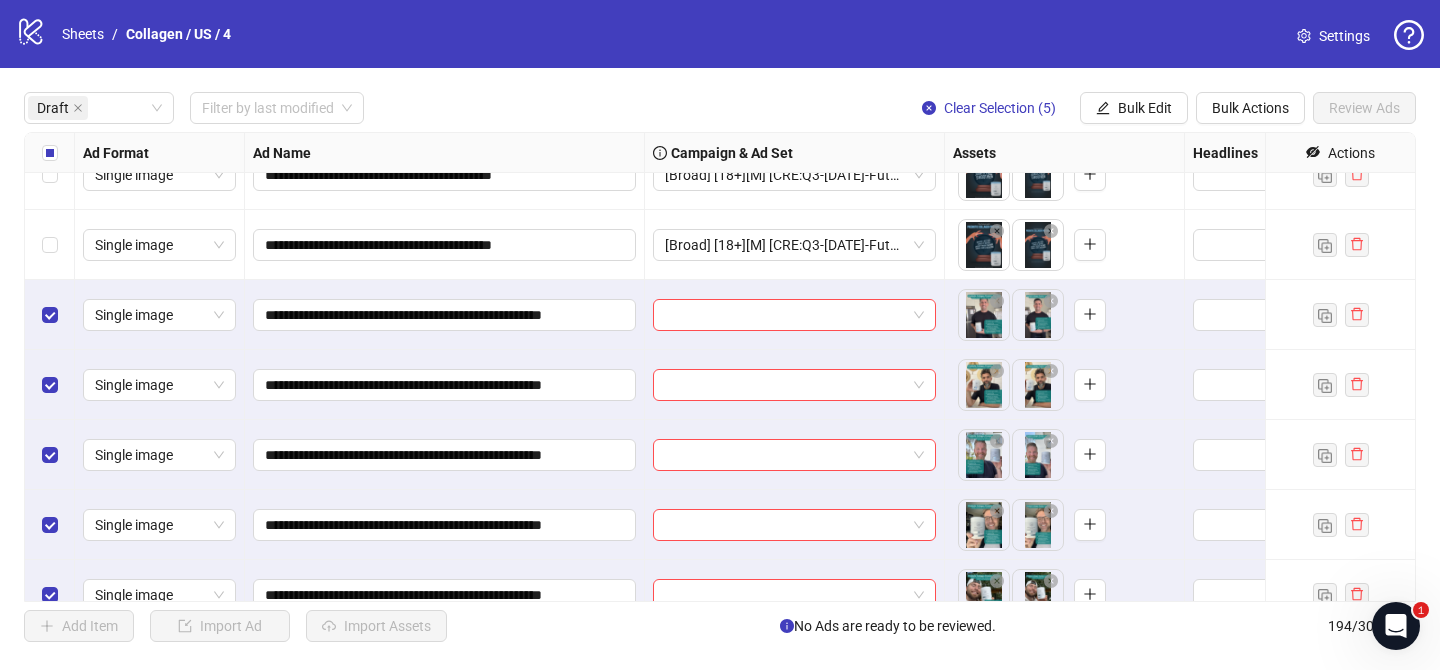 scroll, scrollTop: 272, scrollLeft: 0, axis: vertical 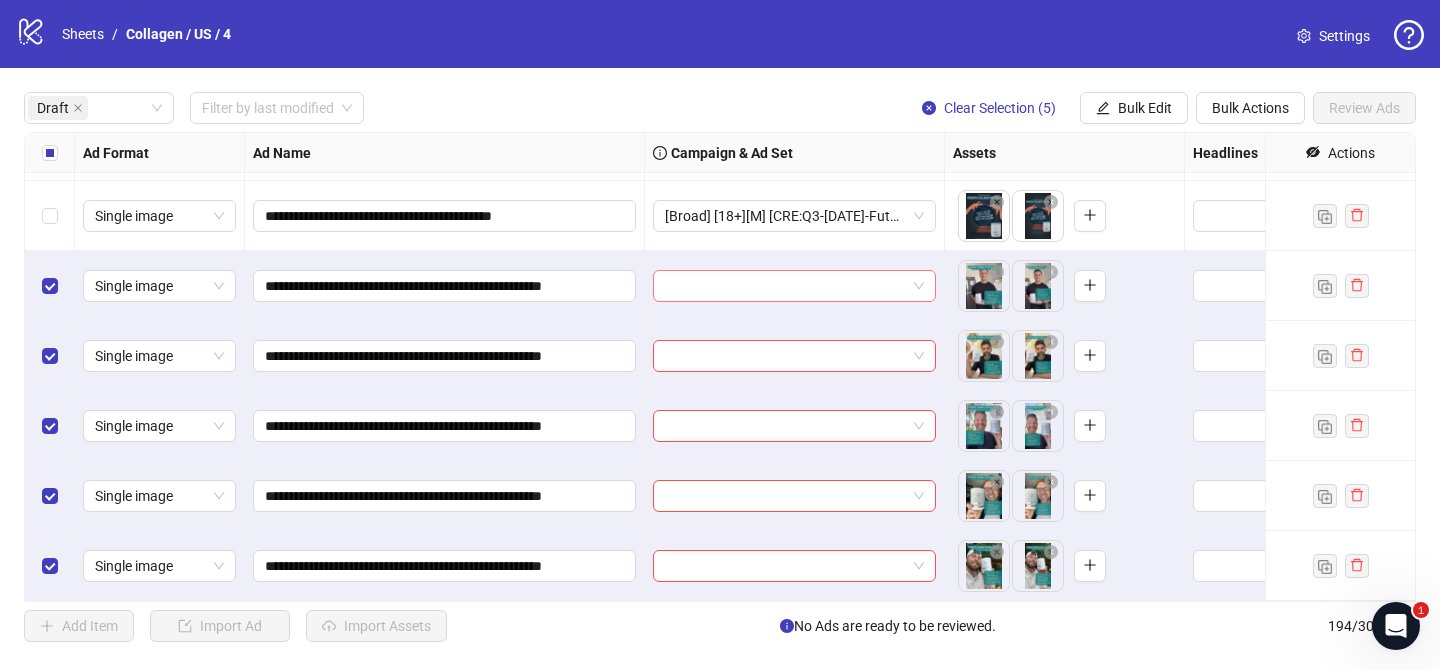 click at bounding box center [785, 286] 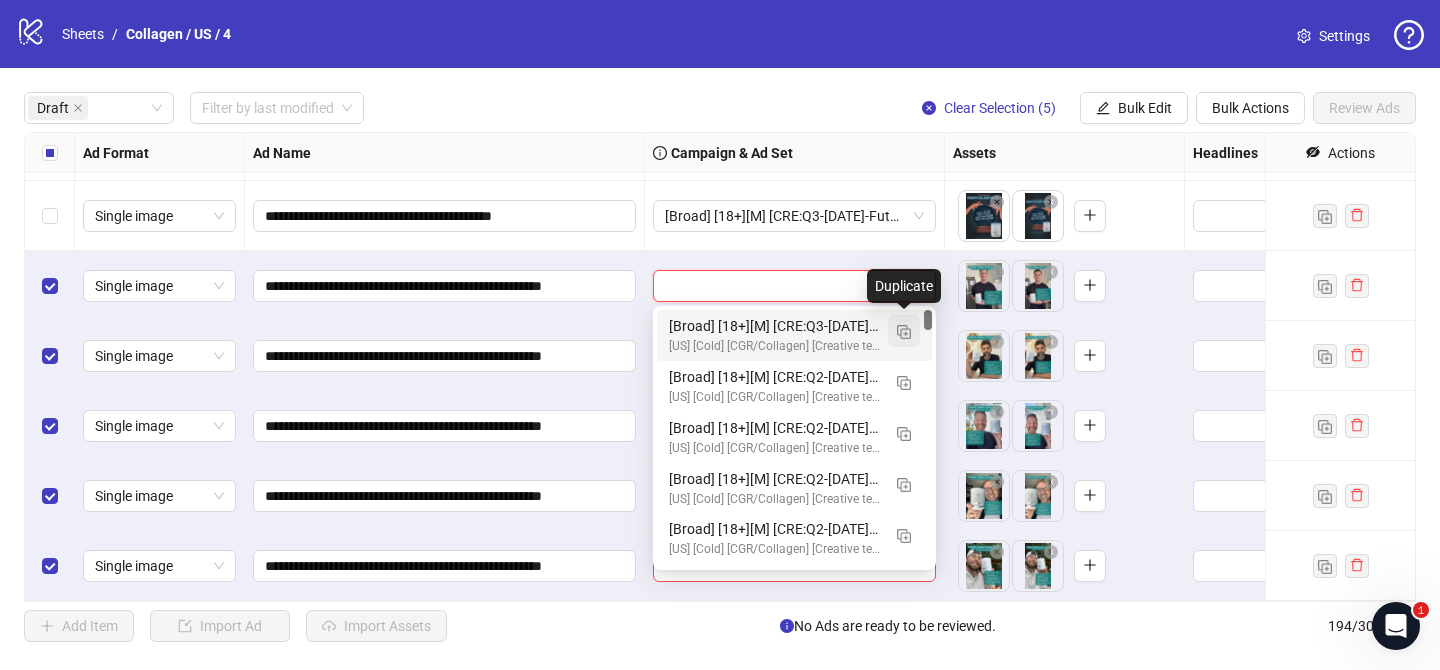 click at bounding box center [904, 332] 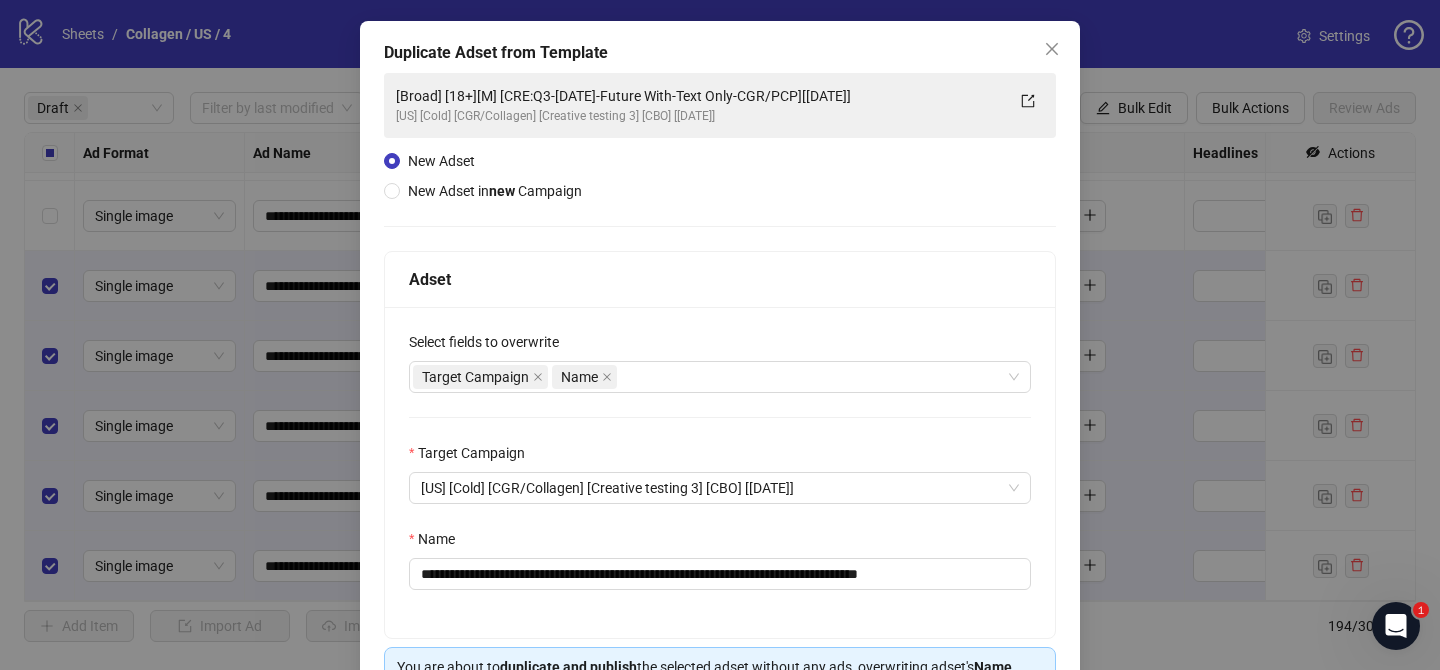 scroll, scrollTop: 104, scrollLeft: 0, axis: vertical 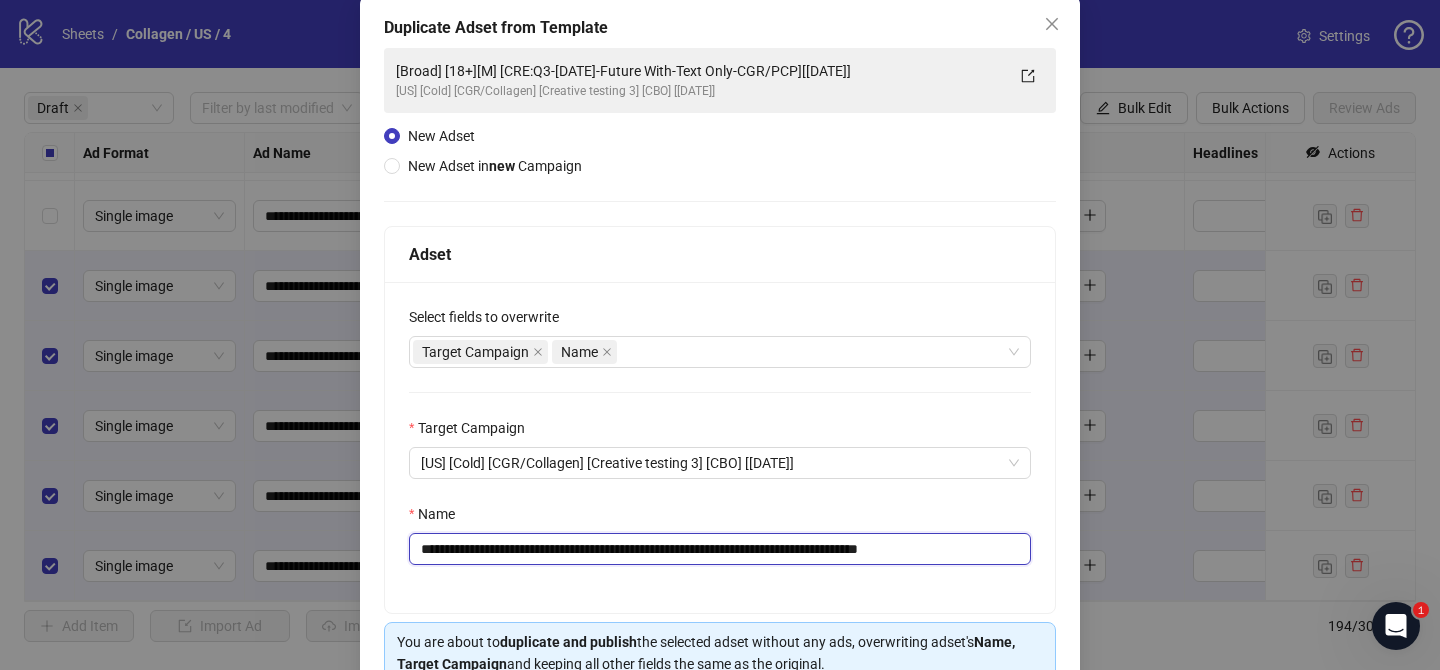 drag, startPoint x: 556, startPoint y: 549, endPoint x: 855, endPoint y: 549, distance: 299 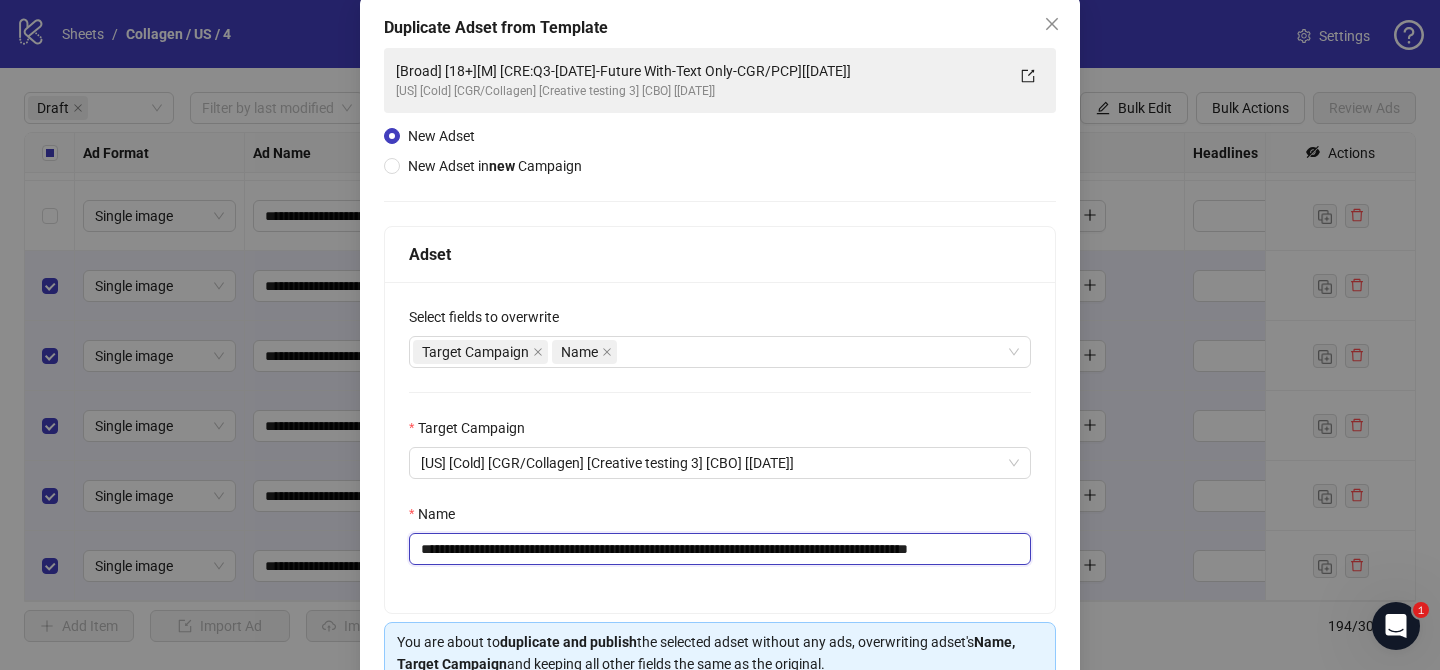 scroll, scrollTop: 0, scrollLeft: 48, axis: horizontal 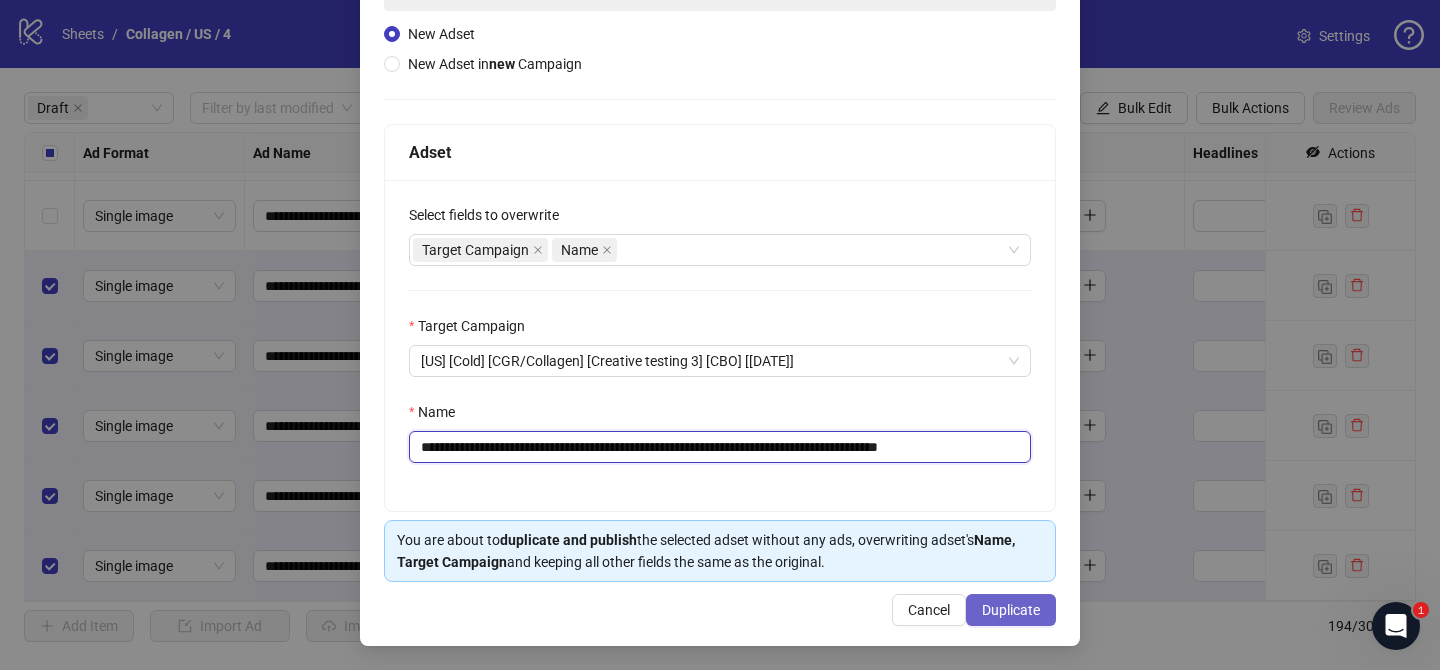type on "**********" 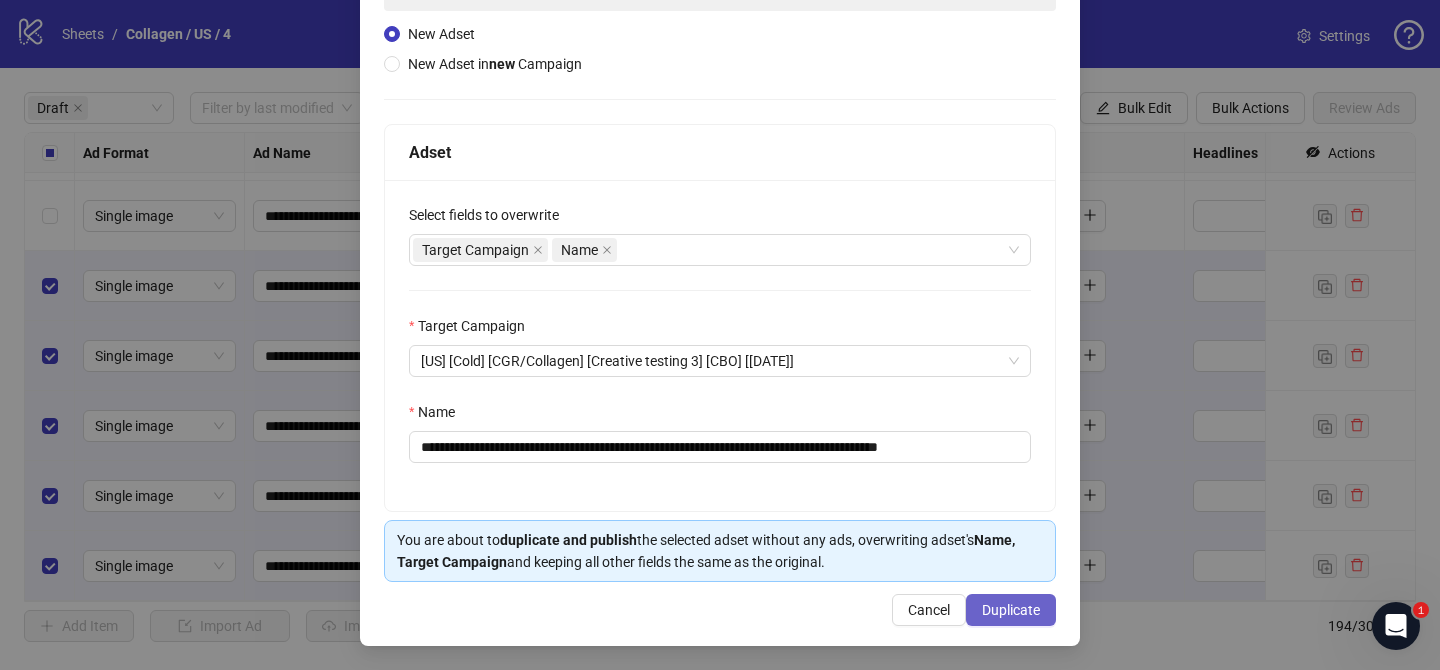 click on "Duplicate" at bounding box center (1011, 610) 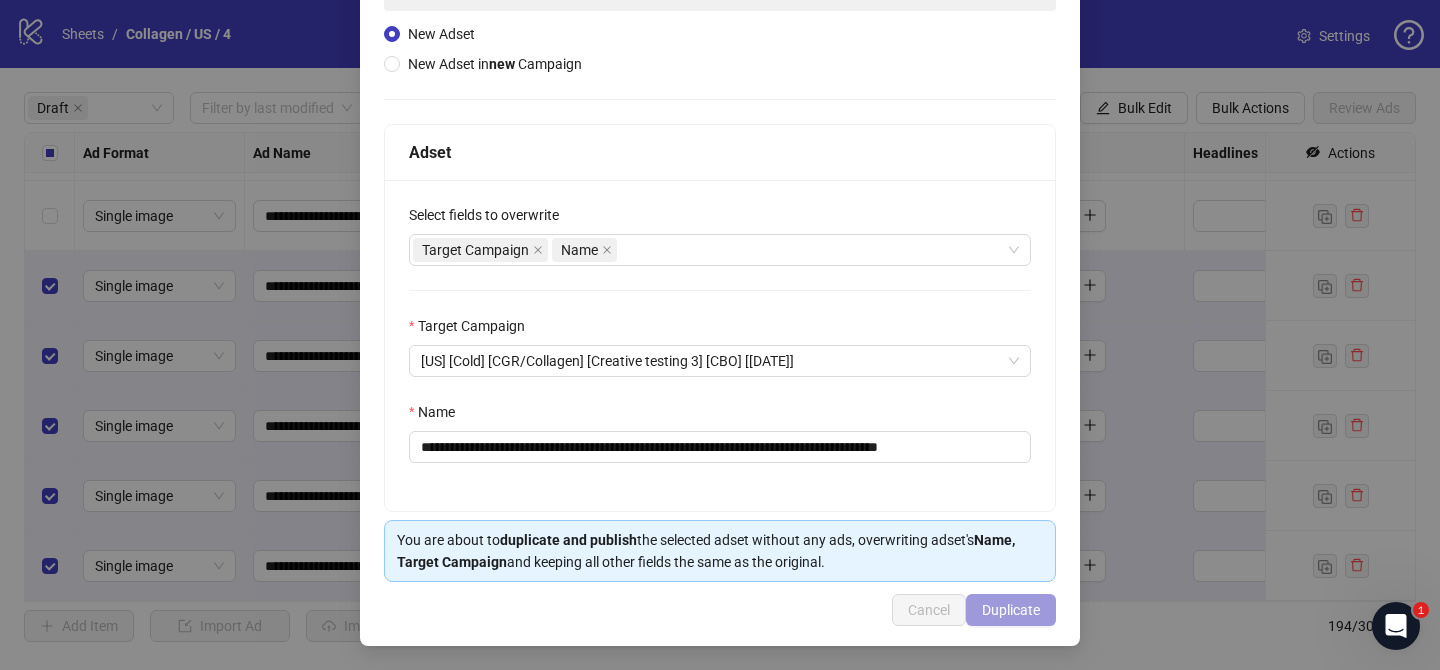 scroll, scrollTop: 0, scrollLeft: 0, axis: both 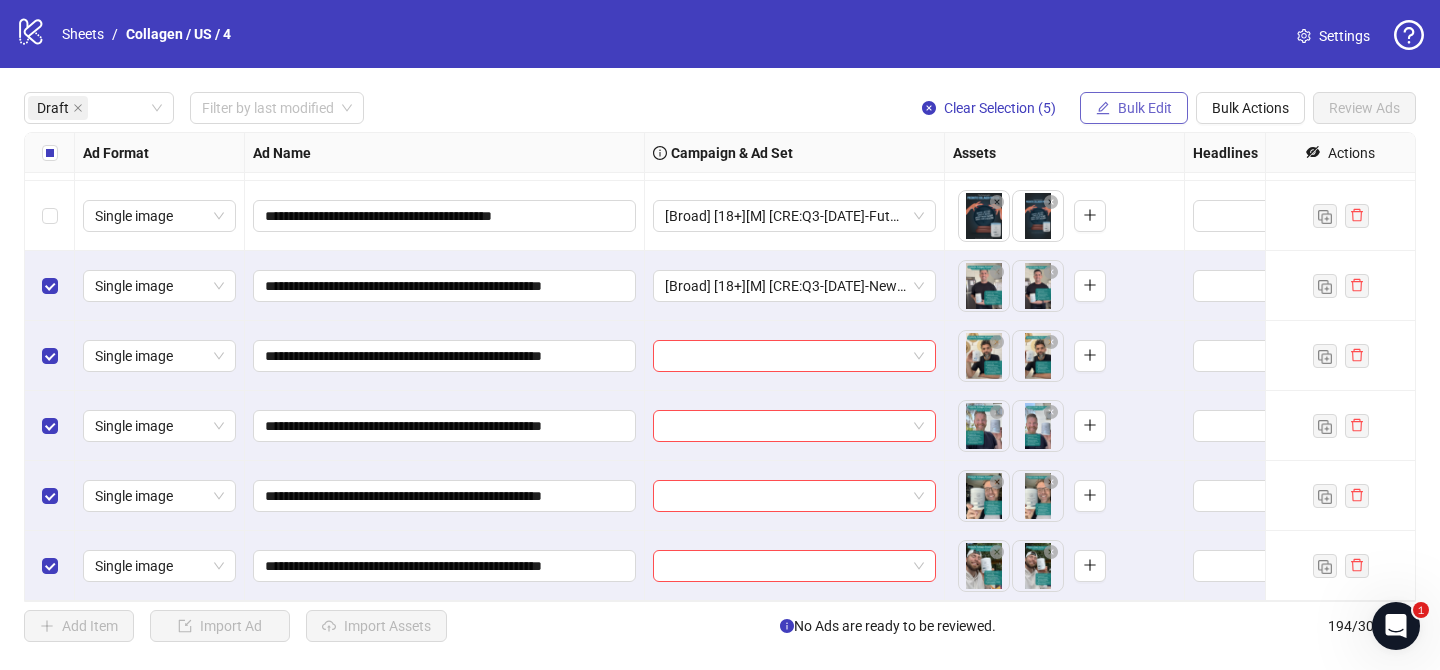 click on "Bulk Edit" at bounding box center [1134, 108] 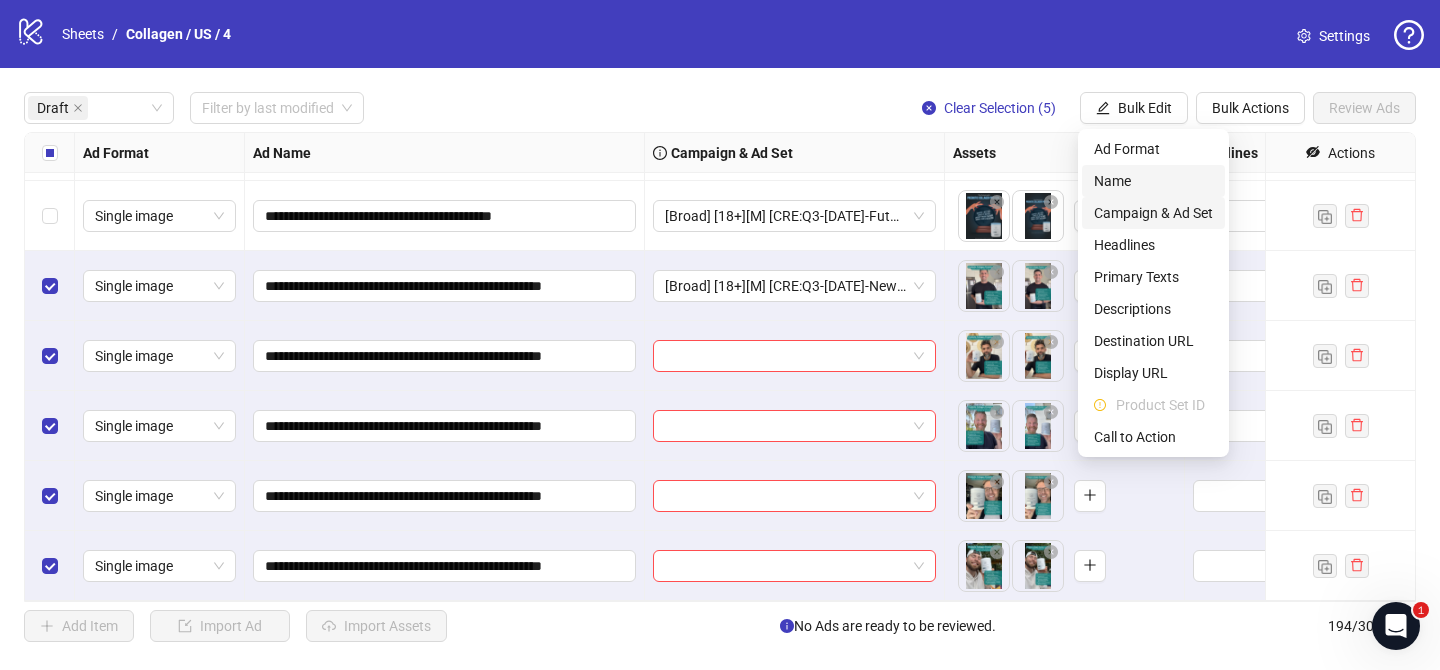 click on "Campaign & Ad Set" at bounding box center [1153, 213] 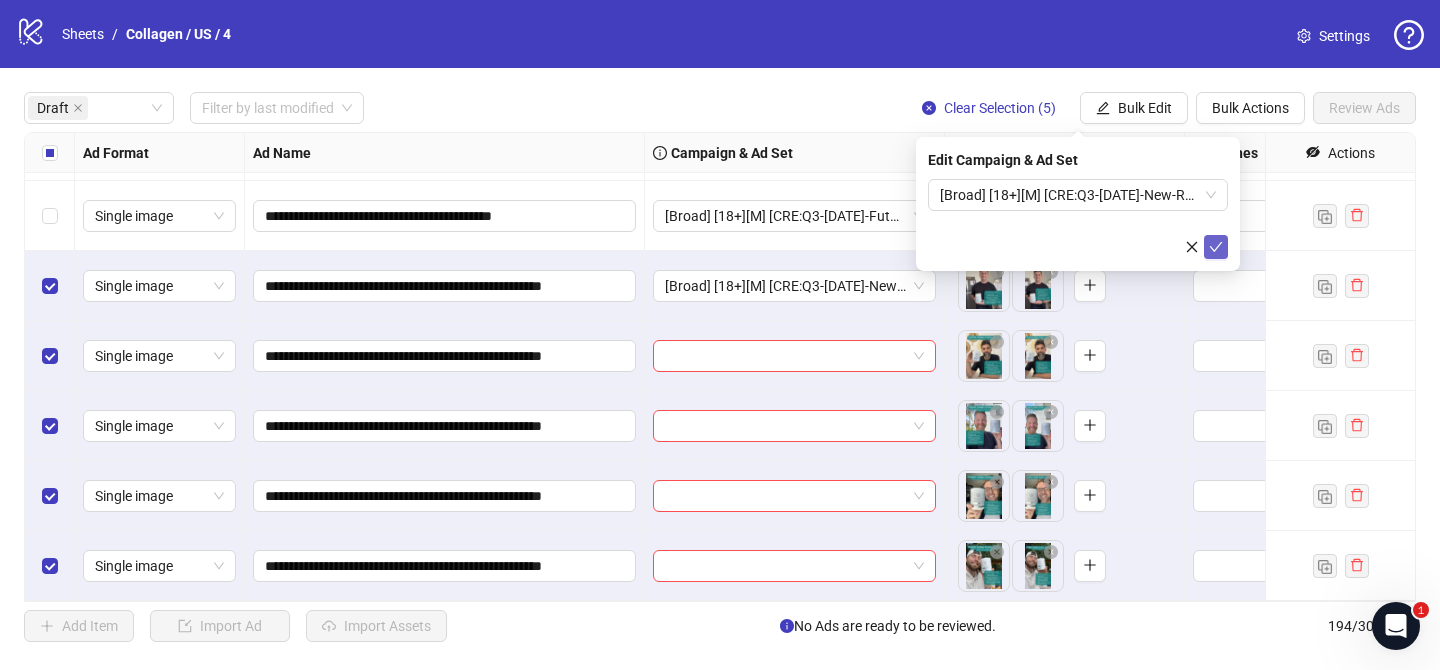 click 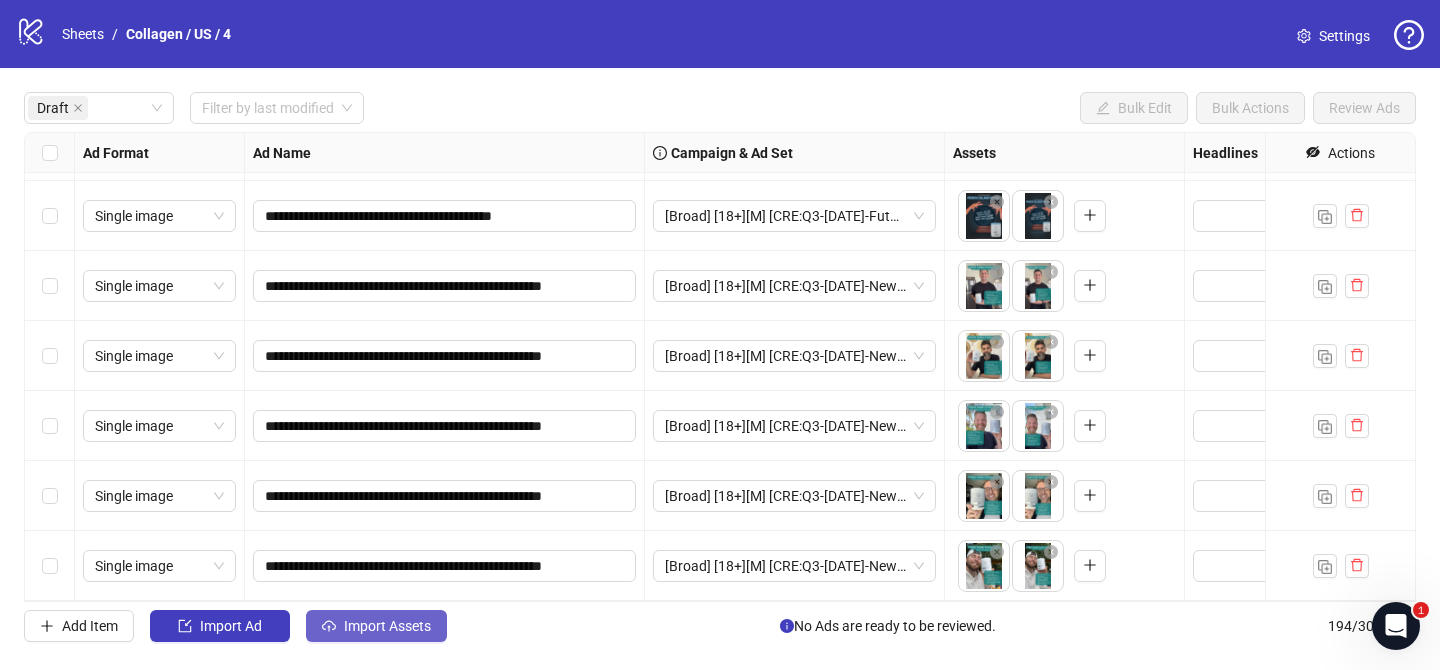 click on "Import Assets" at bounding box center [376, 626] 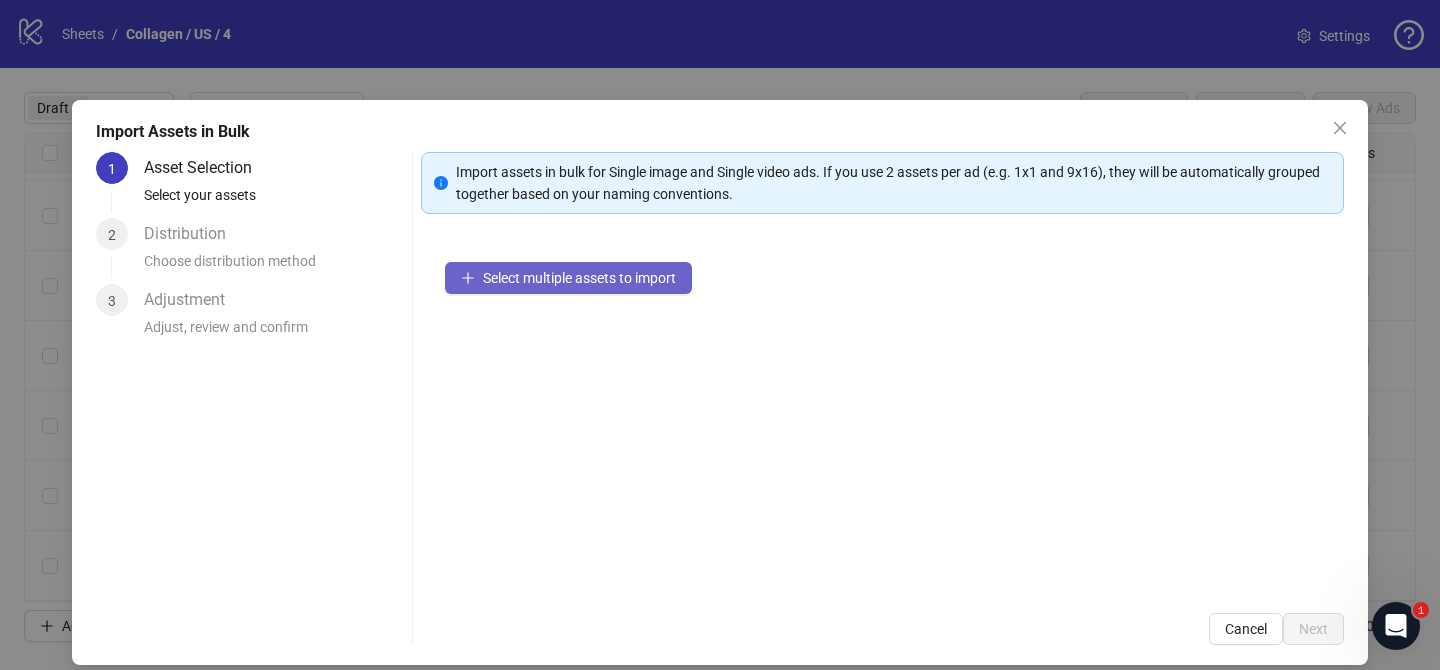 click on "Select multiple assets to import" at bounding box center (568, 278) 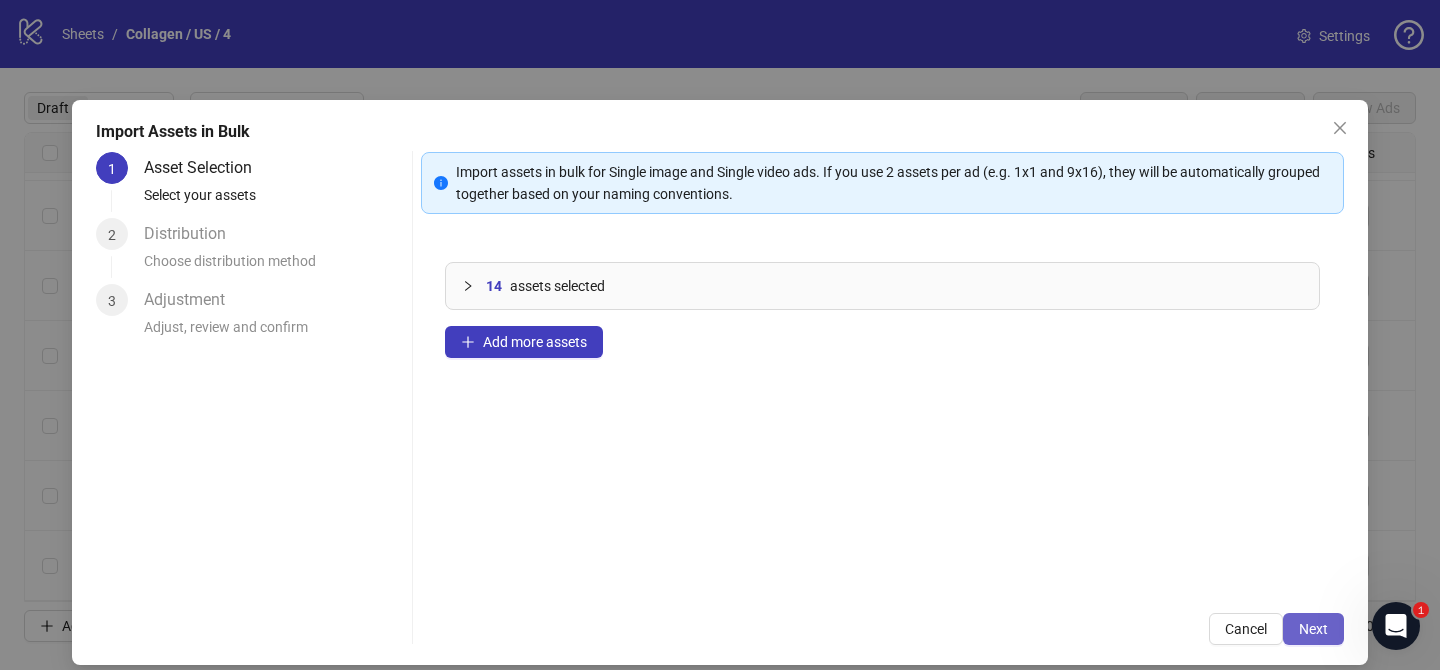 click on "Next" at bounding box center [1313, 629] 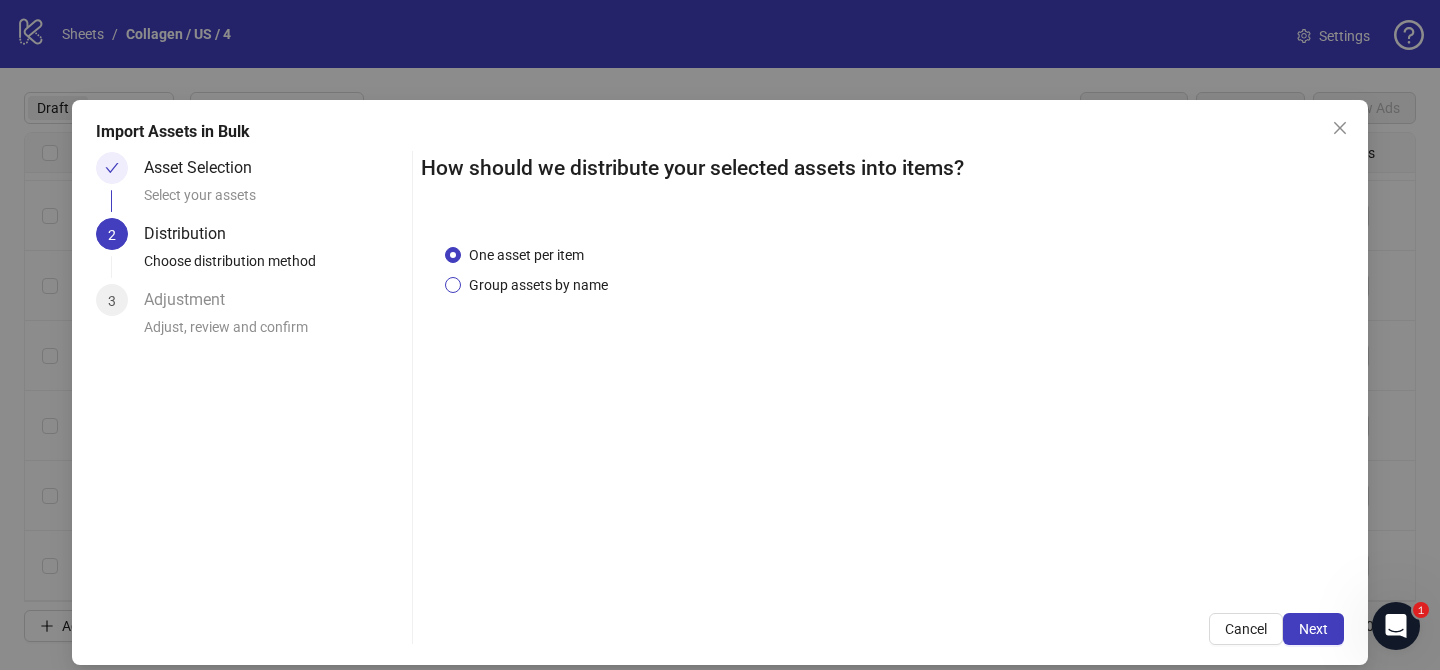 click on "Group assets by name" at bounding box center [538, 285] 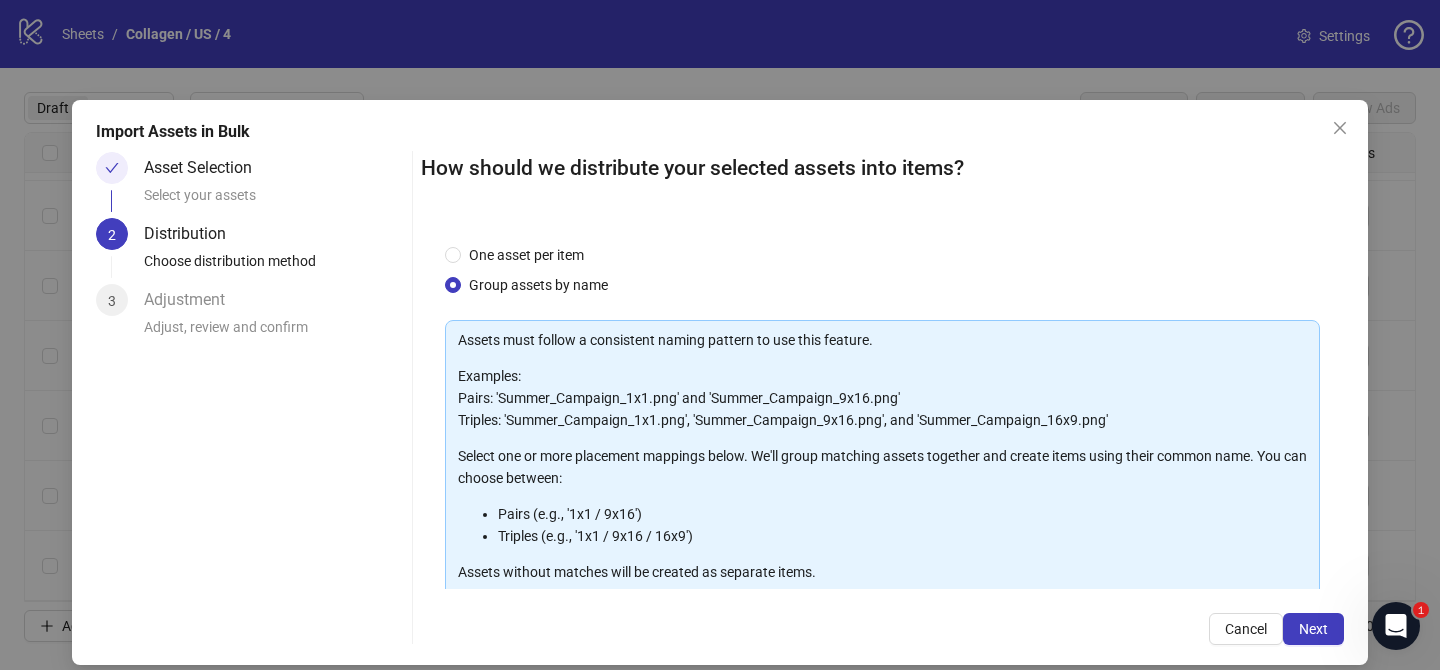scroll, scrollTop: 216, scrollLeft: 0, axis: vertical 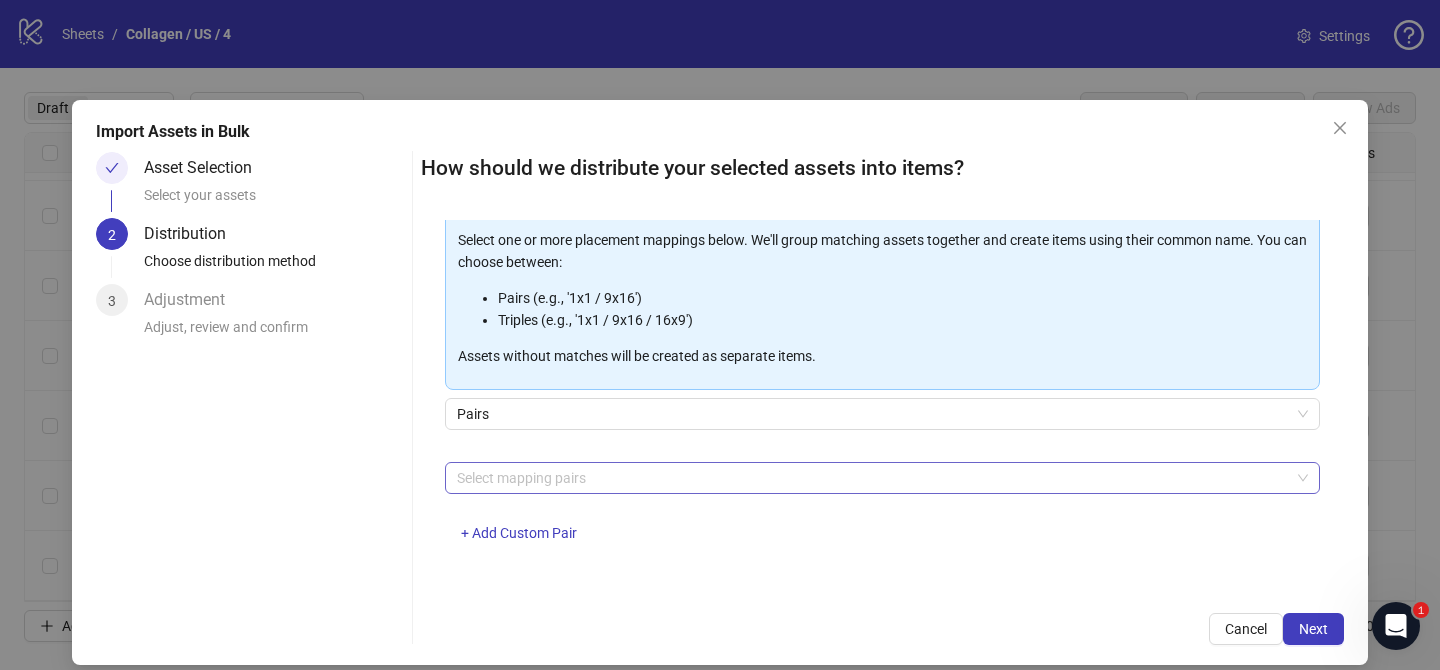 click at bounding box center (872, 478) 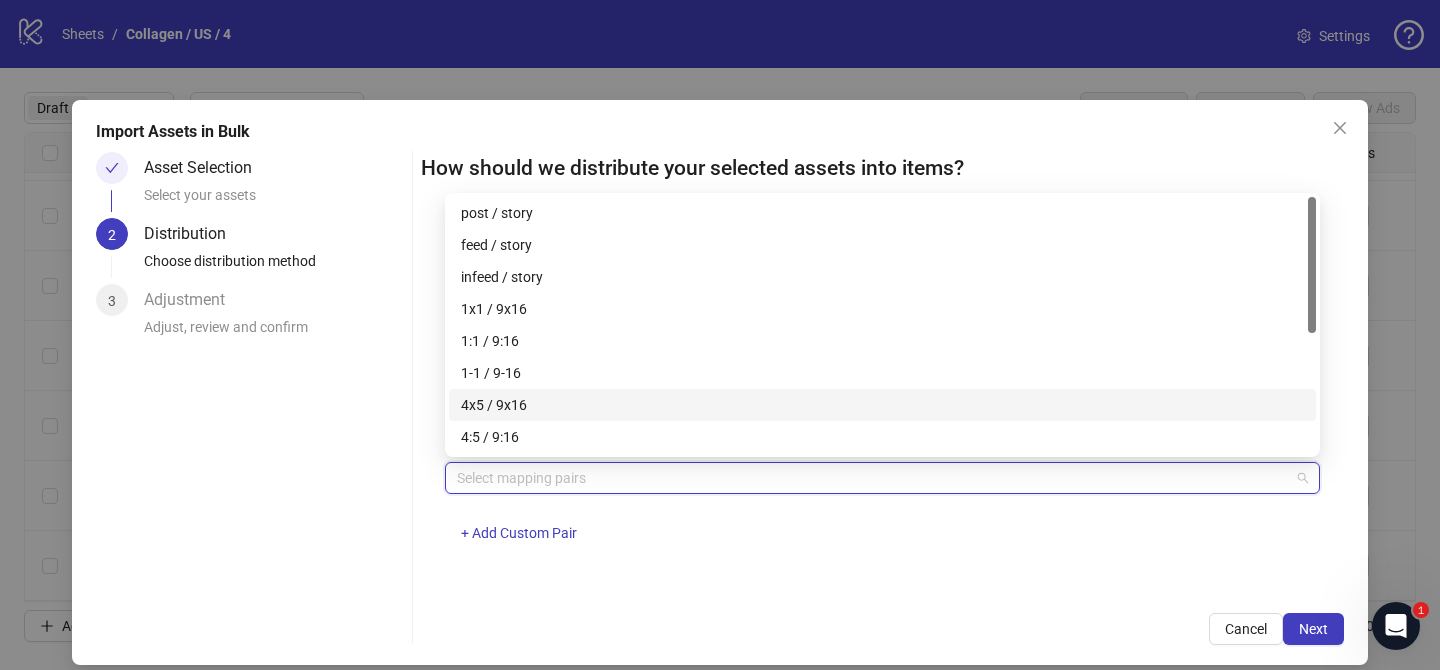 click on "4x5 / 9x16" at bounding box center (882, 405) 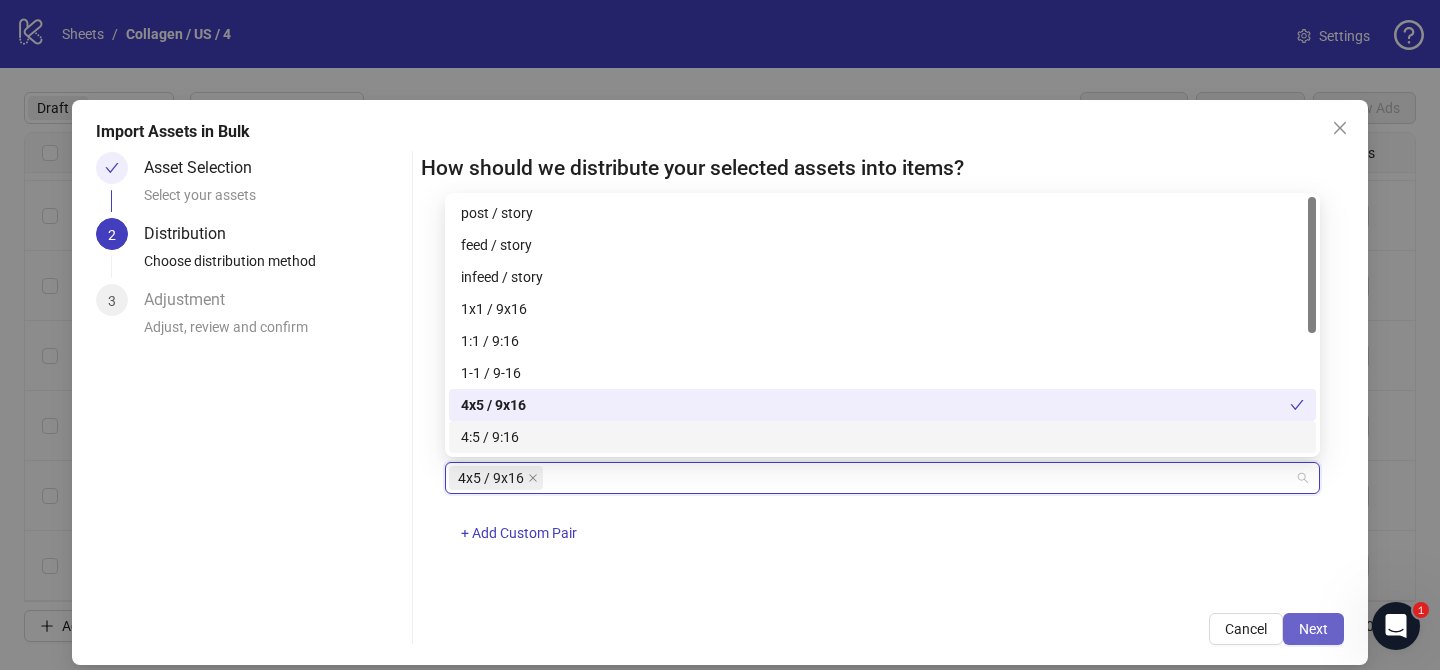 click on "Next" at bounding box center [1313, 629] 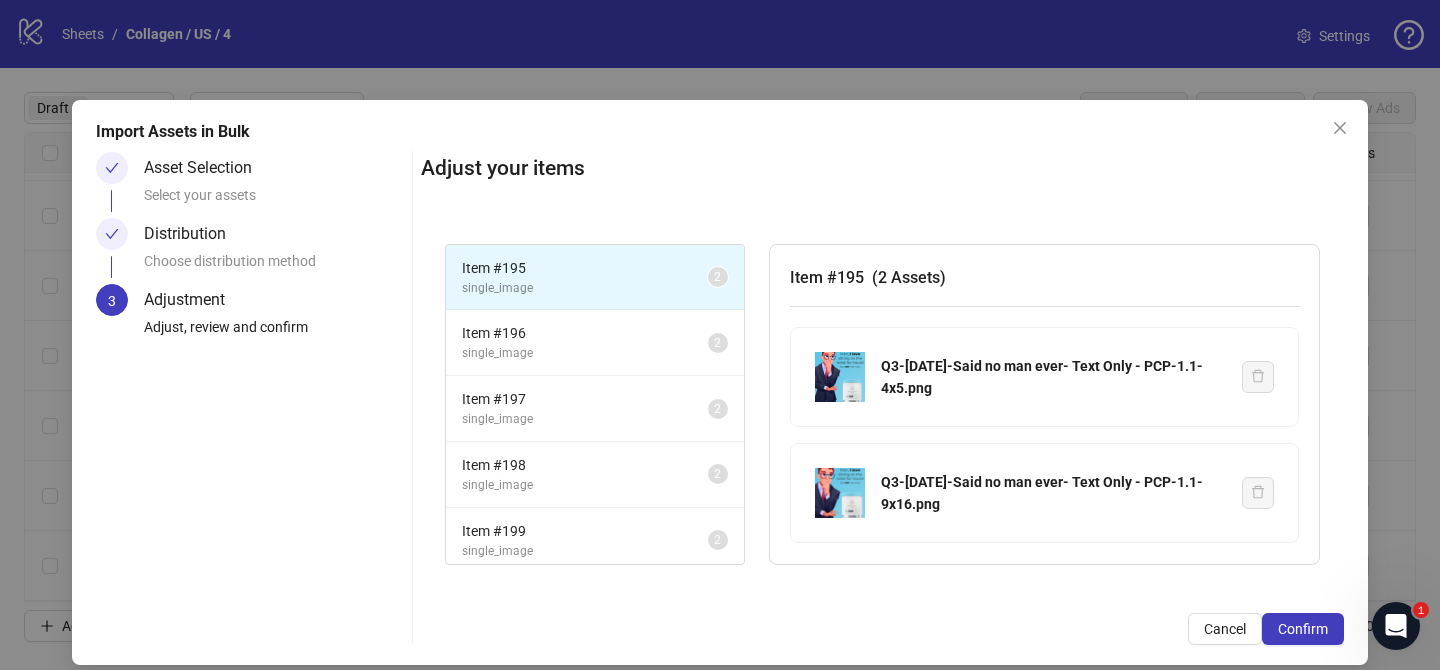 click on "Confirm" at bounding box center [1303, 629] 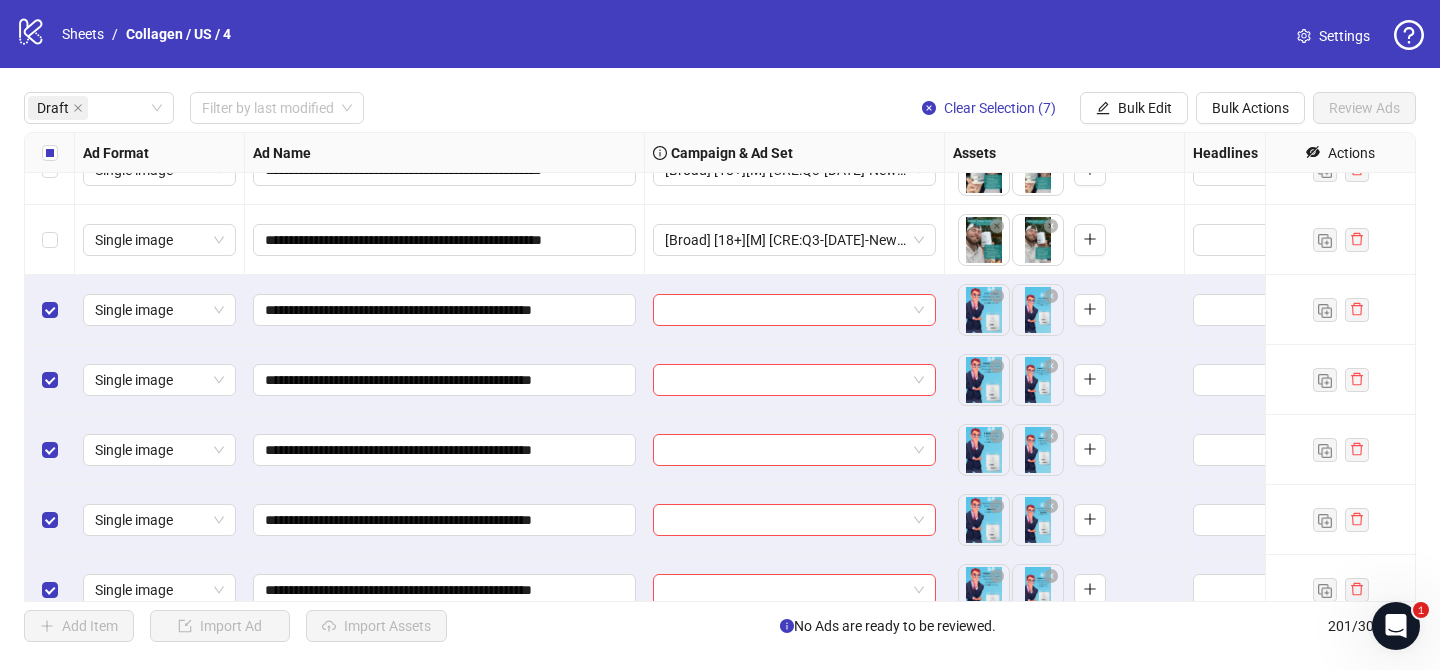 scroll, scrollTop: 580, scrollLeft: 0, axis: vertical 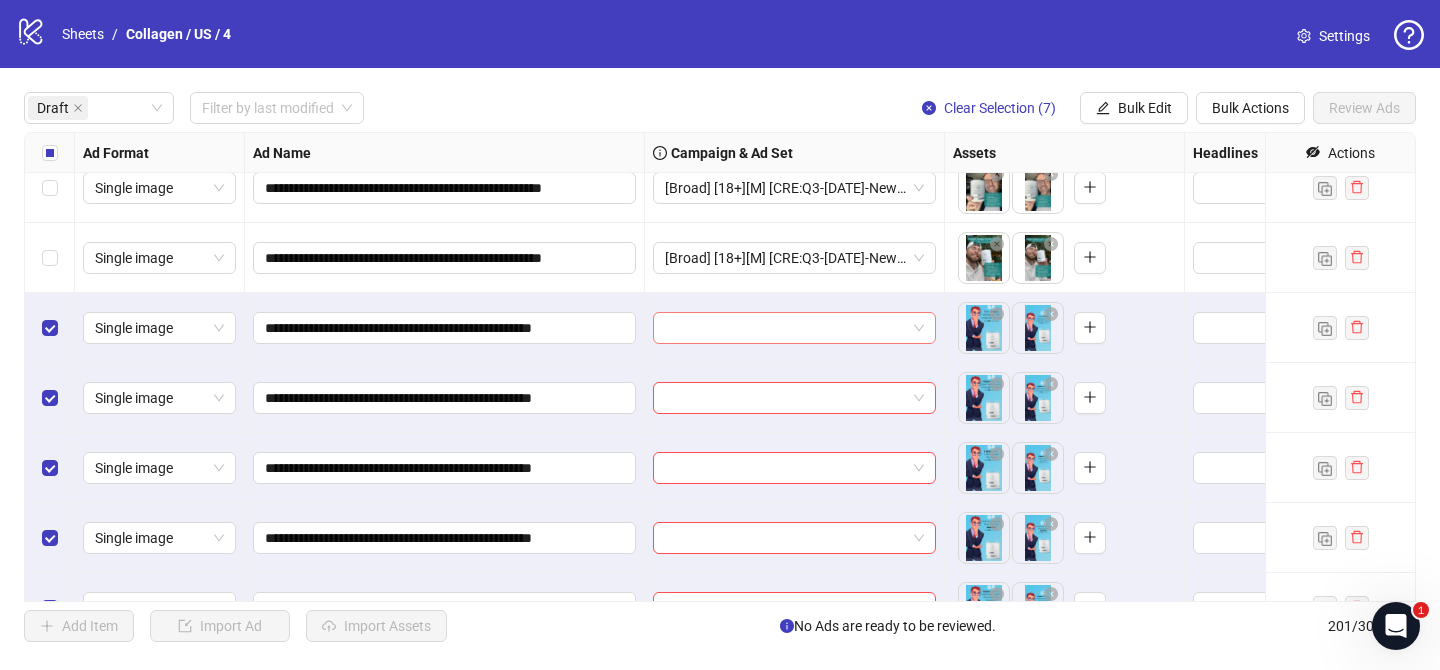 click at bounding box center (785, 328) 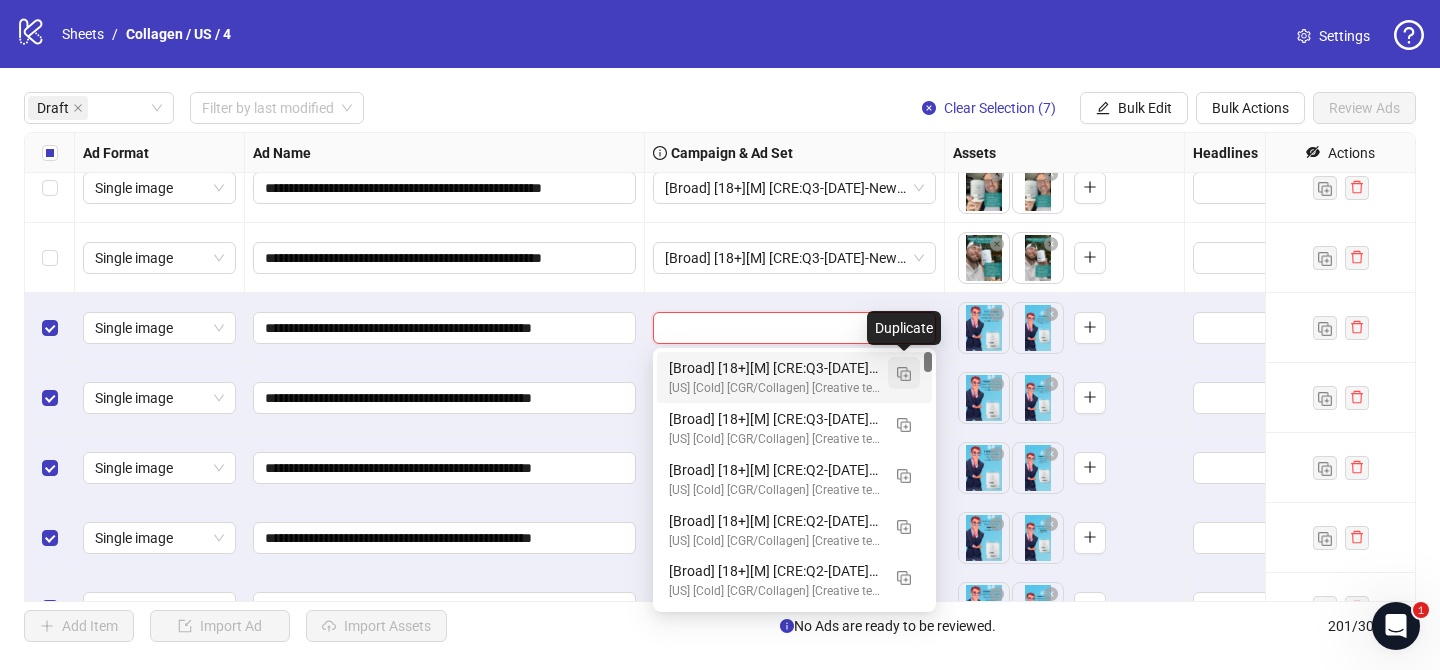 click at bounding box center (904, 374) 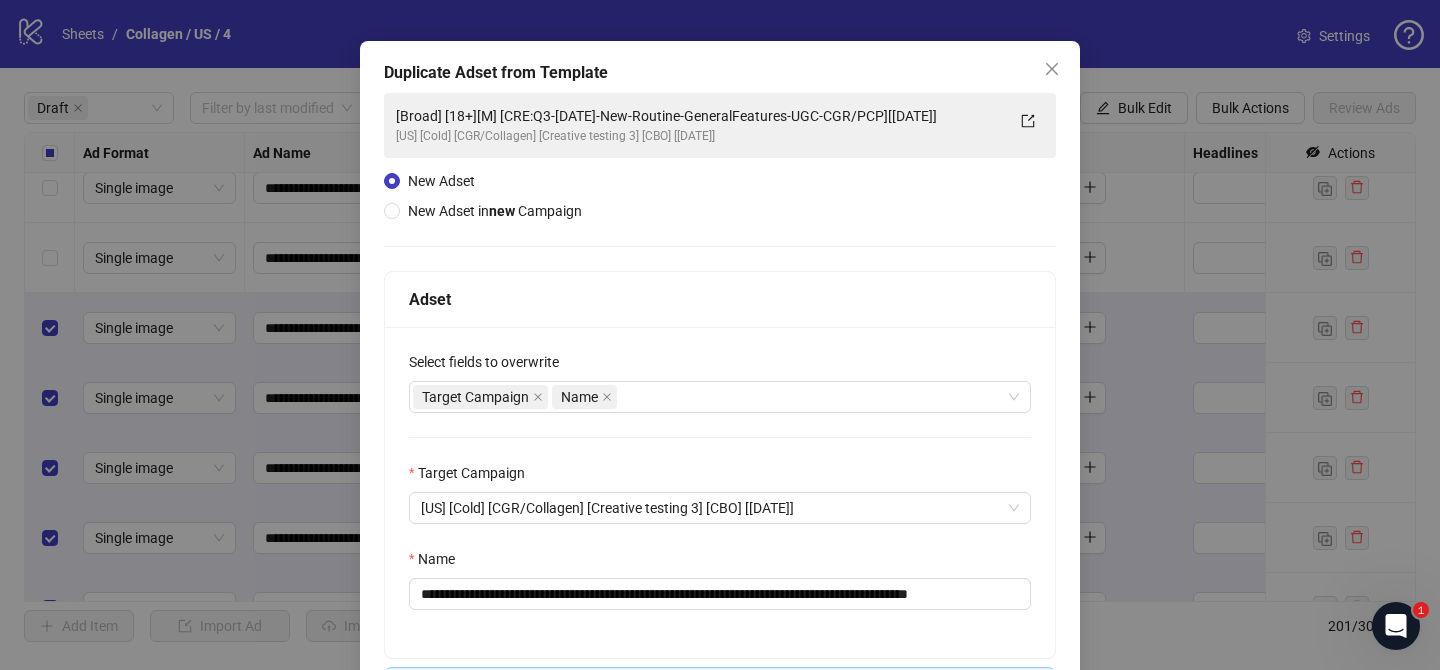 scroll, scrollTop: 101, scrollLeft: 0, axis: vertical 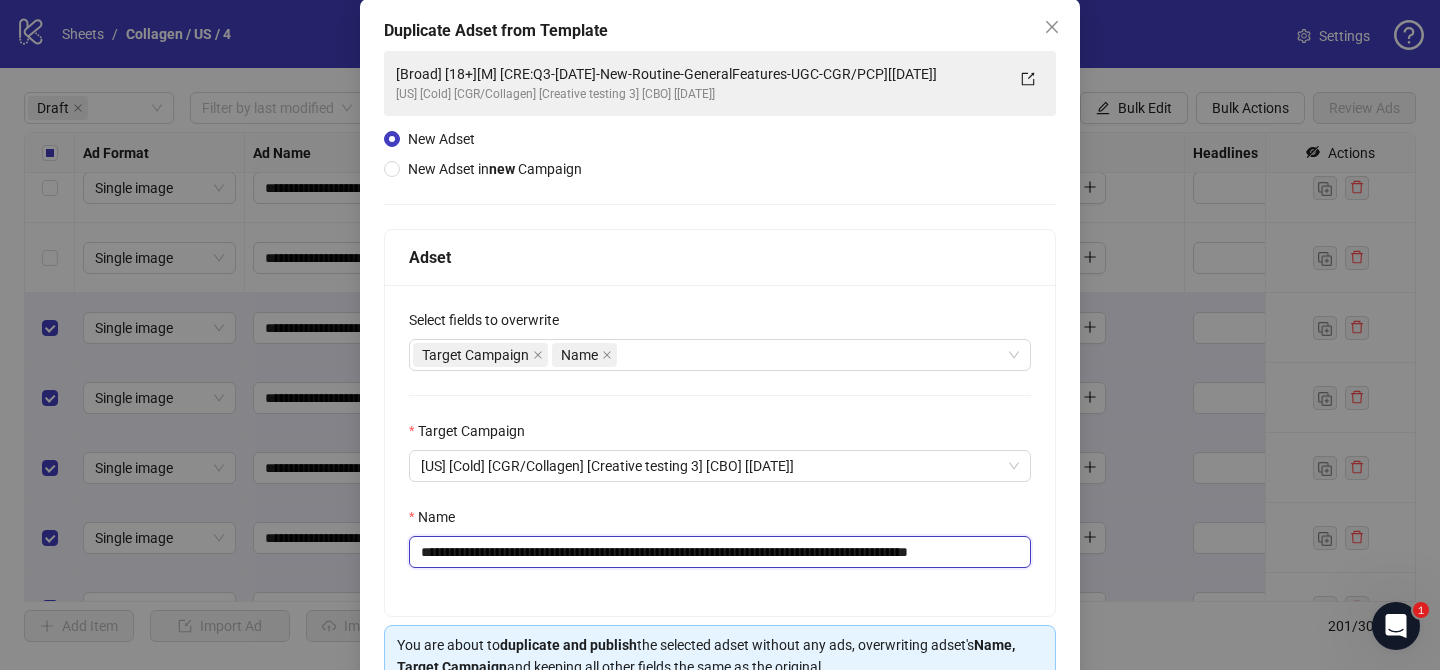 drag, startPoint x: 558, startPoint y: 553, endPoint x: 940, endPoint y: 546, distance: 382.06412 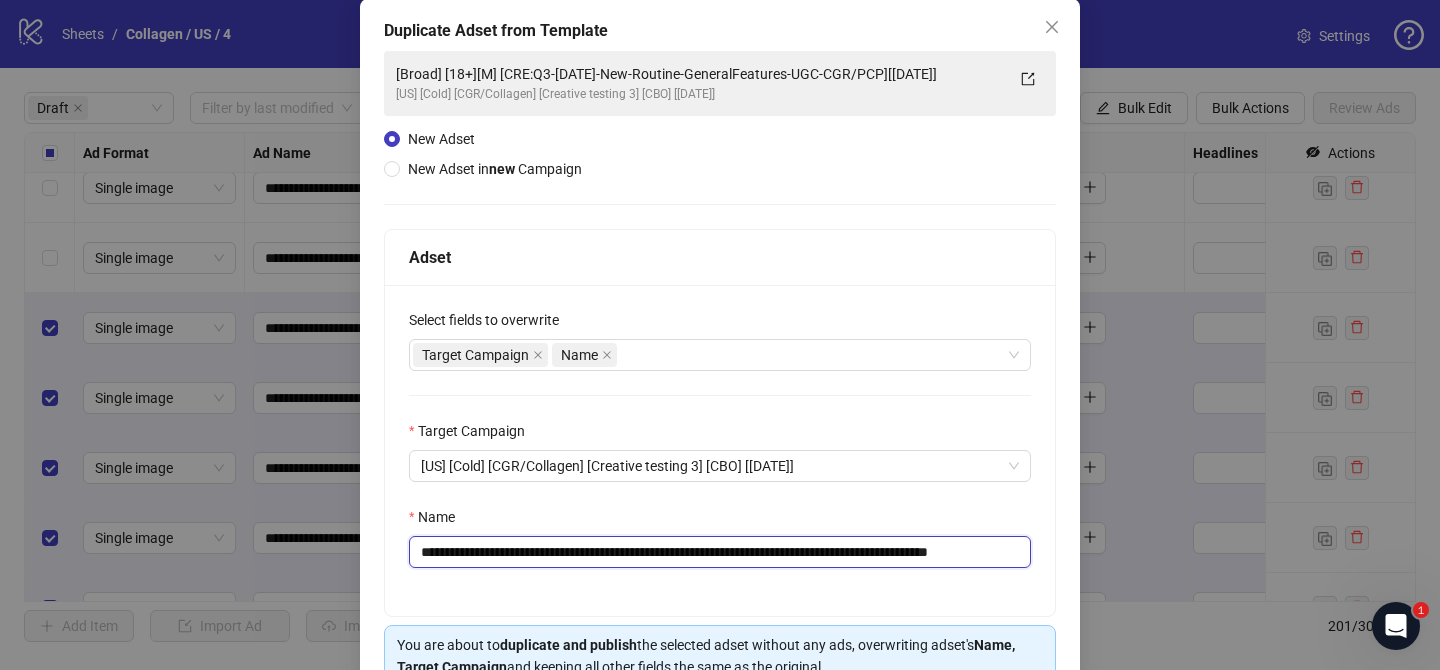 scroll, scrollTop: 0, scrollLeft: 62, axis: horizontal 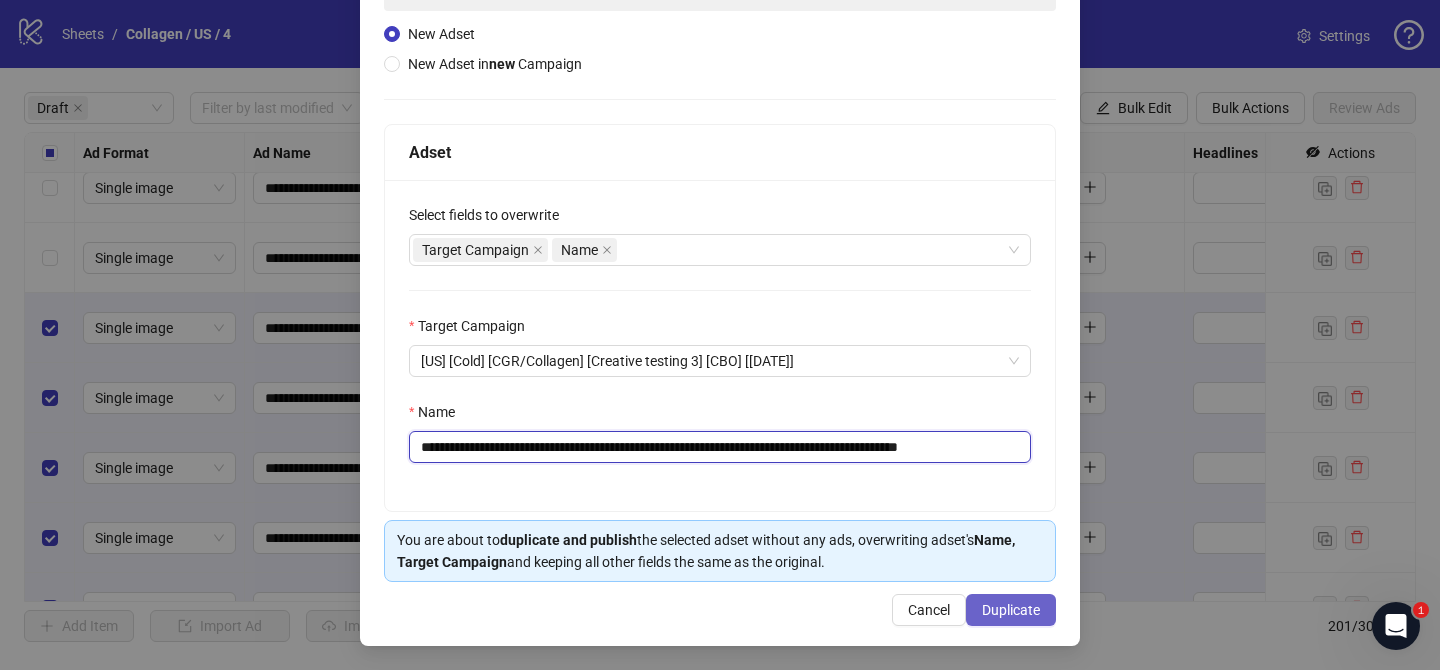 type on "**********" 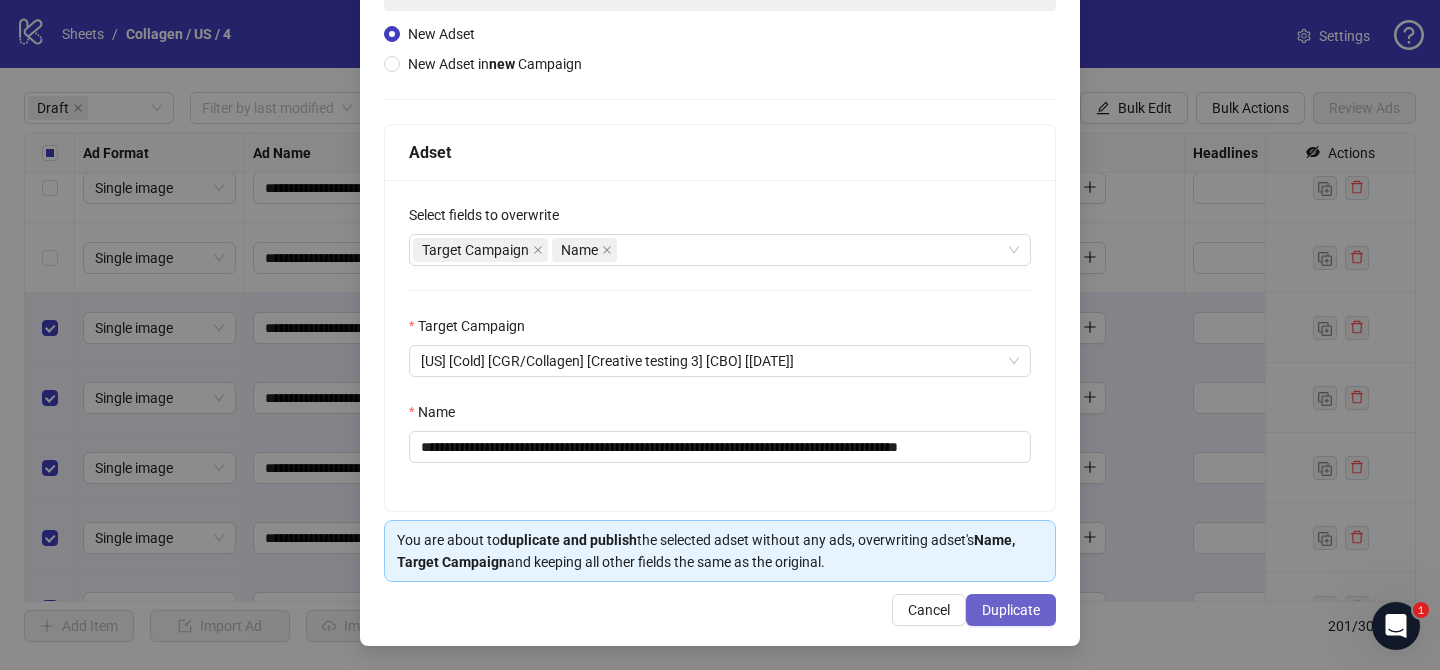 click on "Duplicate" at bounding box center (1011, 610) 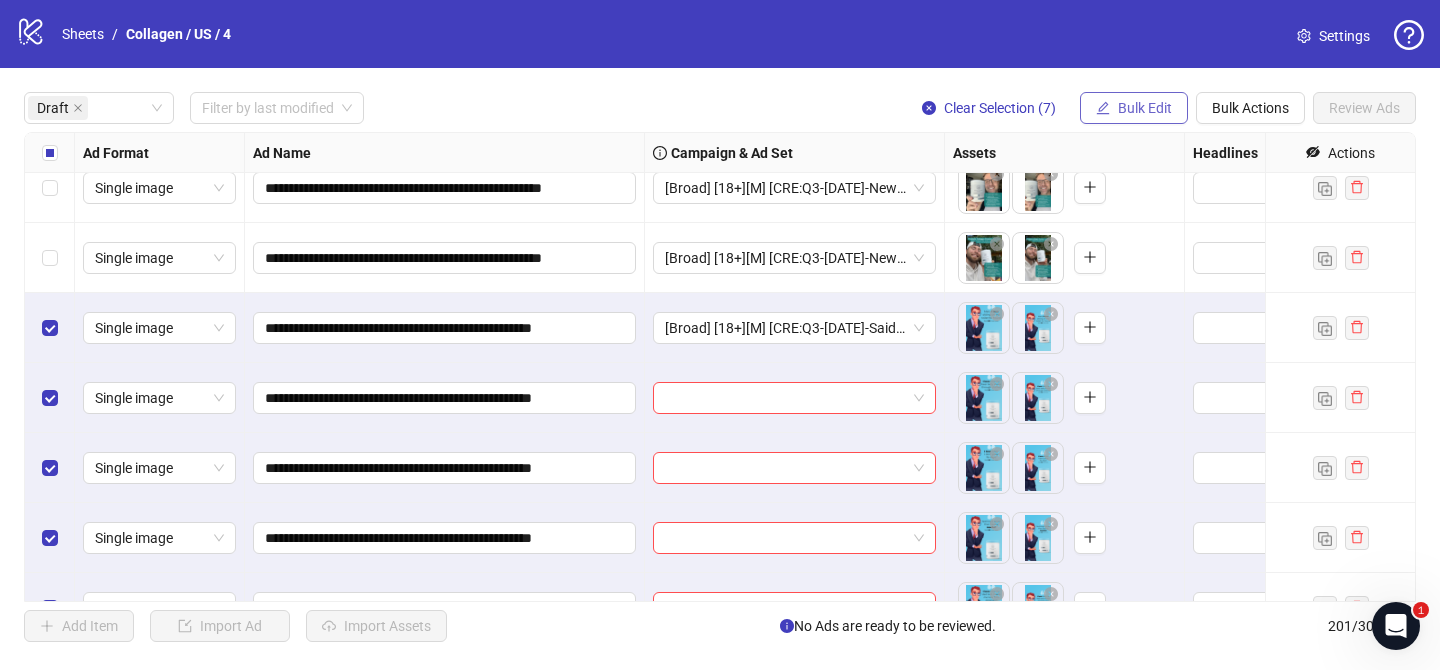 click on "Bulk Edit" at bounding box center (1134, 108) 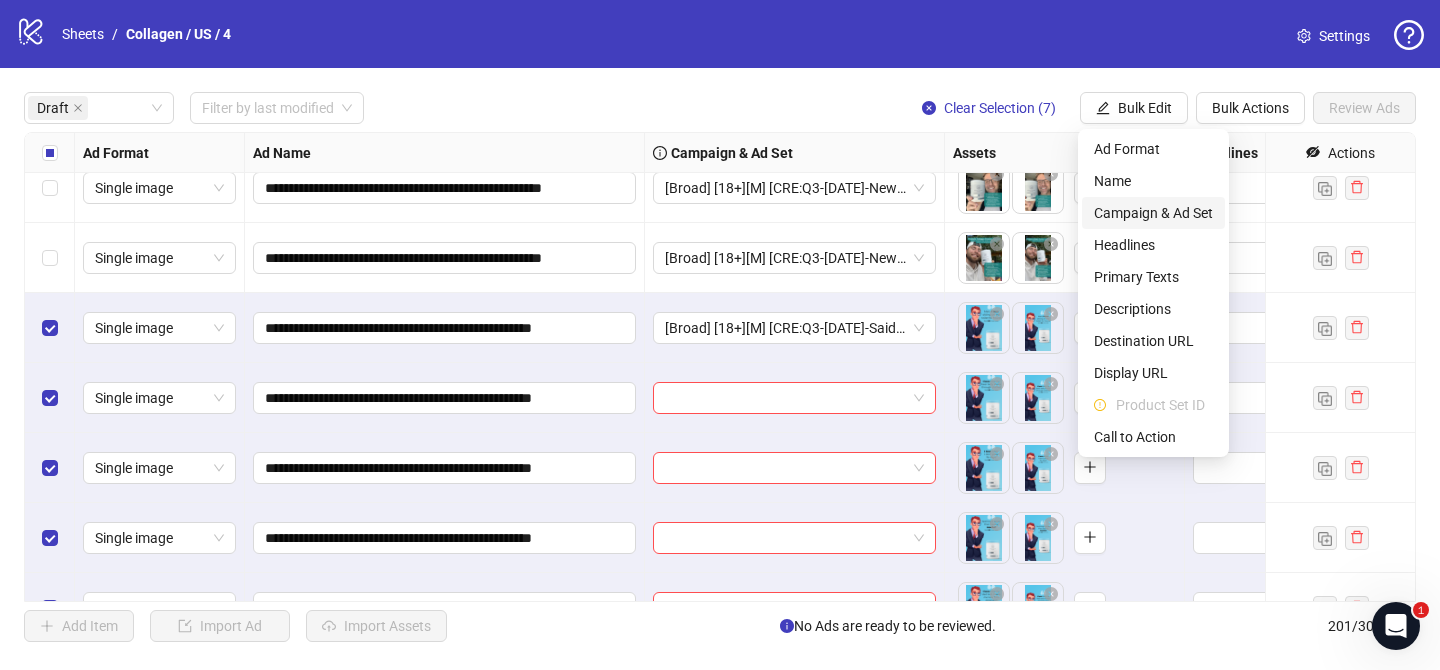 click on "Campaign & Ad Set" at bounding box center [1153, 213] 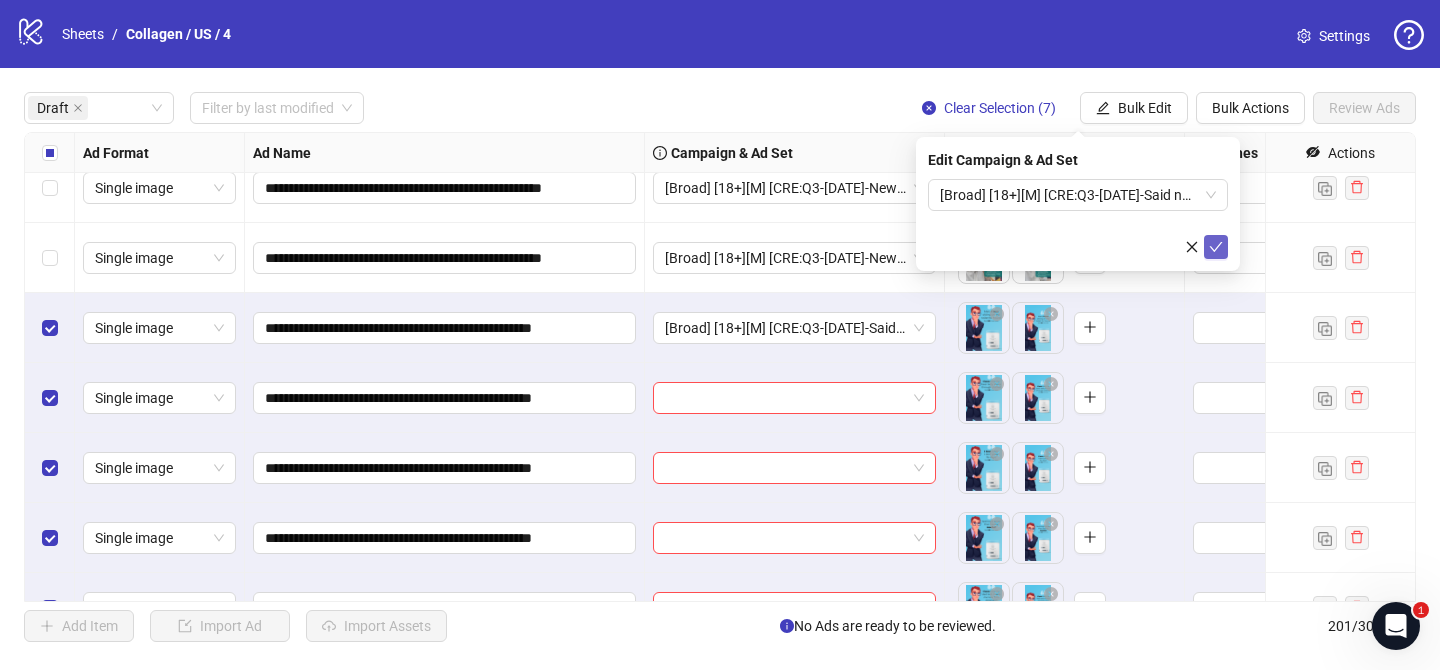 click 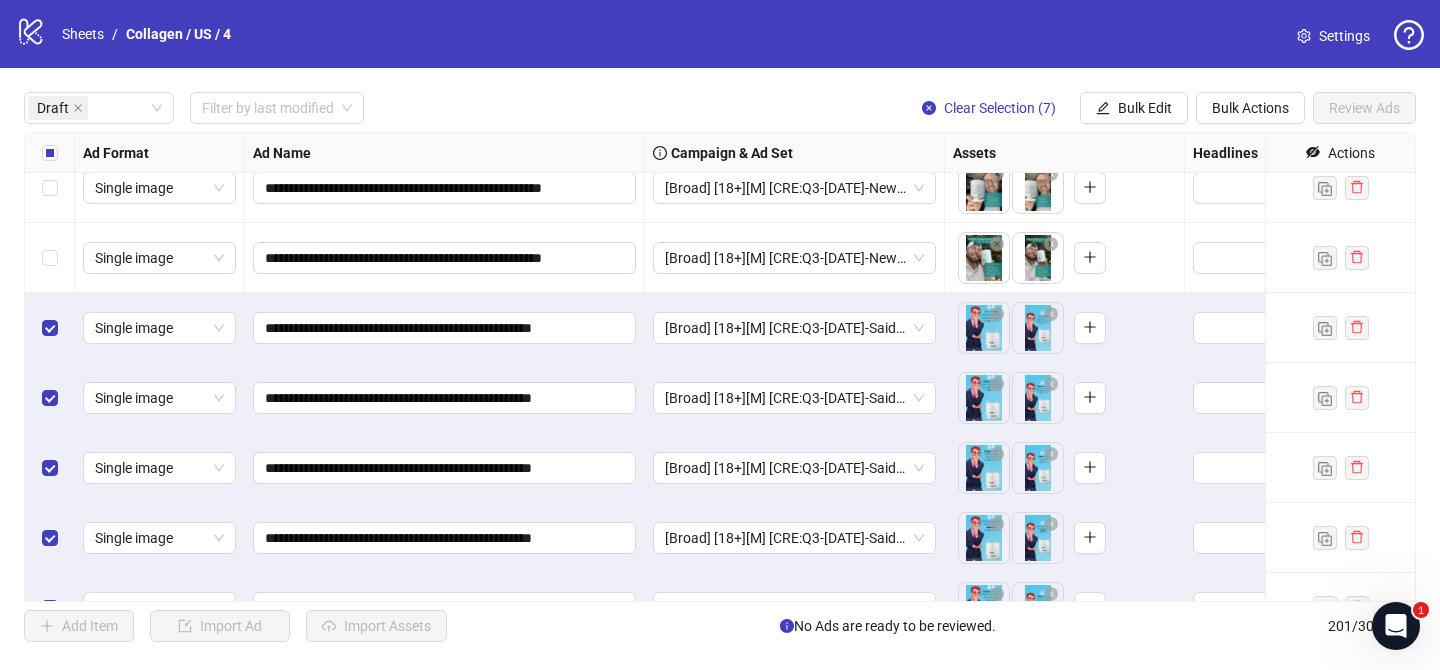 click at bounding box center (50, 153) 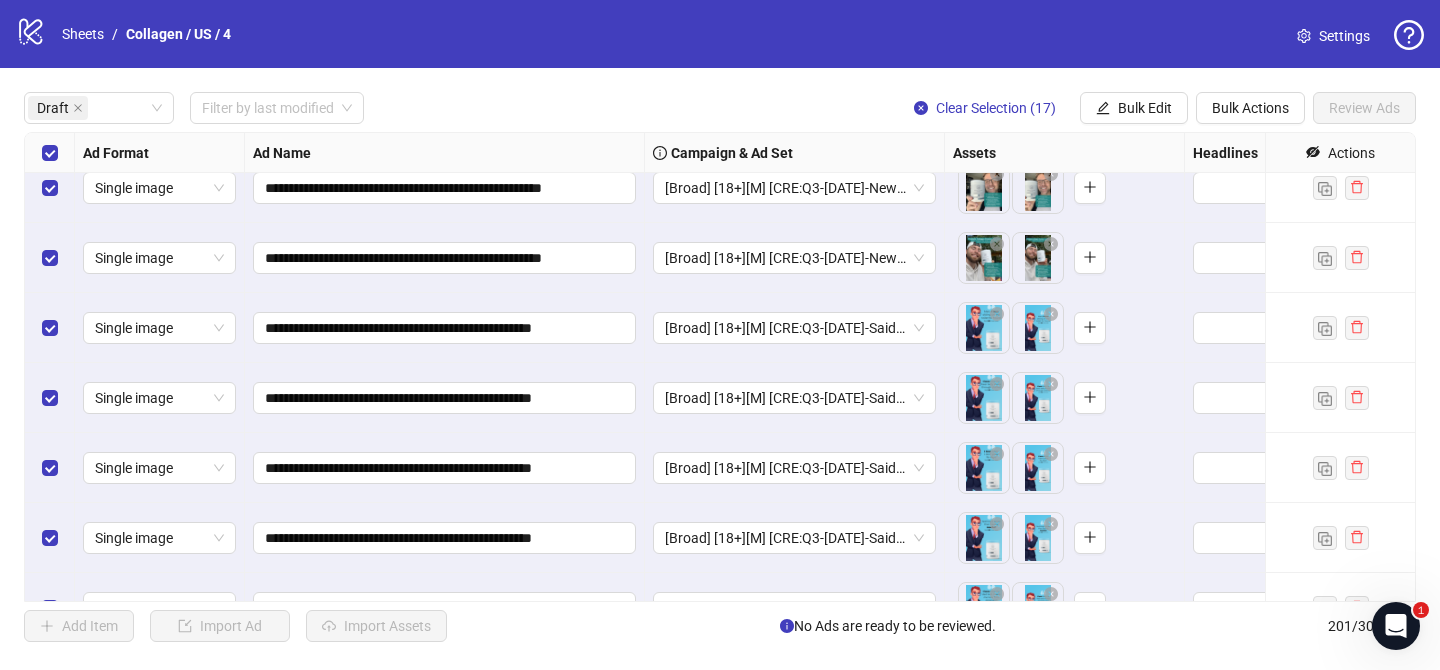 click at bounding box center [50, 153] 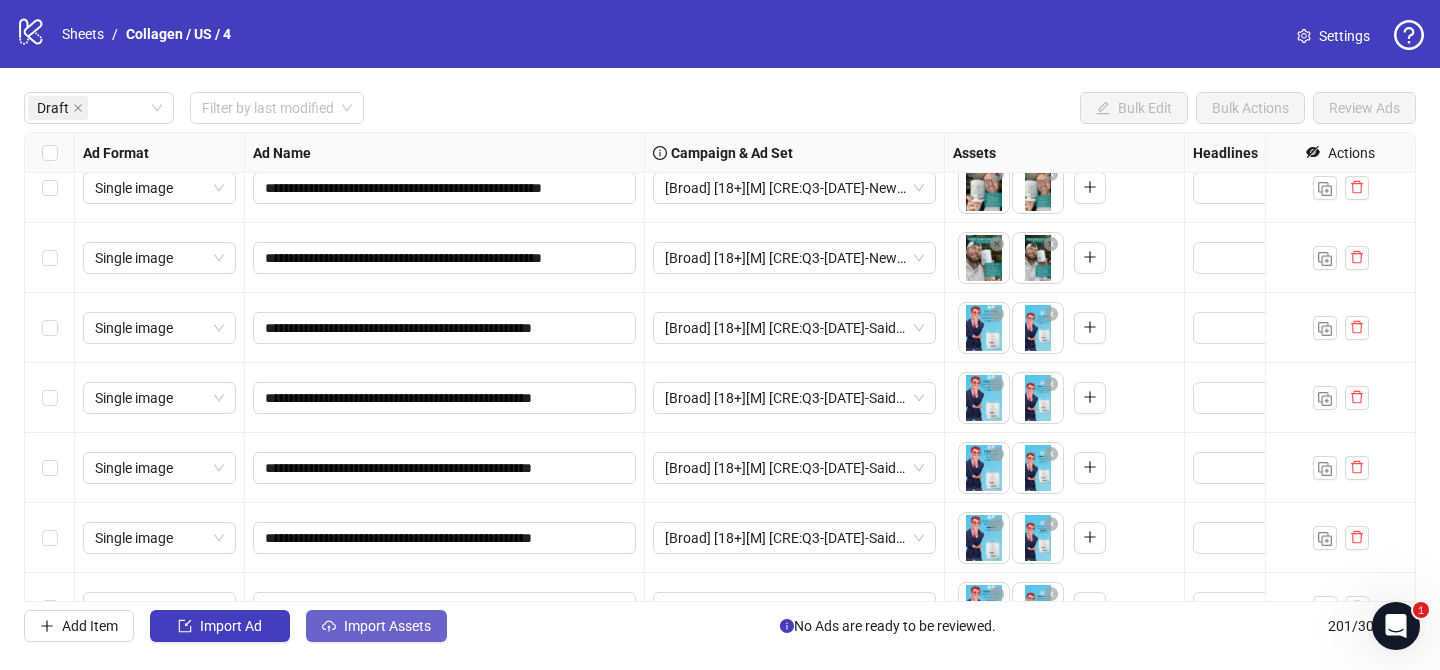 click on "Import Assets" at bounding box center (376, 626) 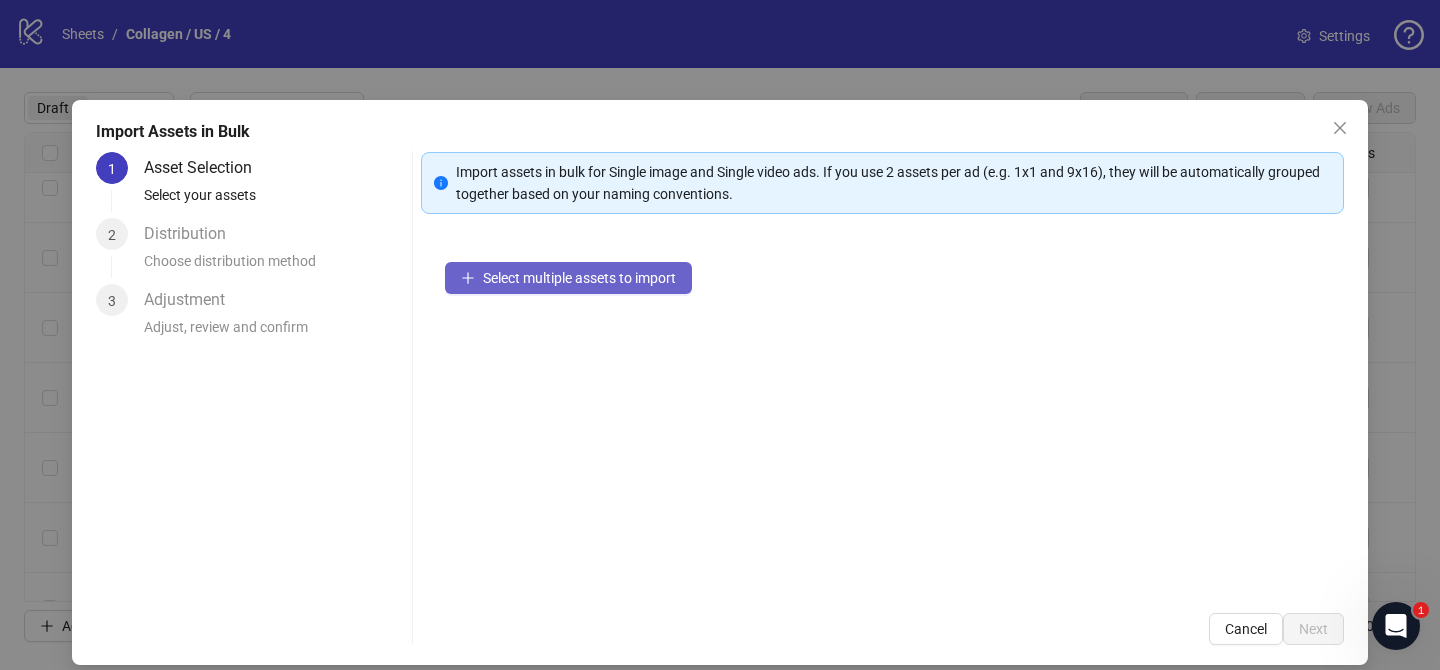 click on "Select multiple assets to import" at bounding box center [579, 278] 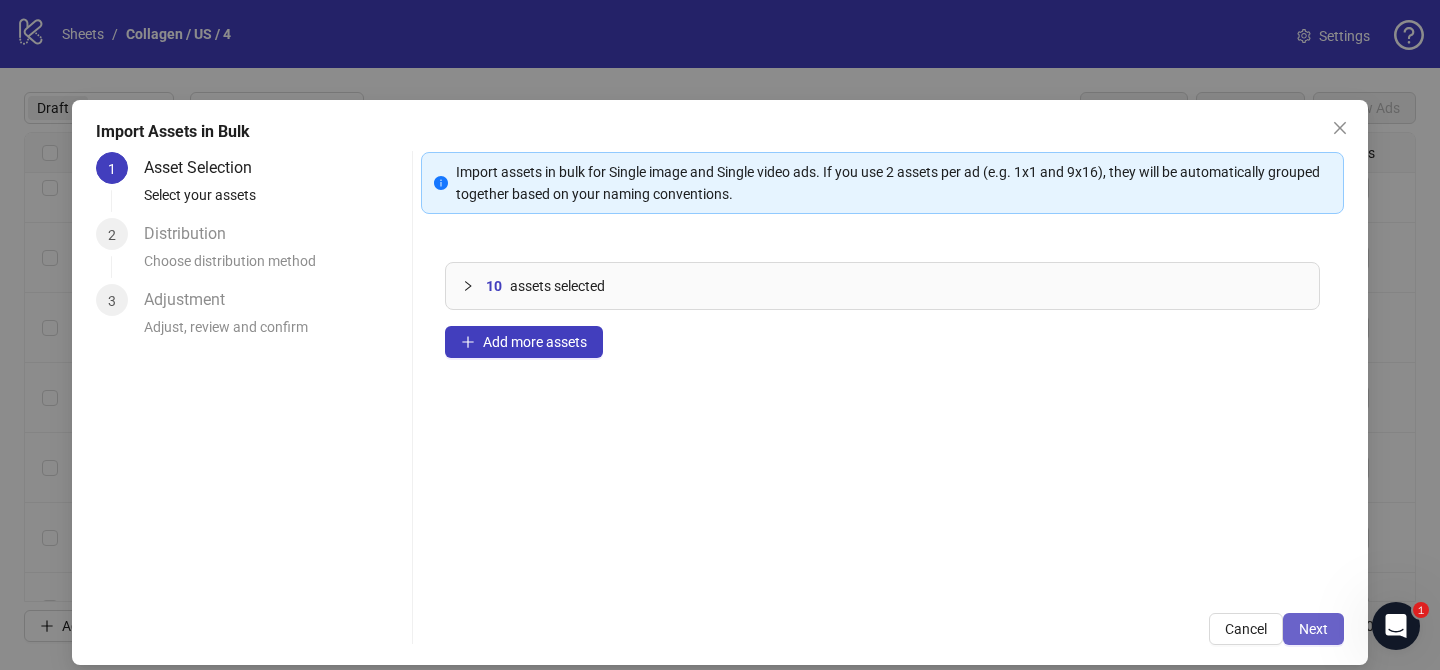 click on "Next" at bounding box center (1313, 629) 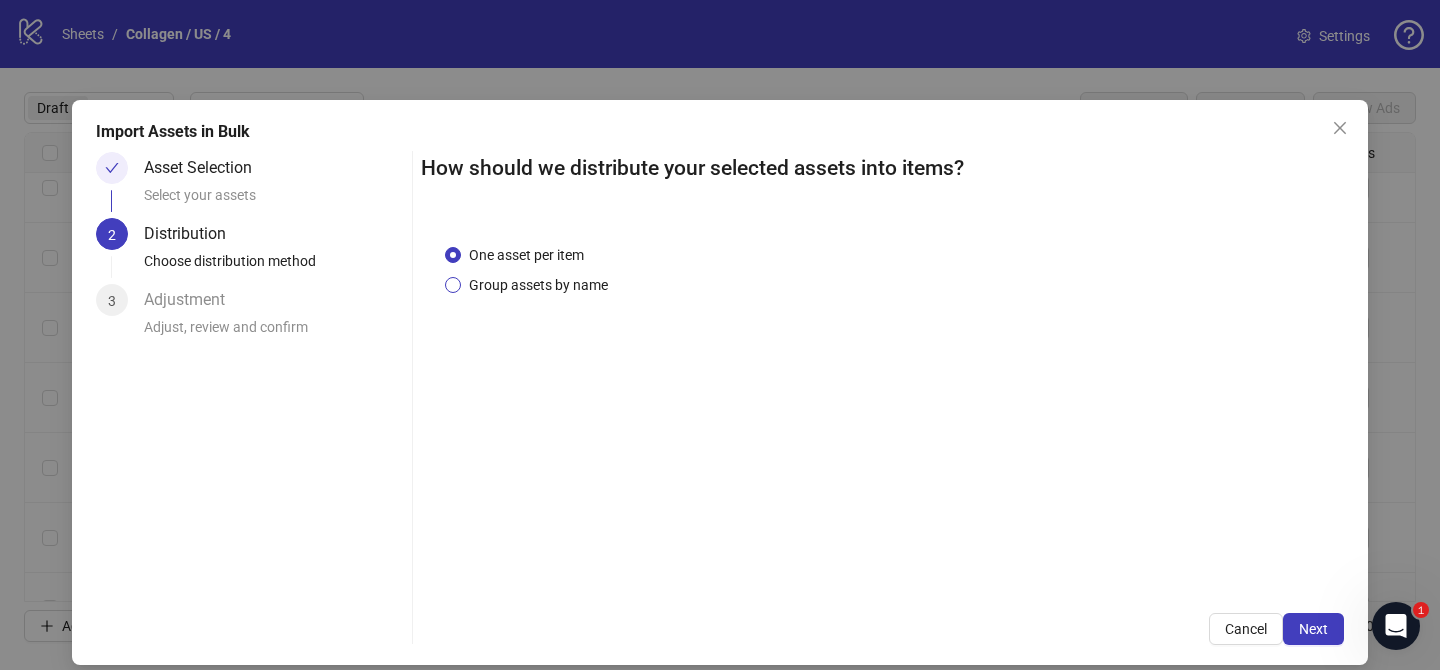 click on "Group assets by name" at bounding box center [538, 285] 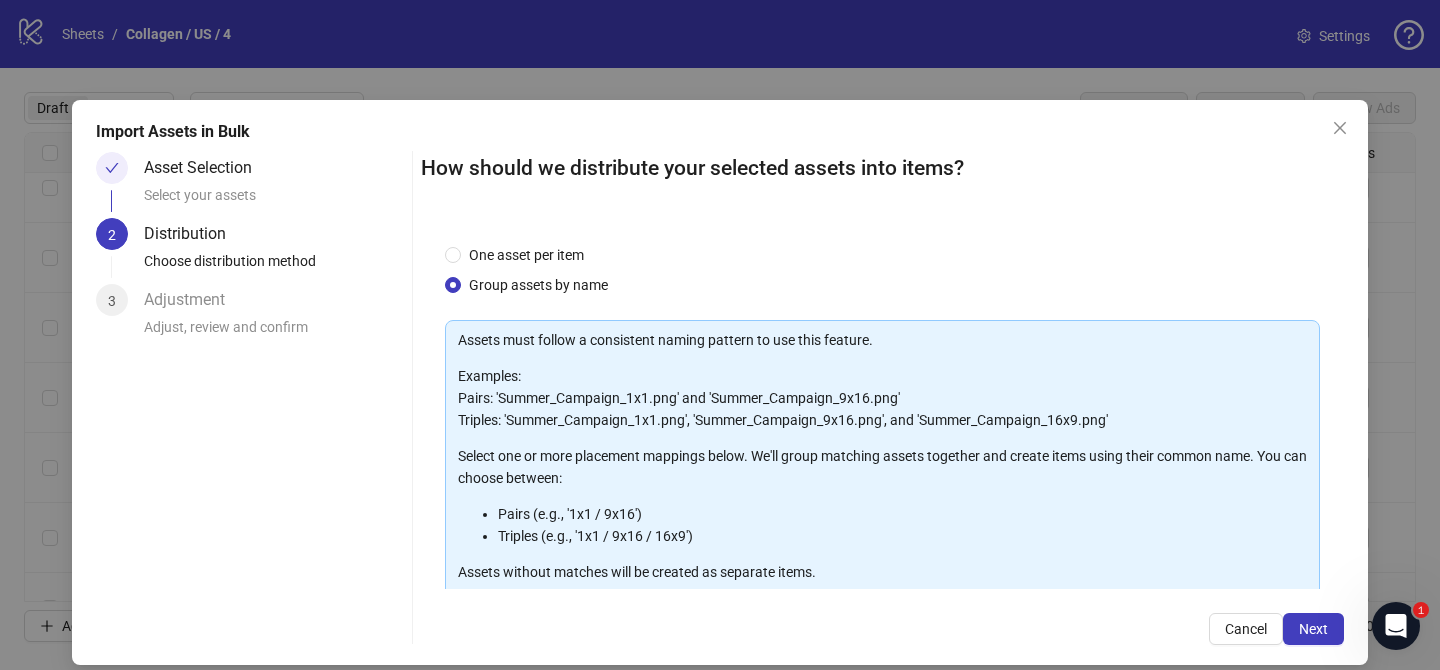 scroll, scrollTop: 216, scrollLeft: 0, axis: vertical 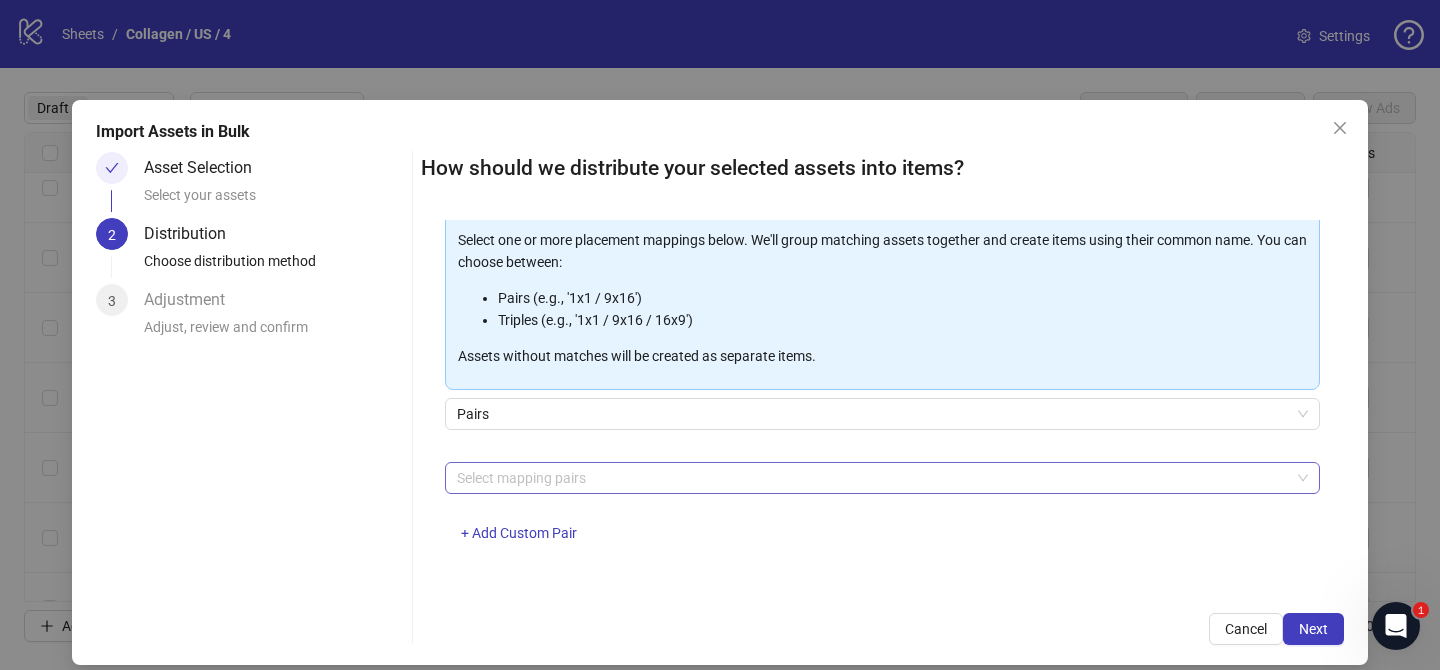 click at bounding box center (872, 478) 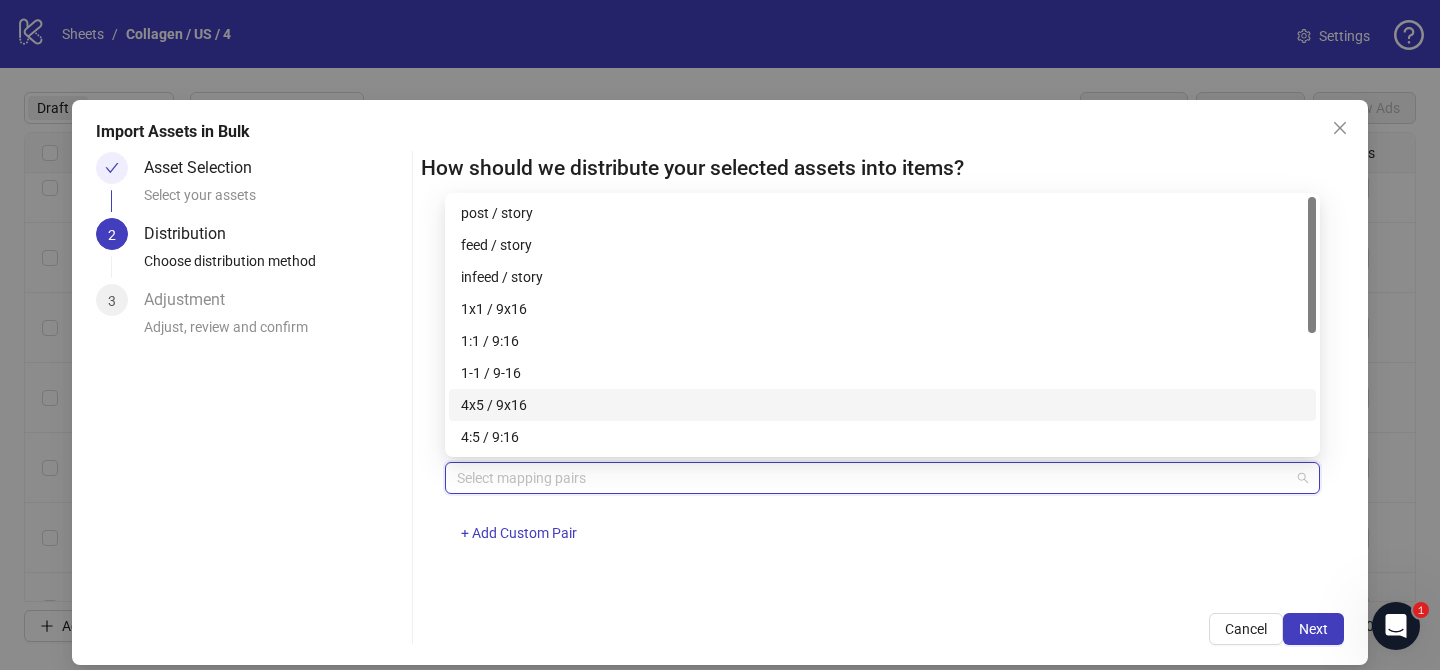 click on "4x5 / 9x16" at bounding box center (882, 405) 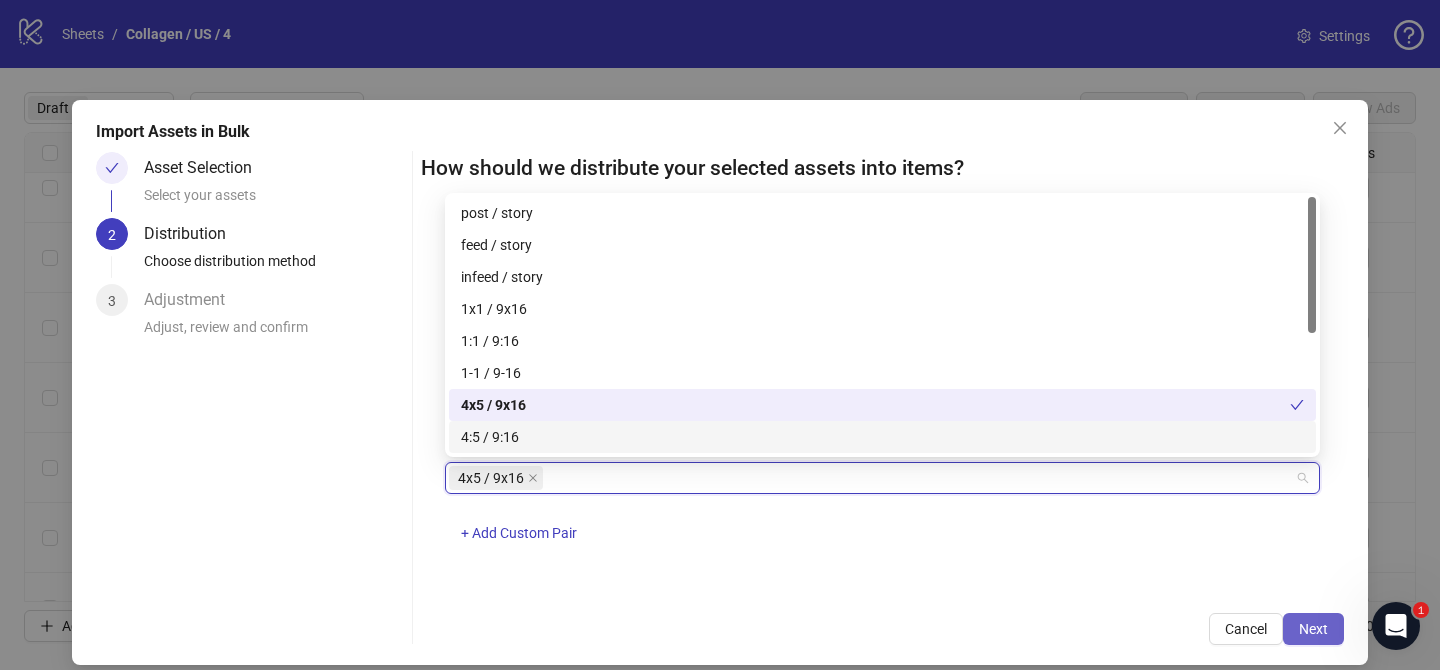 click on "Next" at bounding box center (1313, 629) 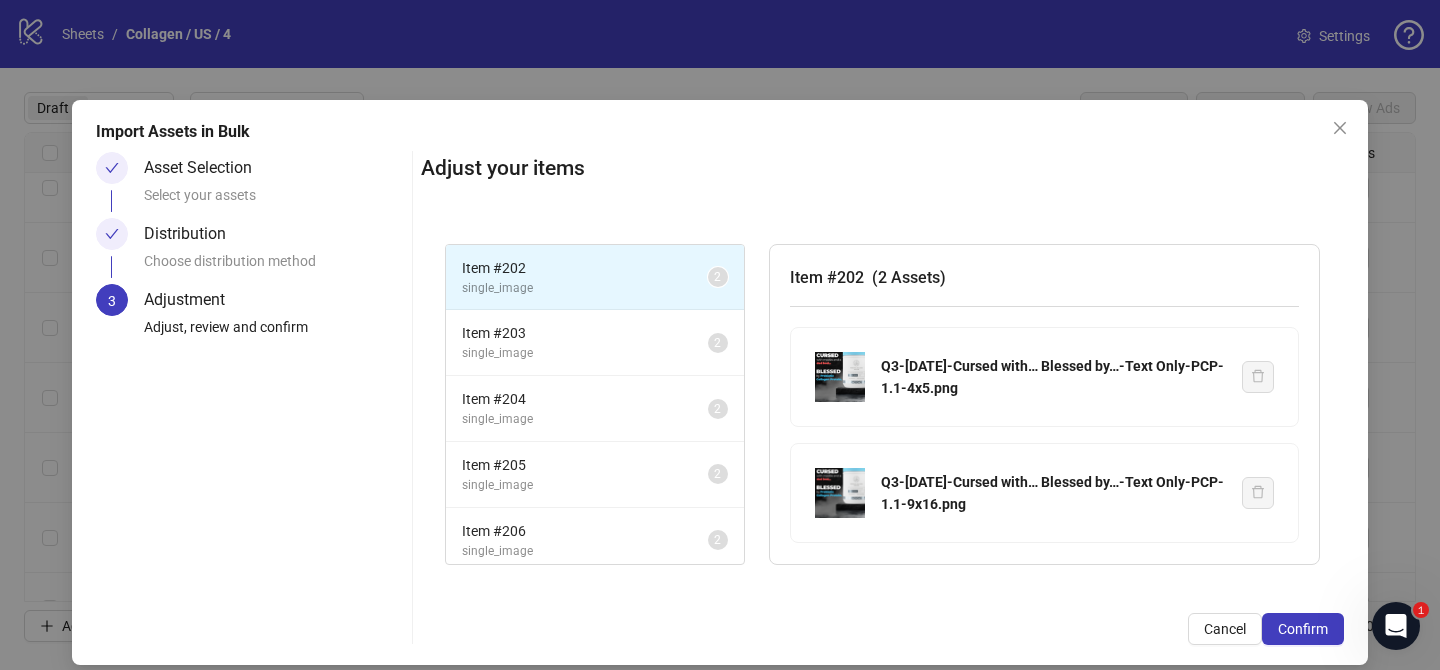 click on "Confirm" at bounding box center (1303, 629) 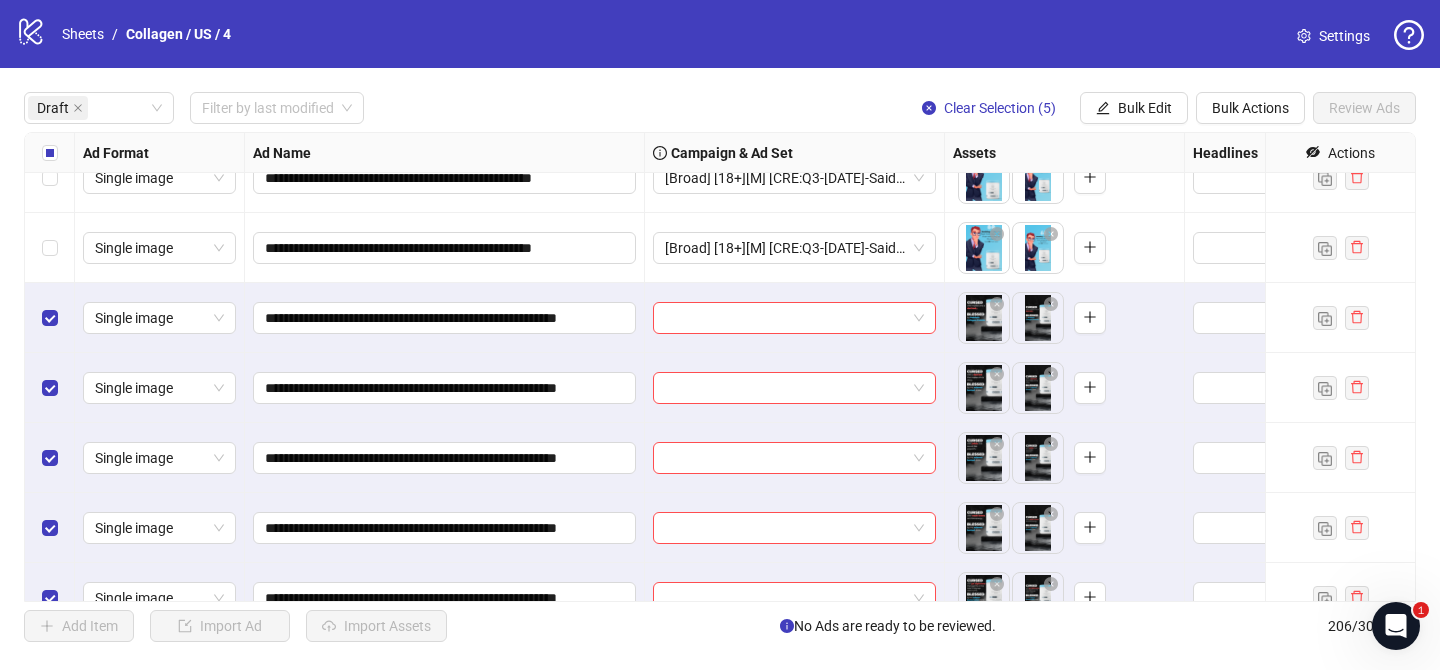 scroll, scrollTop: 1112, scrollLeft: 0, axis: vertical 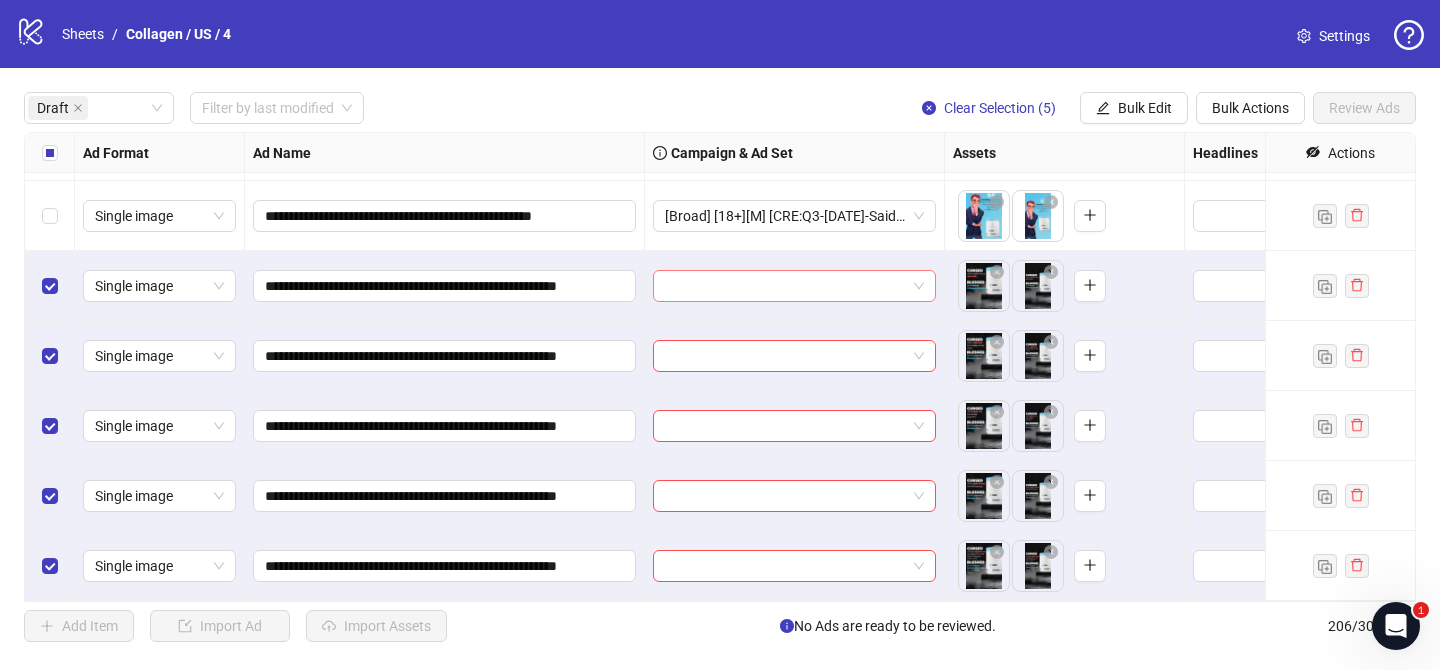 click at bounding box center [785, 286] 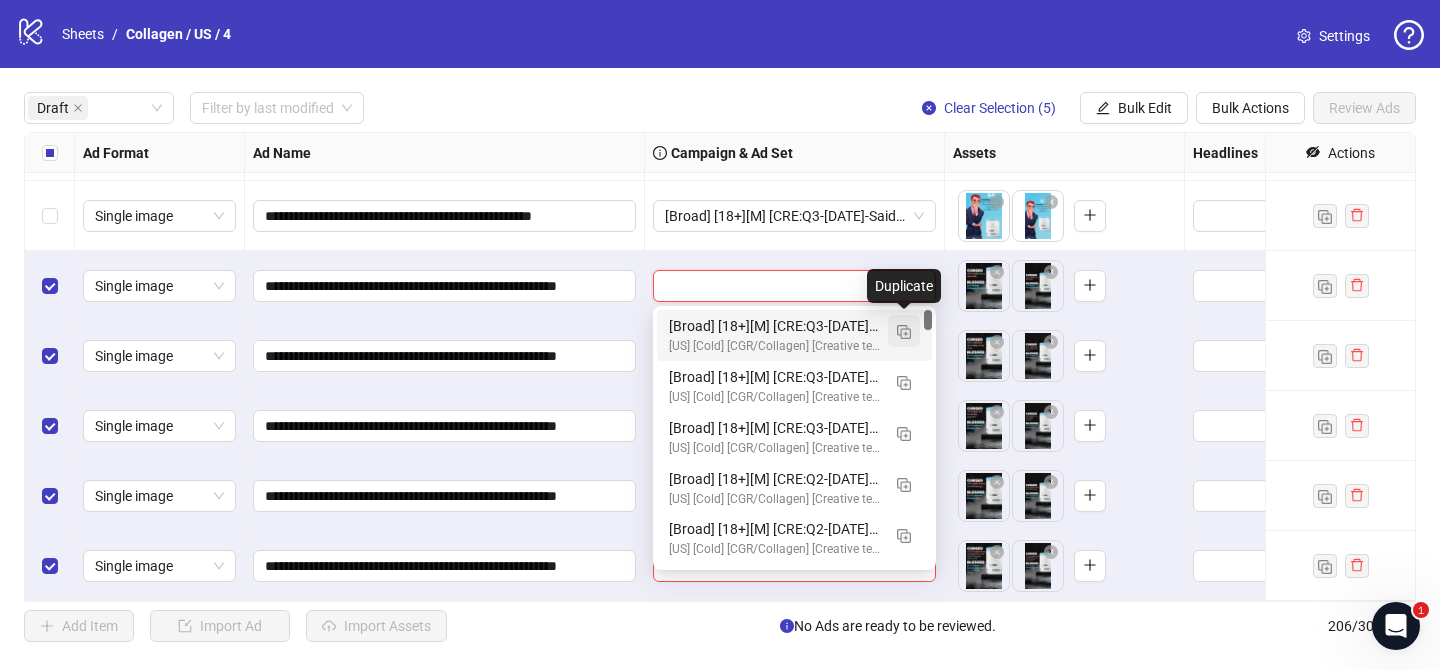 click at bounding box center (904, 332) 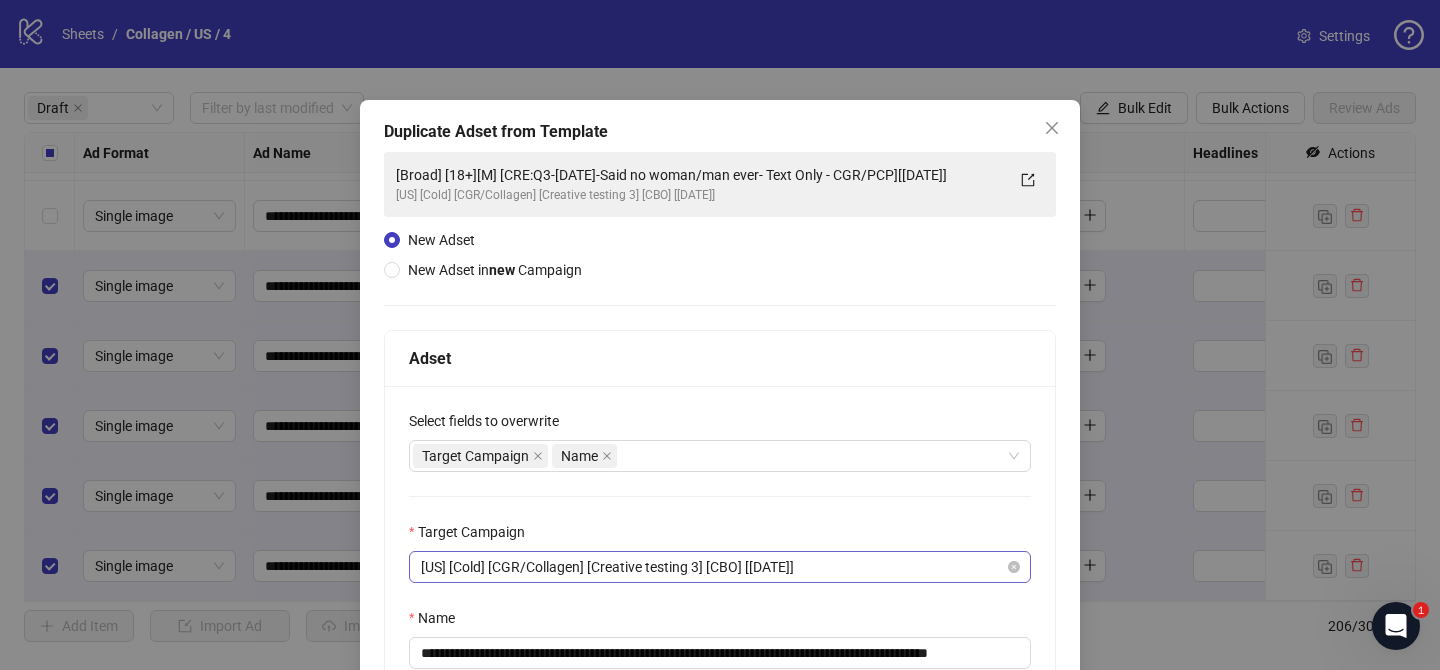 scroll, scrollTop: 58, scrollLeft: 0, axis: vertical 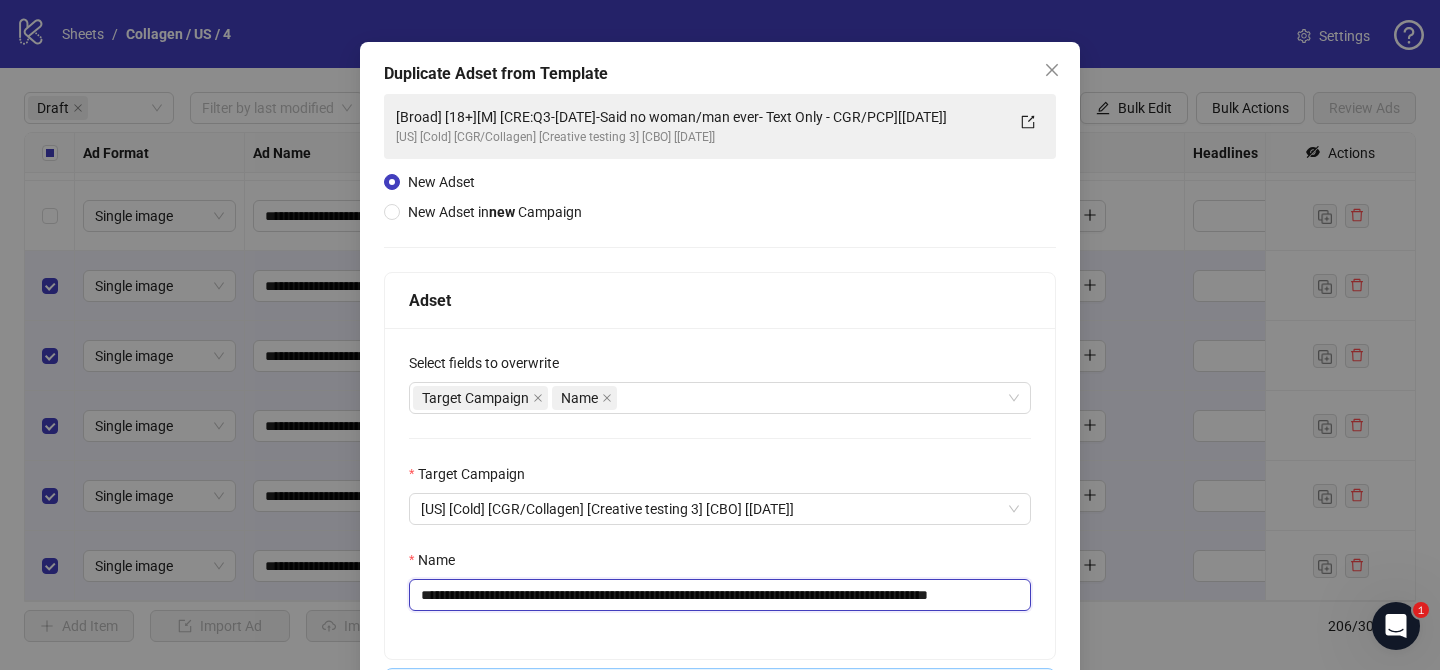 drag, startPoint x: 555, startPoint y: 592, endPoint x: 951, endPoint y: 597, distance: 396.03156 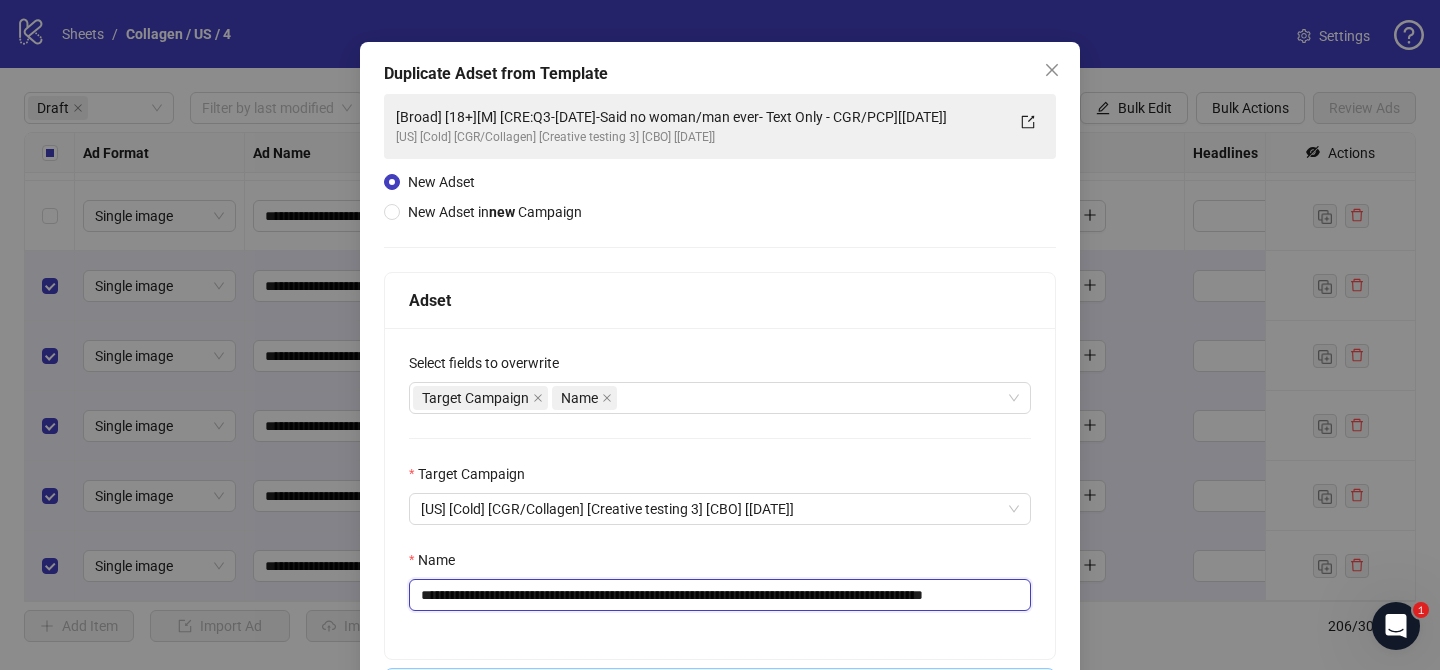 scroll, scrollTop: 0, scrollLeft: 56, axis: horizontal 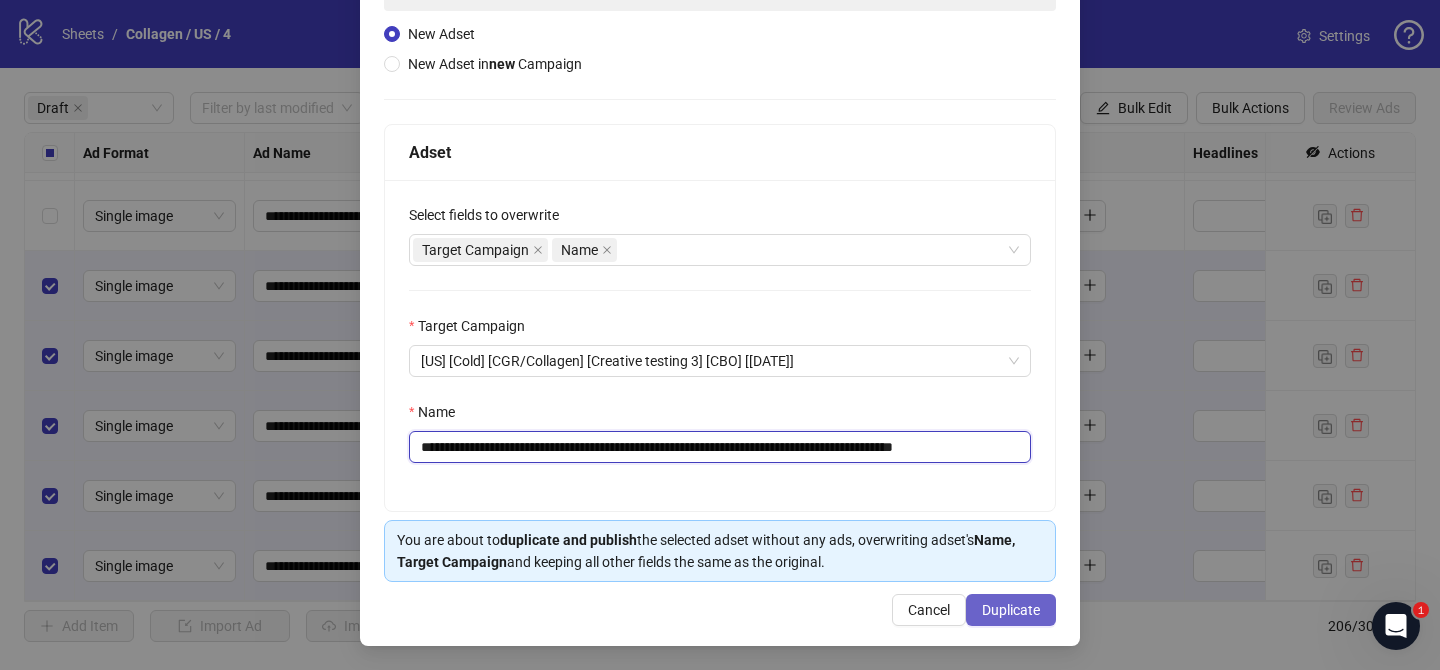 type on "**********" 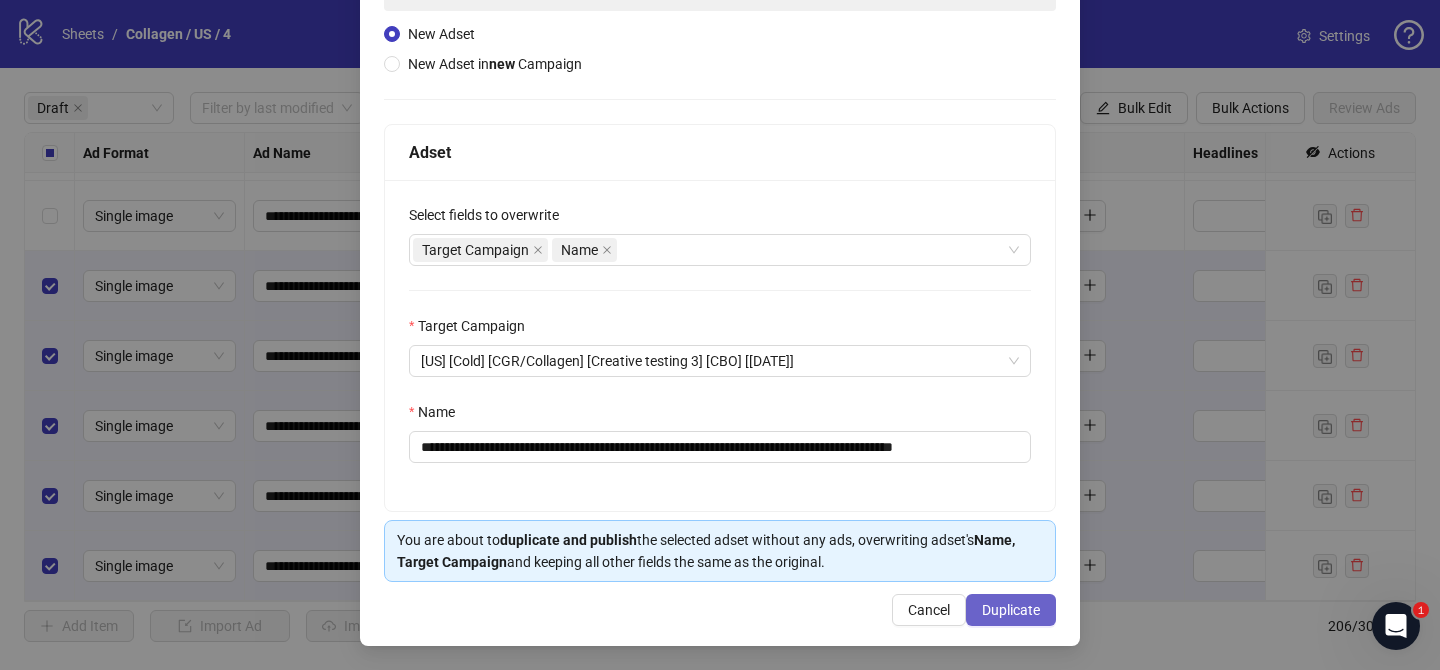click on "Duplicate" at bounding box center (1011, 610) 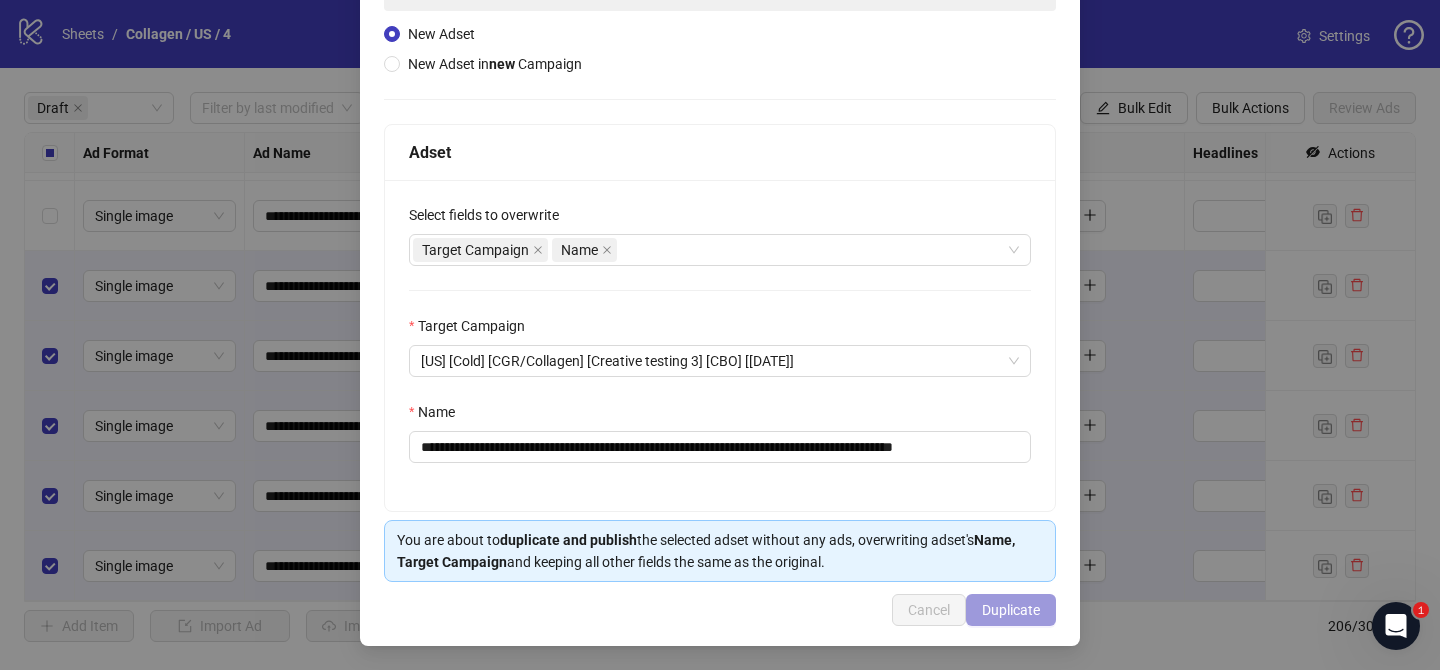 scroll, scrollTop: 0, scrollLeft: 0, axis: both 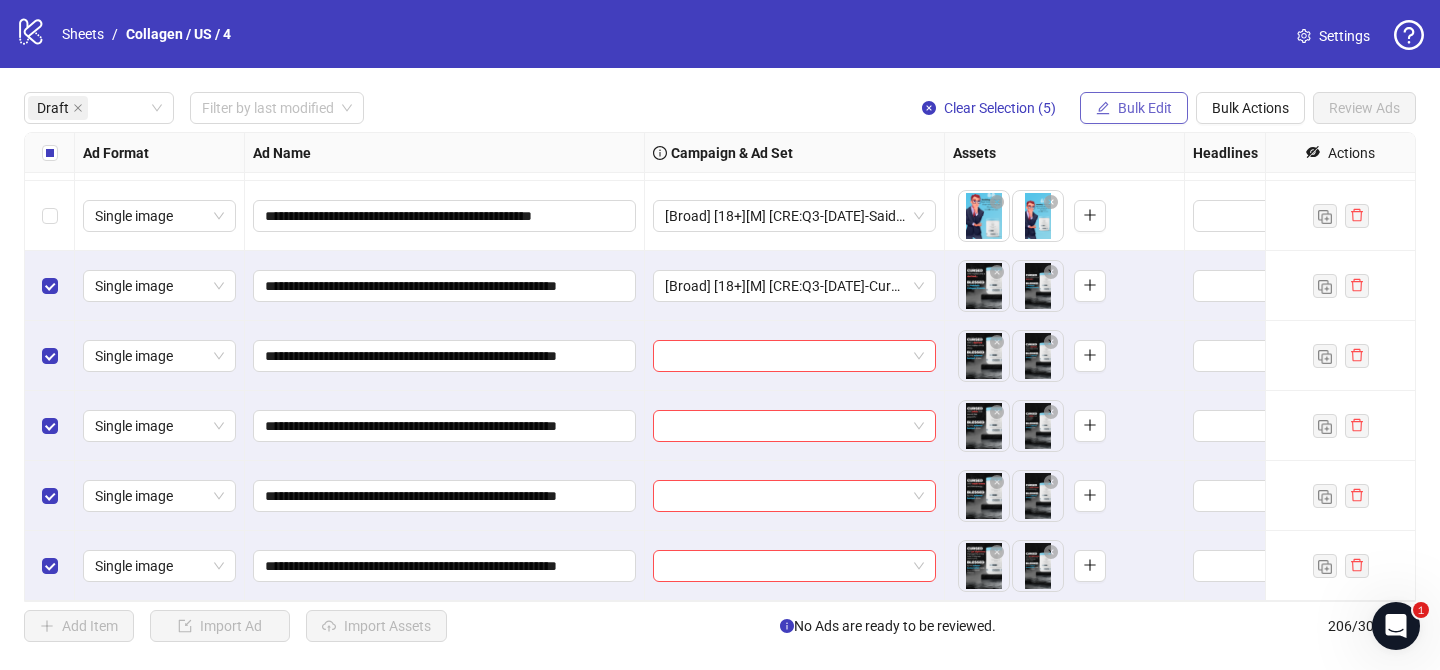 click on "Bulk Edit" at bounding box center [1145, 108] 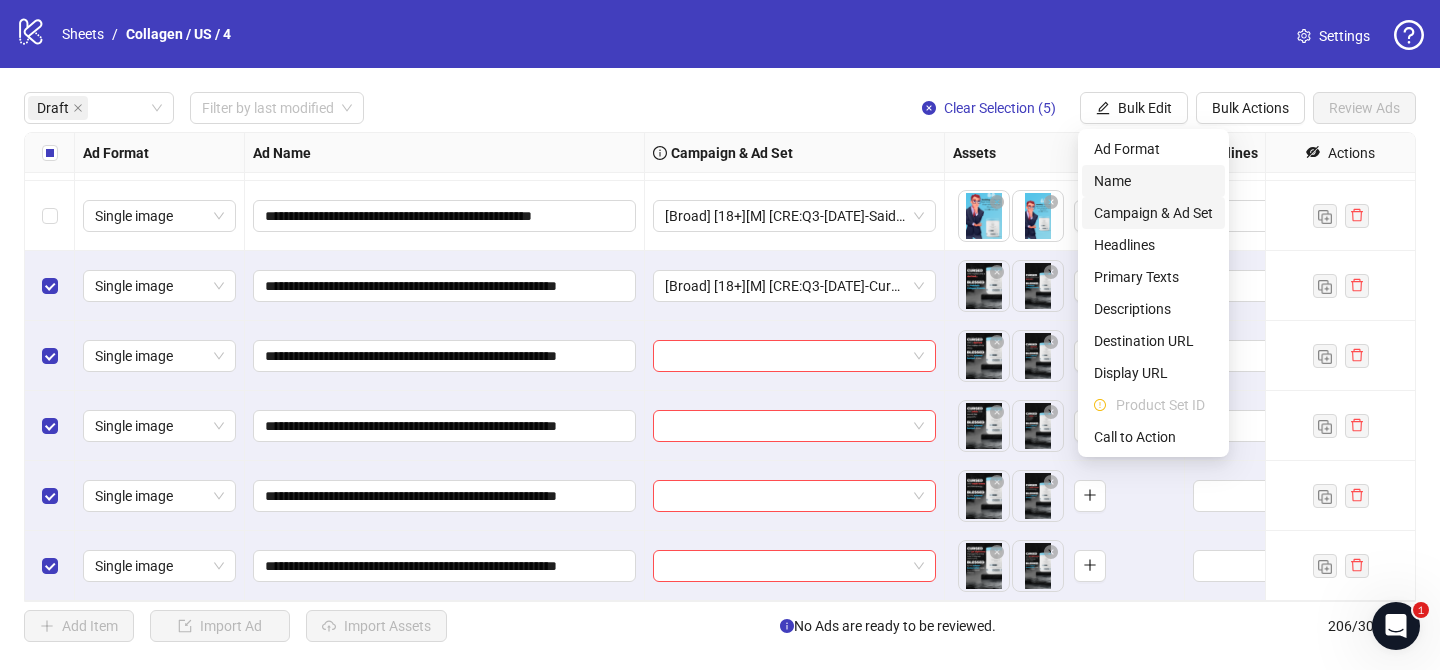 click on "Campaign & Ad Set" at bounding box center [1153, 213] 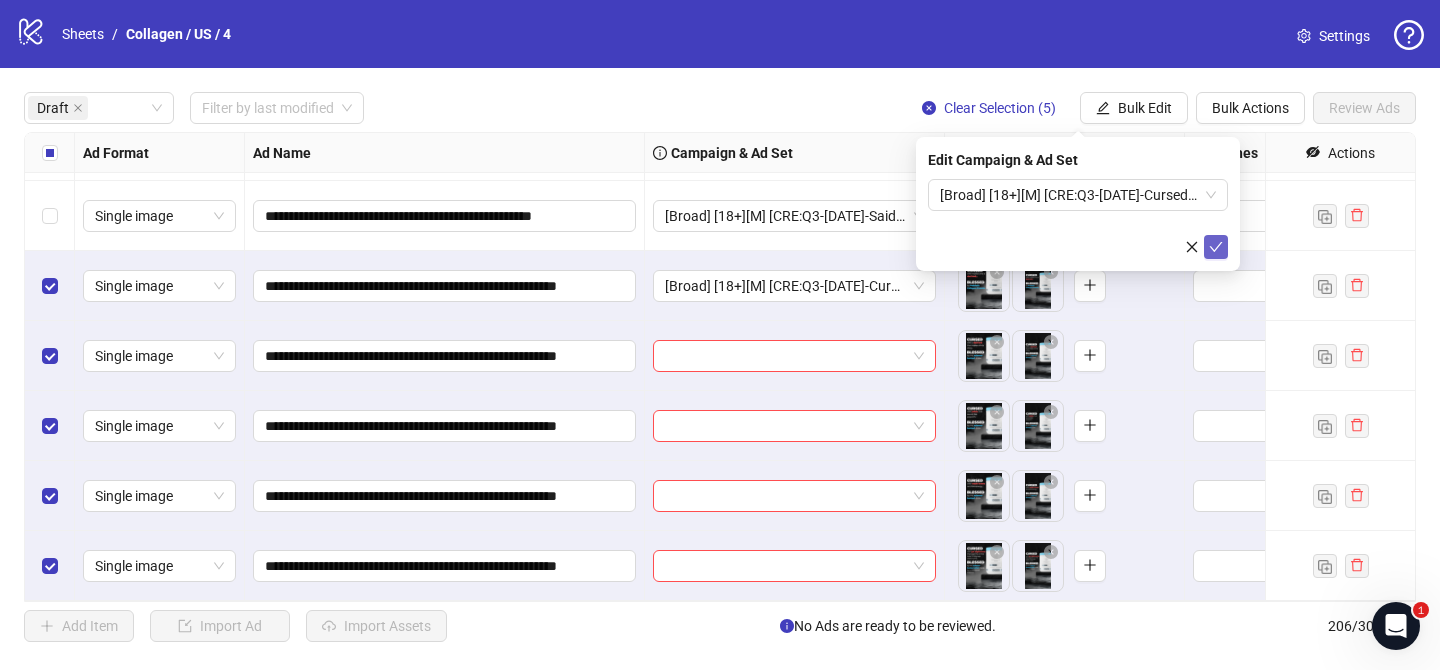 click at bounding box center (1216, 247) 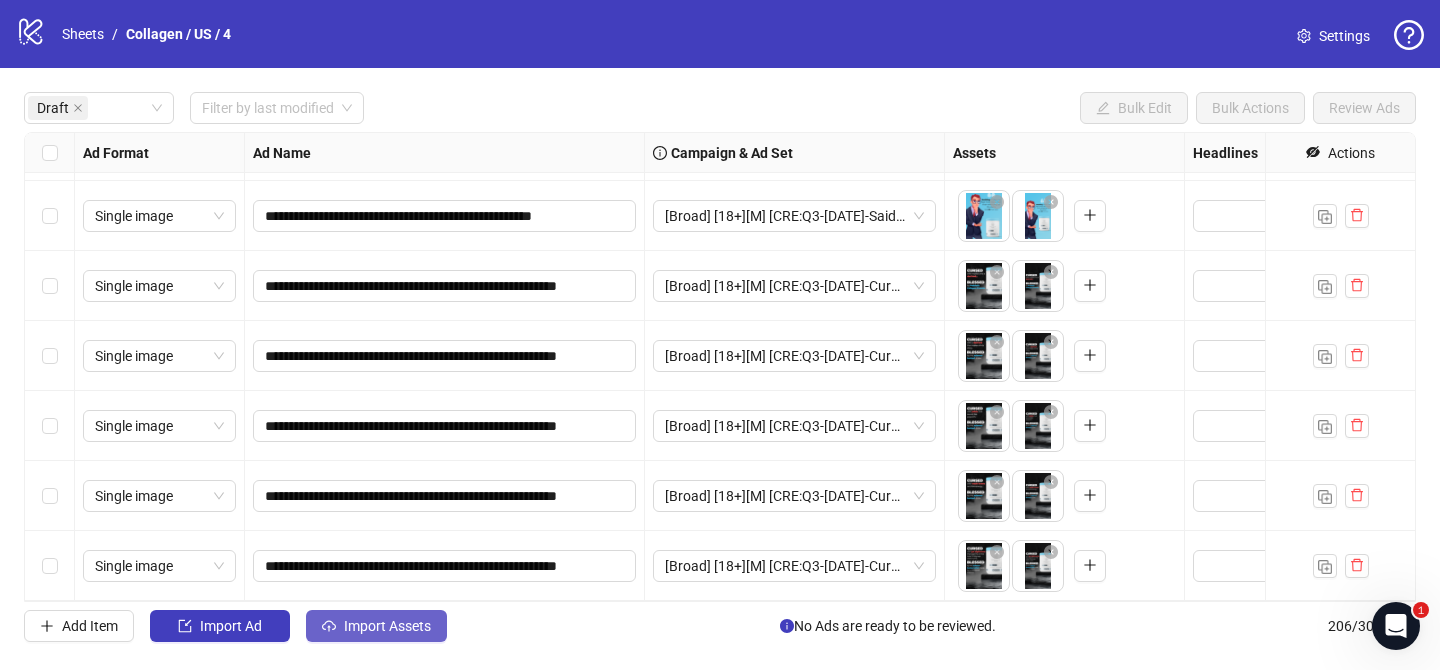 click on "Import Assets" at bounding box center (387, 626) 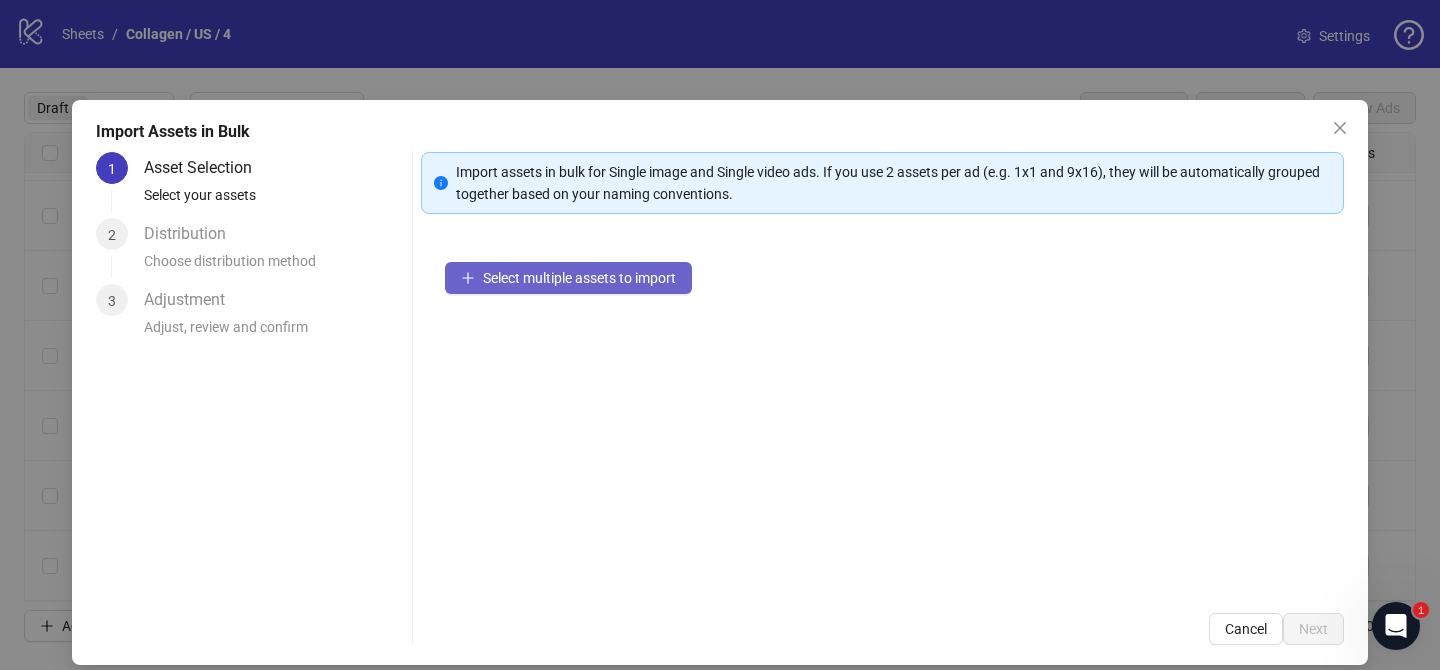 click on "Select multiple assets to import" at bounding box center (568, 278) 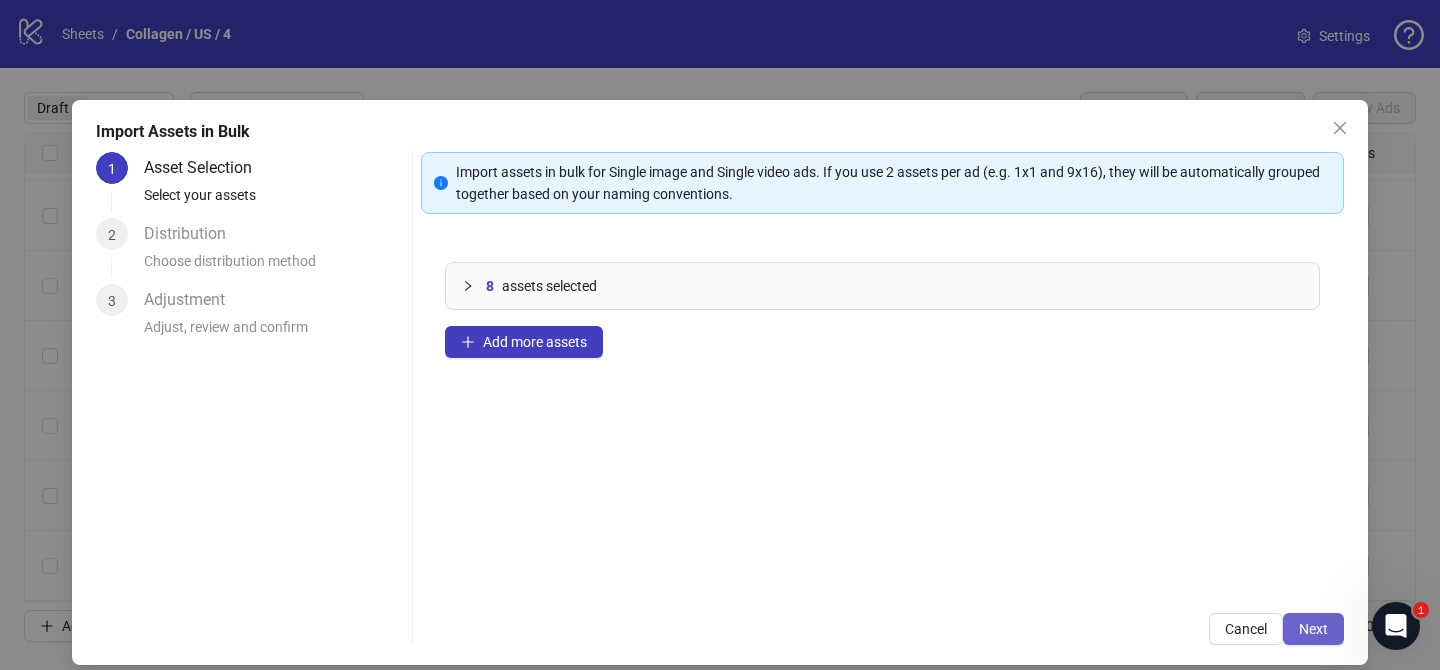 click on "Next" at bounding box center (1313, 629) 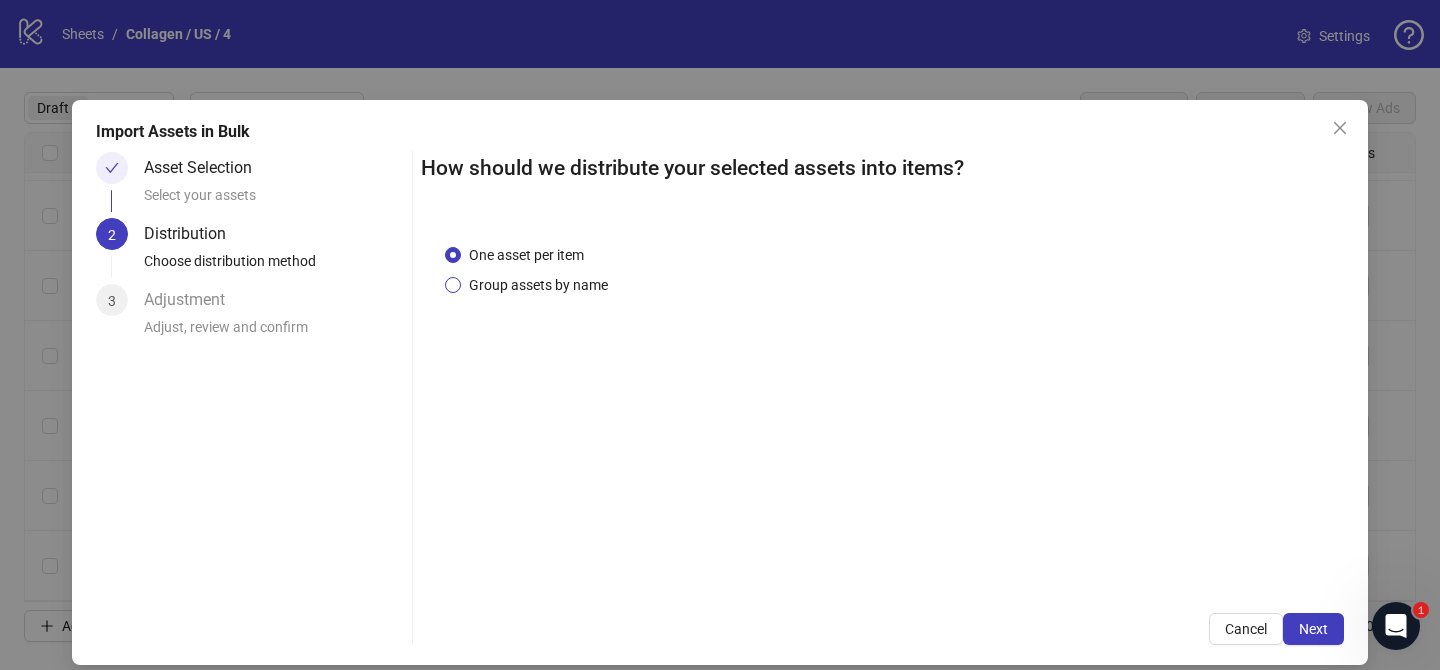 click on "Group assets by name" at bounding box center [538, 285] 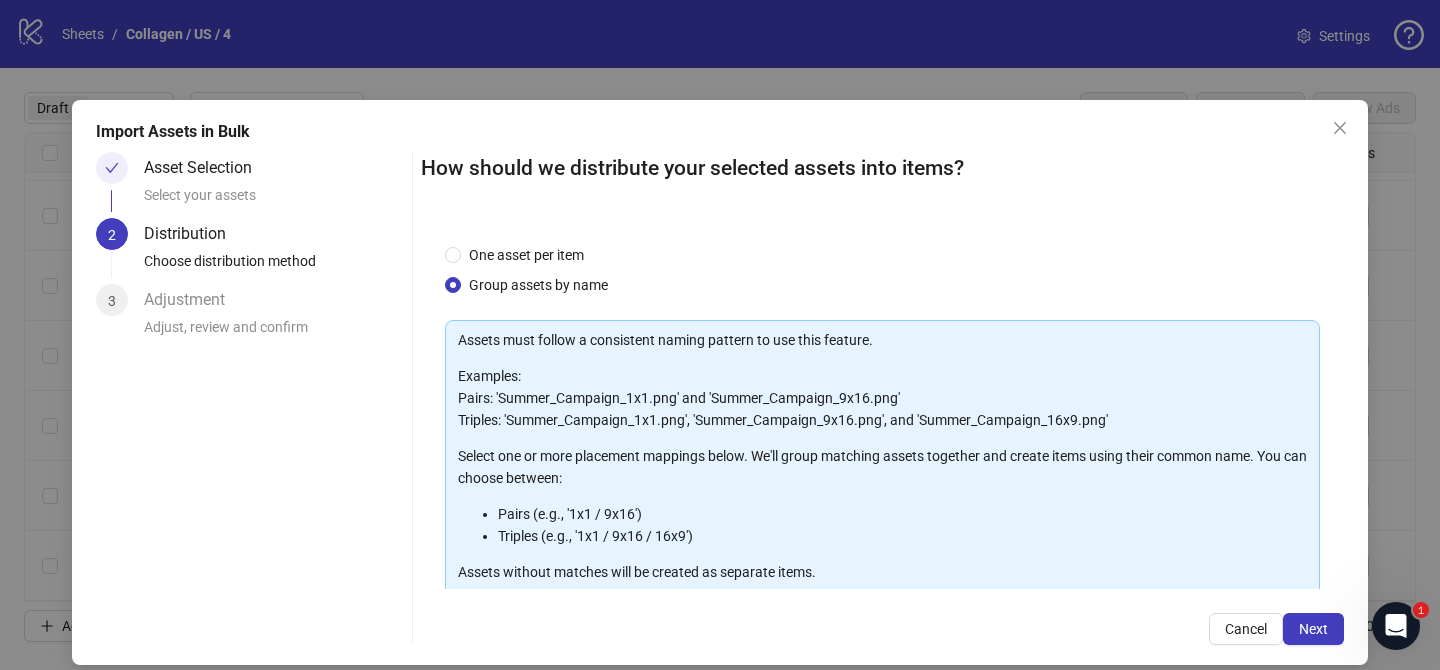scroll, scrollTop: 216, scrollLeft: 0, axis: vertical 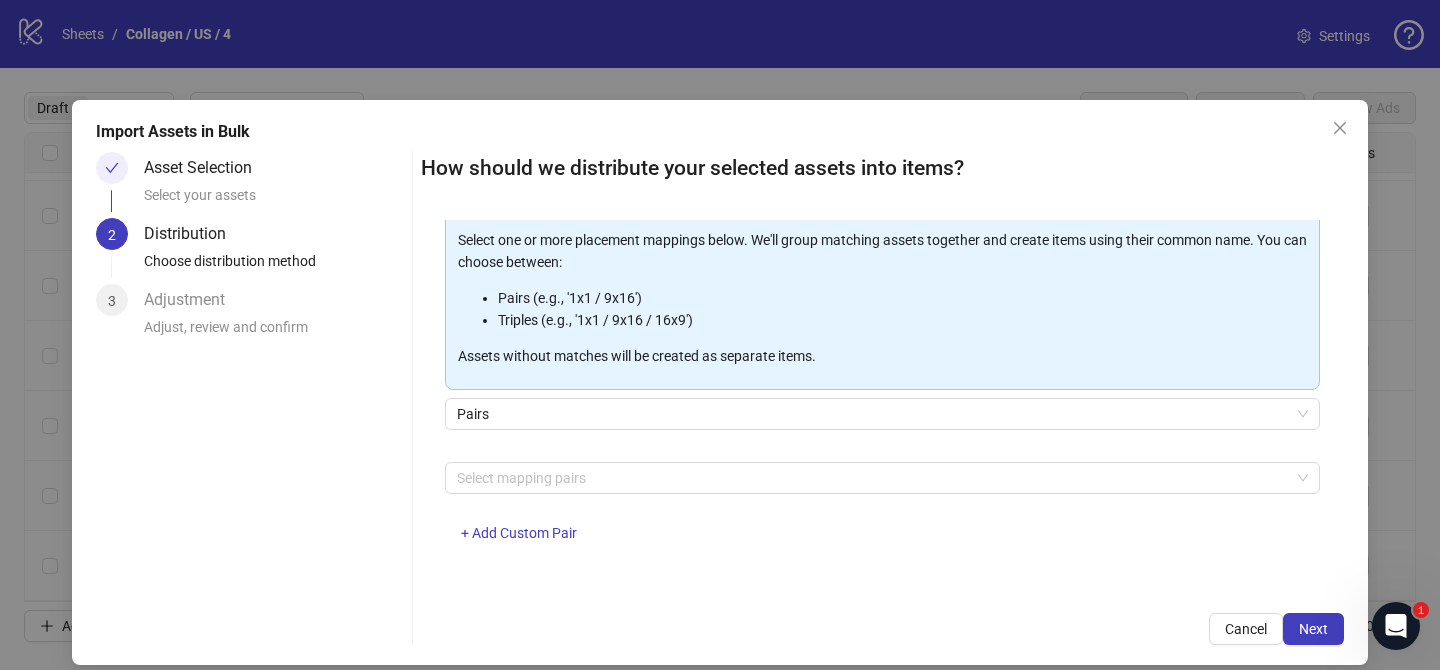 click on "Assets must follow a consistent naming pattern to use this feature. Examples: Pairs: 'Summer_Campaign_1x1.png' and 'Summer_Campaign_9x16.png' Triples: 'Summer_Campaign_1x1.png', 'Summer_Campaign_9x16.png', and 'Summer_Campaign_16x9.png' Select one or more placement mappings below. We'll group matching assets together and create items using their common name. You can choose between: Pairs (e.g., '1x1 / 9x16') Triples (e.g., '1x1 / 9x16 / 16x9') Assets without matches will be created as separate items. Pairs   Select mapping pairs + Add Custom Pair" at bounding box center (882, 335) 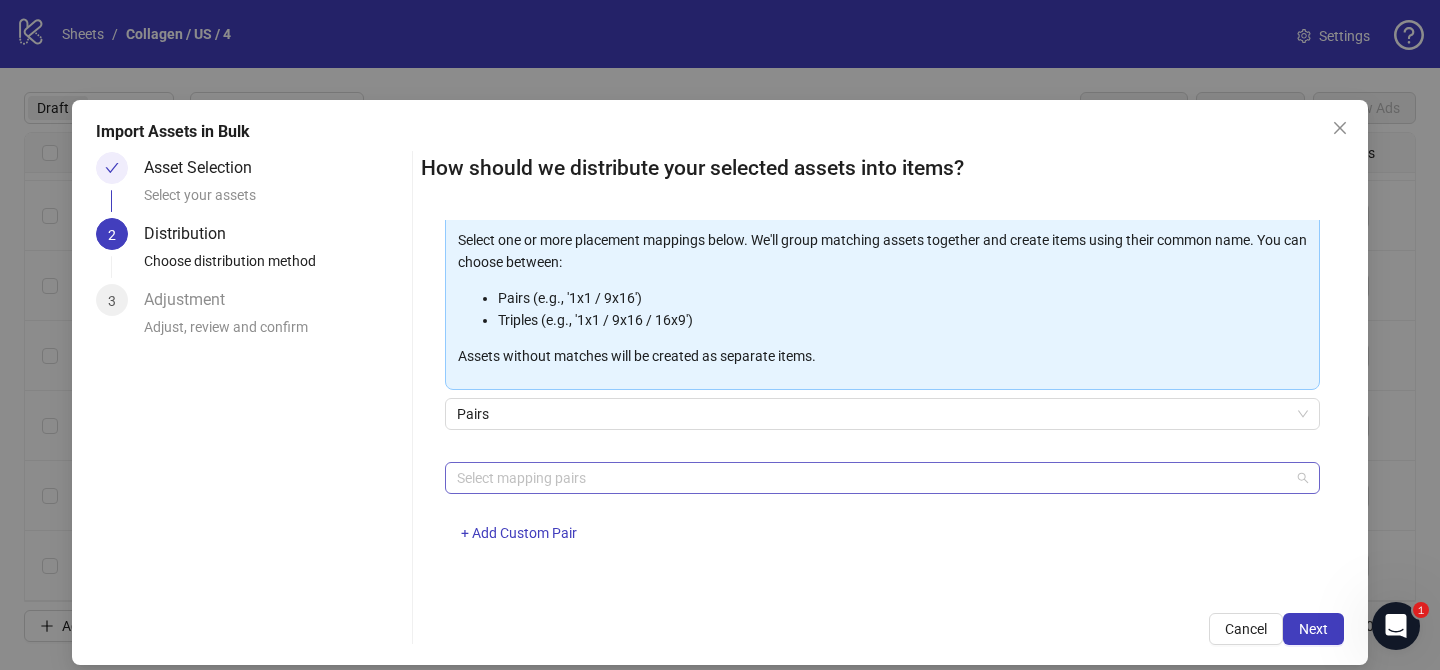 click at bounding box center (872, 478) 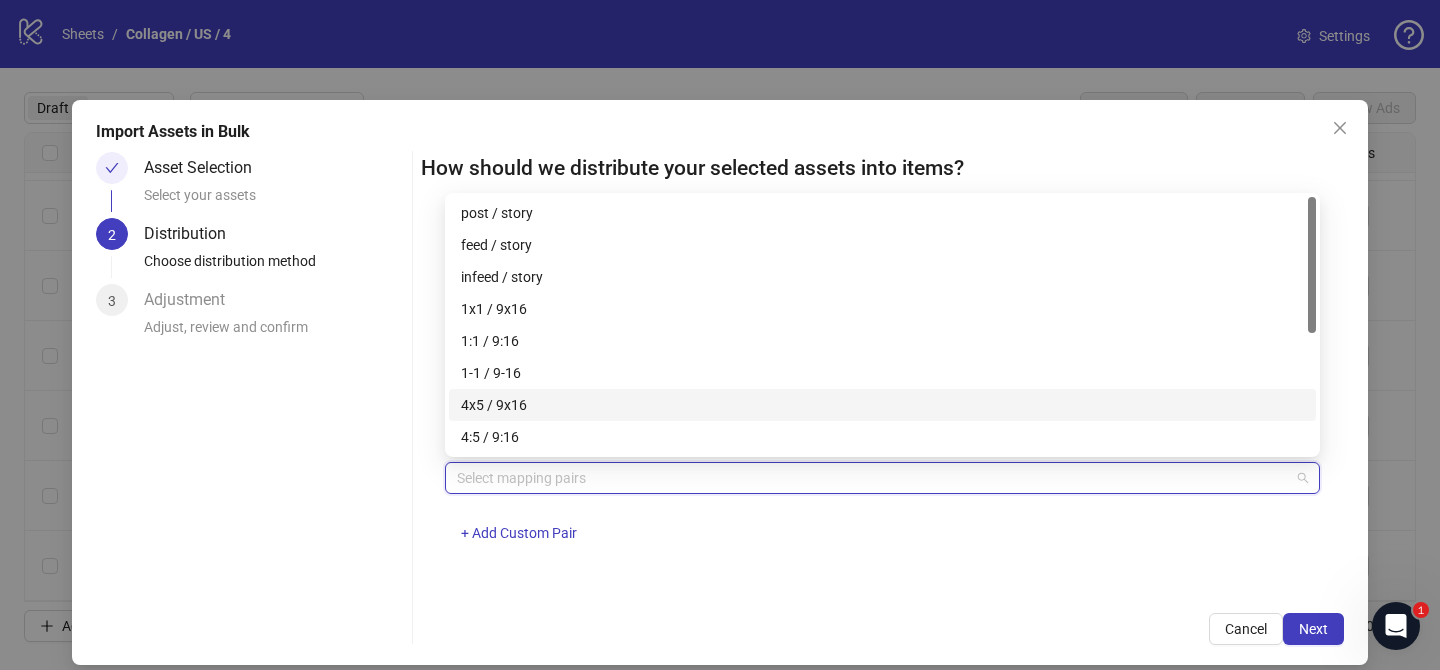 click on "4x5 / 9x16" at bounding box center [882, 405] 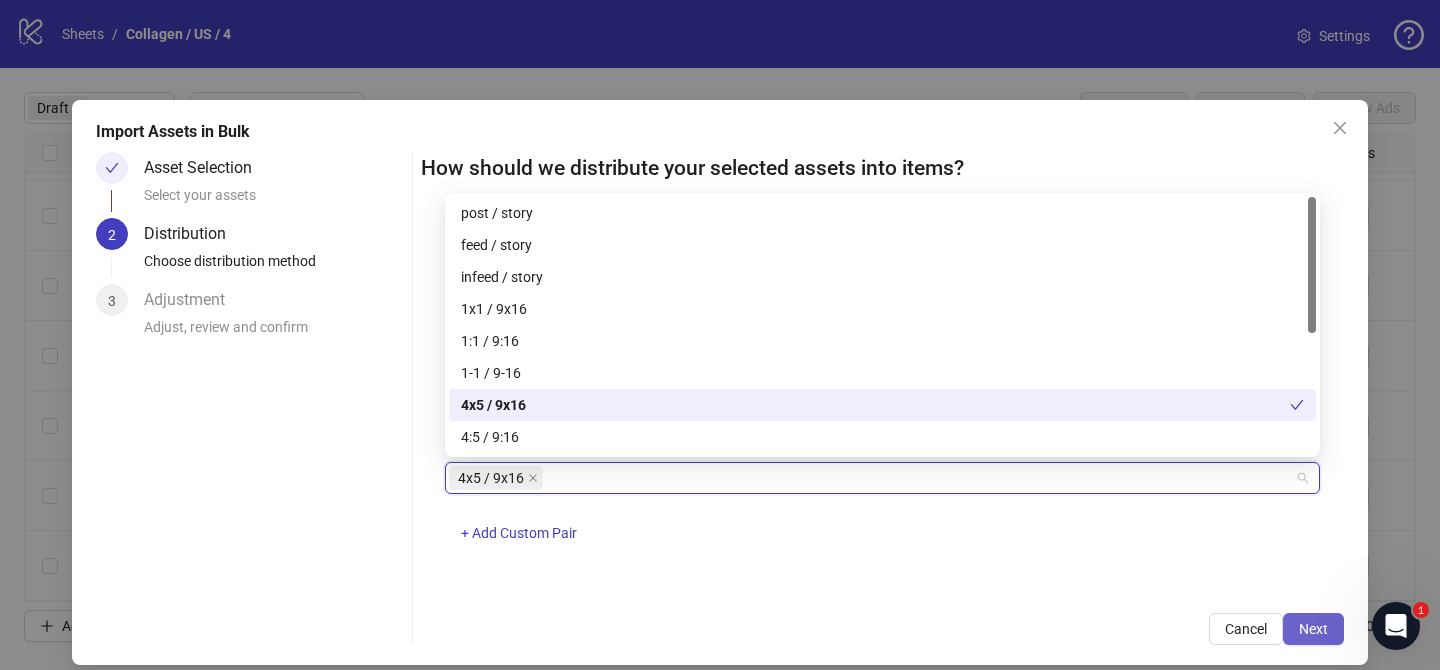 click on "Next" at bounding box center (1313, 629) 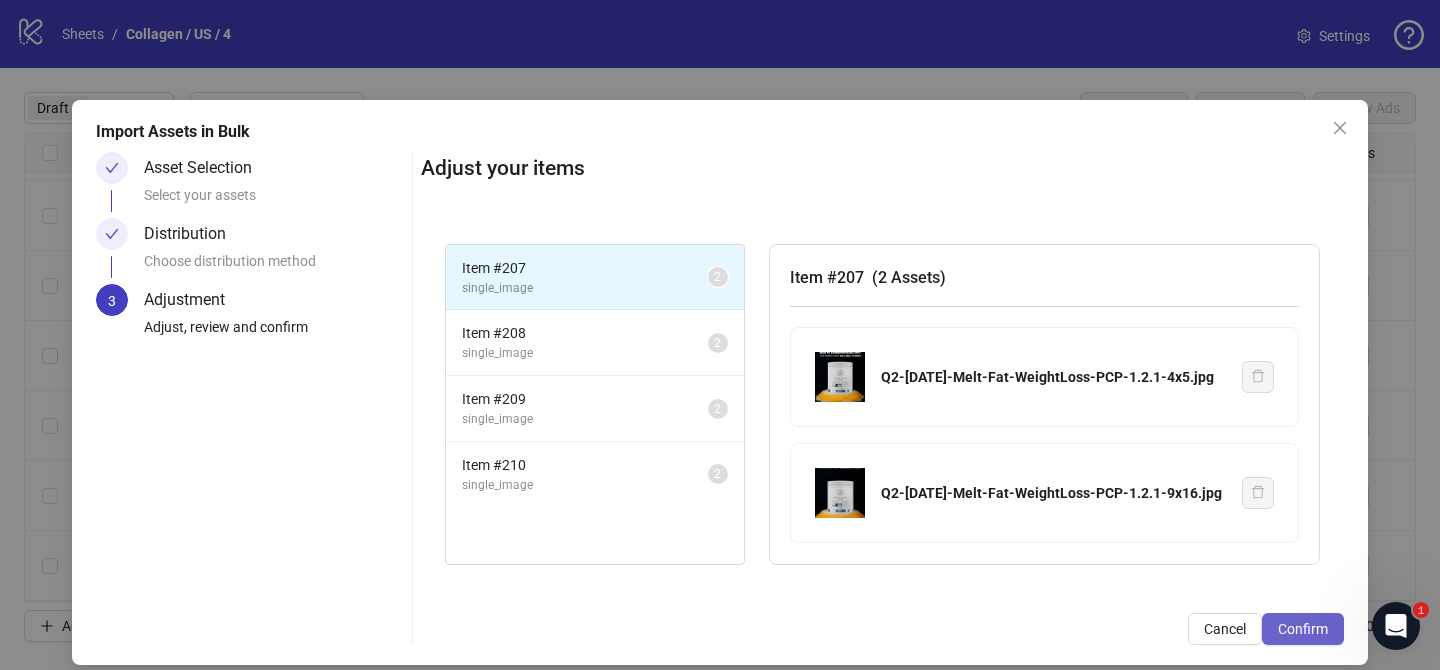click on "Confirm" at bounding box center (1303, 629) 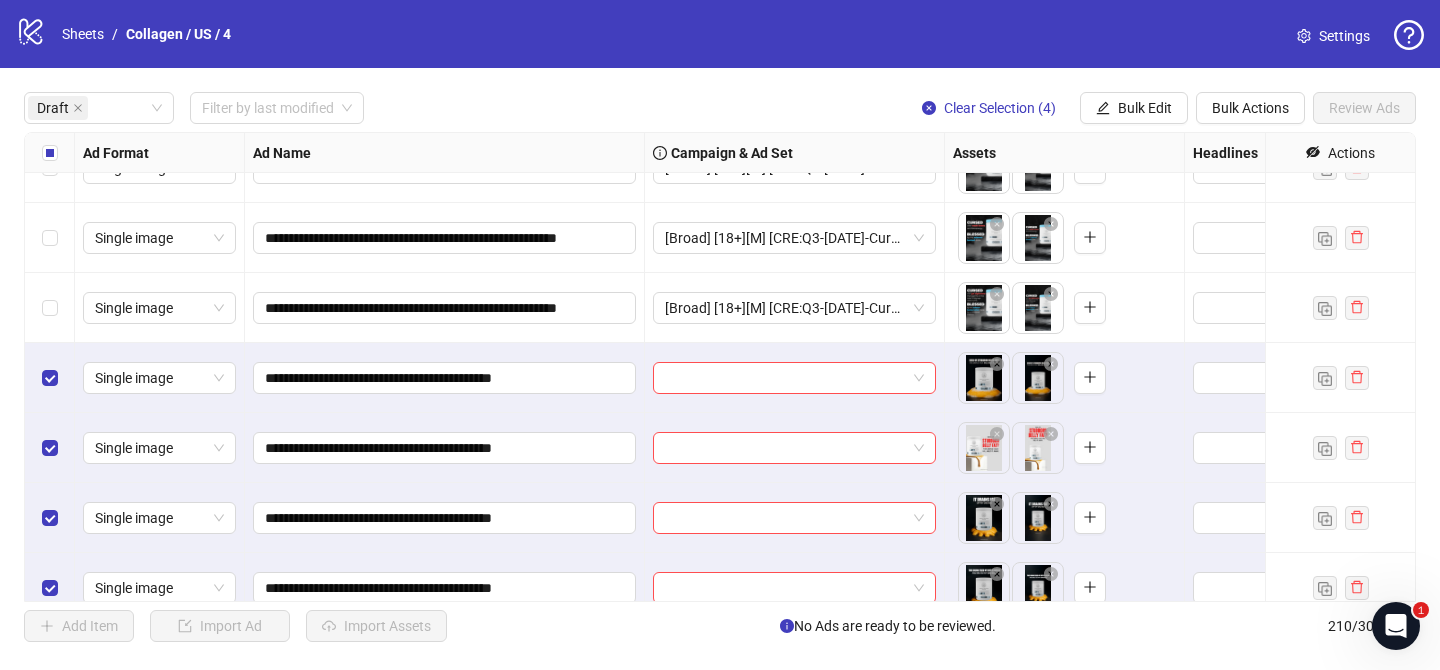 scroll, scrollTop: 1392, scrollLeft: 0, axis: vertical 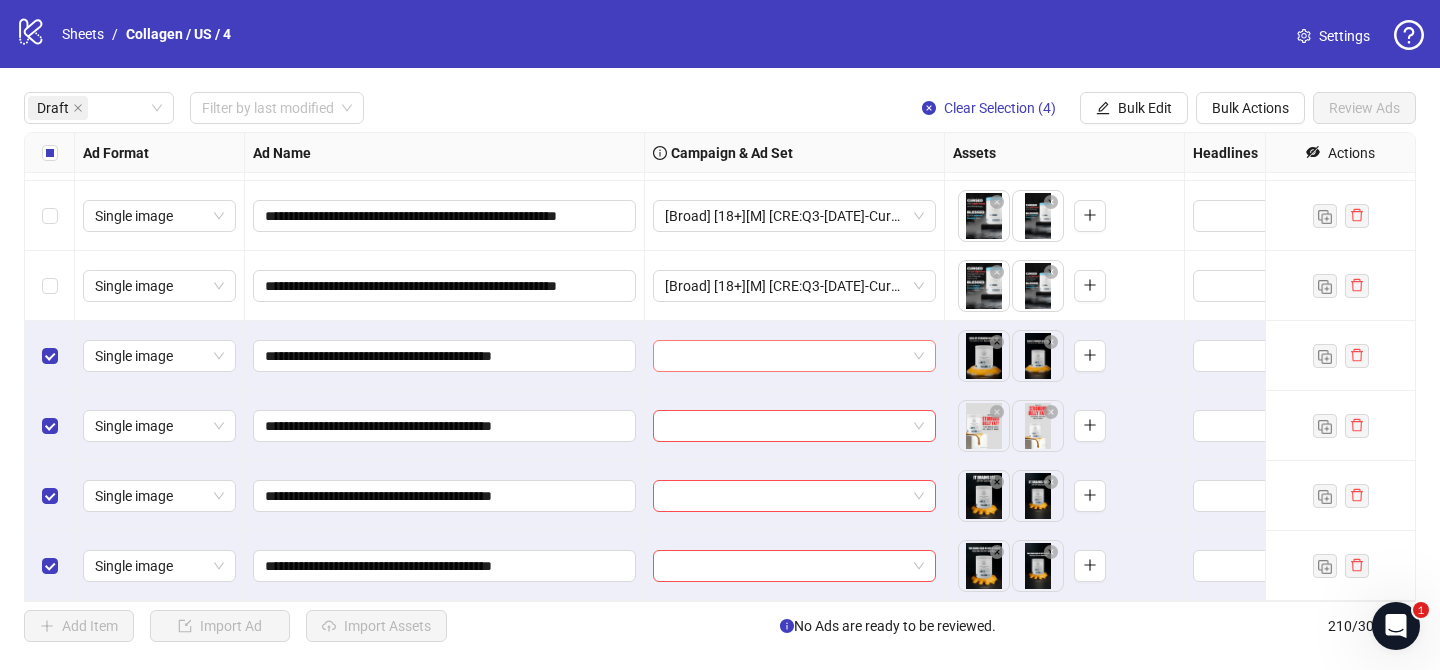 click at bounding box center (785, 356) 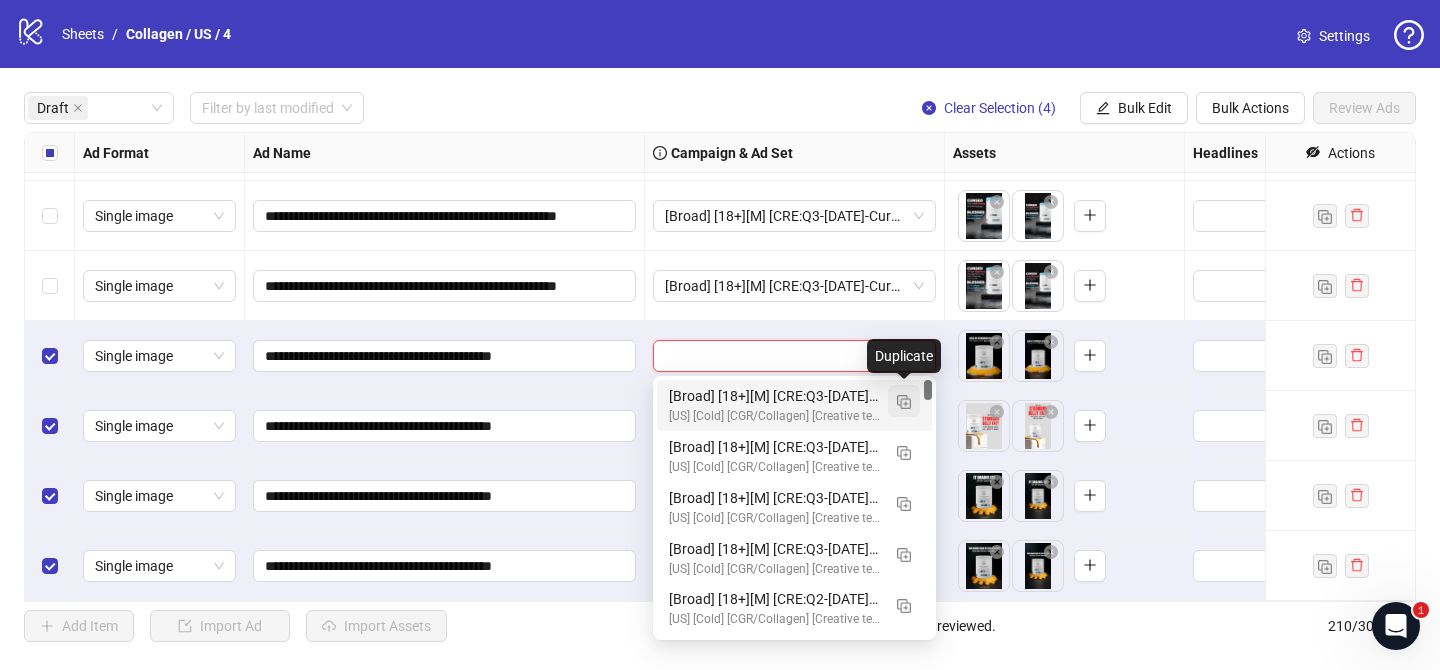 click at bounding box center (904, 401) 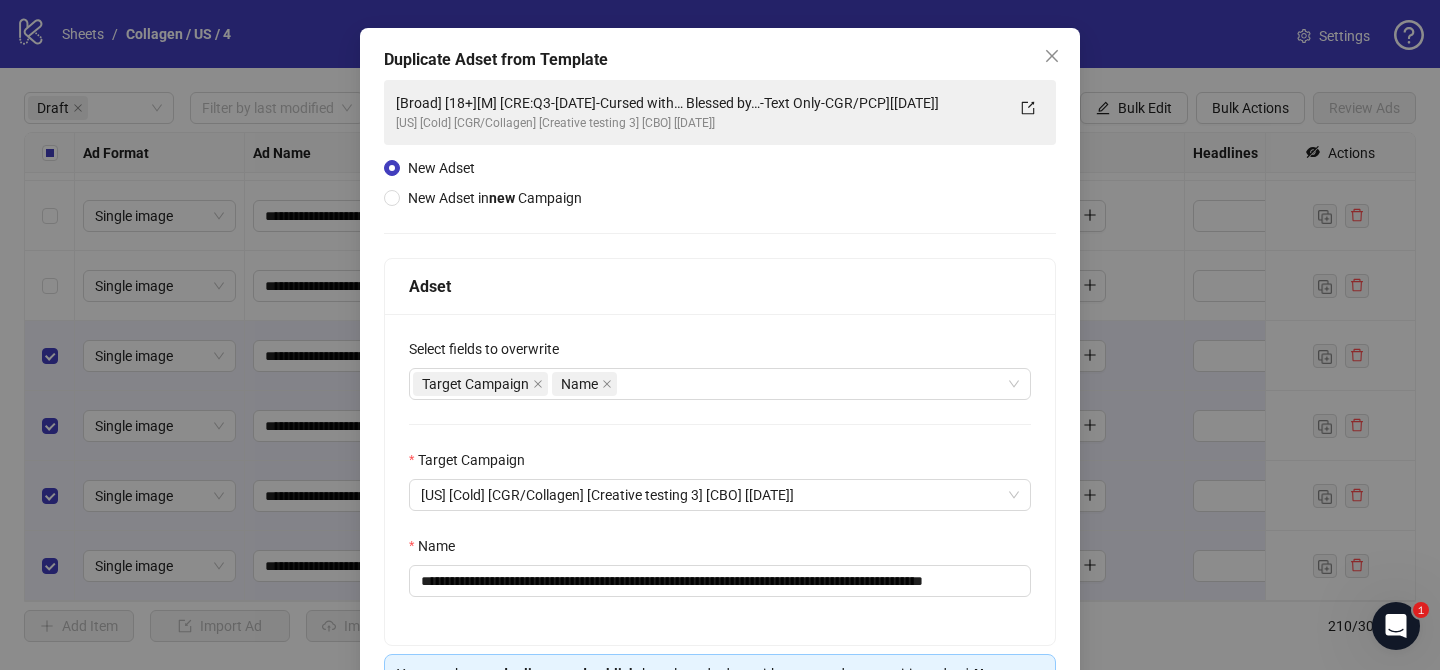 scroll, scrollTop: 96, scrollLeft: 0, axis: vertical 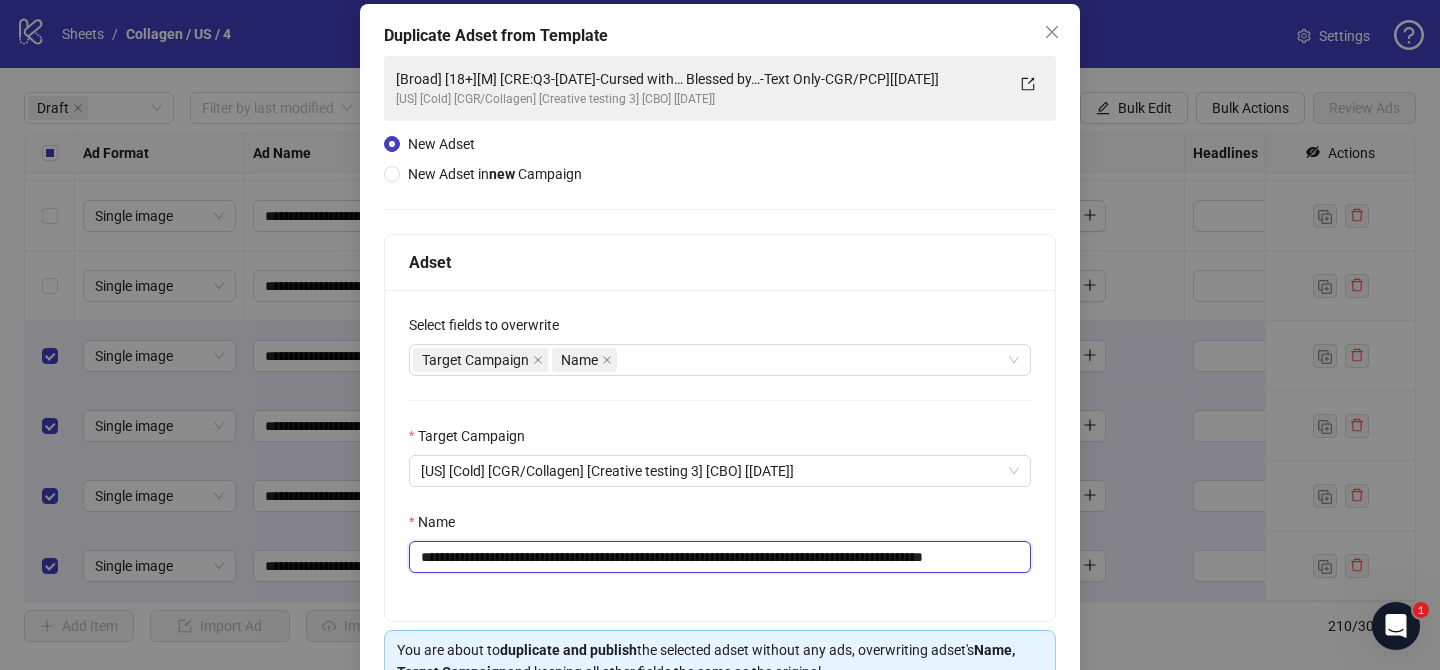drag, startPoint x: 558, startPoint y: 557, endPoint x: 948, endPoint y: 557, distance: 390 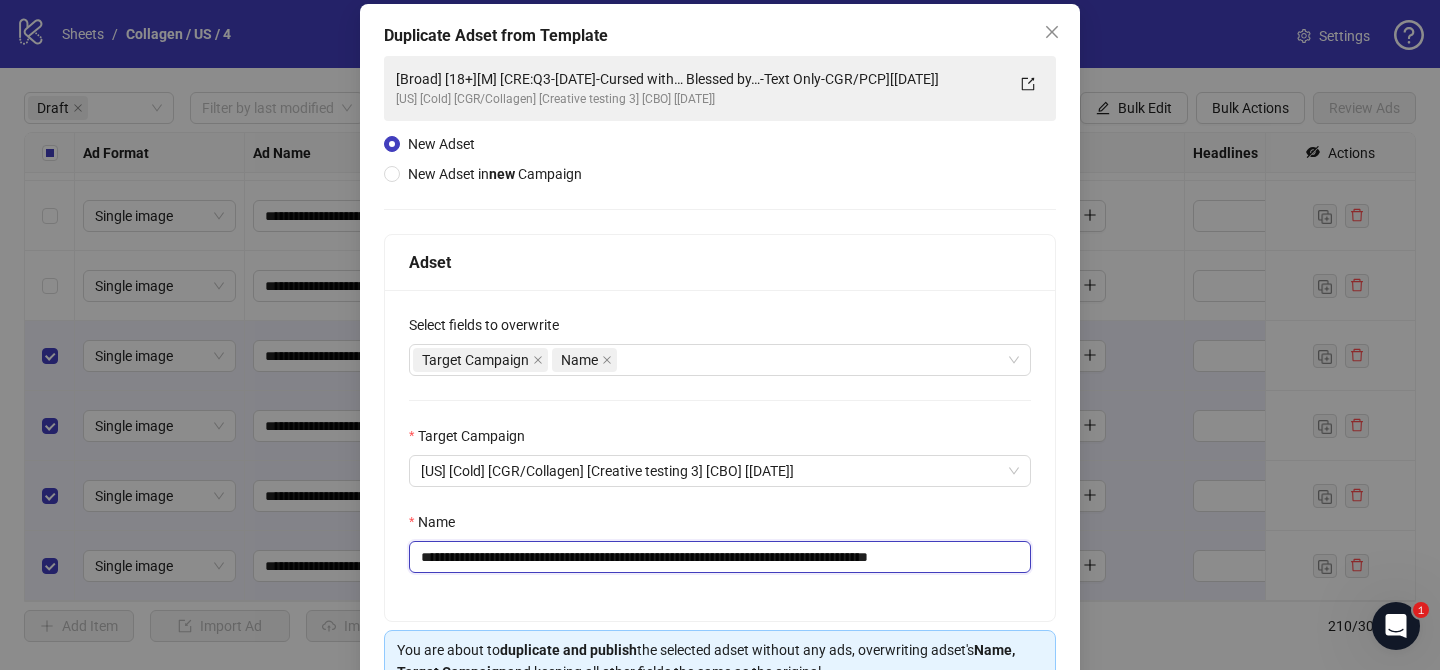drag, startPoint x: 966, startPoint y: 557, endPoint x: 1072, endPoint y: 557, distance: 106 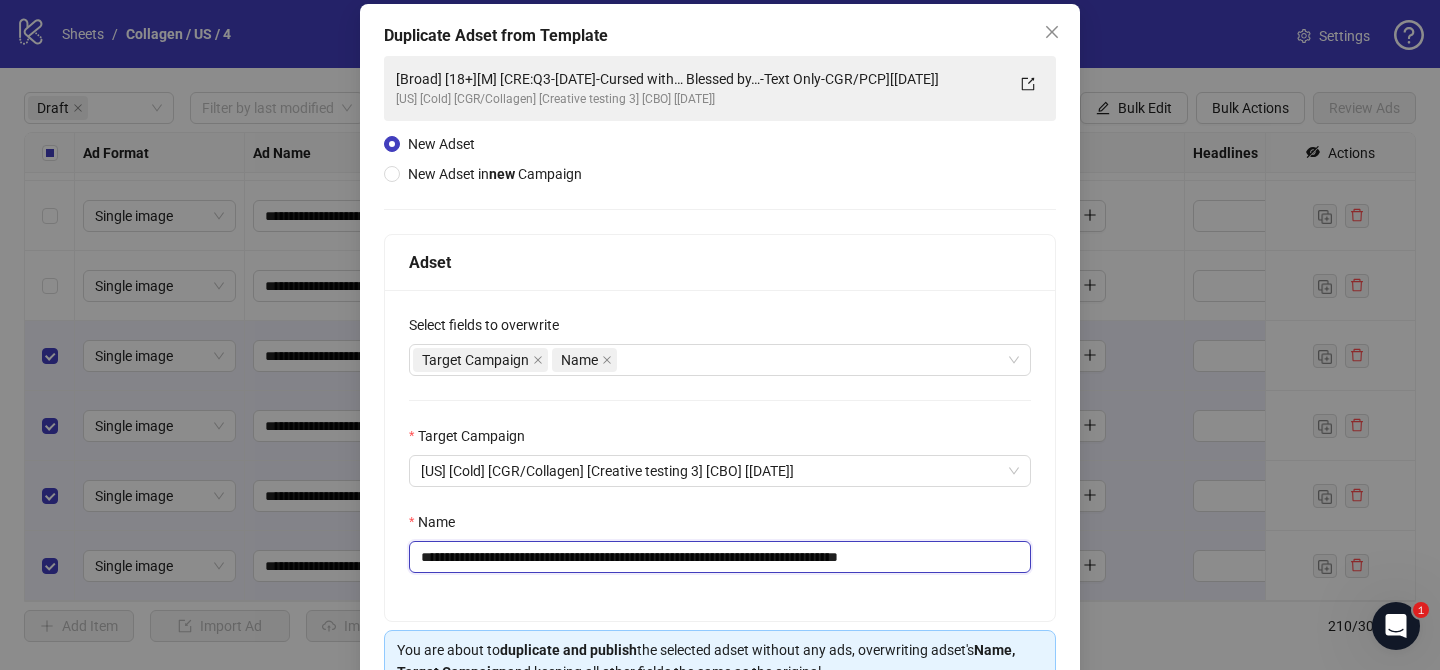 scroll, scrollTop: 207, scrollLeft: 0, axis: vertical 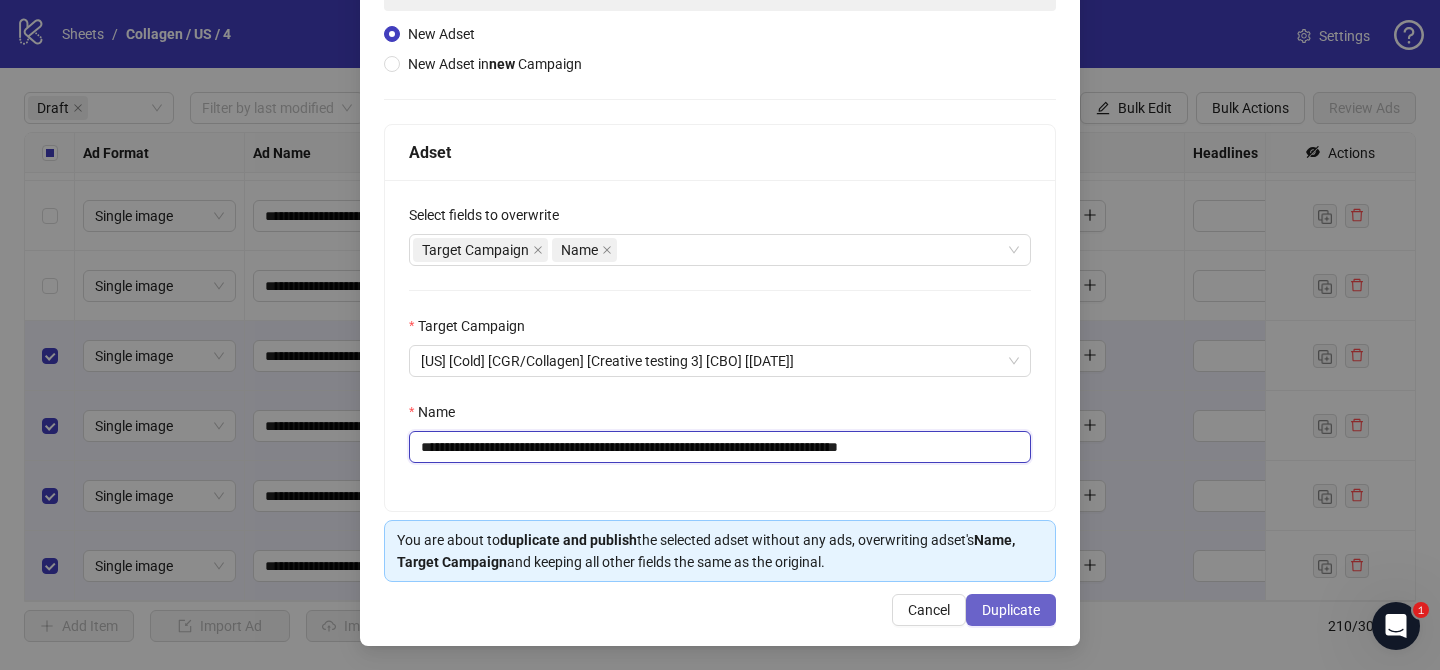 type on "**********" 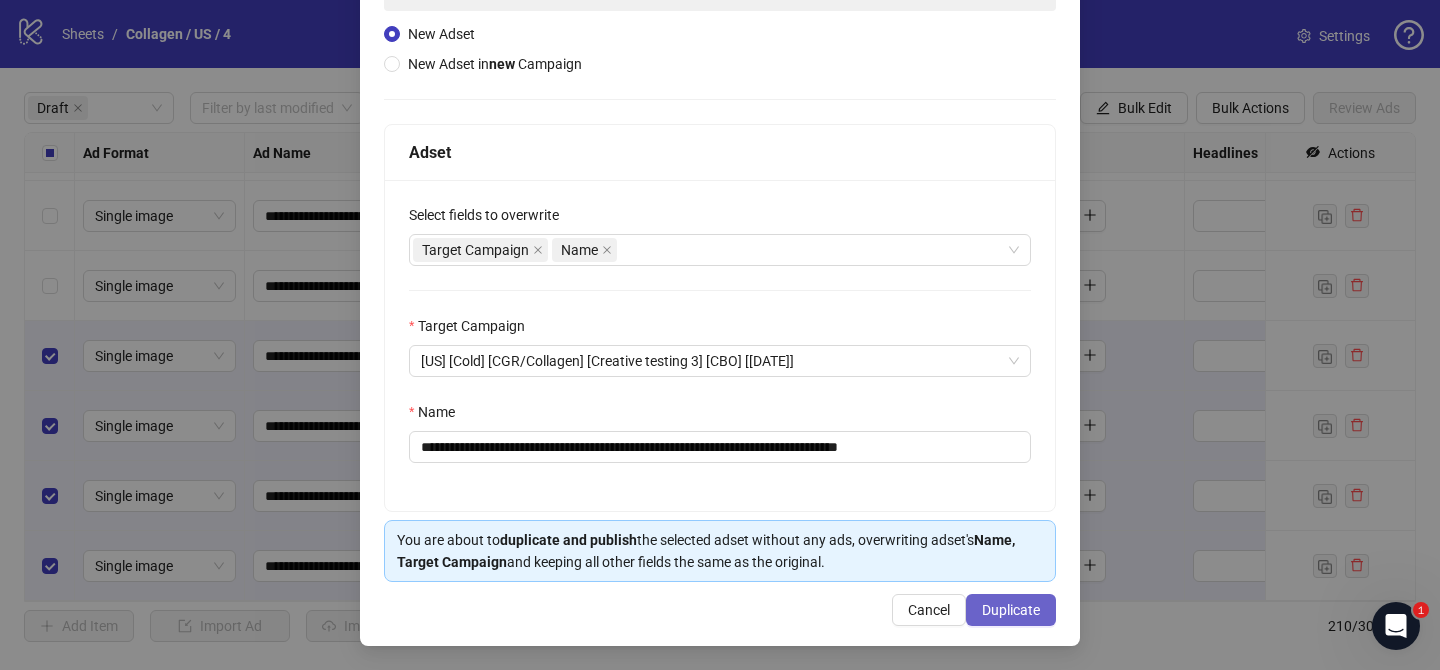 click on "Duplicate" at bounding box center [1011, 610] 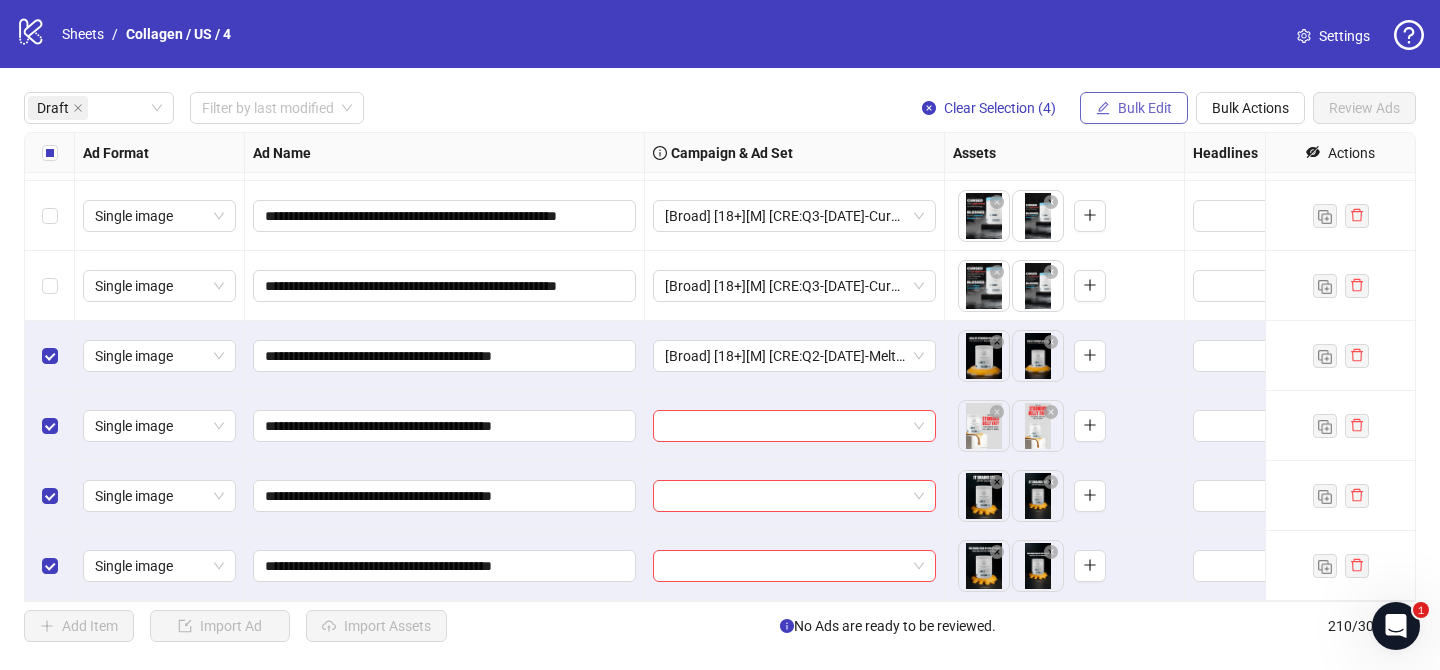 click on "Bulk Edit" at bounding box center (1145, 108) 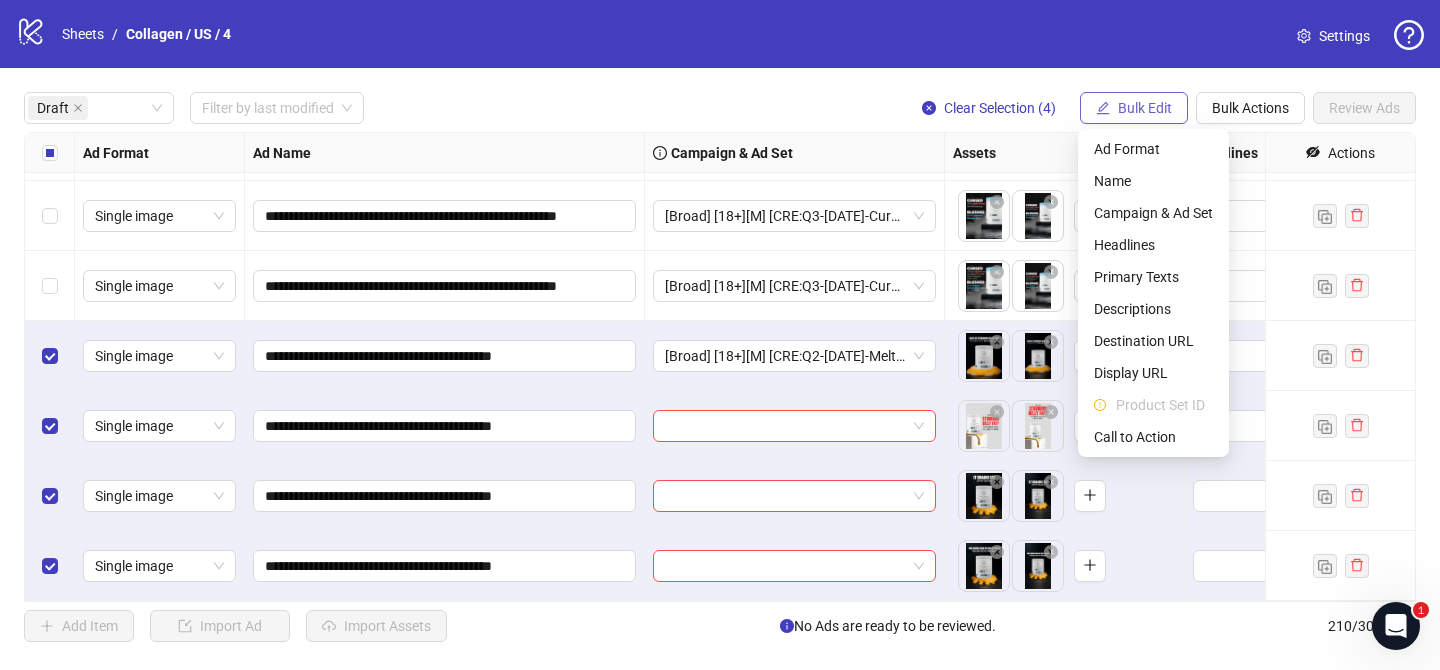 click on "Bulk Edit" at bounding box center (1145, 108) 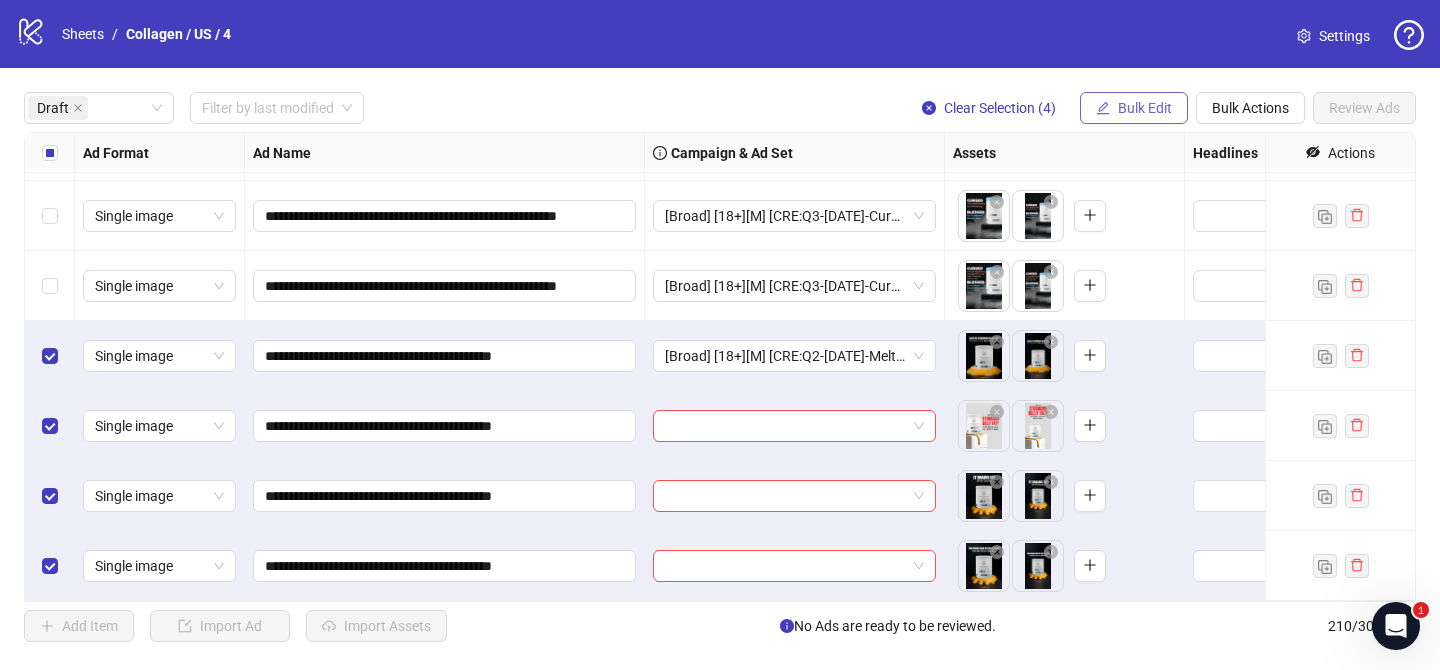 click on "Bulk Edit" at bounding box center [1134, 108] 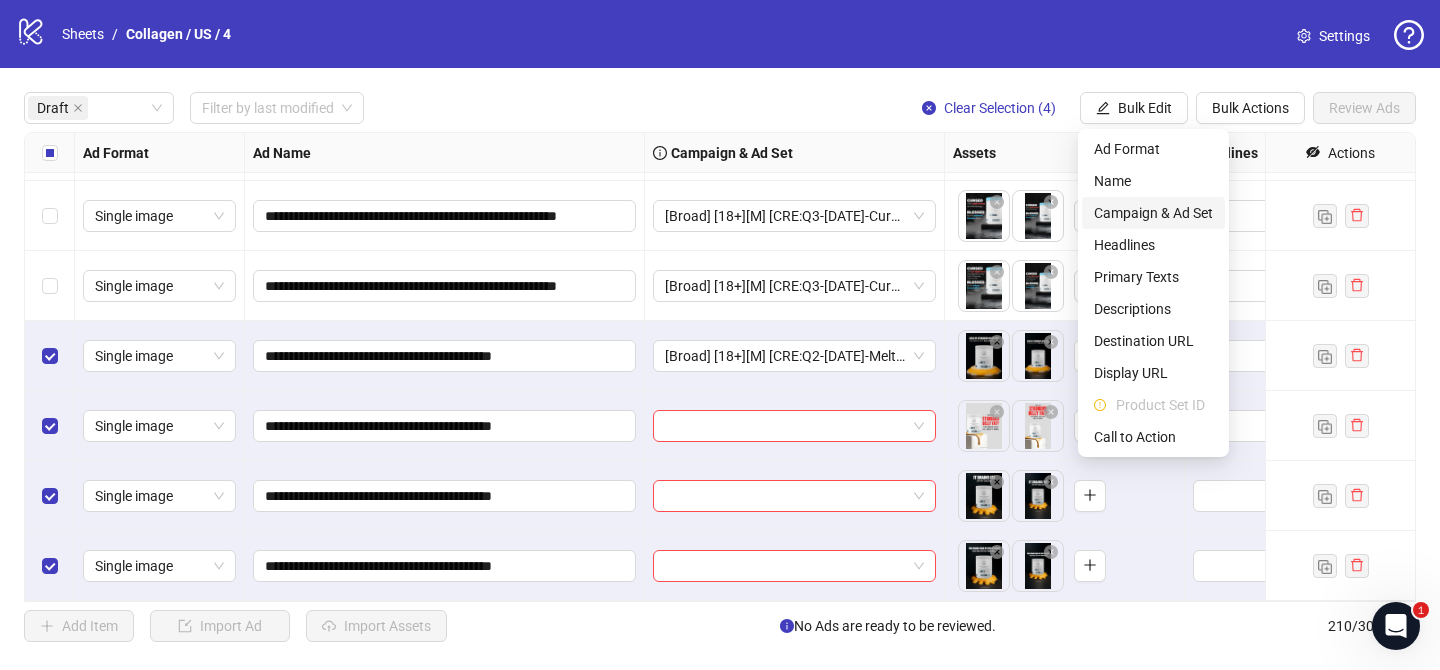 click on "Campaign & Ad Set" at bounding box center [1153, 213] 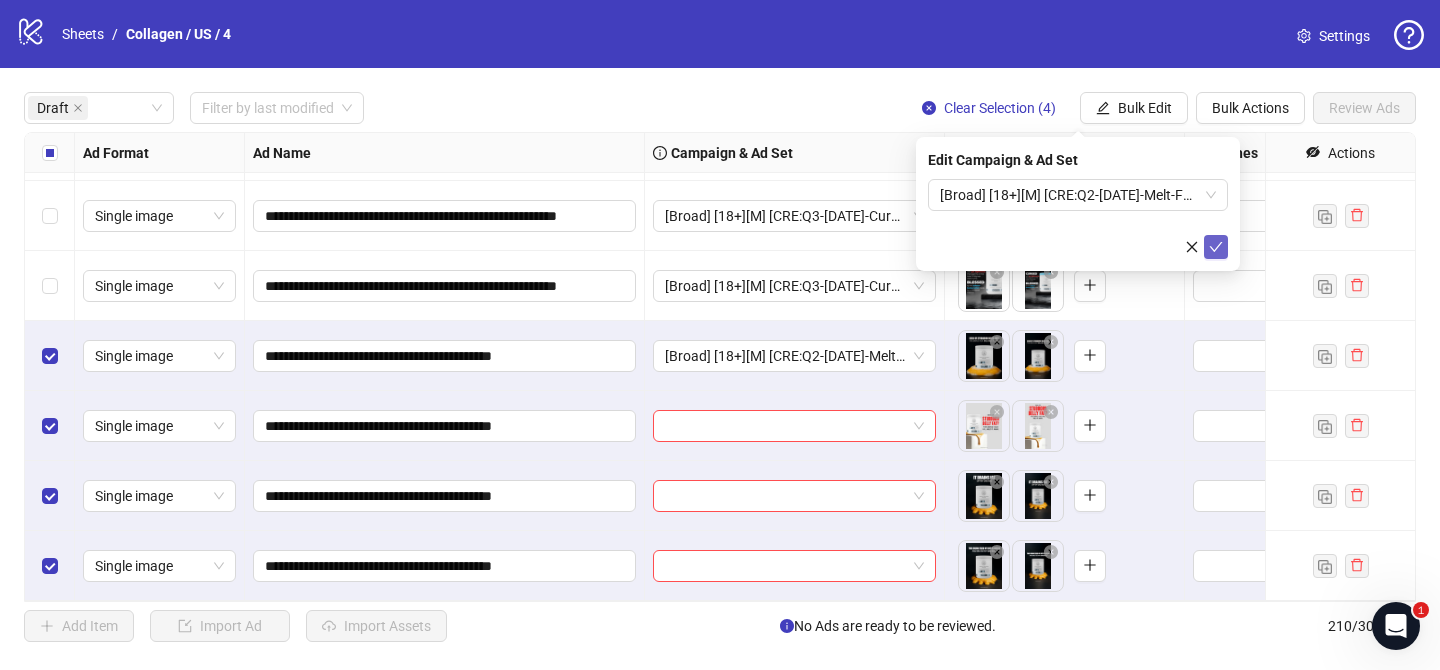 click 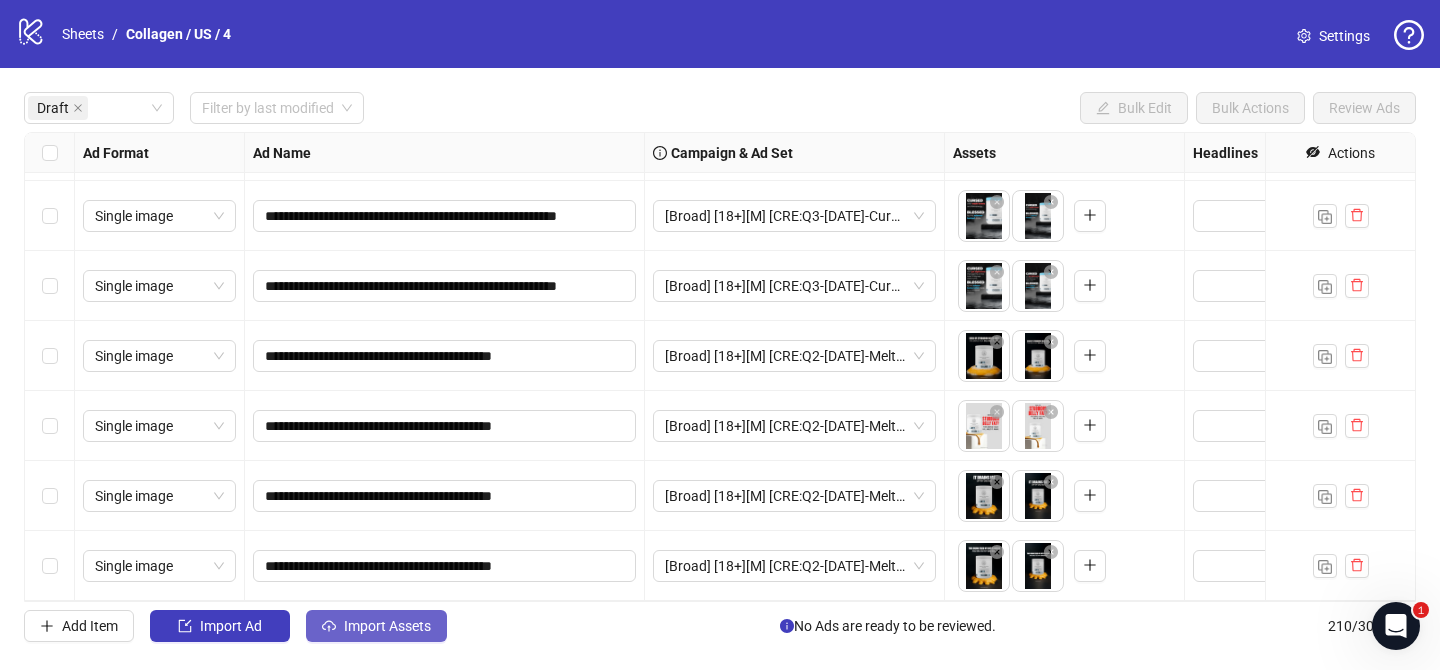 click on "Import Assets" at bounding box center (376, 626) 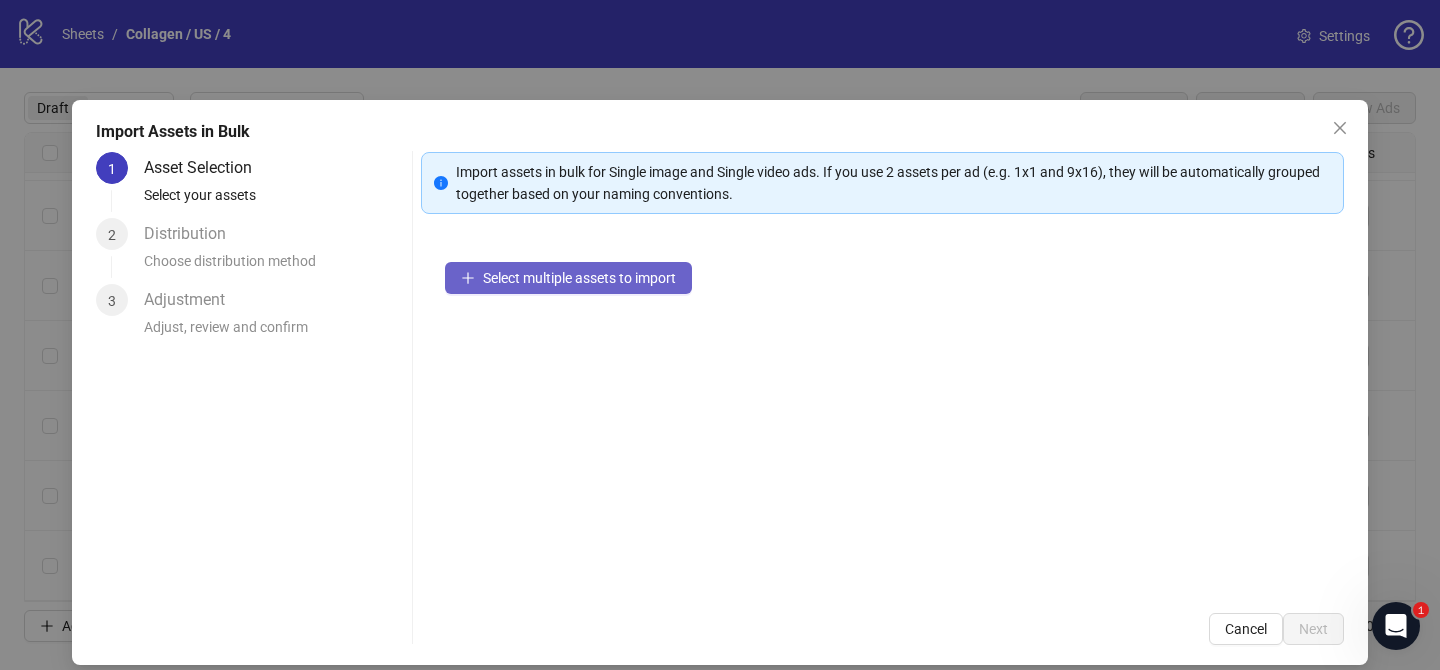 click on "Select multiple assets to import" at bounding box center [568, 278] 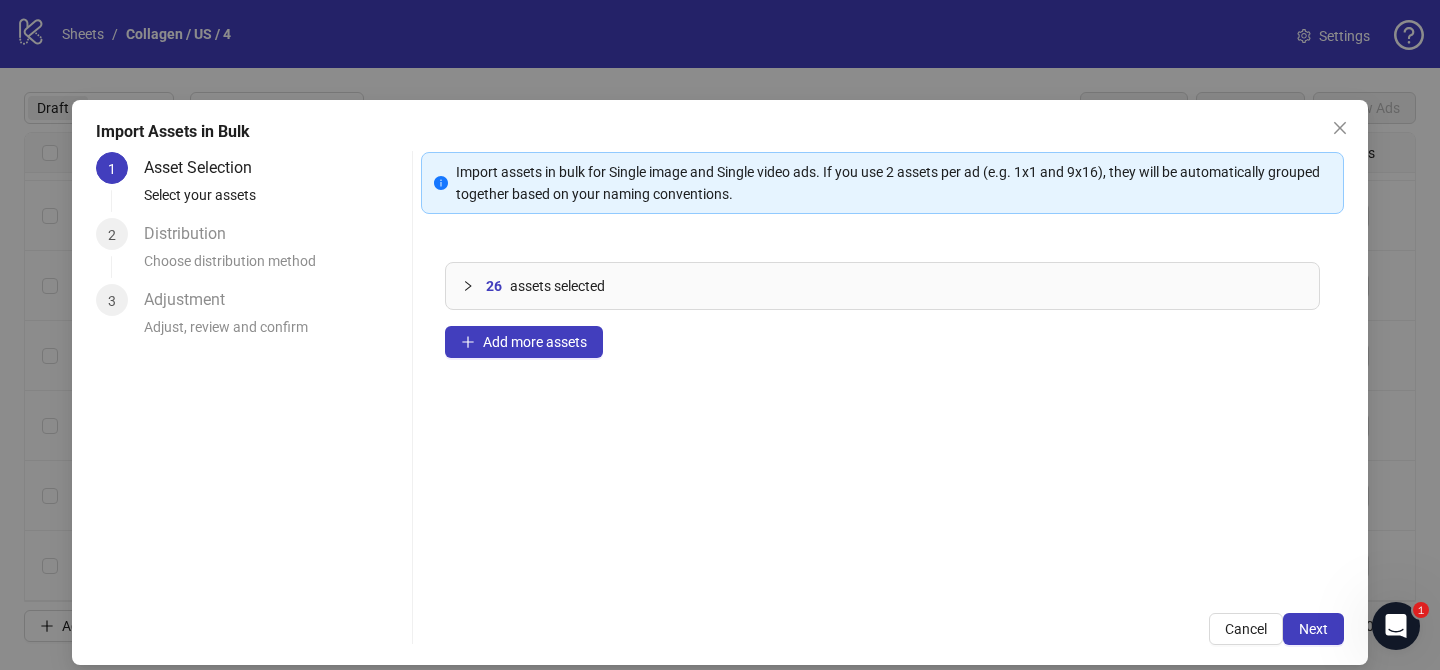 scroll, scrollTop: 19, scrollLeft: 0, axis: vertical 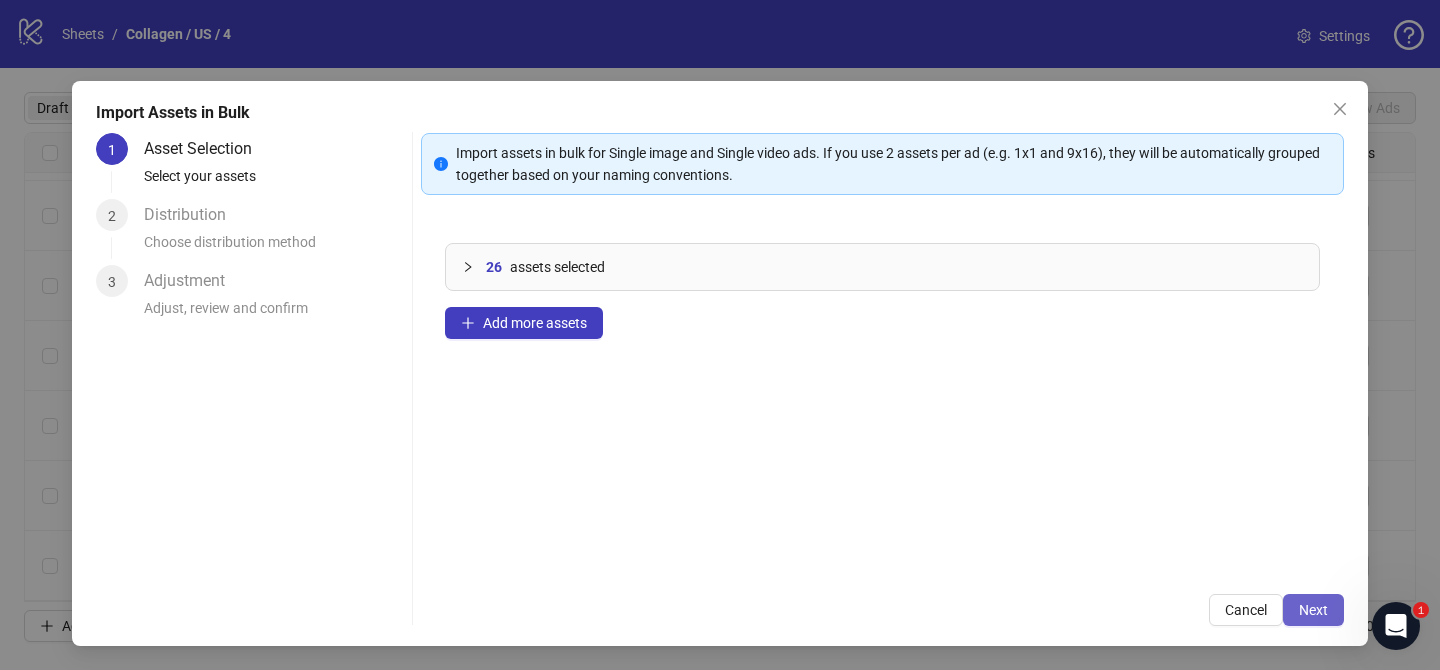 click on "Next" at bounding box center (1313, 610) 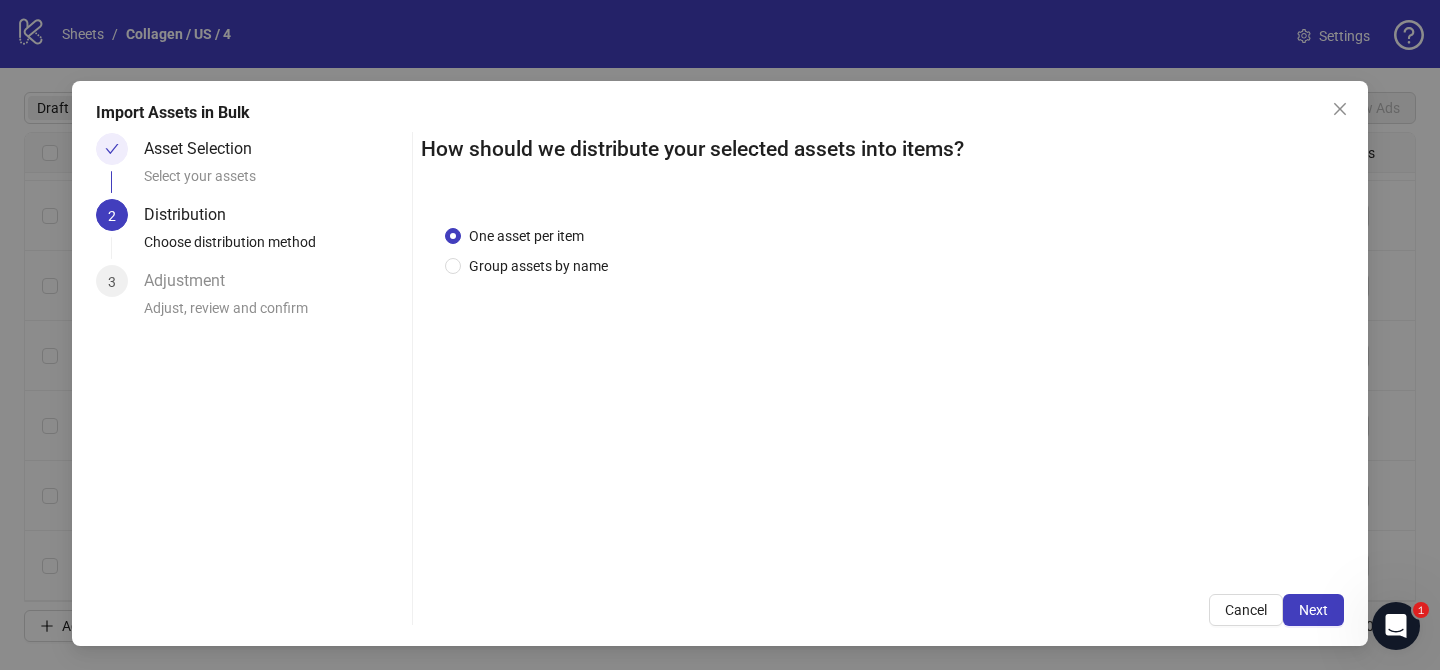 click on "One asset per item Group assets by name" at bounding box center [882, 386] 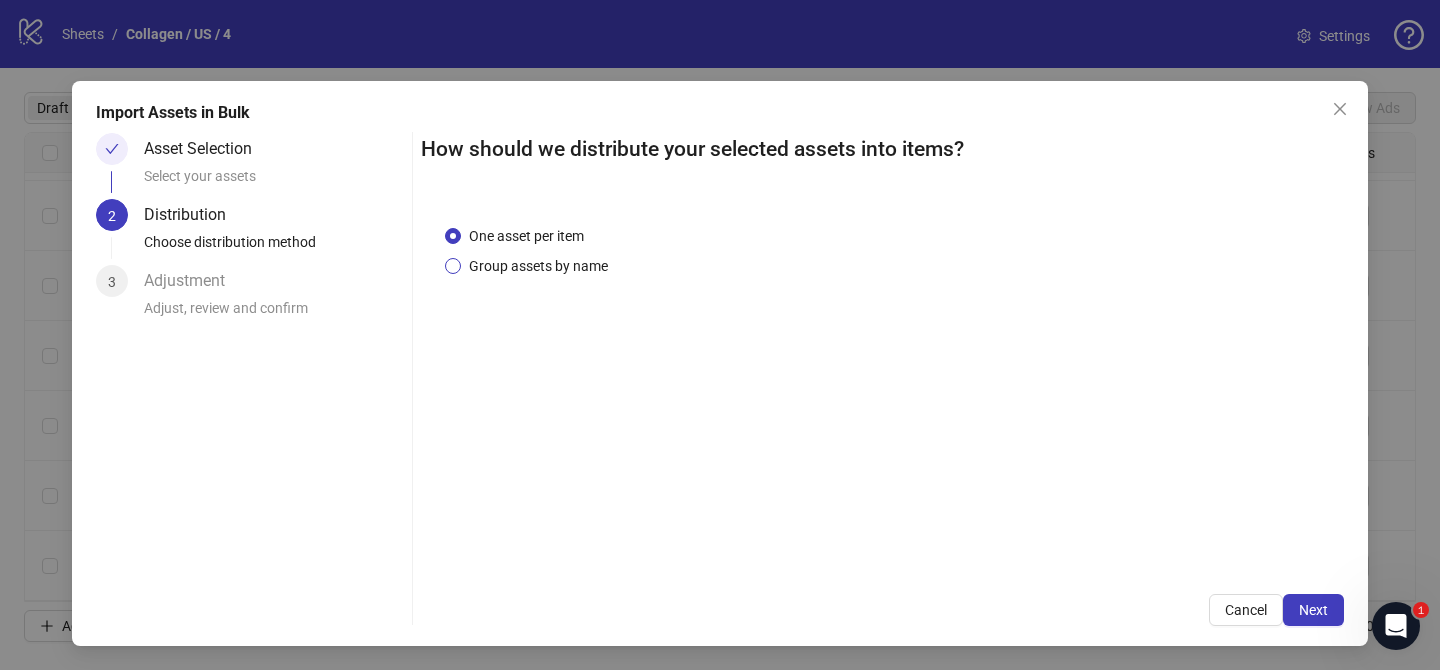 click on "Group assets by name" at bounding box center (538, 266) 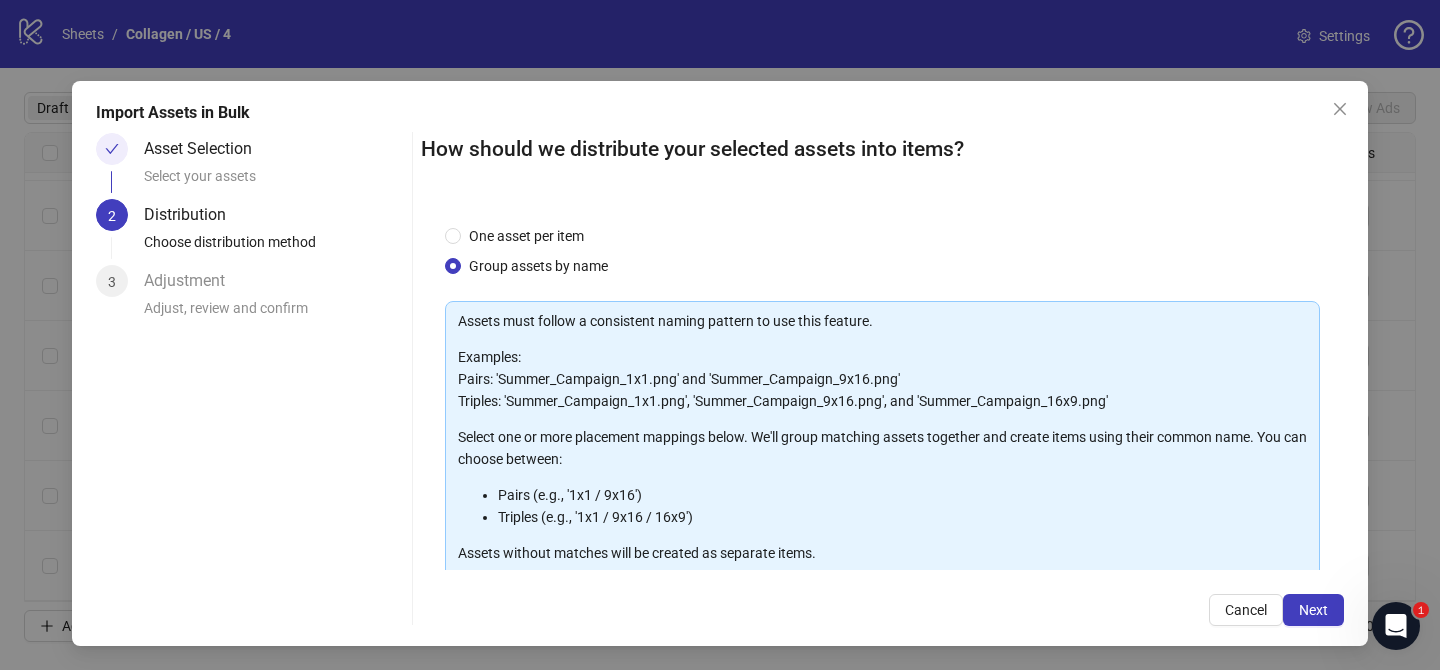 scroll, scrollTop: 216, scrollLeft: 0, axis: vertical 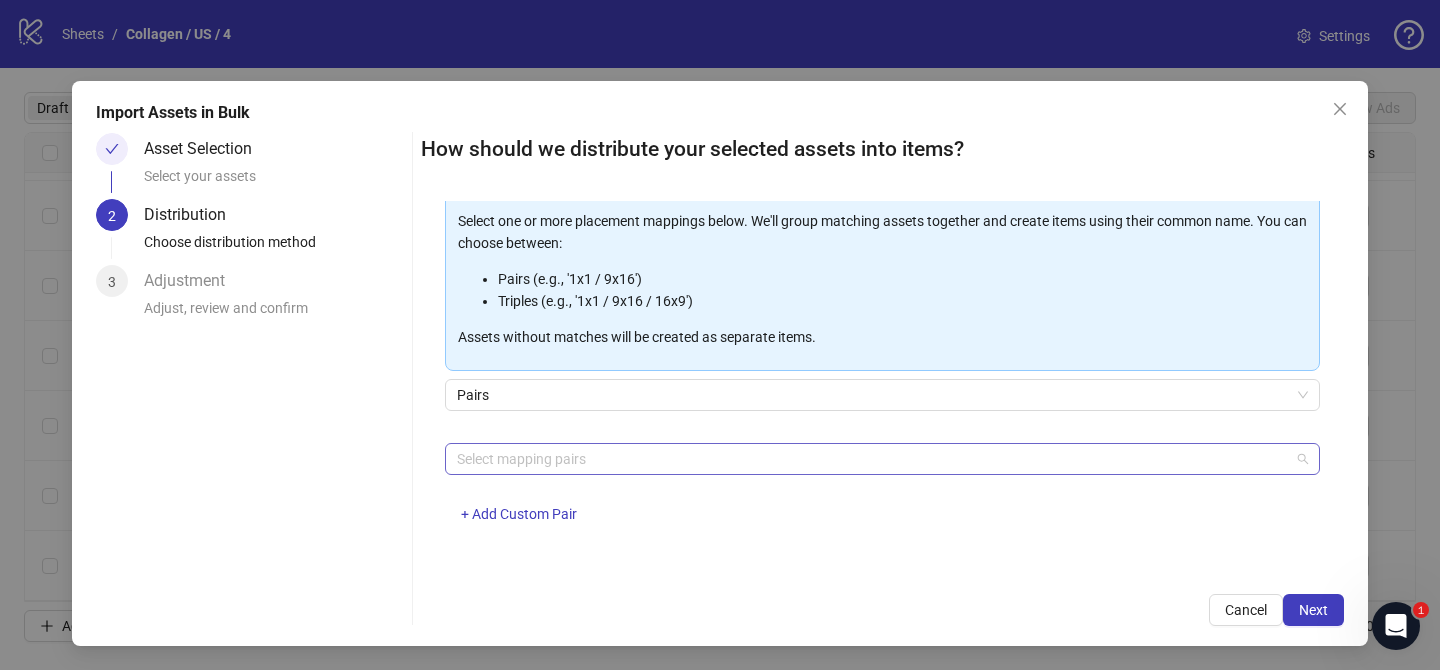 click at bounding box center (872, 459) 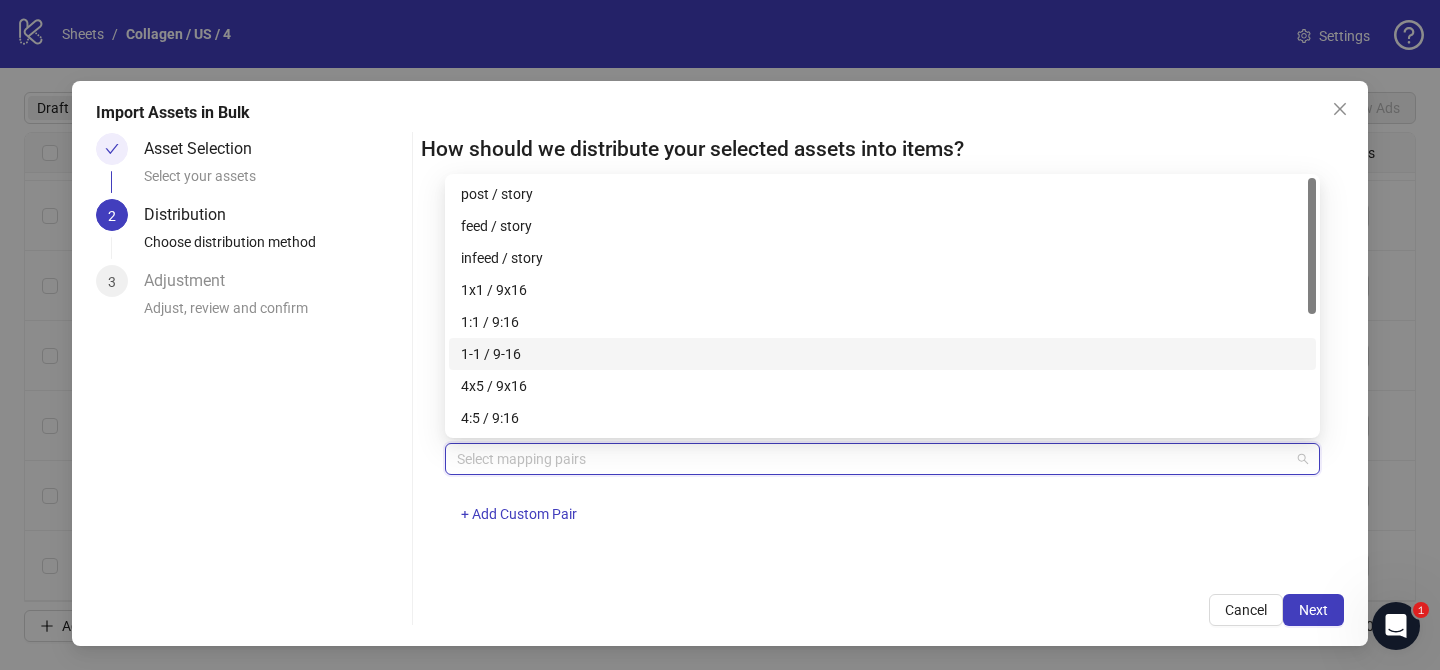 click on "1-1 / 9-16" at bounding box center (882, 354) 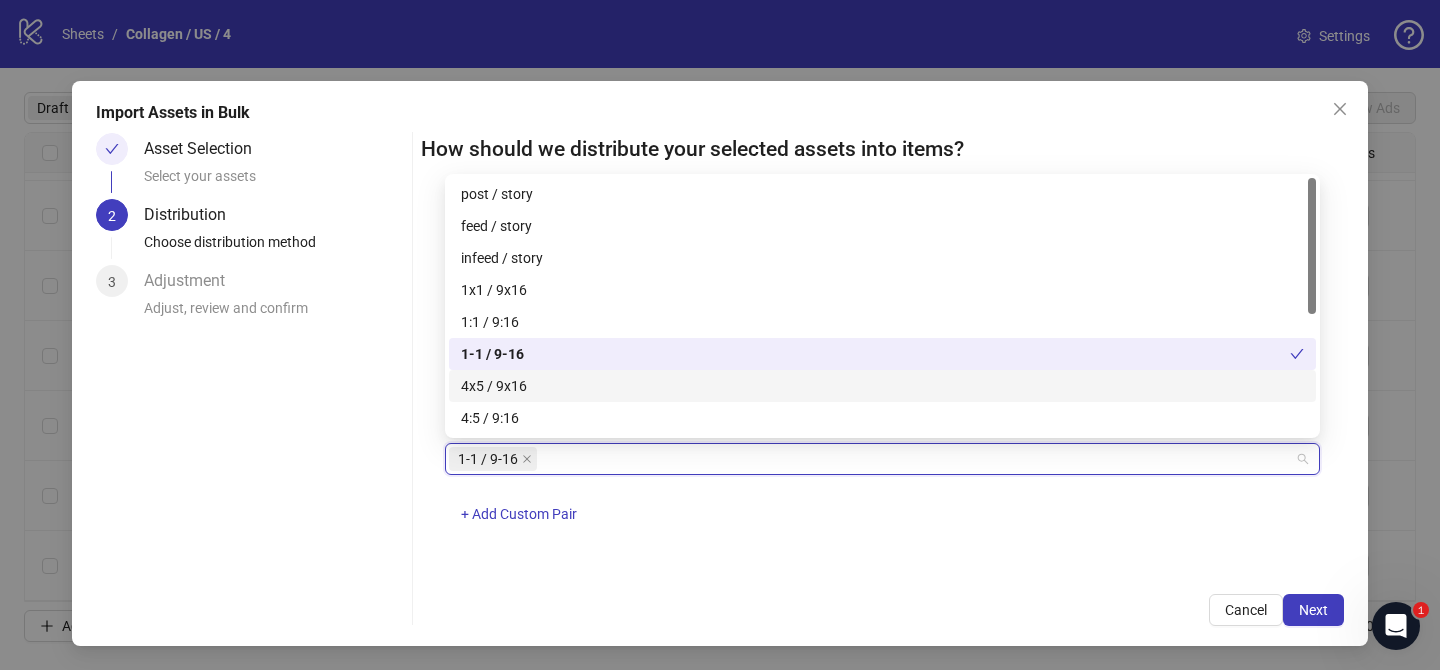 click on "4x5 / 9x16" at bounding box center (882, 386) 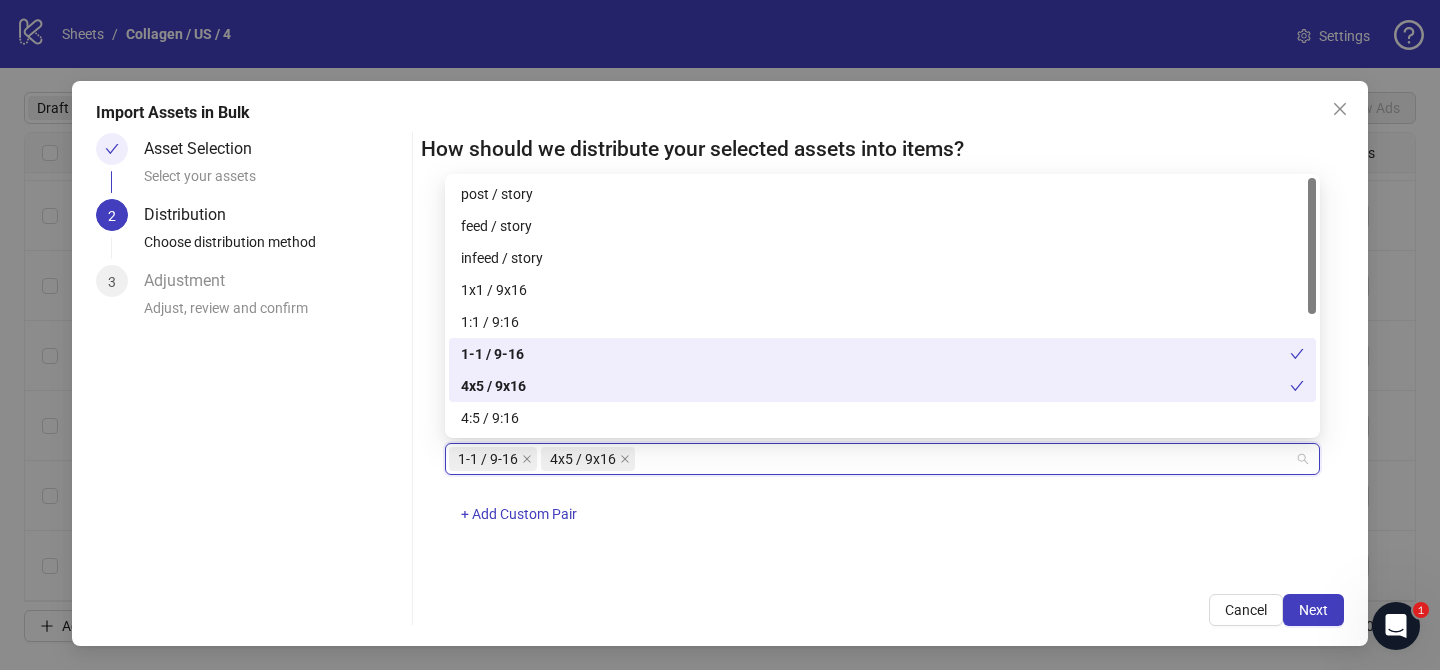 click on "1-1 / 9-16" at bounding box center [875, 354] 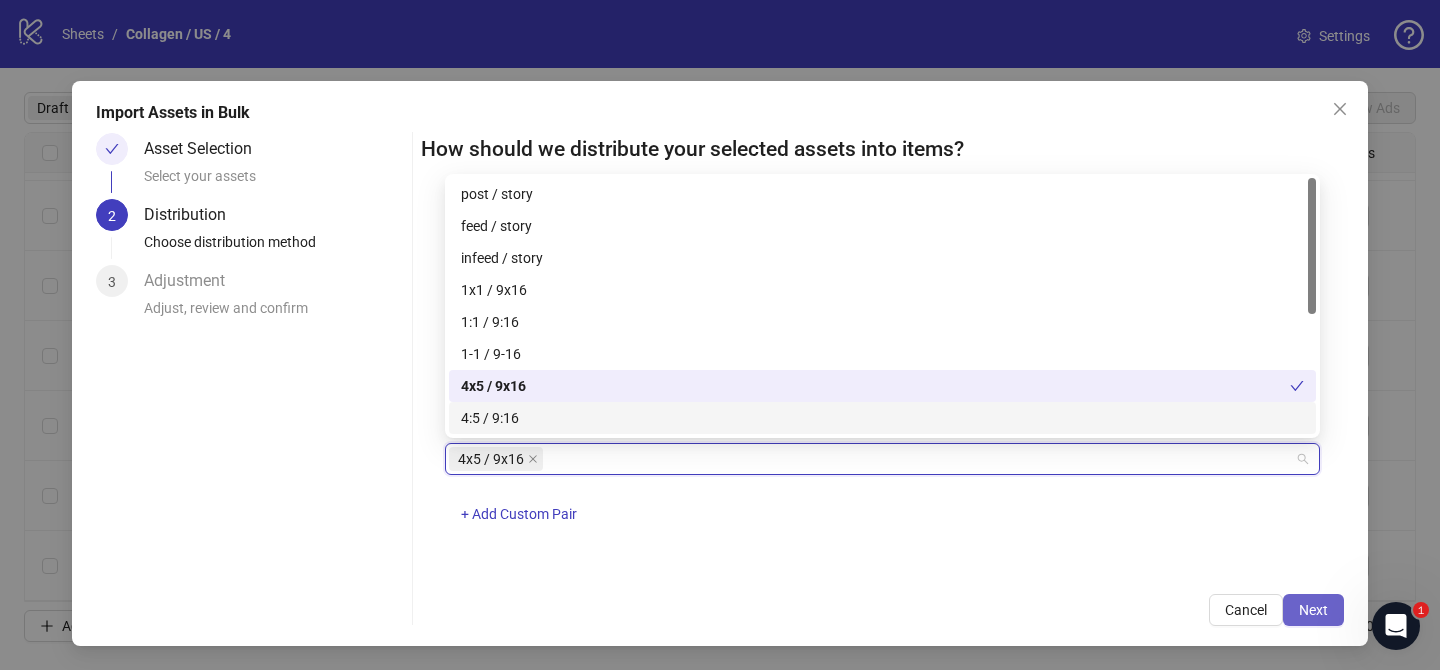click on "Next" at bounding box center [1313, 610] 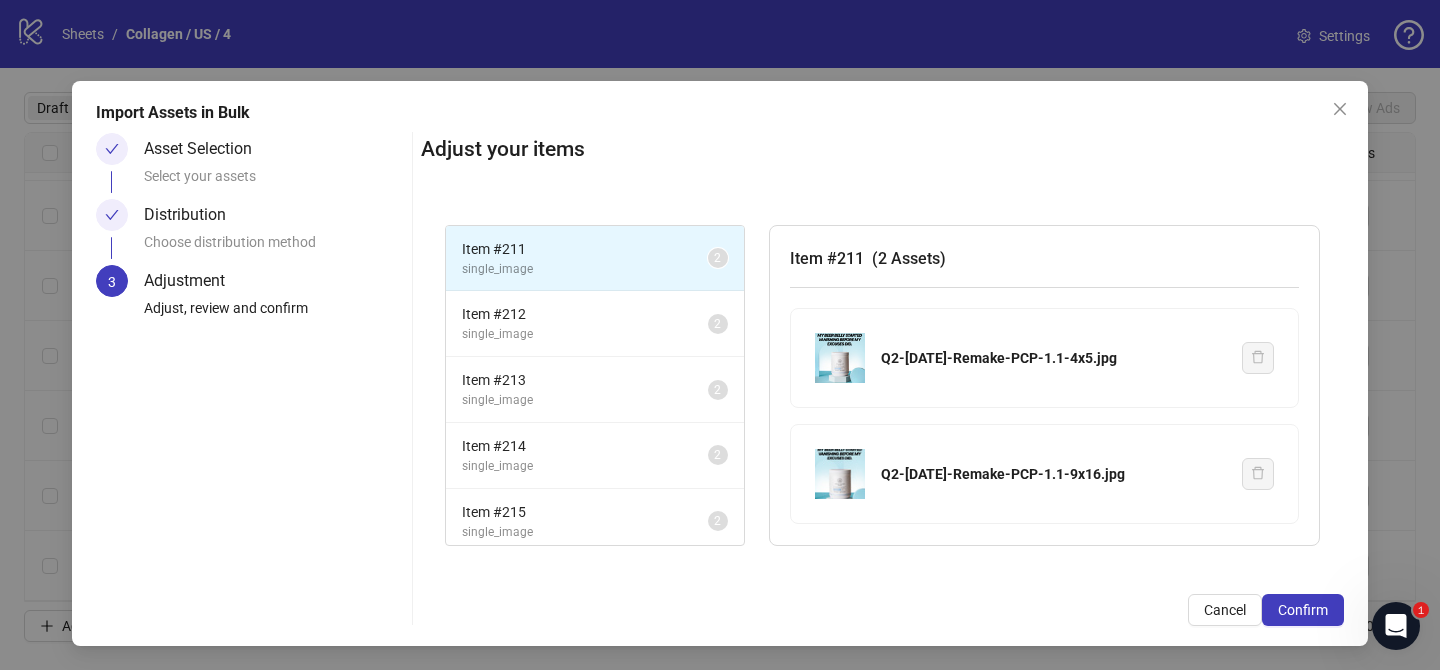 click on "Confirm" at bounding box center (1303, 610) 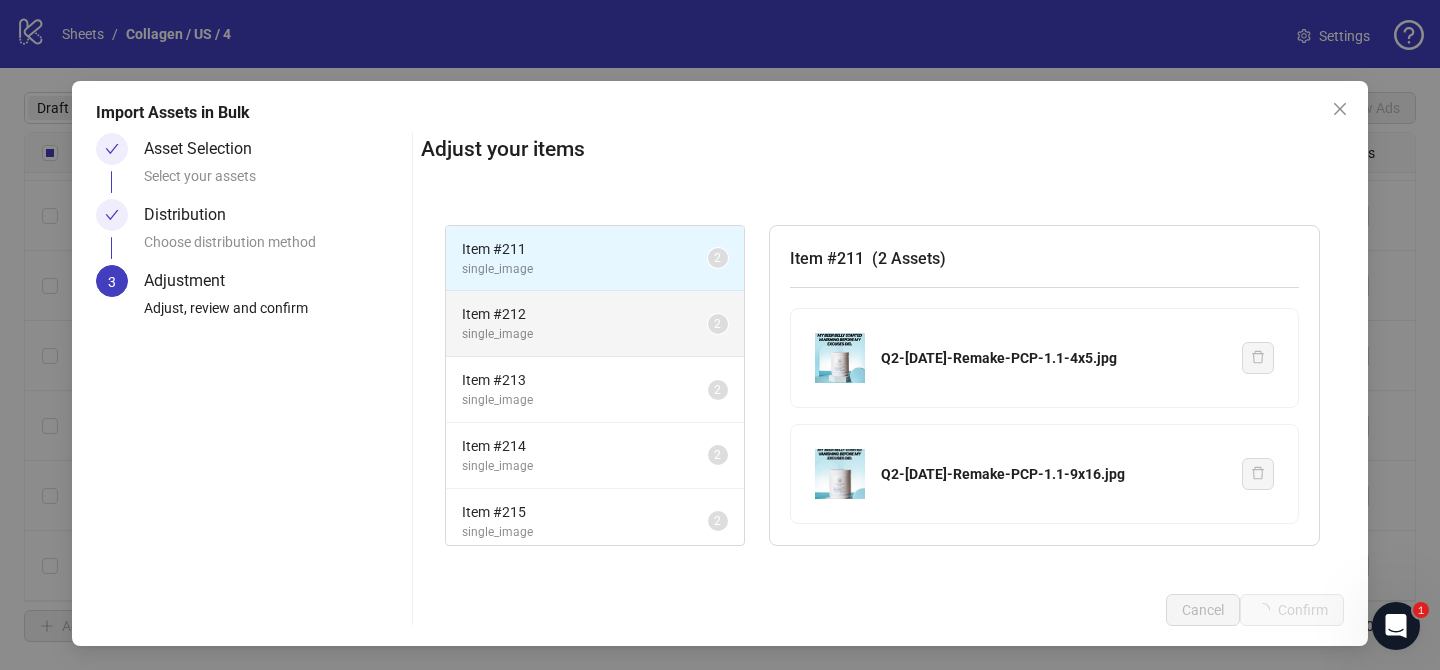 scroll, scrollTop: 1498, scrollLeft: 0, axis: vertical 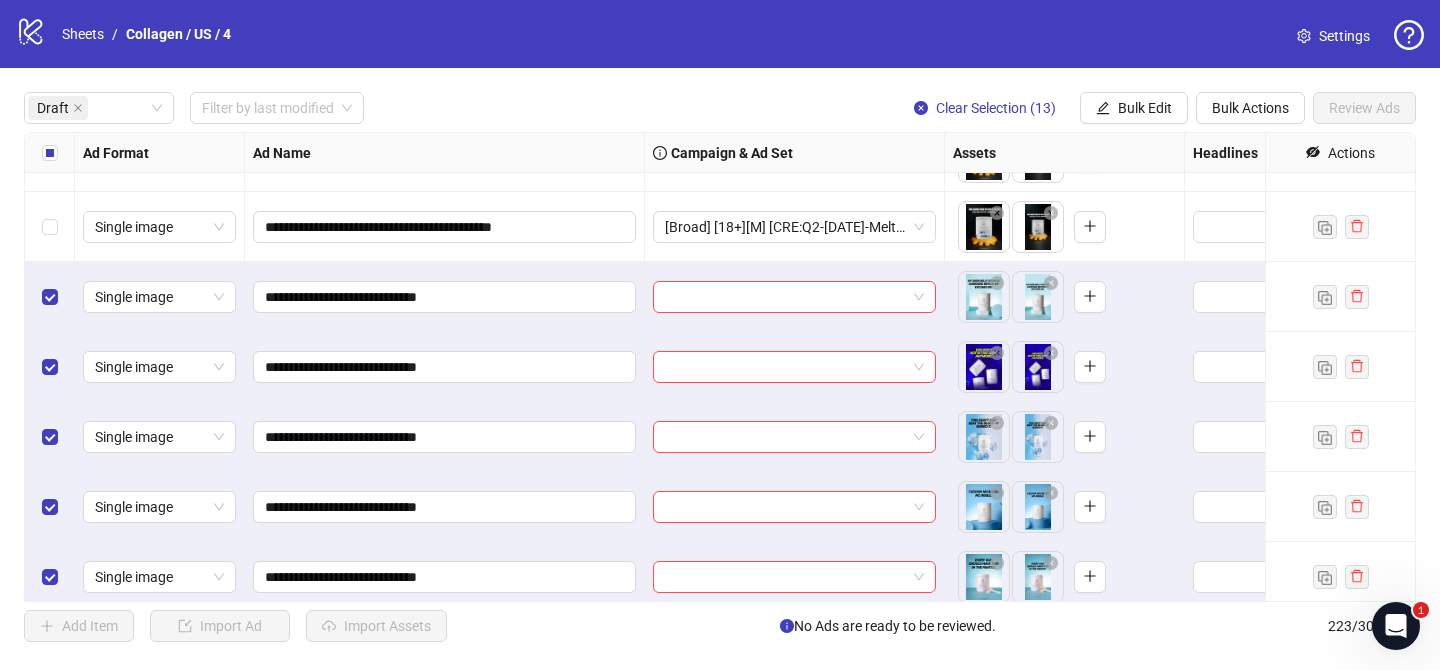 click at bounding box center (795, 297) 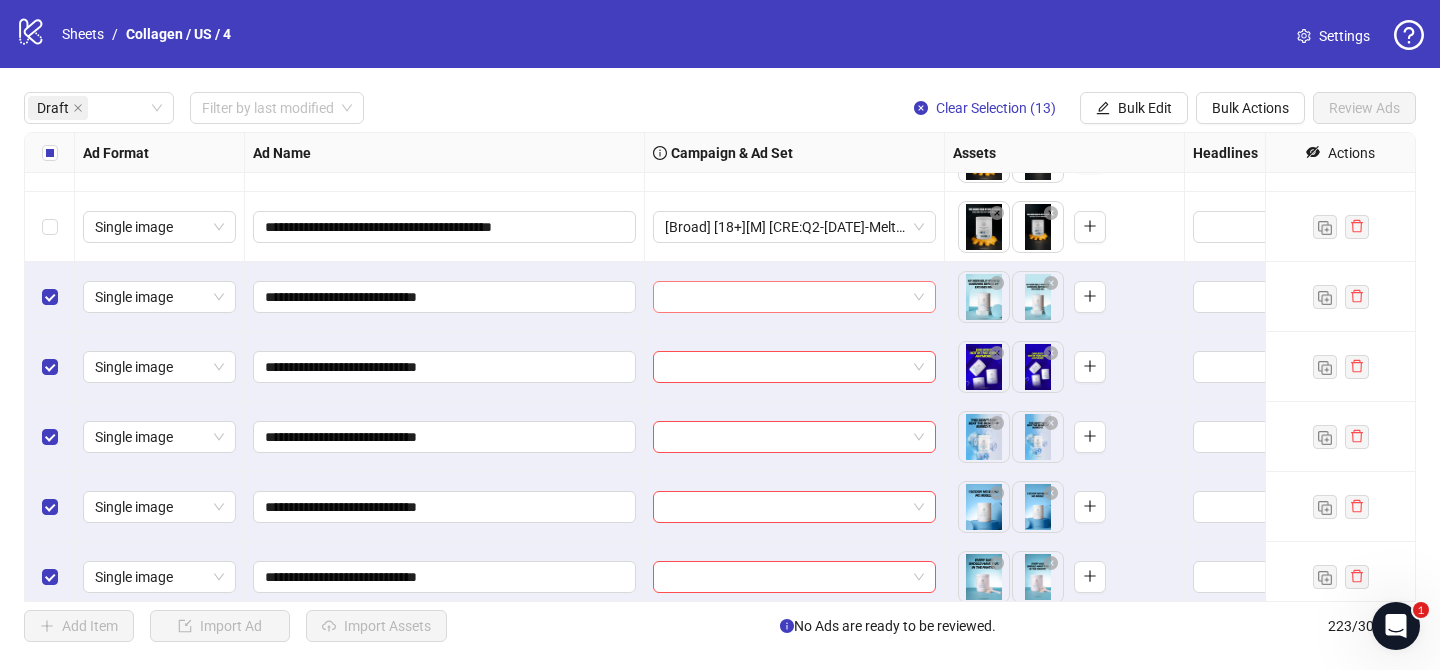 click at bounding box center [785, 297] 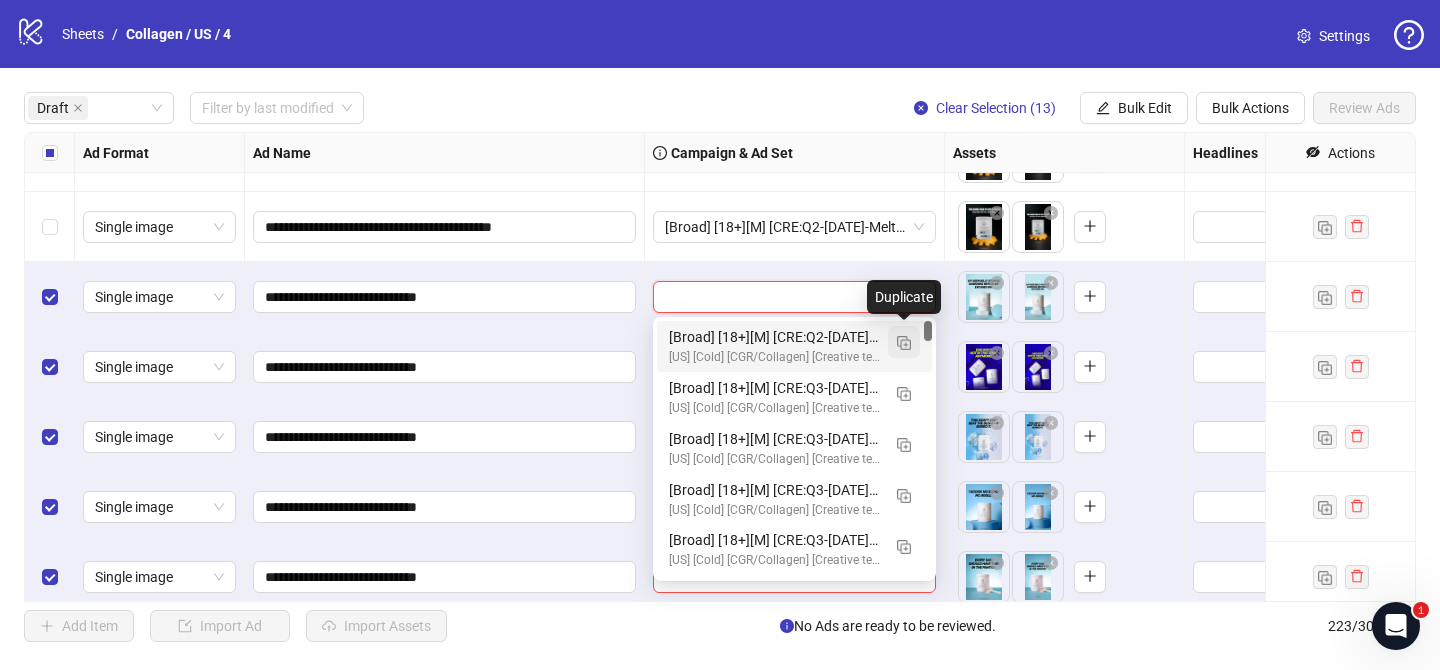 click at bounding box center [904, 343] 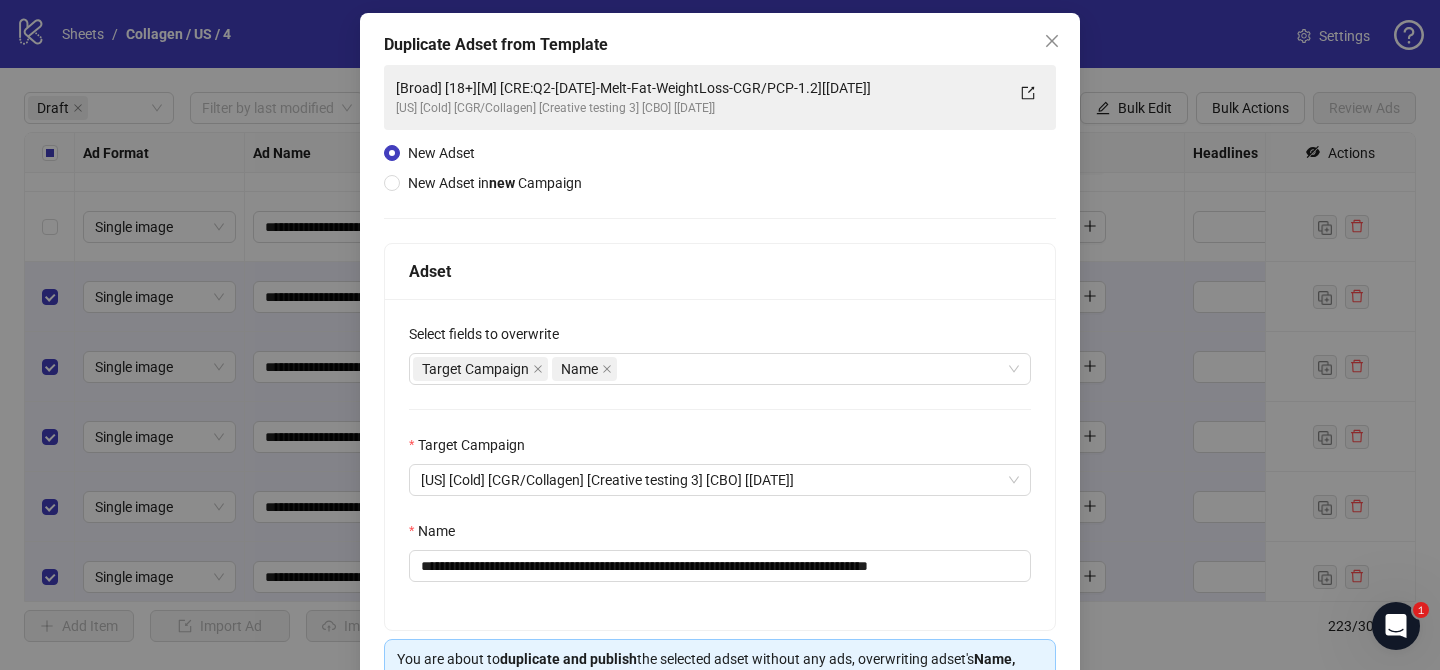scroll, scrollTop: 93, scrollLeft: 0, axis: vertical 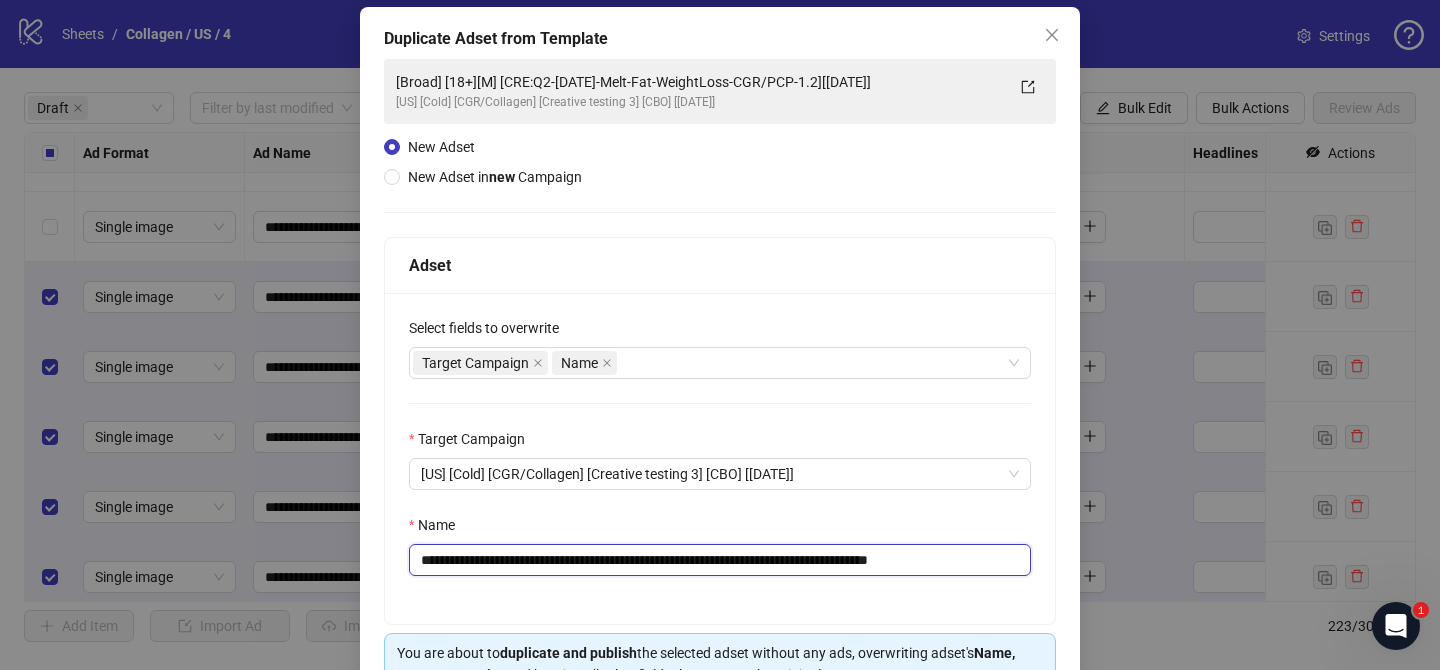 drag, startPoint x: 558, startPoint y: 563, endPoint x: 877, endPoint y: 560, distance: 319.0141 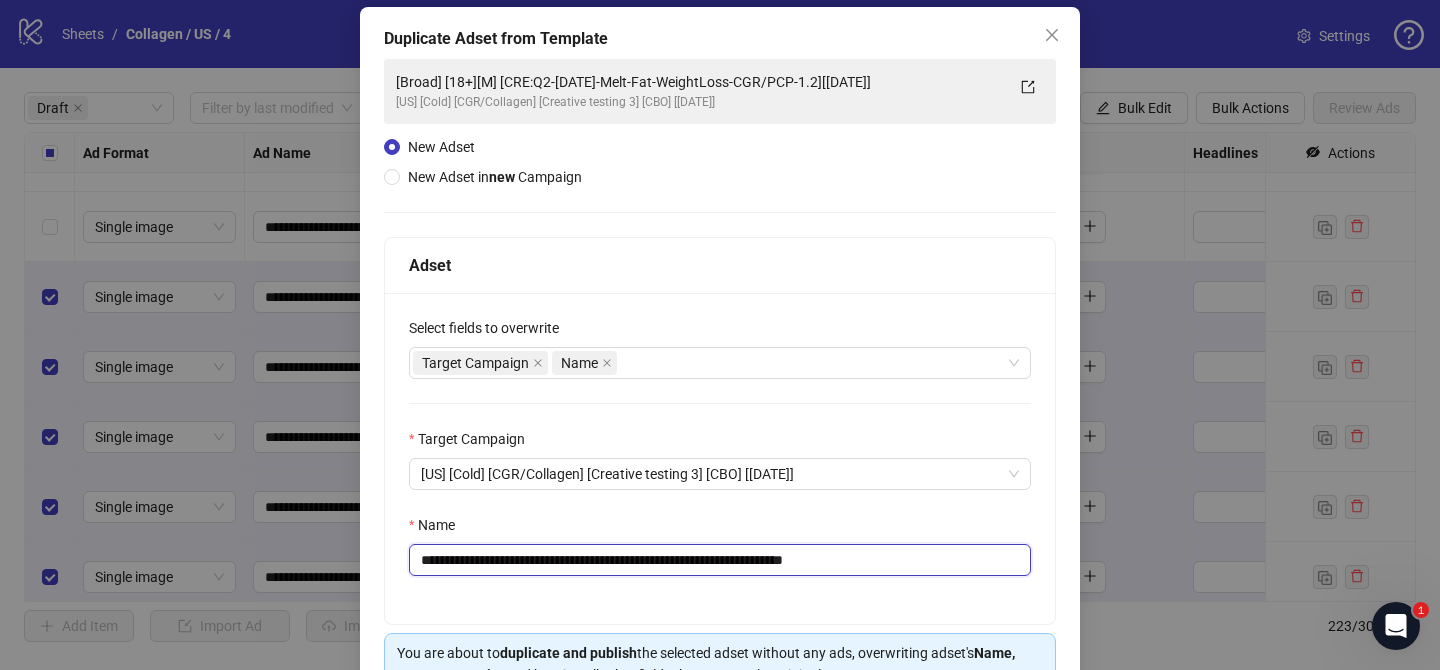 drag, startPoint x: 863, startPoint y: 562, endPoint x: 967, endPoint y: 561, distance: 104.00481 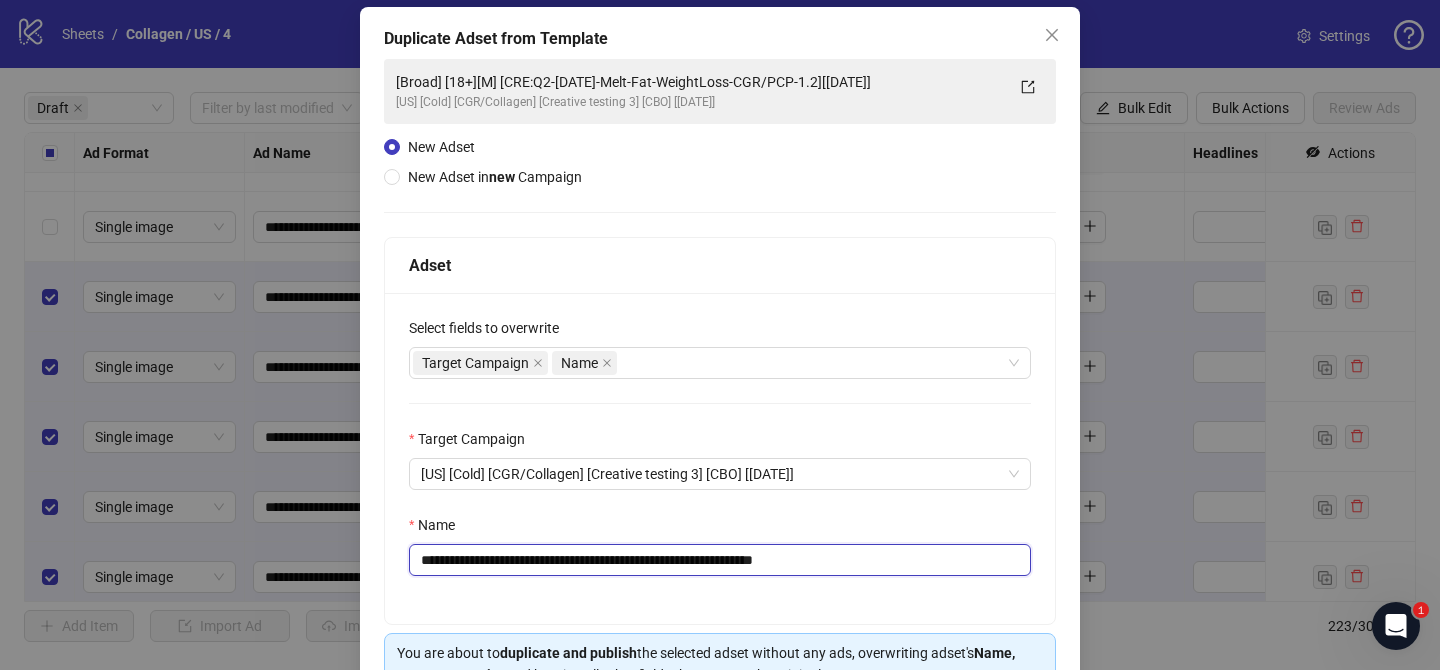 scroll, scrollTop: 207, scrollLeft: 0, axis: vertical 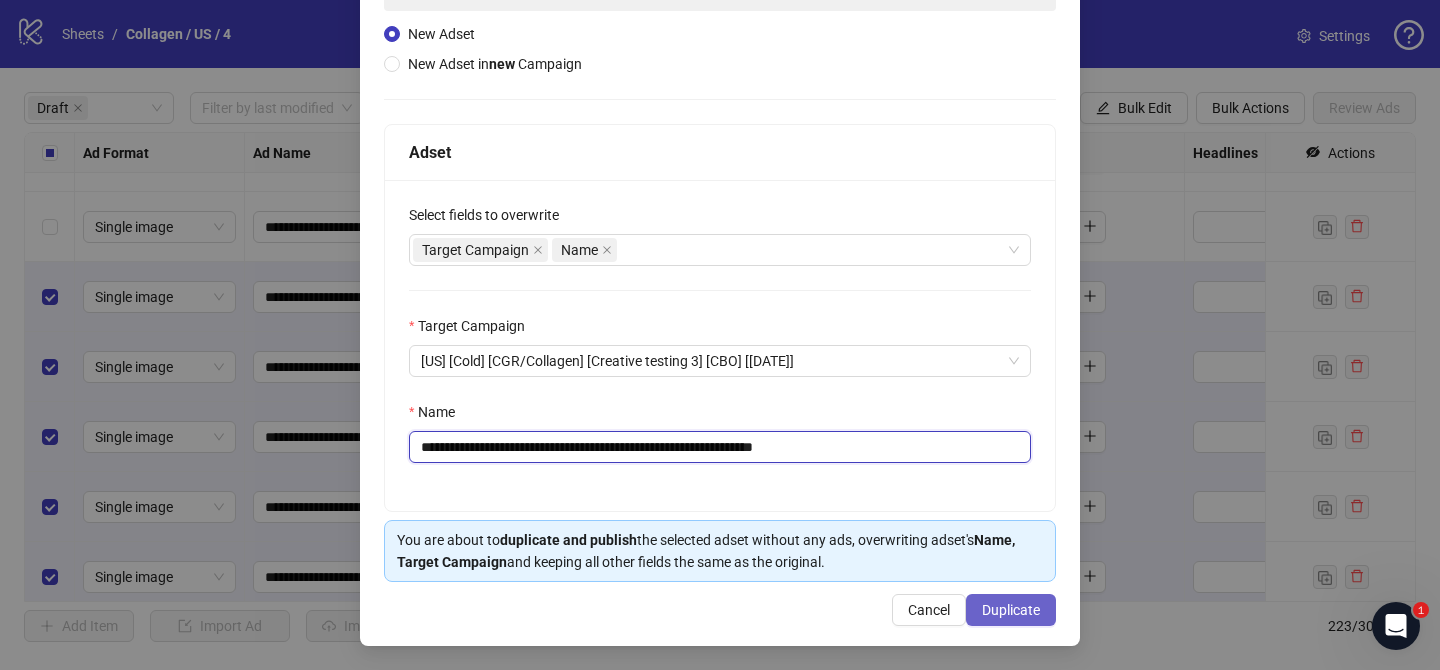 type on "**********" 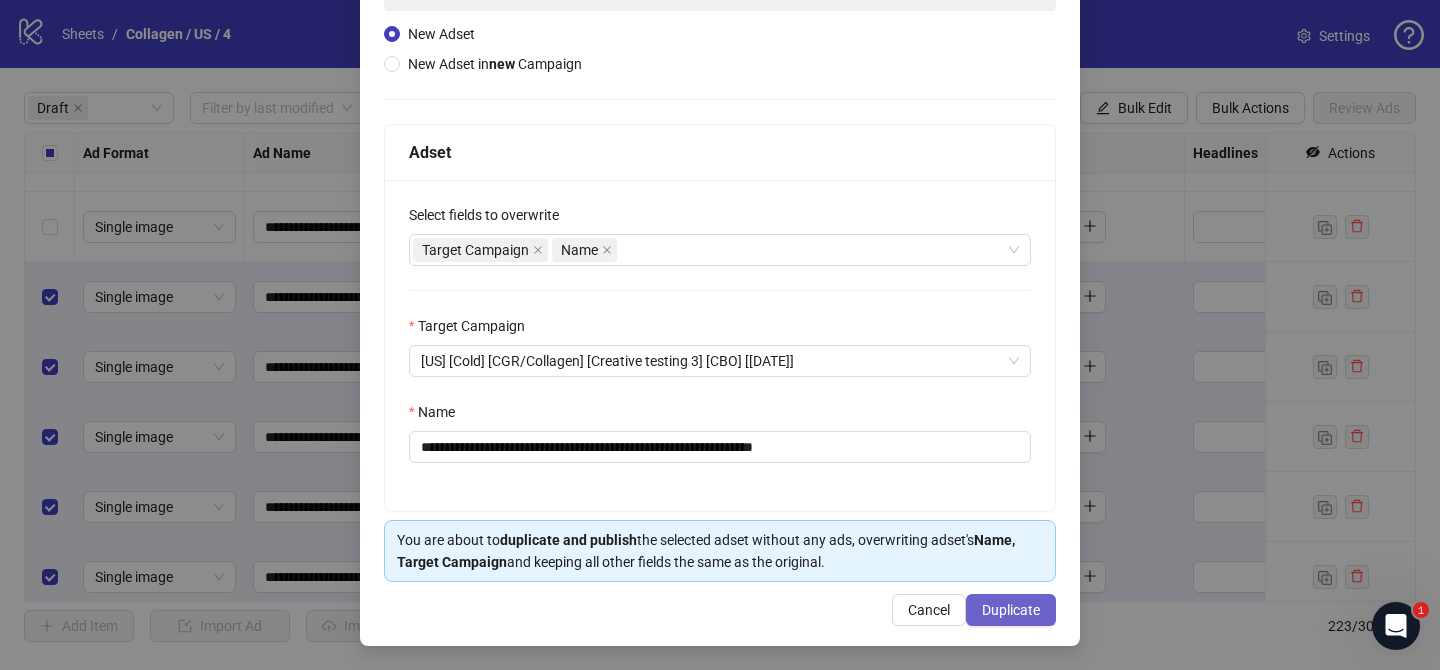 click on "Duplicate" at bounding box center [1011, 610] 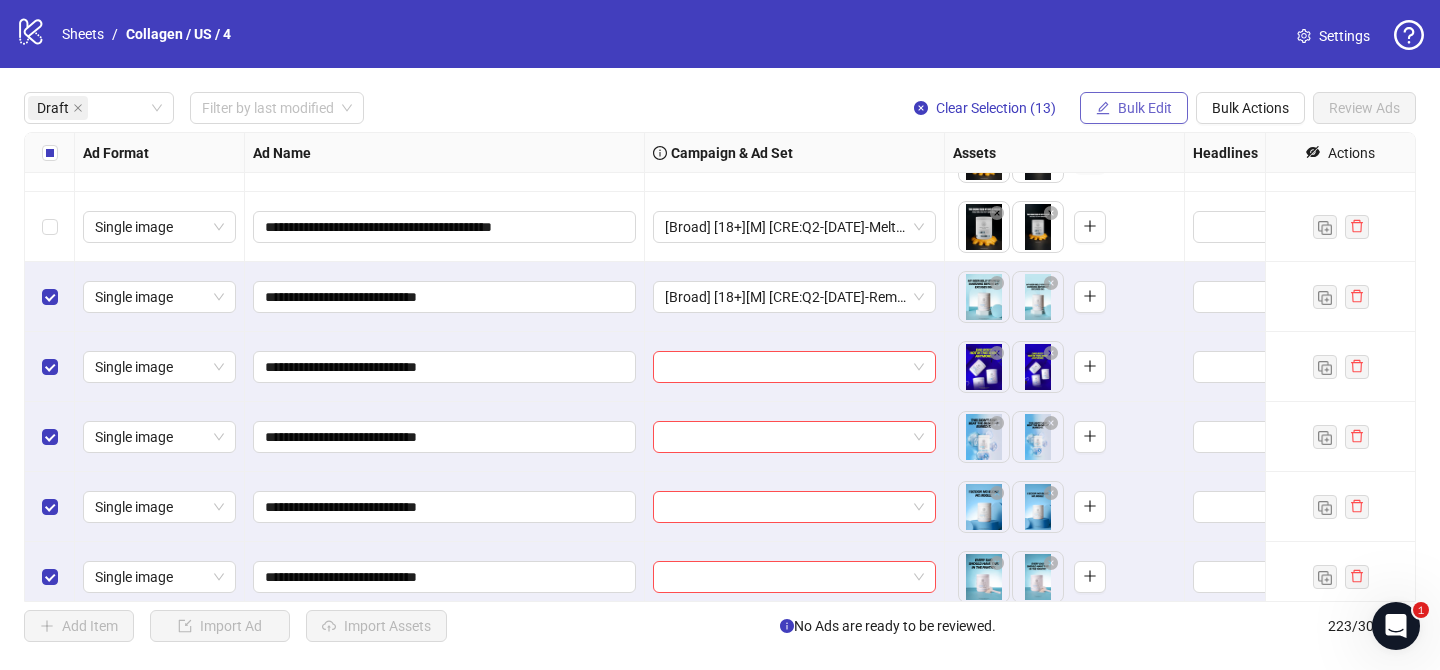 click on "Bulk Edit" at bounding box center [1134, 108] 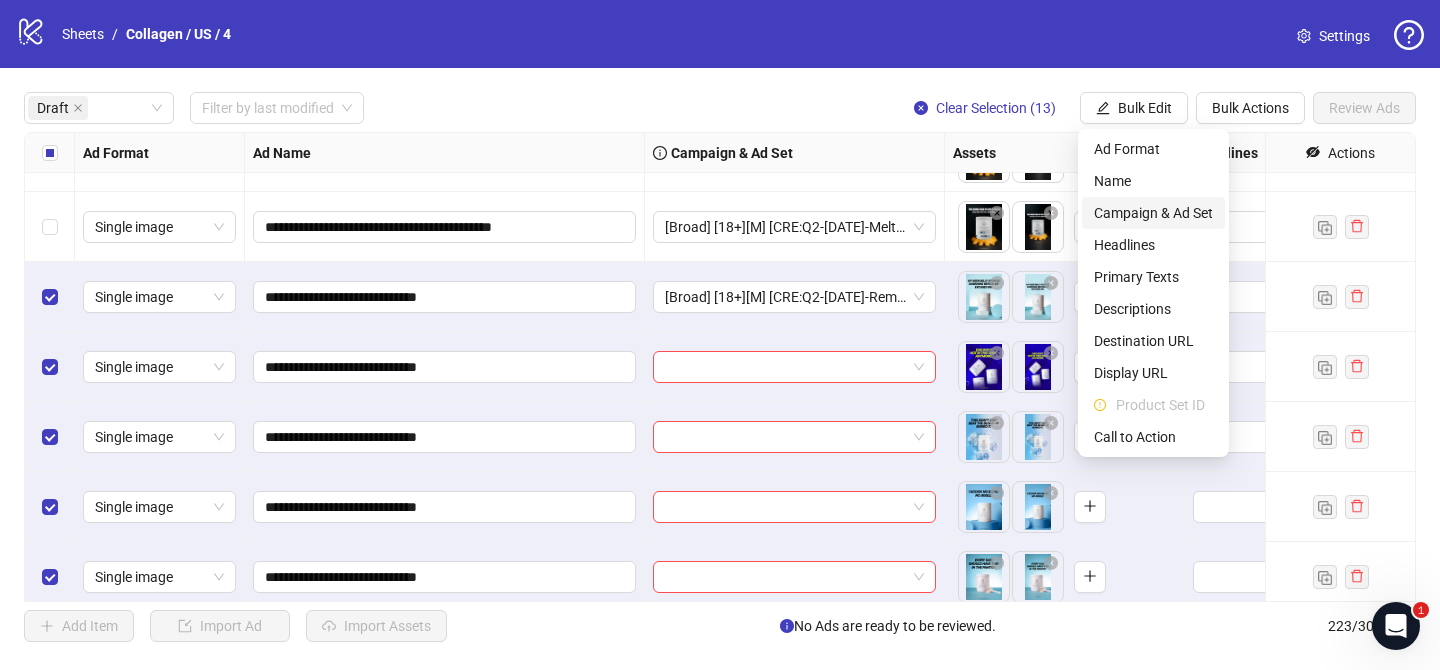 click on "Campaign & Ad Set" at bounding box center (1153, 213) 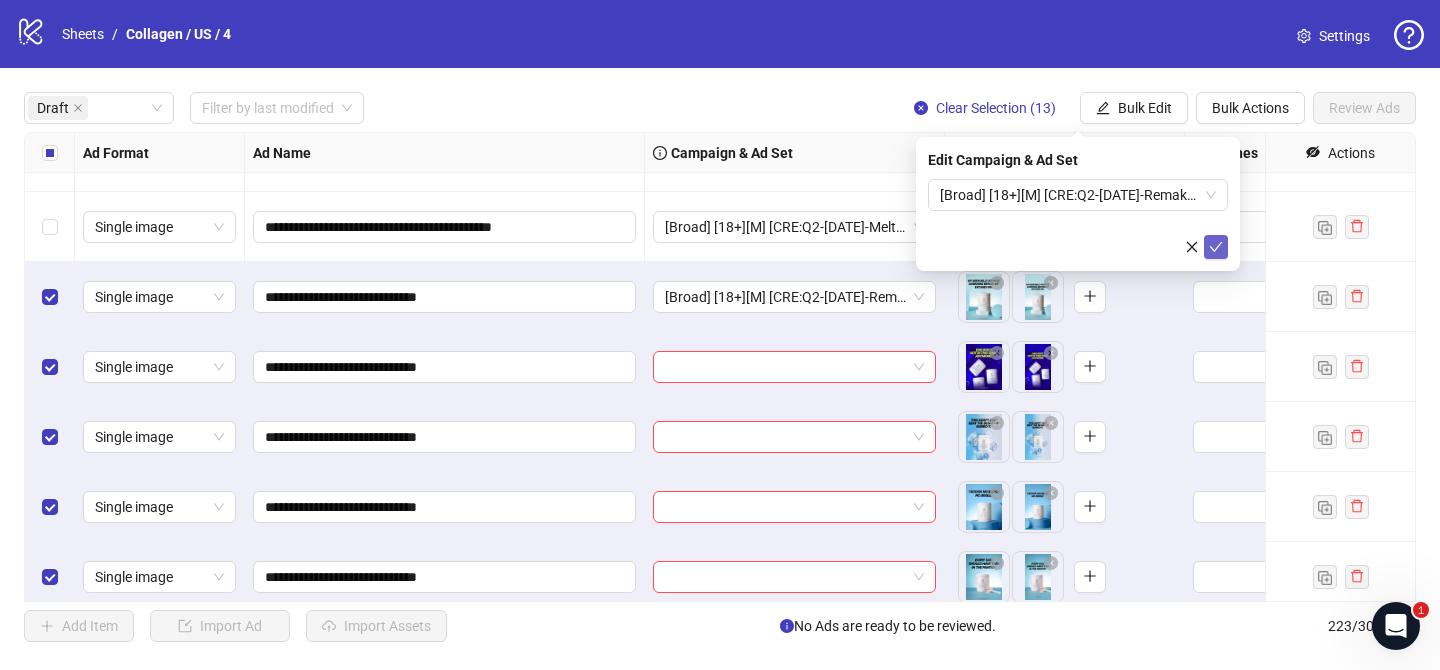 click 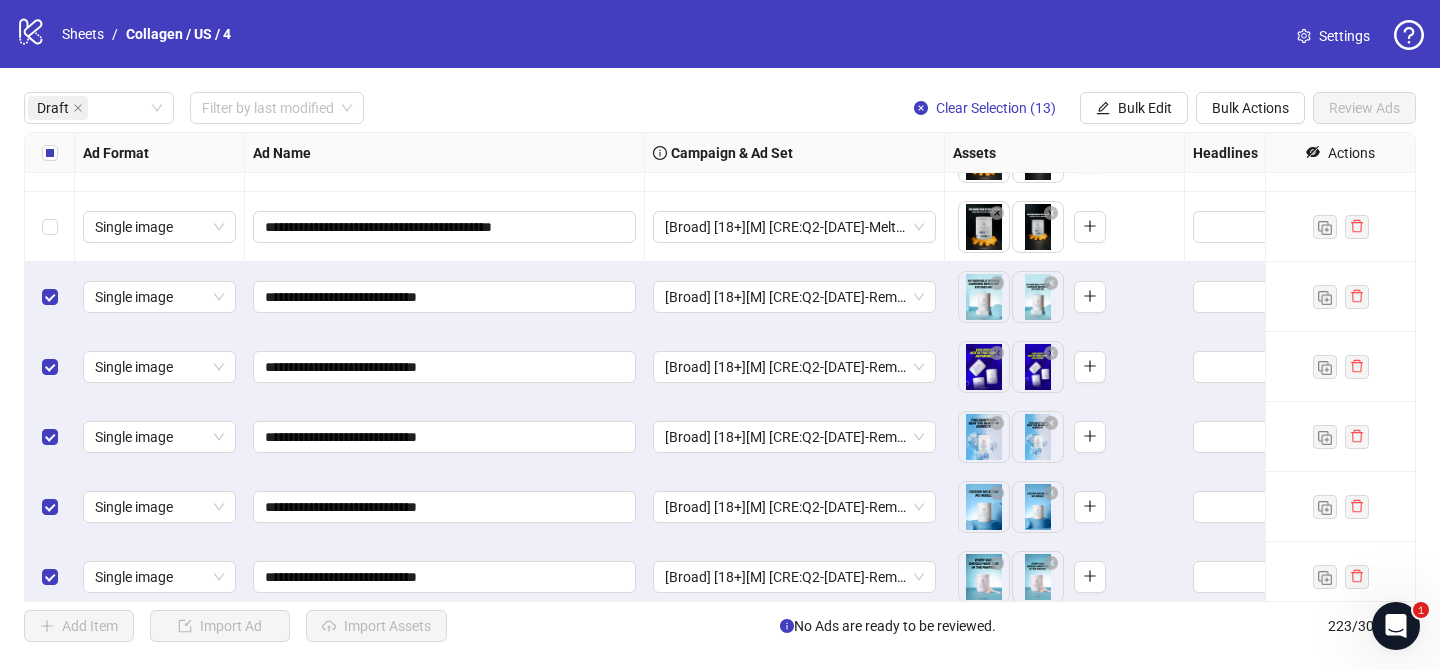 click at bounding box center [50, 153] 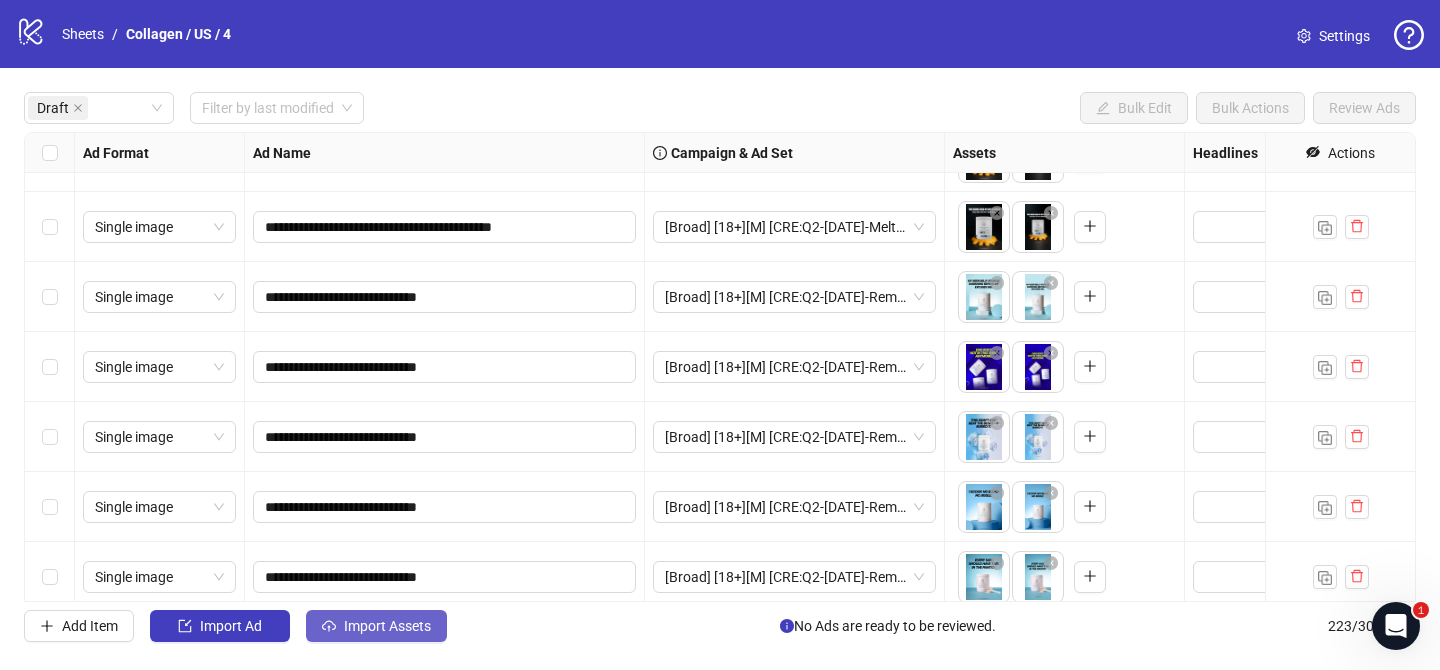click on "Import Assets" at bounding box center [387, 626] 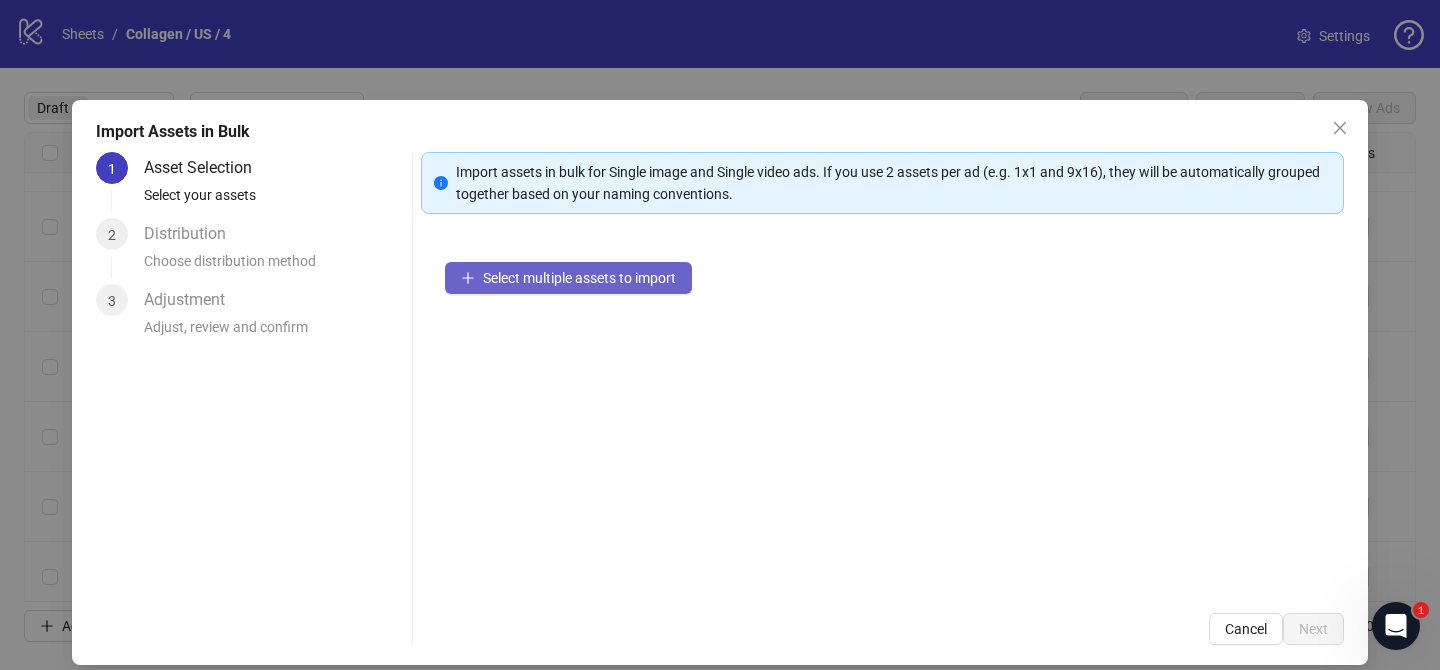 click on "Select multiple assets to import" at bounding box center [579, 278] 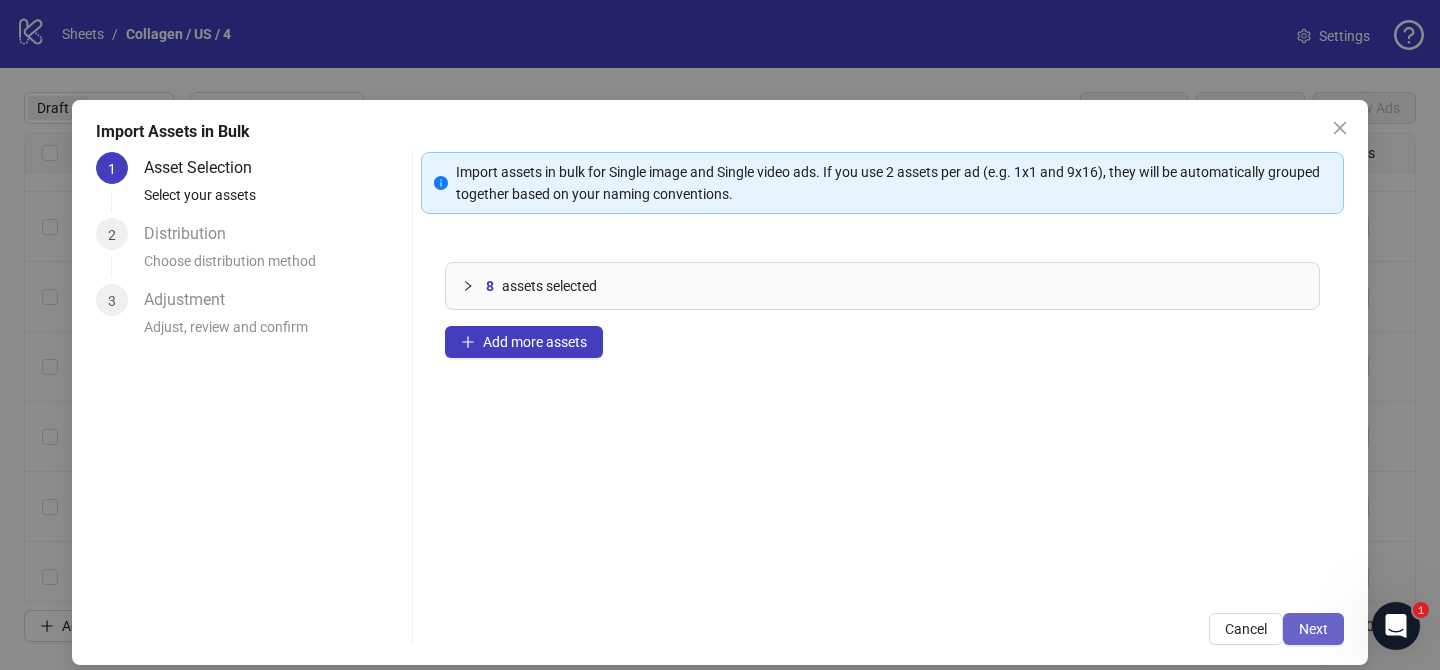 click on "Next" at bounding box center [1313, 629] 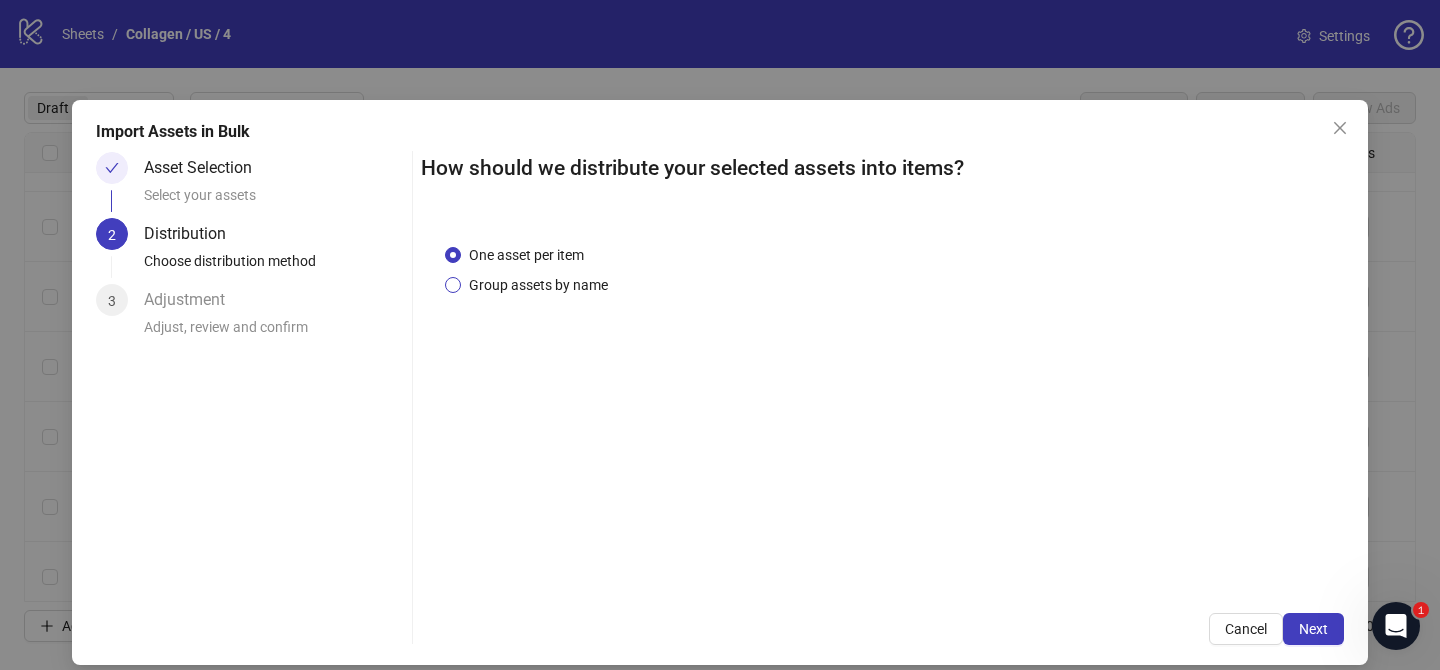 click on "Group assets by name" at bounding box center (538, 285) 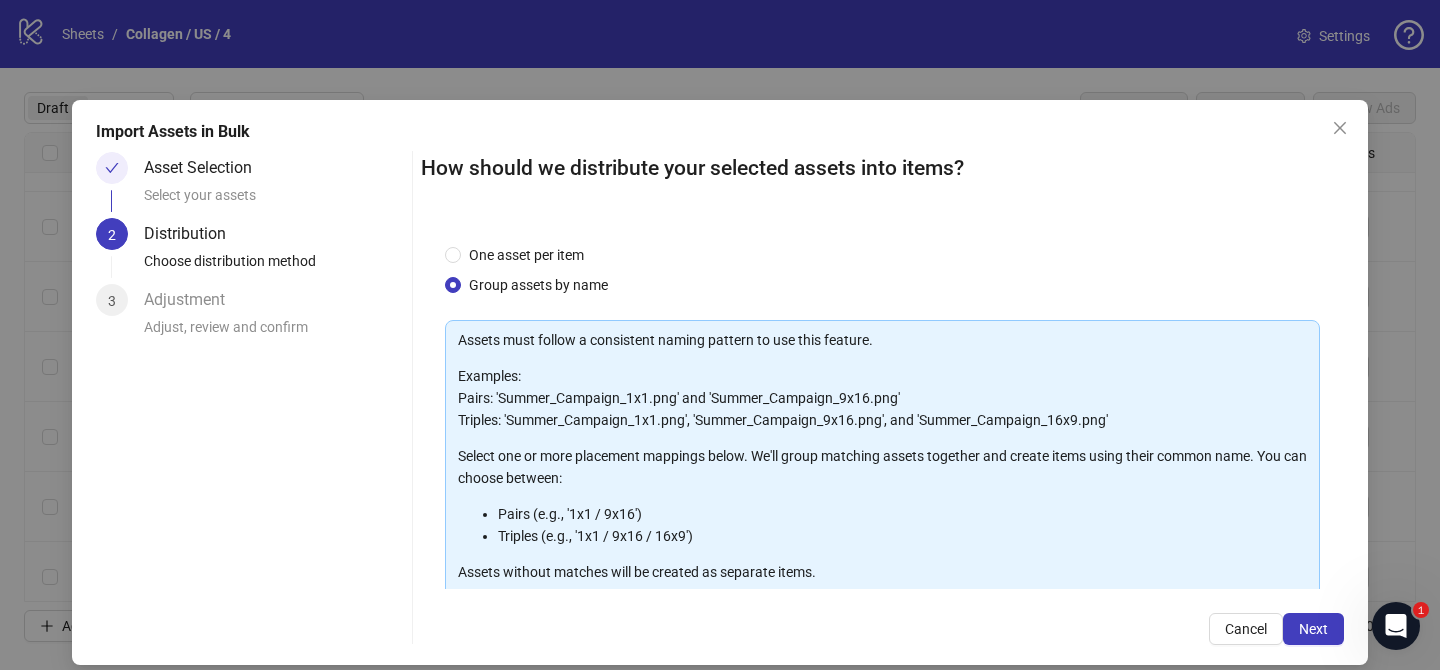 scroll, scrollTop: 216, scrollLeft: 0, axis: vertical 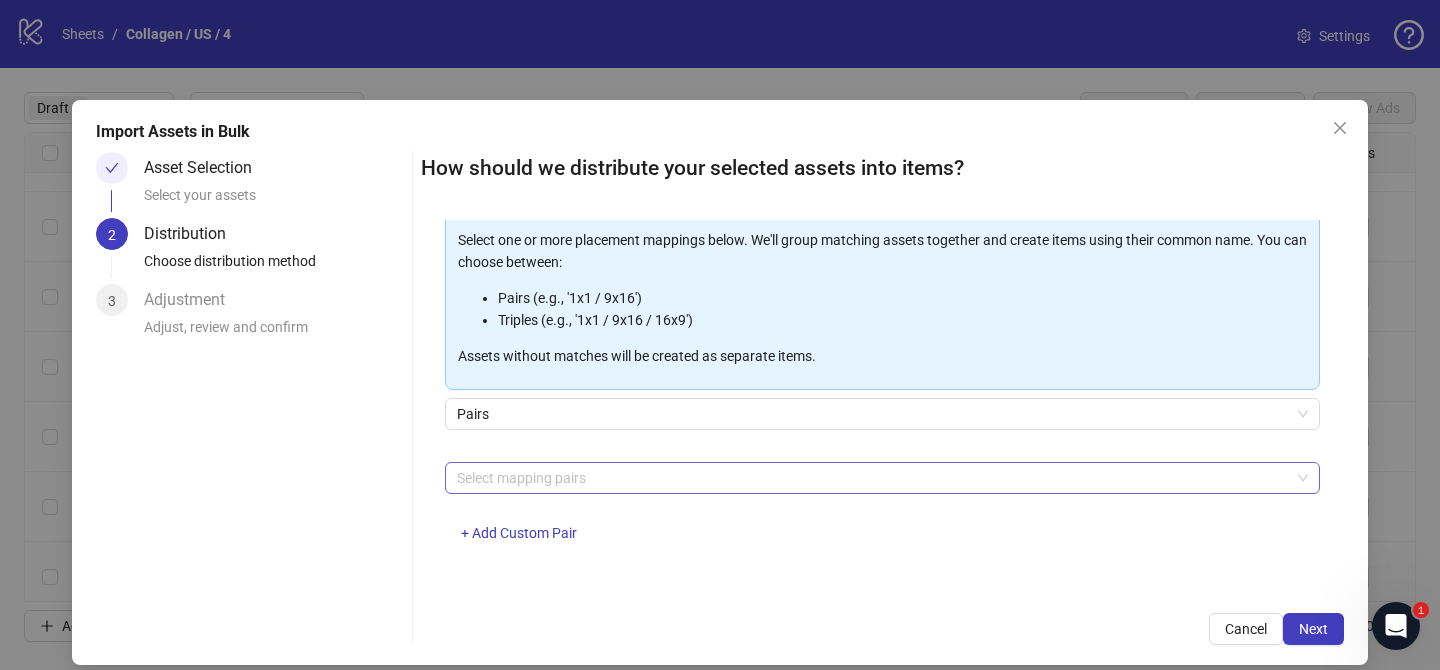 click at bounding box center [872, 478] 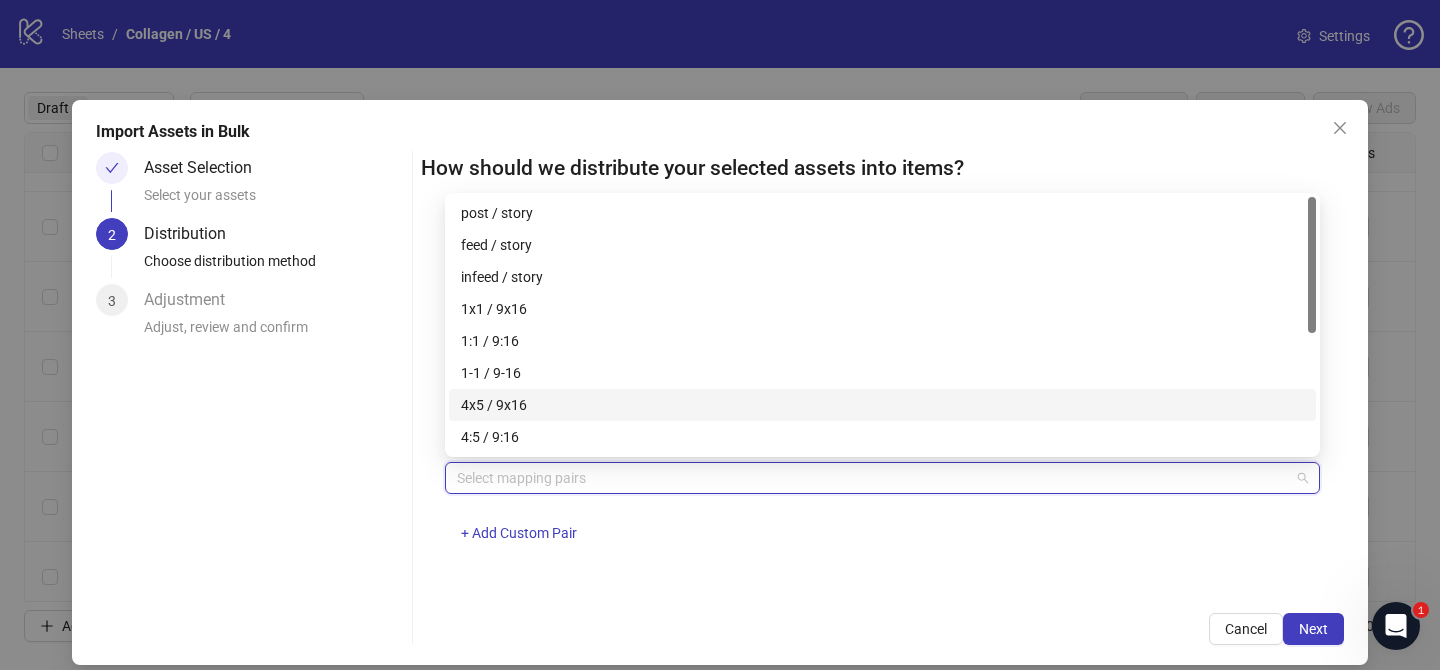 click on "4x5 / 9x16" at bounding box center (882, 405) 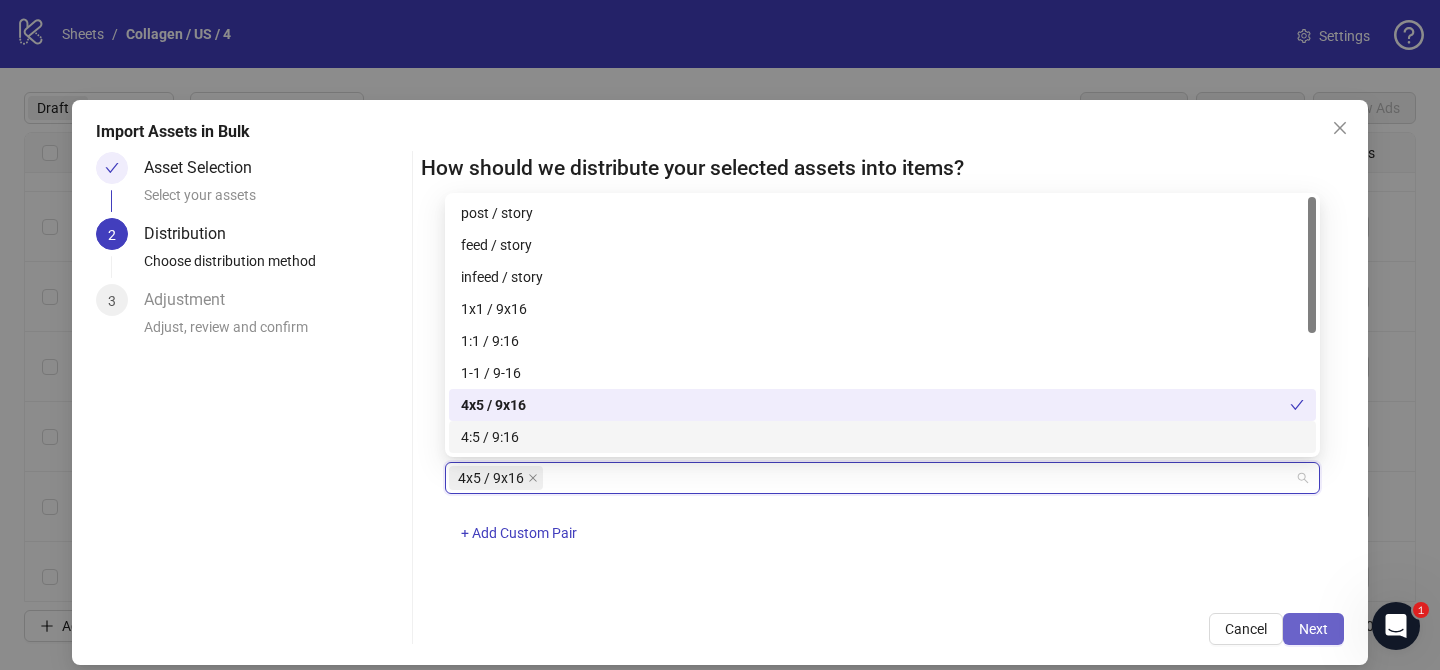 click on "Next" at bounding box center [1313, 629] 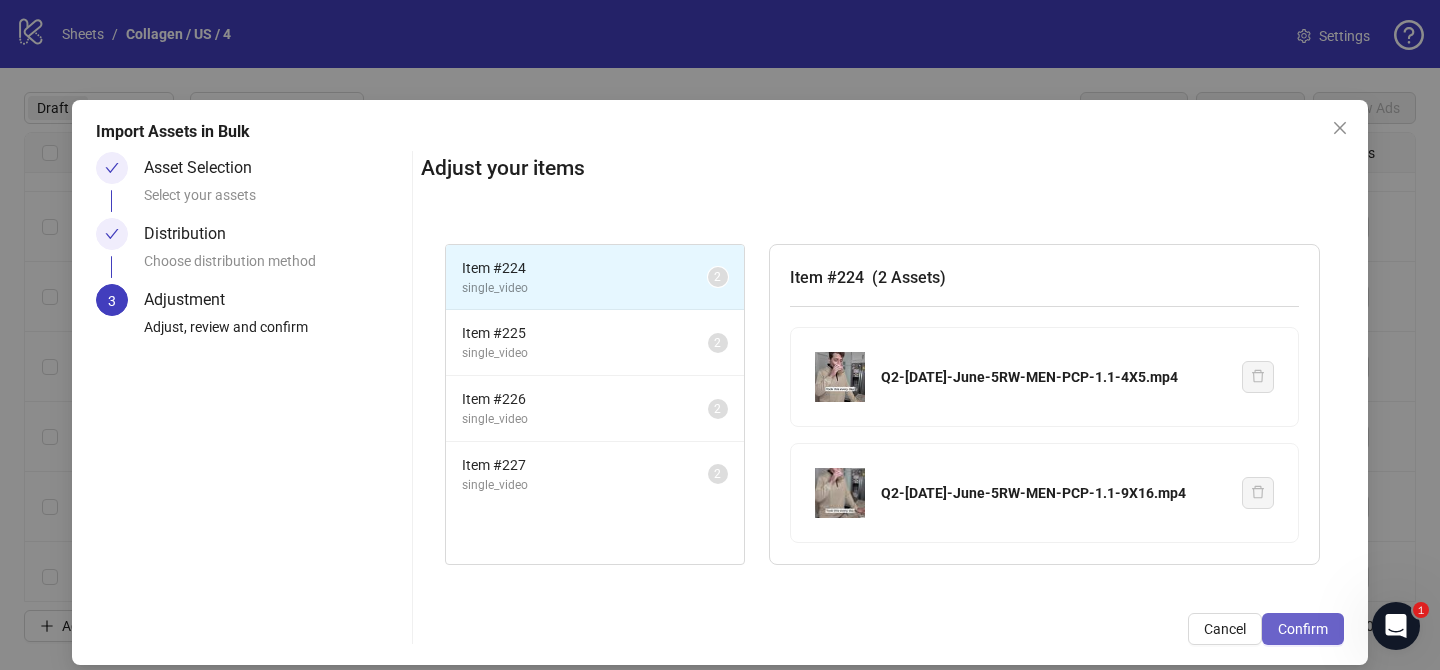 click on "Confirm" at bounding box center [1303, 629] 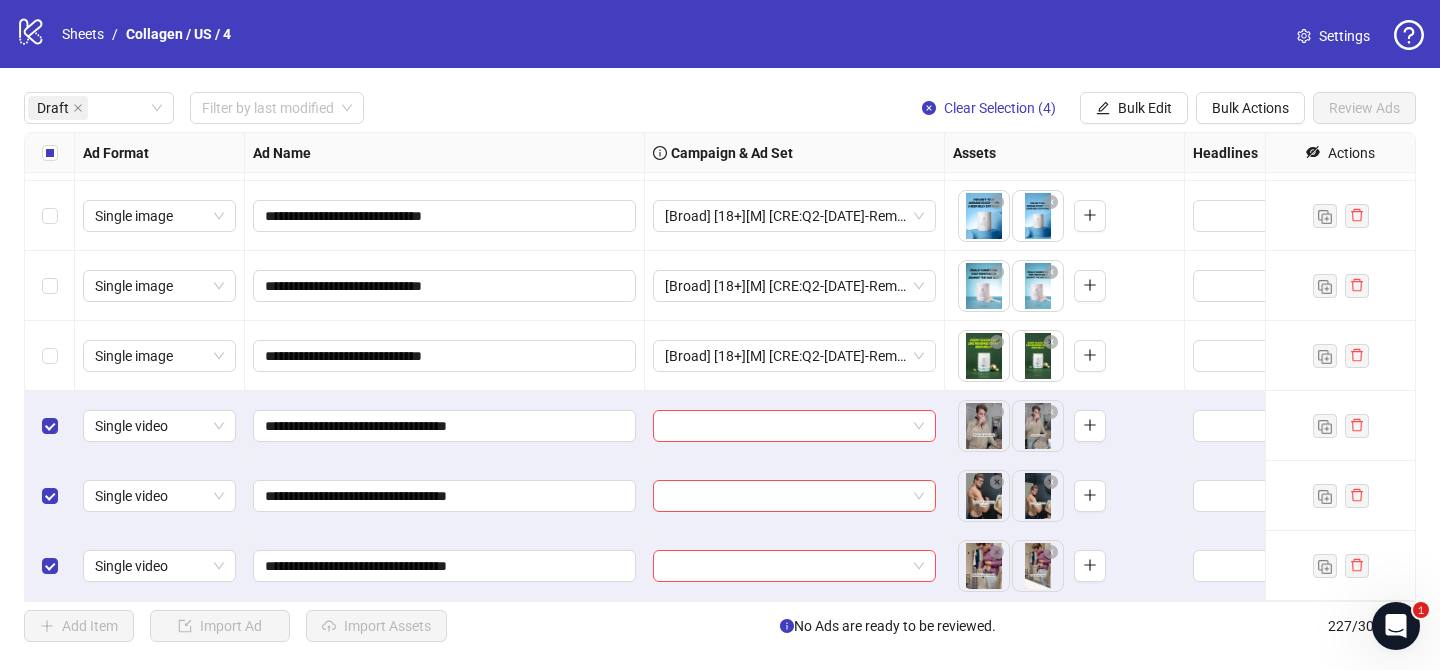 scroll, scrollTop: 2582, scrollLeft: 0, axis: vertical 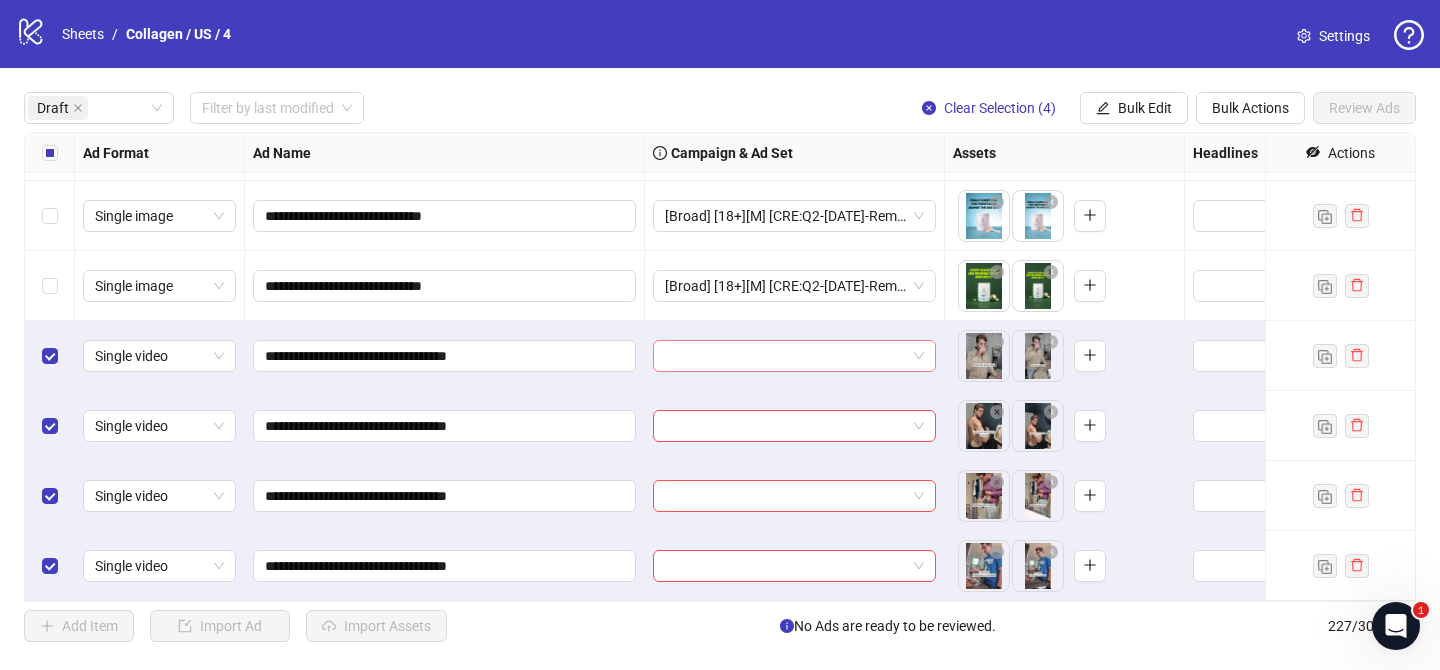 click at bounding box center [785, 356] 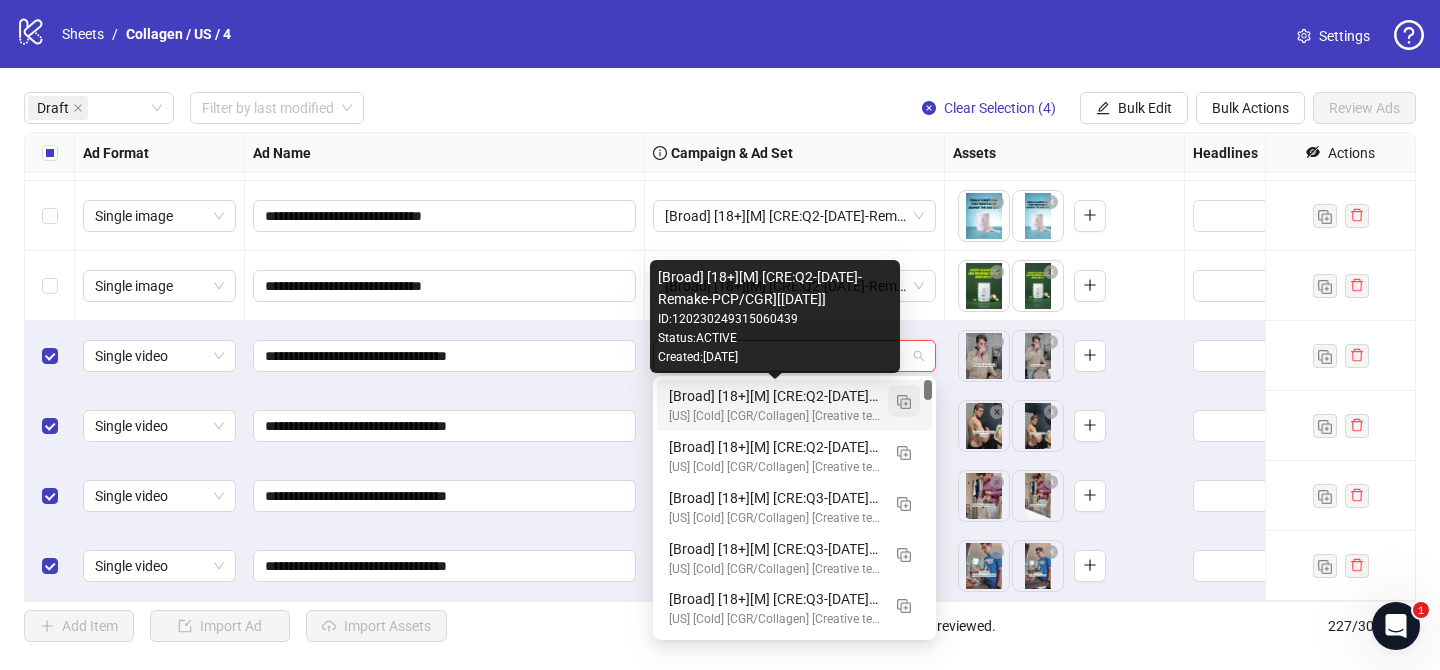 click at bounding box center [904, 402] 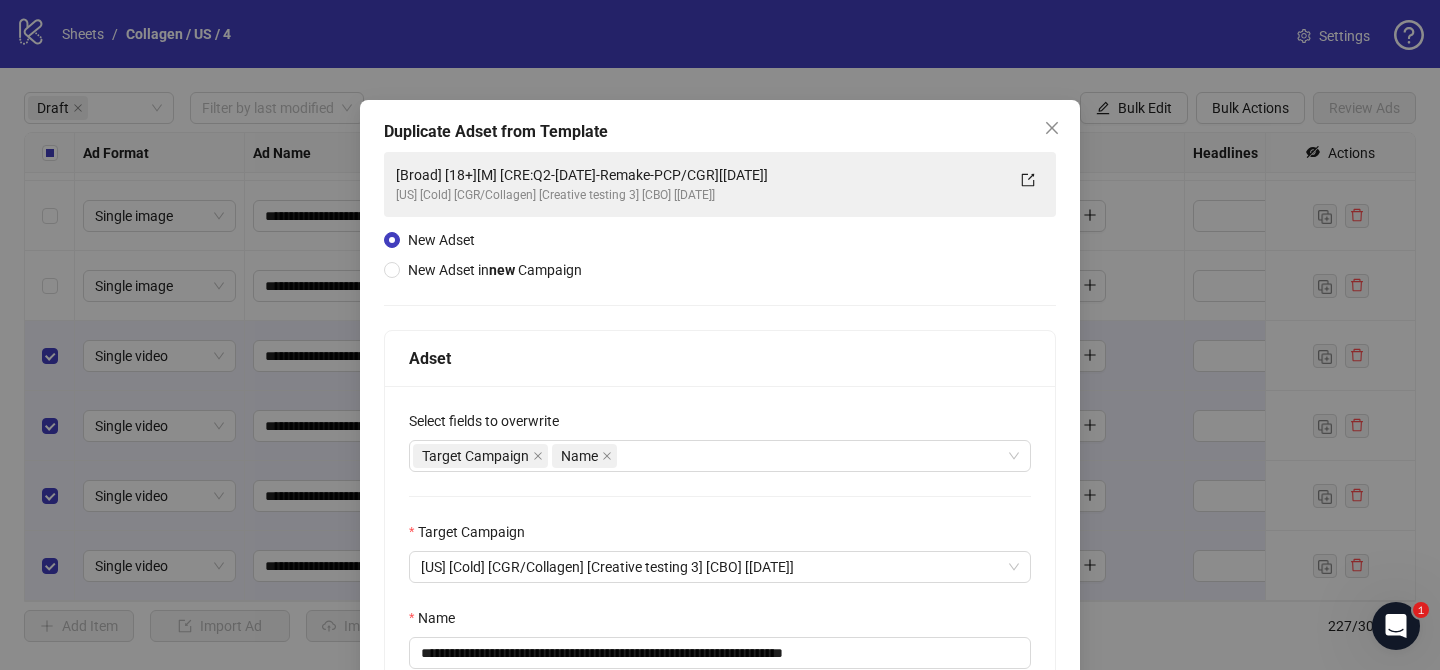 scroll, scrollTop: 50, scrollLeft: 0, axis: vertical 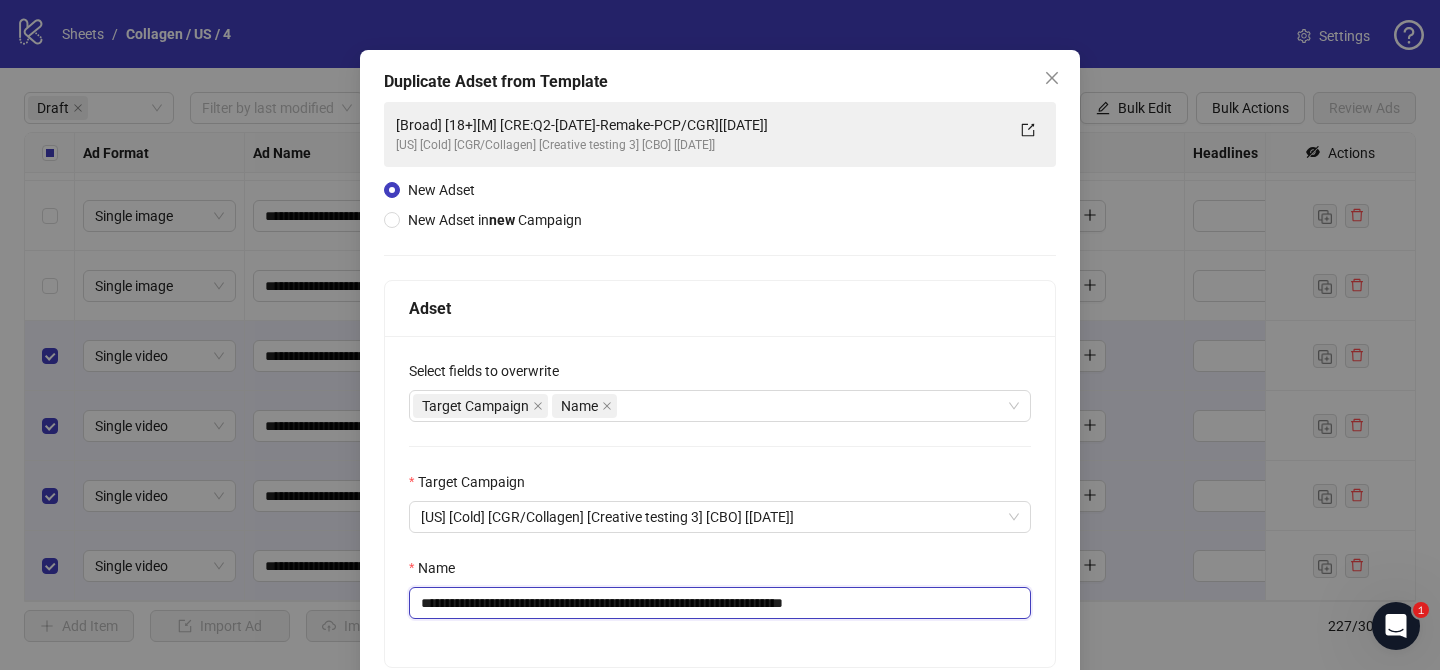 drag, startPoint x: 558, startPoint y: 603, endPoint x: 776, endPoint y: 599, distance: 218.0367 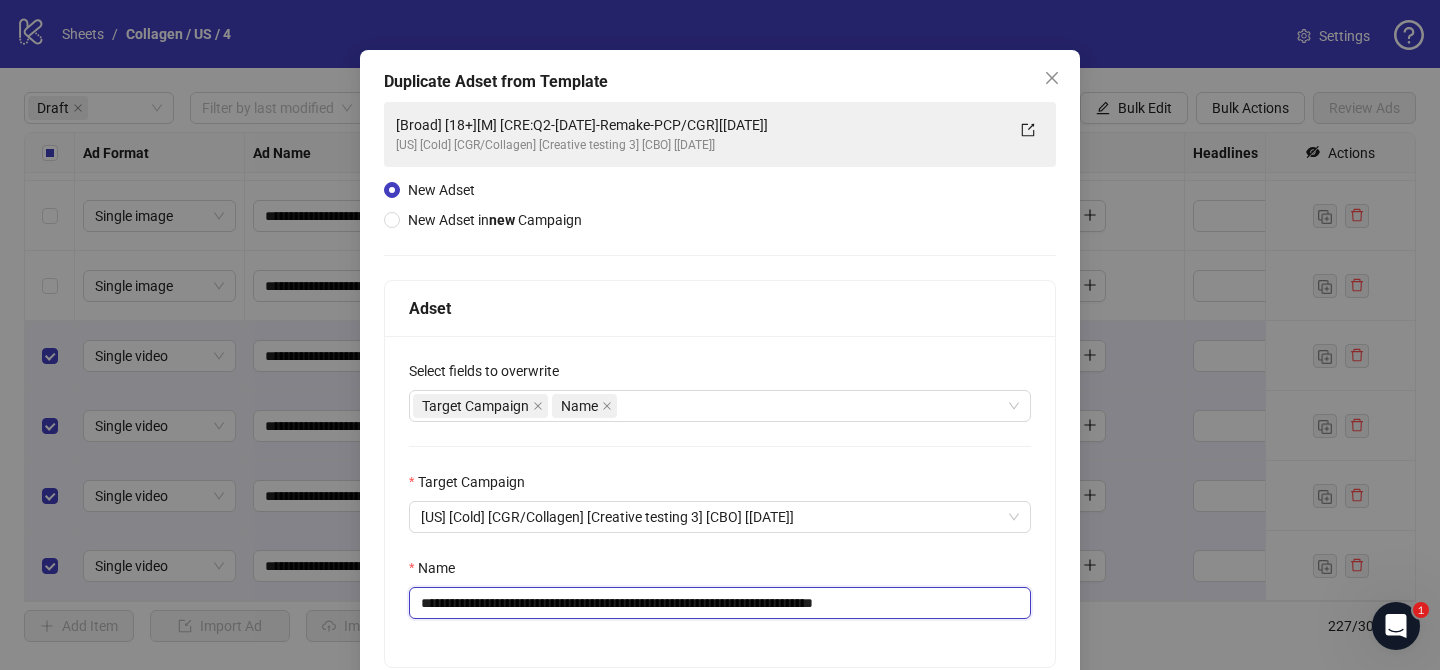 drag, startPoint x: 913, startPoint y: 604, endPoint x: 983, endPoint y: 604, distance: 70 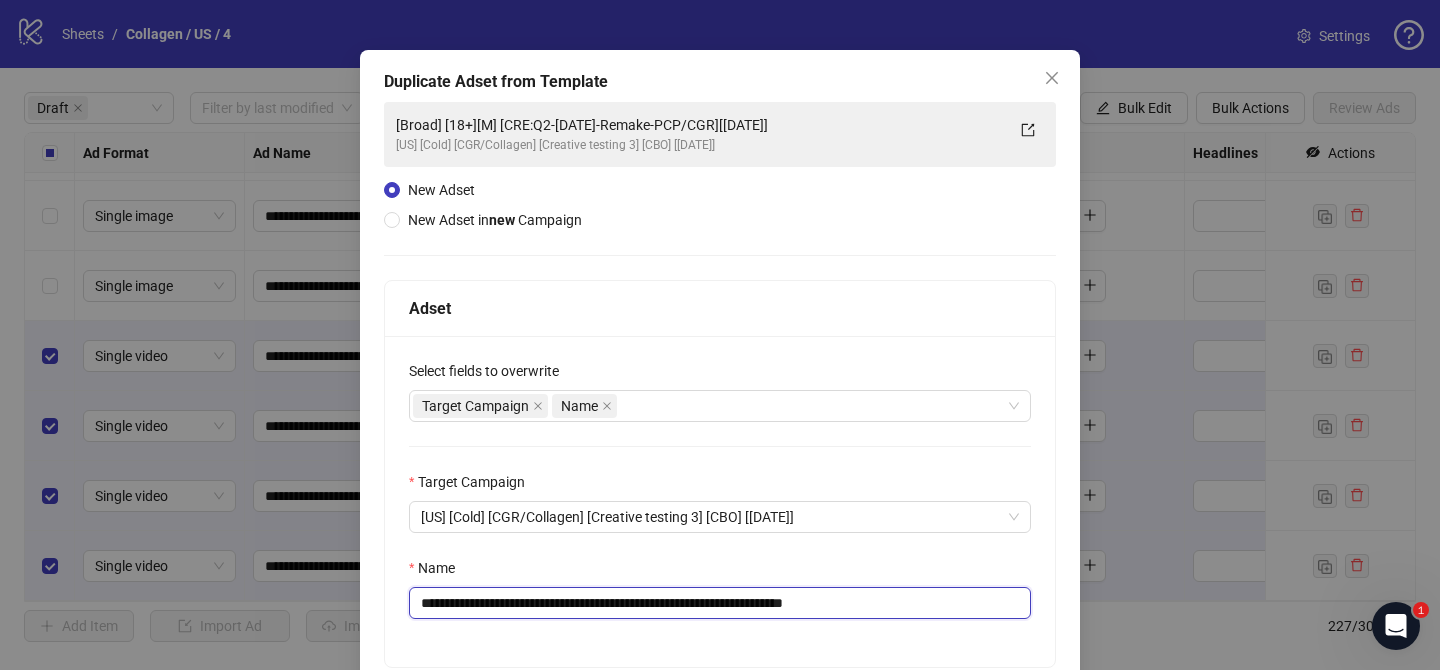 scroll, scrollTop: 207, scrollLeft: 0, axis: vertical 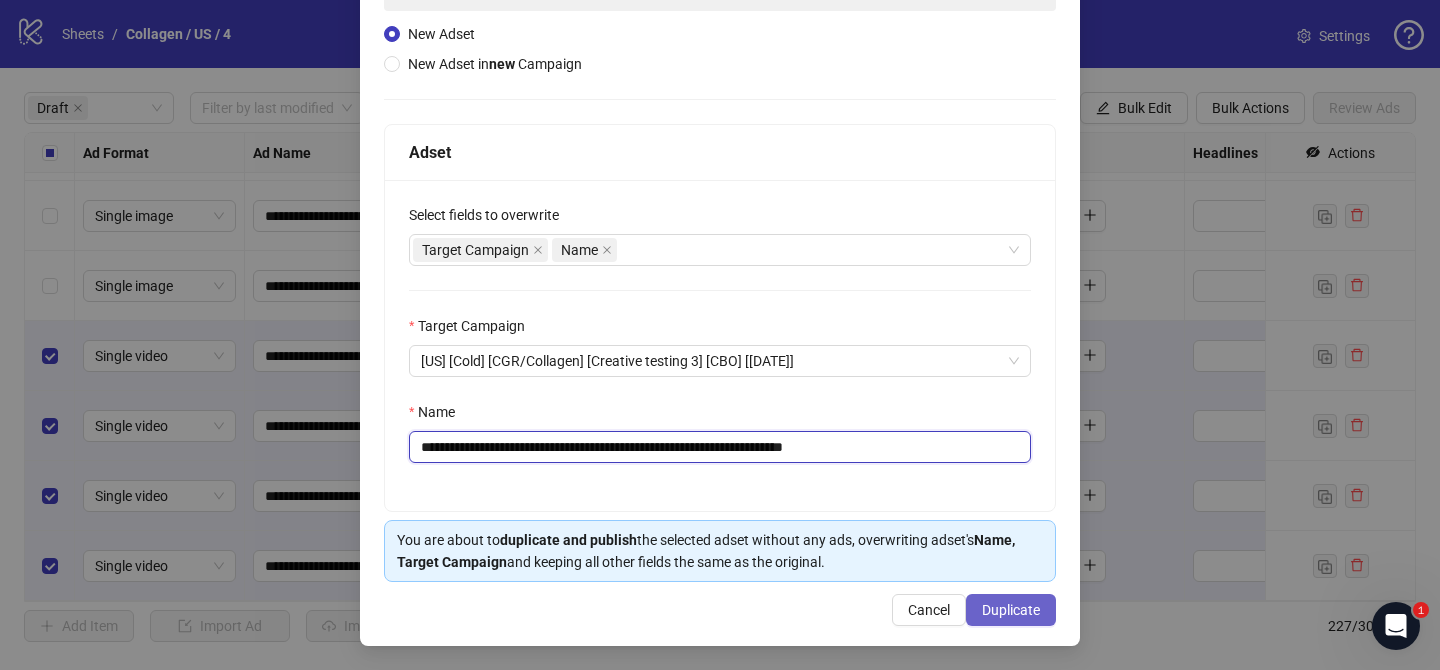 type on "**********" 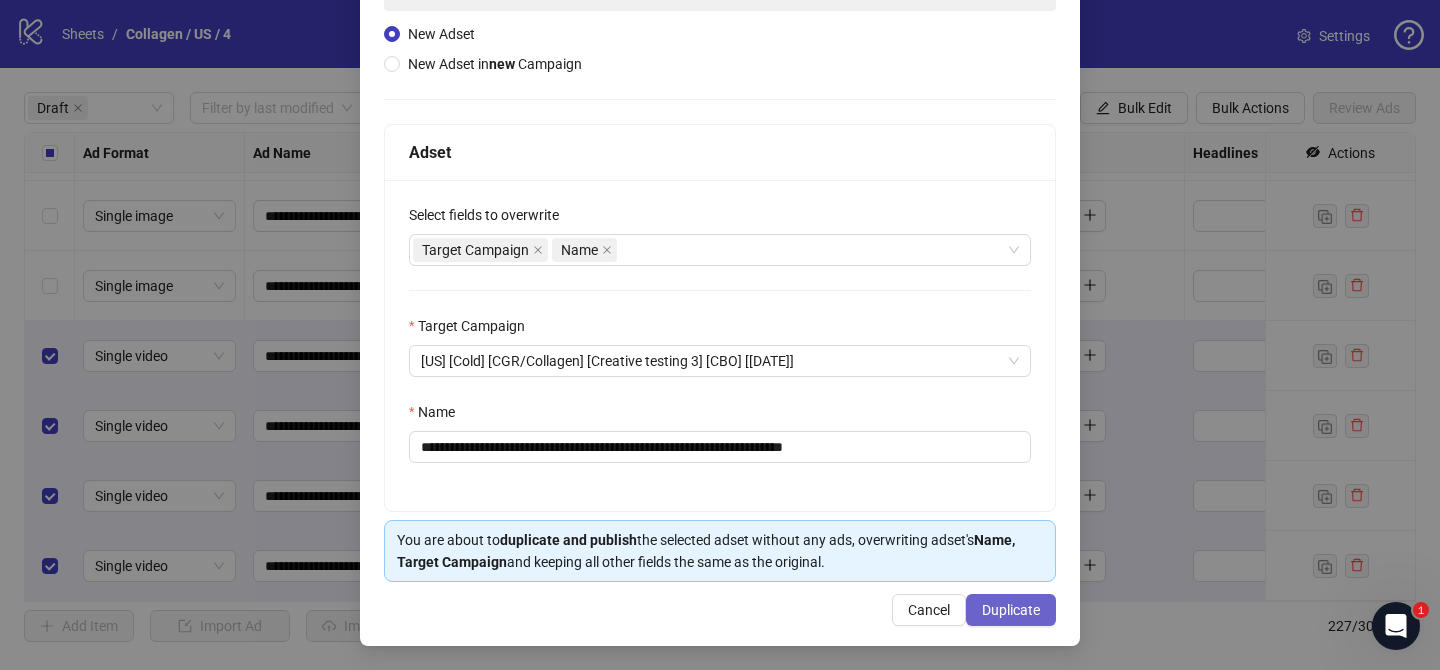 click on "Duplicate" at bounding box center (1011, 610) 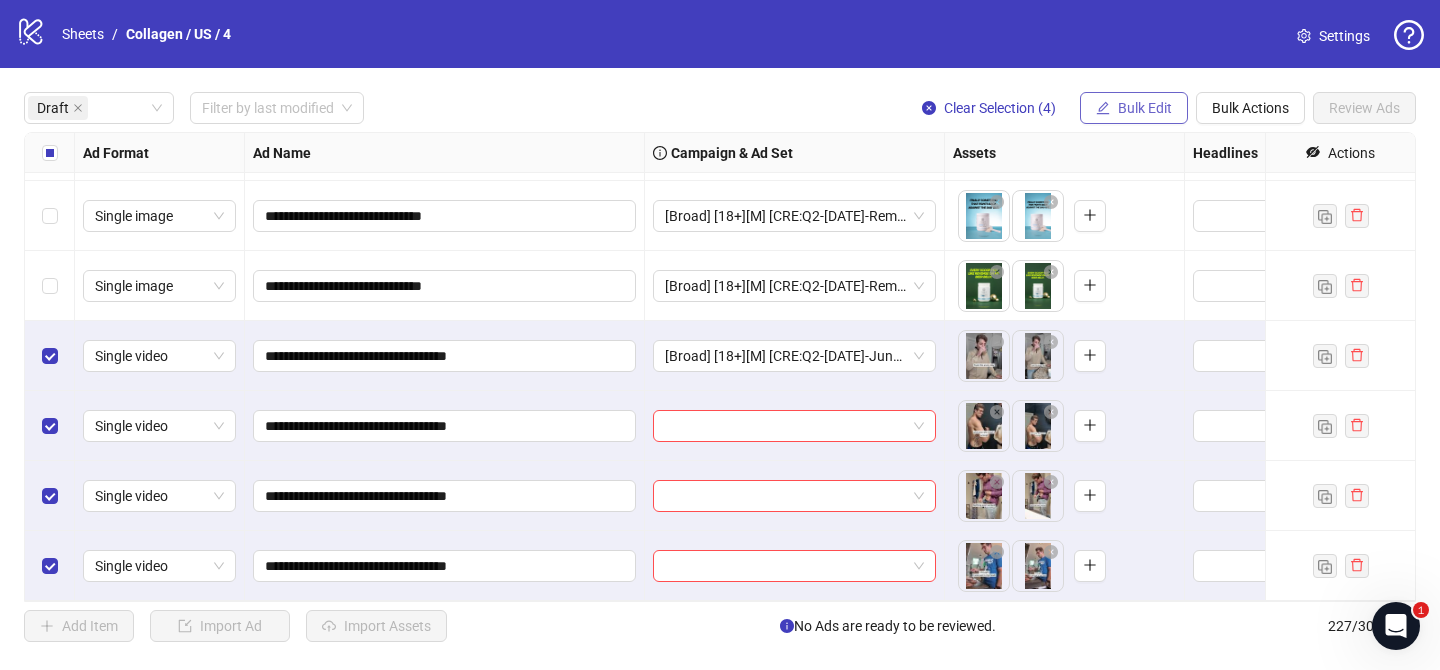click on "Bulk Edit" at bounding box center (1145, 108) 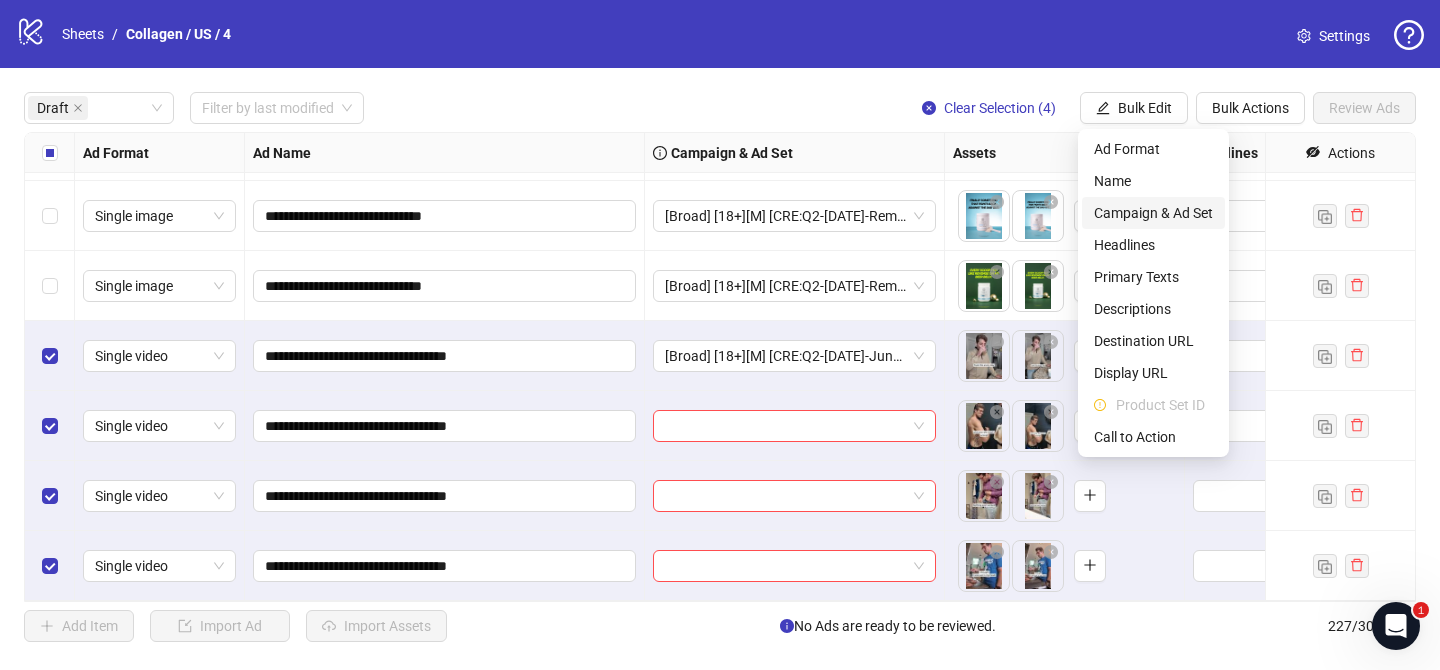 click on "Campaign & Ad Set" at bounding box center (1153, 213) 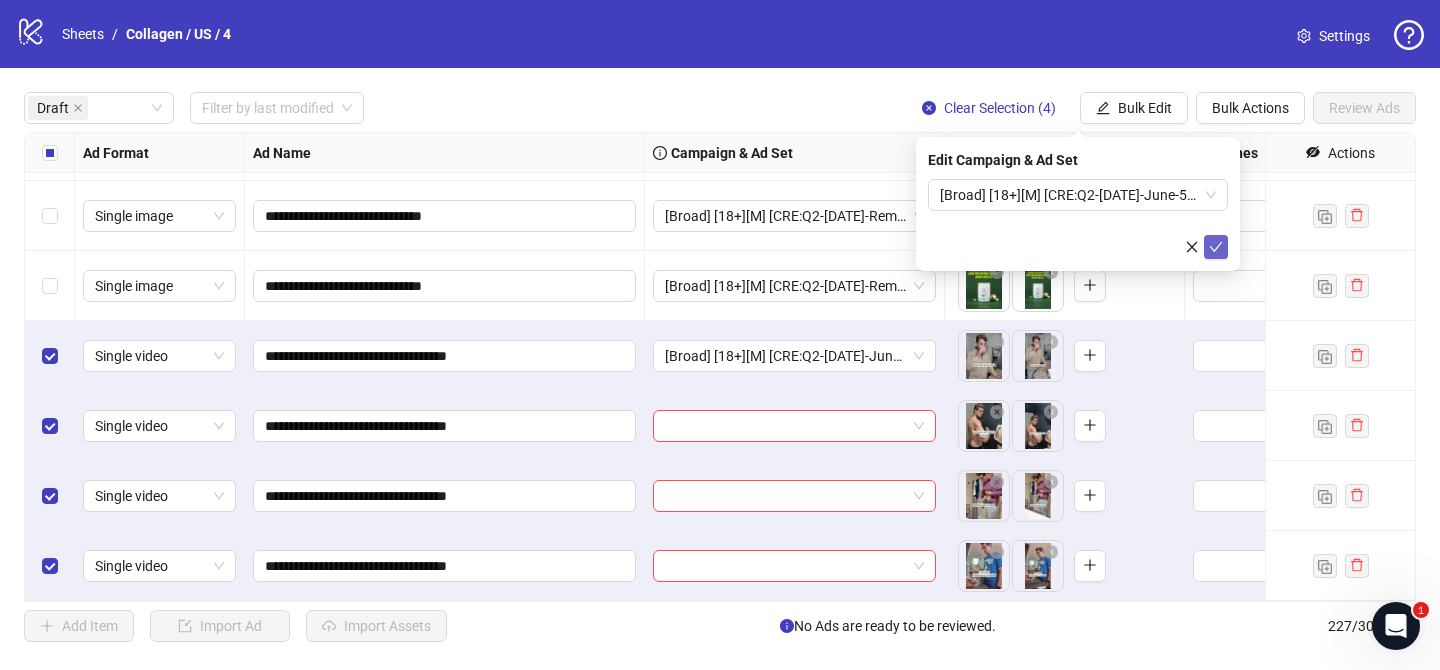click 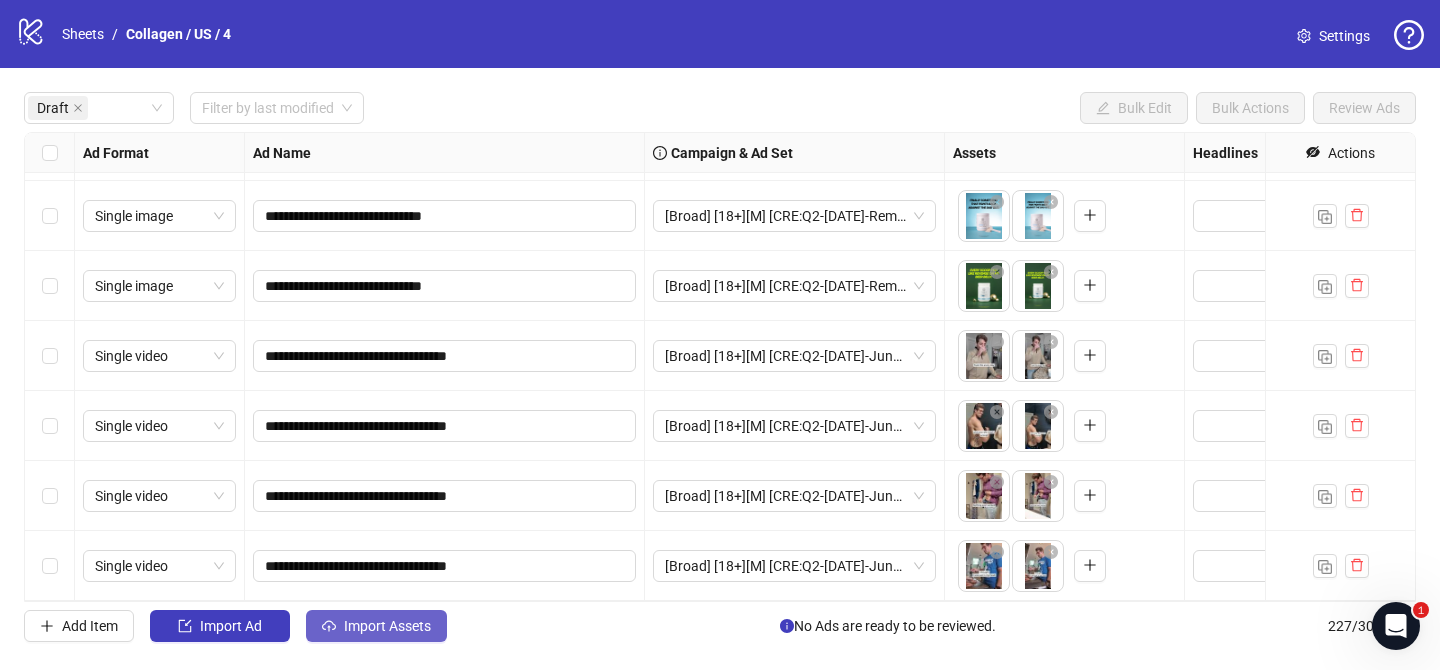 click on "Import Assets" at bounding box center [376, 626] 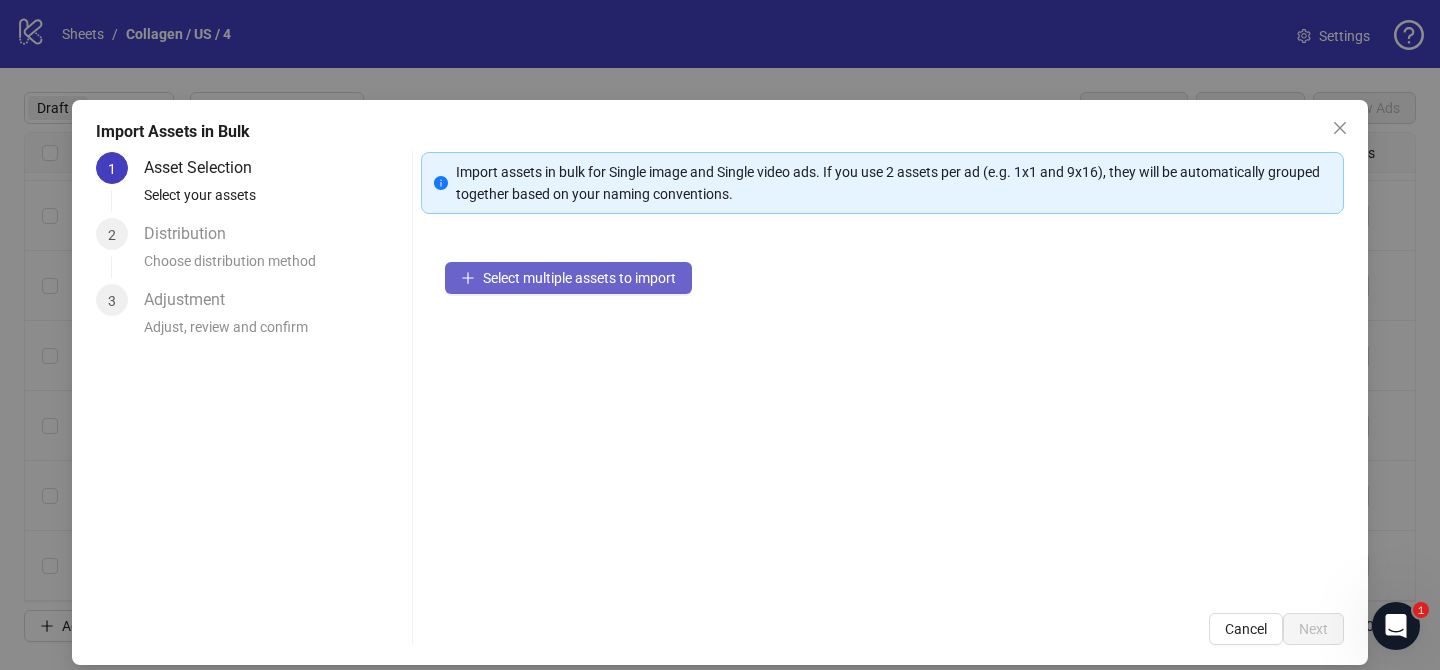 click on "Select multiple assets to import" at bounding box center [568, 278] 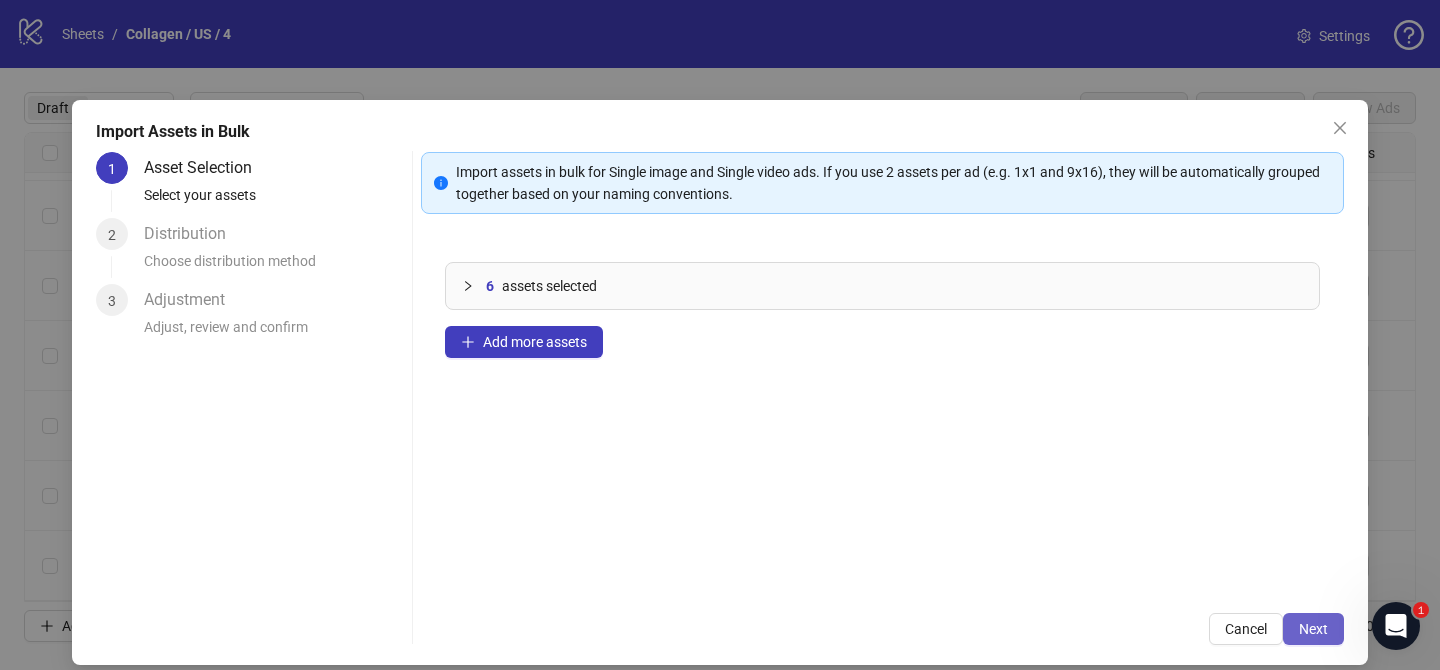 click on "Next" at bounding box center (1313, 629) 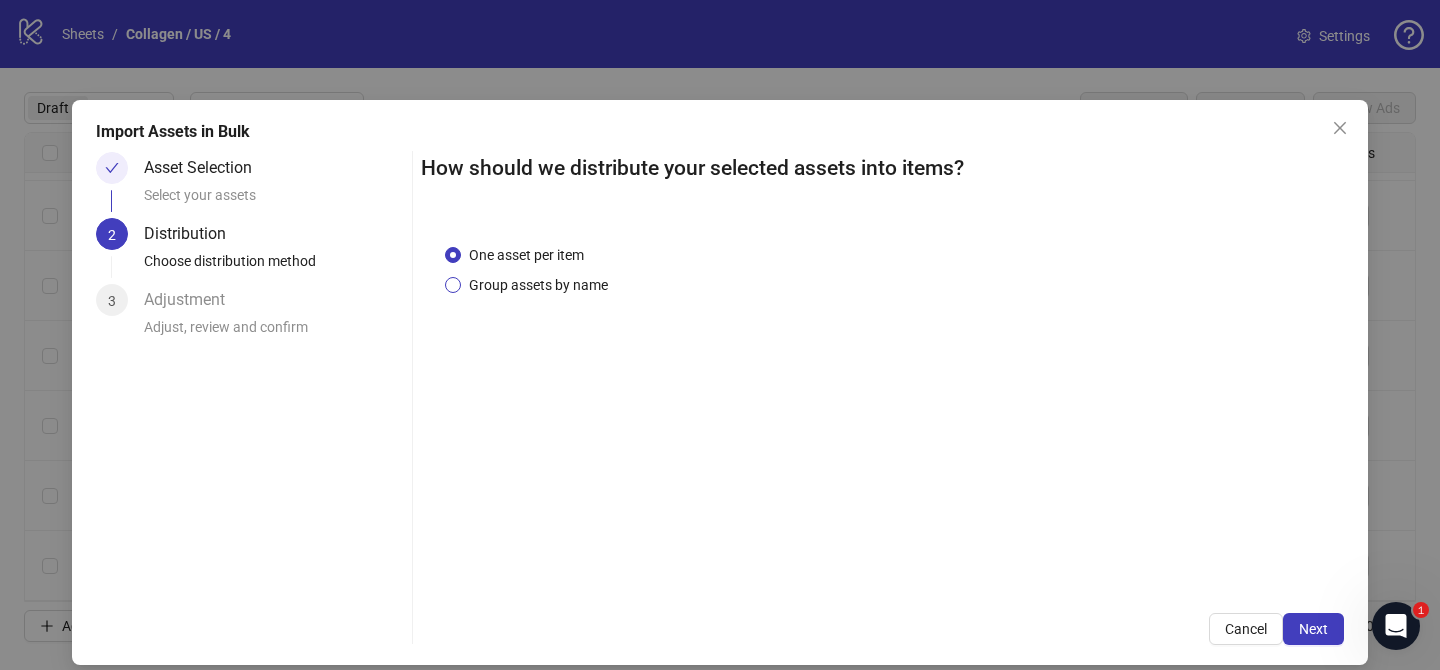click on "Group assets by name" at bounding box center [538, 285] 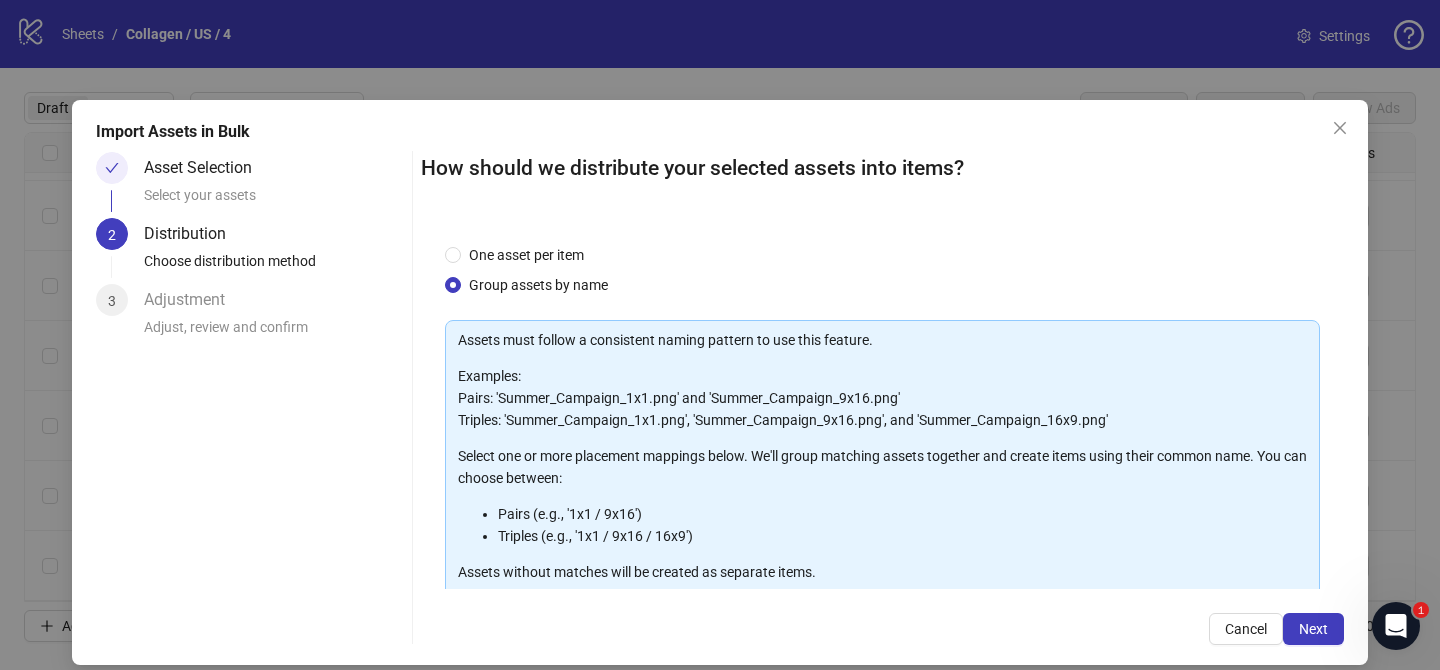 scroll, scrollTop: 216, scrollLeft: 0, axis: vertical 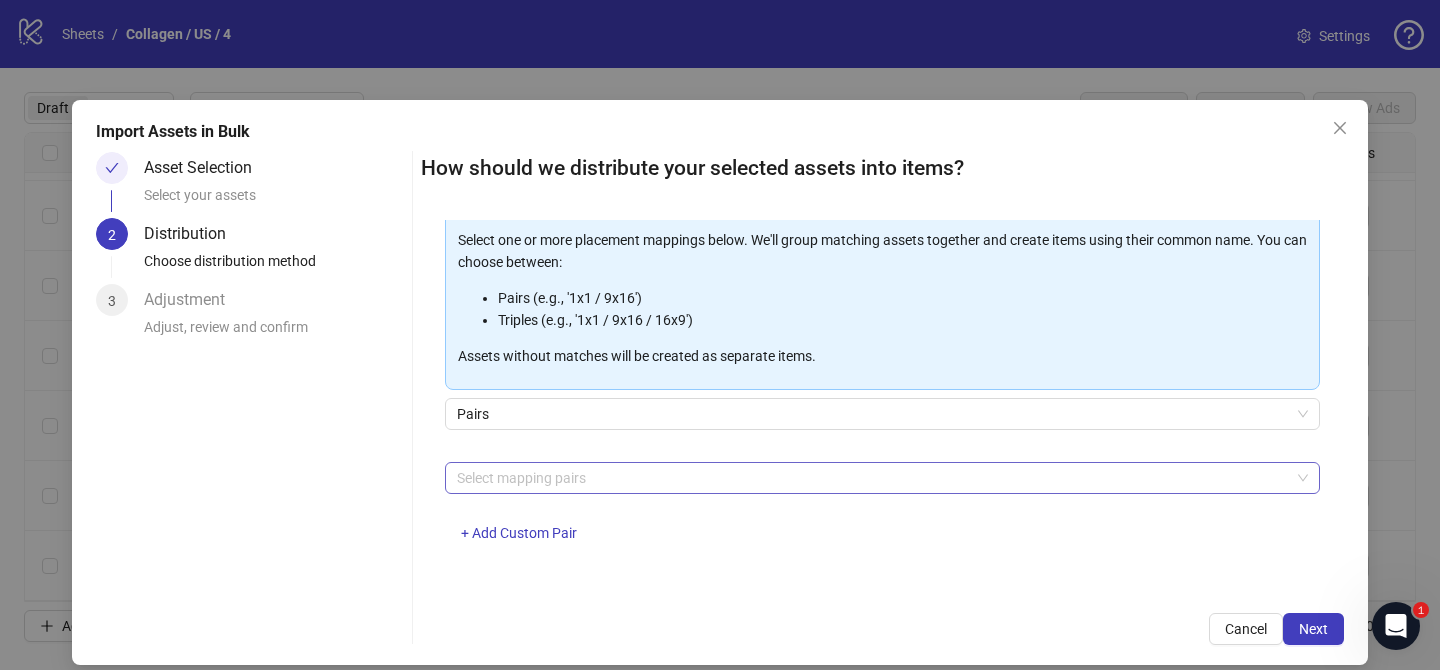 click at bounding box center [872, 478] 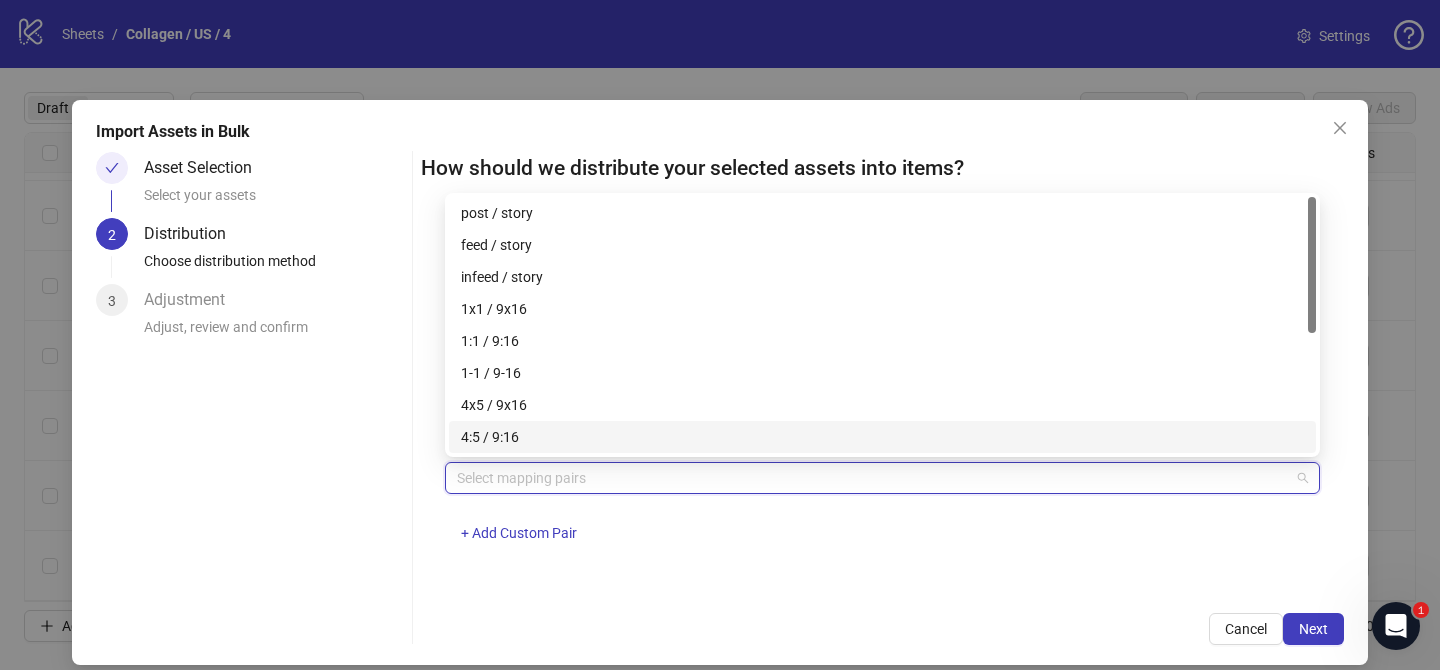 click on "4x5 / 9x16" at bounding box center [882, 405] 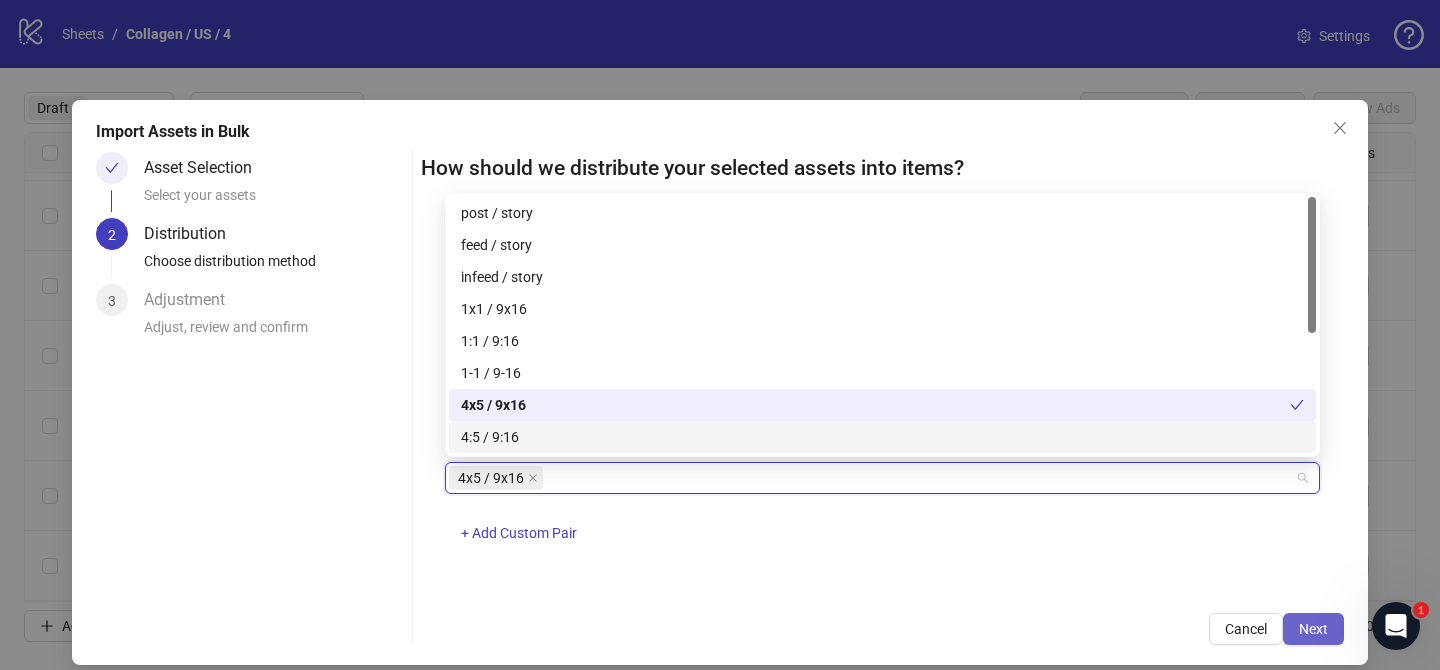 click on "Next" at bounding box center [1313, 629] 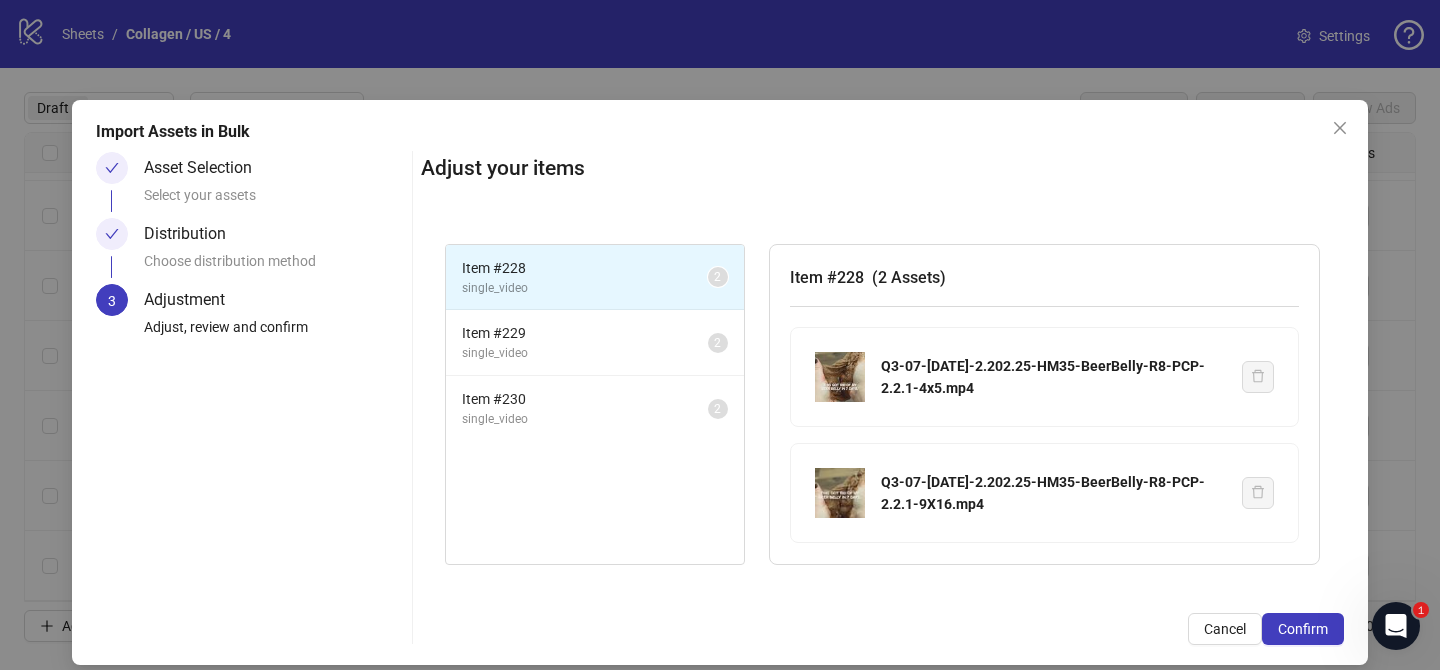 click on "Confirm" at bounding box center (1303, 629) 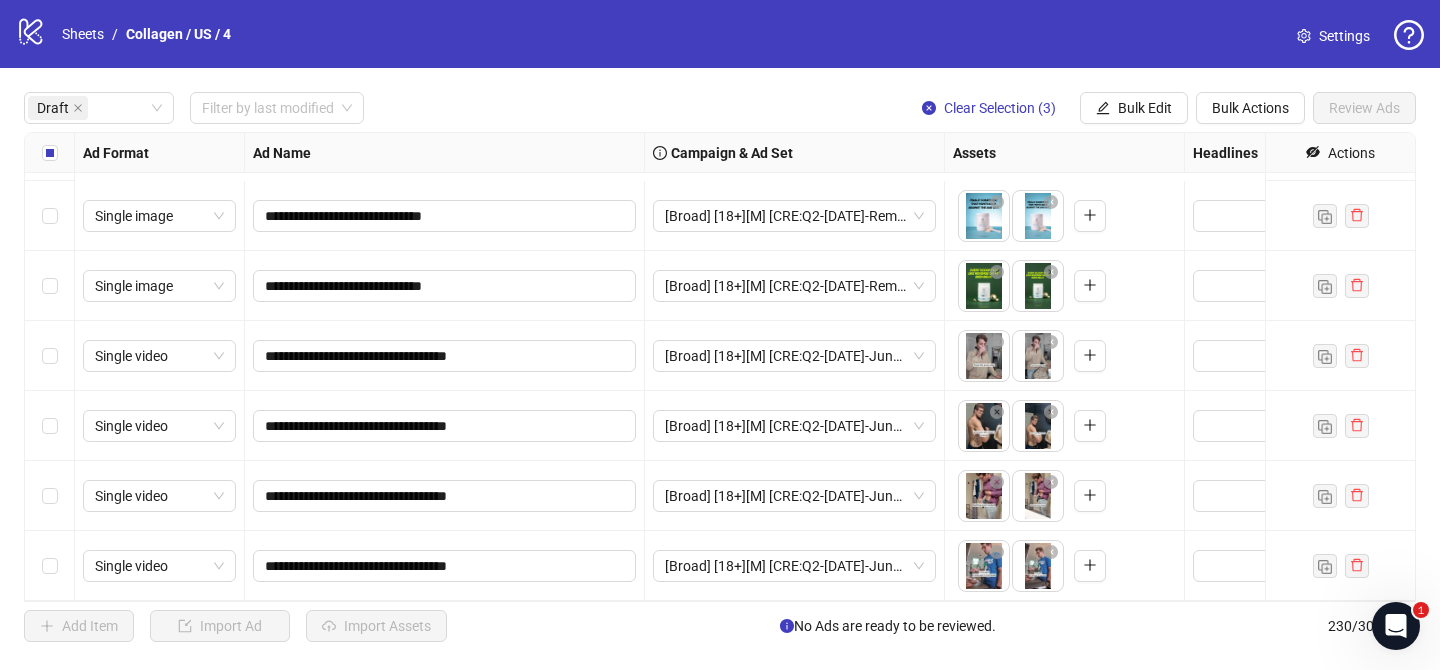scroll, scrollTop: 2792, scrollLeft: 0, axis: vertical 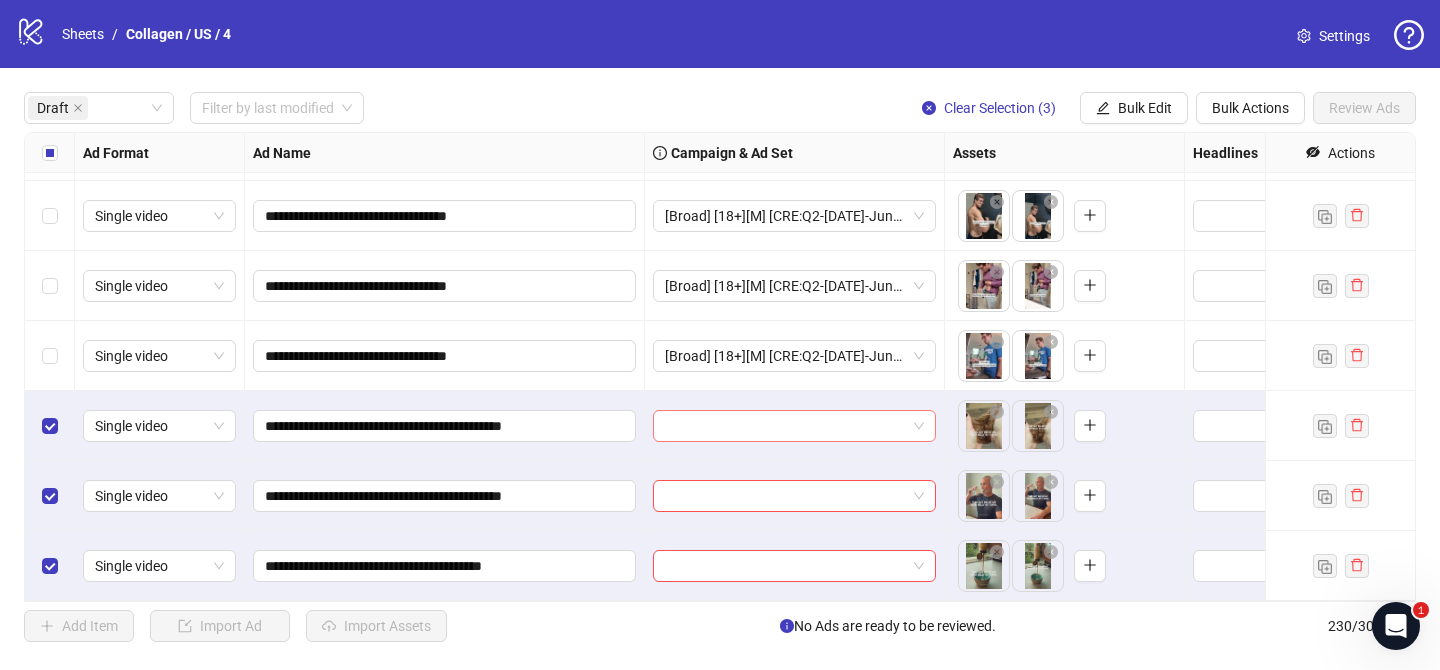 click at bounding box center [785, 426] 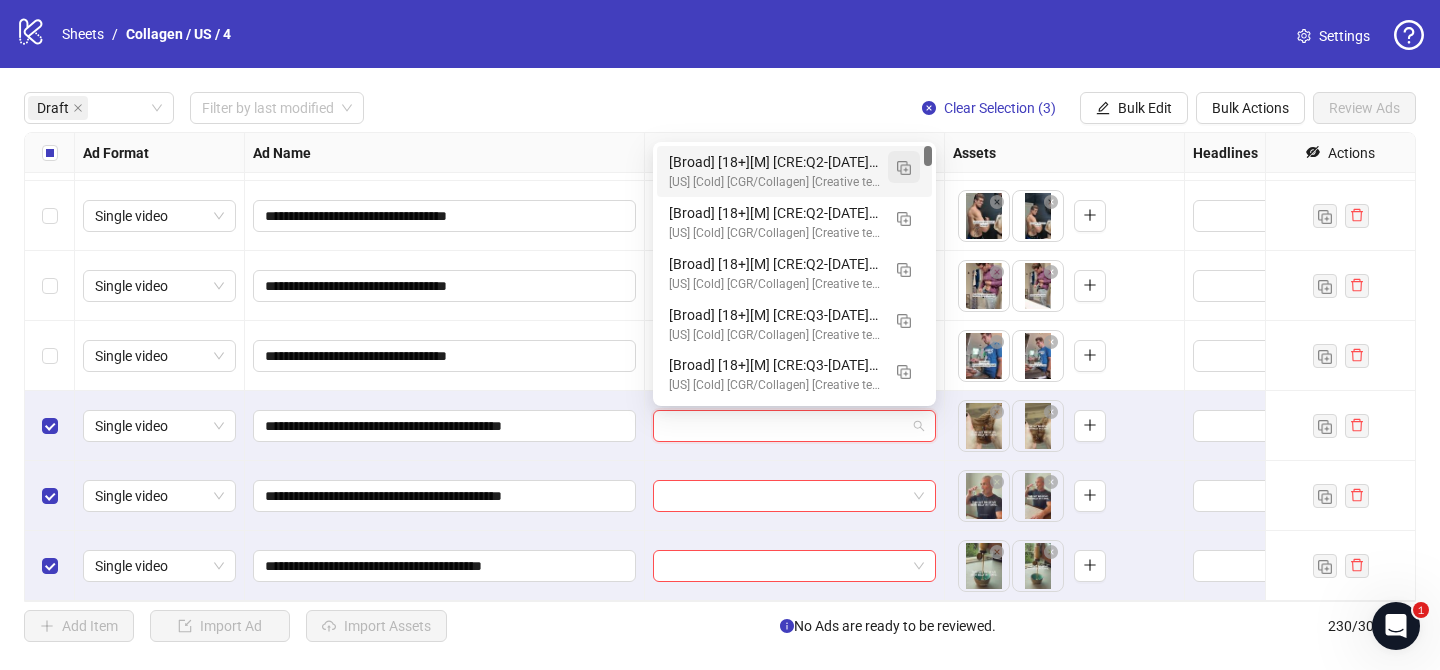 click at bounding box center (904, 167) 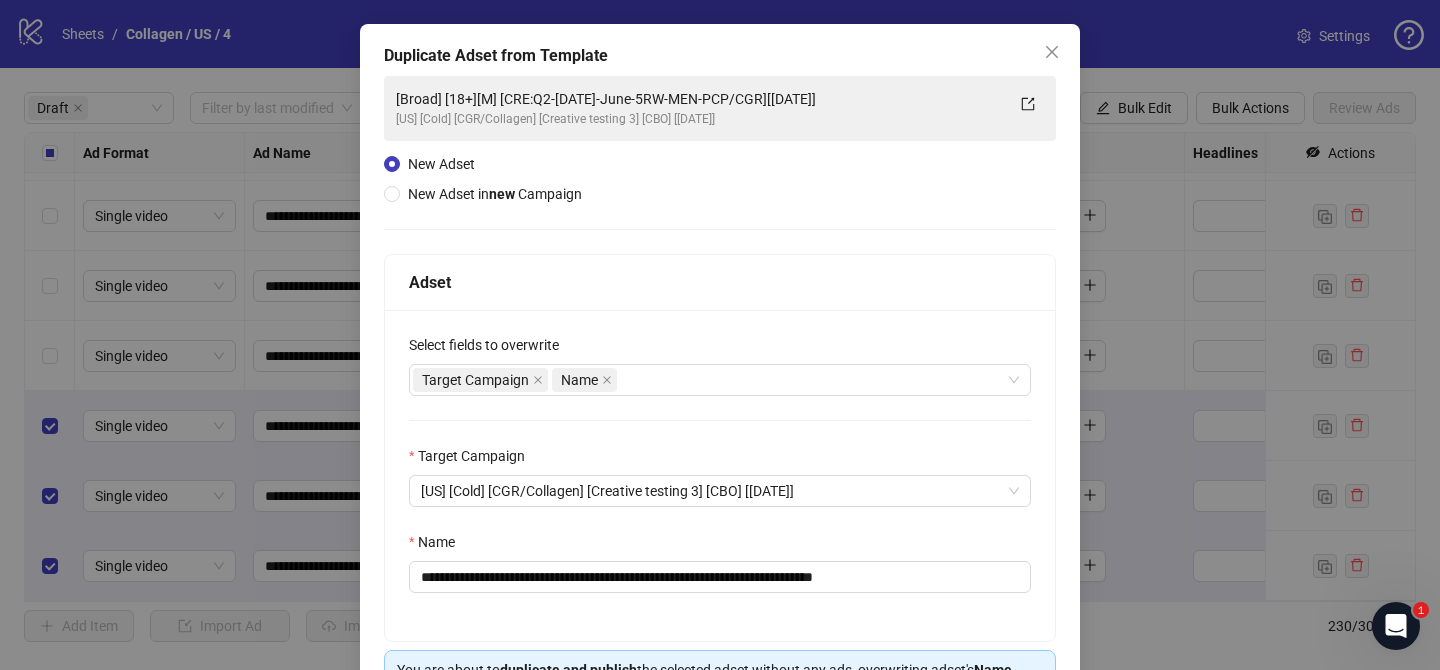 scroll, scrollTop: 90, scrollLeft: 0, axis: vertical 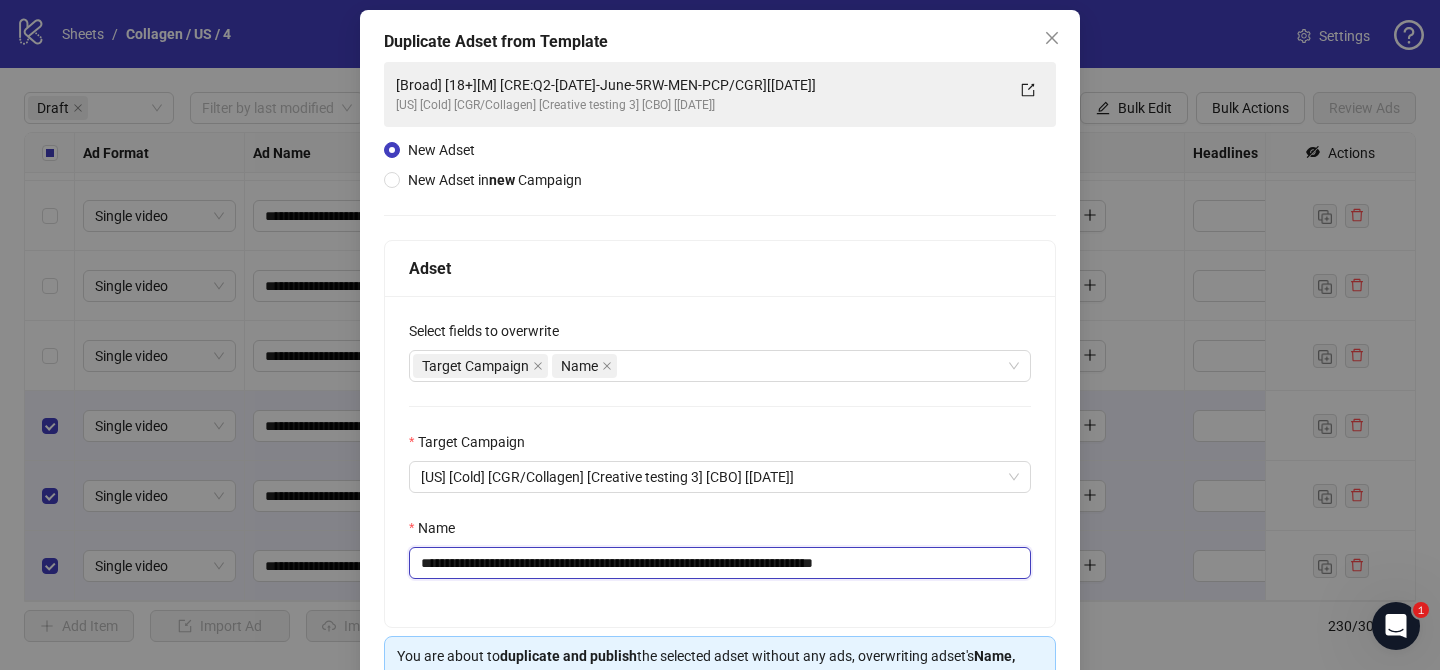 drag, startPoint x: 559, startPoint y: 563, endPoint x: 822, endPoint y: 566, distance: 263.01712 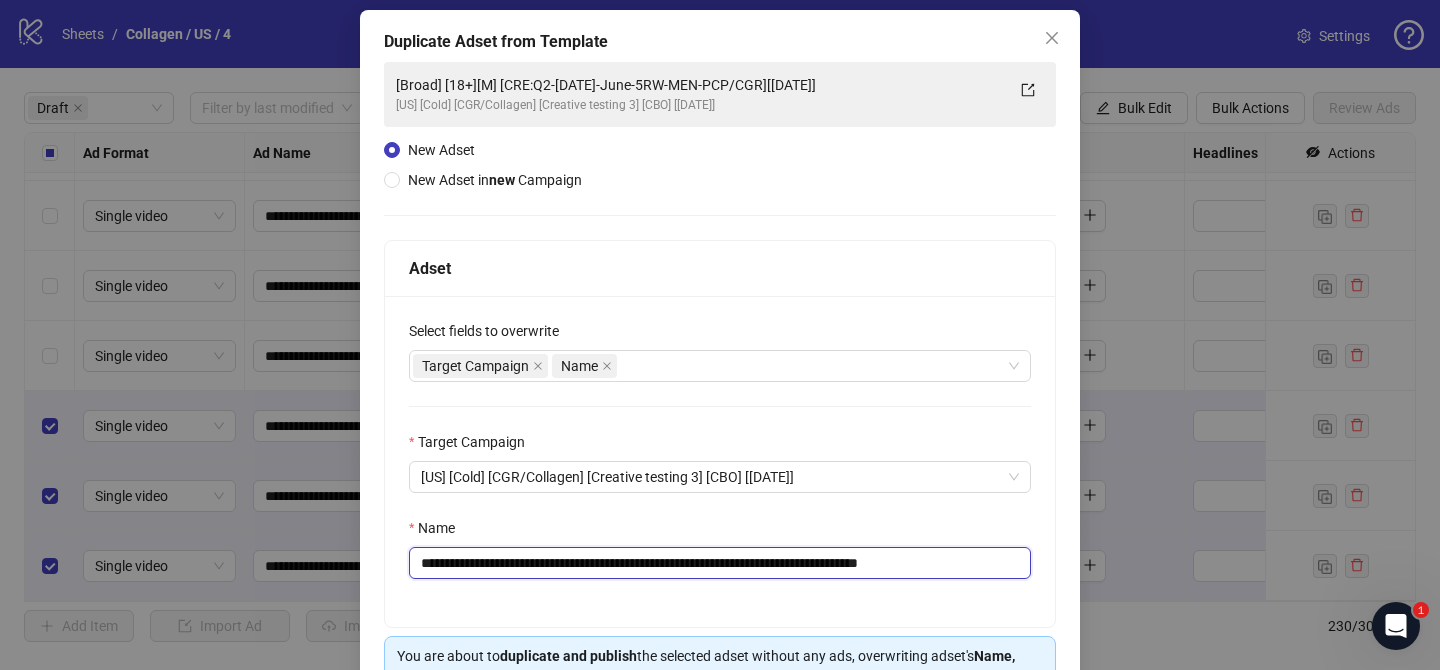 drag, startPoint x: 957, startPoint y: 566, endPoint x: 1059, endPoint y: 564, distance: 102.01961 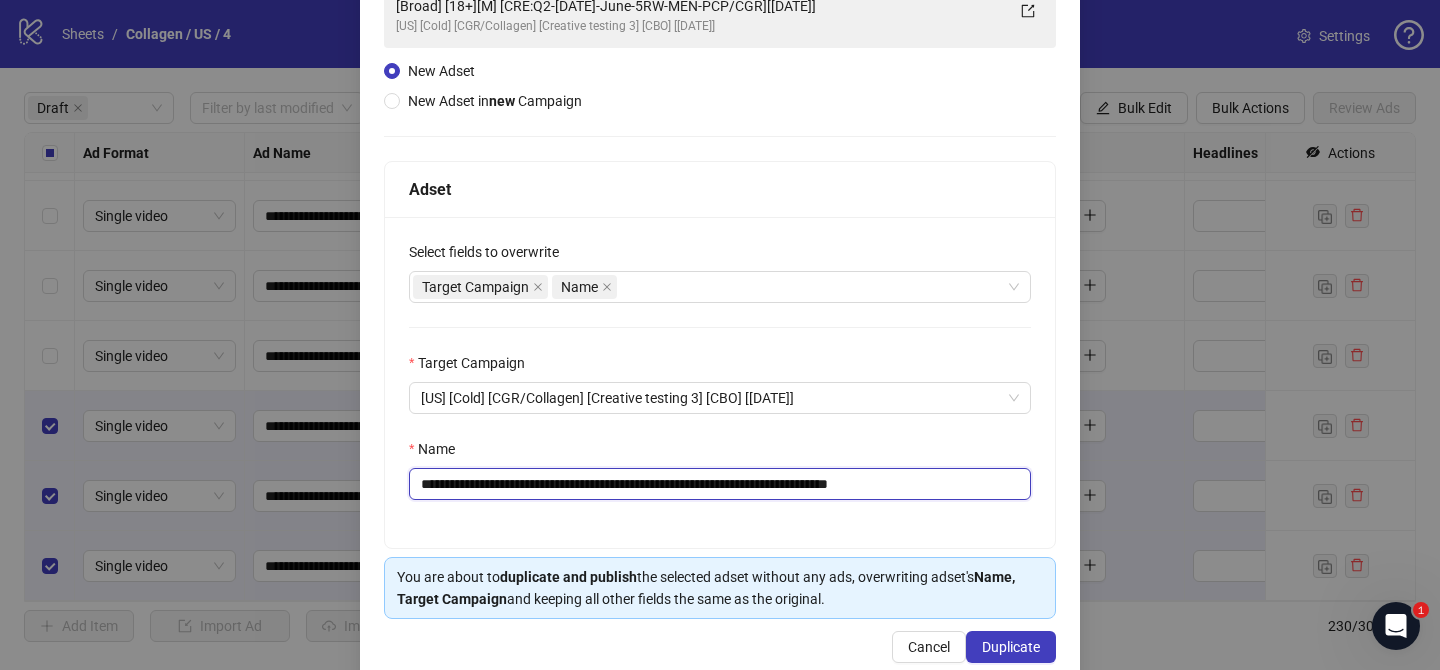 scroll, scrollTop: 207, scrollLeft: 0, axis: vertical 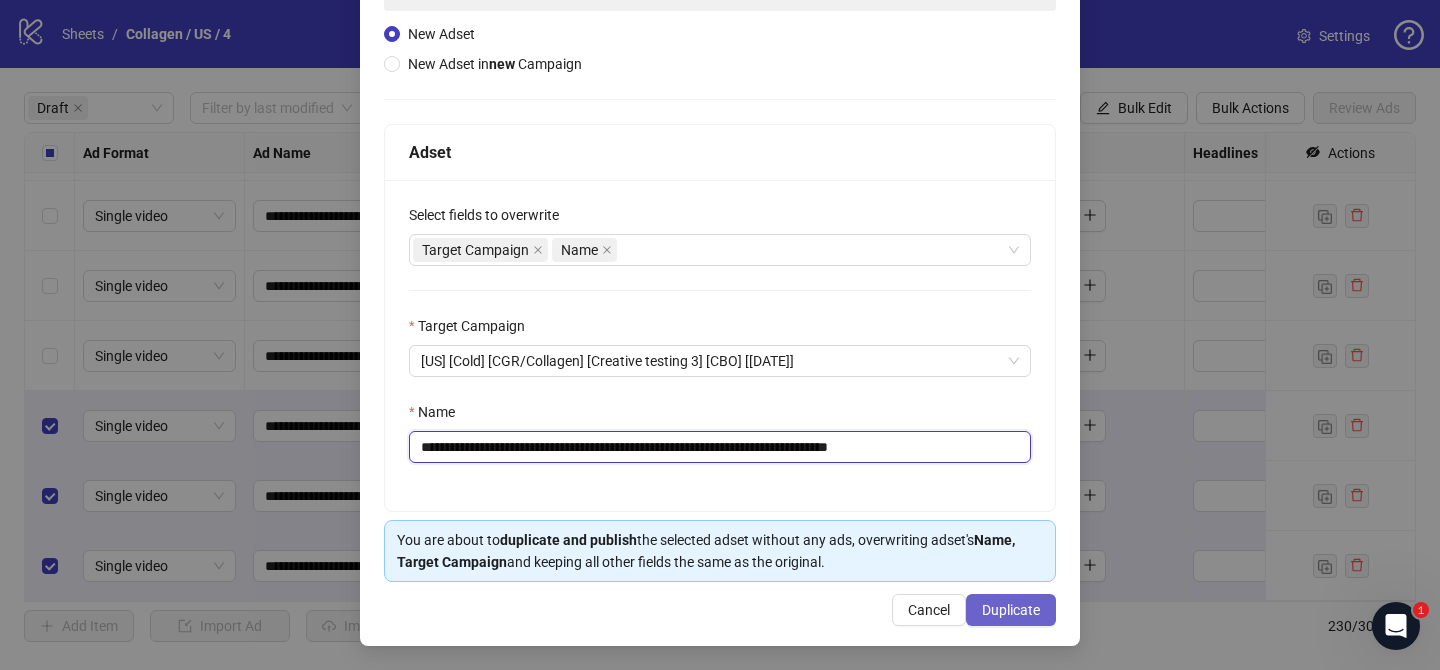 type on "**********" 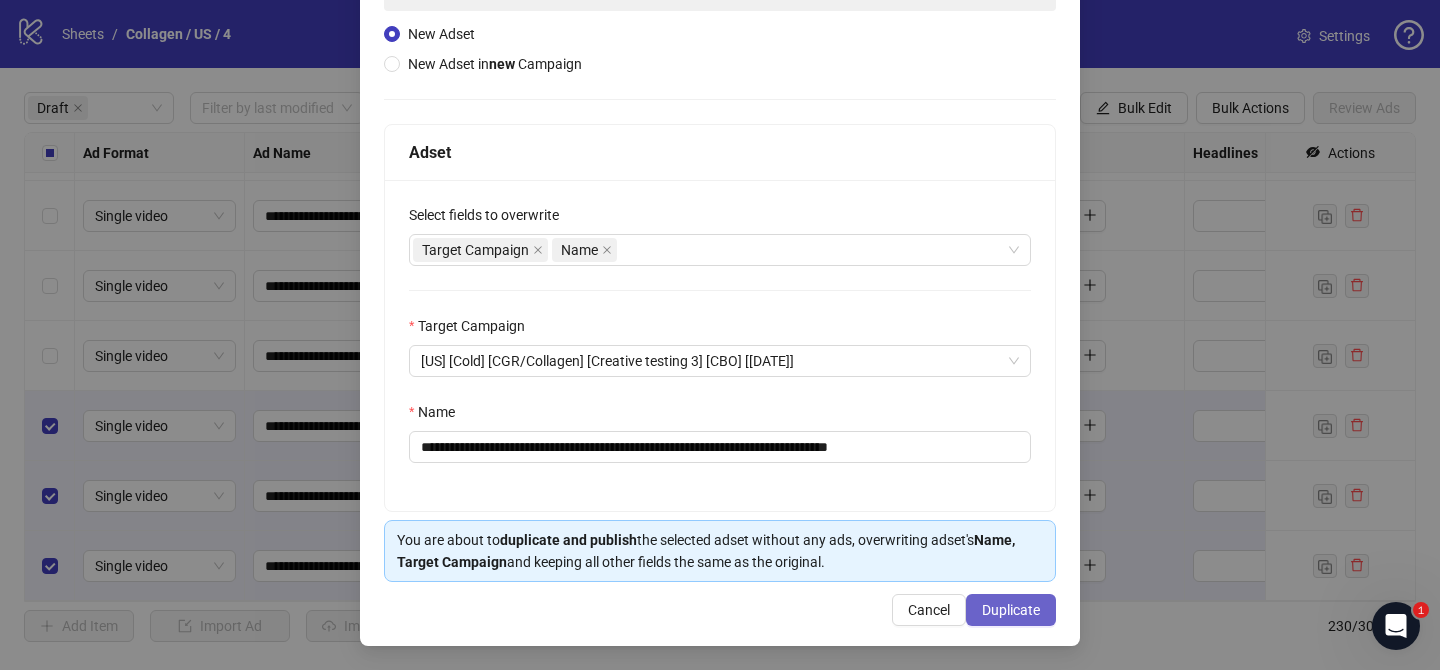 click on "Duplicate" at bounding box center [1011, 610] 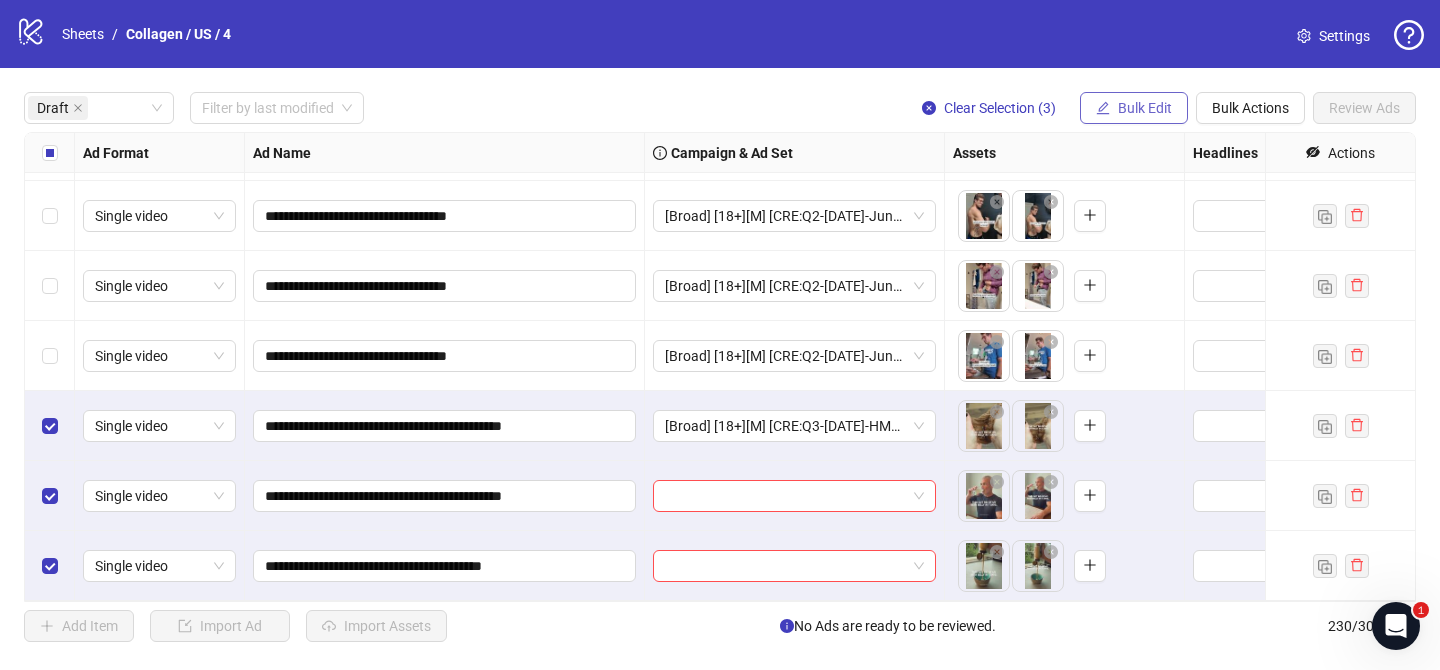 click on "Bulk Edit" at bounding box center (1134, 108) 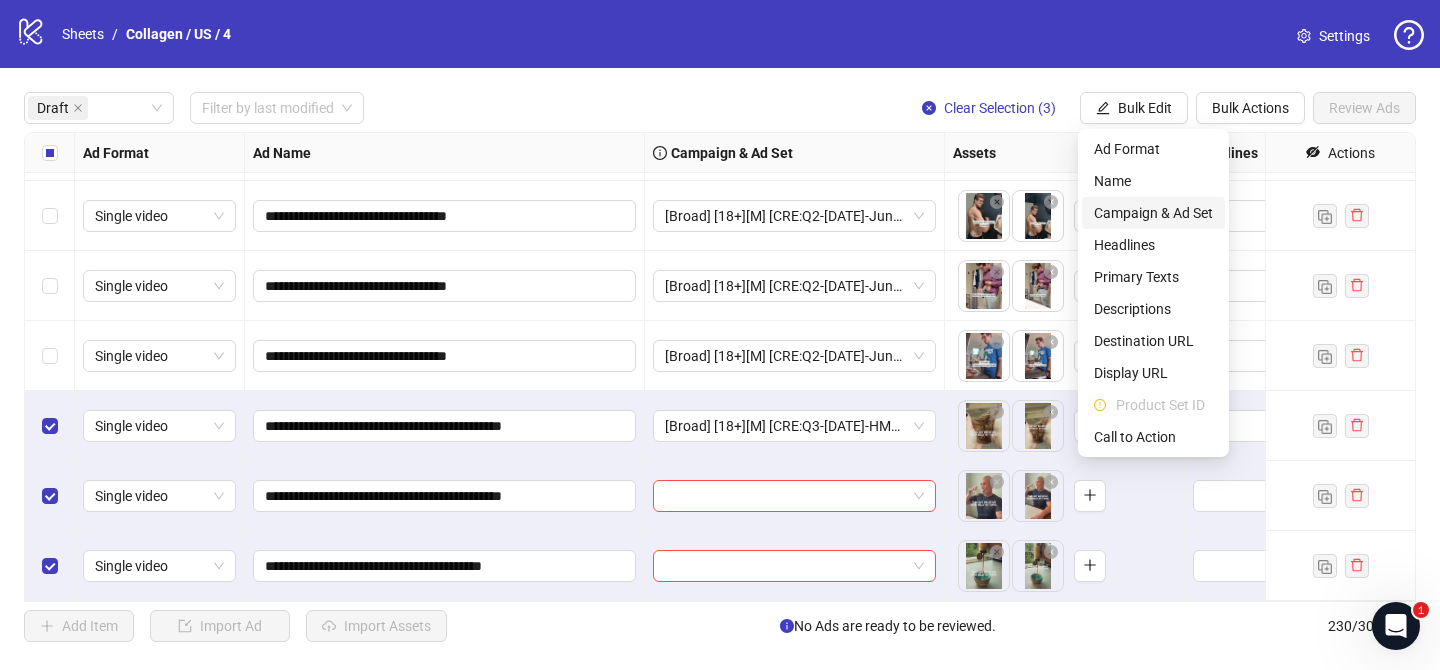click on "Campaign & Ad Set" at bounding box center [1153, 213] 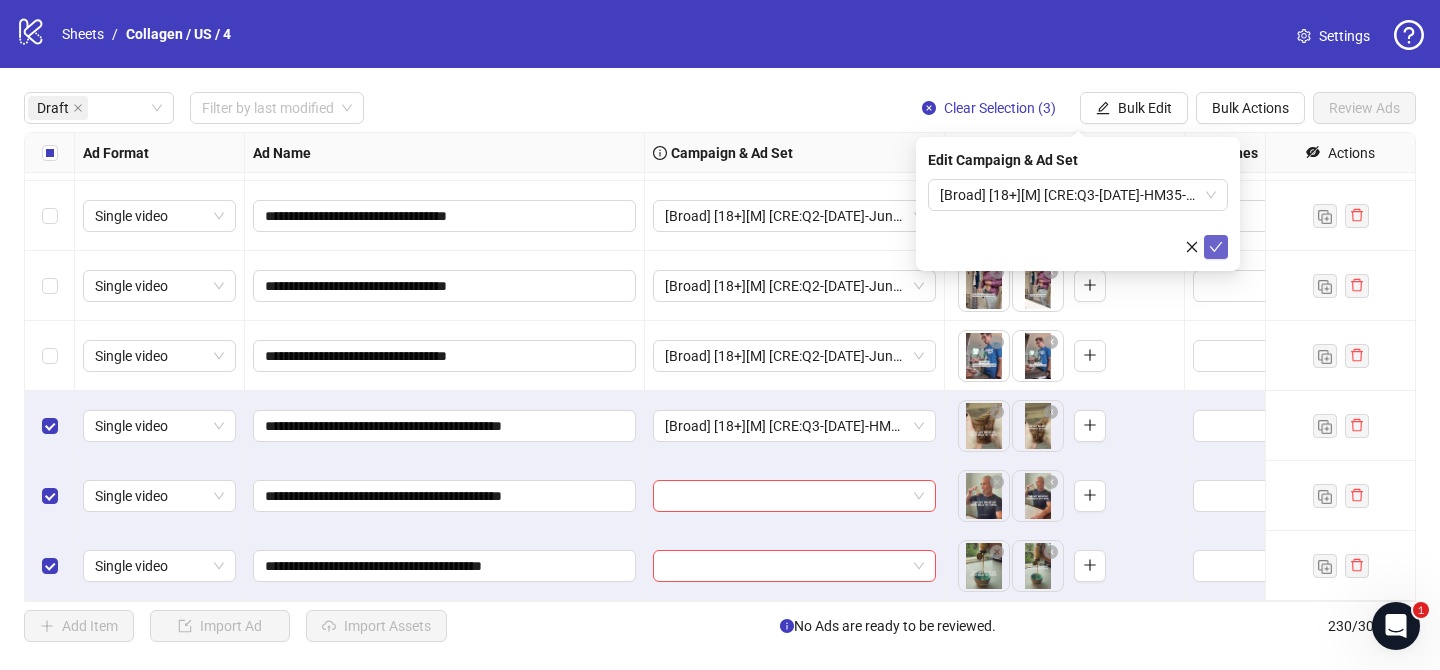 click at bounding box center (1216, 247) 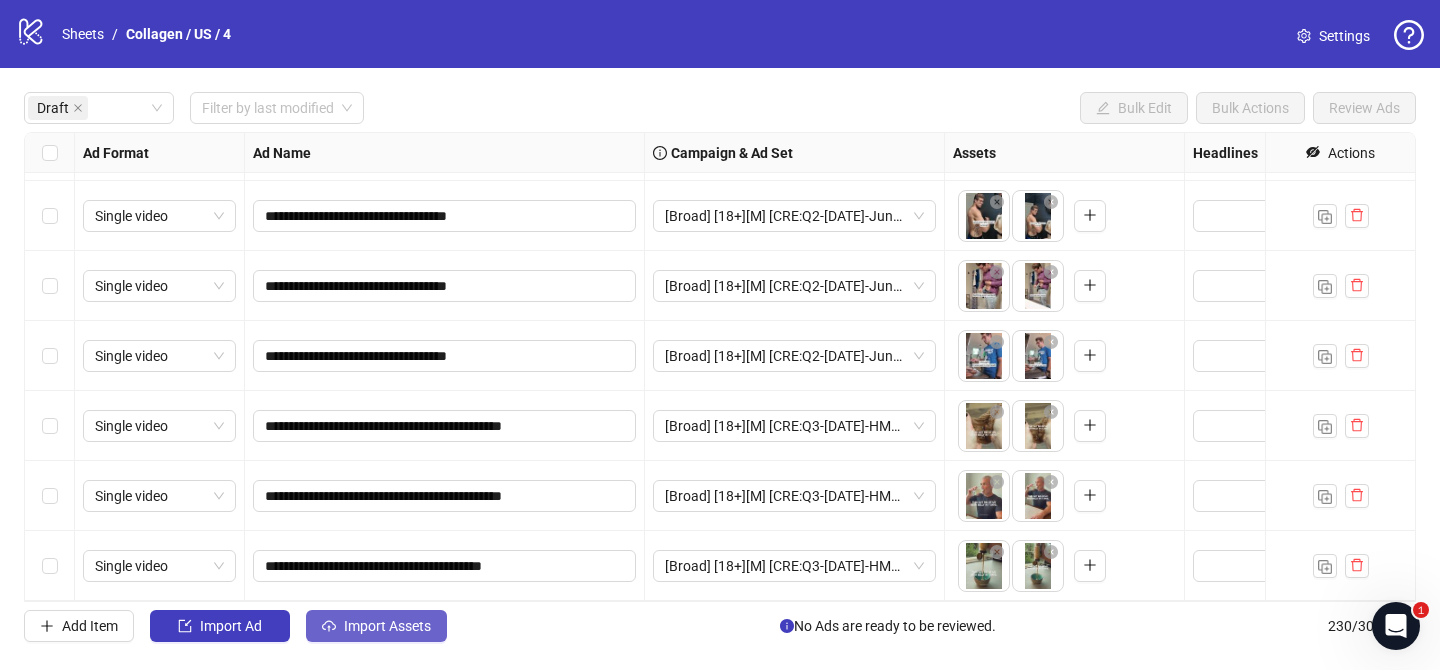 click on "Import Assets" at bounding box center [387, 626] 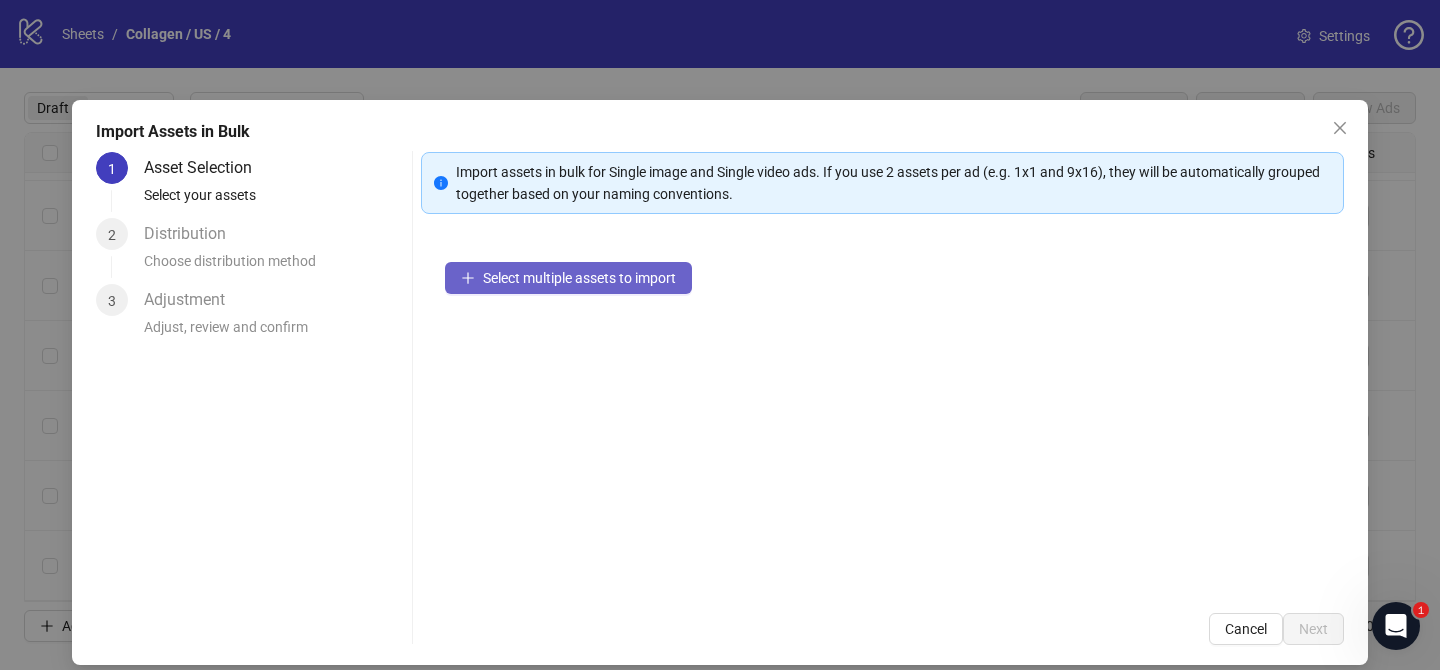 click on "Select multiple assets to import" at bounding box center (568, 278) 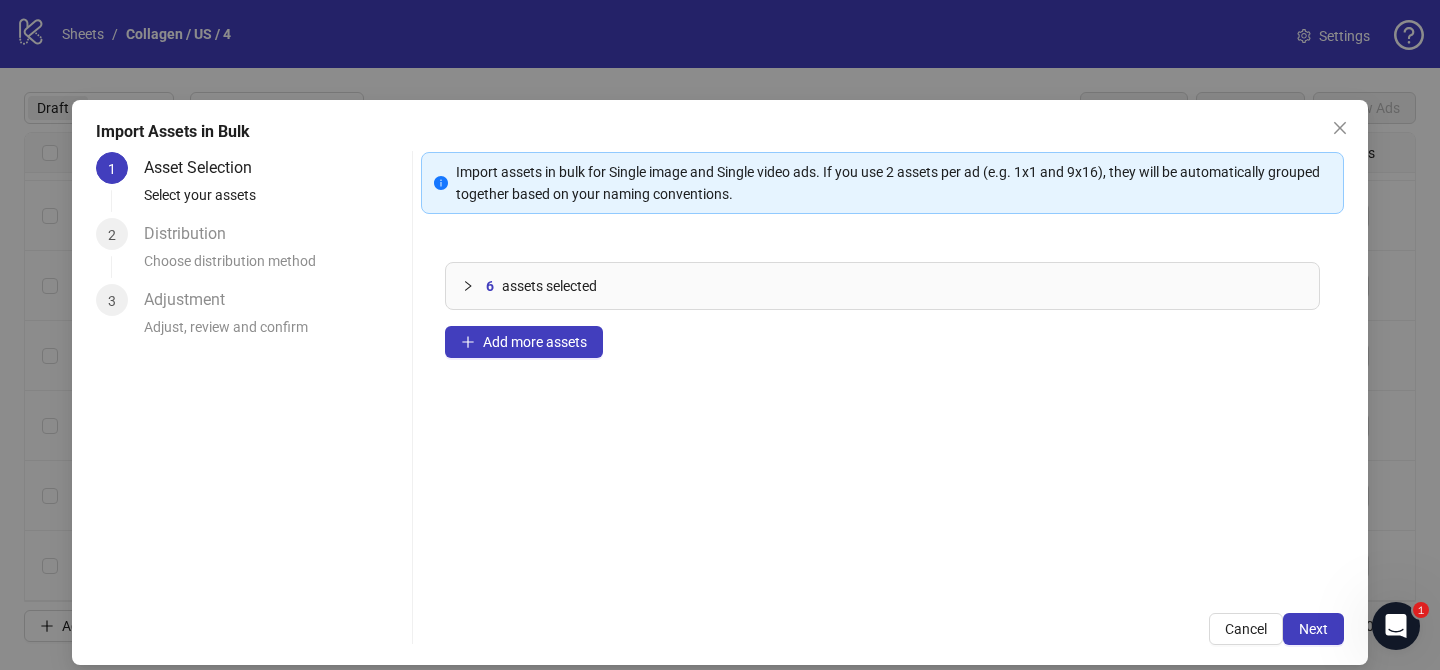 click on "Import assets in bulk for Single image and Single video ads. If you use 2 assets per ad (e.g. 1x1 and 9x16), they will be automatically grouped together based on your naming conventions. 6 assets selected Add more assets Cancel Next" at bounding box center (882, 398) 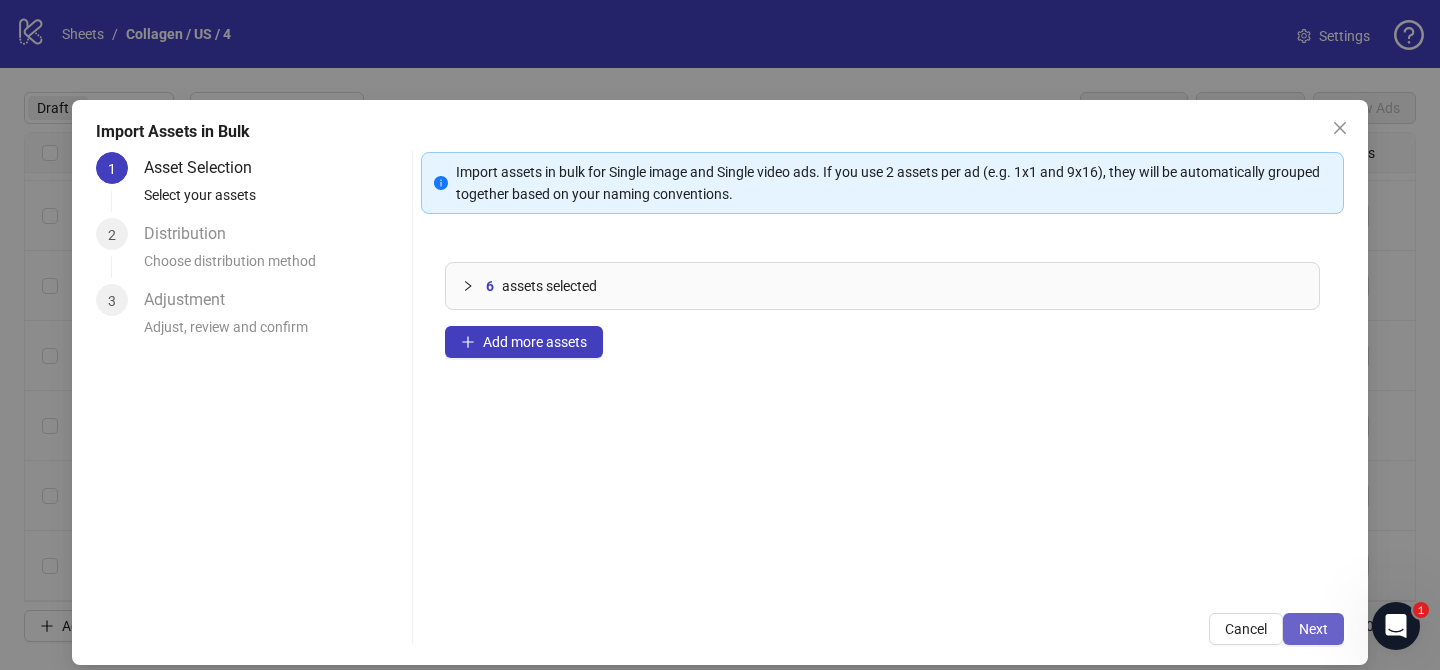 click on "Next" at bounding box center (1313, 629) 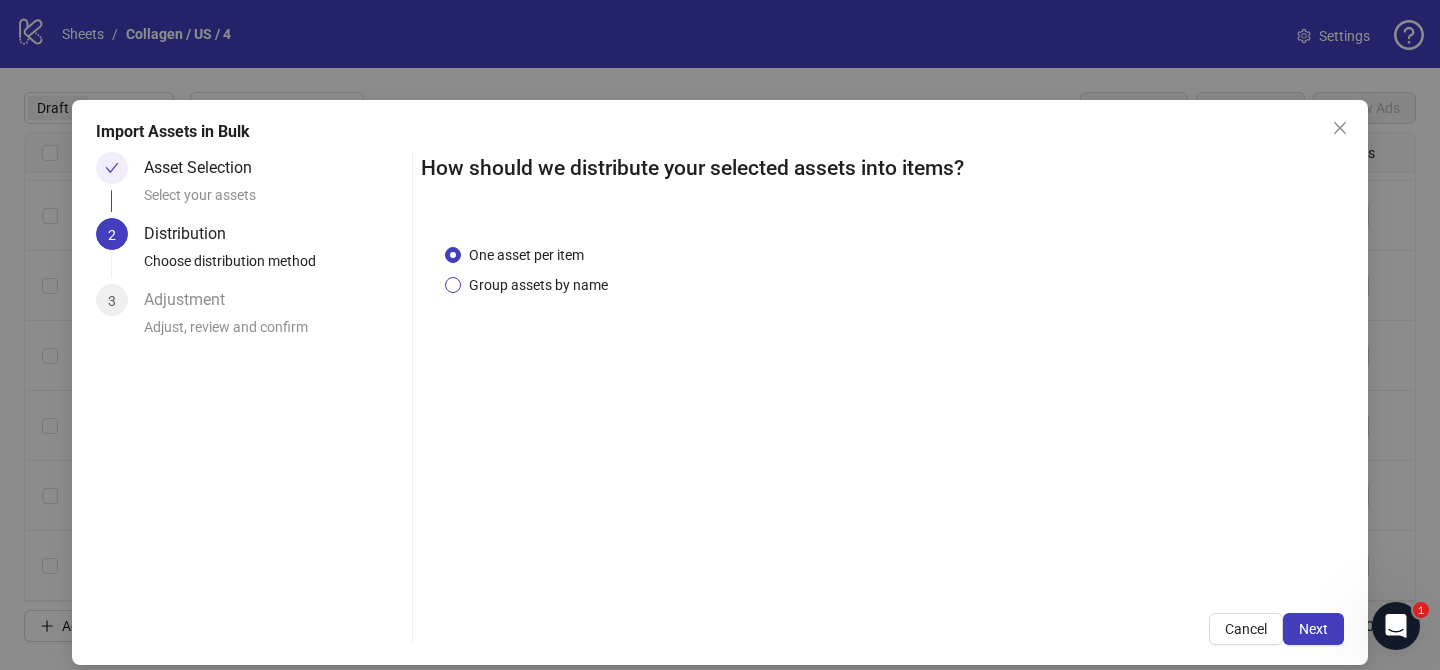 click on "Group assets by name" at bounding box center (538, 285) 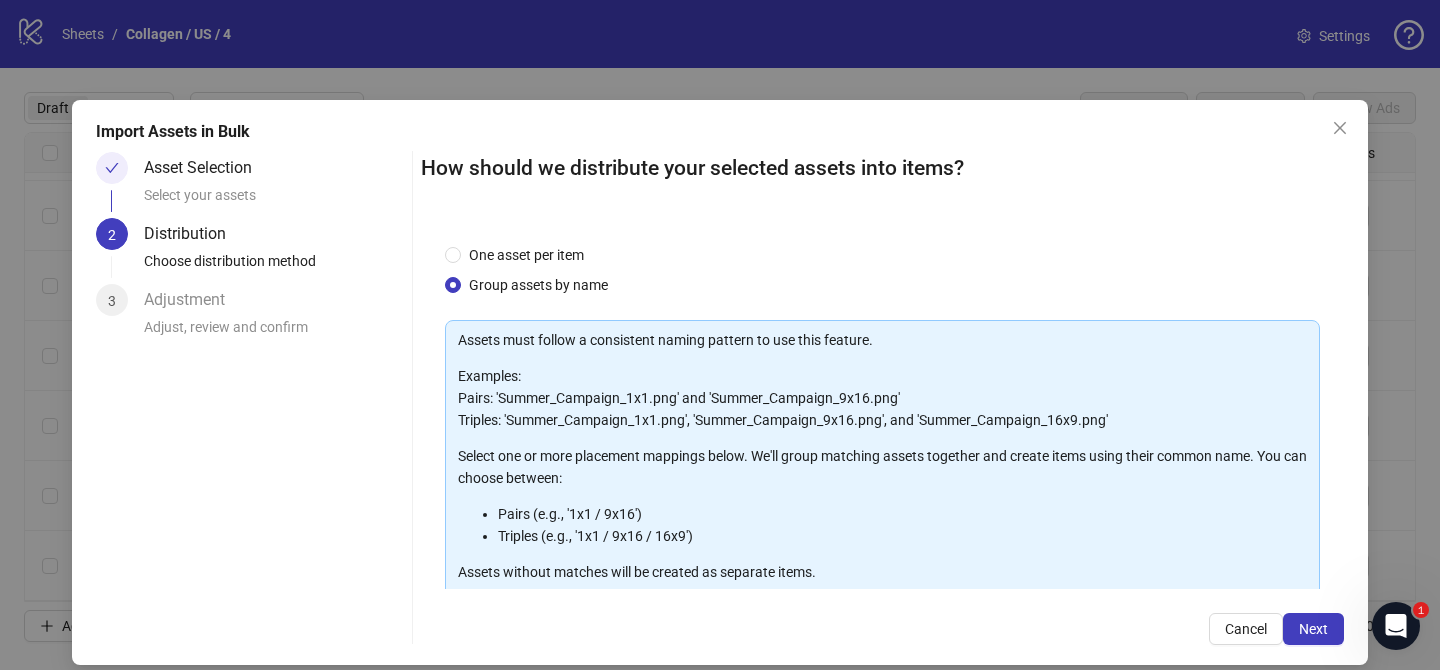 scroll, scrollTop: 216, scrollLeft: 0, axis: vertical 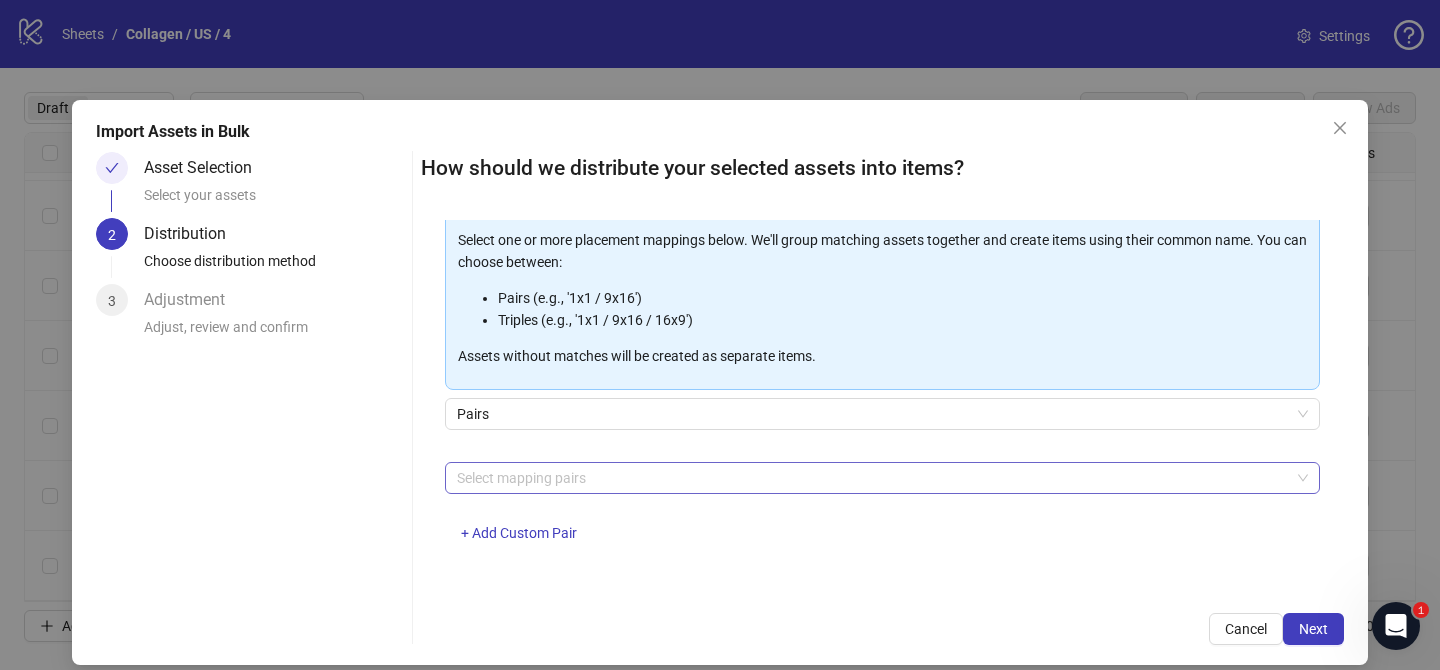 click on "Select mapping pairs" at bounding box center (882, 478) 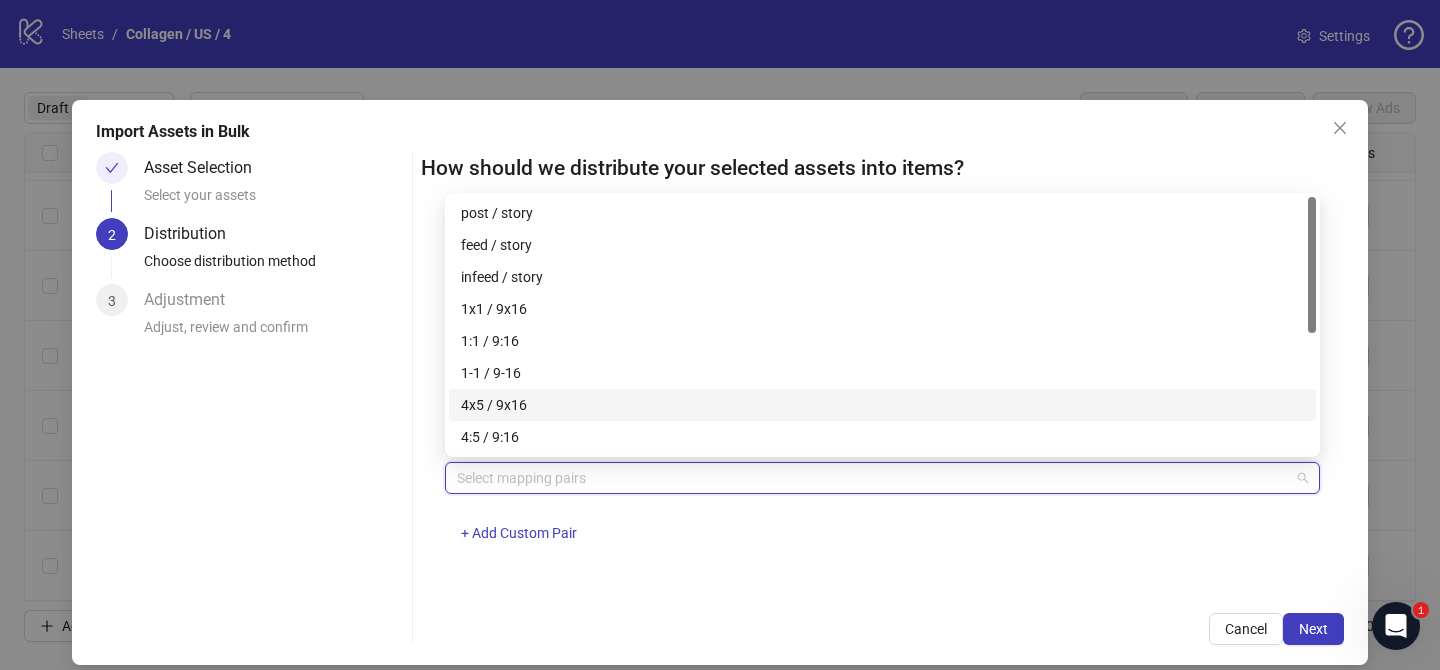 click on "4x5 / 9x16" at bounding box center (882, 405) 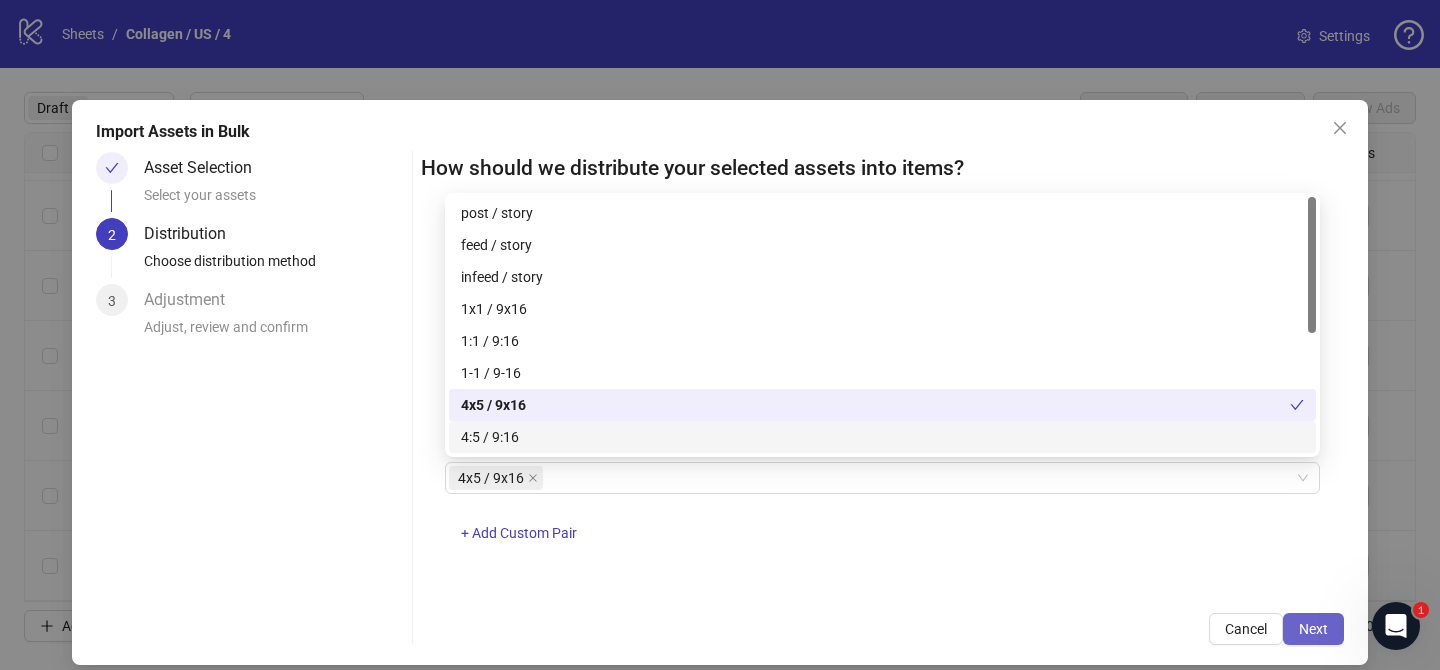 click on "Next" at bounding box center [1313, 629] 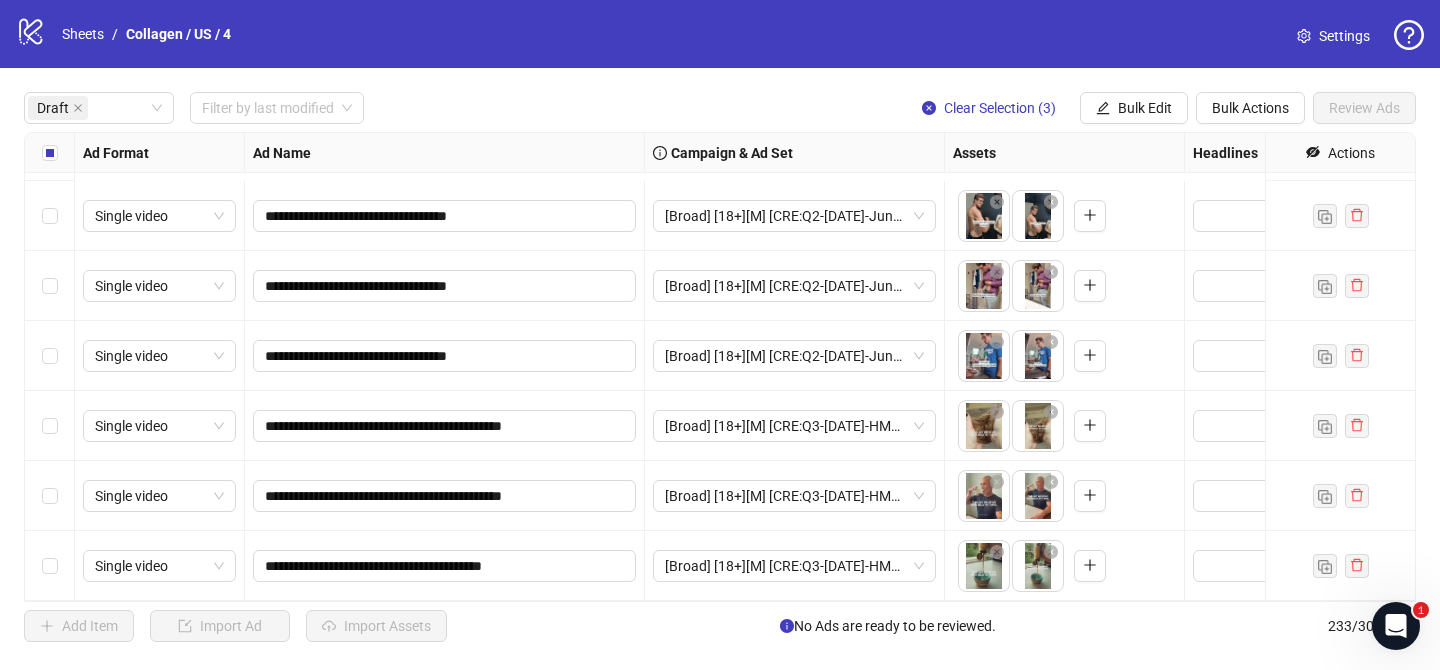 scroll, scrollTop: 3002, scrollLeft: 0, axis: vertical 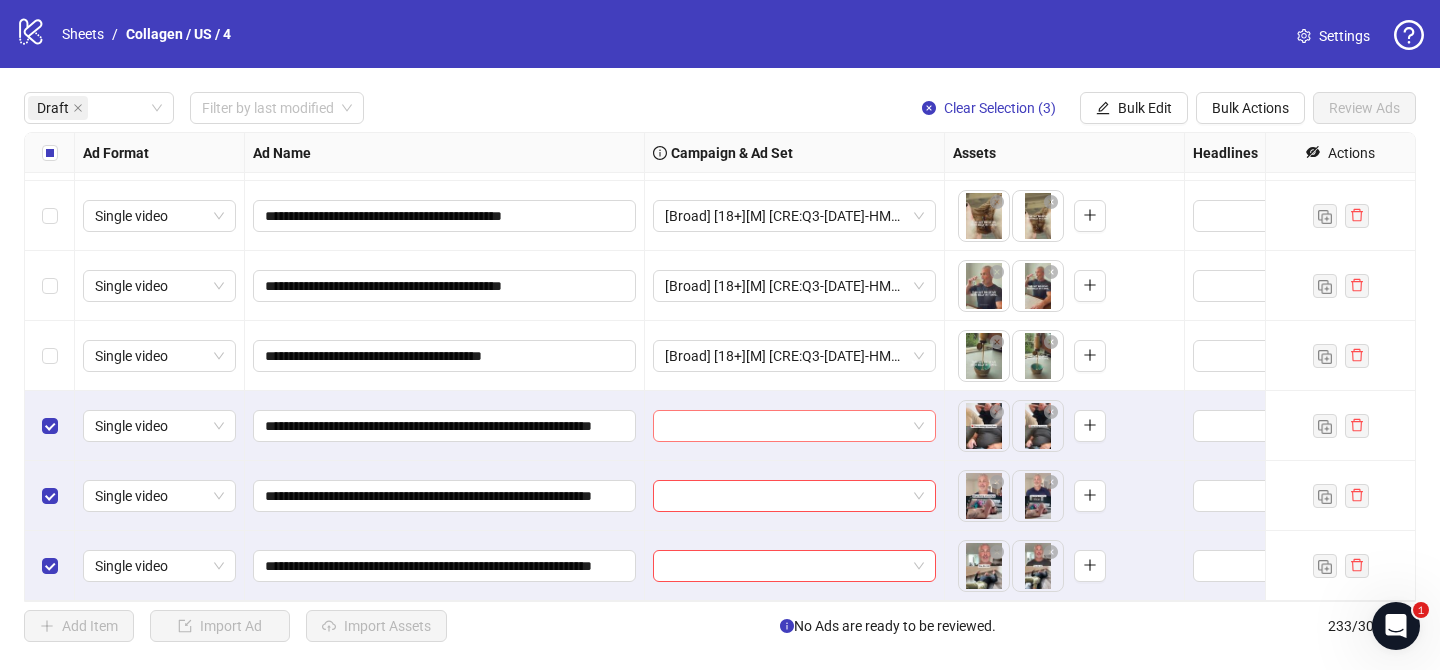 click at bounding box center (785, 426) 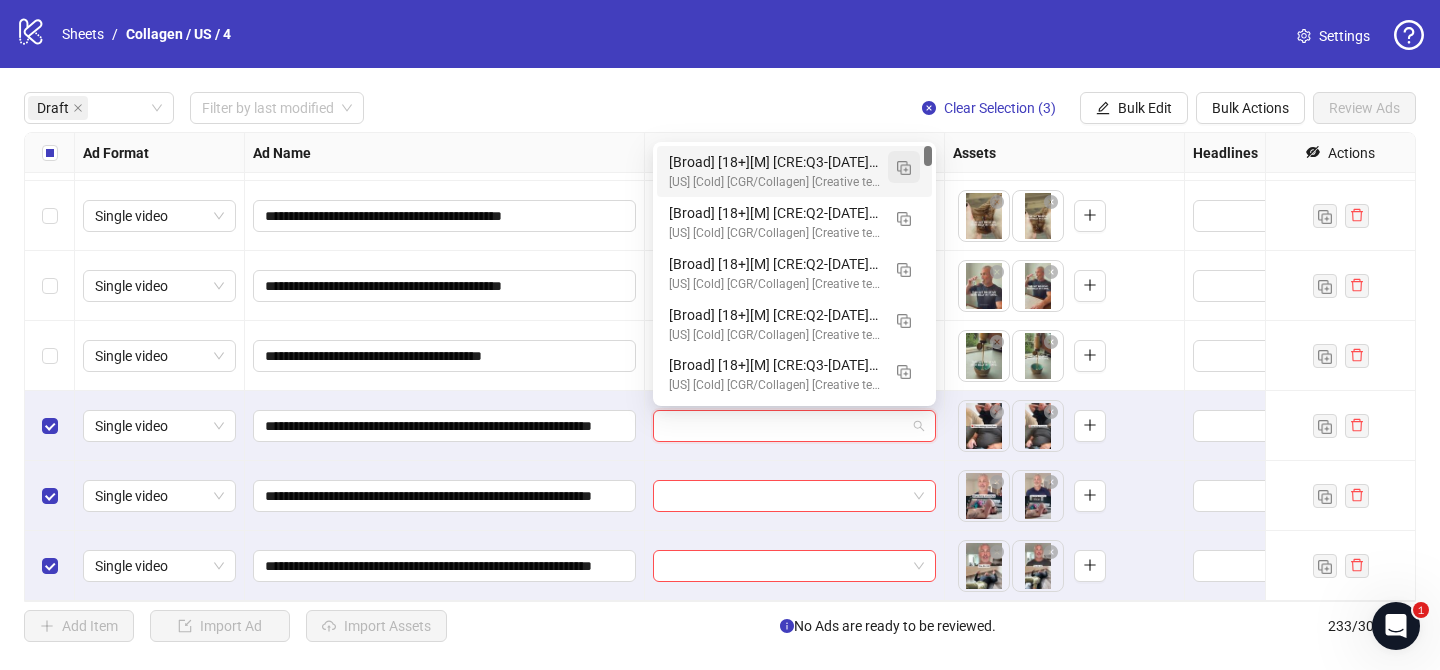 click at bounding box center (904, 168) 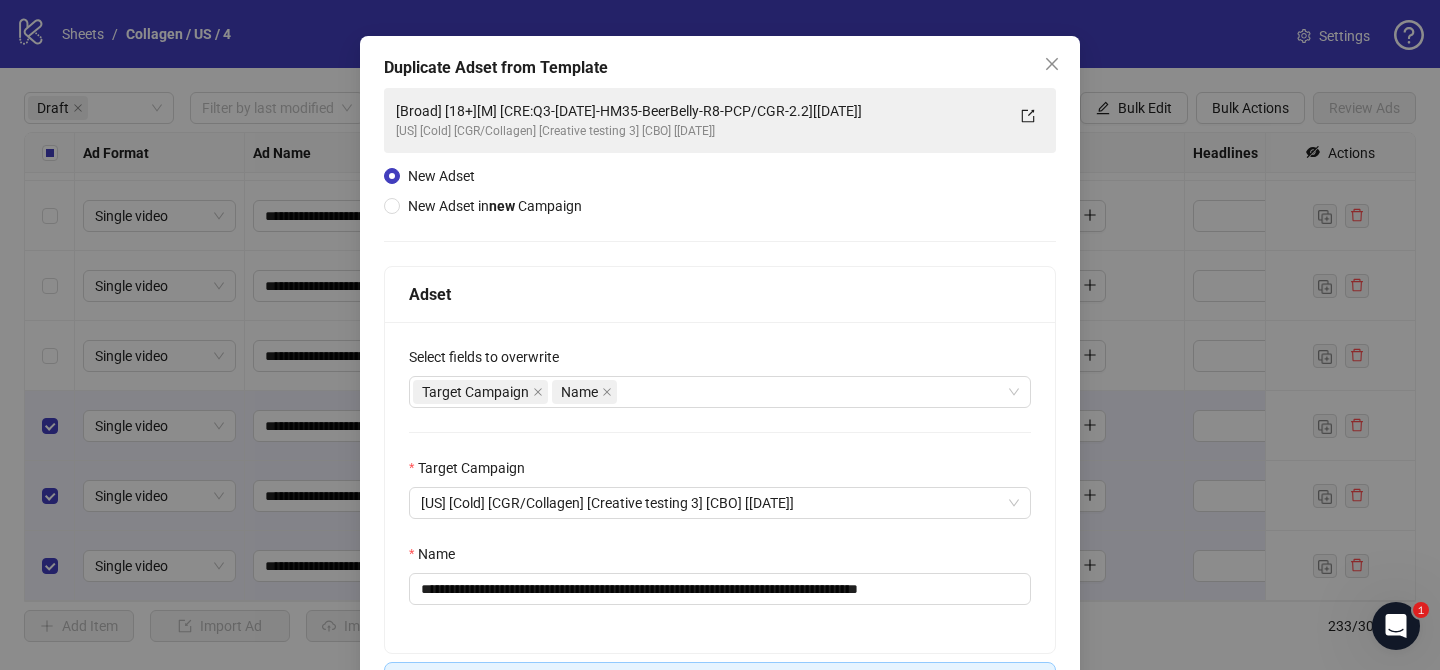 scroll, scrollTop: 69, scrollLeft: 0, axis: vertical 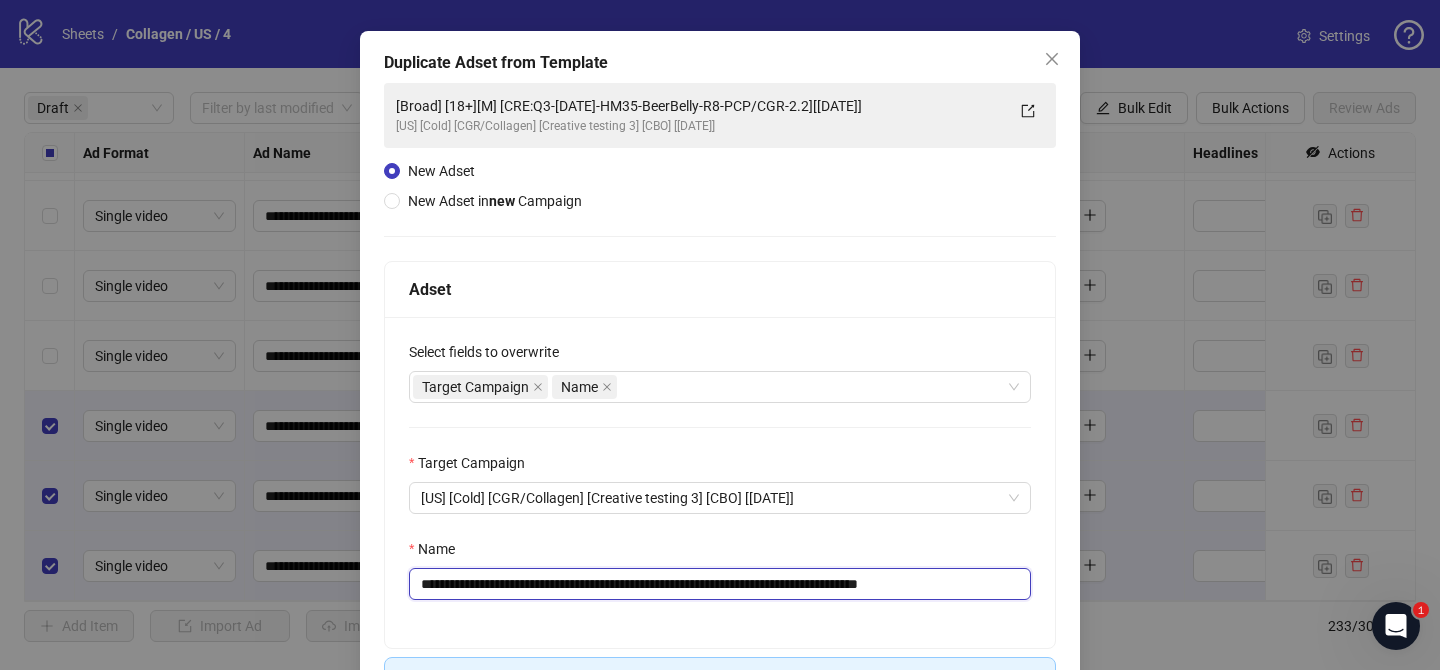 drag, startPoint x: 557, startPoint y: 585, endPoint x: 868, endPoint y: 587, distance: 311.00644 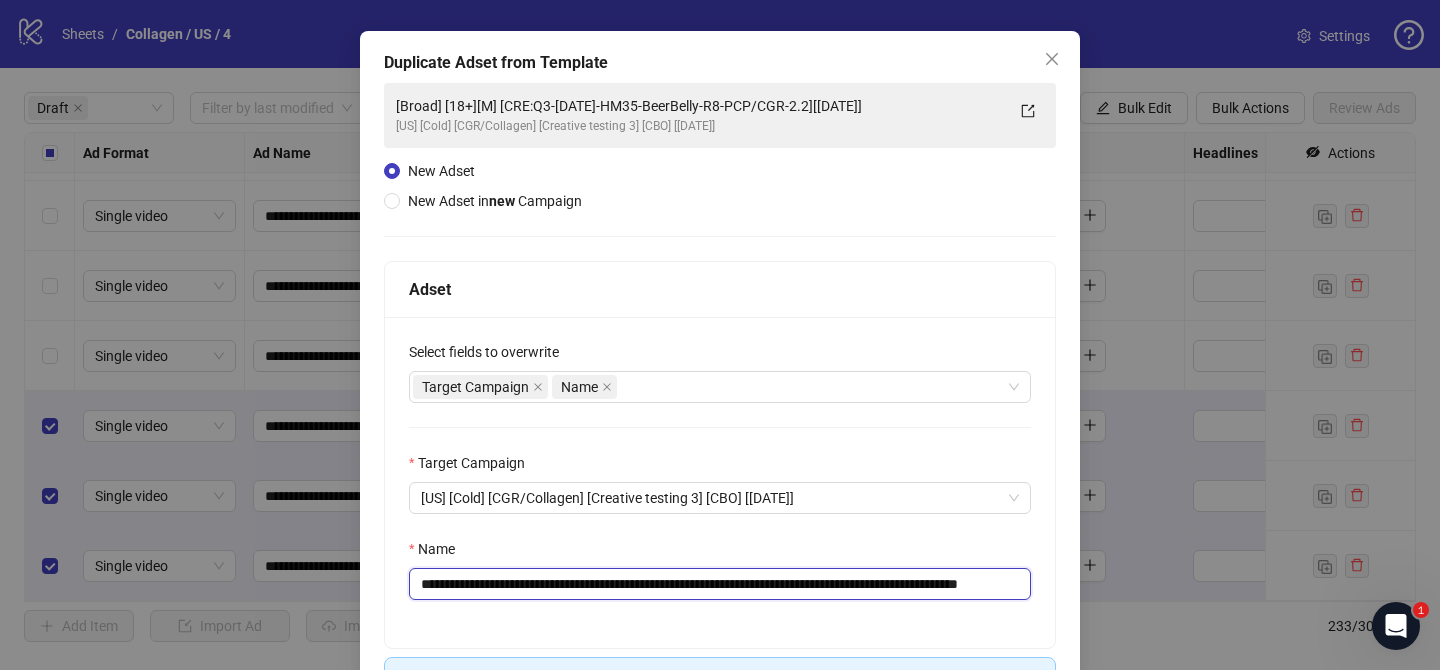 scroll, scrollTop: 0, scrollLeft: 102, axis: horizontal 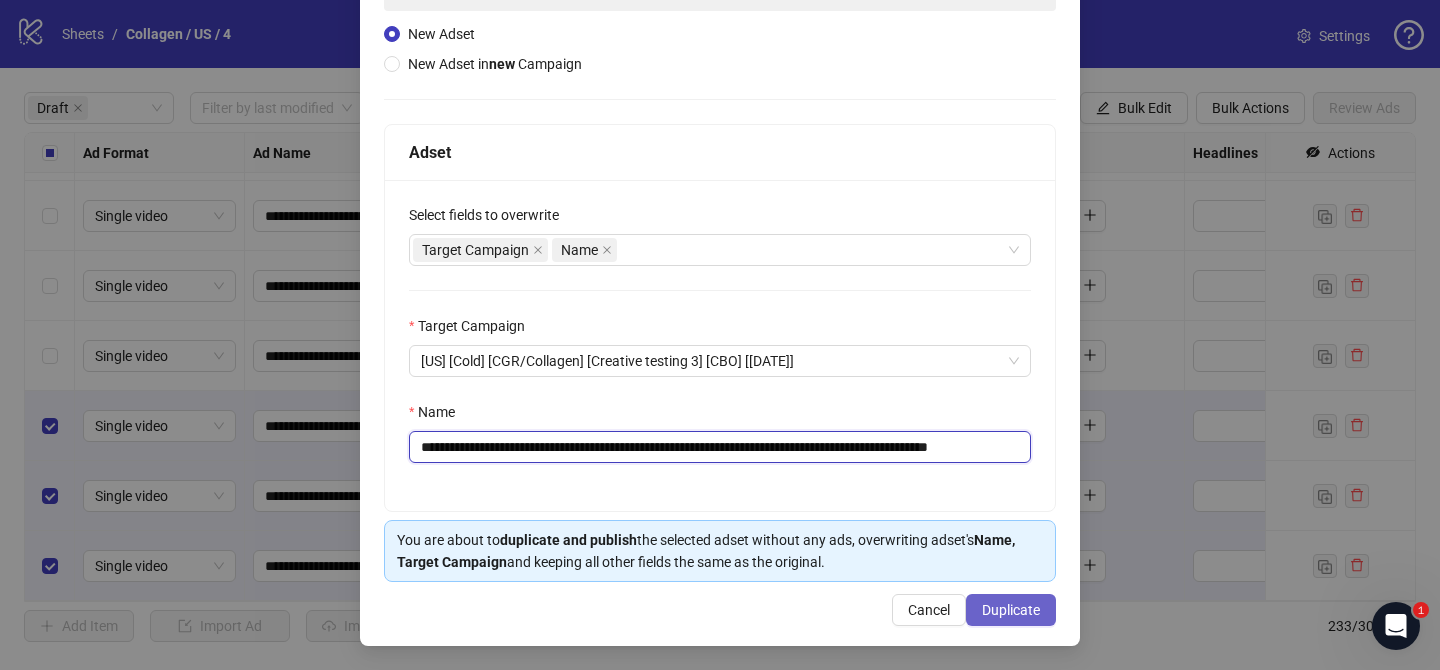 type on "**********" 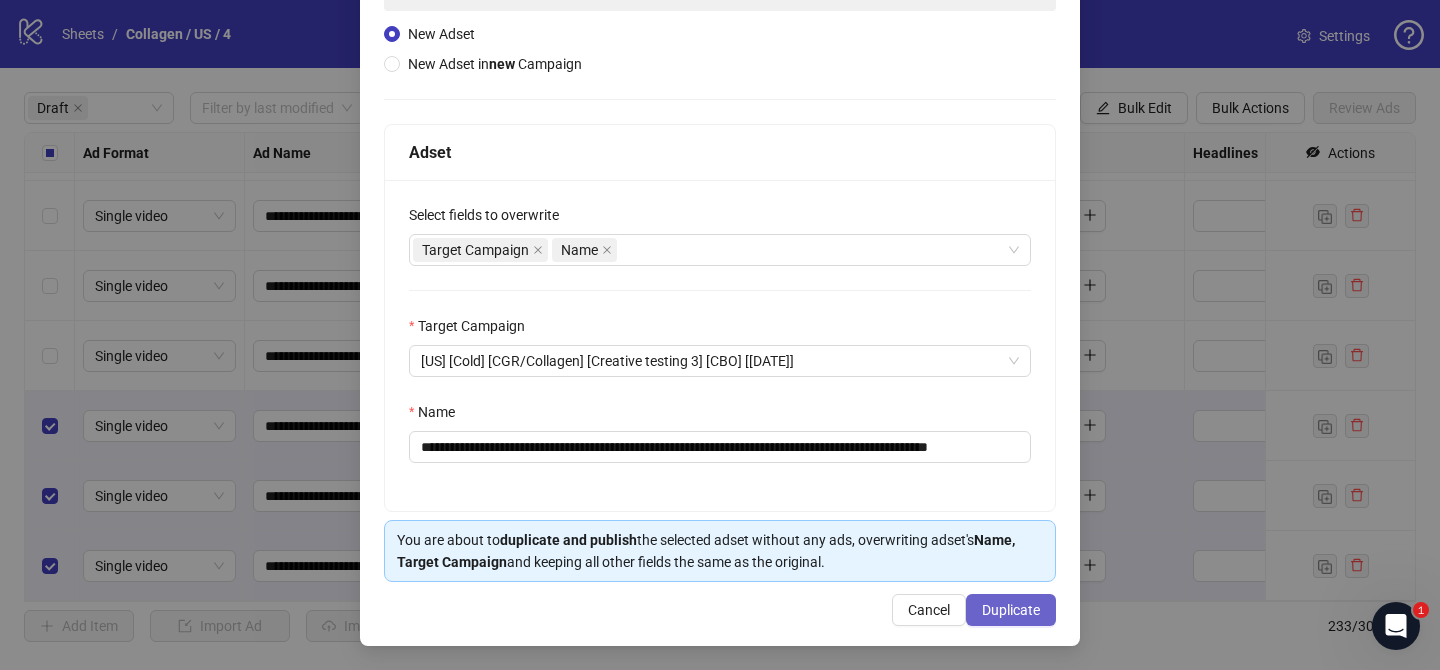 click on "Duplicate" at bounding box center [1011, 610] 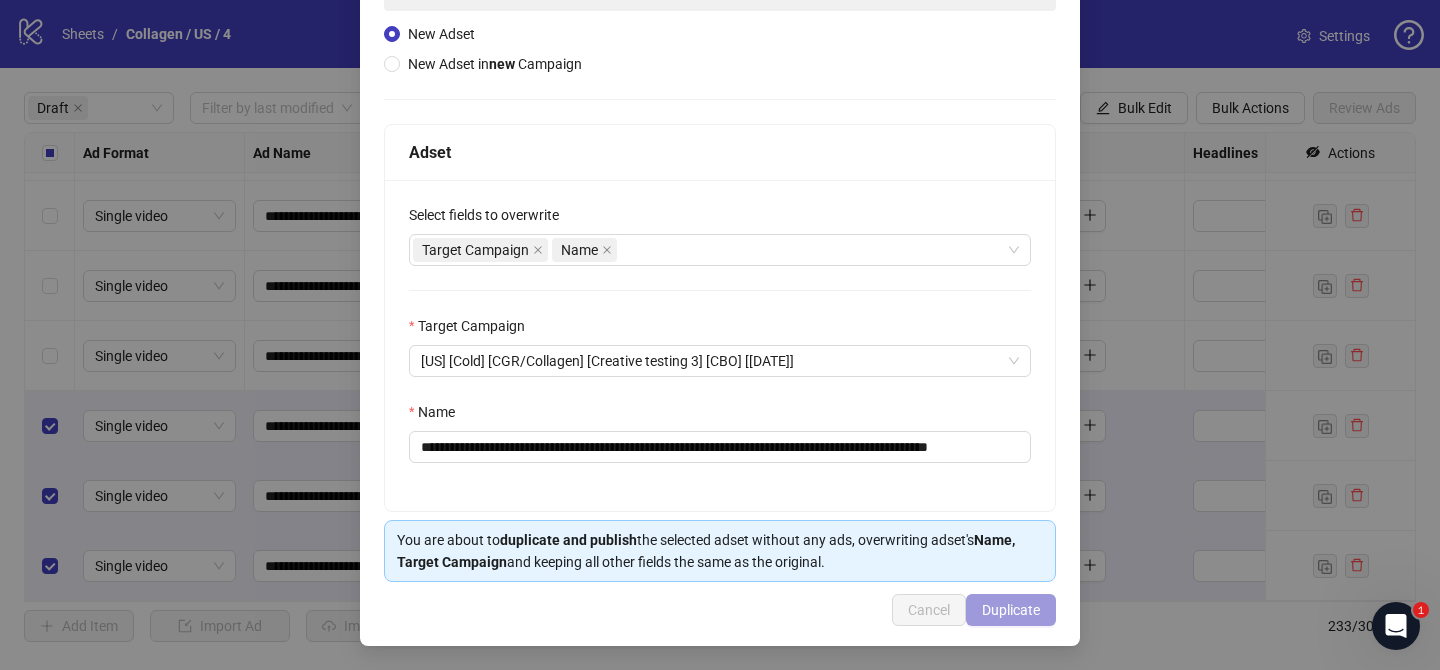 scroll, scrollTop: 0, scrollLeft: 0, axis: both 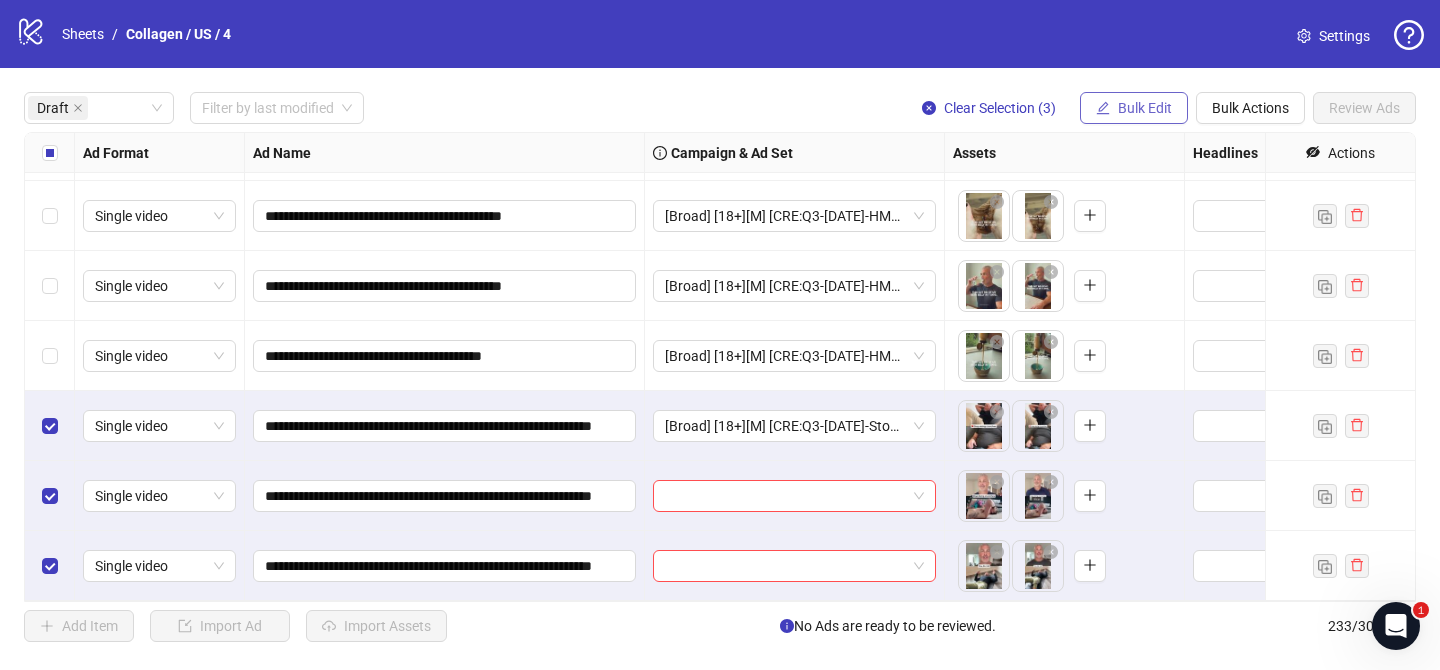 click on "Bulk Edit" at bounding box center (1145, 108) 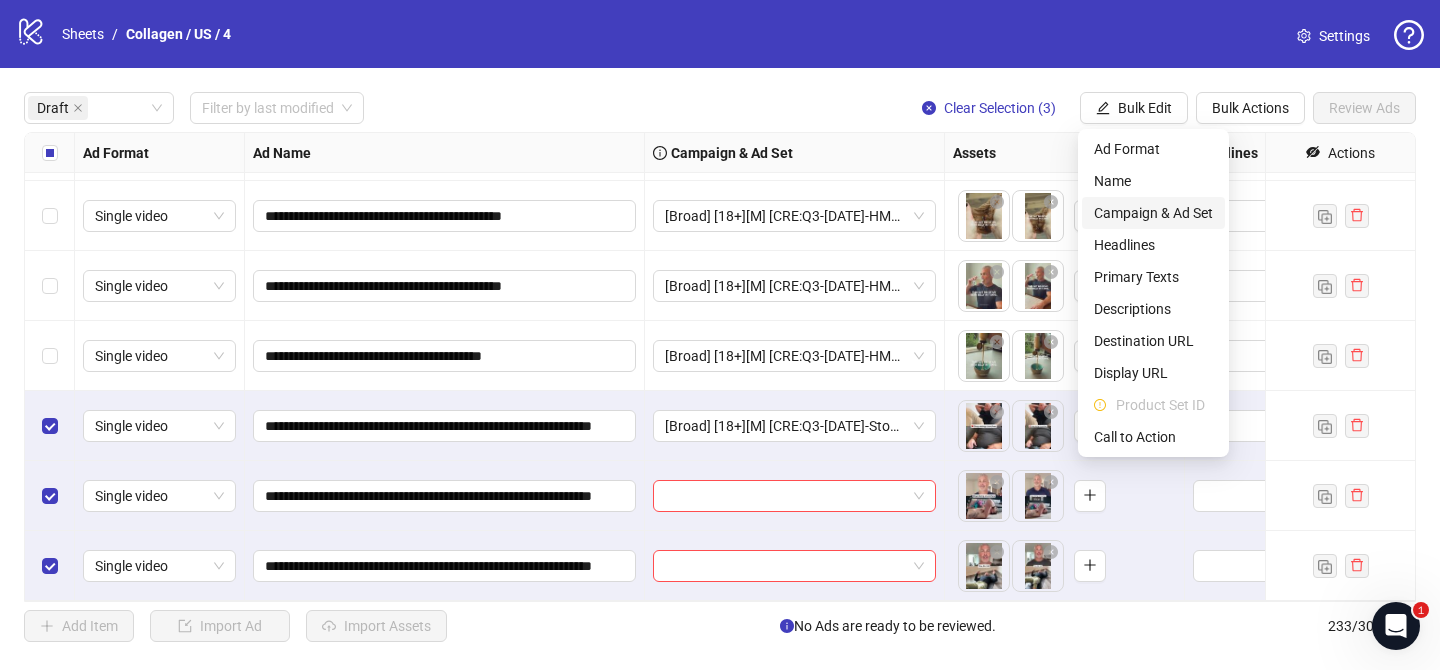 click on "Campaign & Ad Set" at bounding box center [1153, 213] 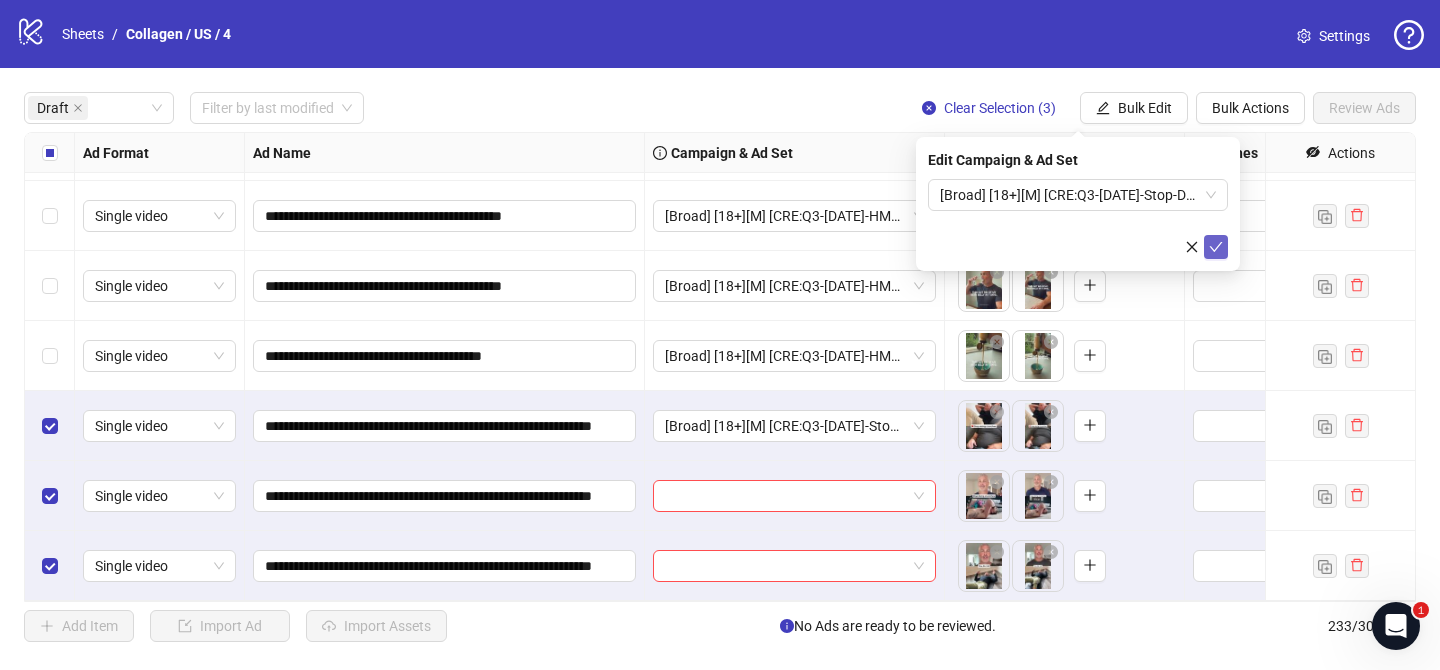 click 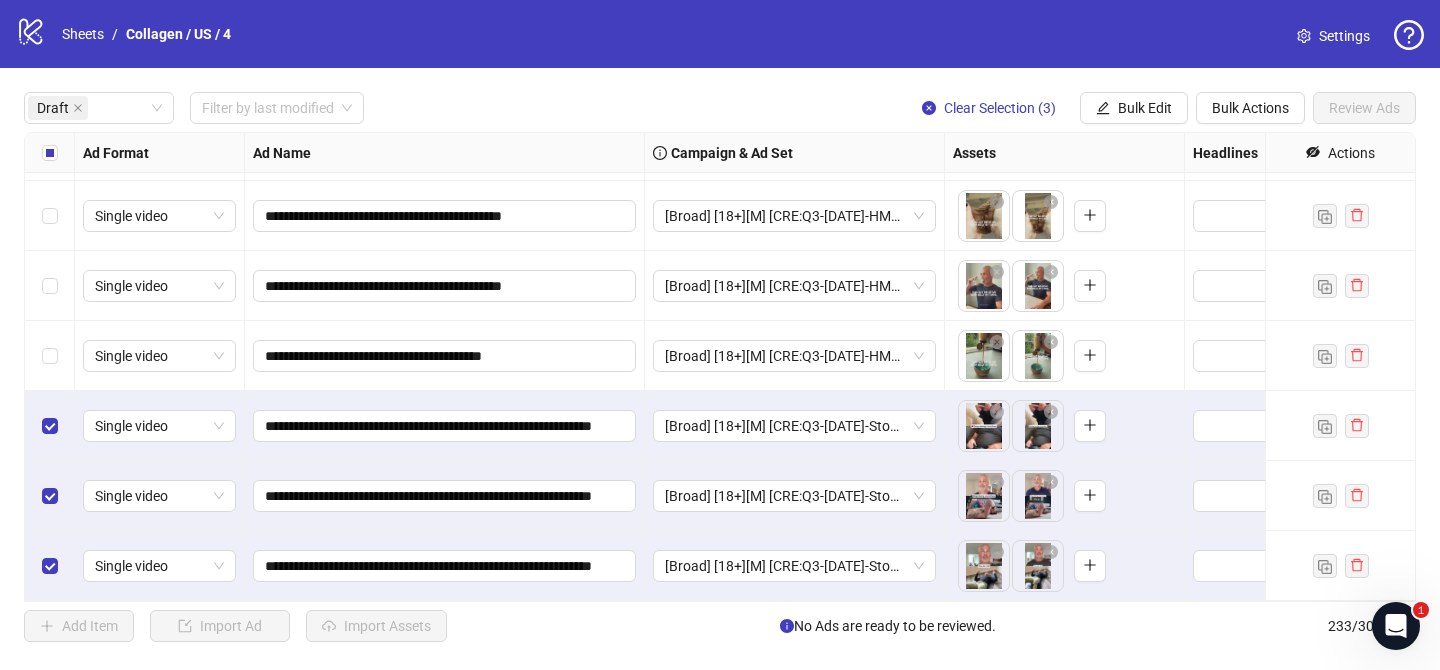 click at bounding box center (50, 153) 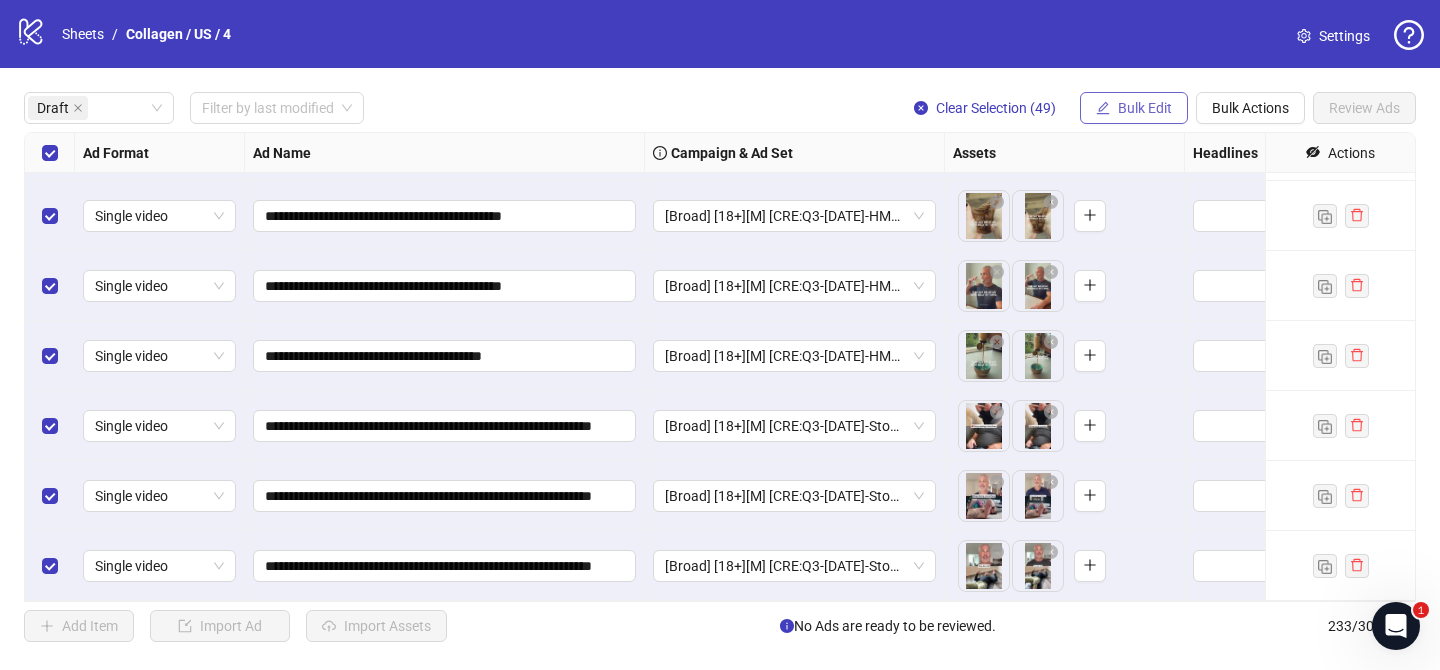 click on "Bulk Edit" at bounding box center [1145, 108] 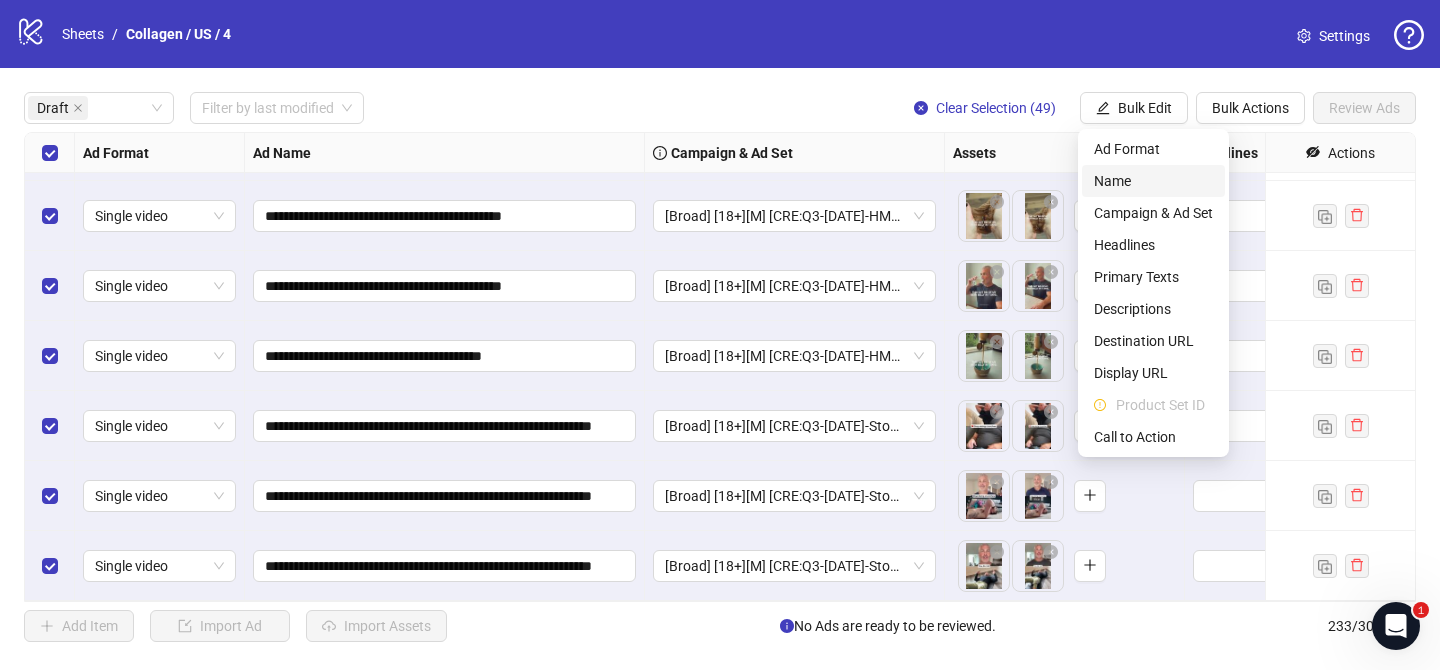 click on "Name" at bounding box center (1153, 181) 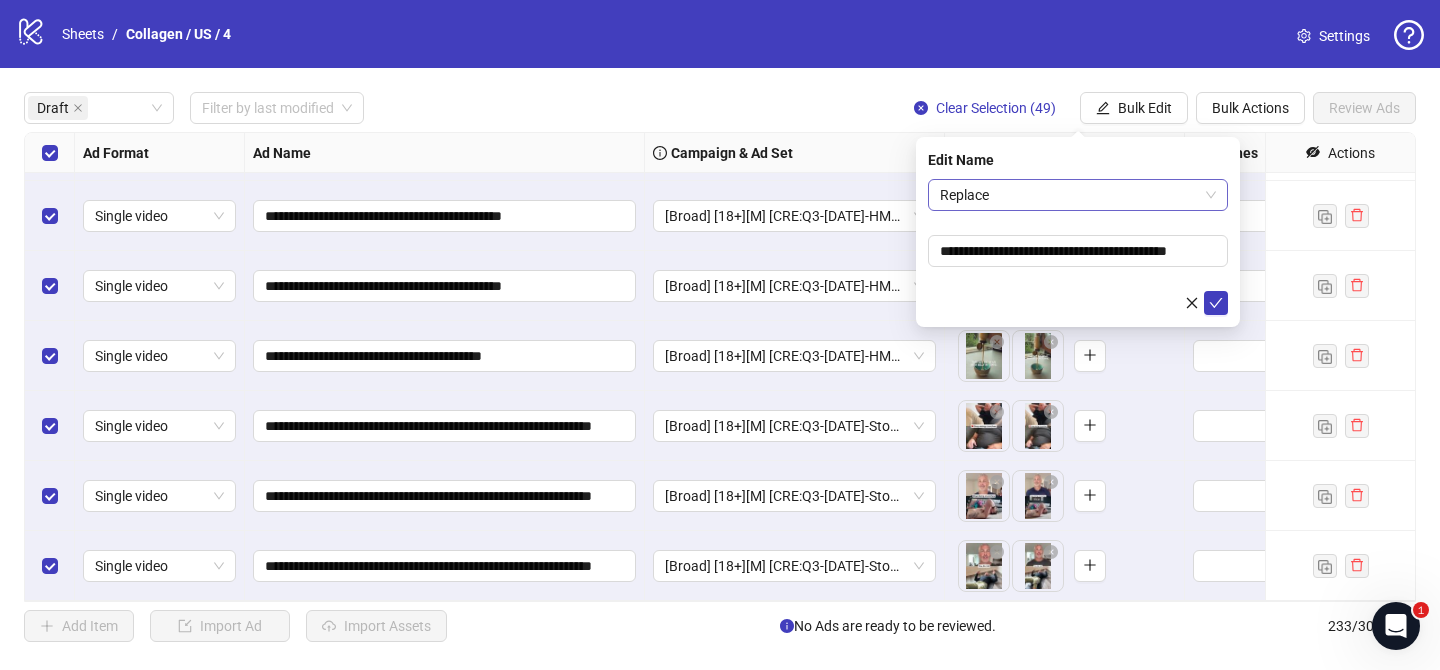 click on "Replace" at bounding box center (1078, 195) 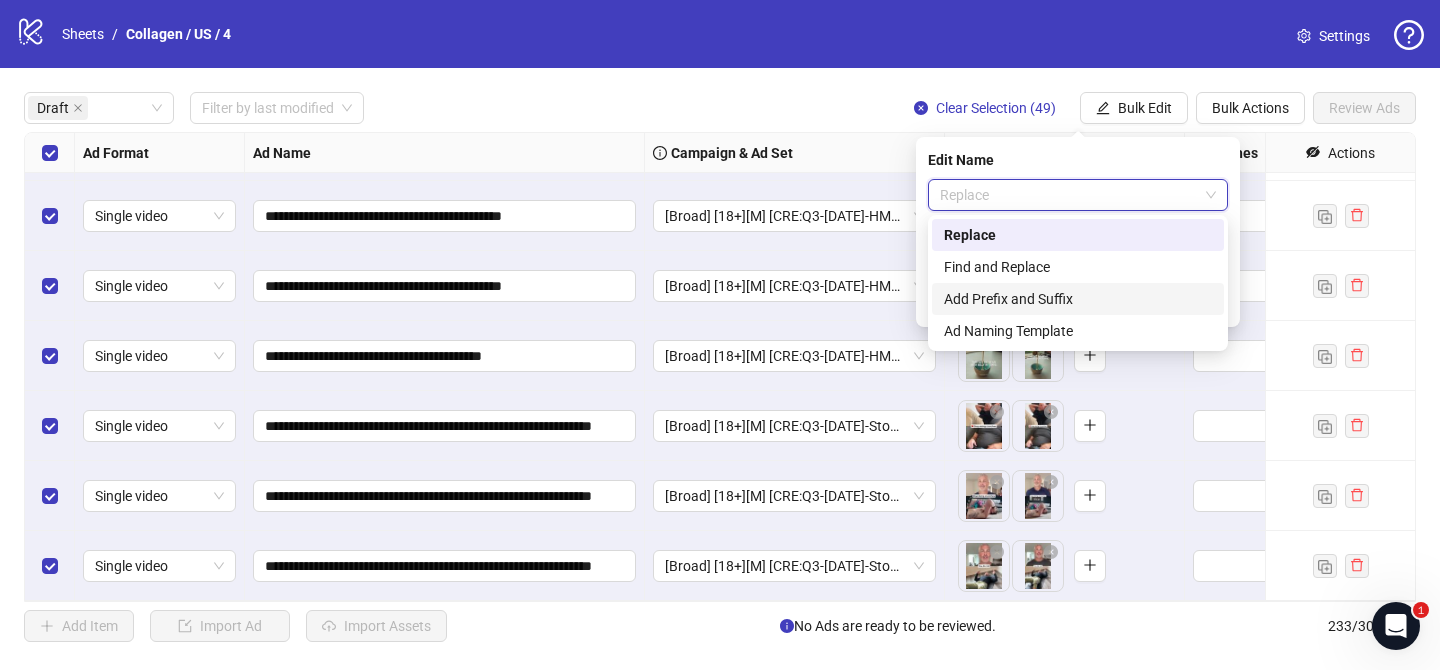 click on "Add Prefix and Suffix" at bounding box center [1078, 299] 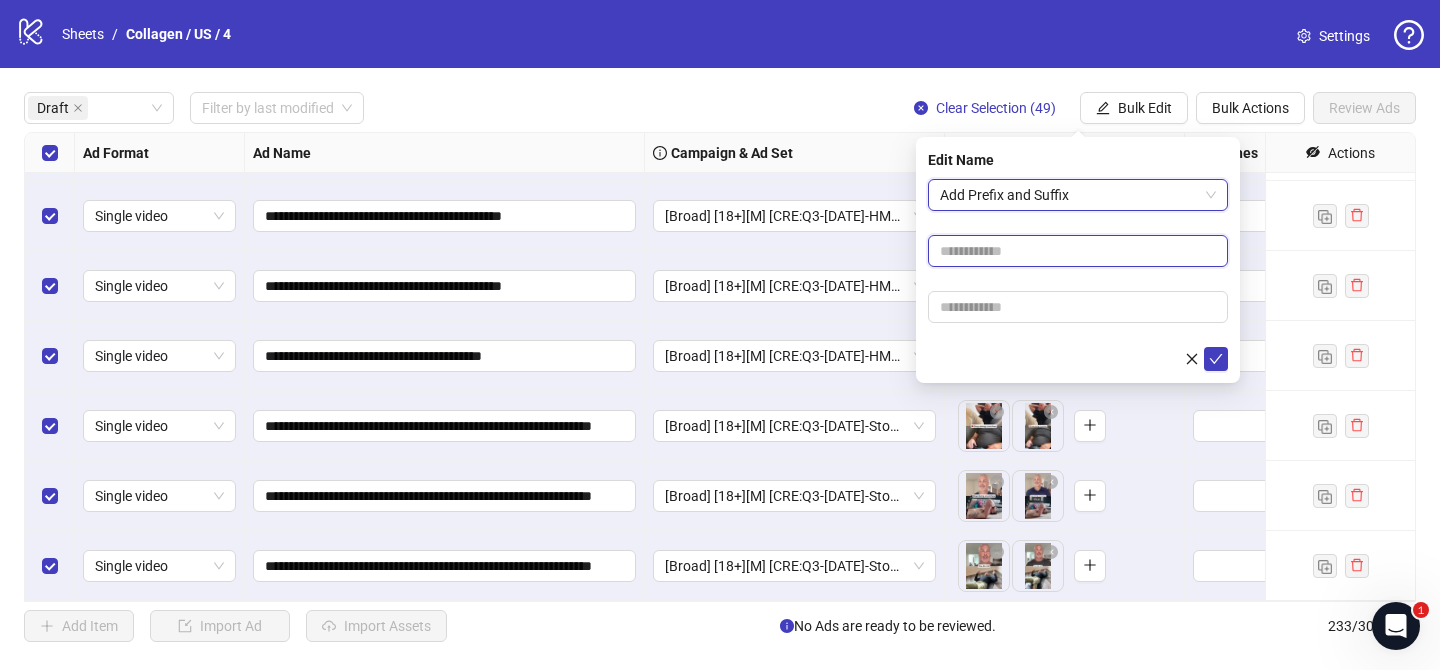 click at bounding box center (1078, 251) 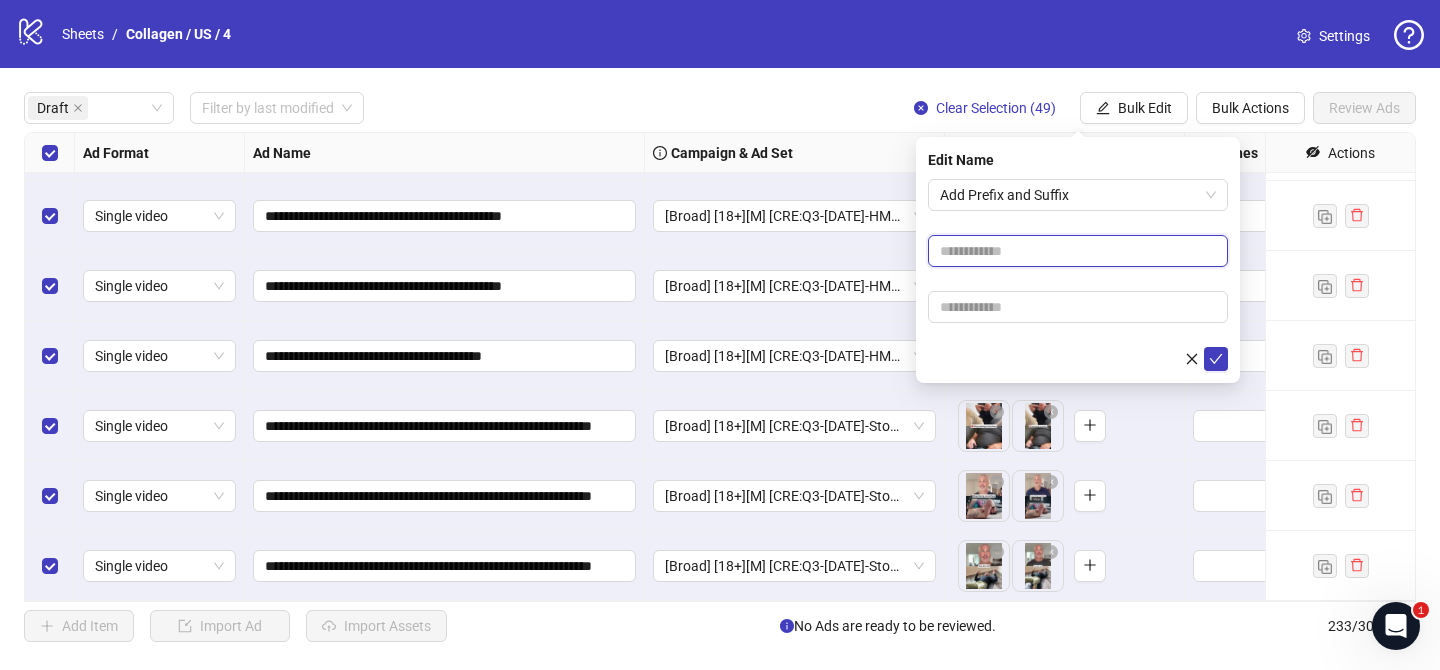paste on "**********" 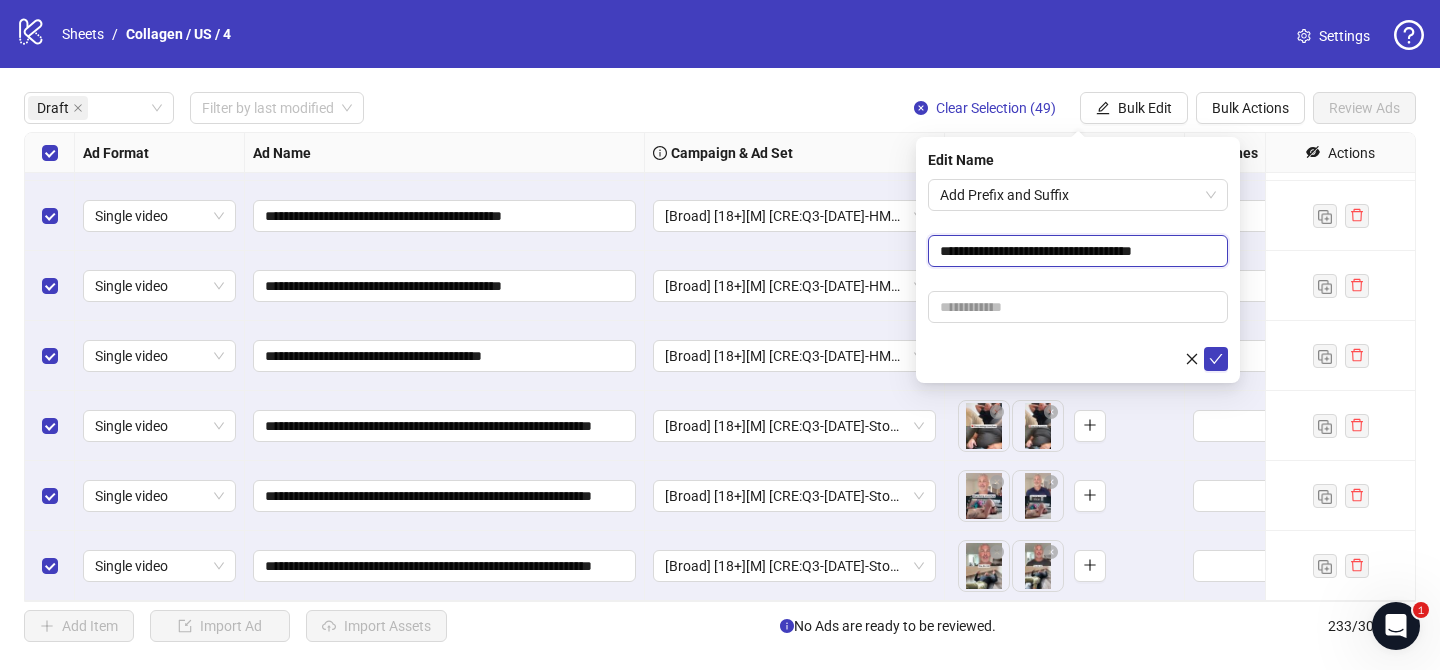 click on "**********" at bounding box center (1078, 251) 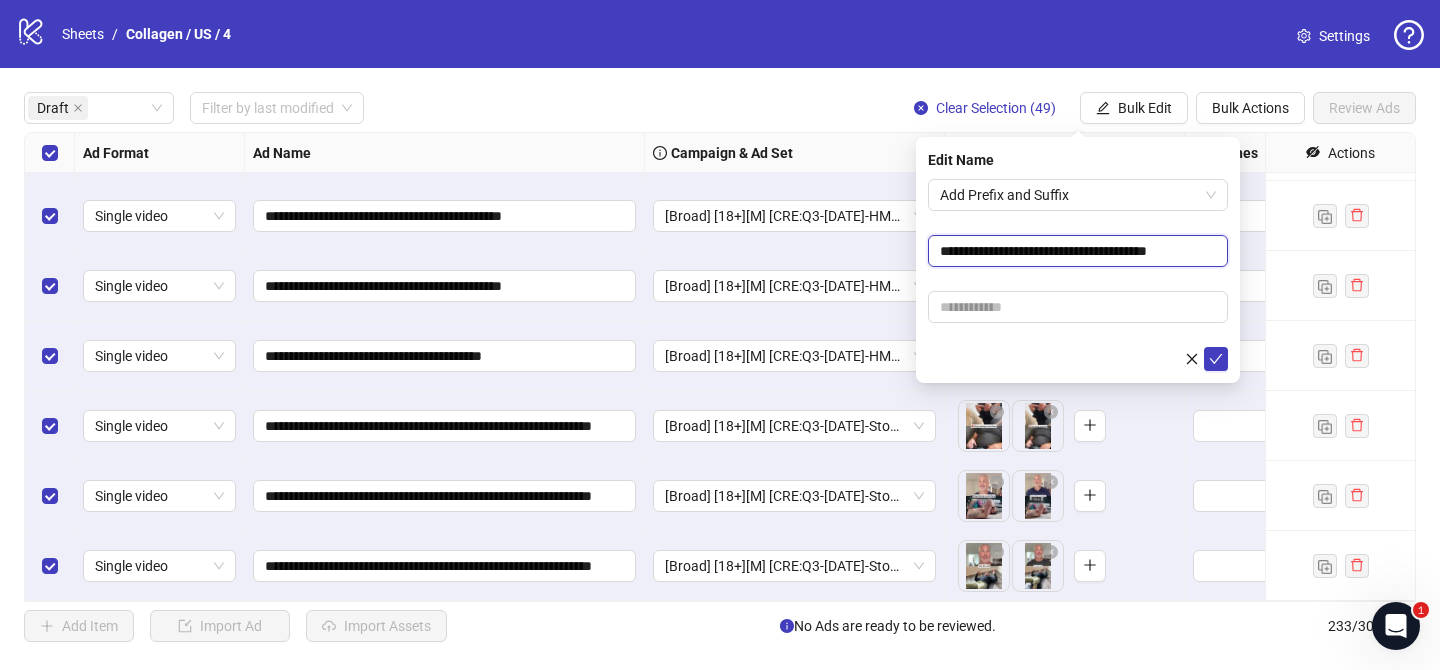 click on "**********" at bounding box center [1078, 251] 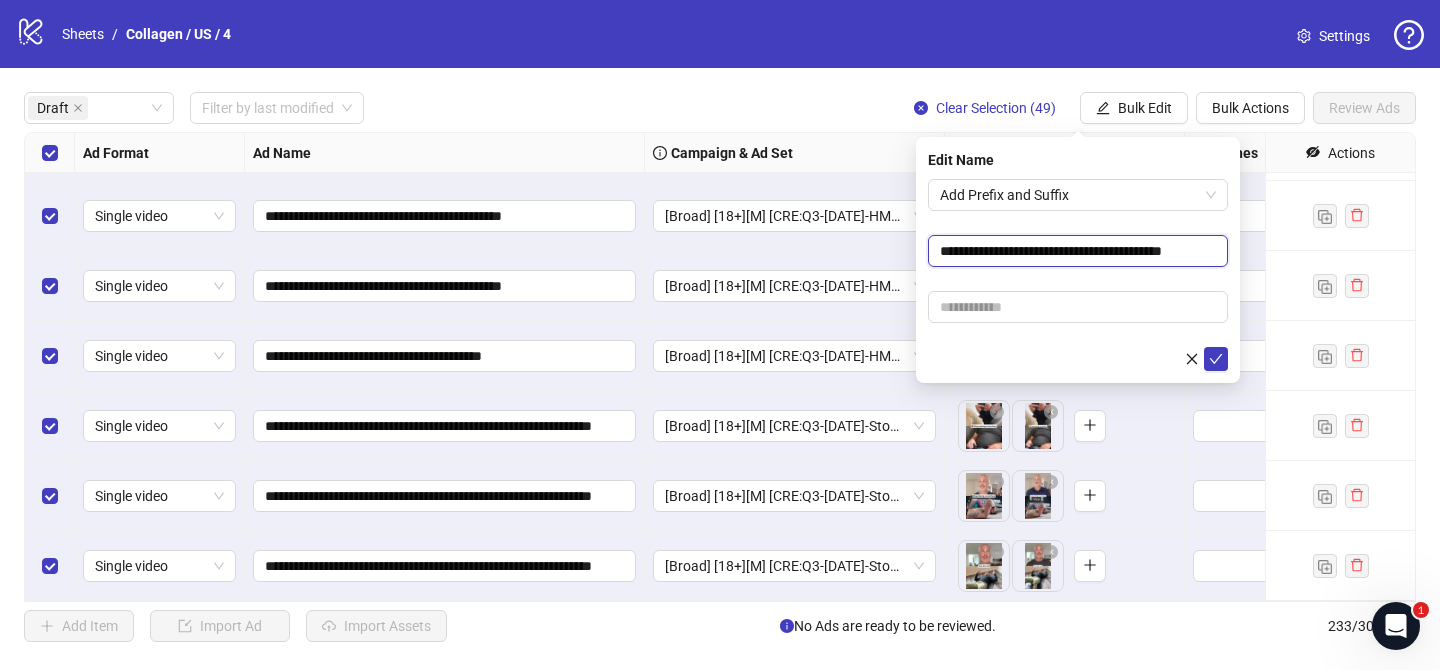 type on "**********" 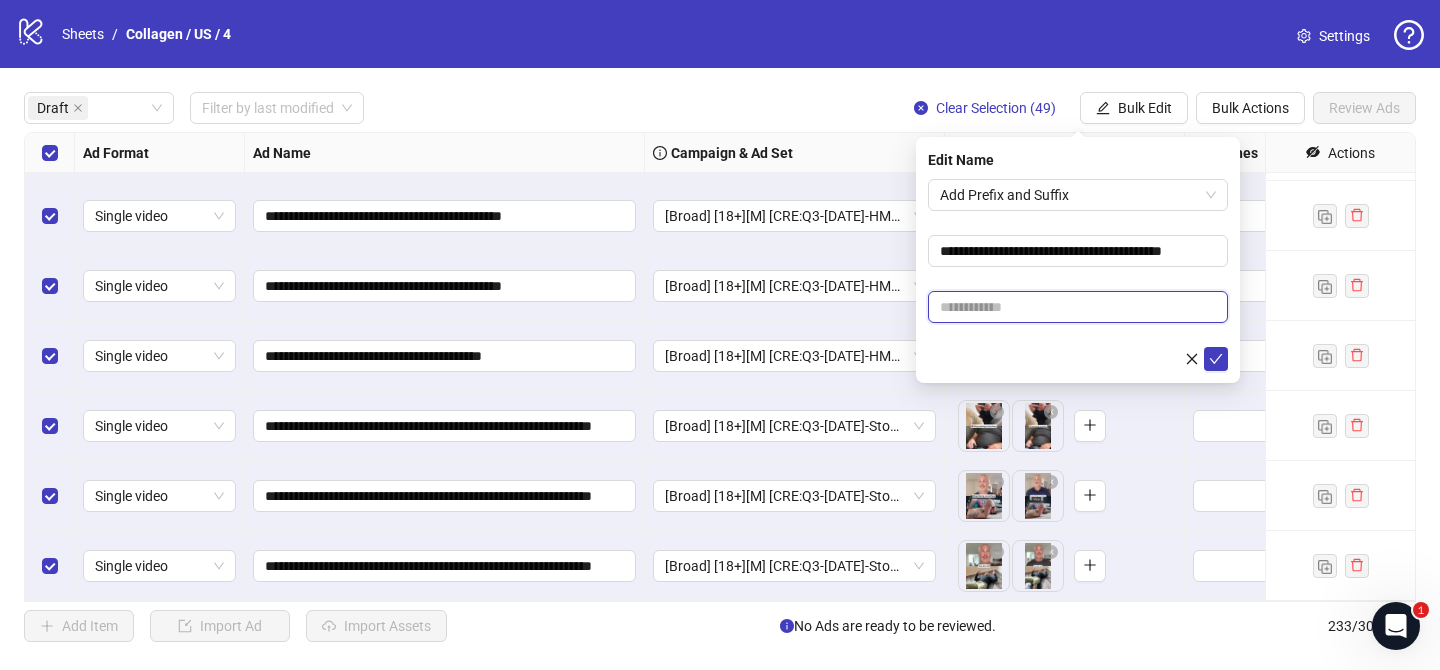 click at bounding box center (1078, 307) 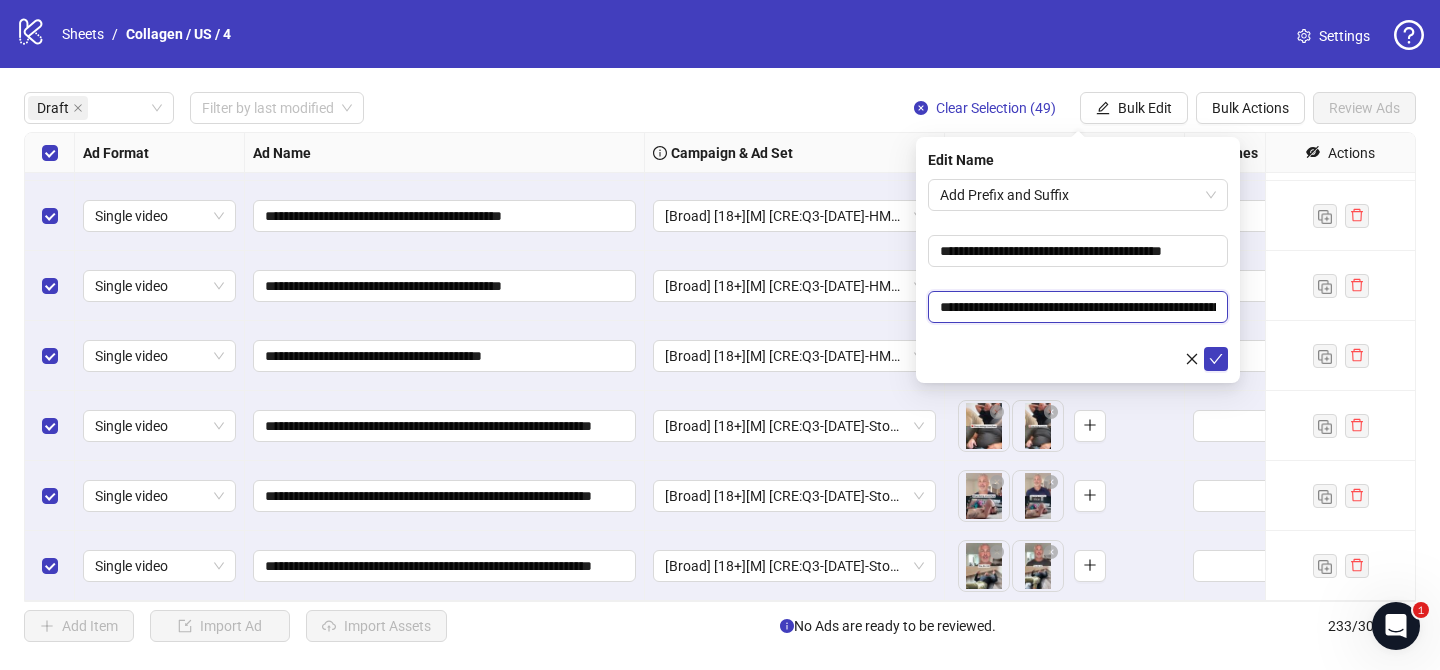 scroll, scrollTop: 0, scrollLeft: 275, axis: horizontal 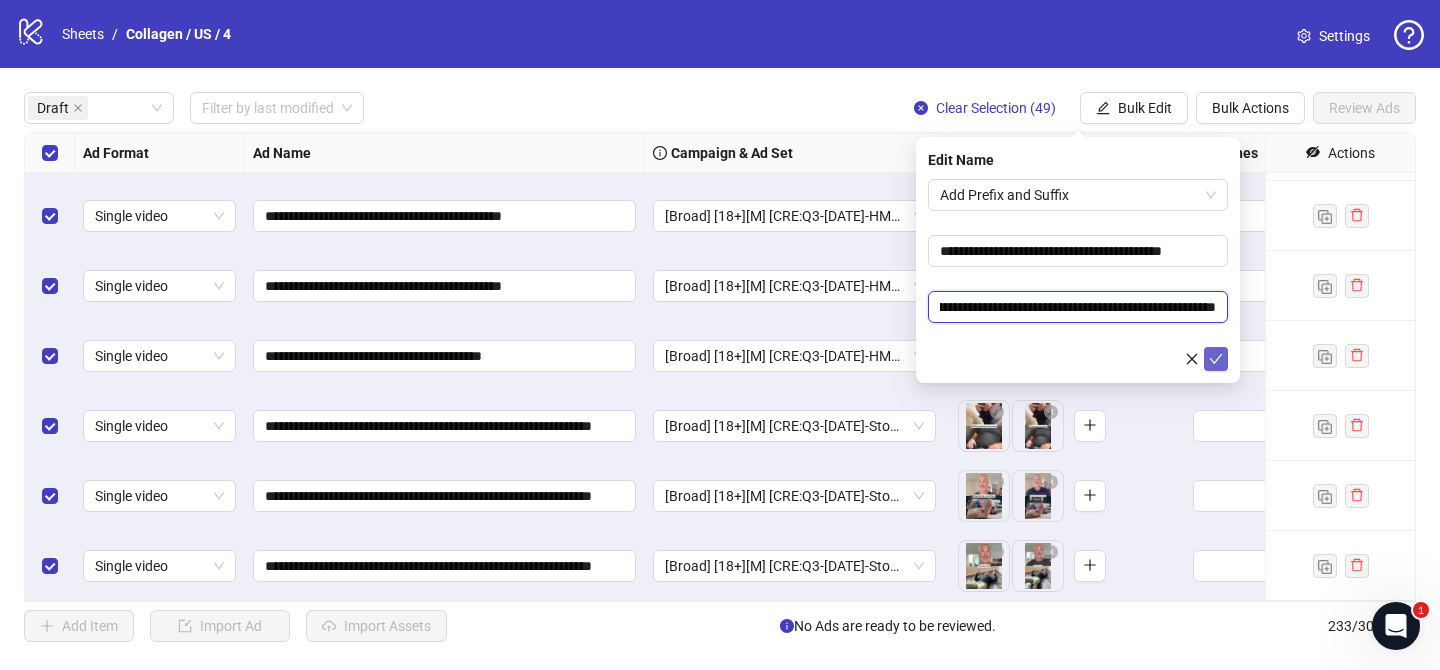 type on "**********" 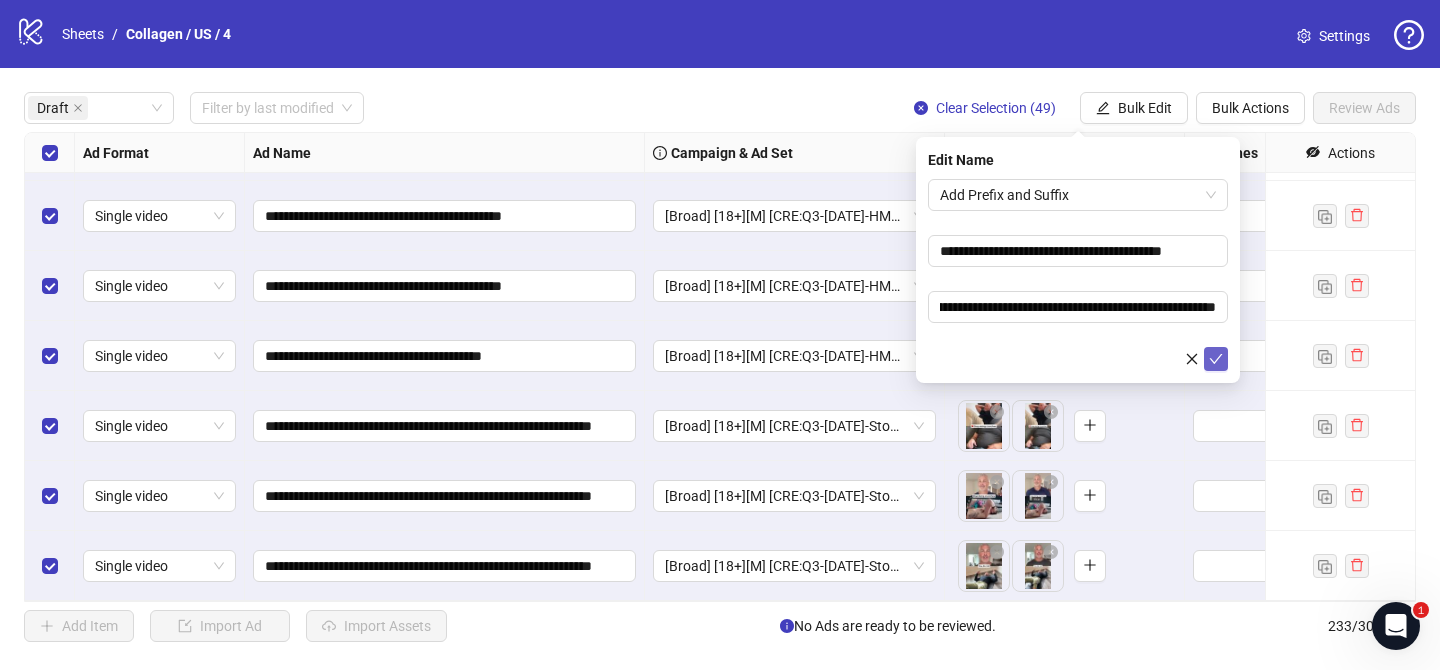 click 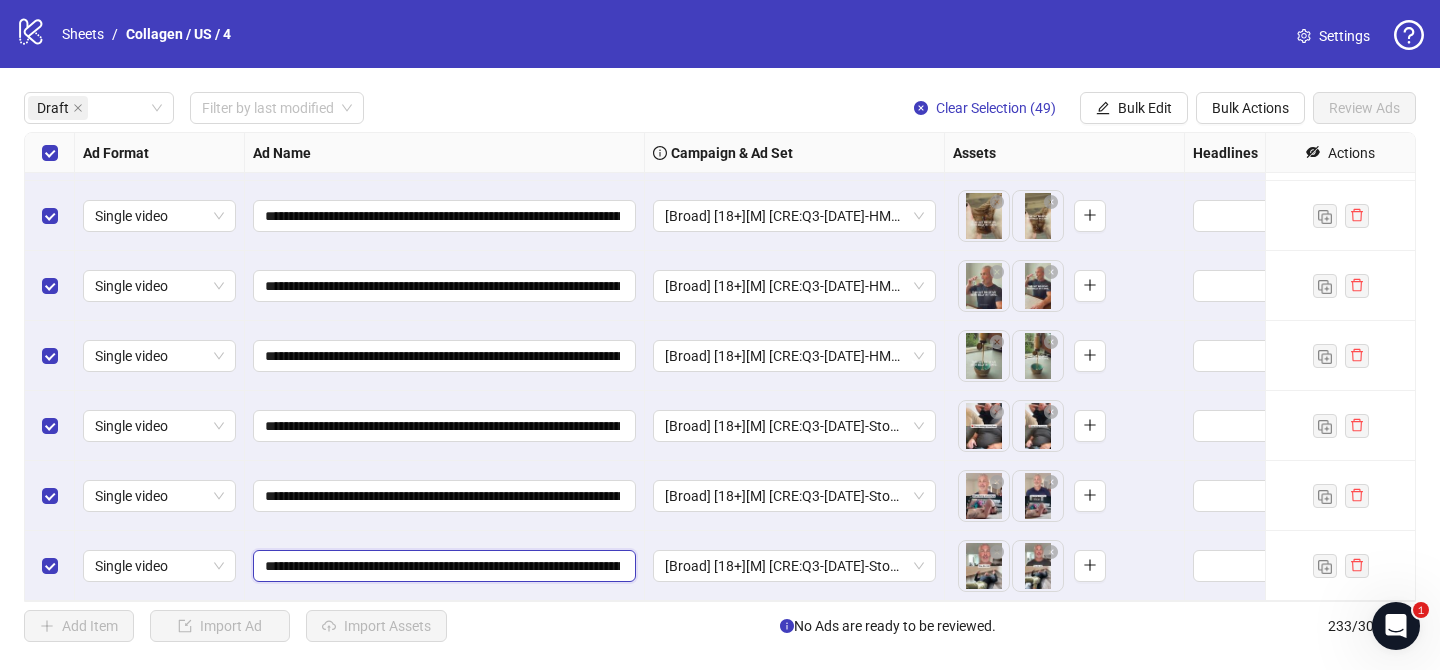 click on "**********" at bounding box center (442, 566) 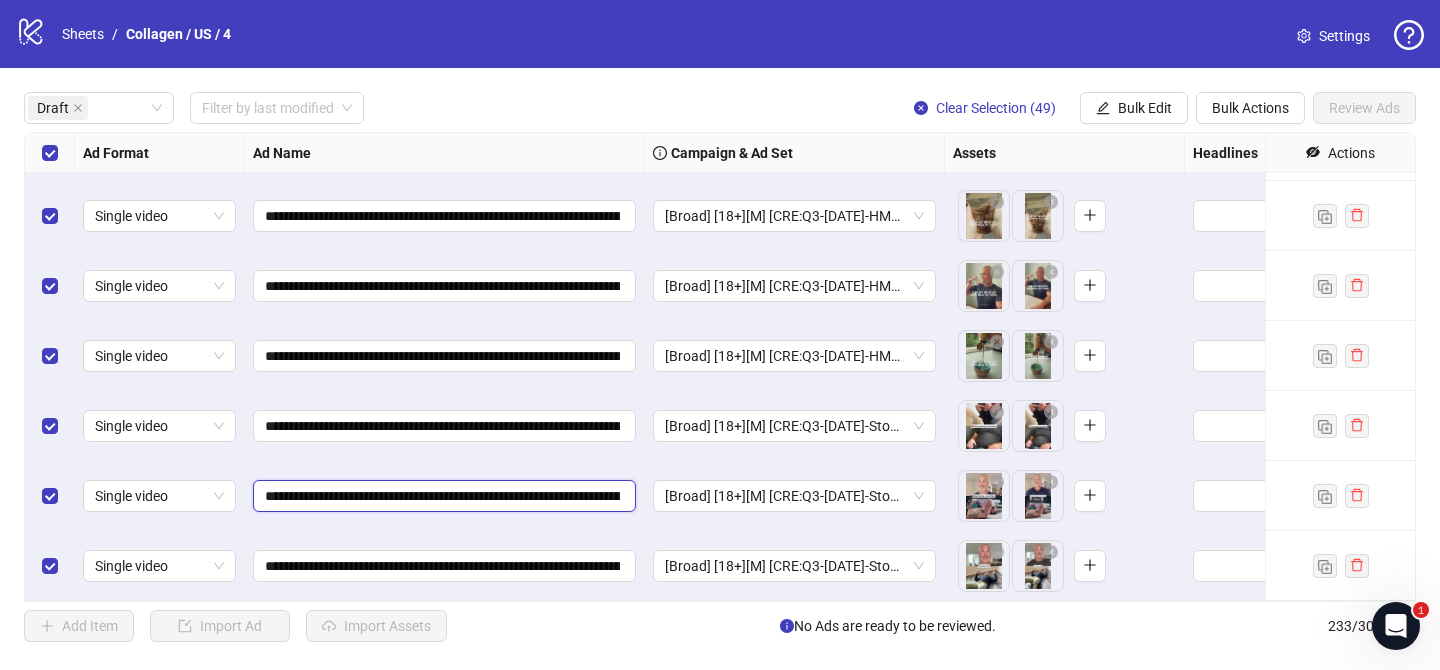 click on "**********" at bounding box center (442, 496) 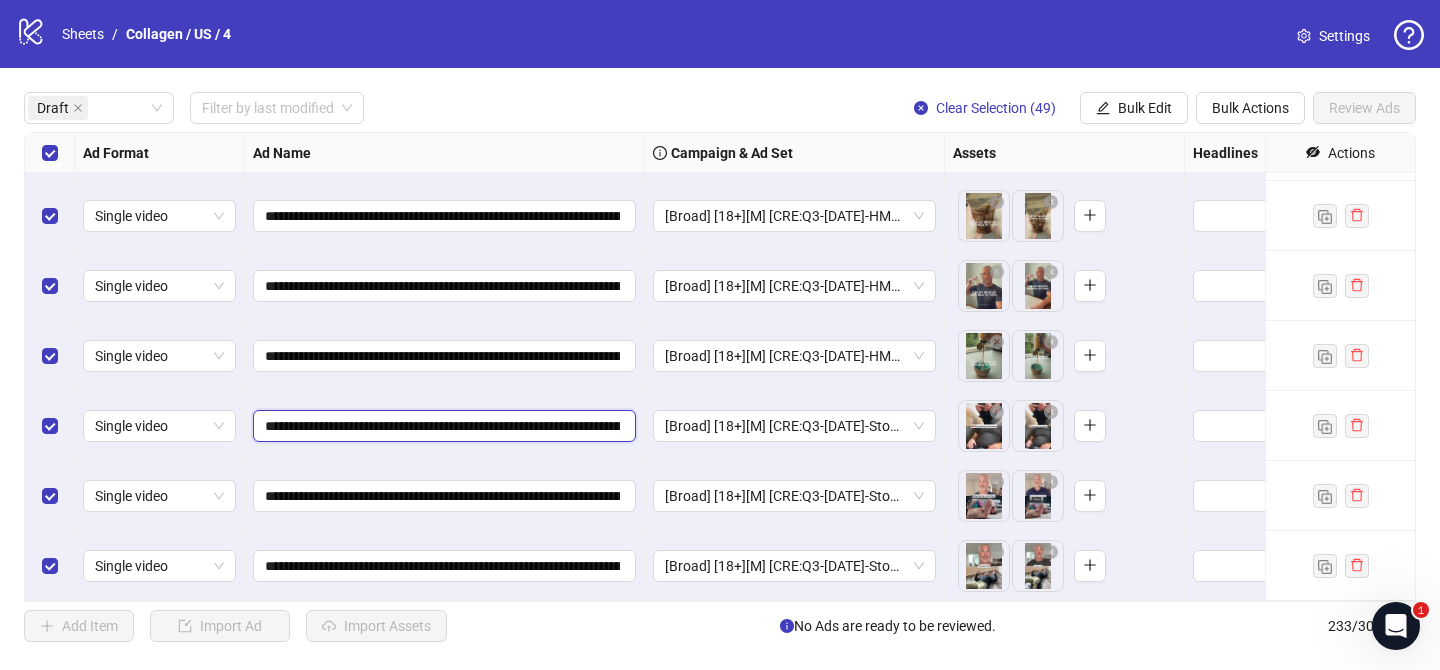 click on "**********" at bounding box center (442, 426) 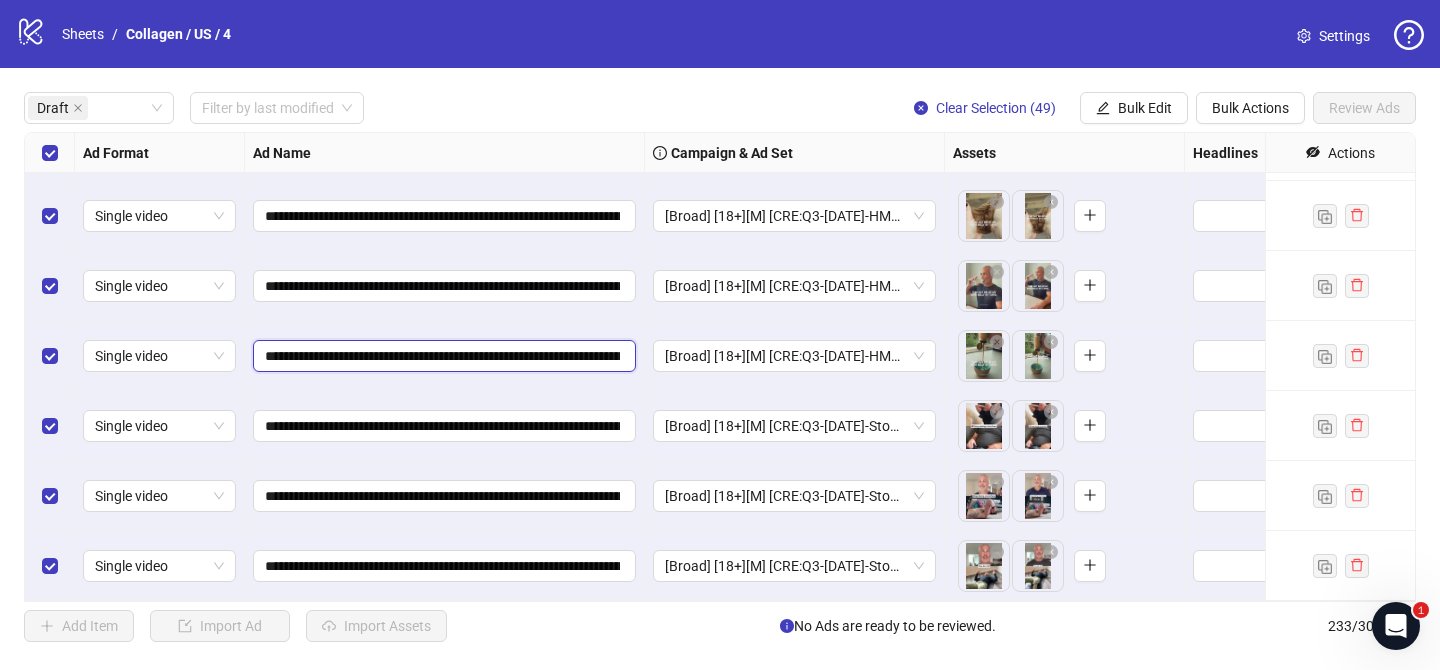 click on "**********" at bounding box center (442, 356) 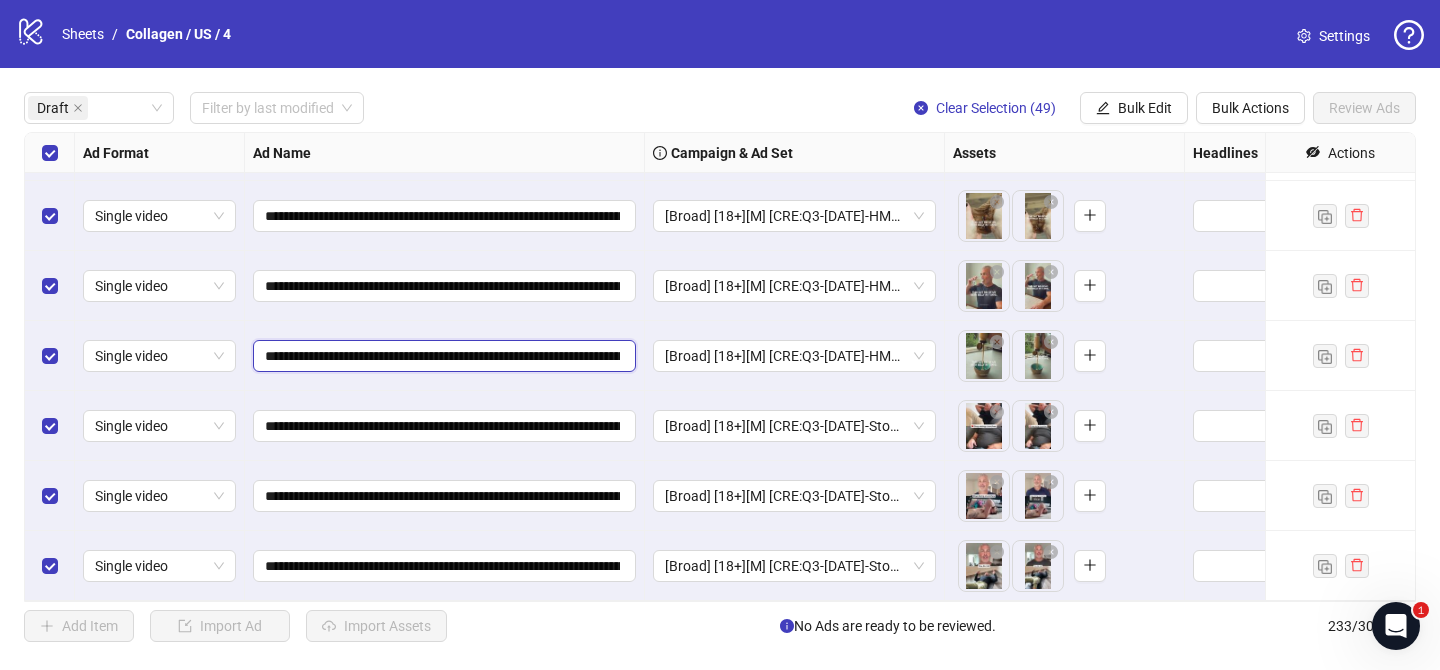 click on "**********" at bounding box center (442, 356) 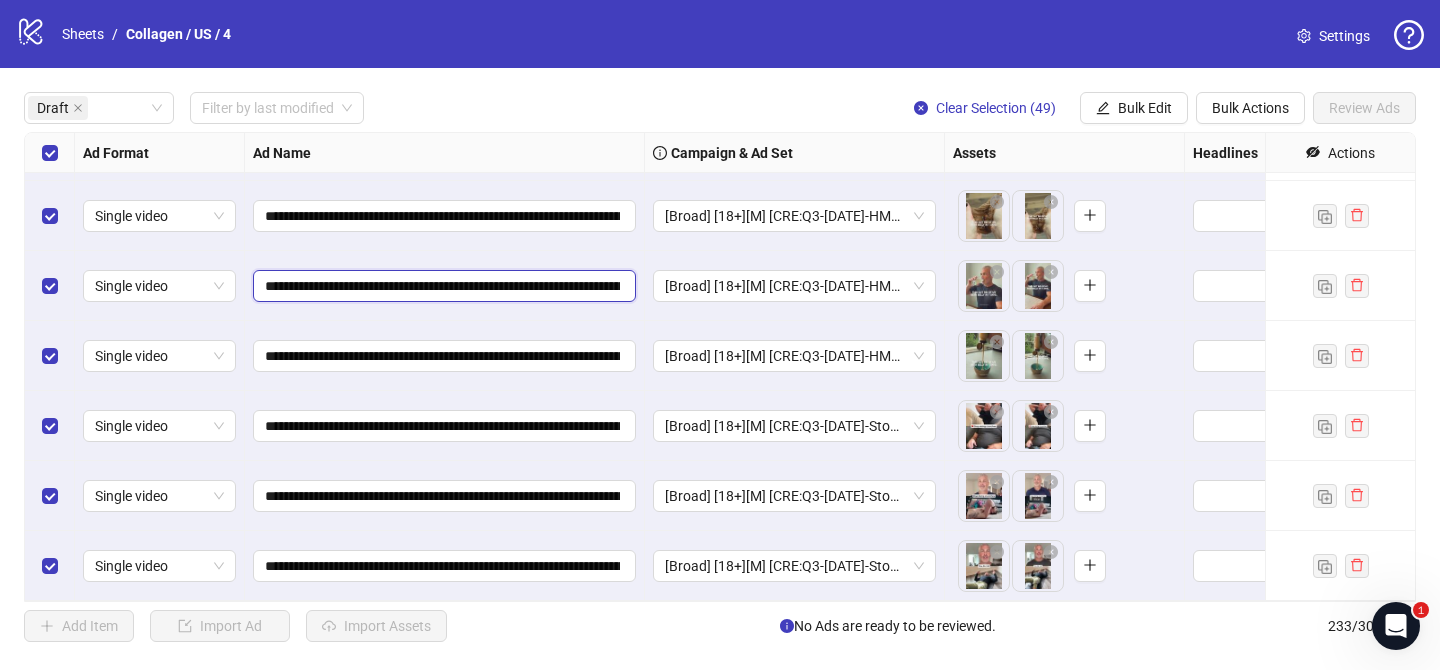 click on "**********" at bounding box center [442, 286] 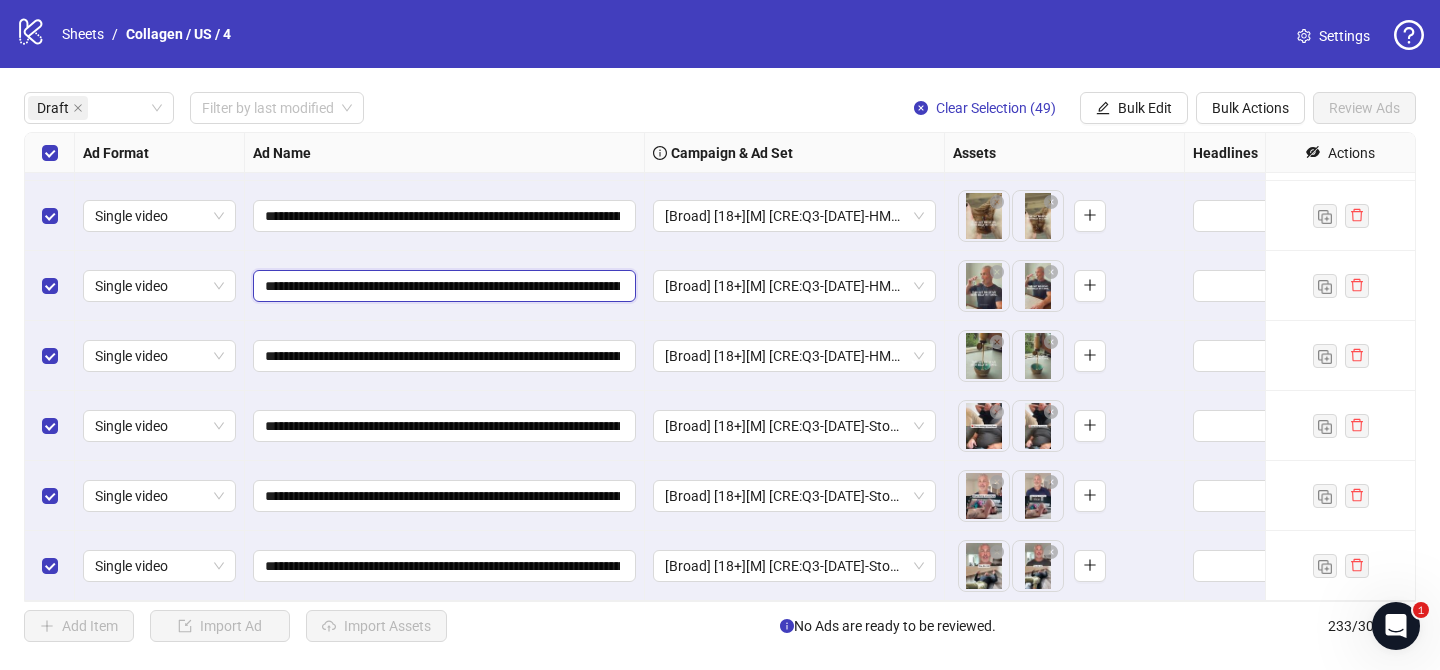 click on "**********" at bounding box center (442, 286) 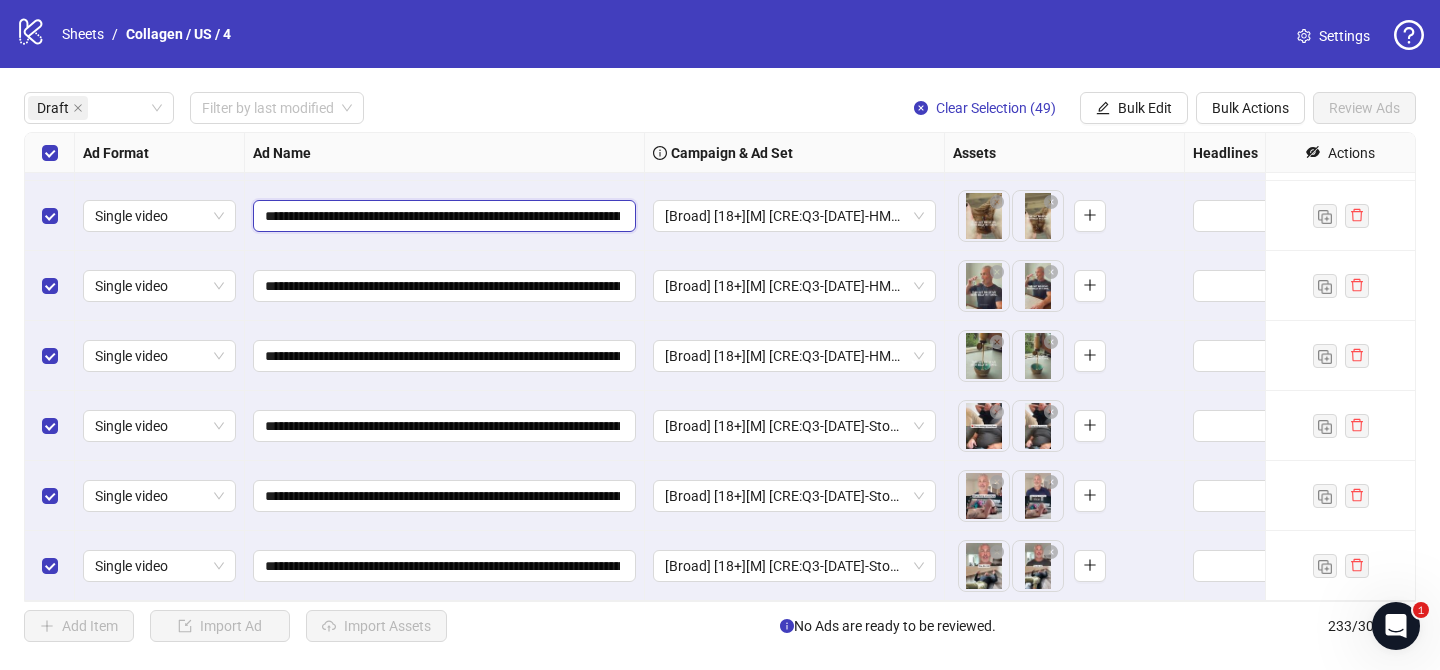 click on "**********" at bounding box center [442, 216] 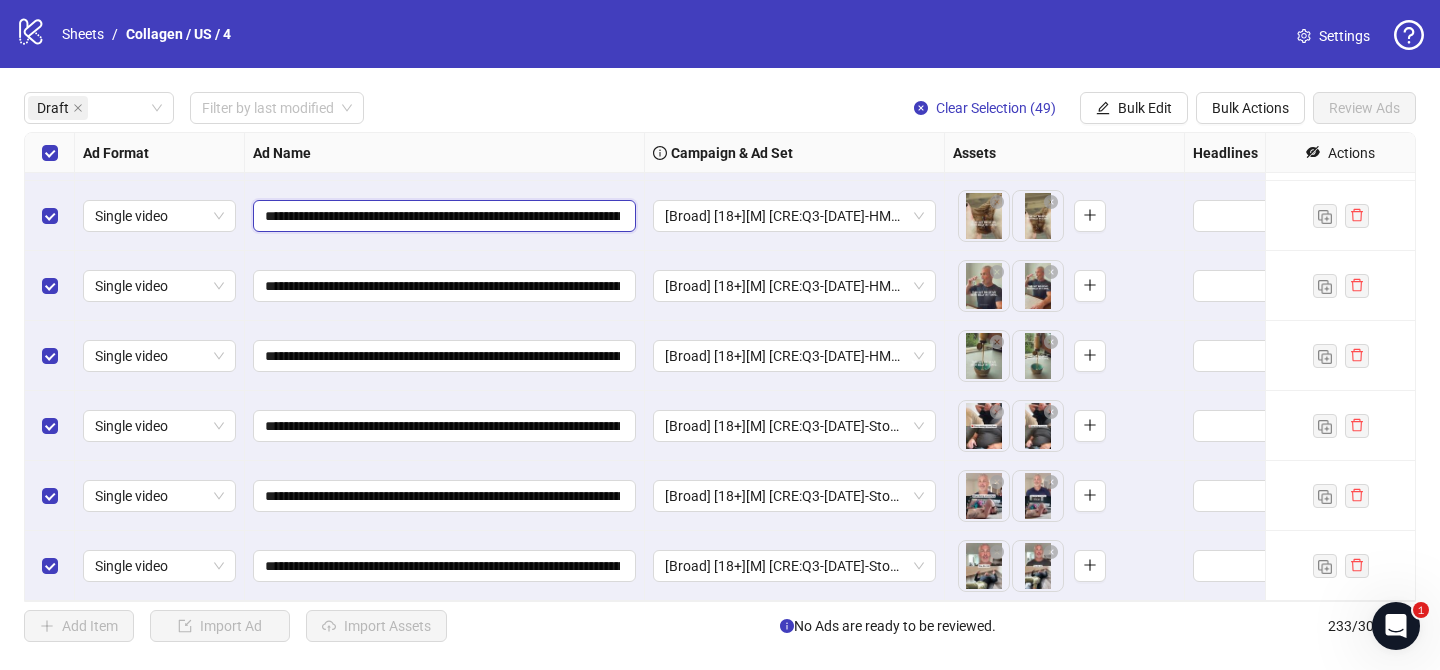click on "**********" at bounding box center (442, 216) 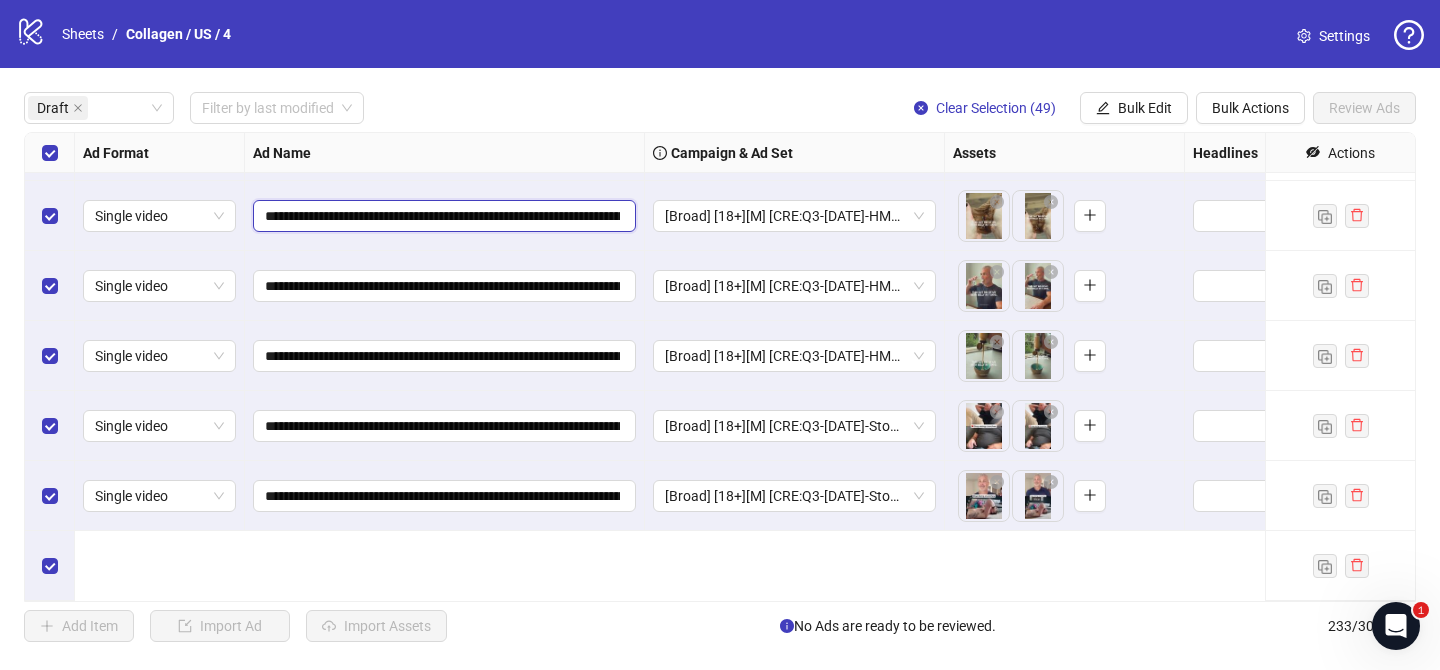 scroll, scrollTop: 2734, scrollLeft: 0, axis: vertical 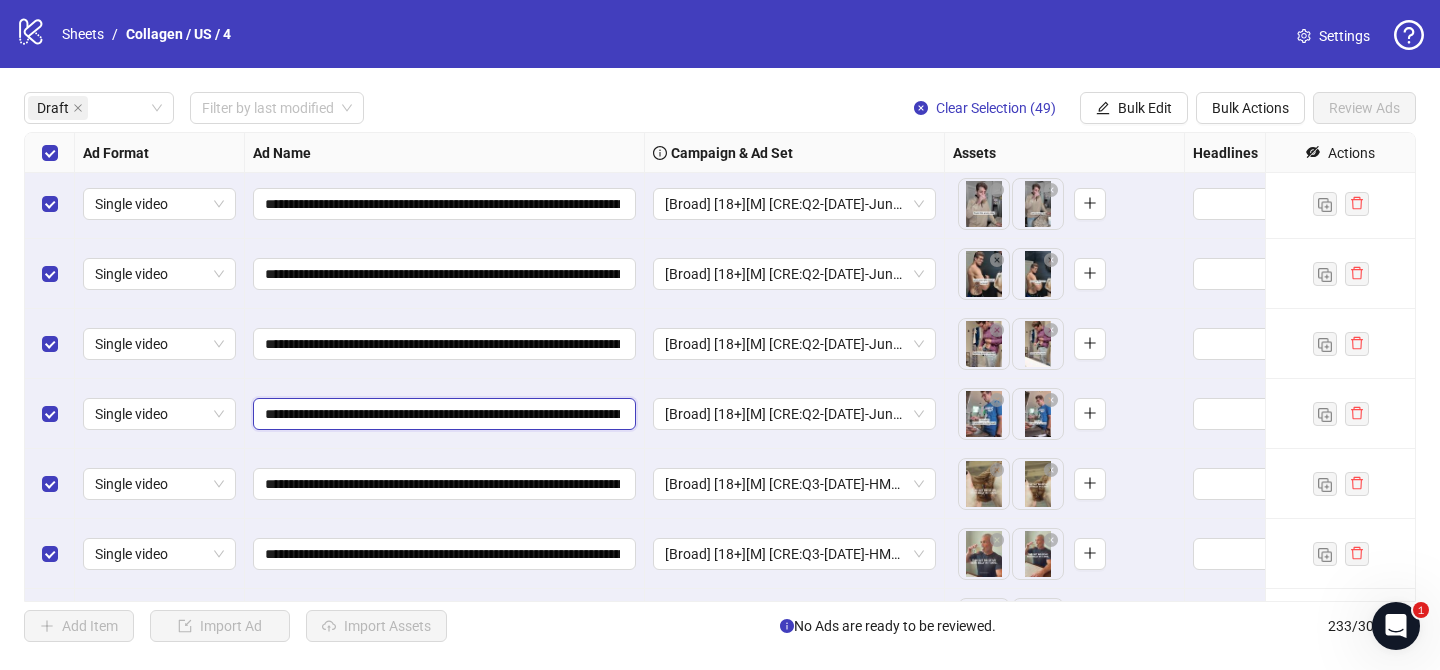 click on "**********" at bounding box center (442, 414) 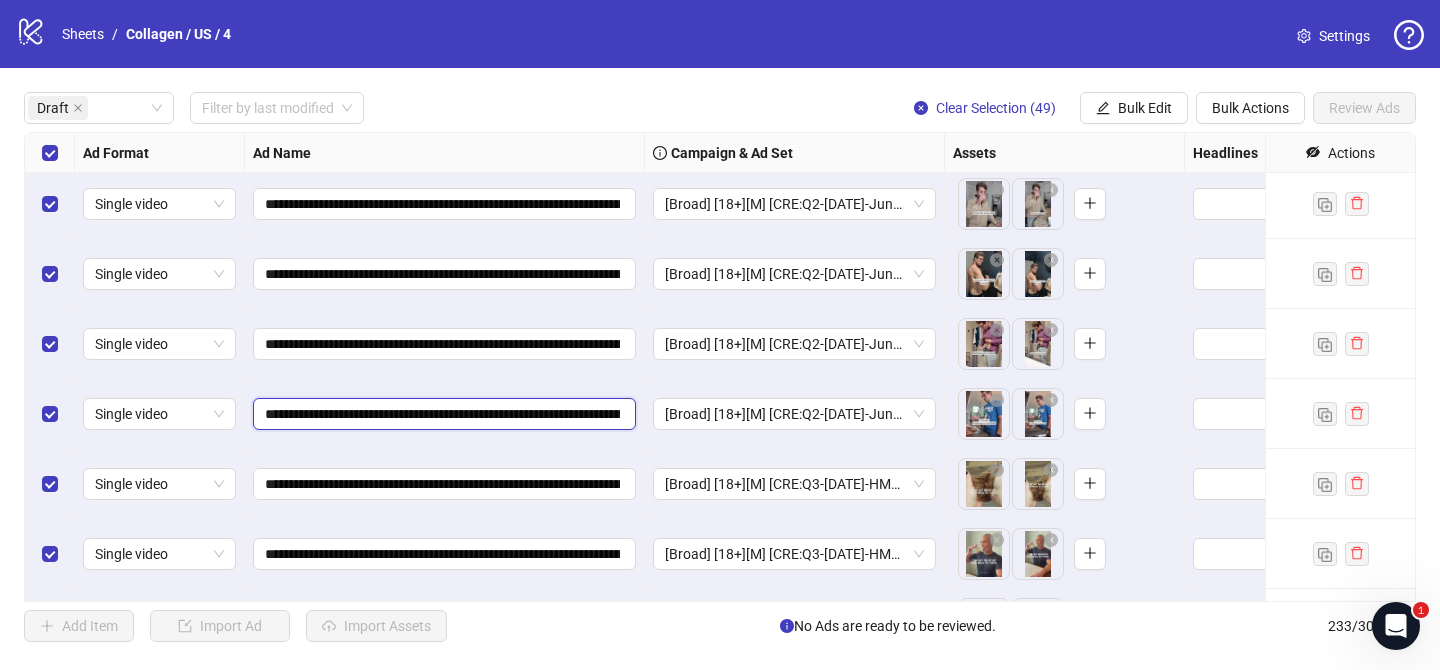 click on "**********" at bounding box center (442, 414) 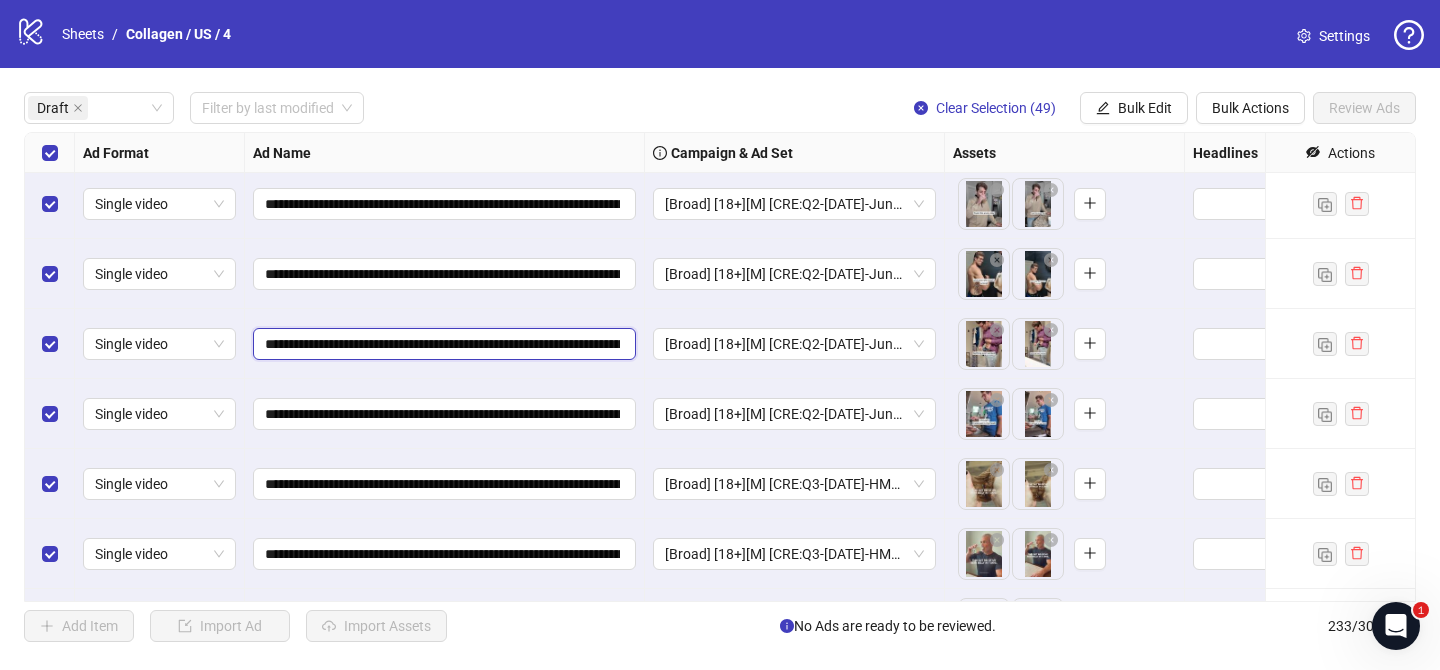 click on "**********" at bounding box center (442, 344) 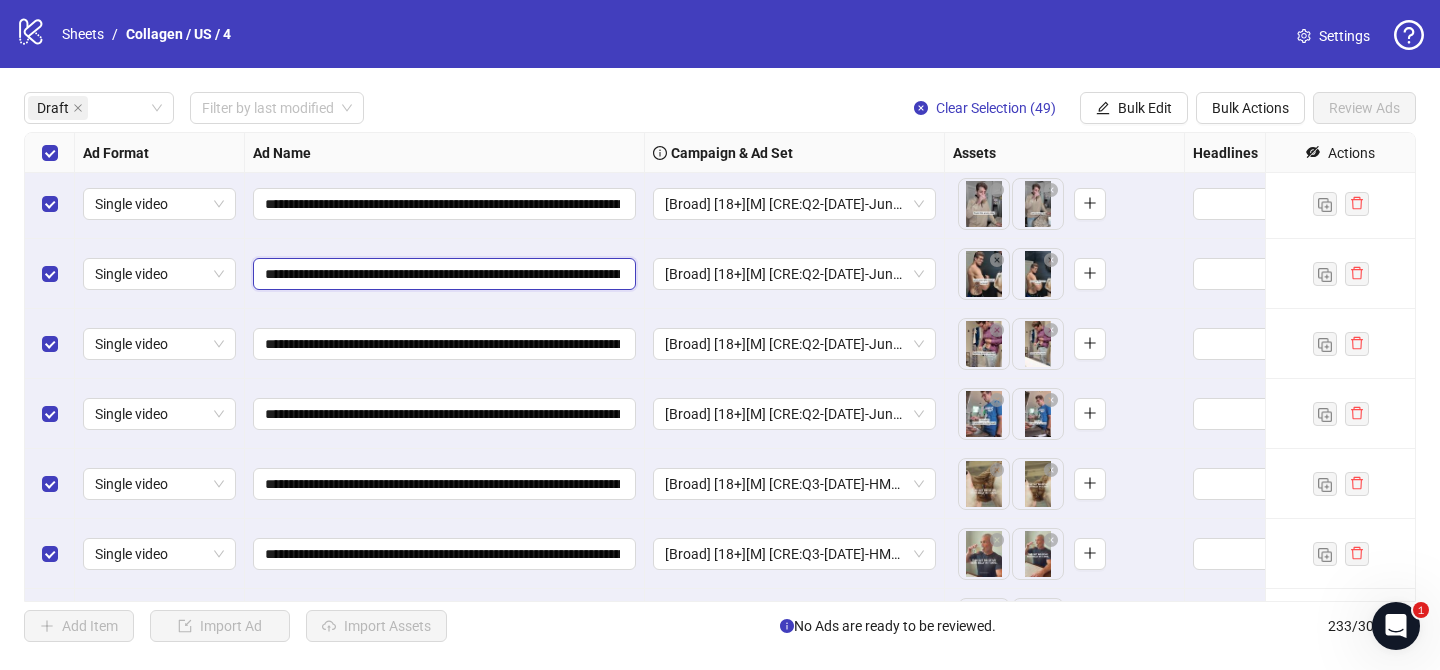 click on "**********" at bounding box center (442, 274) 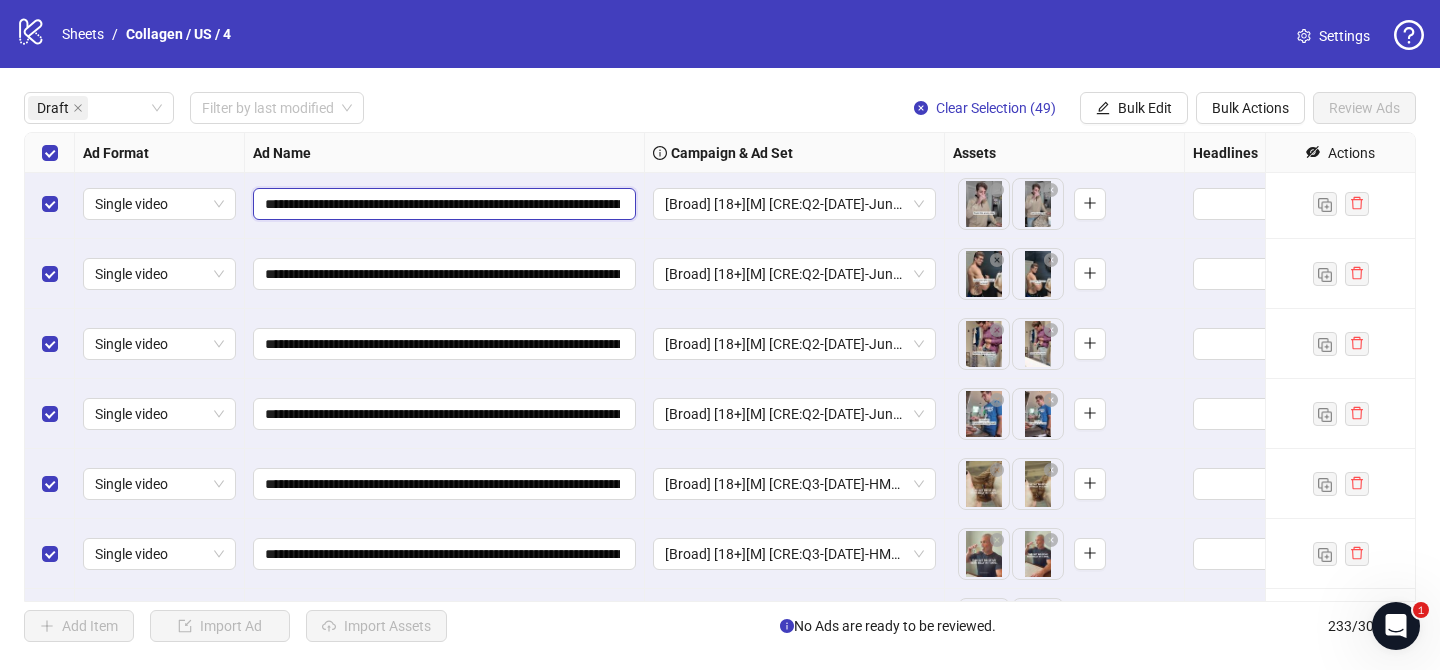 click on "**********" at bounding box center (442, 204) 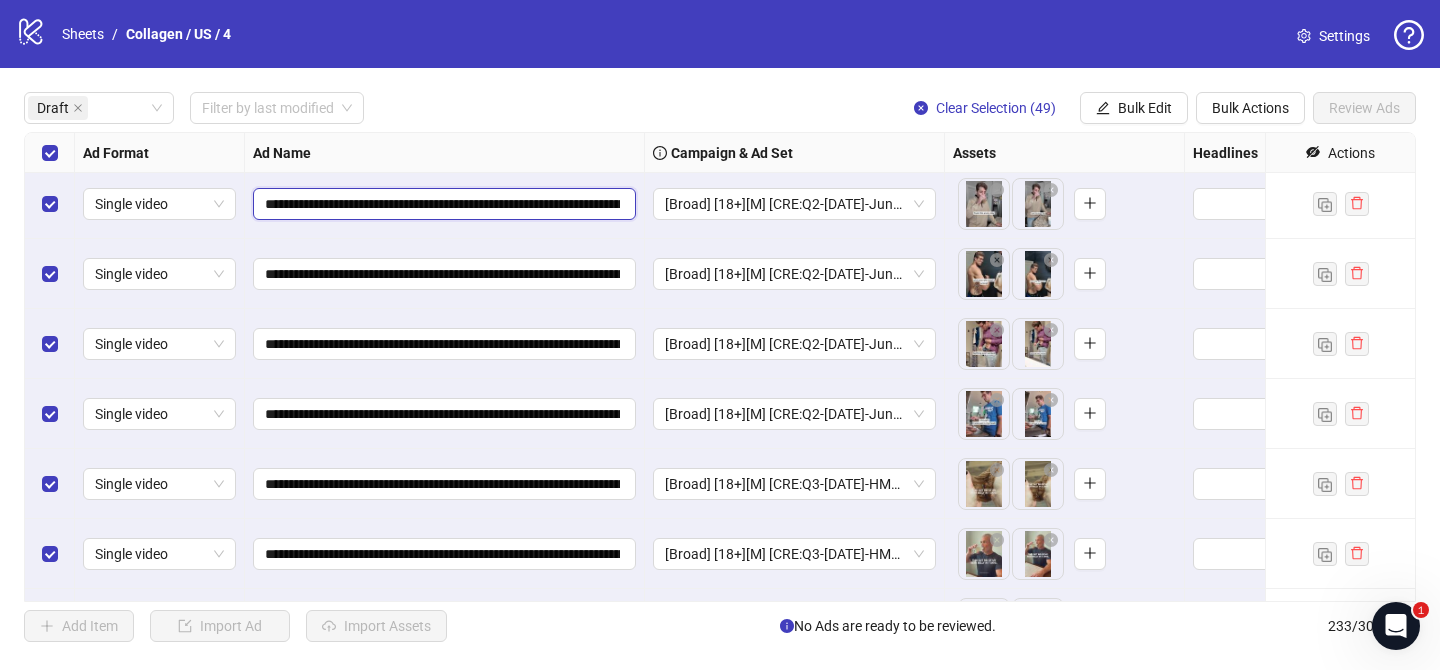 click on "**********" at bounding box center [442, 204] 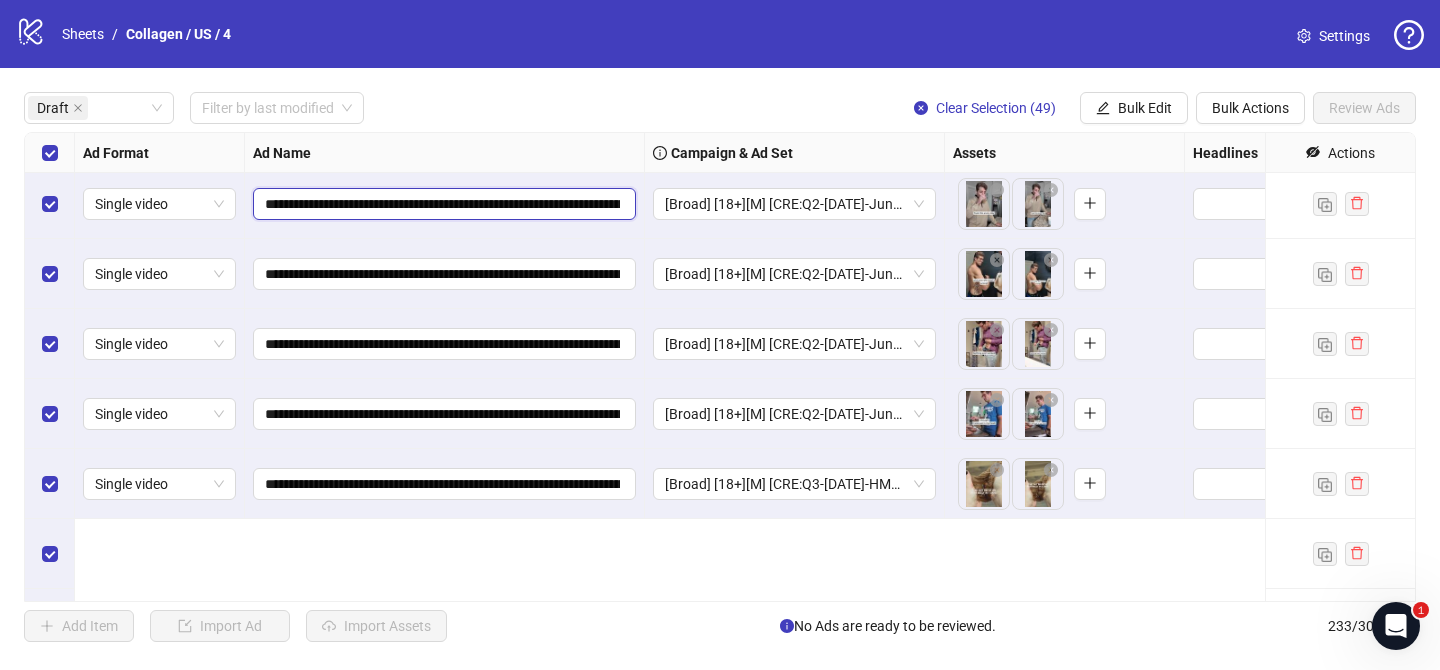 scroll, scrollTop: 2526, scrollLeft: 0, axis: vertical 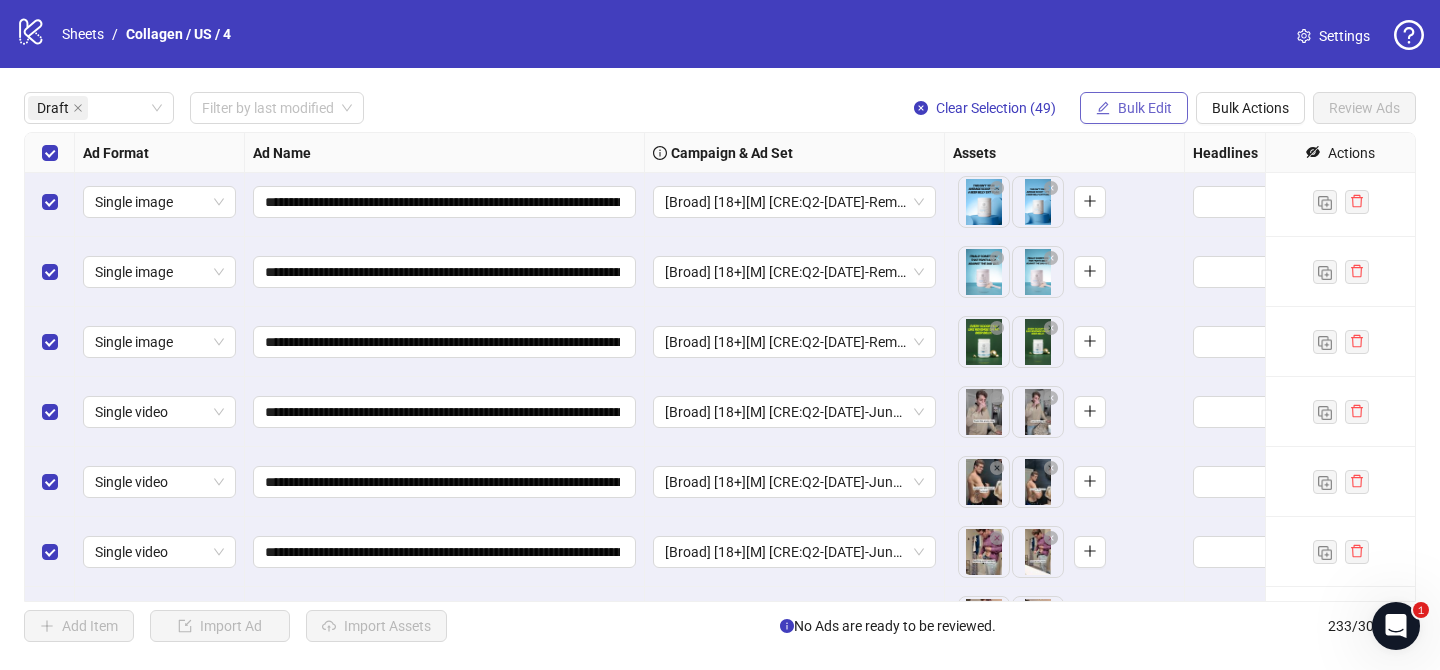 click on "Bulk Edit" at bounding box center [1145, 108] 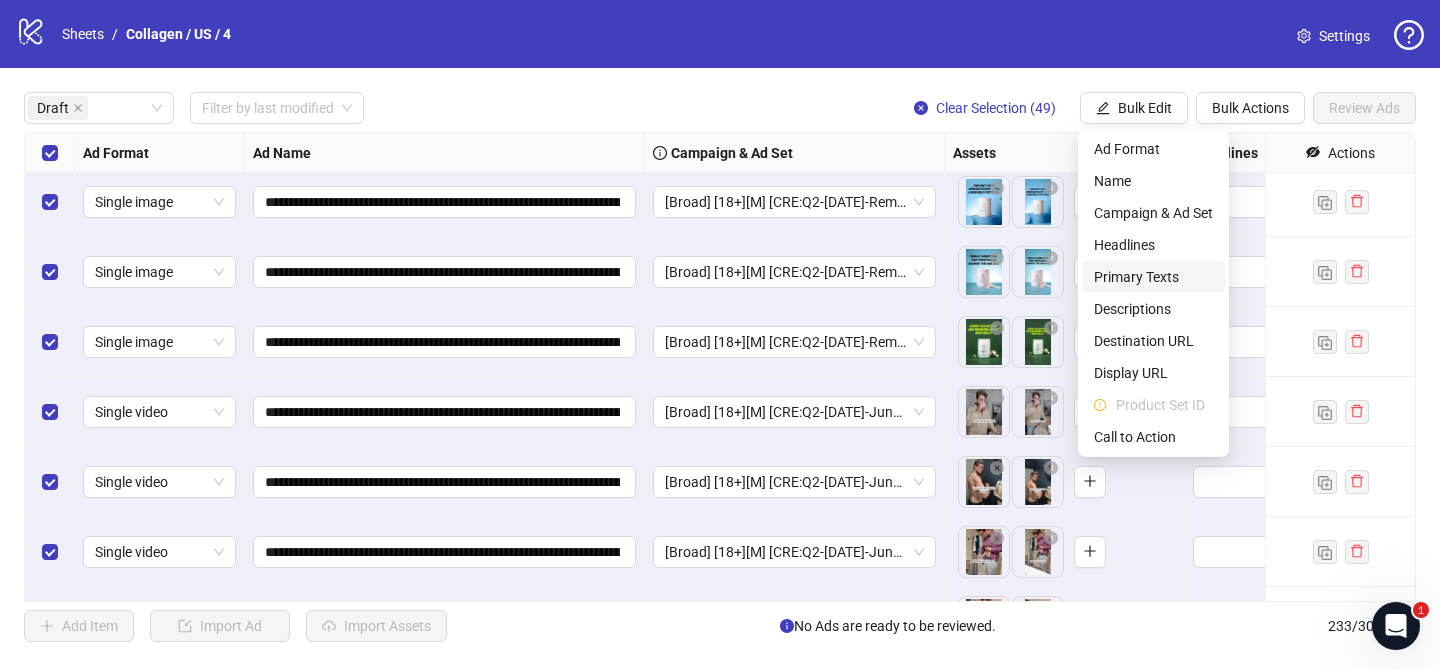click on "Primary Texts" at bounding box center [1153, 277] 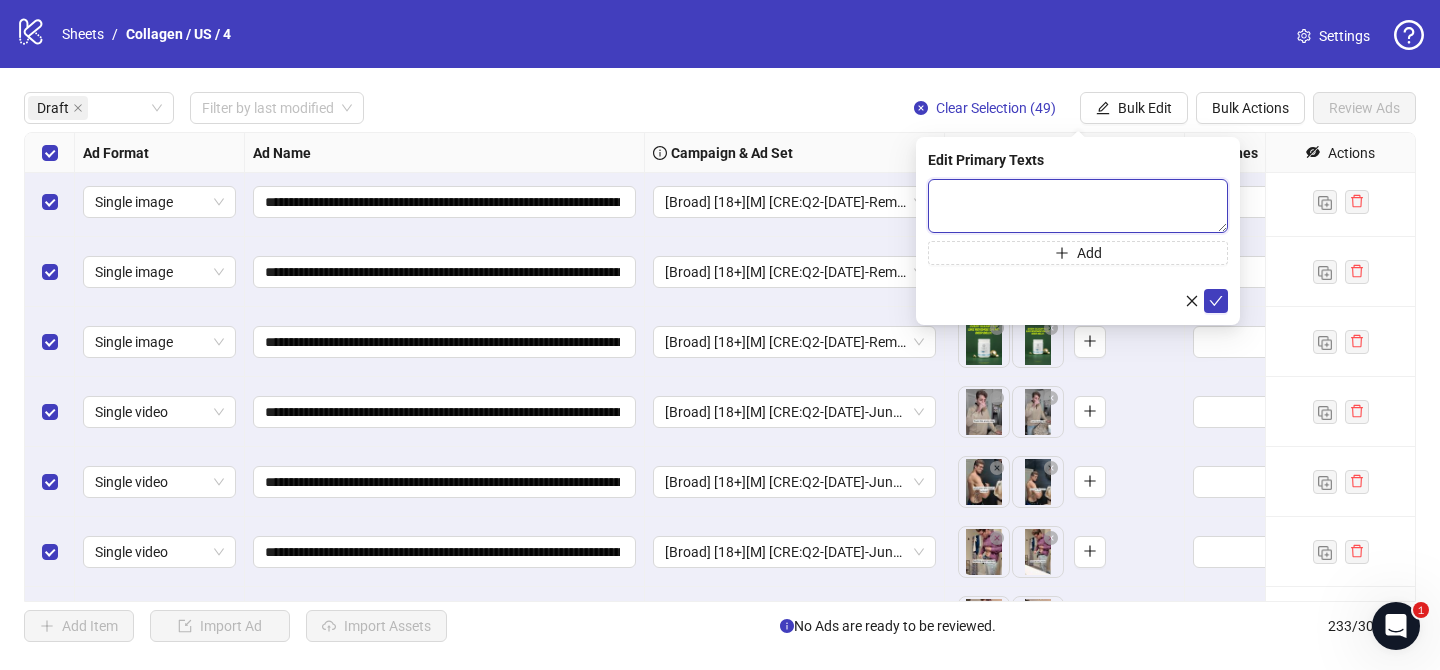 click at bounding box center [1078, 206] 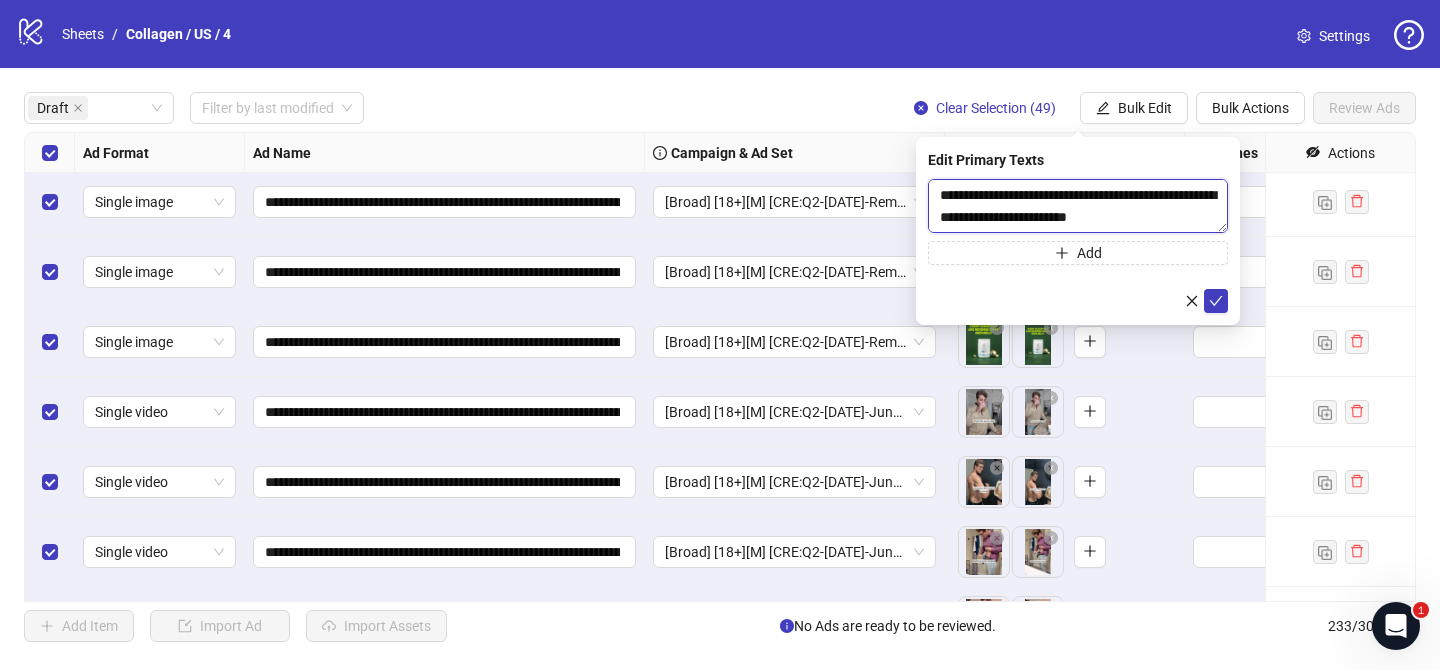 scroll, scrollTop: 1137, scrollLeft: 0, axis: vertical 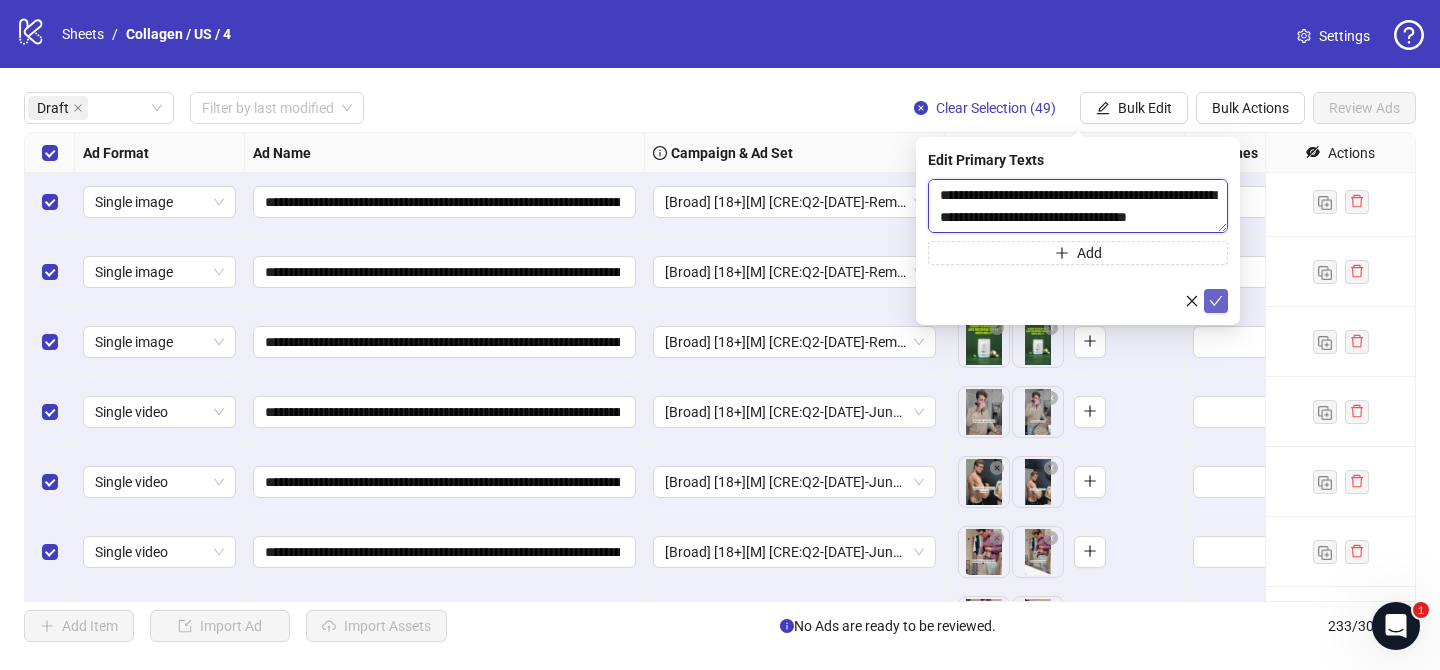 type on "**********" 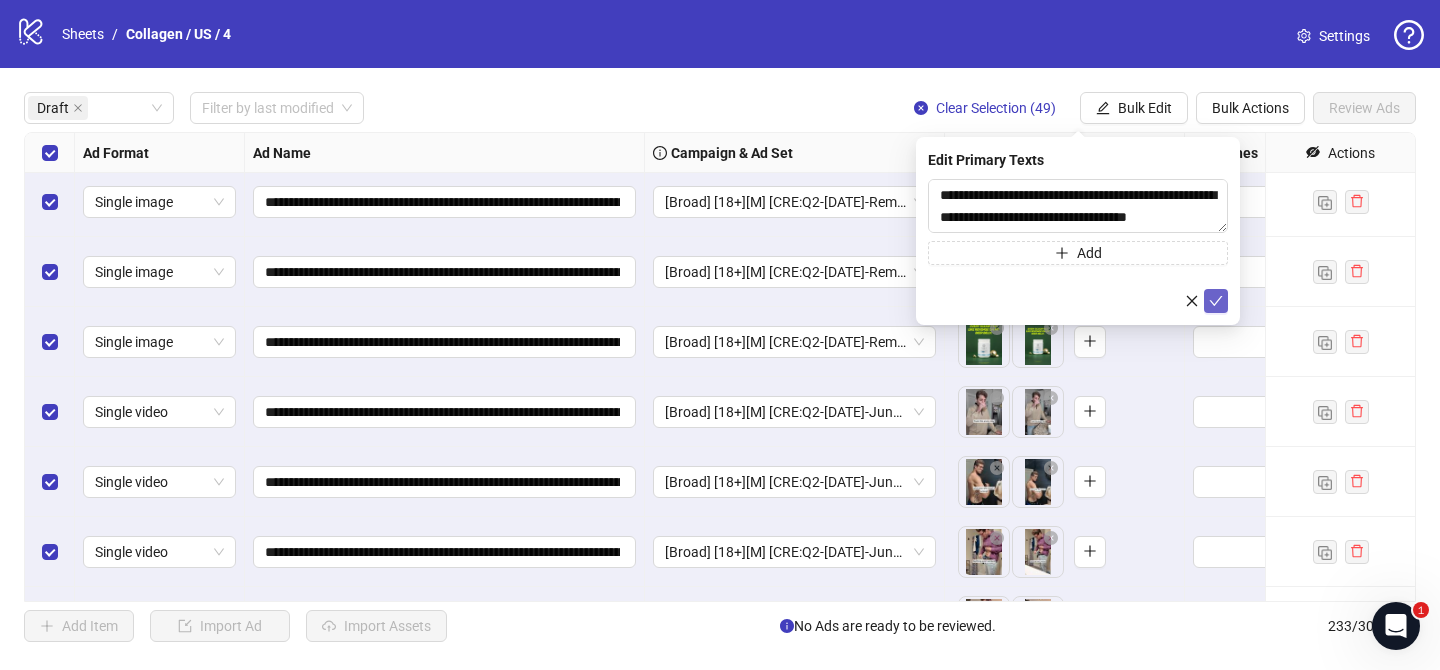 click 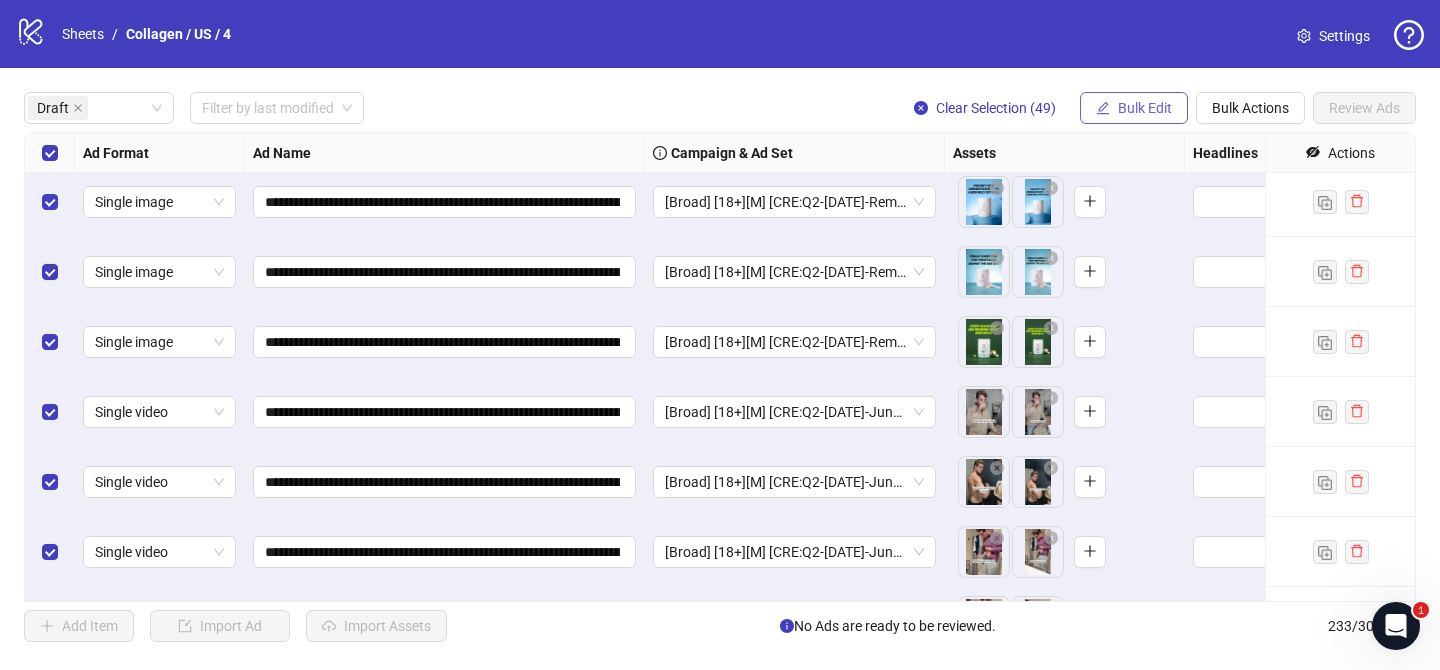 click on "Bulk Edit" at bounding box center [1145, 108] 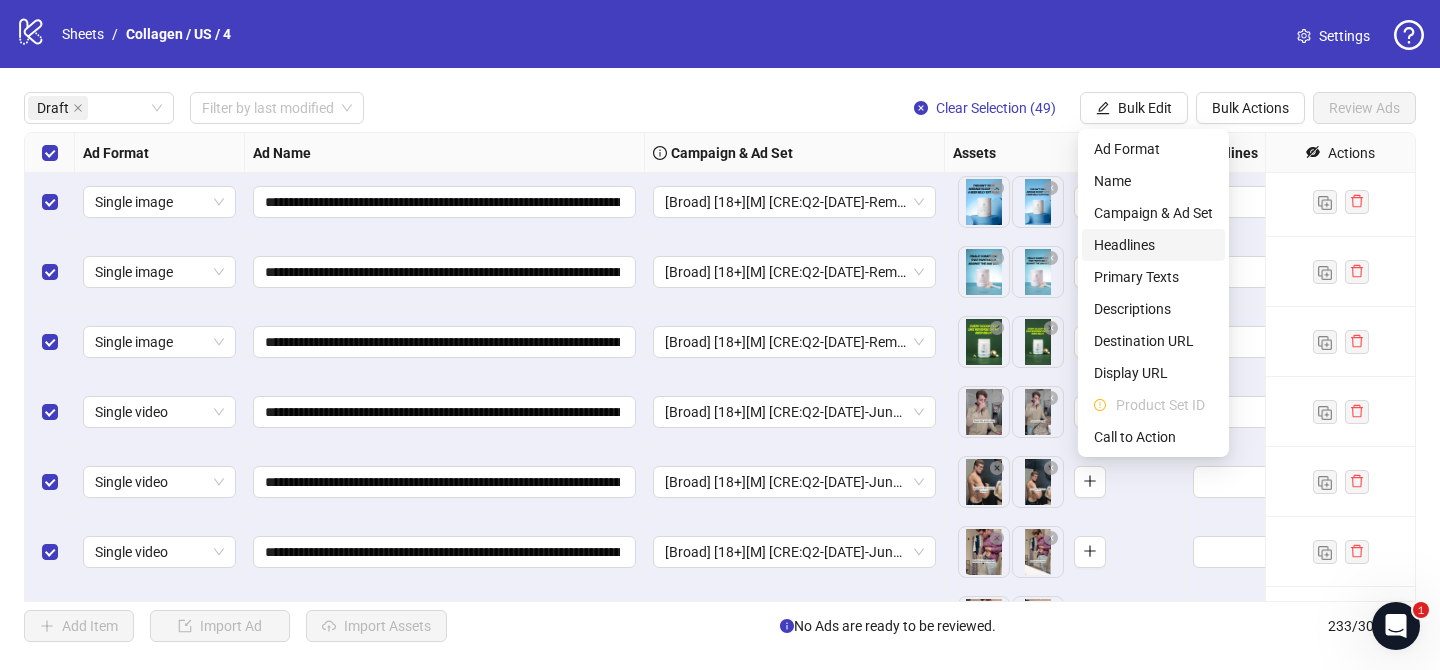 click on "Headlines" at bounding box center [1153, 245] 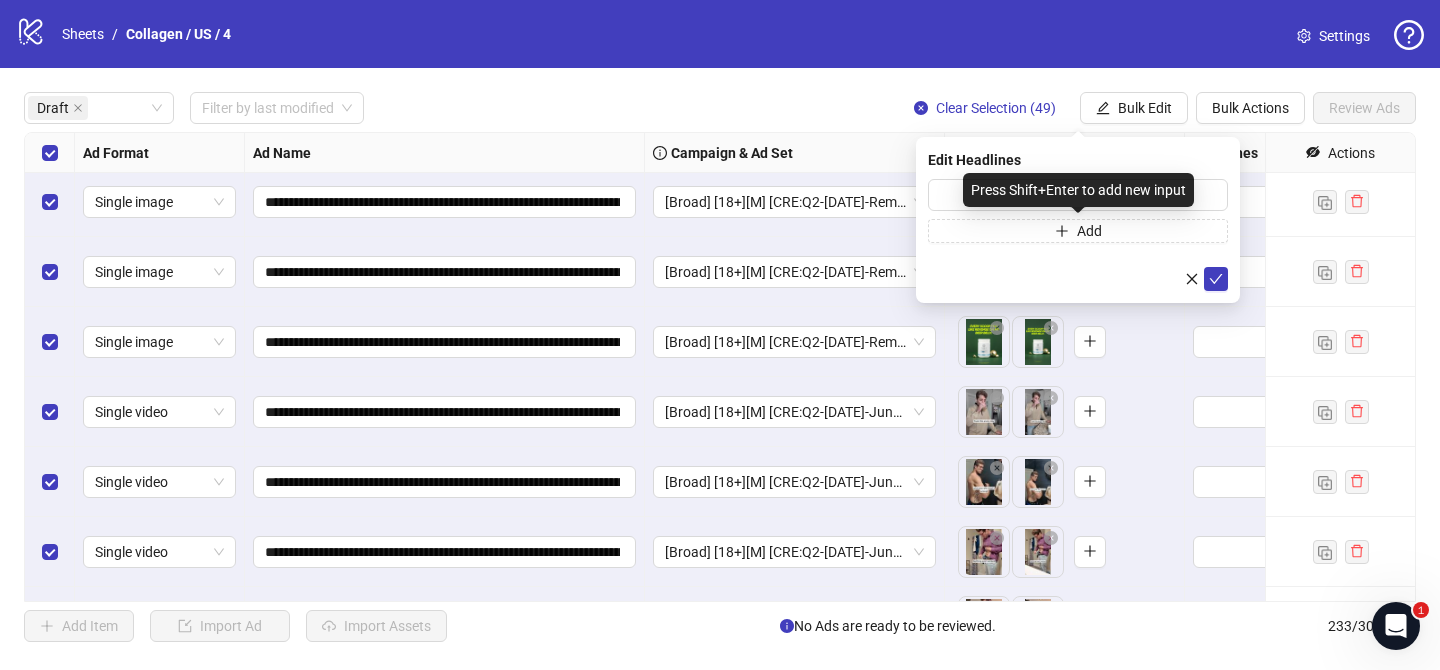 click on "Press Shift+Enter to add new input" at bounding box center [1078, 190] 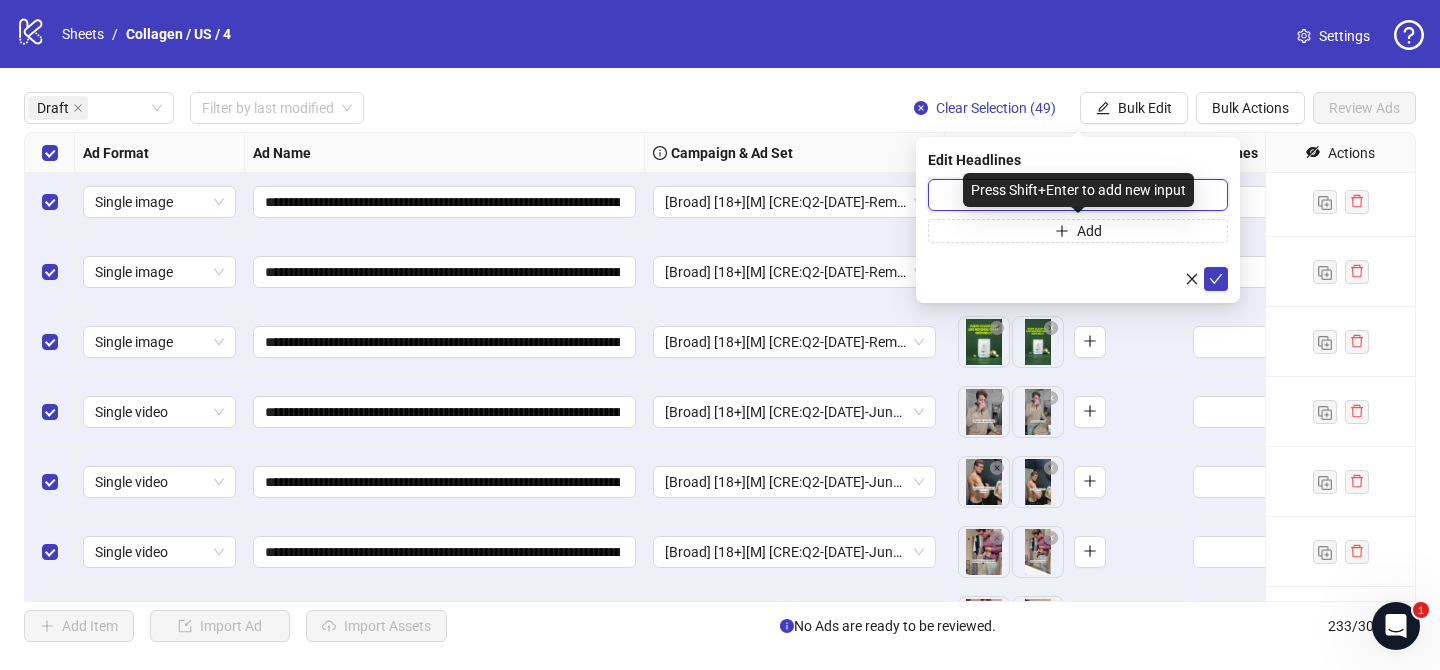click at bounding box center [1078, 195] 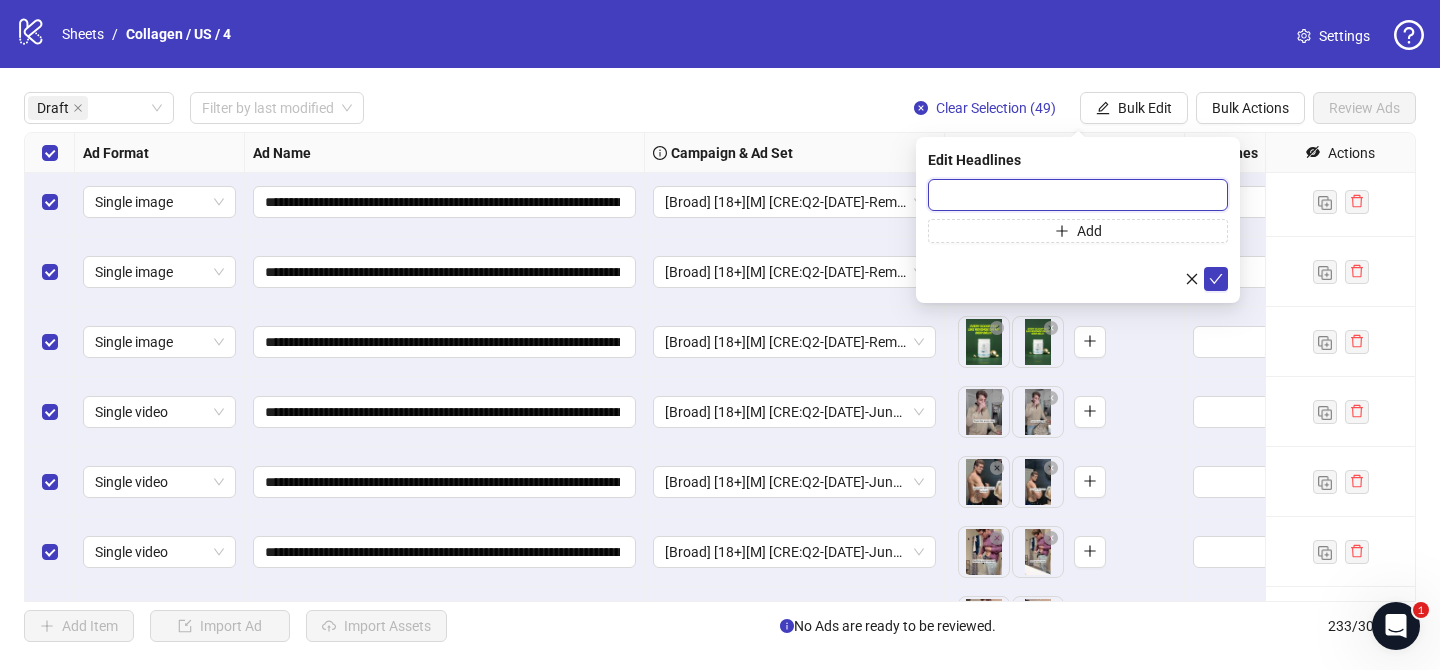 paste on "**********" 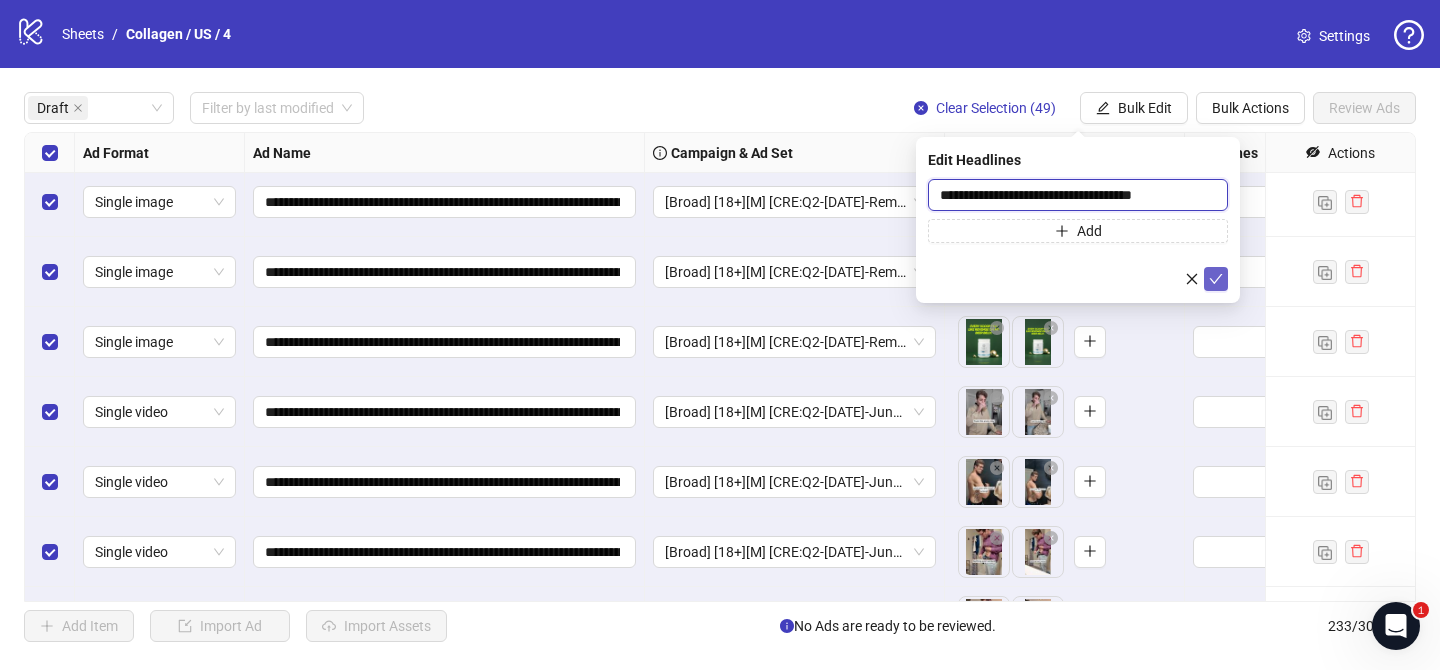 type on "**********" 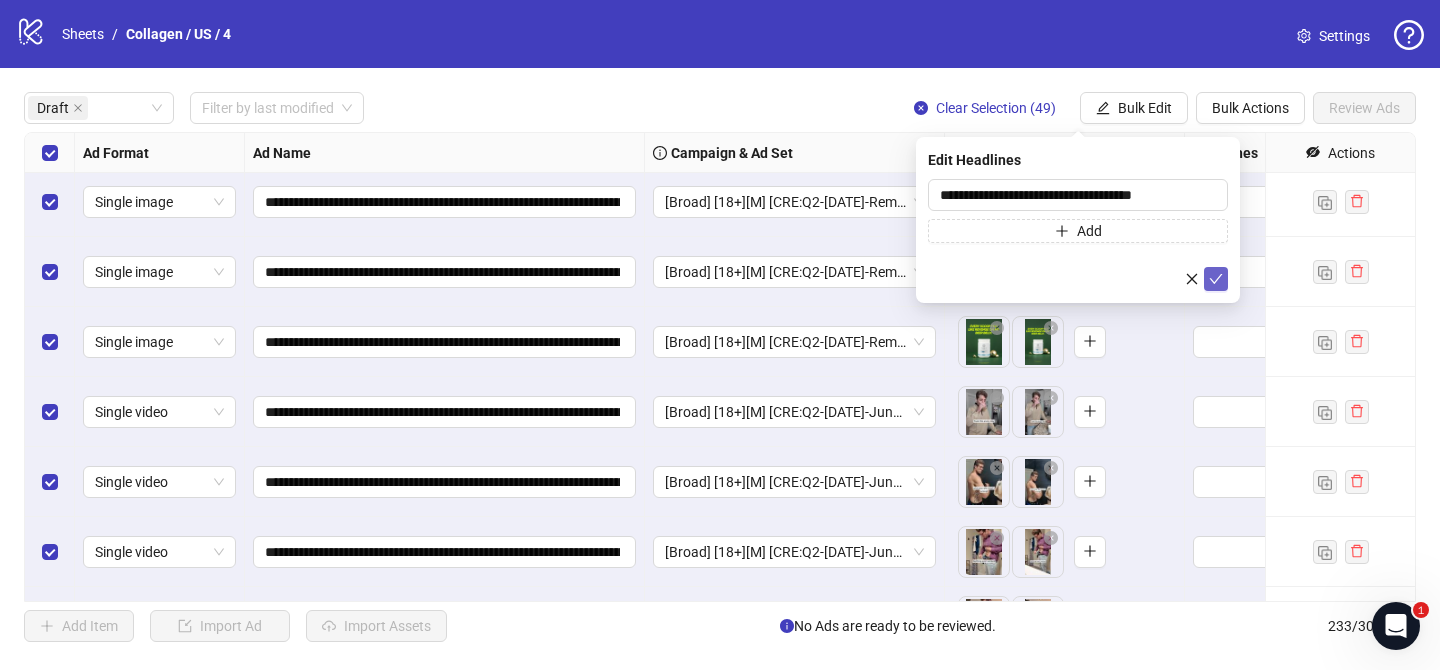 click 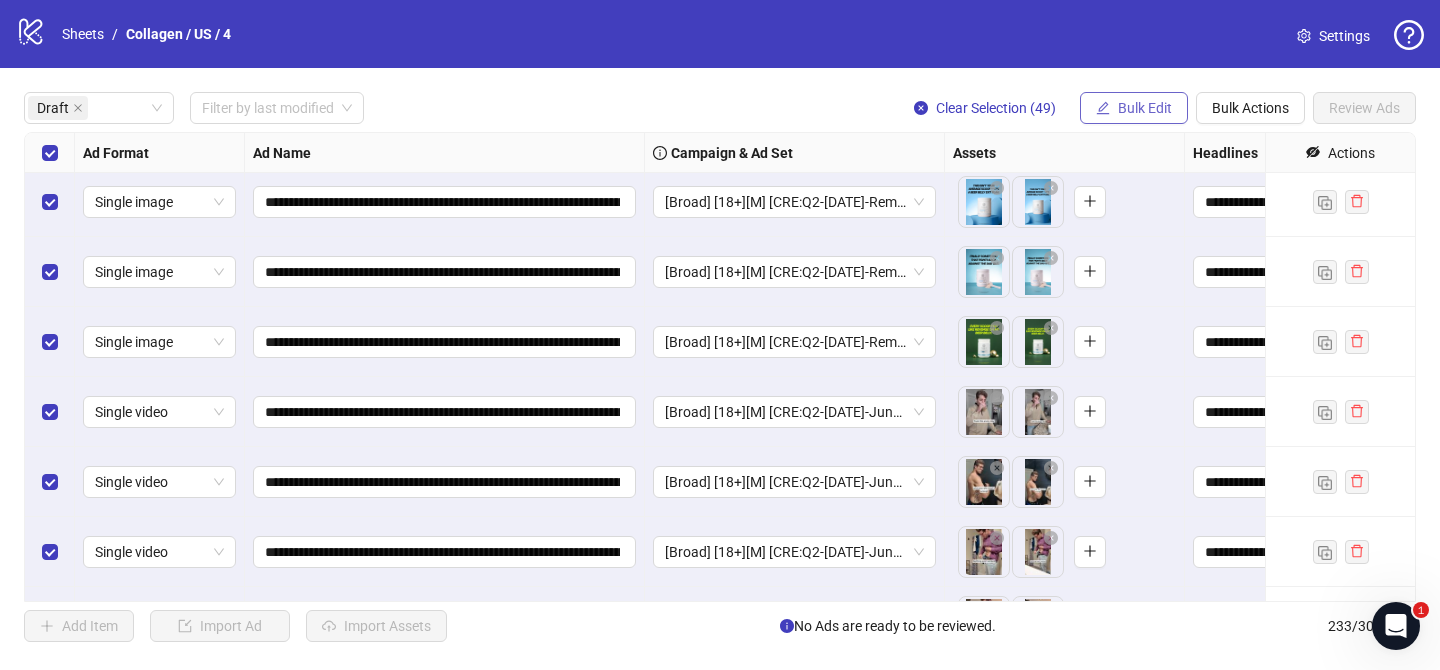click on "Bulk Edit" at bounding box center (1134, 108) 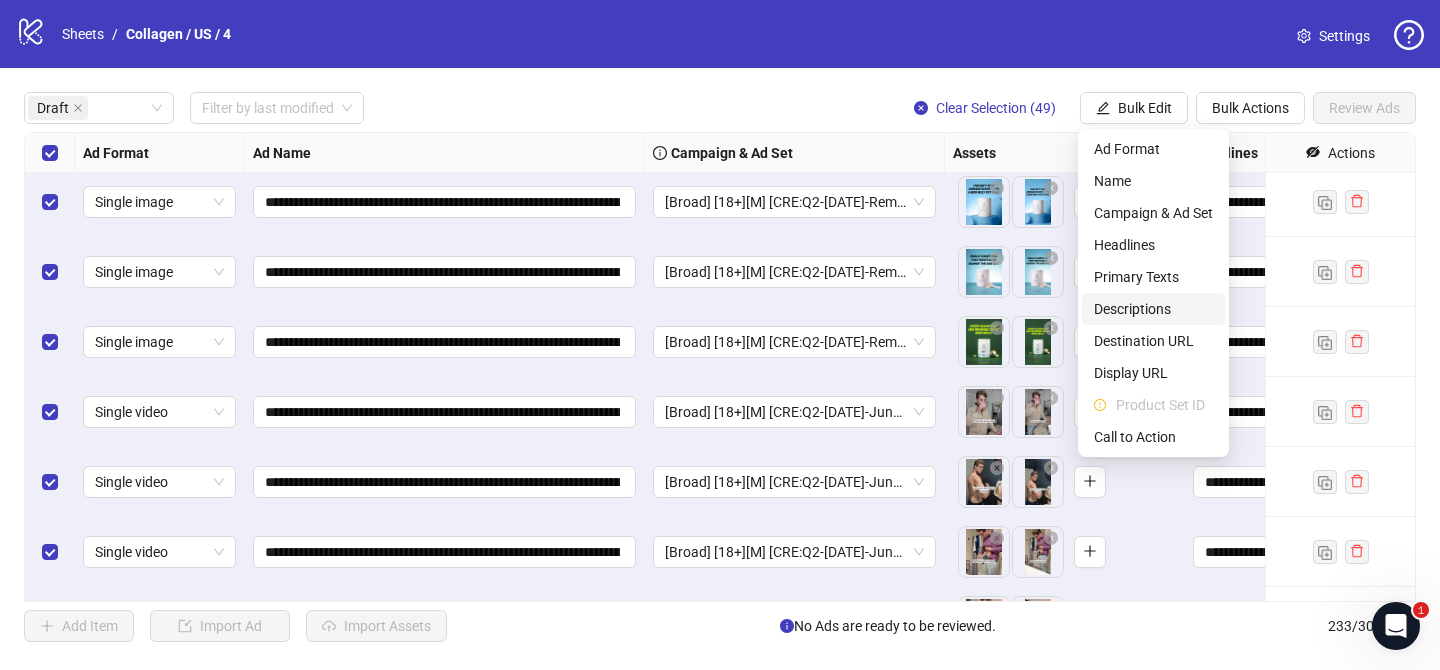click on "Descriptions" at bounding box center [1153, 309] 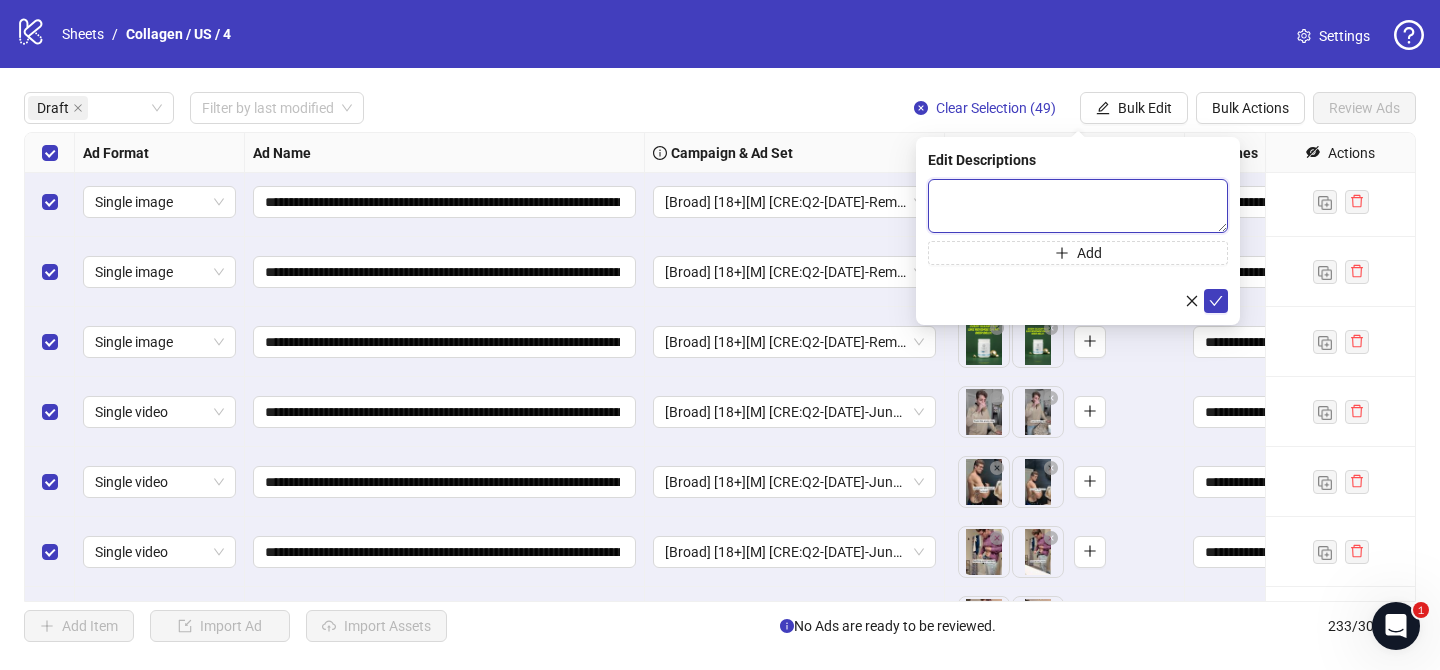 click at bounding box center [1078, 206] 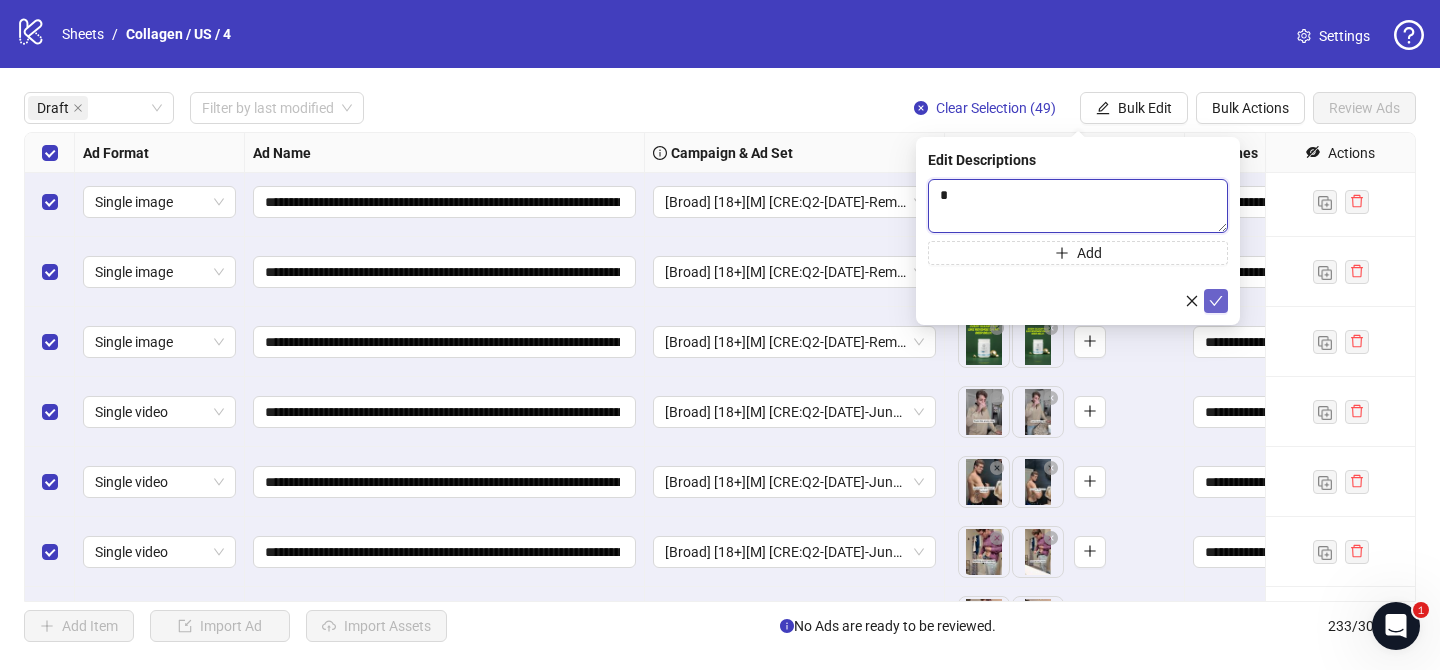 type 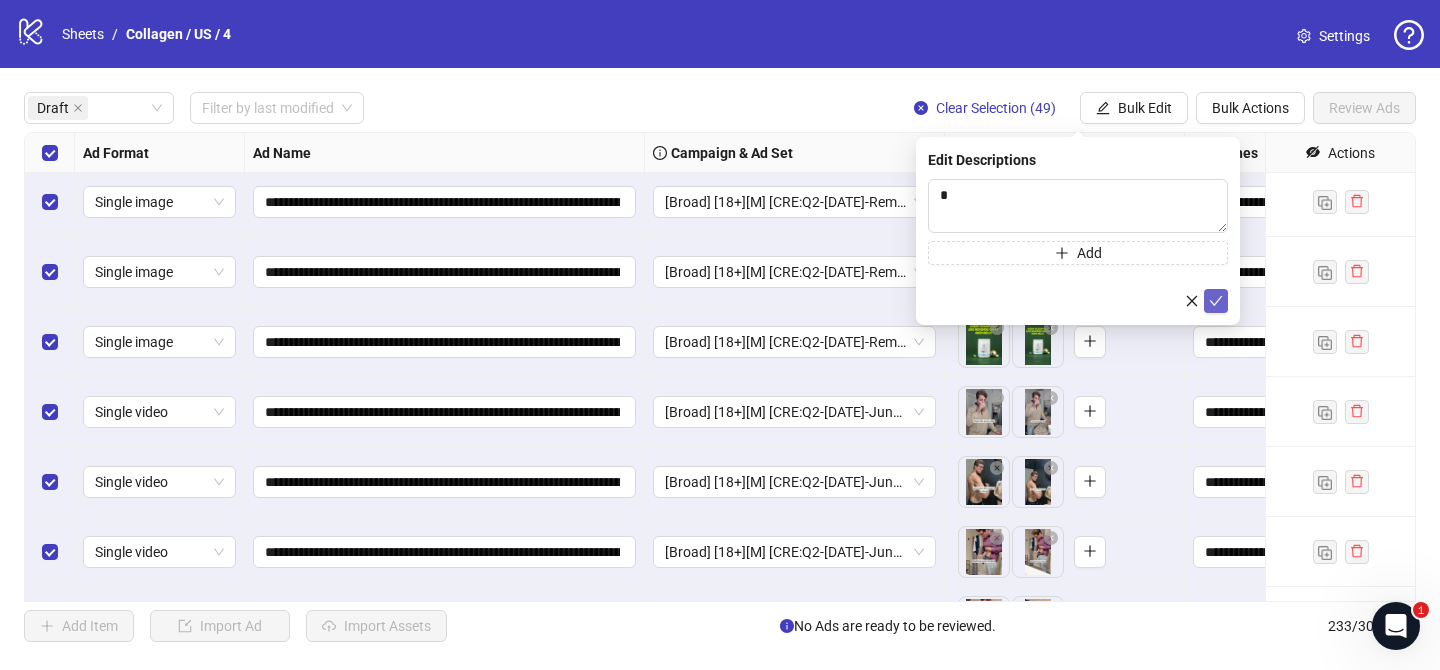 click at bounding box center (1216, 301) 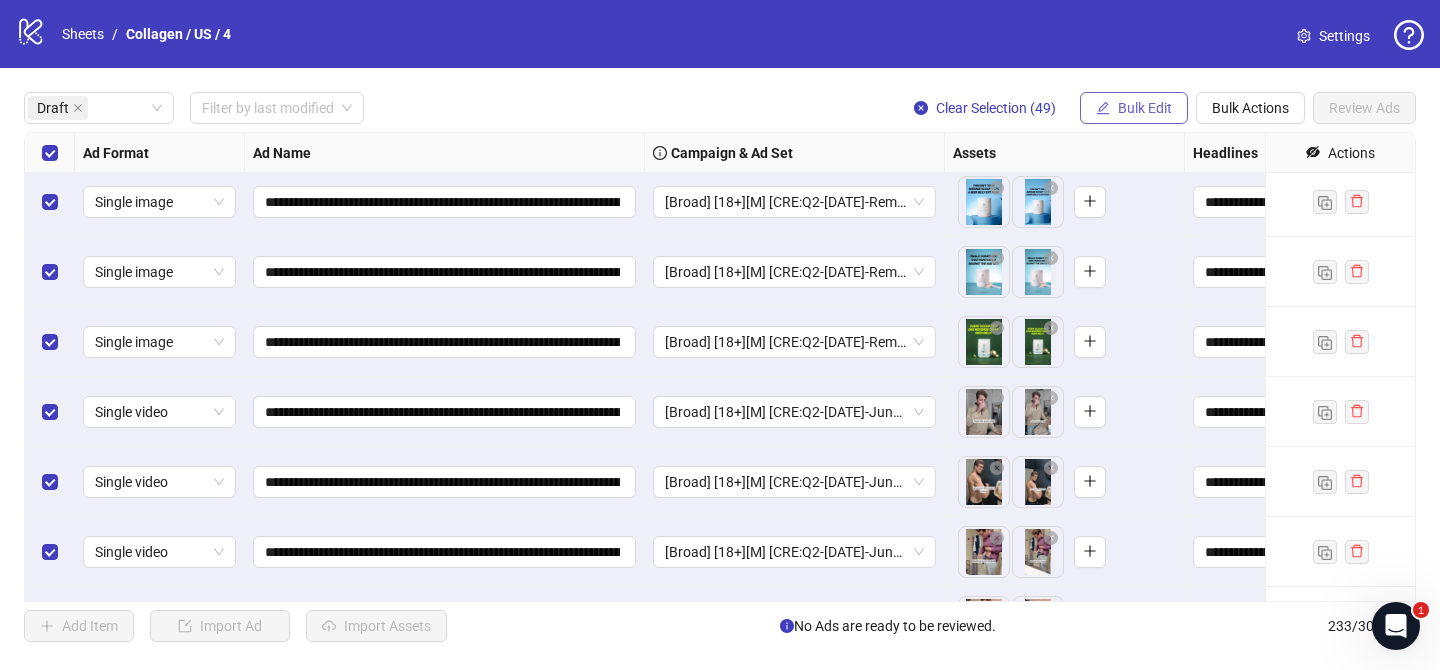 click on "Bulk Edit" at bounding box center [1134, 108] 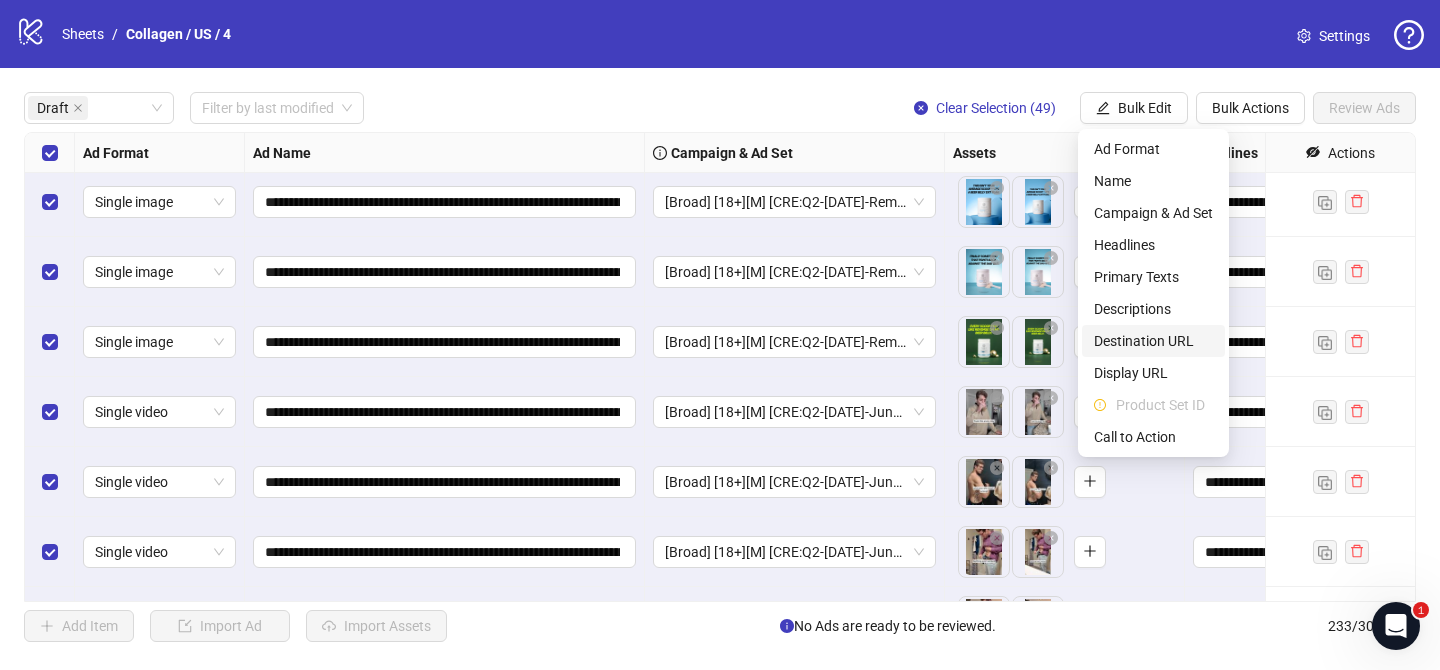 click on "Destination URL" at bounding box center (1153, 341) 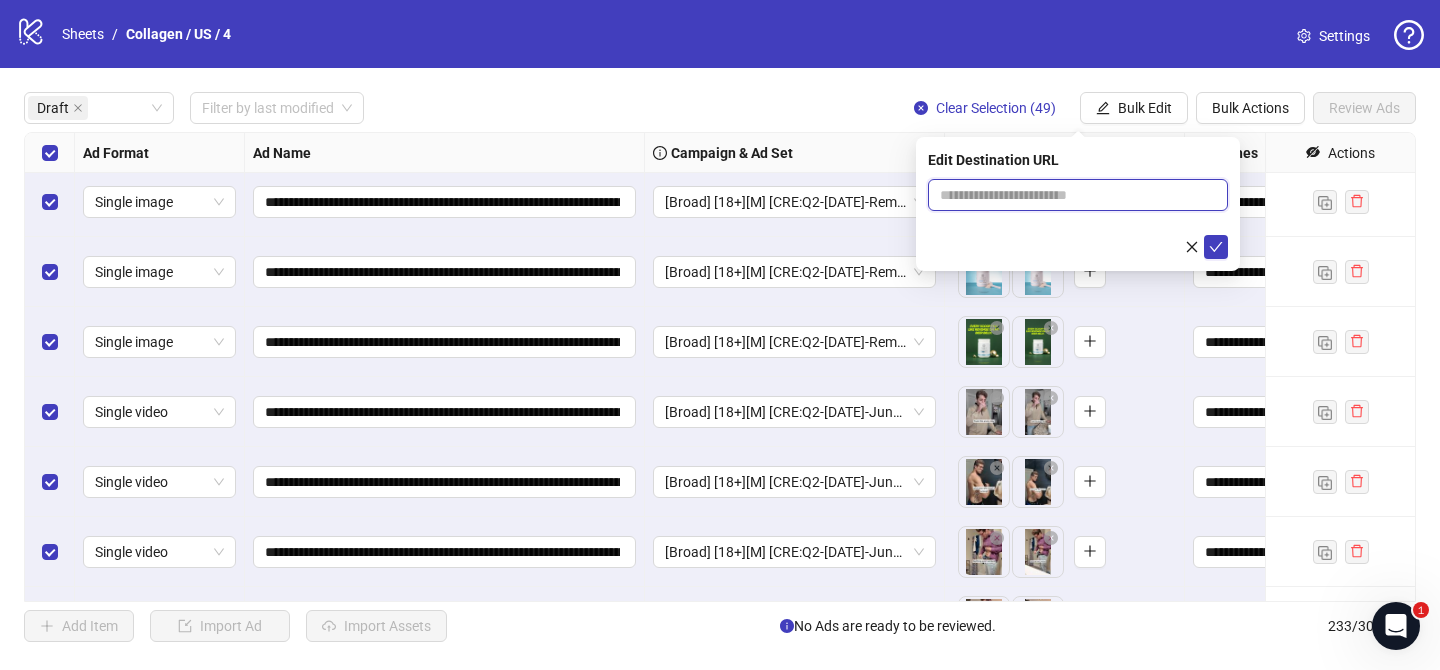 click at bounding box center [1070, 195] 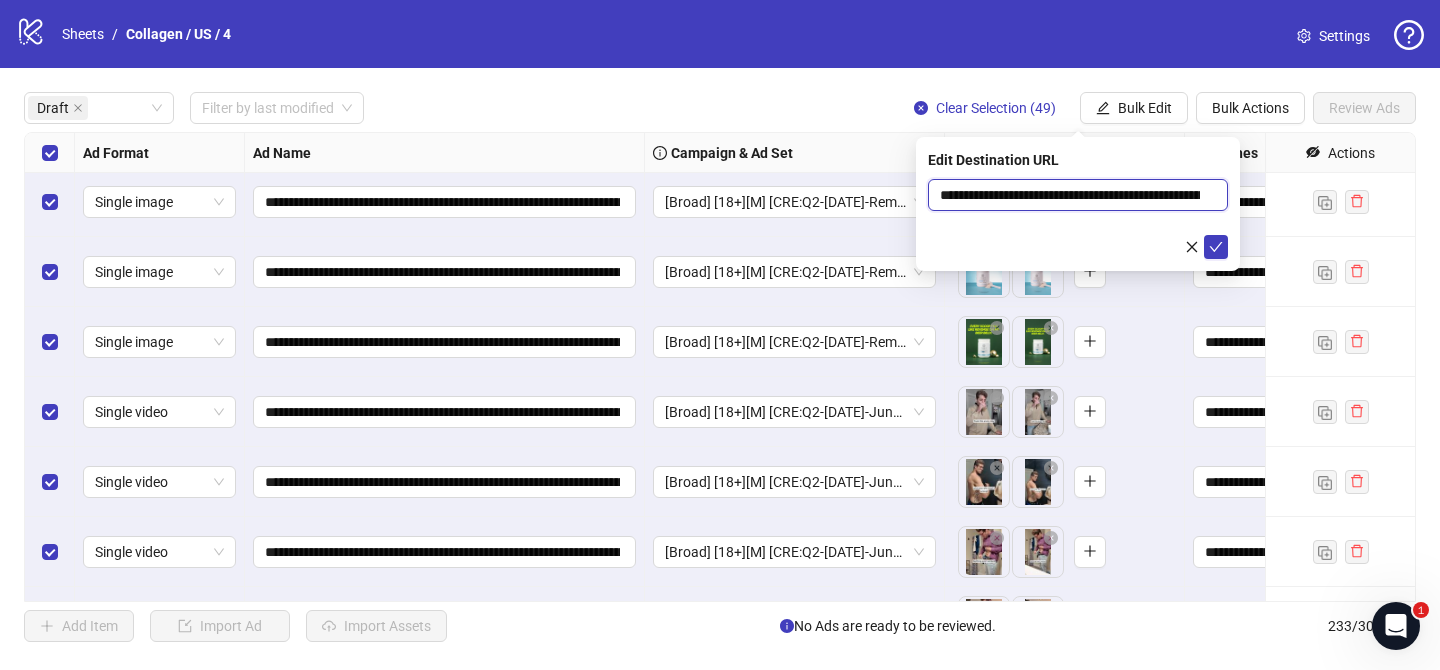 scroll, scrollTop: 0, scrollLeft: 119, axis: horizontal 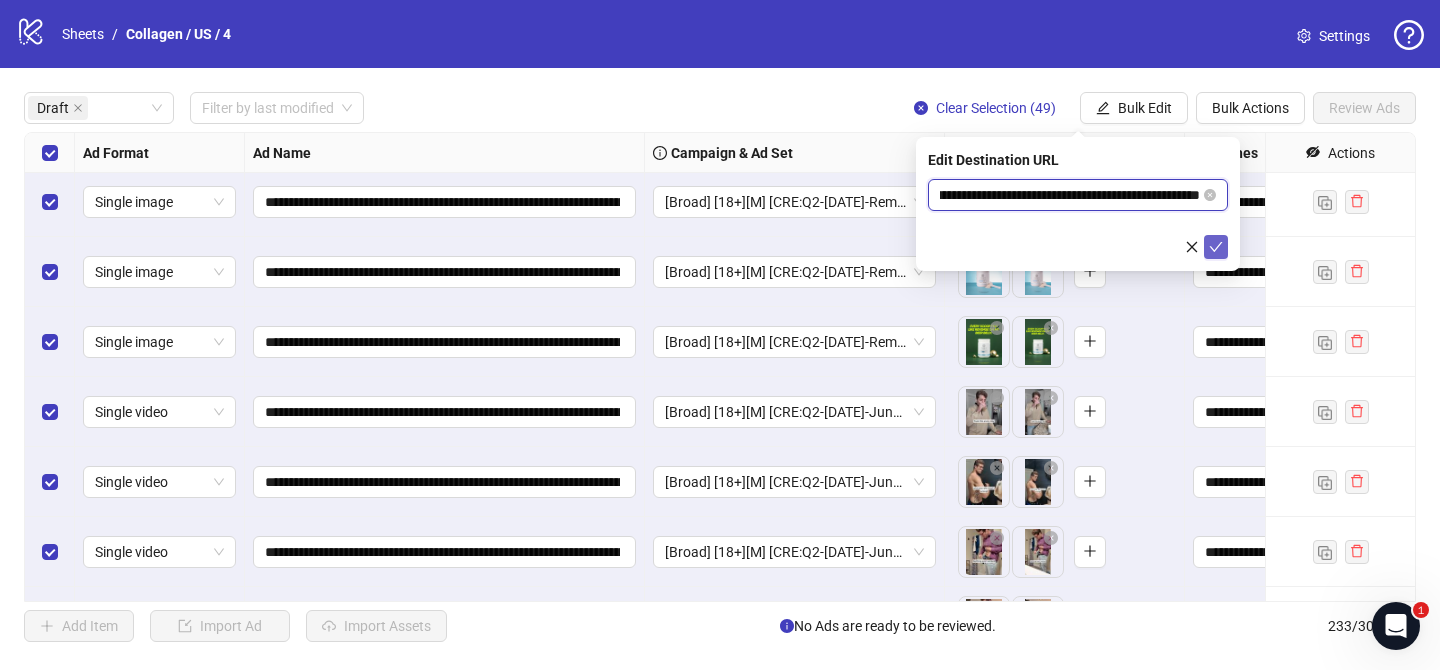 type on "**********" 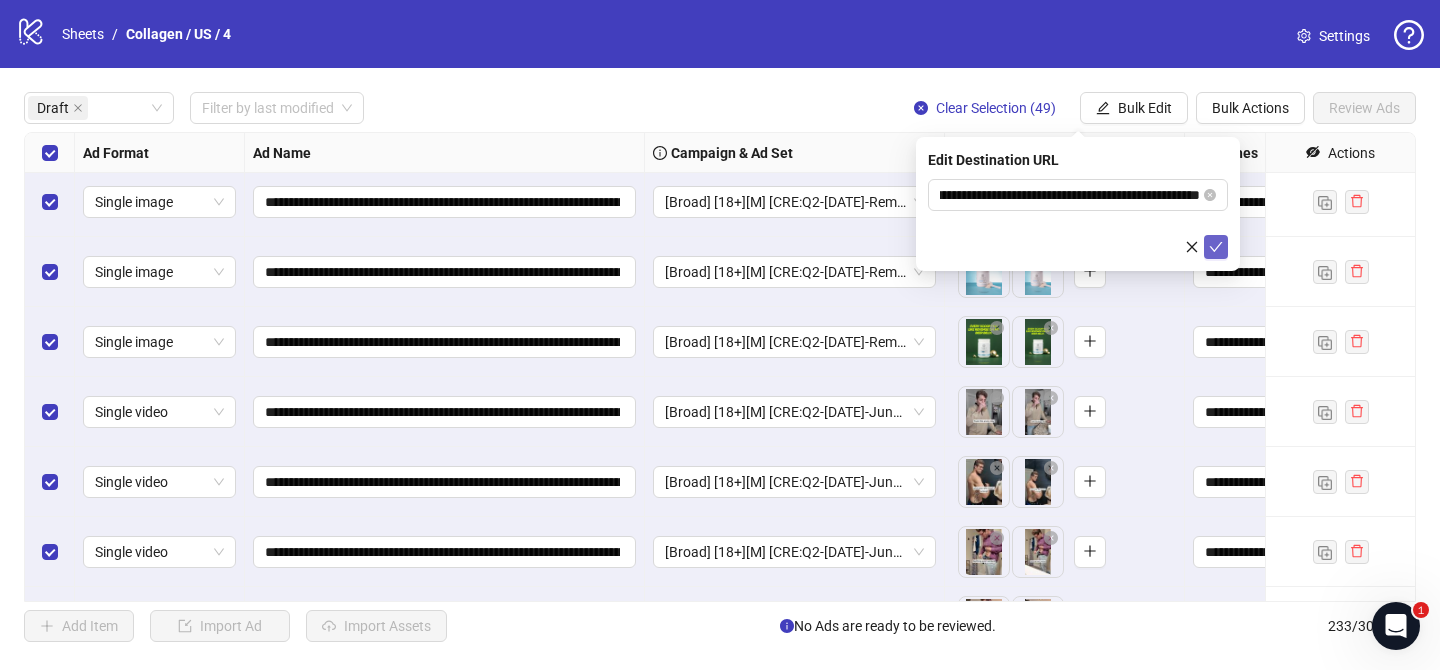 click 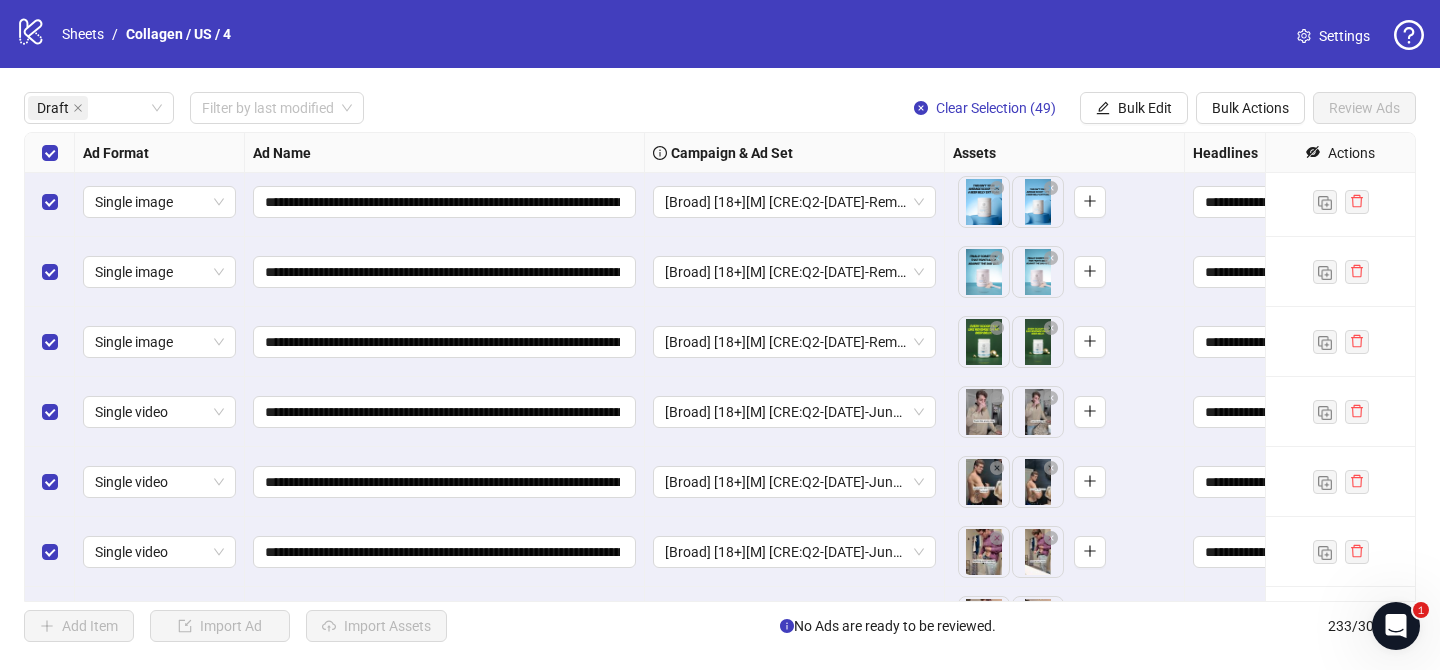 click on "**********" at bounding box center [720, 367] 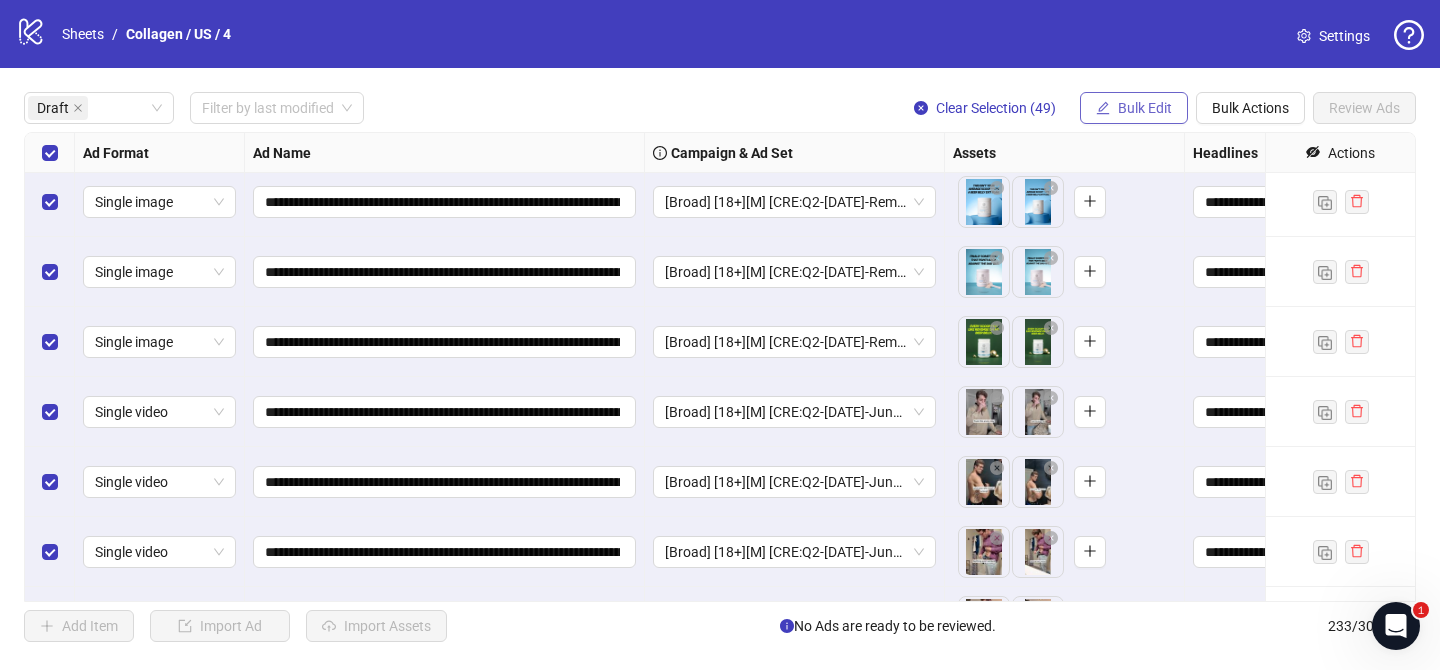 click on "Bulk Edit" at bounding box center (1145, 108) 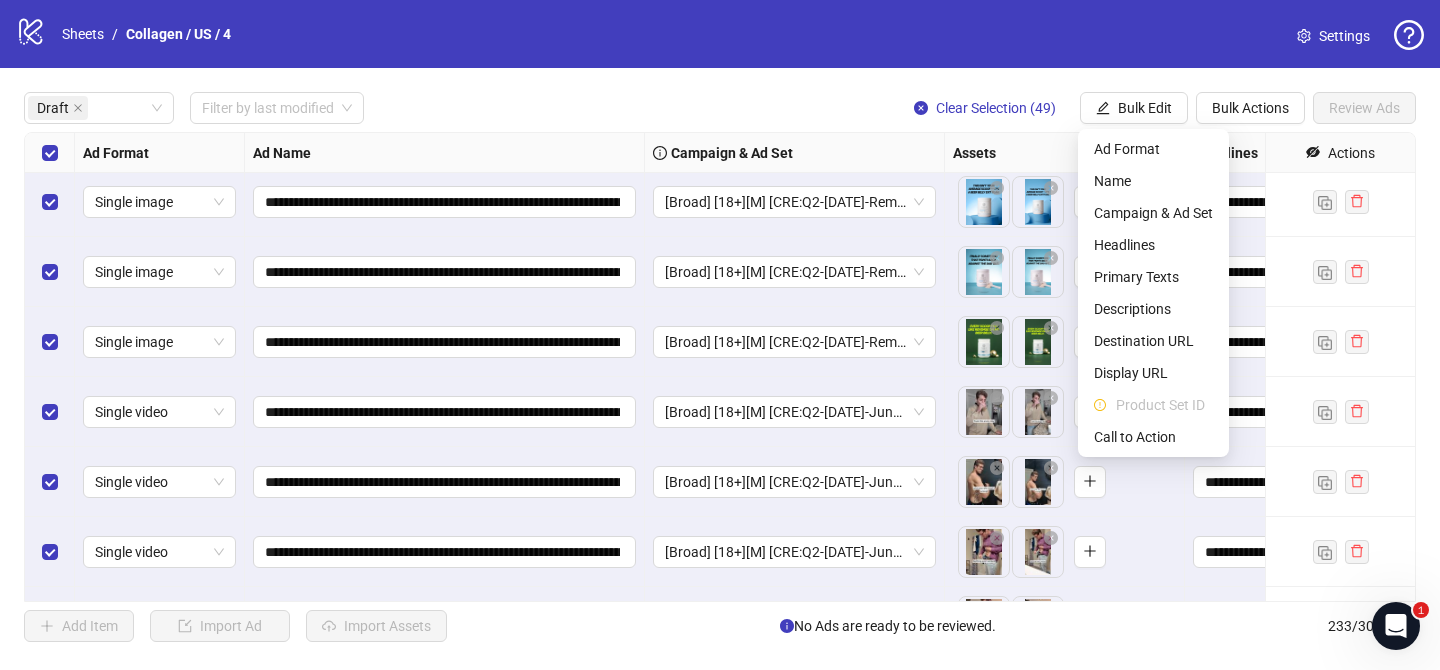 click on "Ad Format Name Campaign & Ad Set Headlines Primary Texts Descriptions Destination URL Display URL Product Set ID Call to Action" at bounding box center [1153, 293] 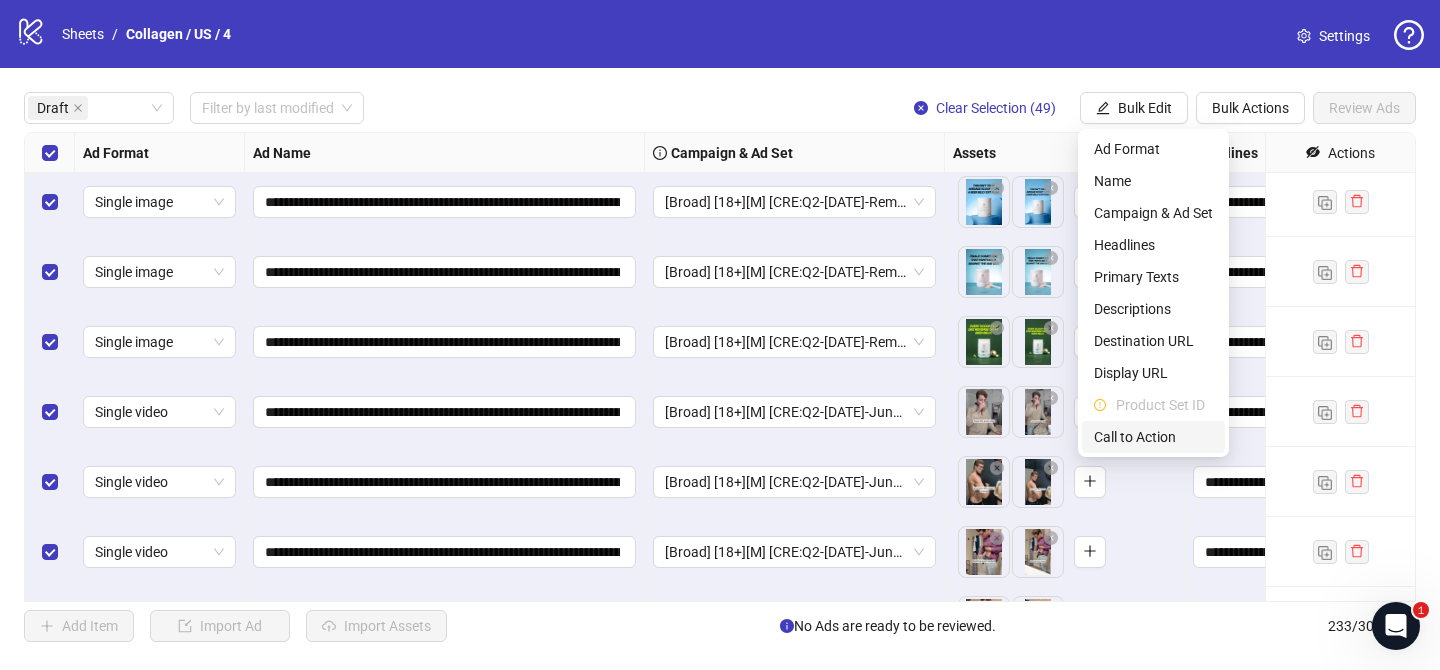 click on "Call to Action" at bounding box center (1153, 437) 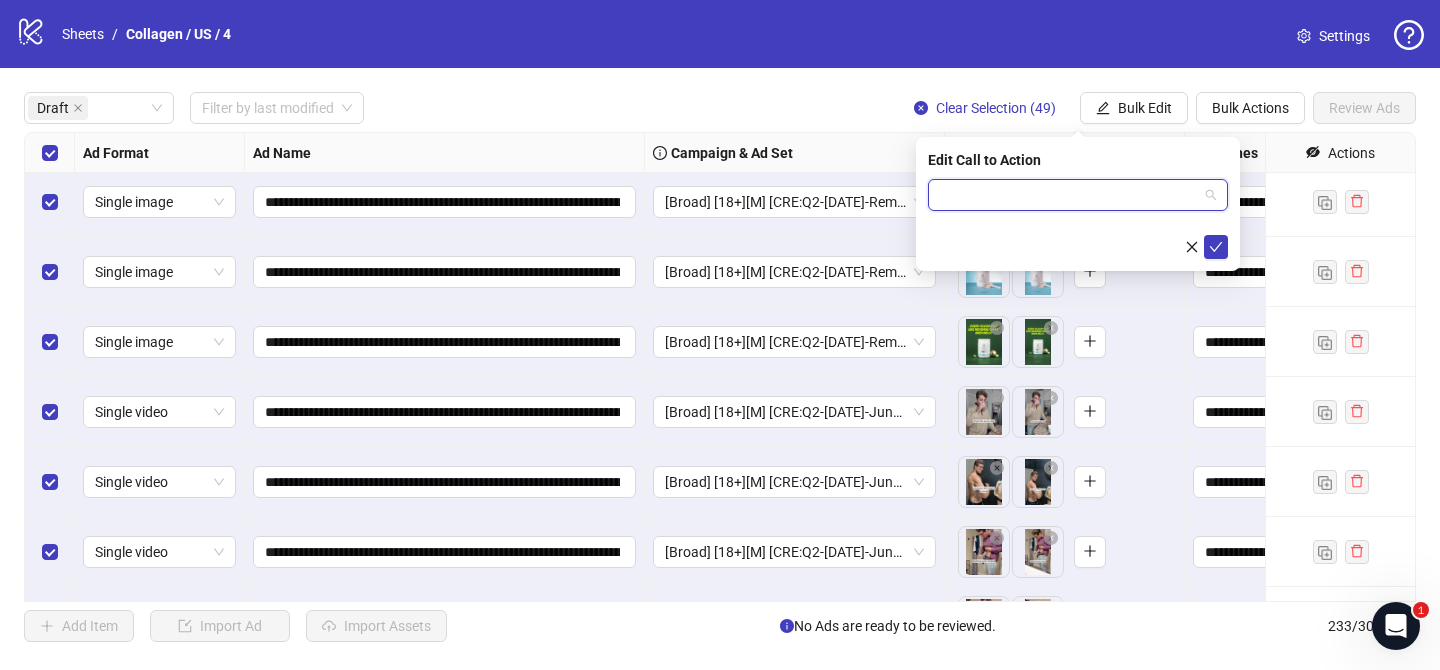 click at bounding box center [1069, 195] 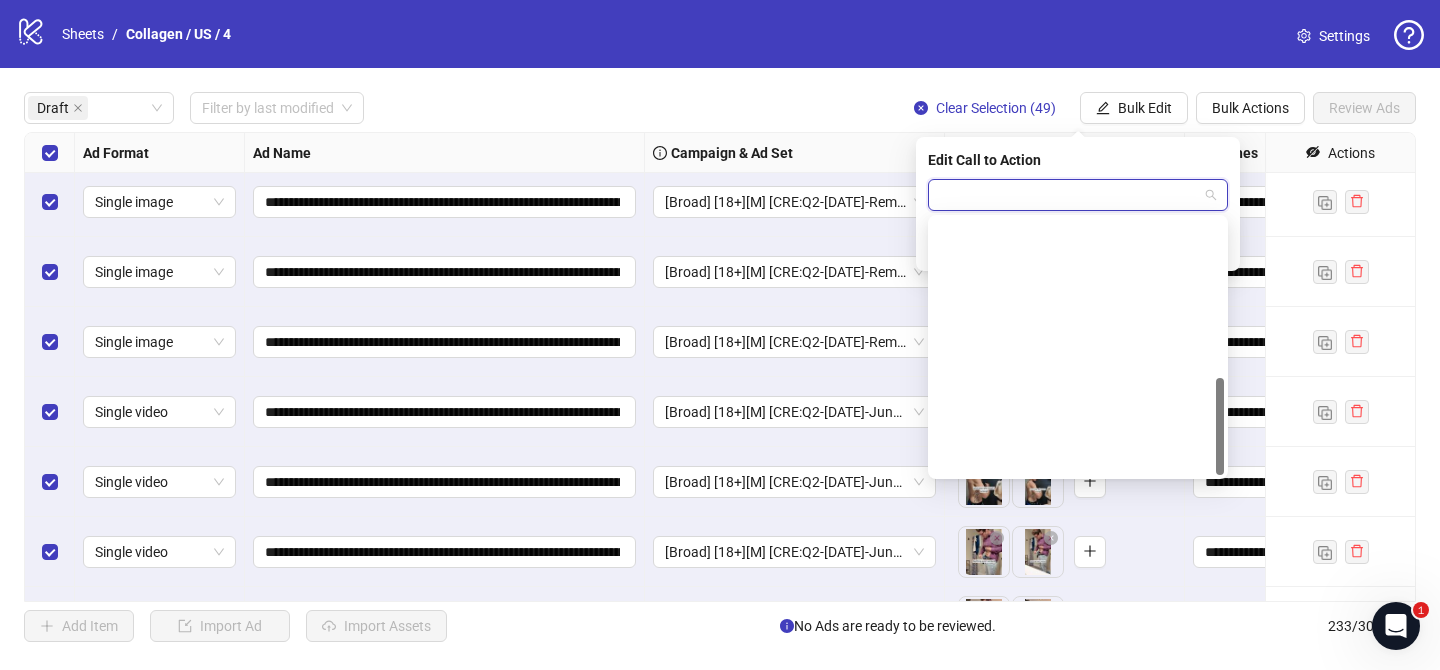 scroll, scrollTop: 416, scrollLeft: 0, axis: vertical 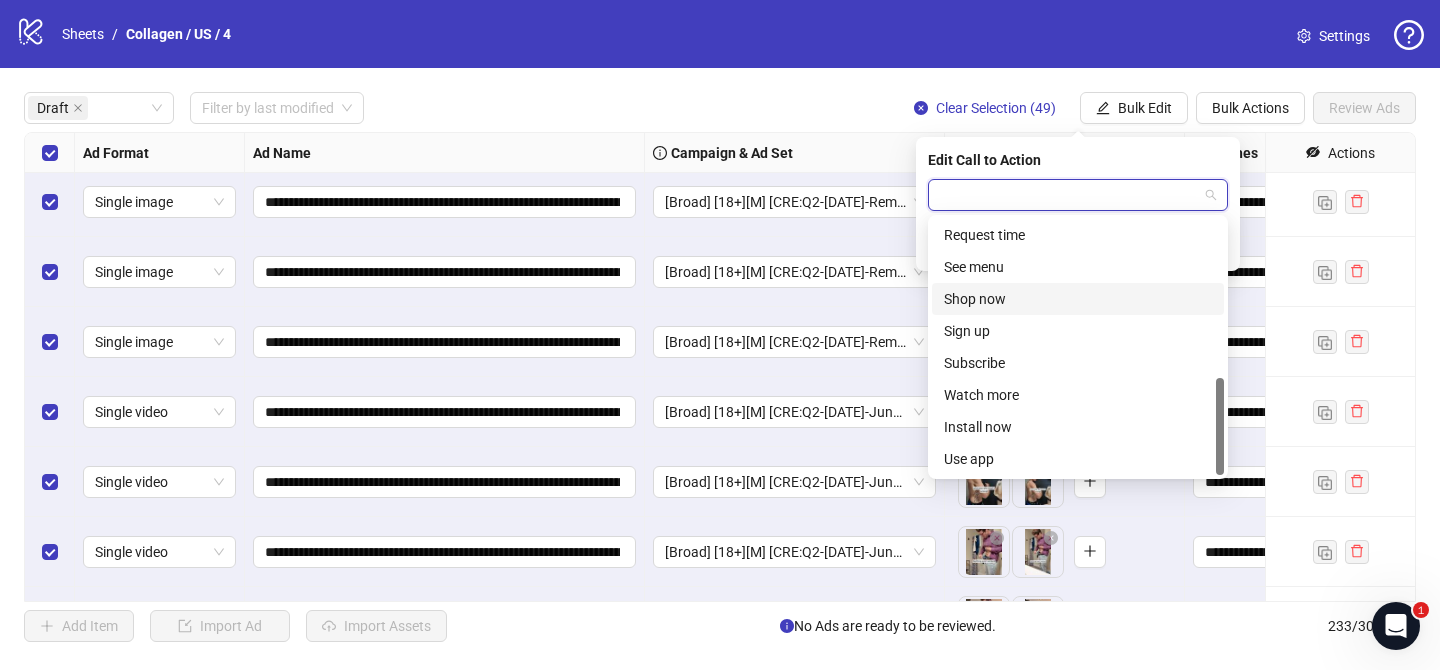 click on "Shop now" at bounding box center (1078, 299) 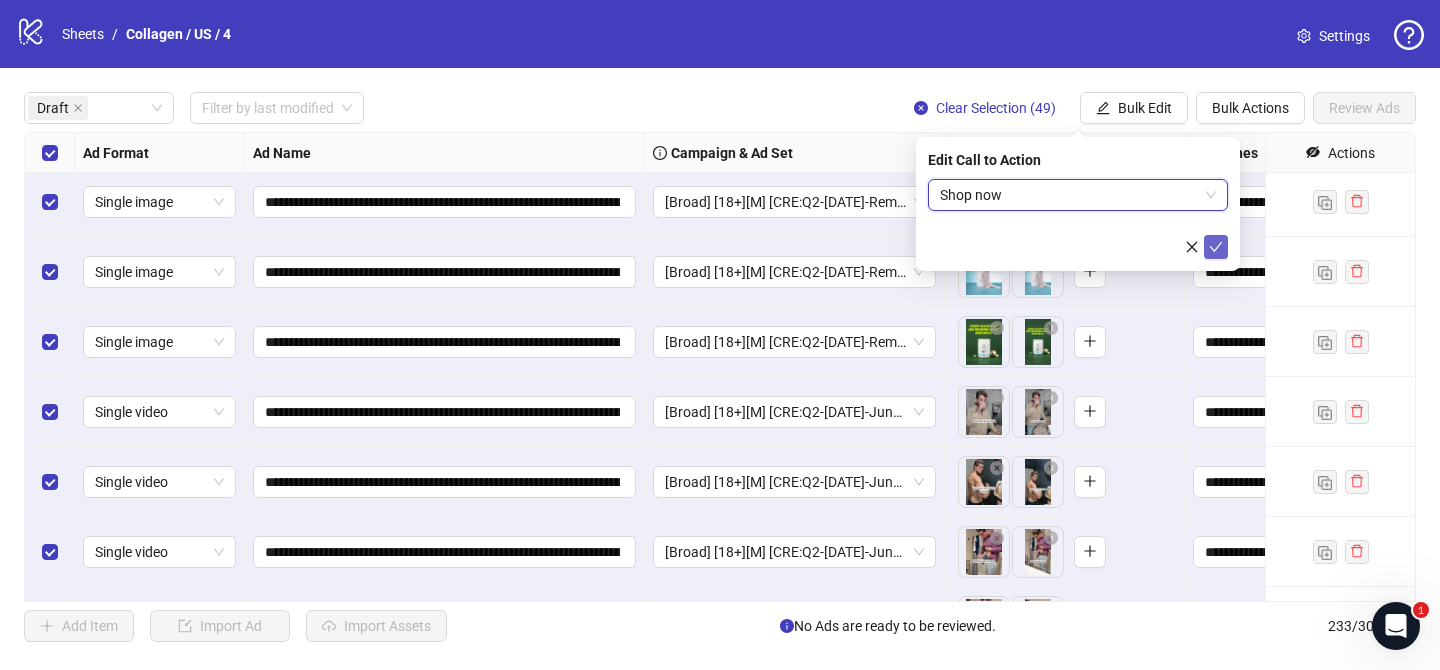 click 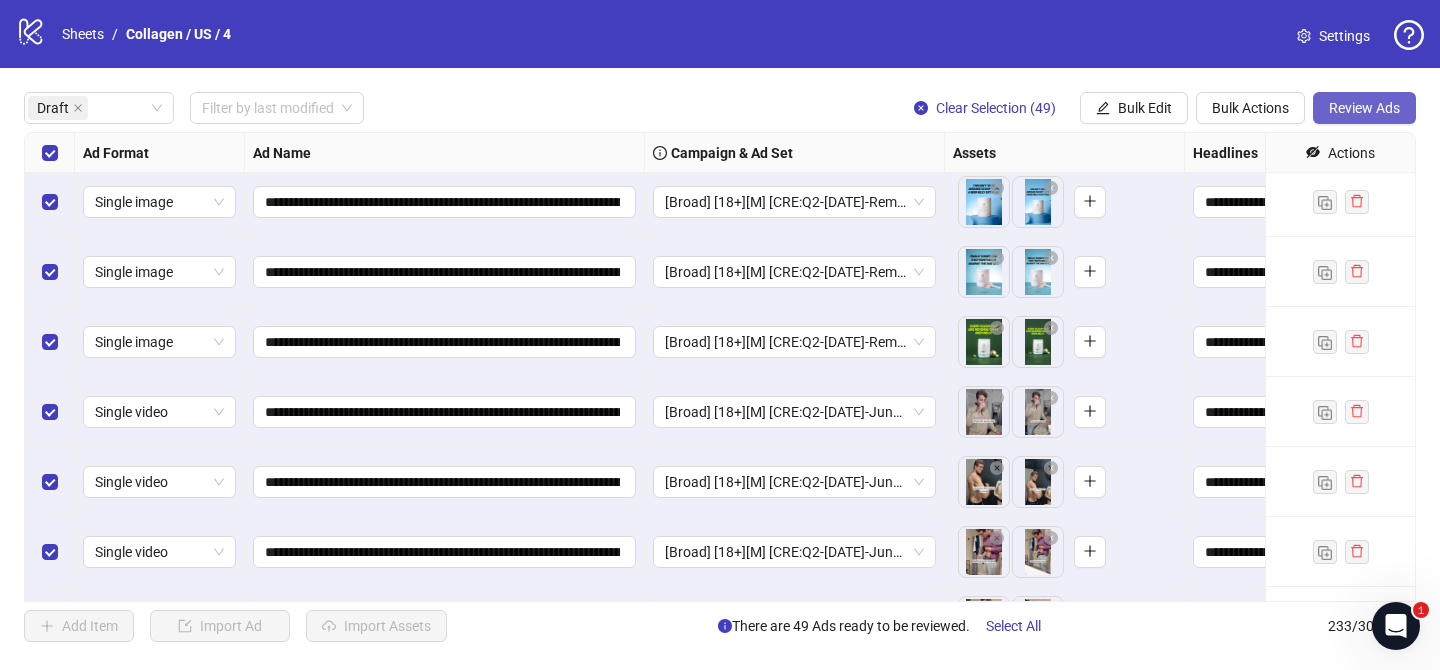 click on "Review Ads" at bounding box center [1364, 108] 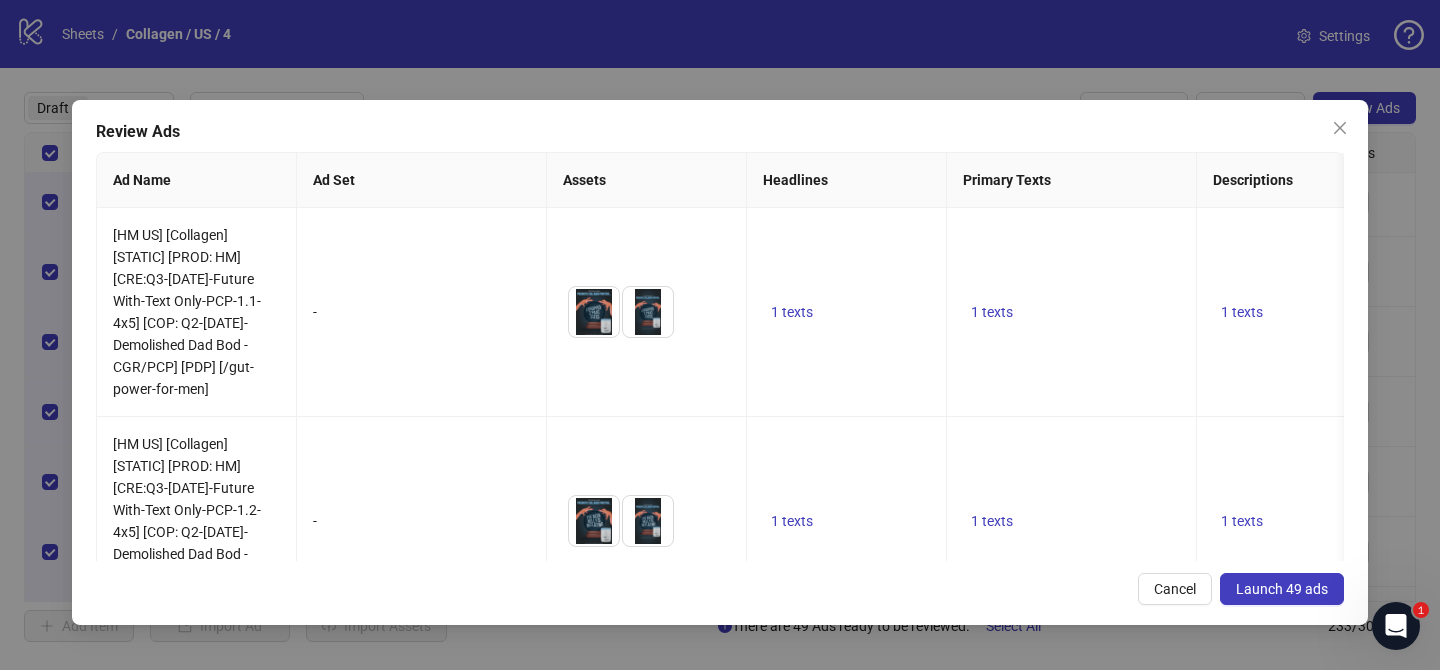 click on "Launch 49 ads" at bounding box center (1282, 589) 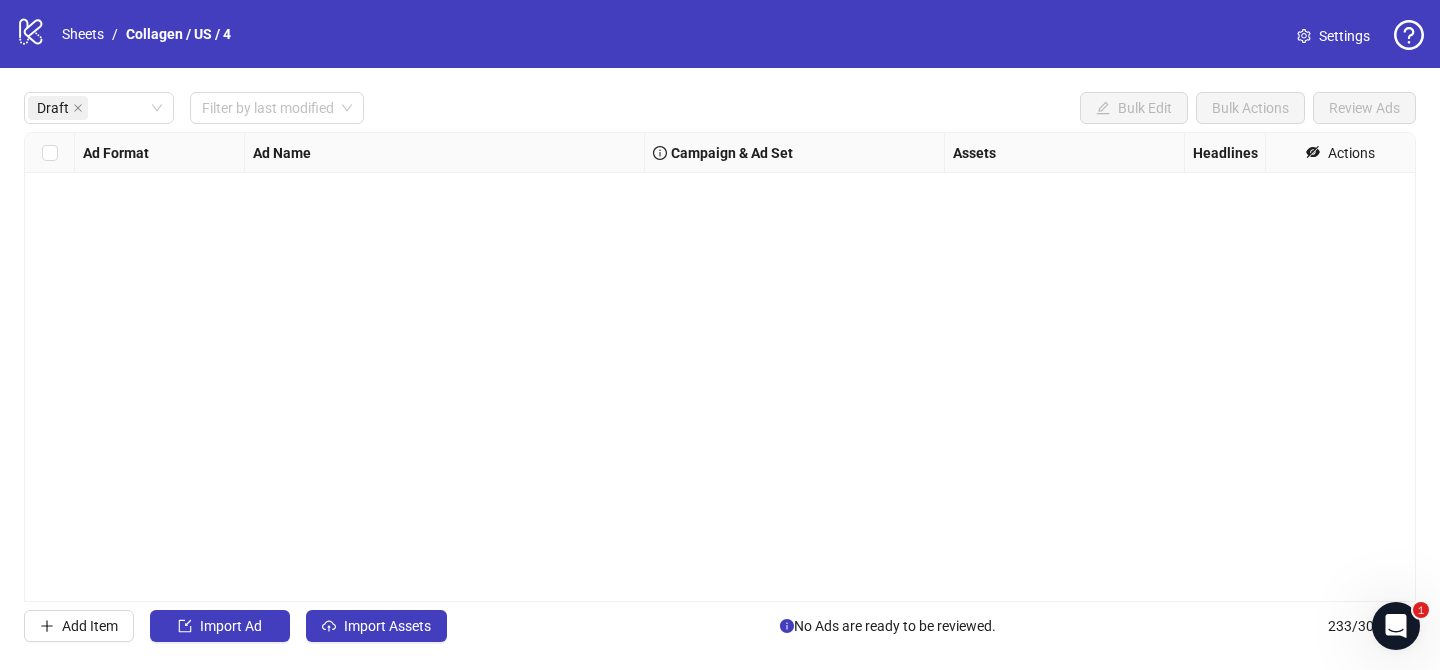 scroll, scrollTop: 0, scrollLeft: 0, axis: both 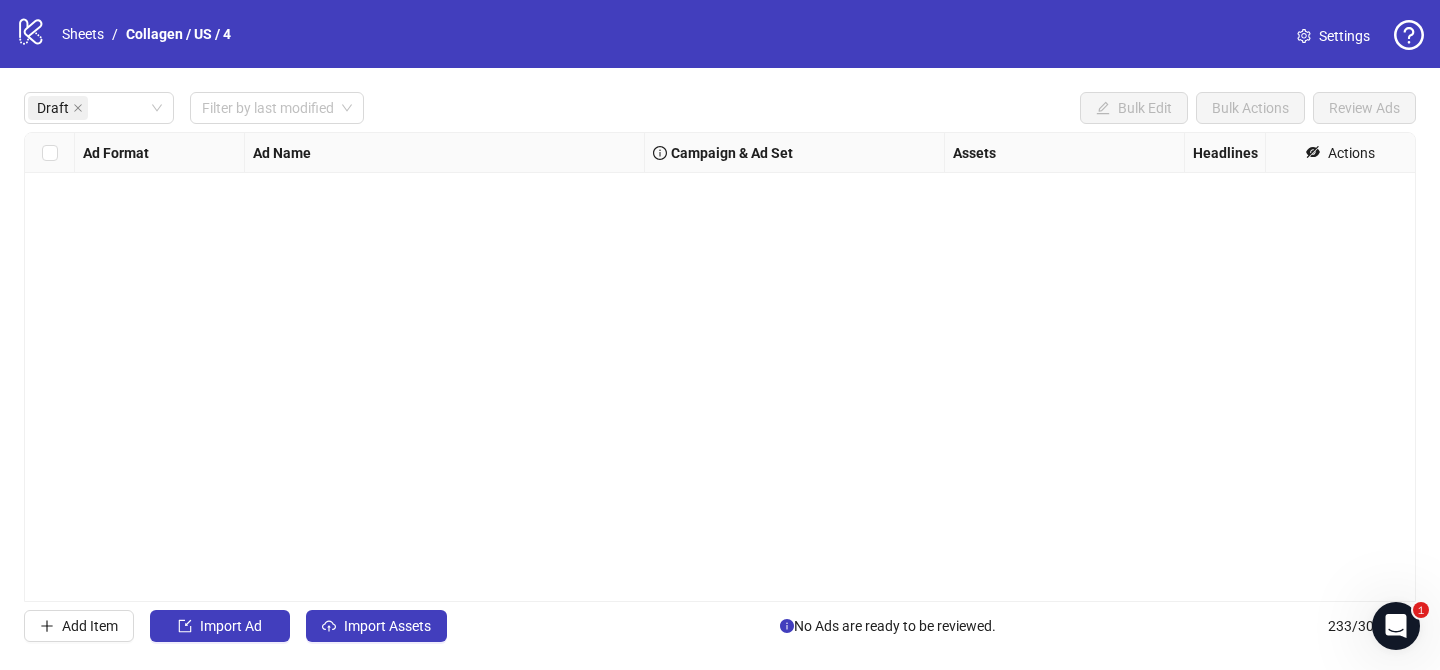 click on "logo/logo-mobile Sheets / Collagen / US / 4" at bounding box center [127, 34] 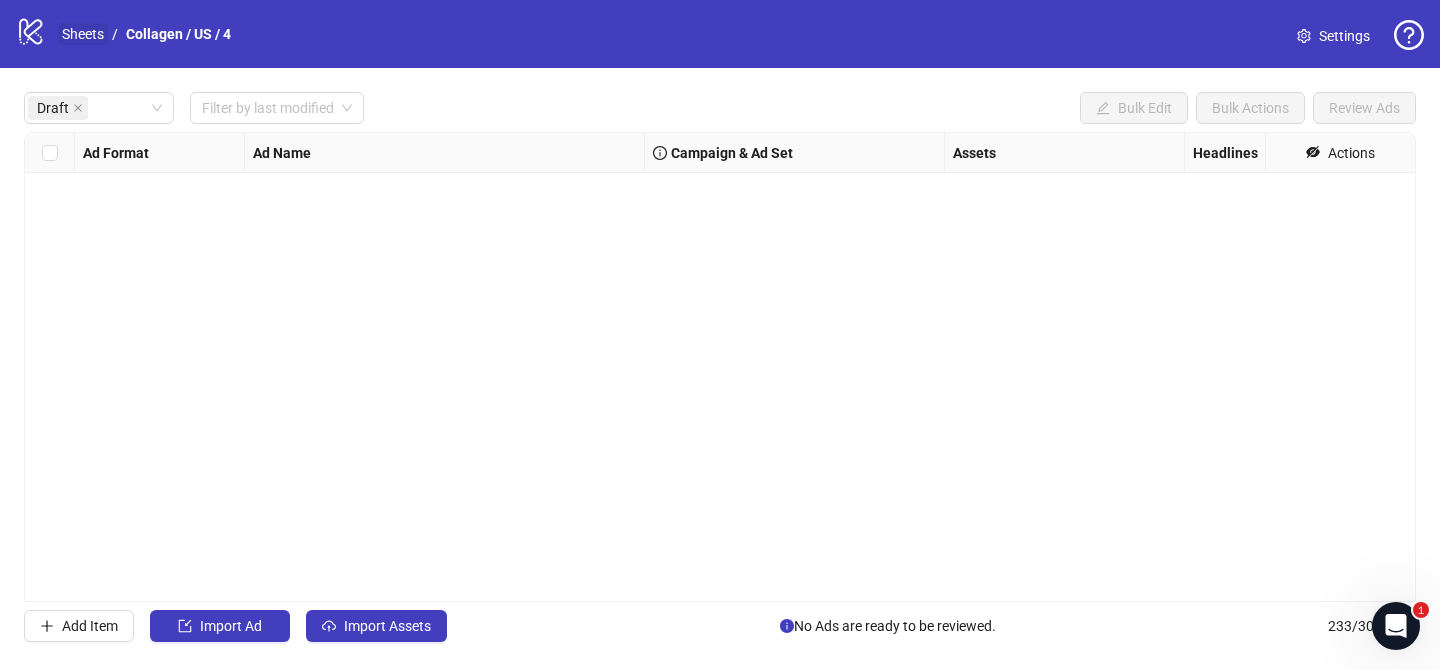 click on "Sheets" at bounding box center (83, 34) 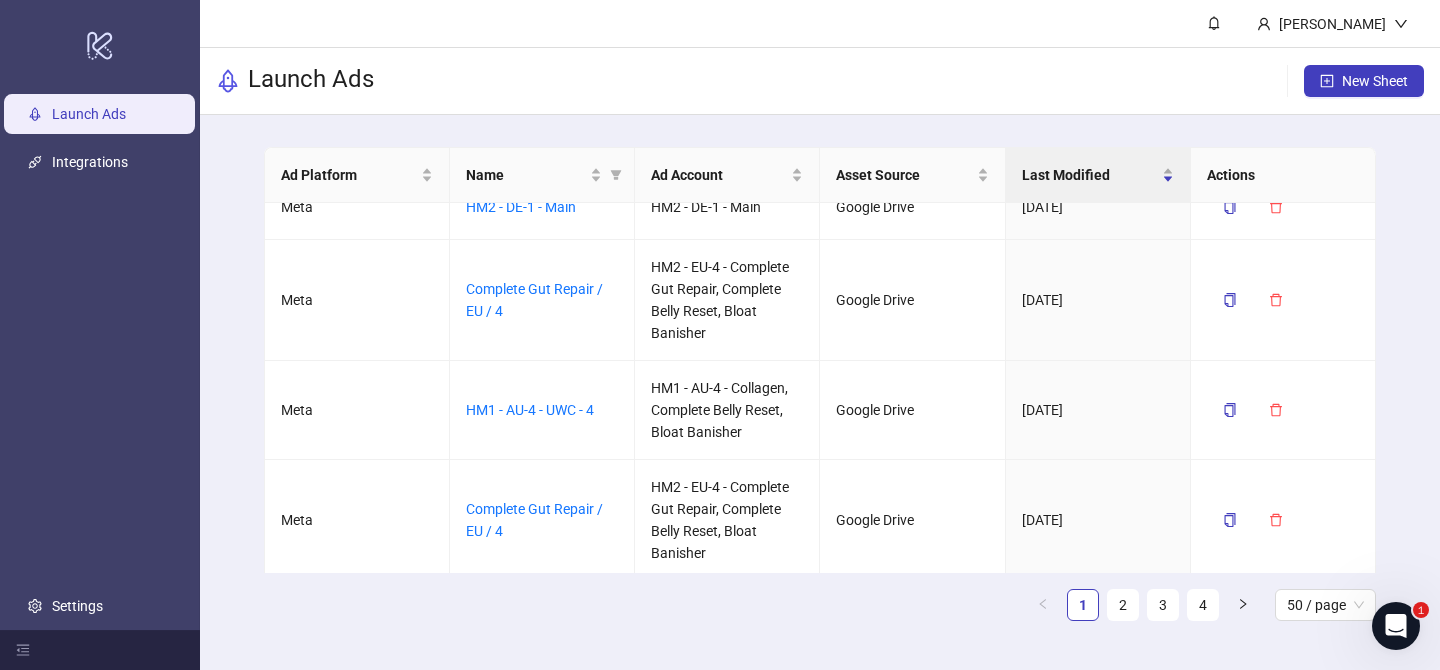 scroll, scrollTop: 3404, scrollLeft: 0, axis: vertical 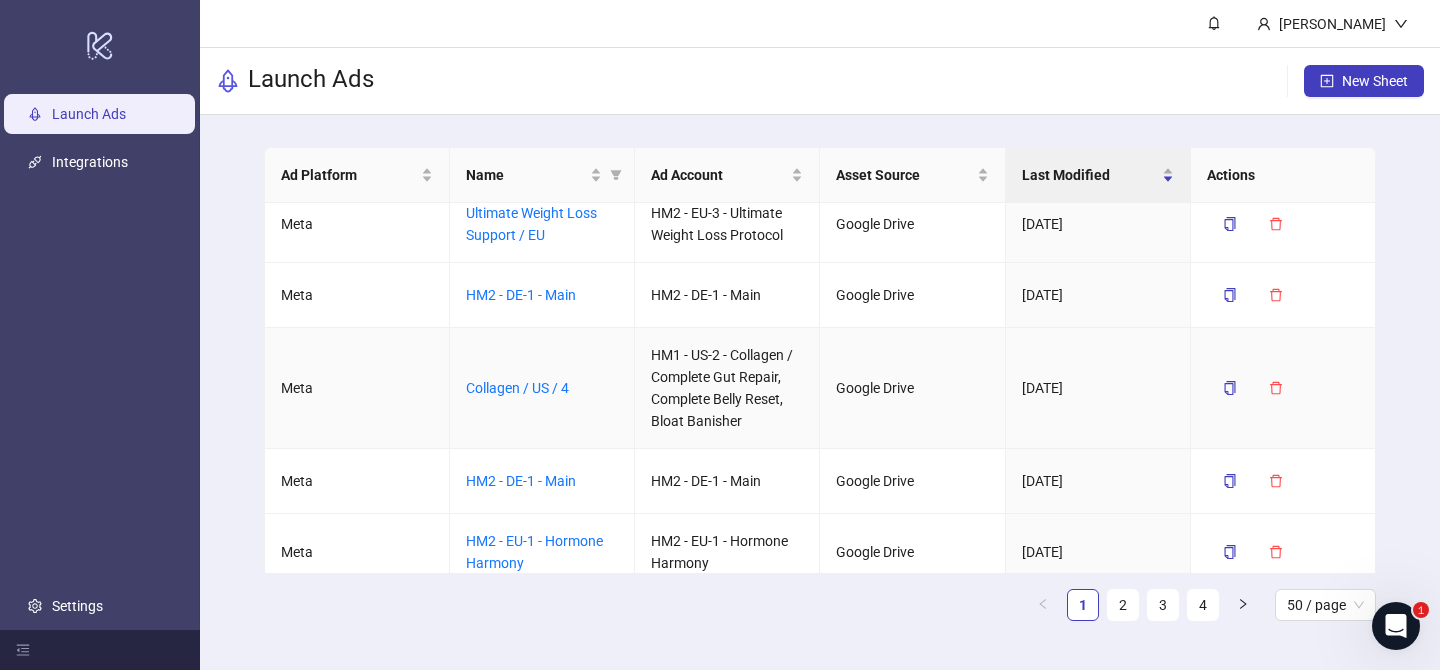 click on "Collagen / US / 4" at bounding box center (542, 388) 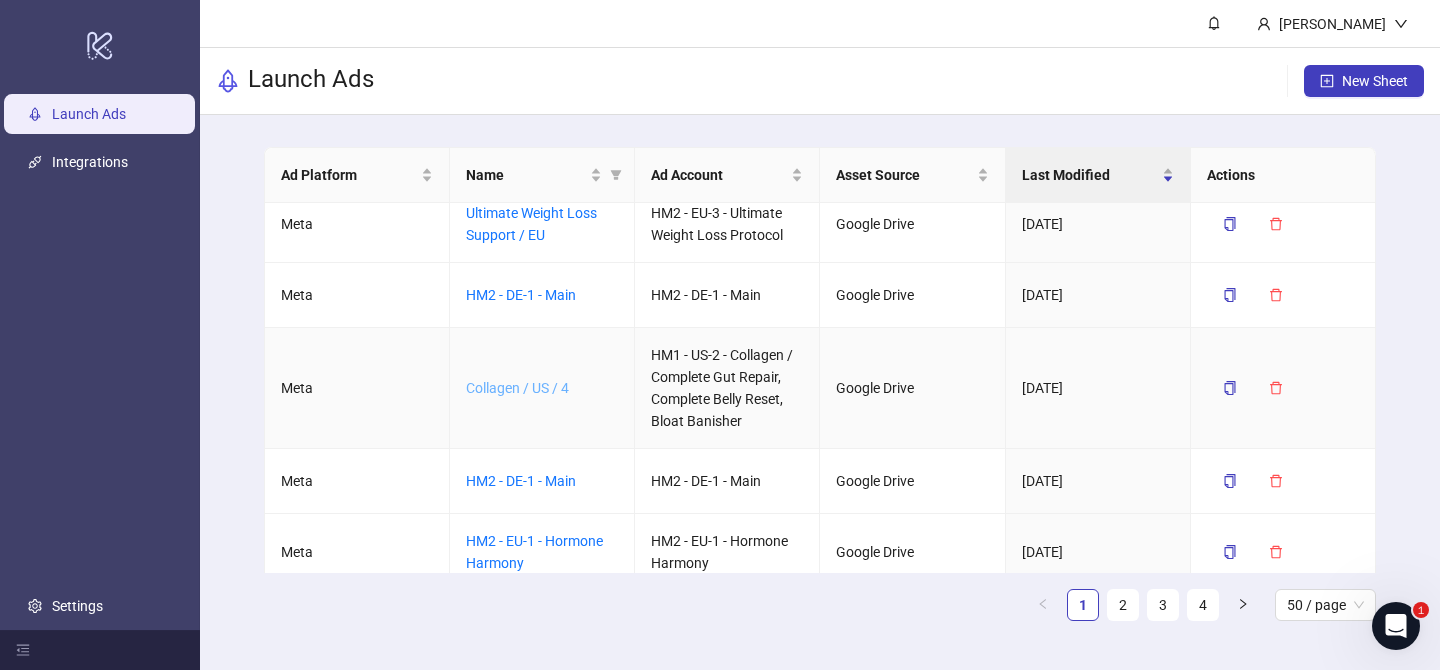 click on "Collagen / US / 4" at bounding box center [517, 388] 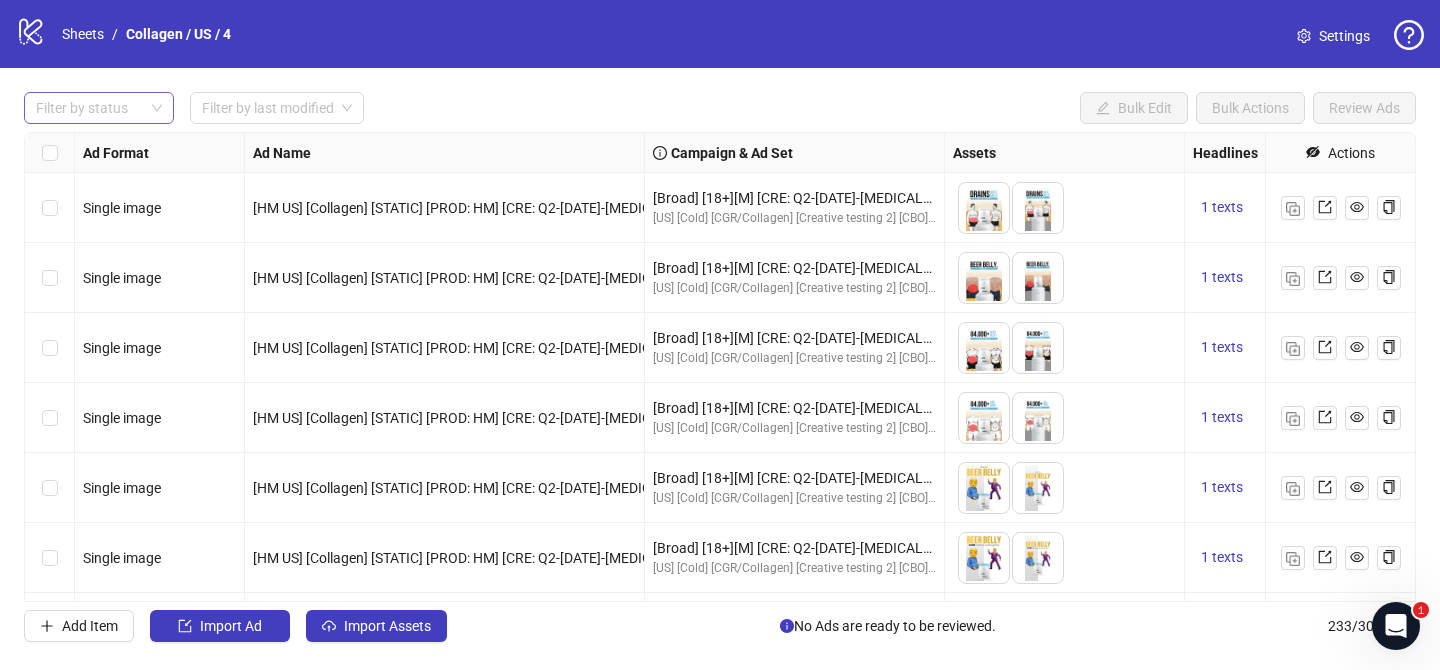 click at bounding box center [88, 108] 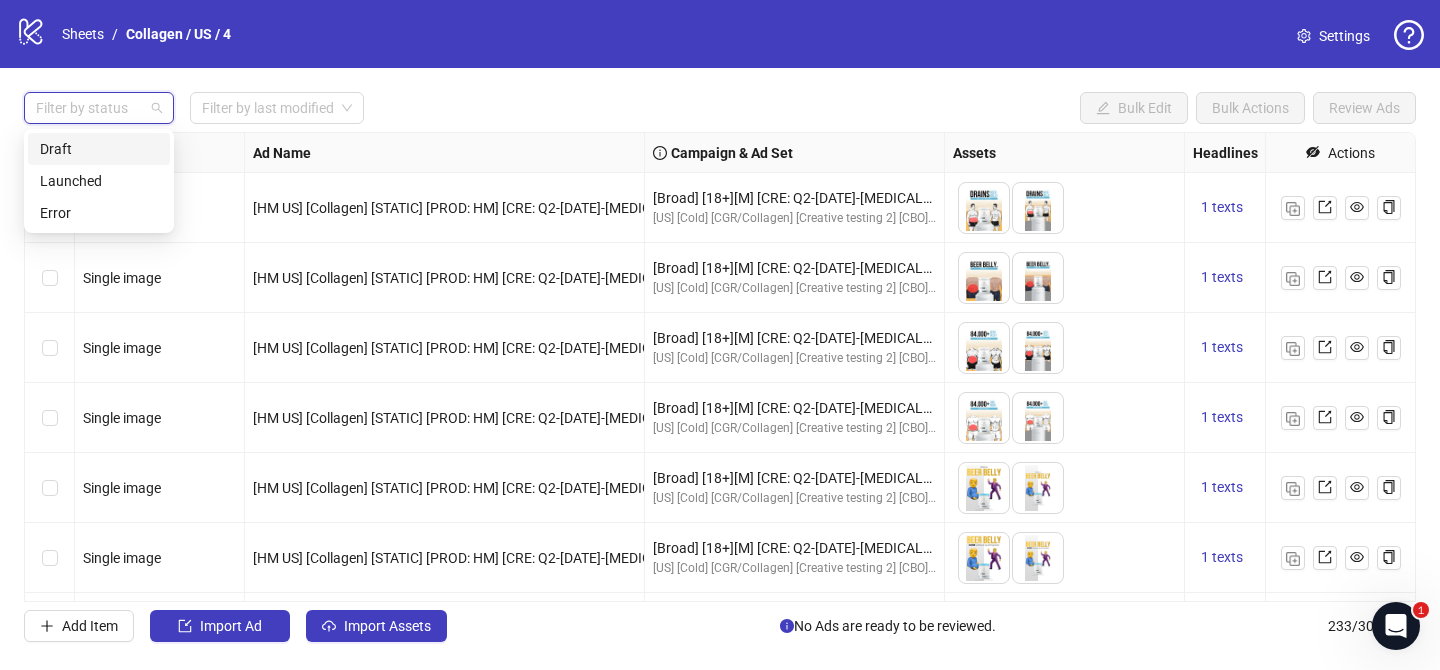 click on "Draft" at bounding box center [99, 149] 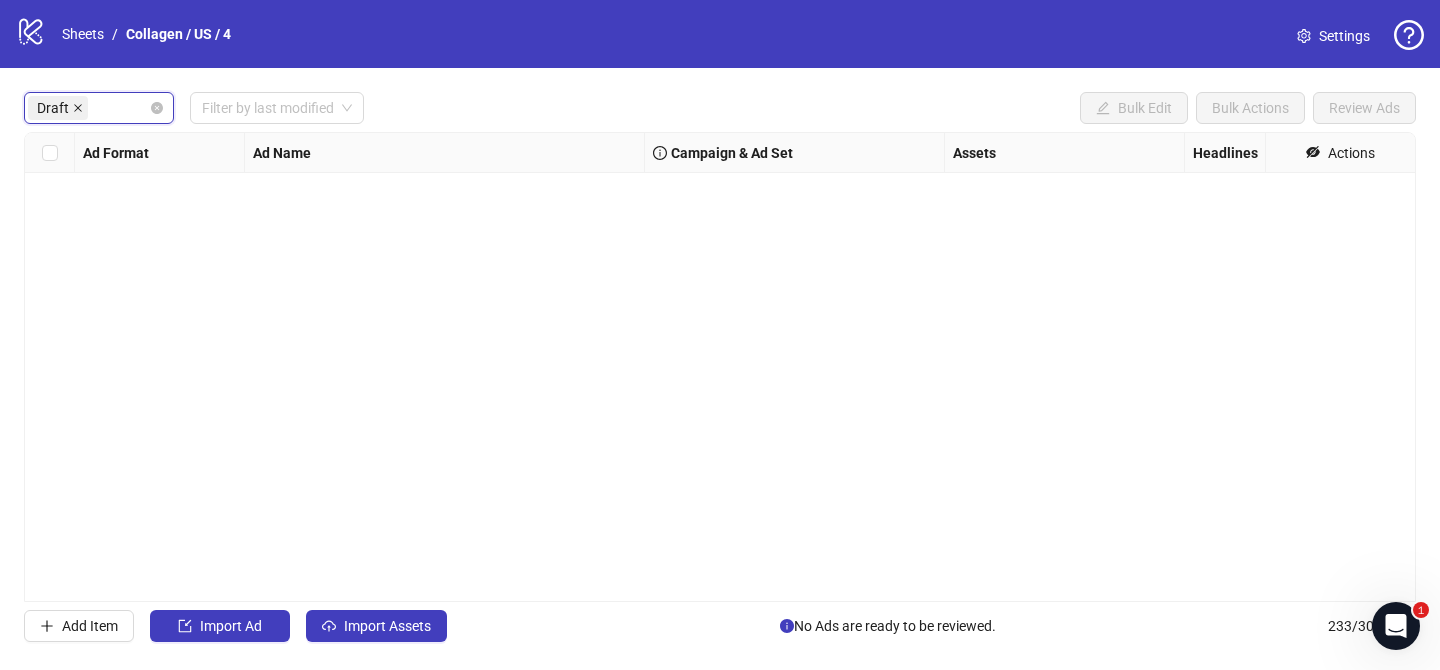 click 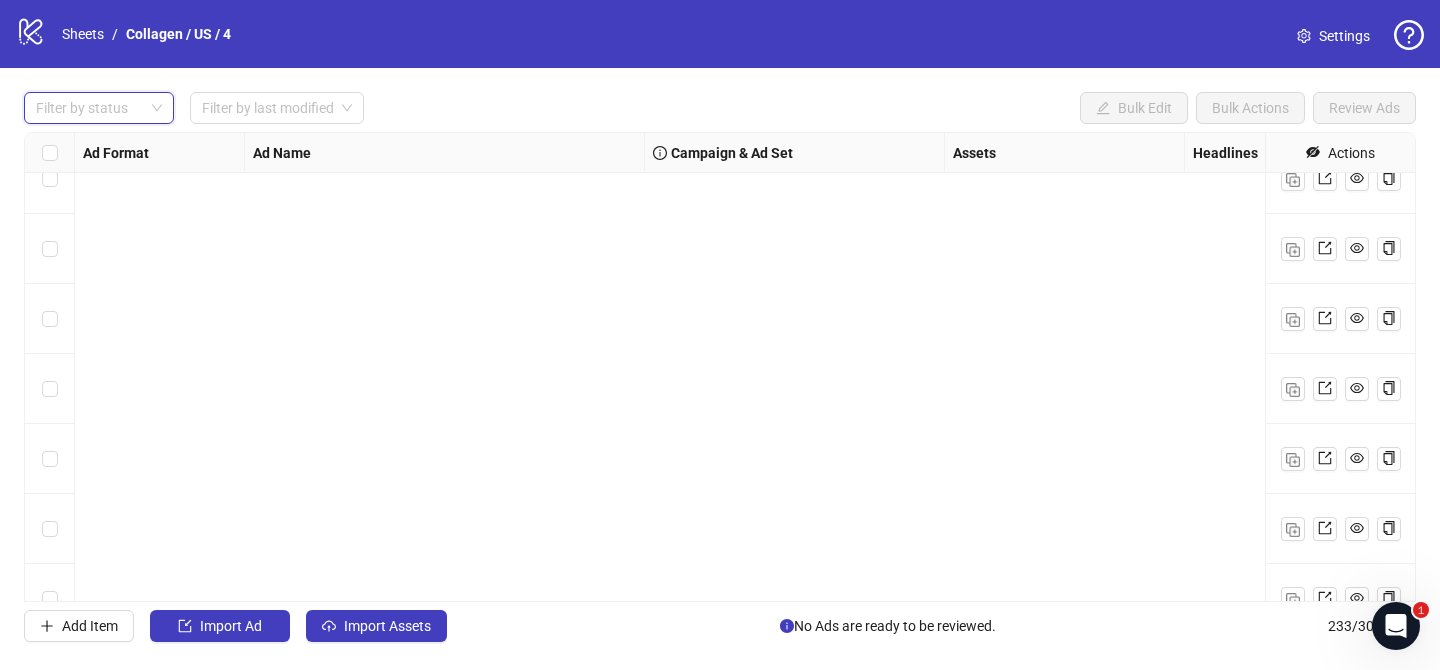 scroll, scrollTop: 15882, scrollLeft: 0, axis: vertical 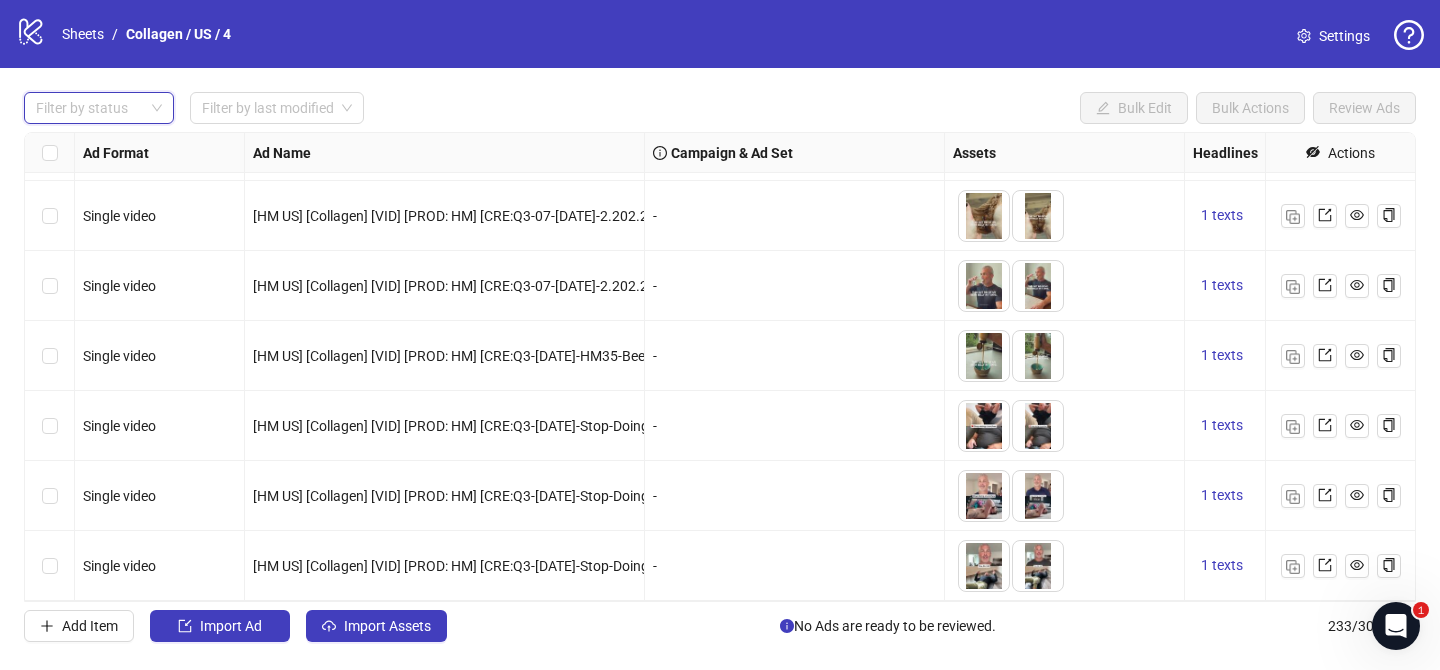 click on "-" at bounding box center (794, 496) 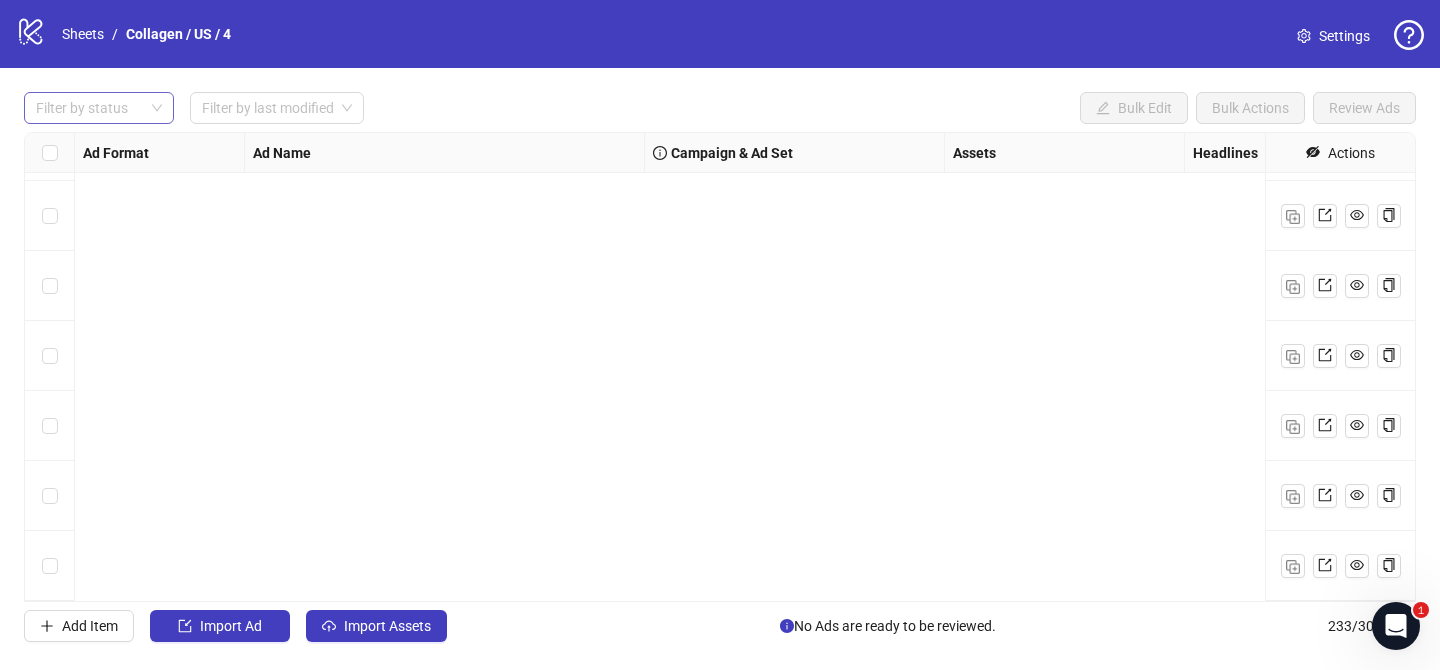 scroll, scrollTop: 14973, scrollLeft: 0, axis: vertical 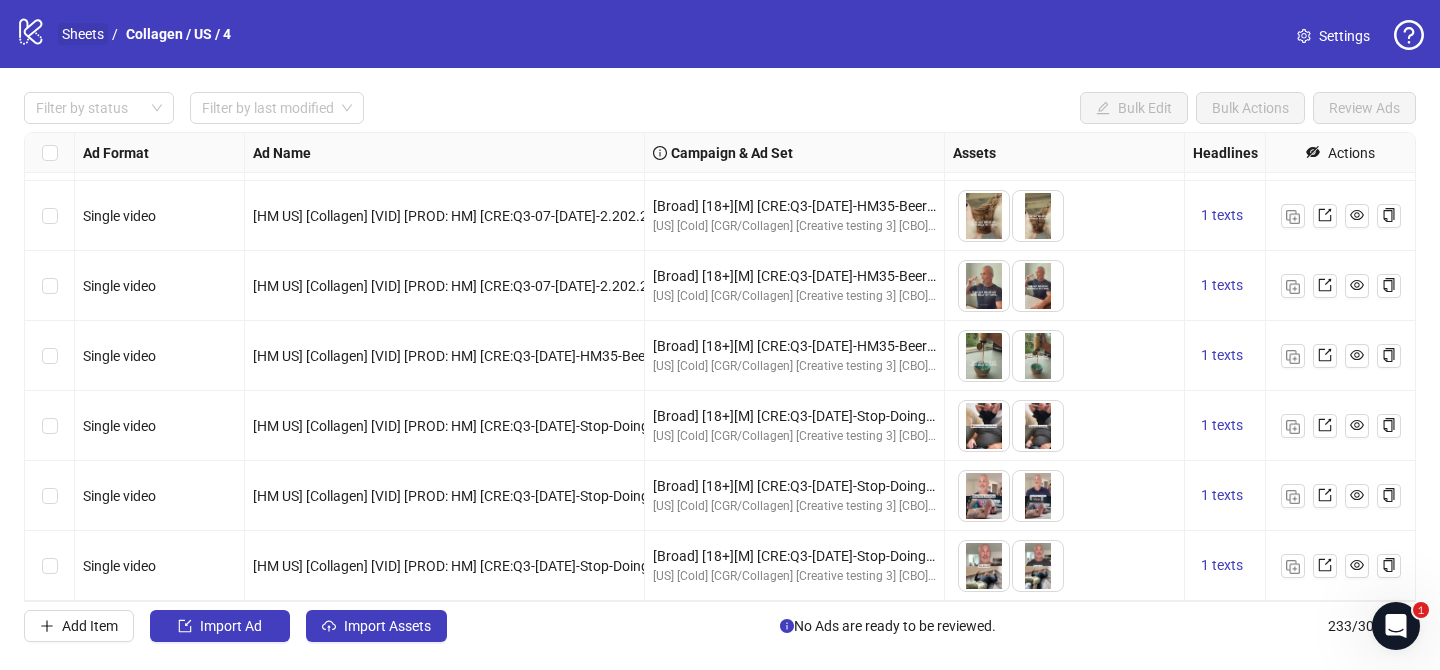 click on "Sheets" at bounding box center [83, 34] 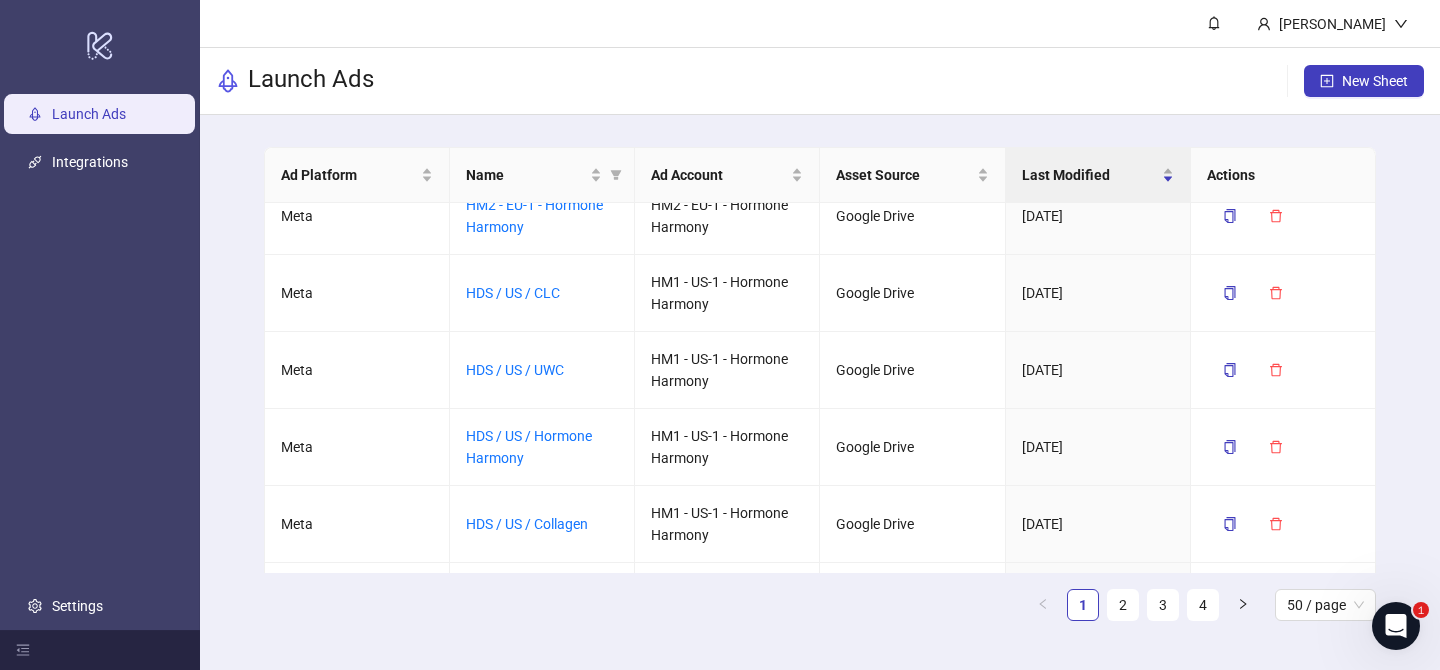 scroll, scrollTop: 1135, scrollLeft: 0, axis: vertical 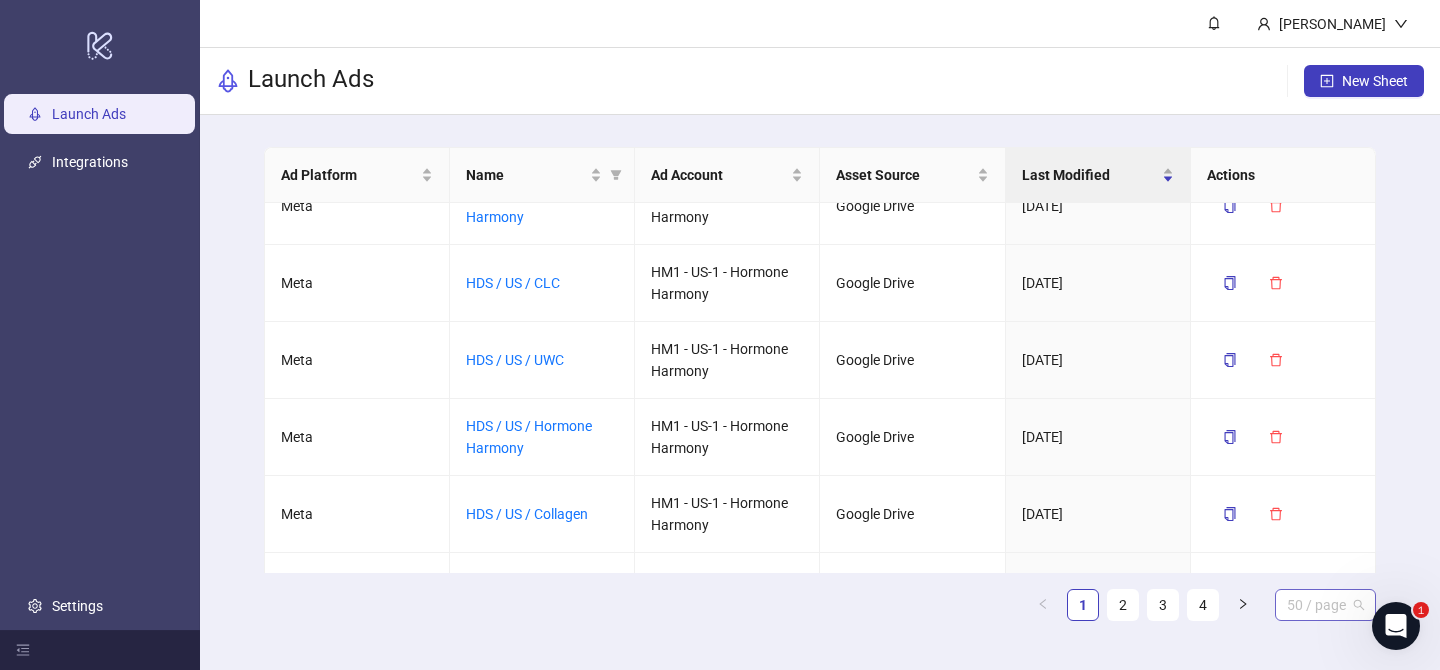 click on "50 / page" at bounding box center [1325, 605] 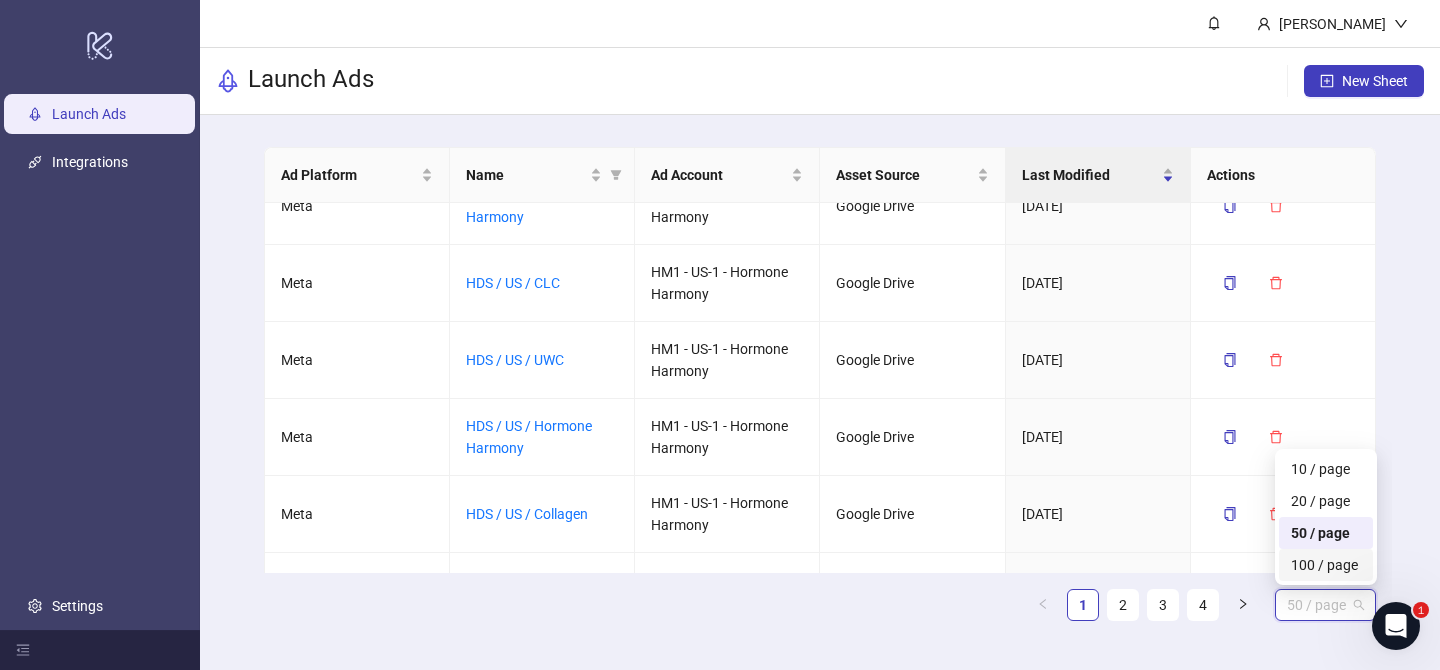 click on "100 / page" at bounding box center [1325, 565] 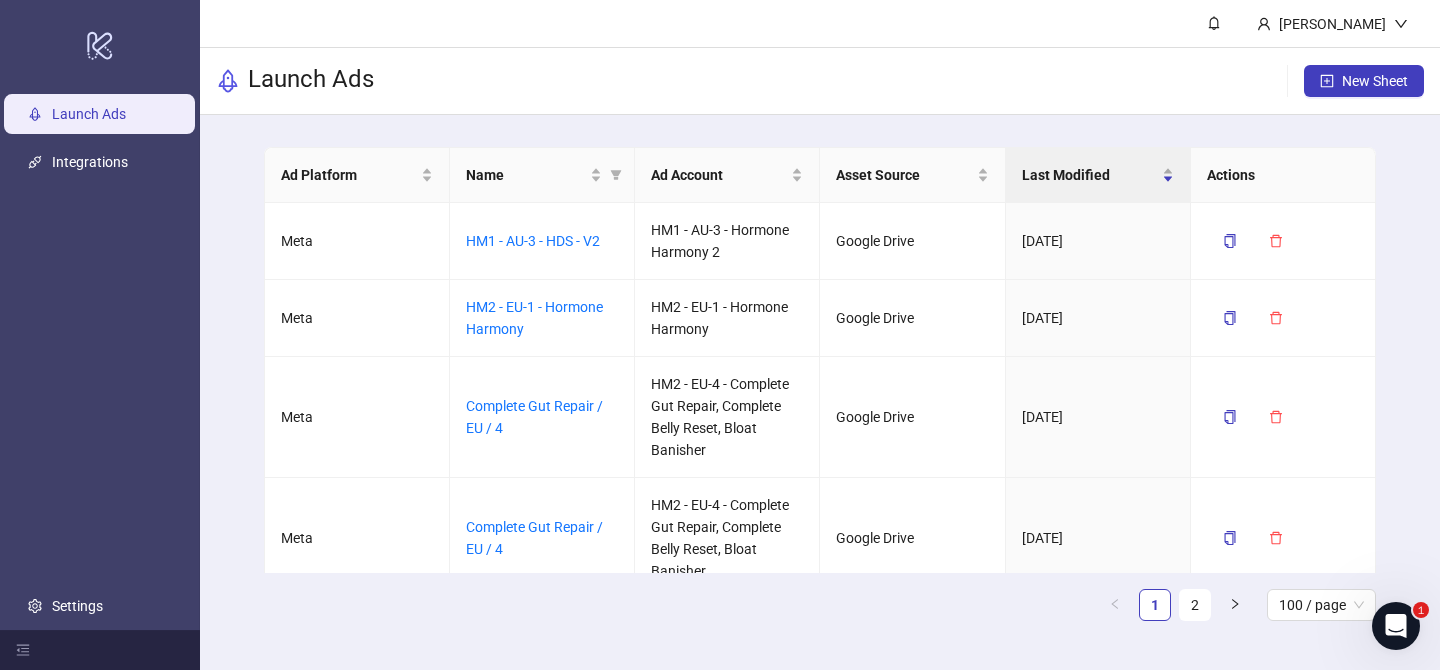 scroll, scrollTop: 6636, scrollLeft: 0, axis: vertical 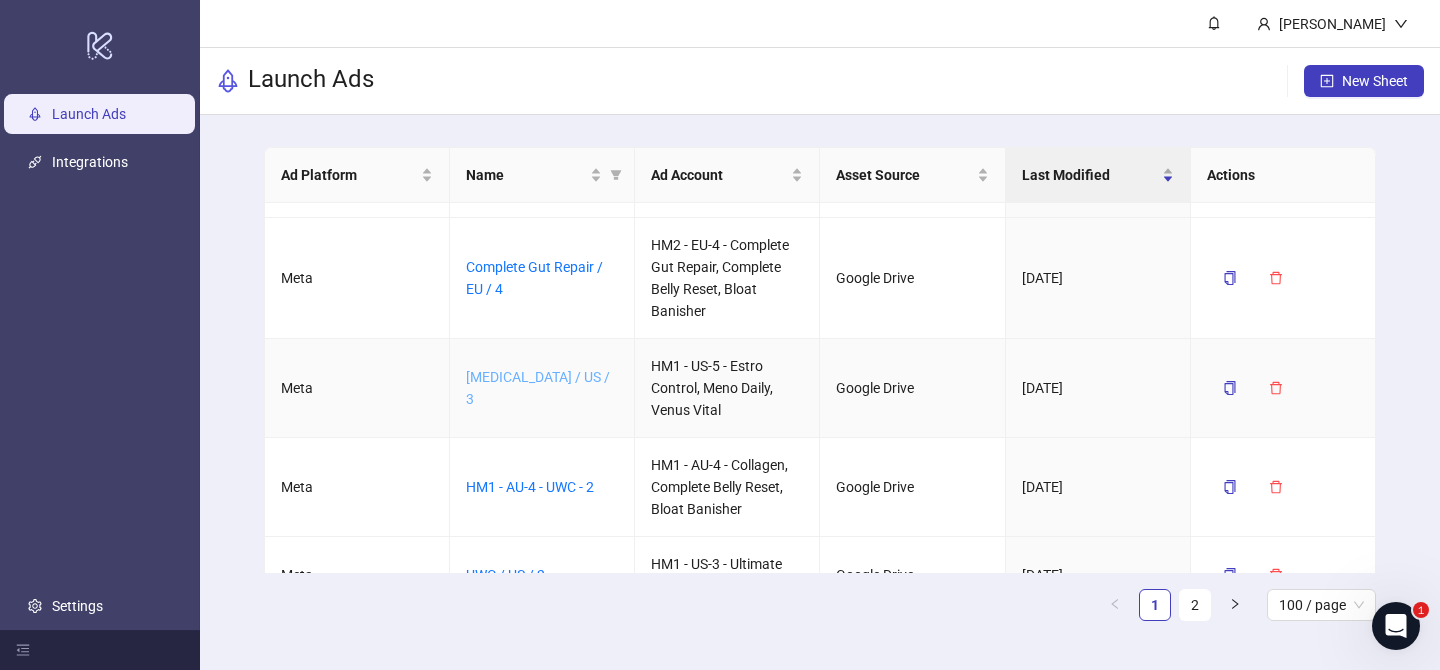 click on "[MEDICAL_DATA] / US / 3" at bounding box center (538, 388) 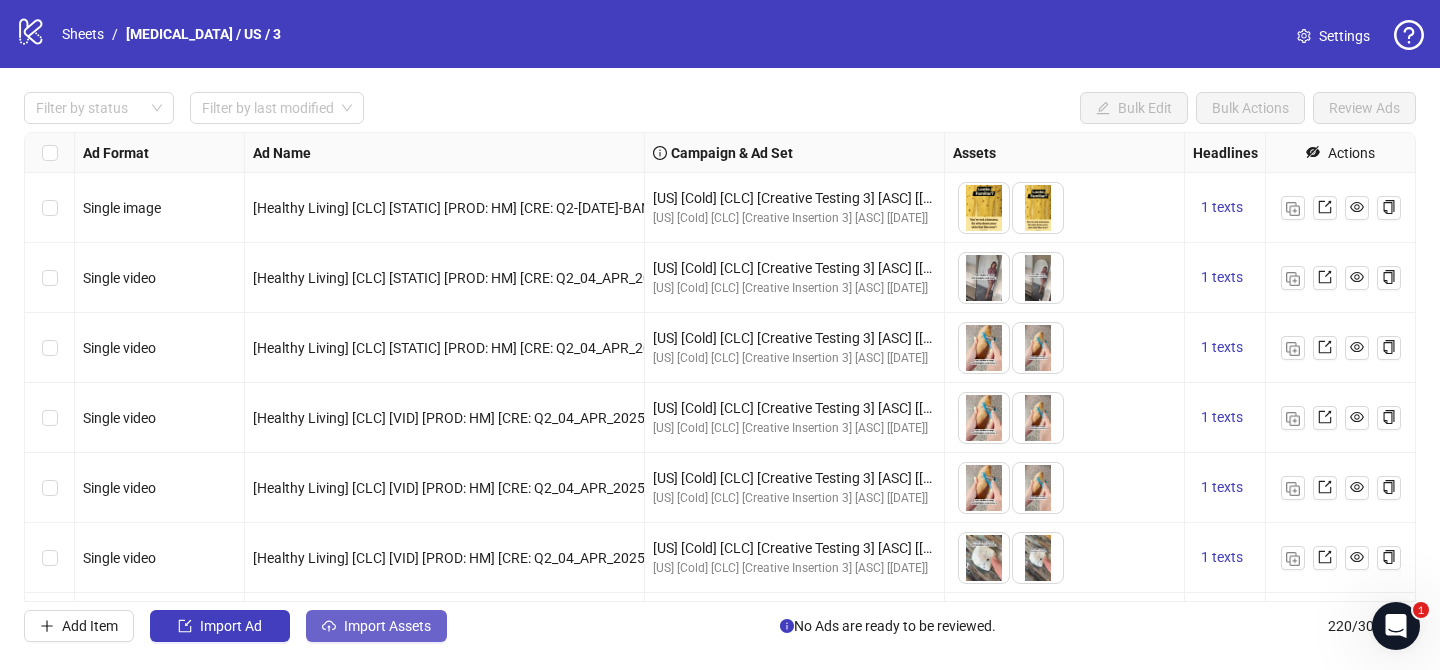 click on "Import Assets" at bounding box center (387, 626) 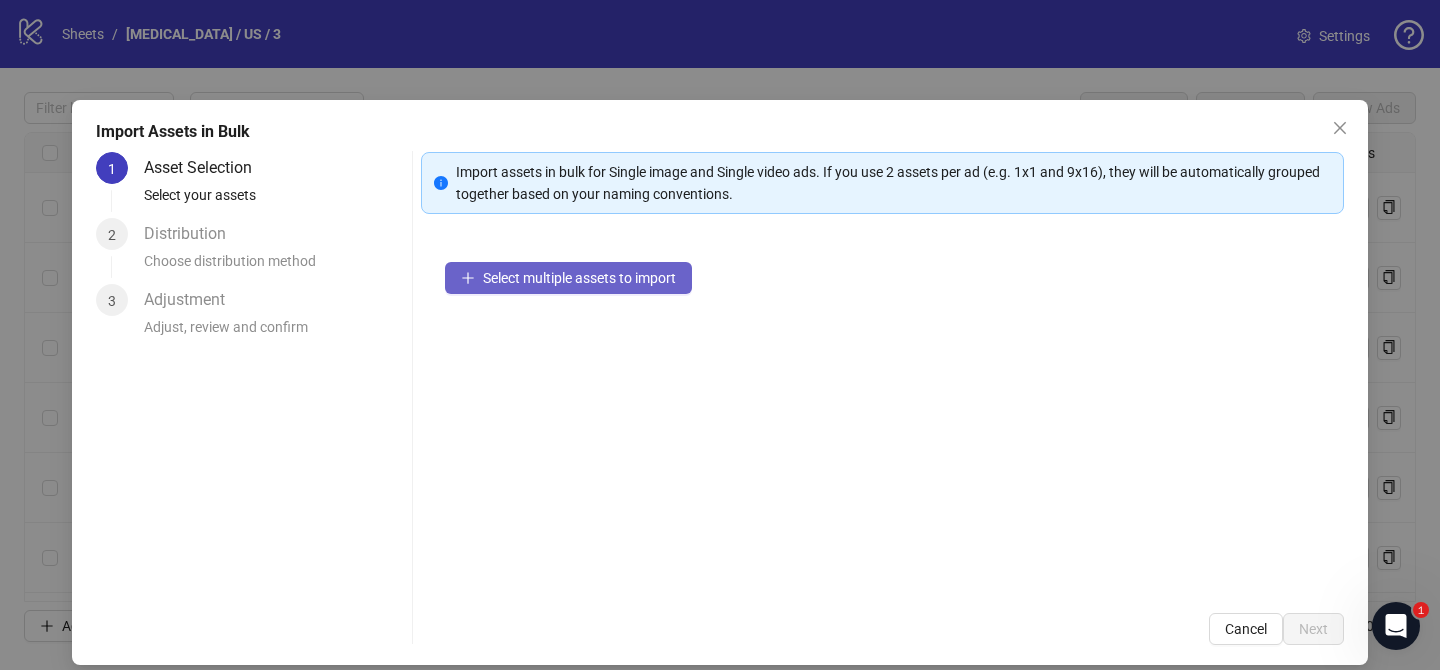 click on "Select multiple assets to import" at bounding box center [568, 278] 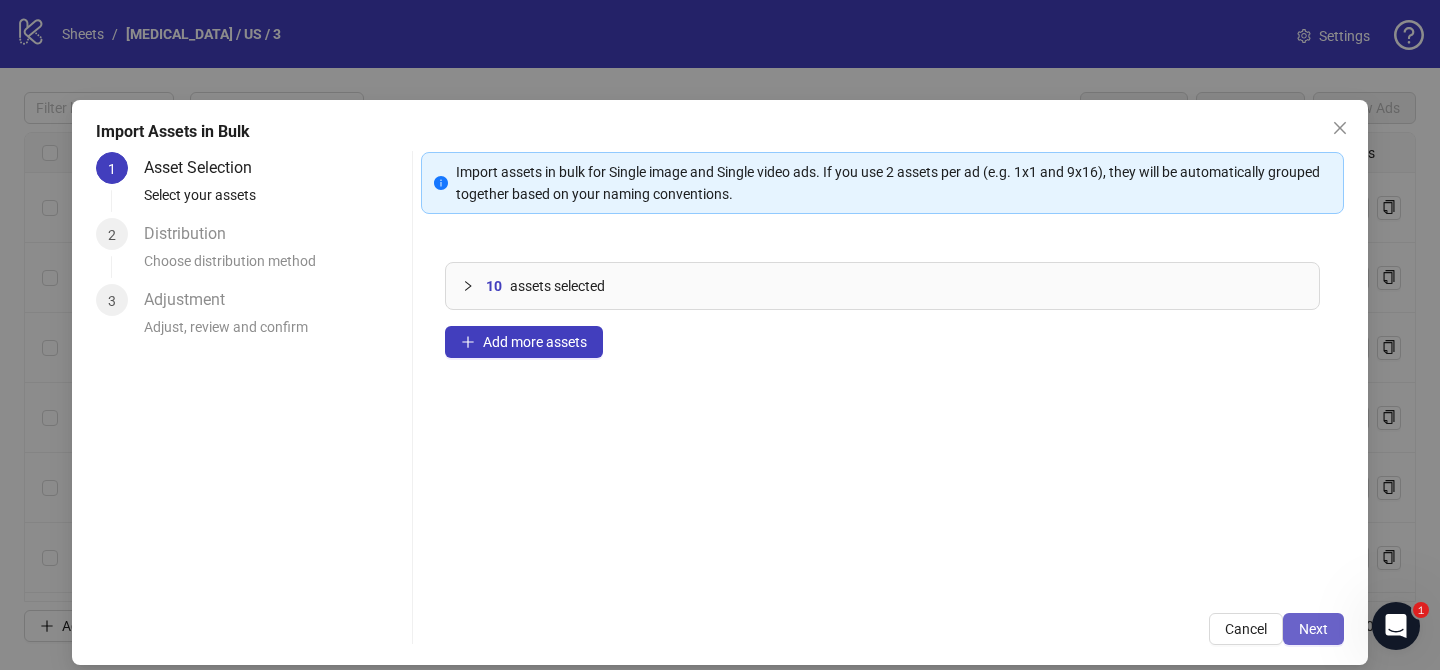 click on "Next" at bounding box center (1313, 629) 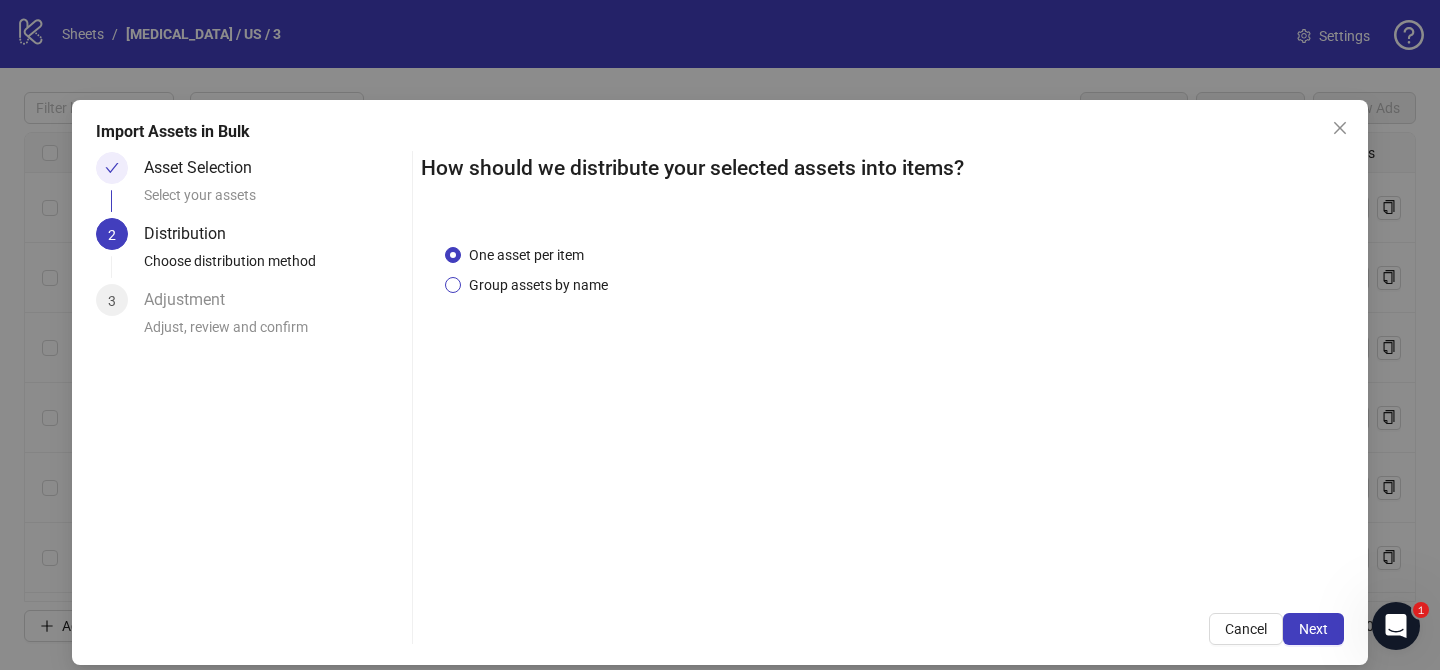 click on "Group assets by name" at bounding box center (538, 285) 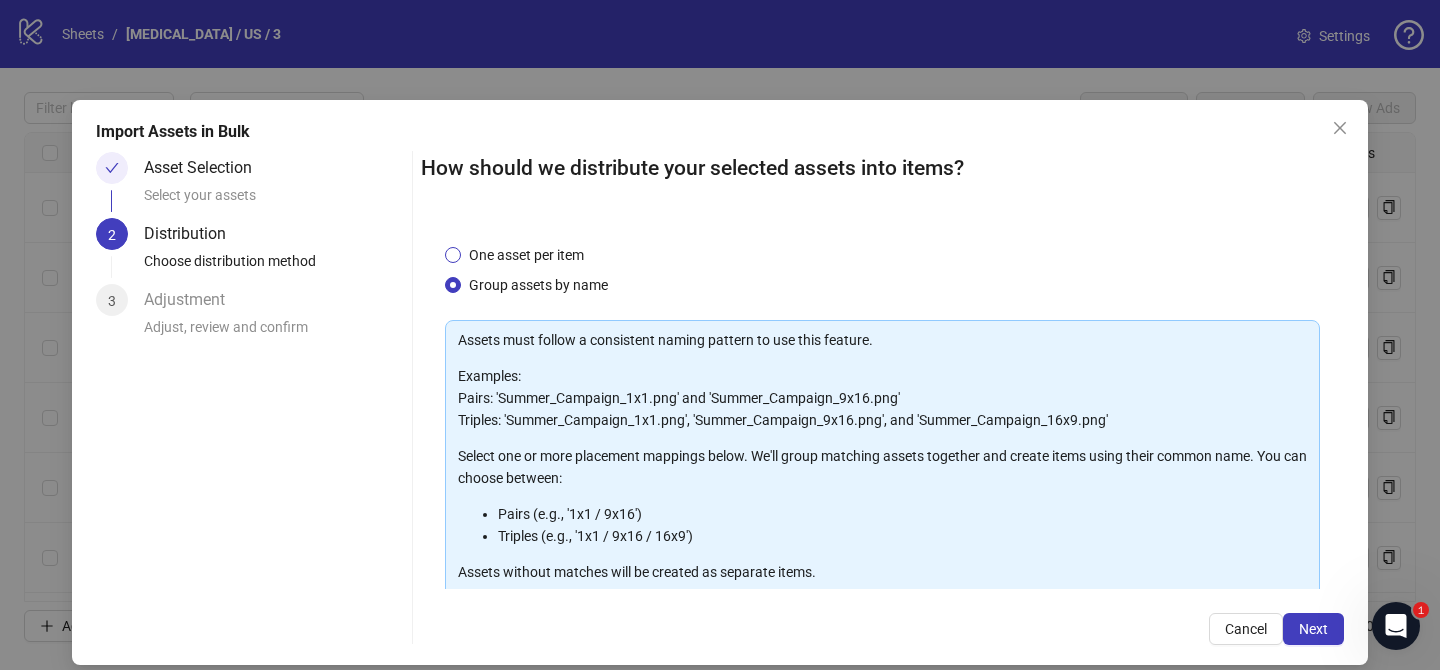 click on "One asset per item" at bounding box center [526, 255] 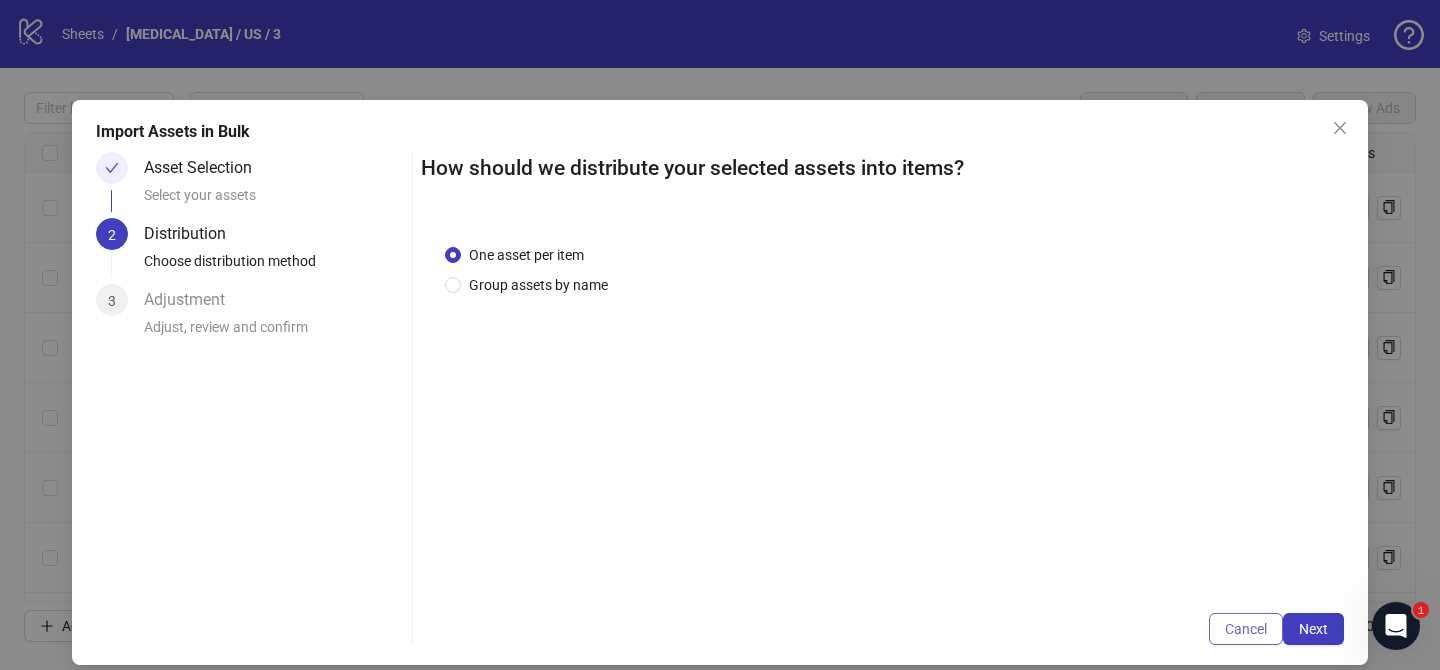click on "Cancel" at bounding box center (1246, 629) 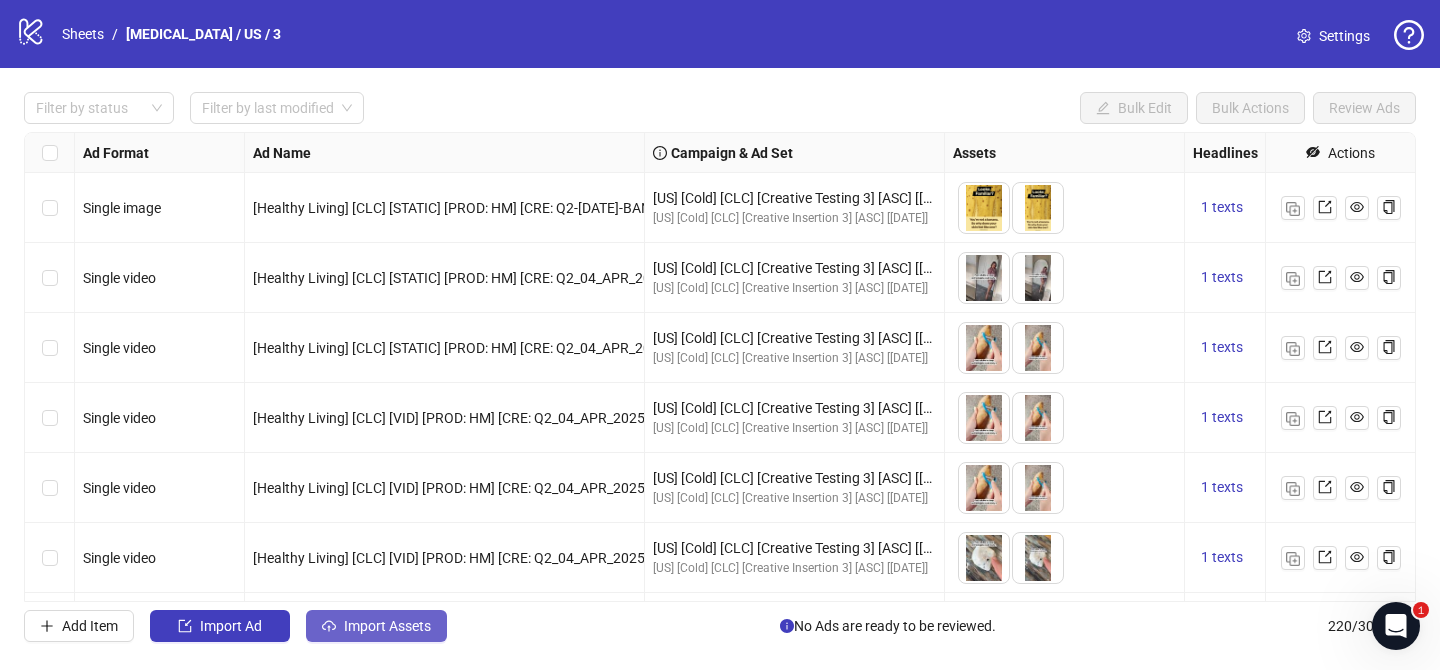 click on "Import Assets" at bounding box center [376, 626] 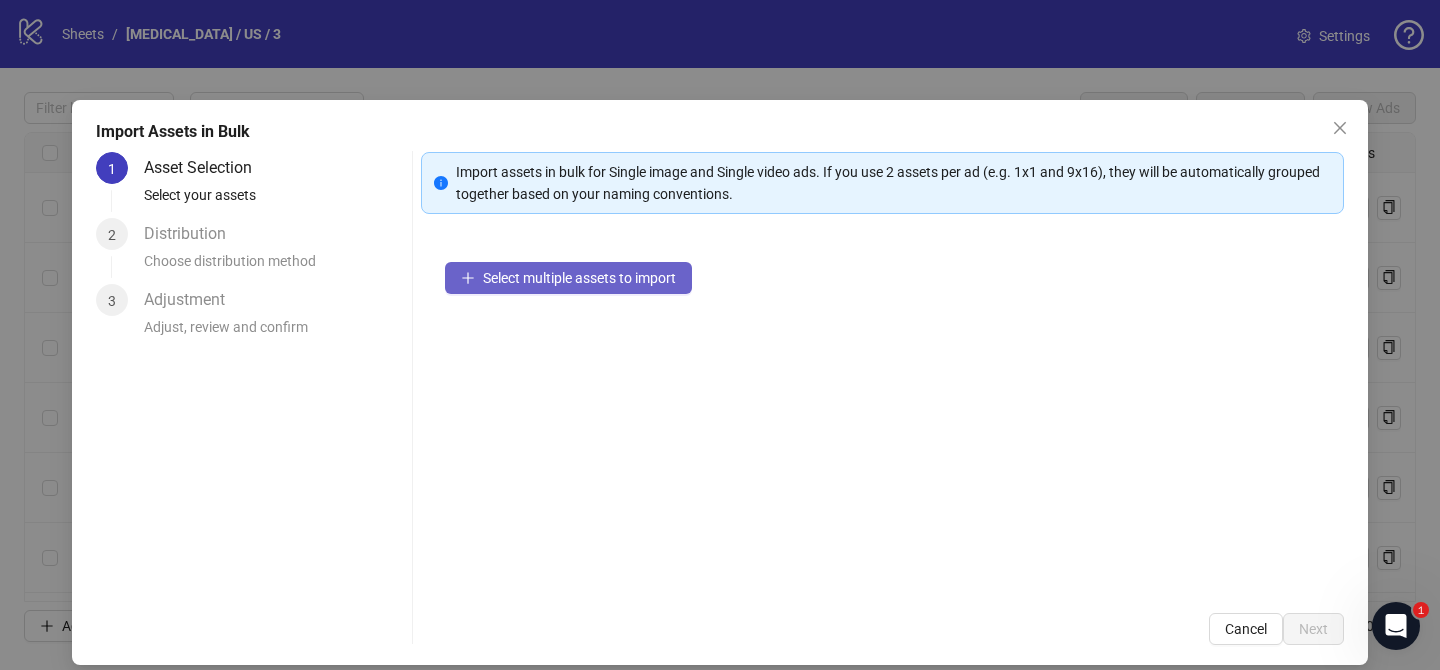 click on "Select multiple assets to import" at bounding box center [579, 278] 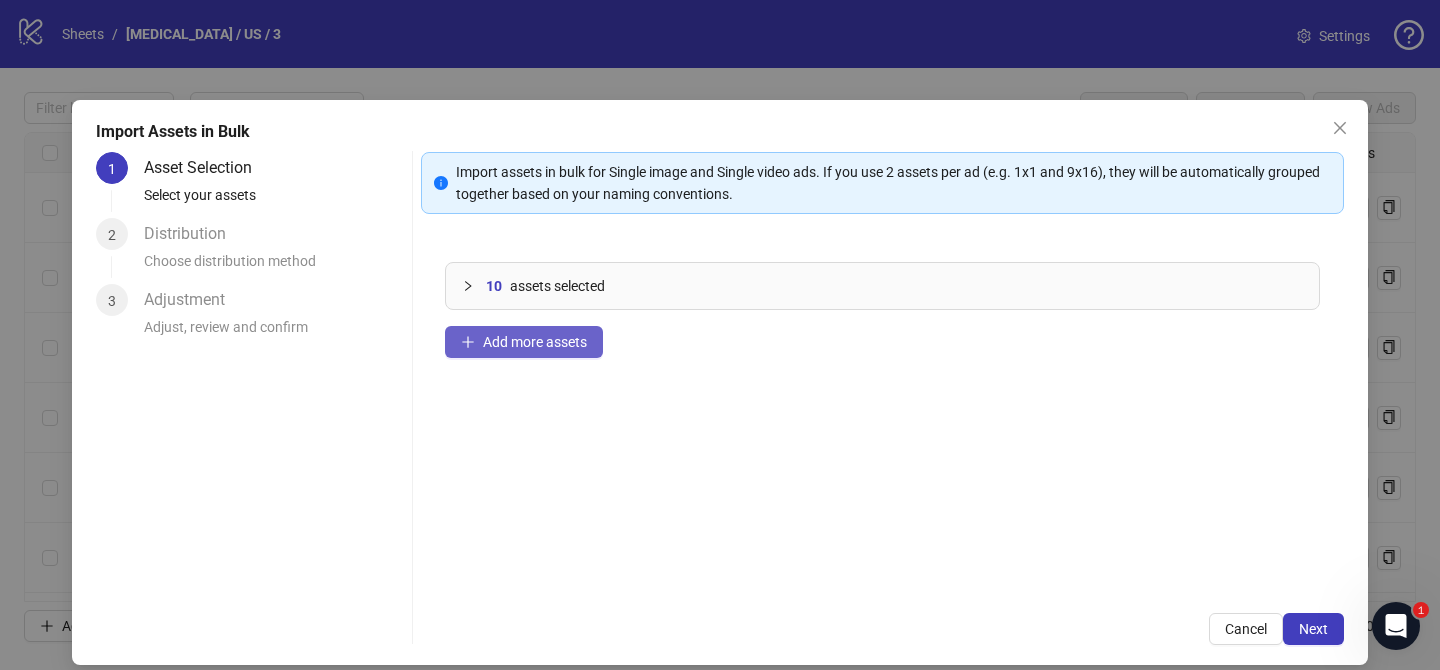 click on "Add more assets" at bounding box center [535, 342] 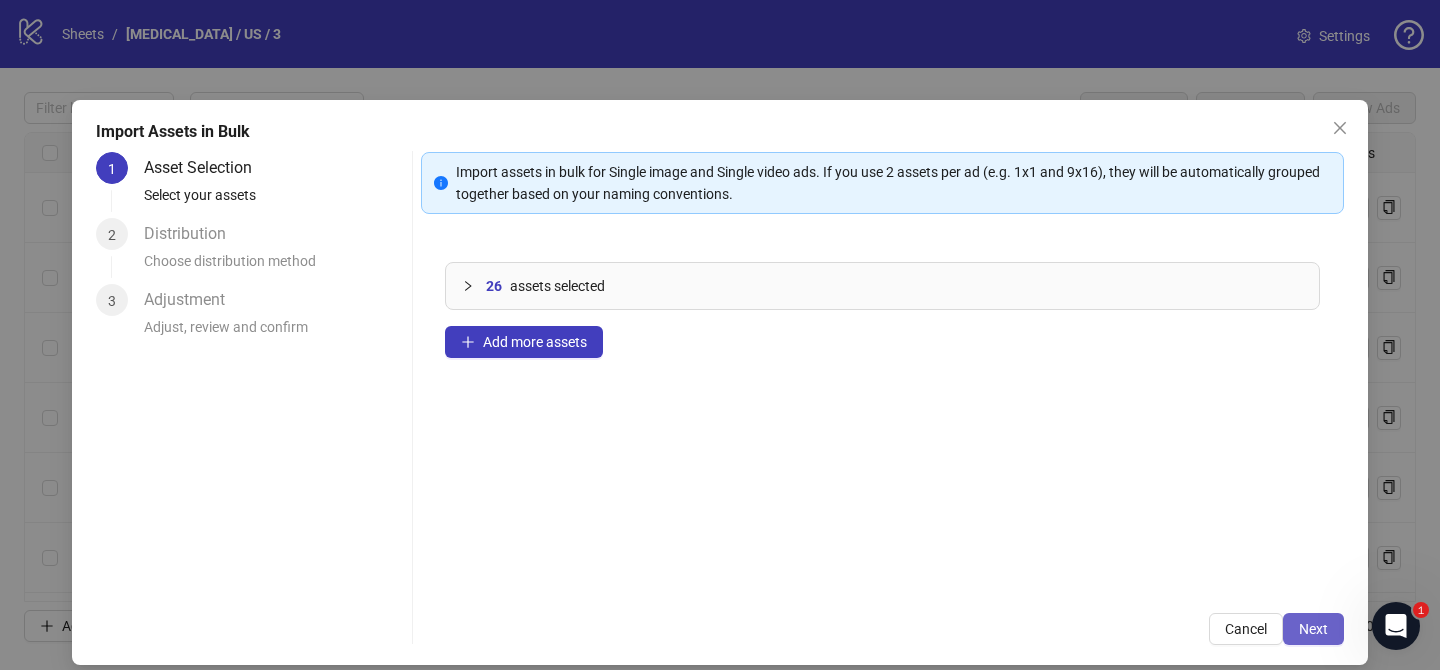 click on "Next" at bounding box center (1313, 629) 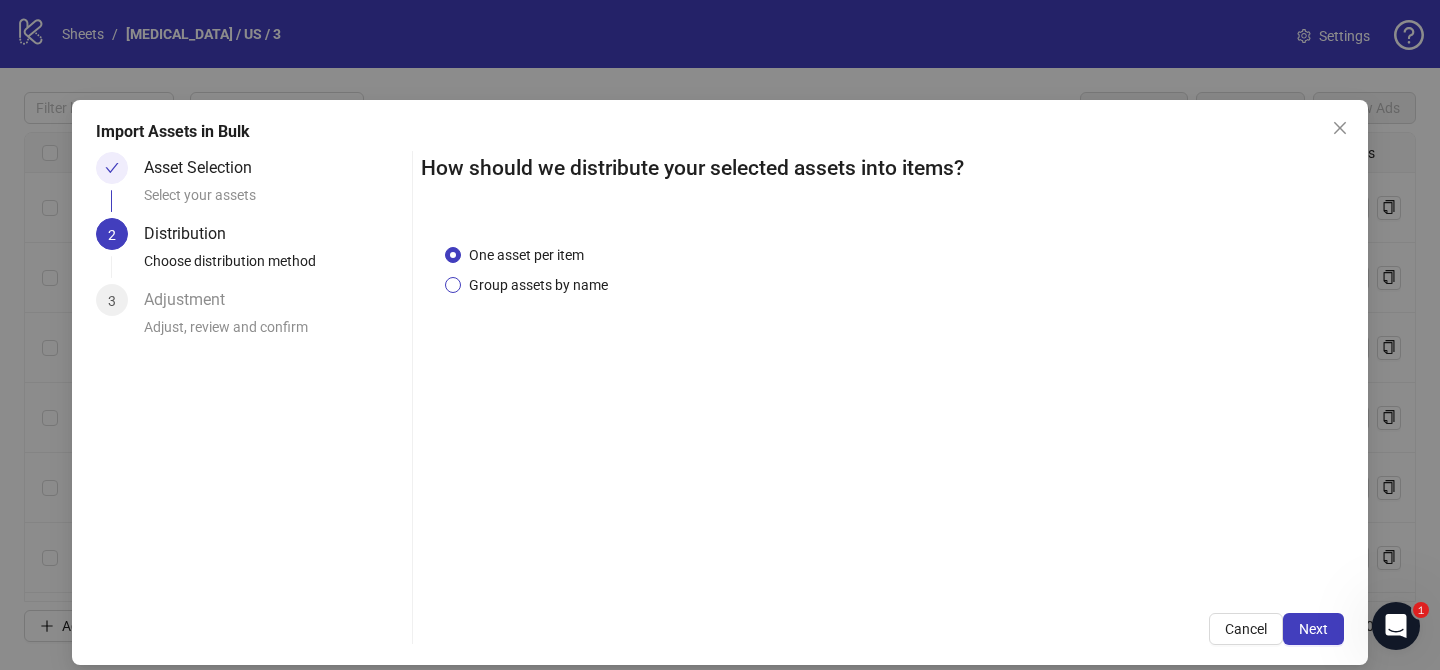 click on "Group assets by name" at bounding box center (538, 285) 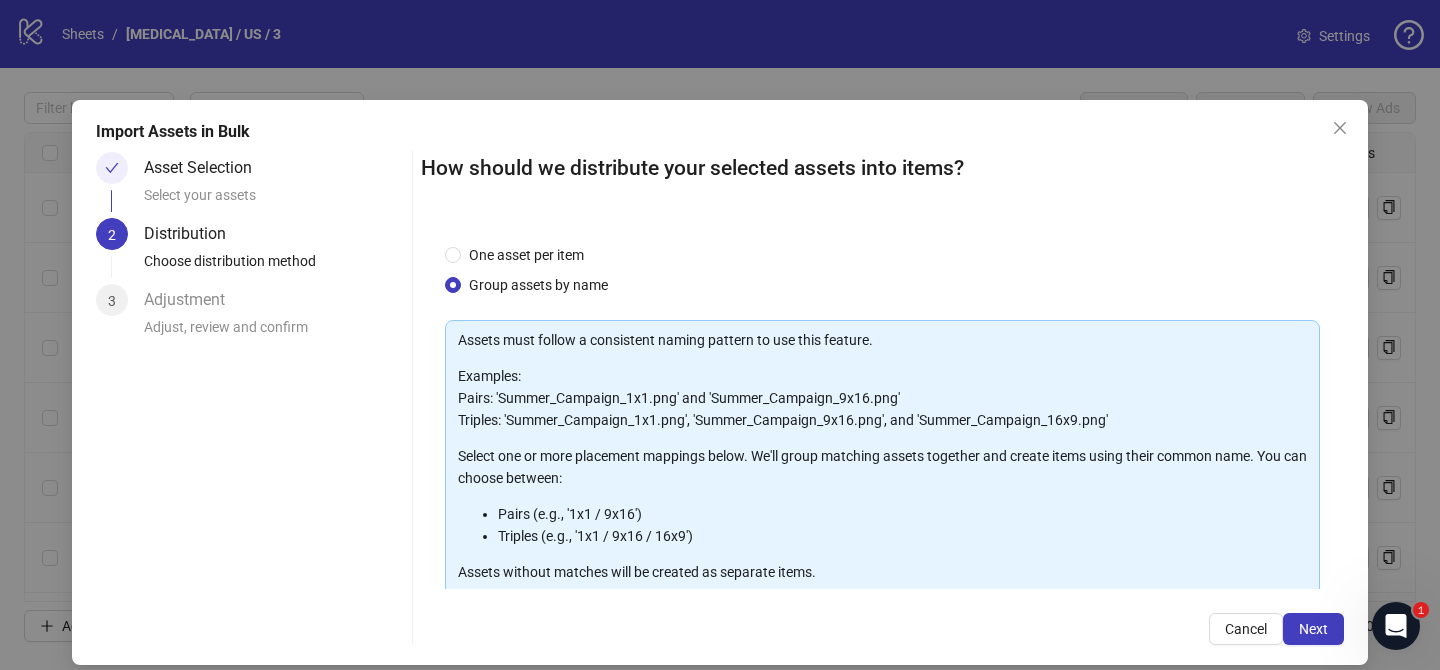 click at bounding box center [872, 694] 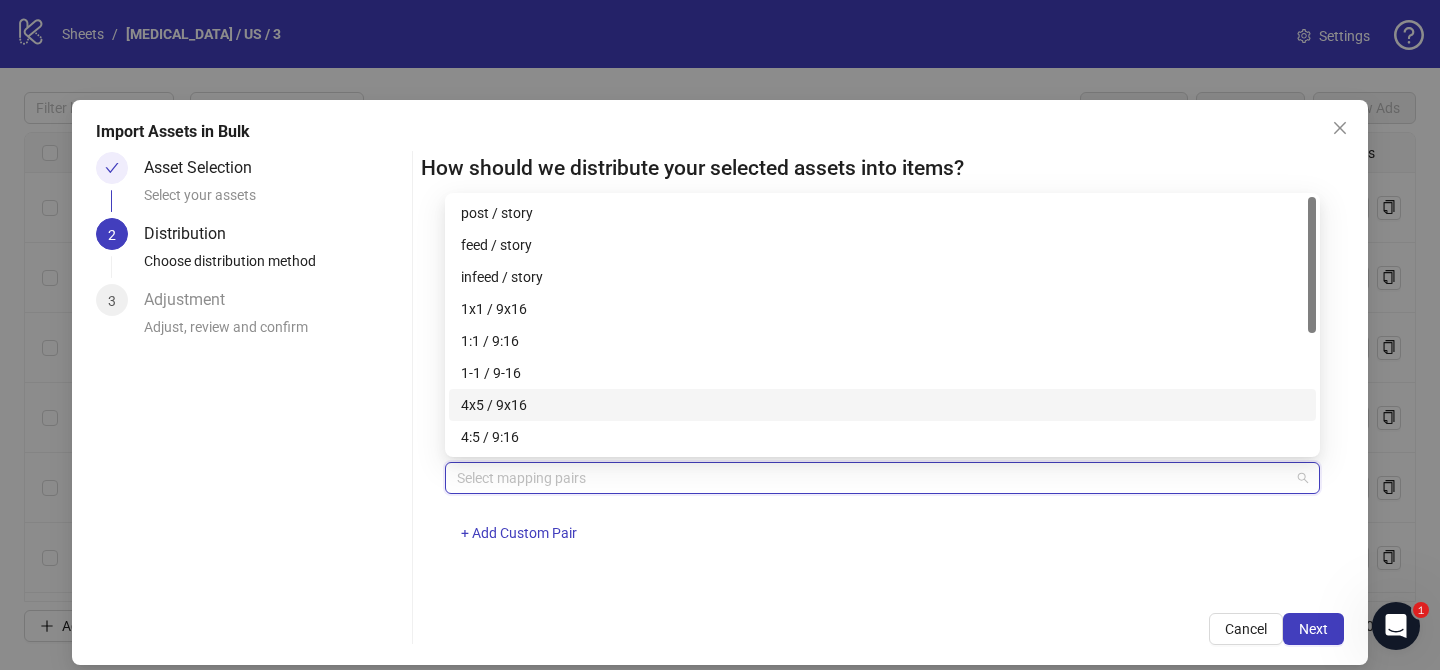 click on "4x5 / 9x16" at bounding box center [882, 405] 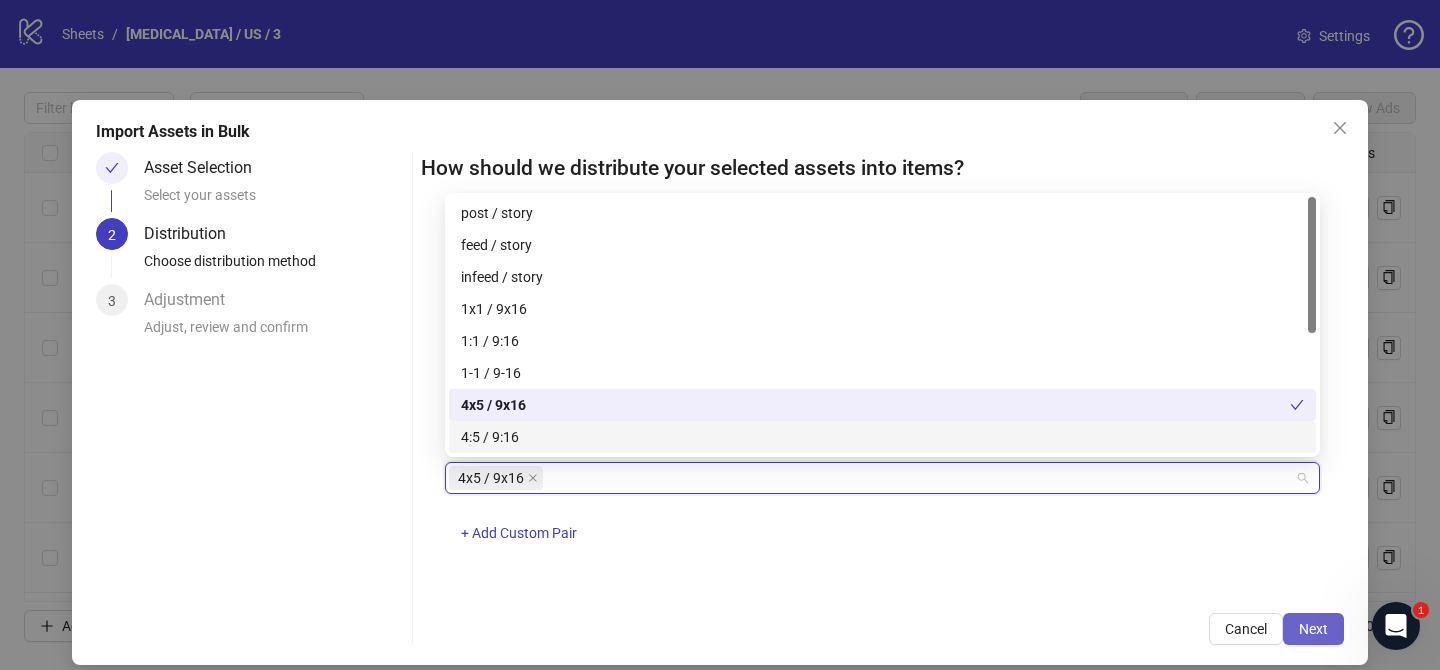 click on "Next" at bounding box center (1313, 629) 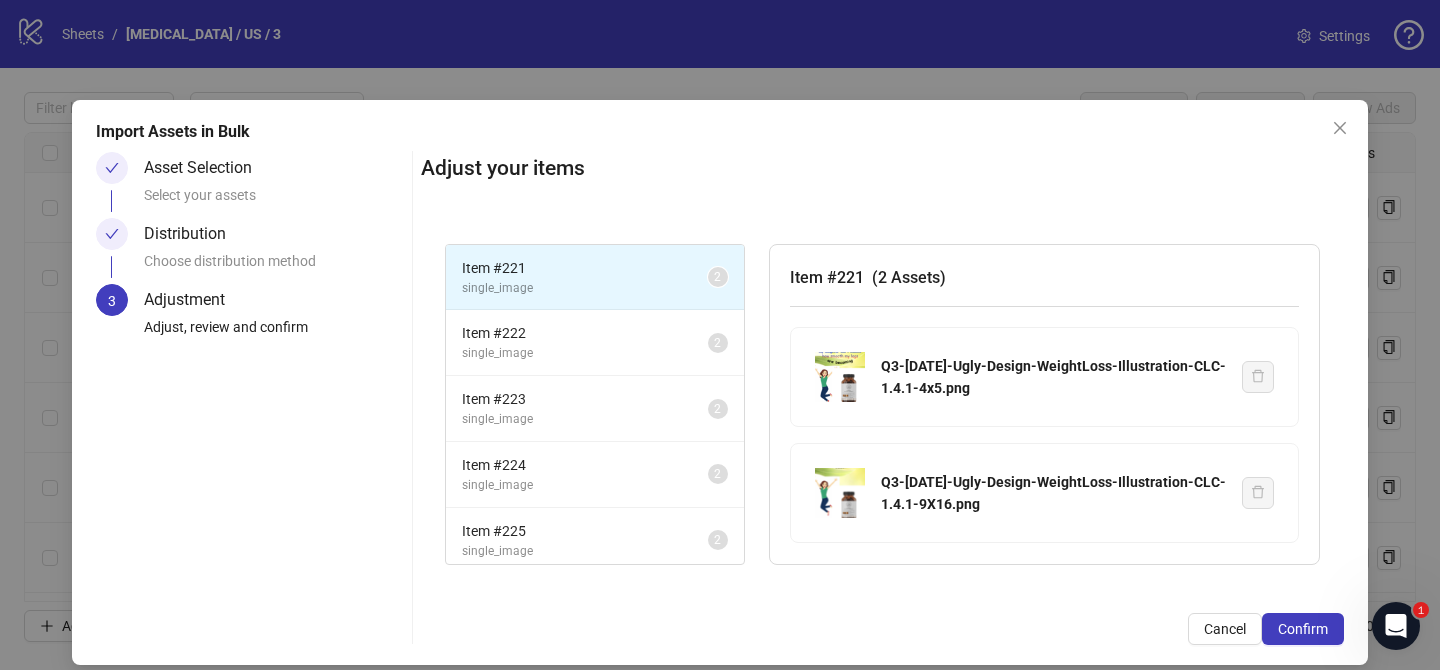 click on "Confirm" at bounding box center [1303, 629] 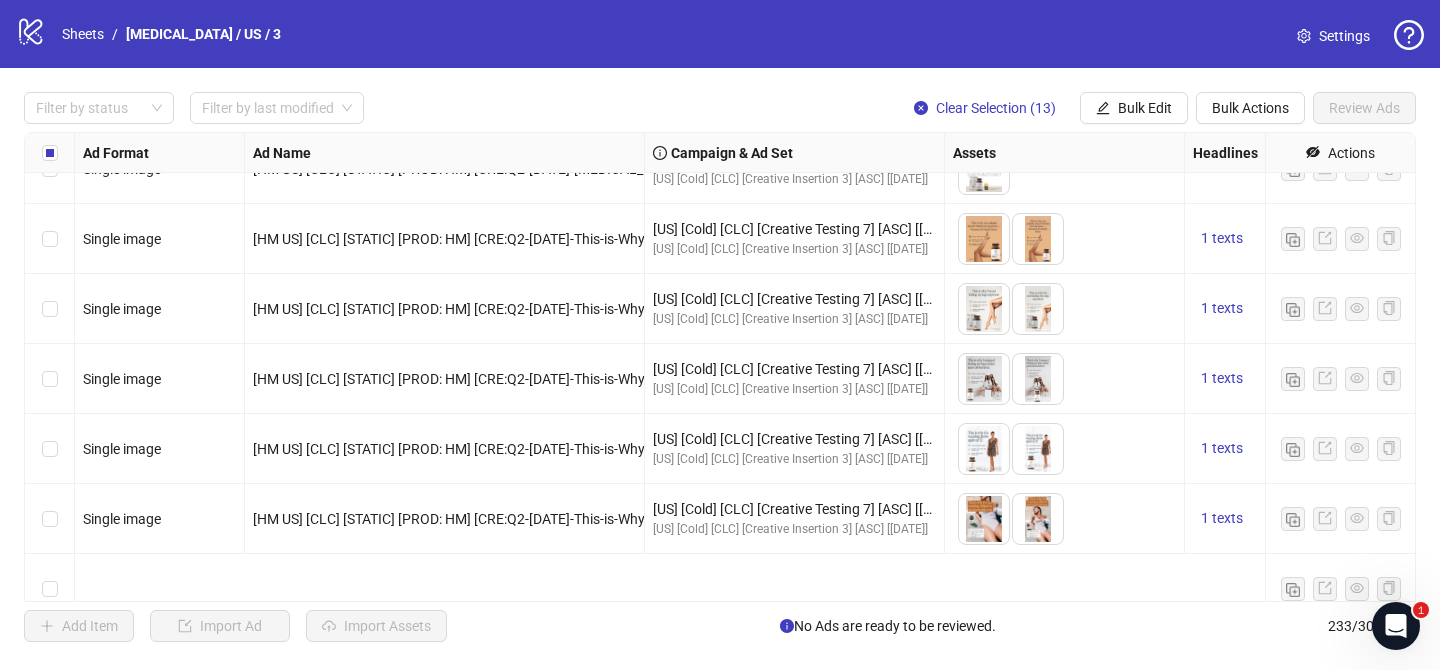 scroll, scrollTop: 13496, scrollLeft: 0, axis: vertical 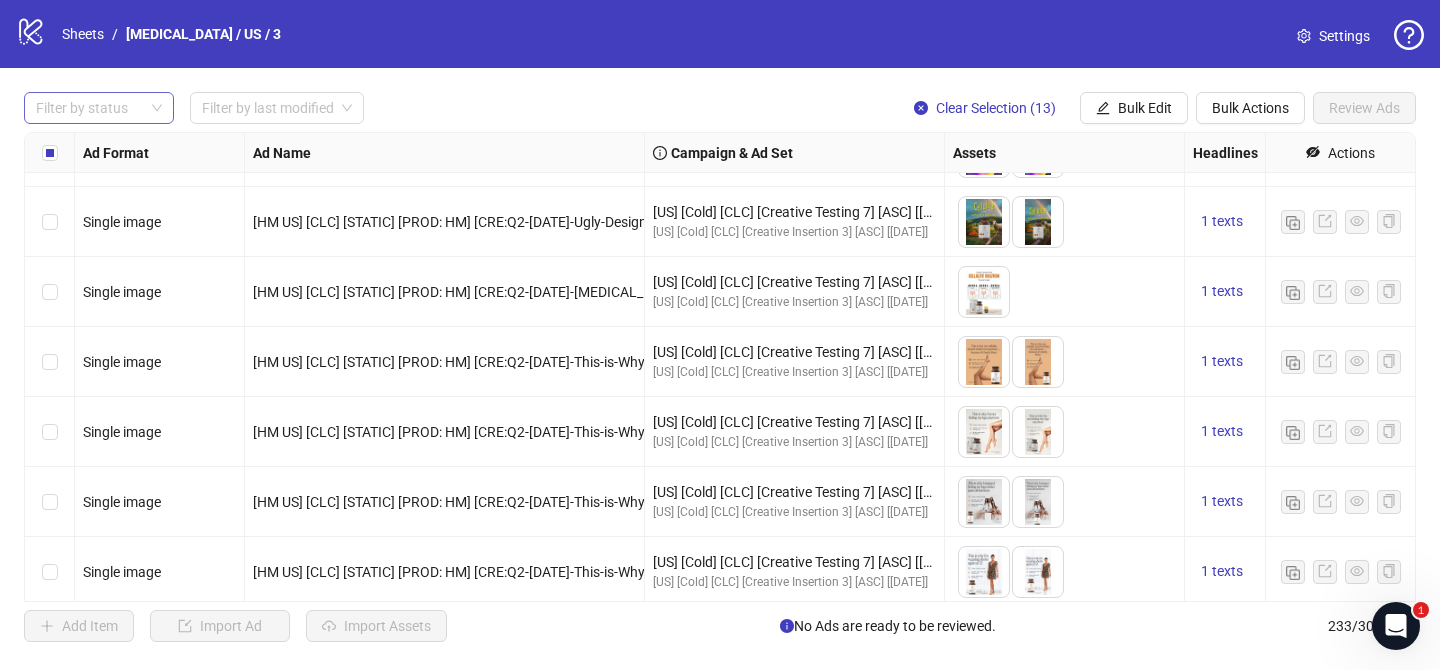 click at bounding box center [88, 108] 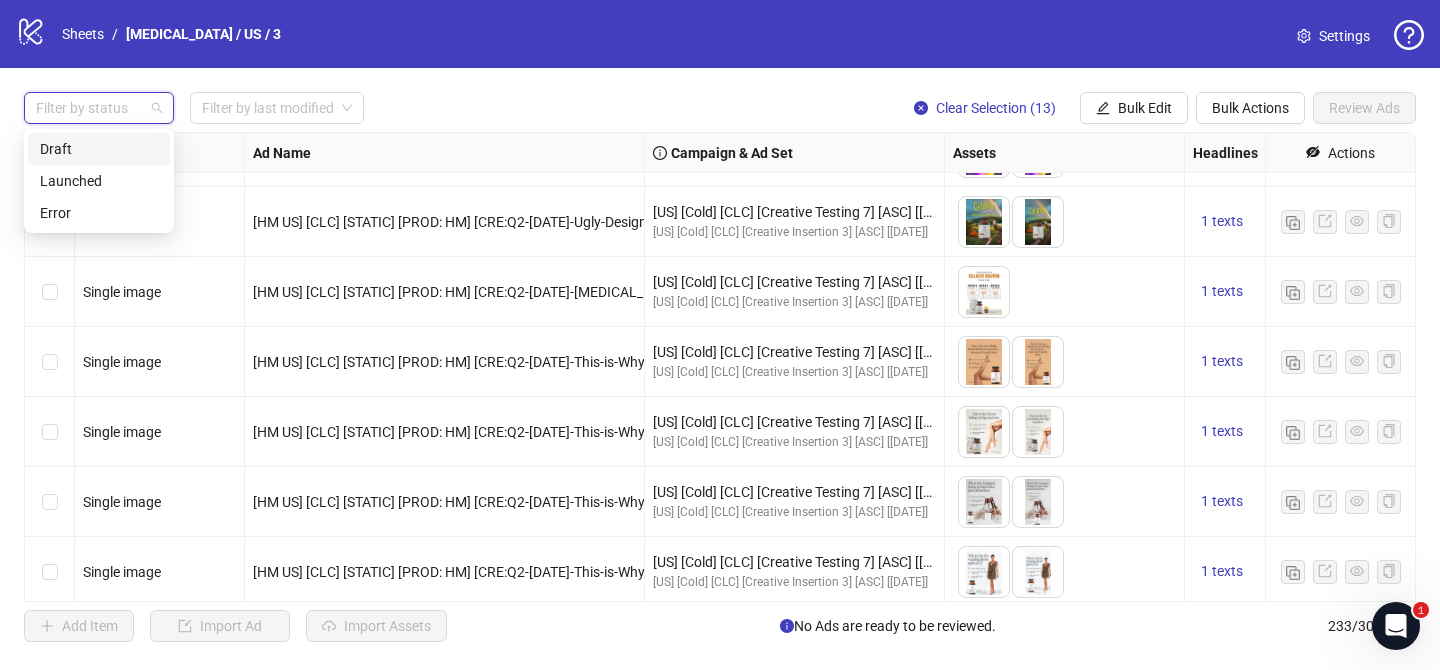 click on "Draft" at bounding box center [99, 149] 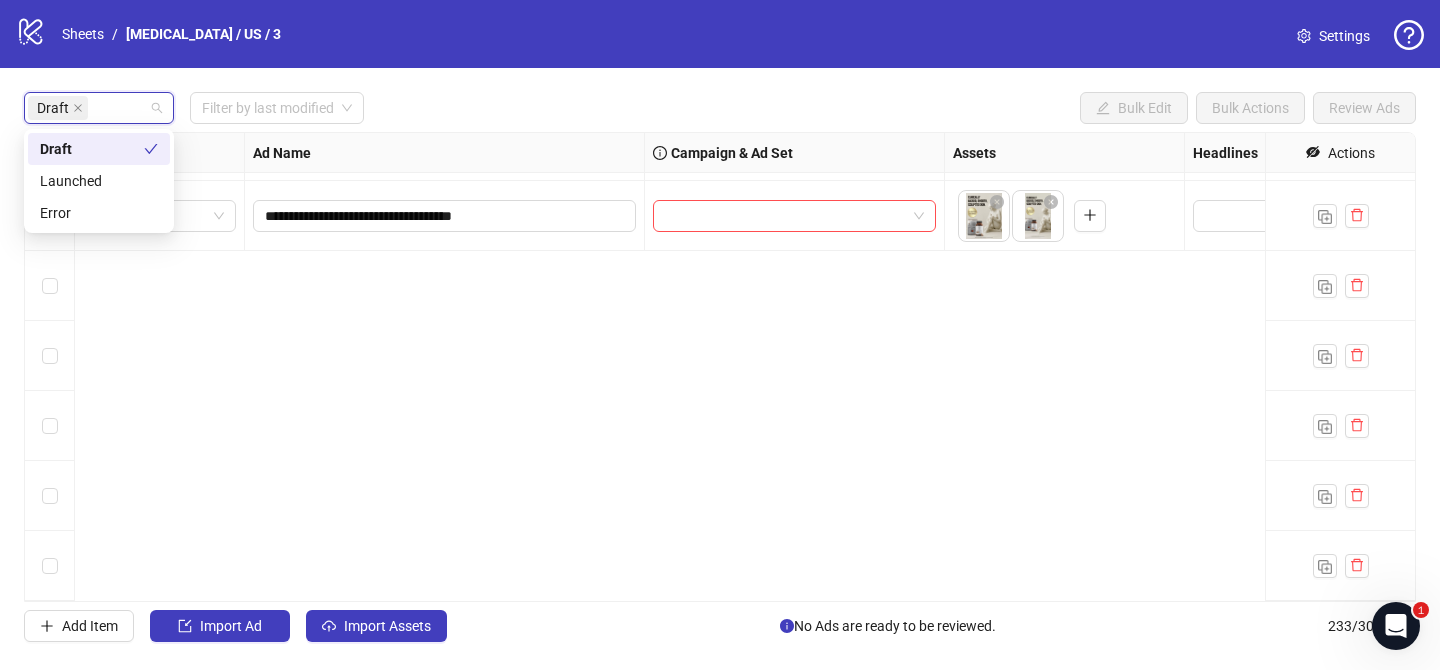 scroll, scrollTop: 0, scrollLeft: 0, axis: both 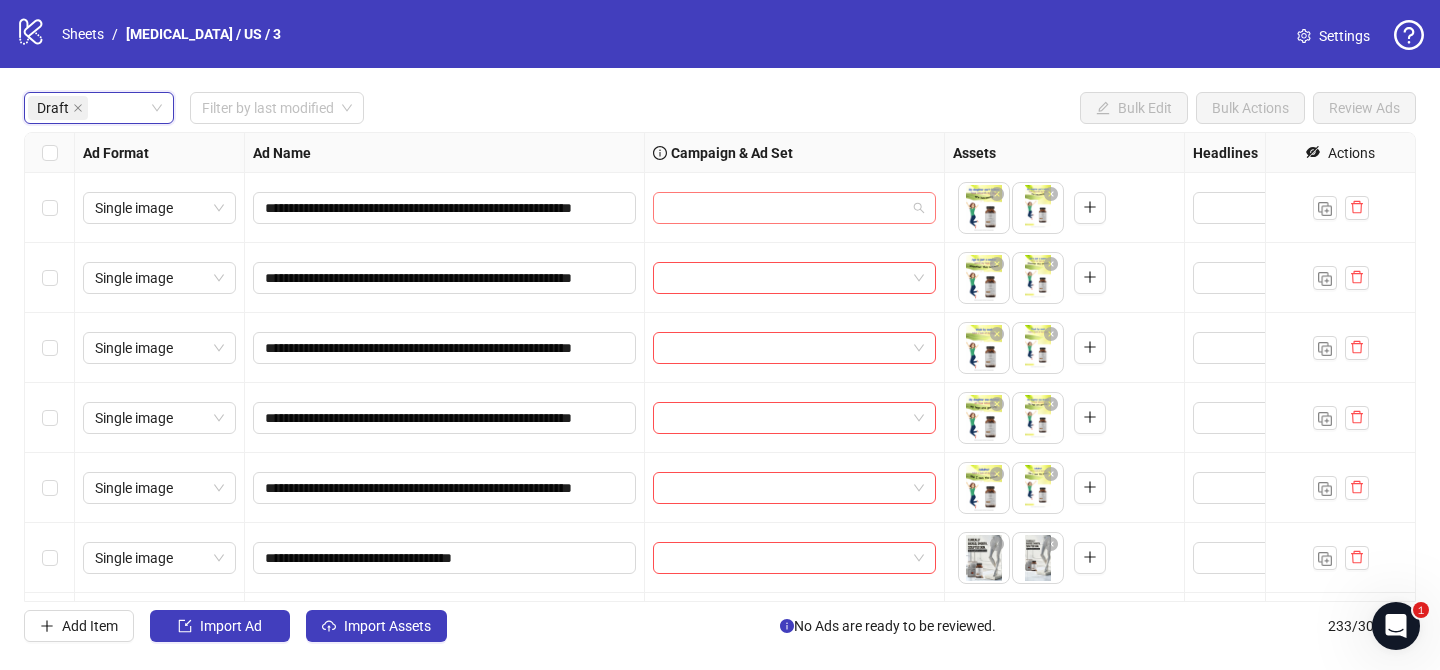 click at bounding box center [785, 208] 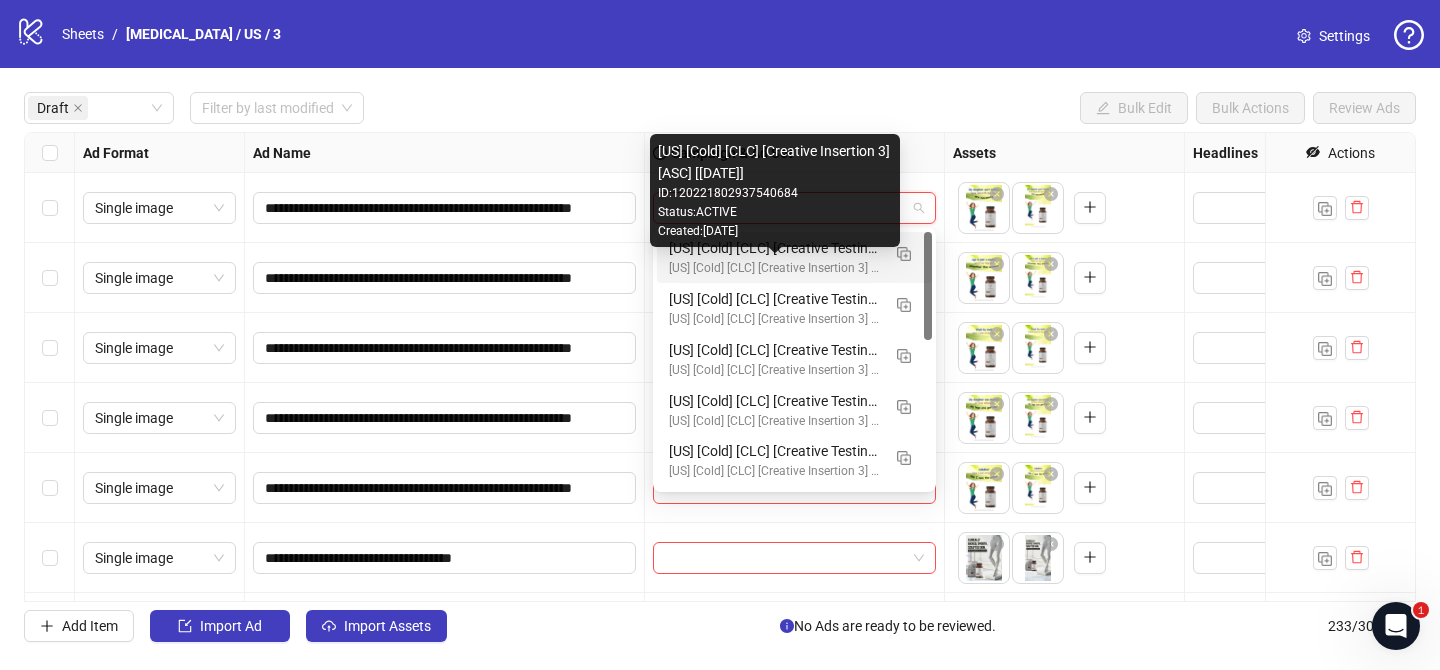 click on "[US] [Cold] [CLC] [Creative Insertion 3] [ASC] [18 Apr 2025]" at bounding box center (774, 268) 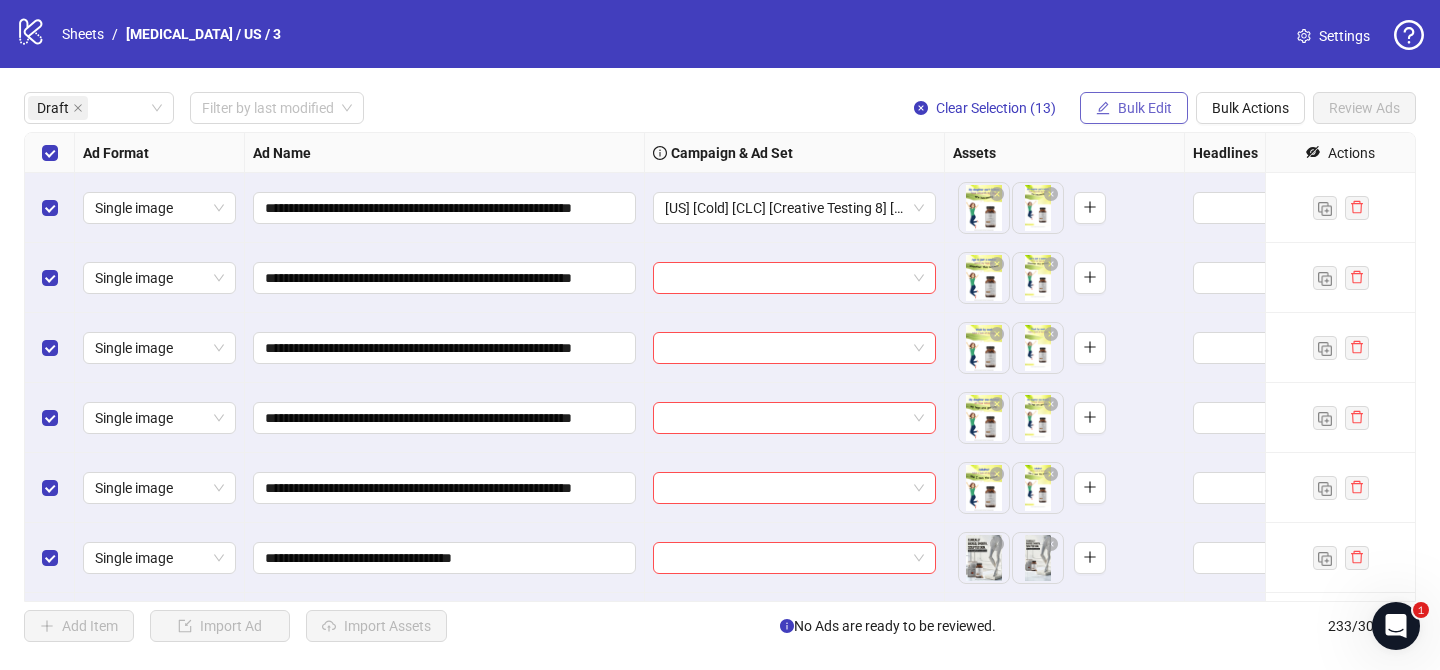 click on "Bulk Edit" at bounding box center (1145, 108) 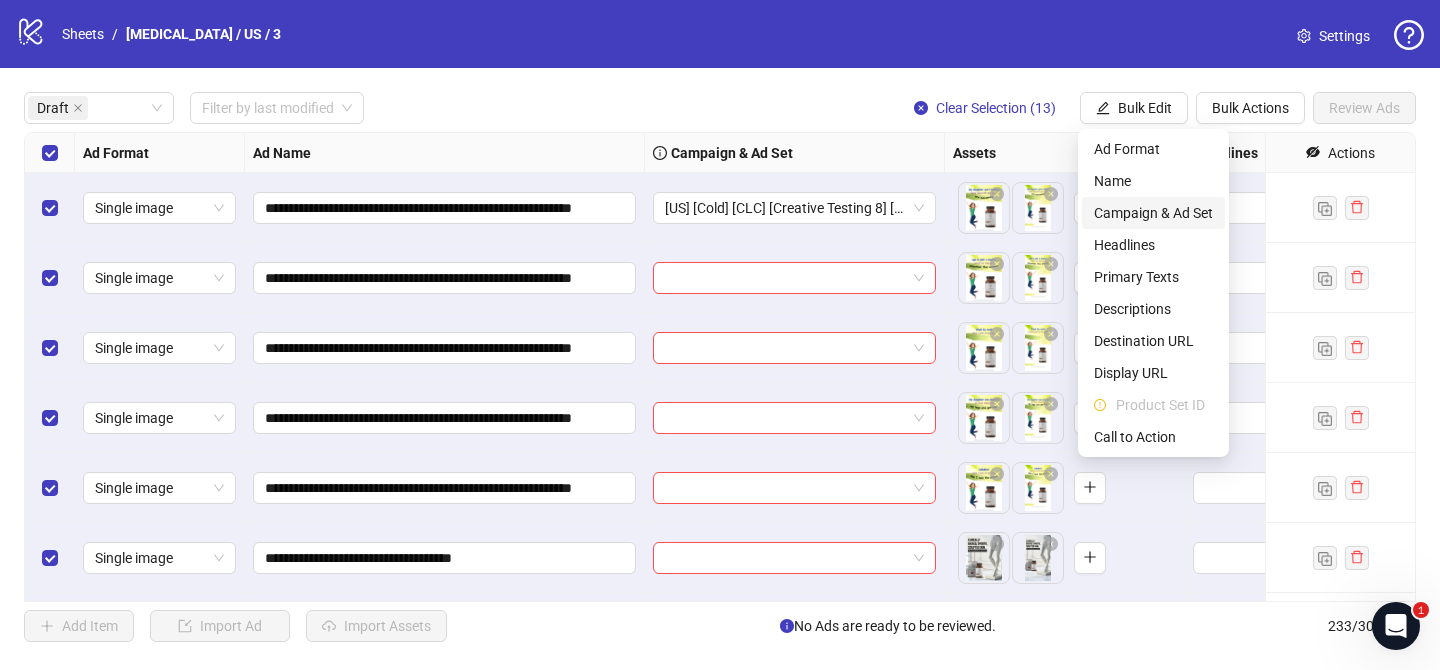 click on "Campaign & Ad Set" at bounding box center [1153, 213] 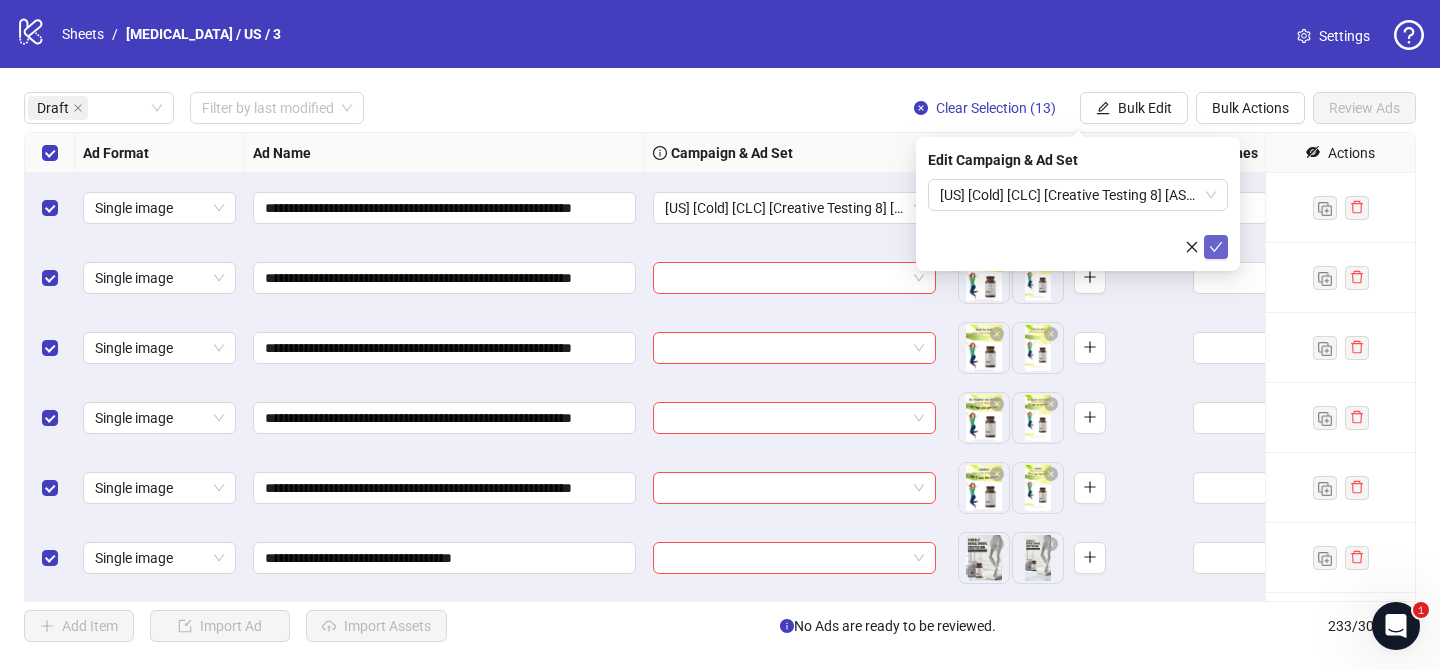 click 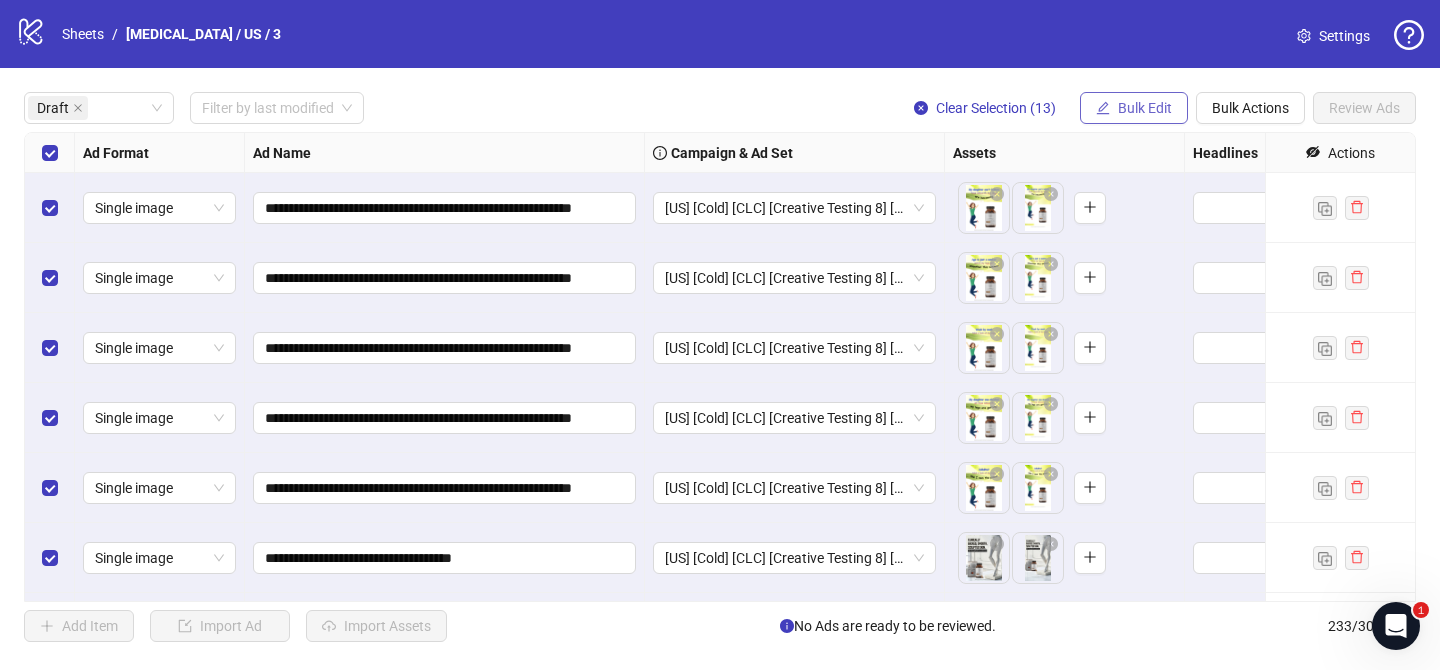 click on "Bulk Edit" at bounding box center [1134, 108] 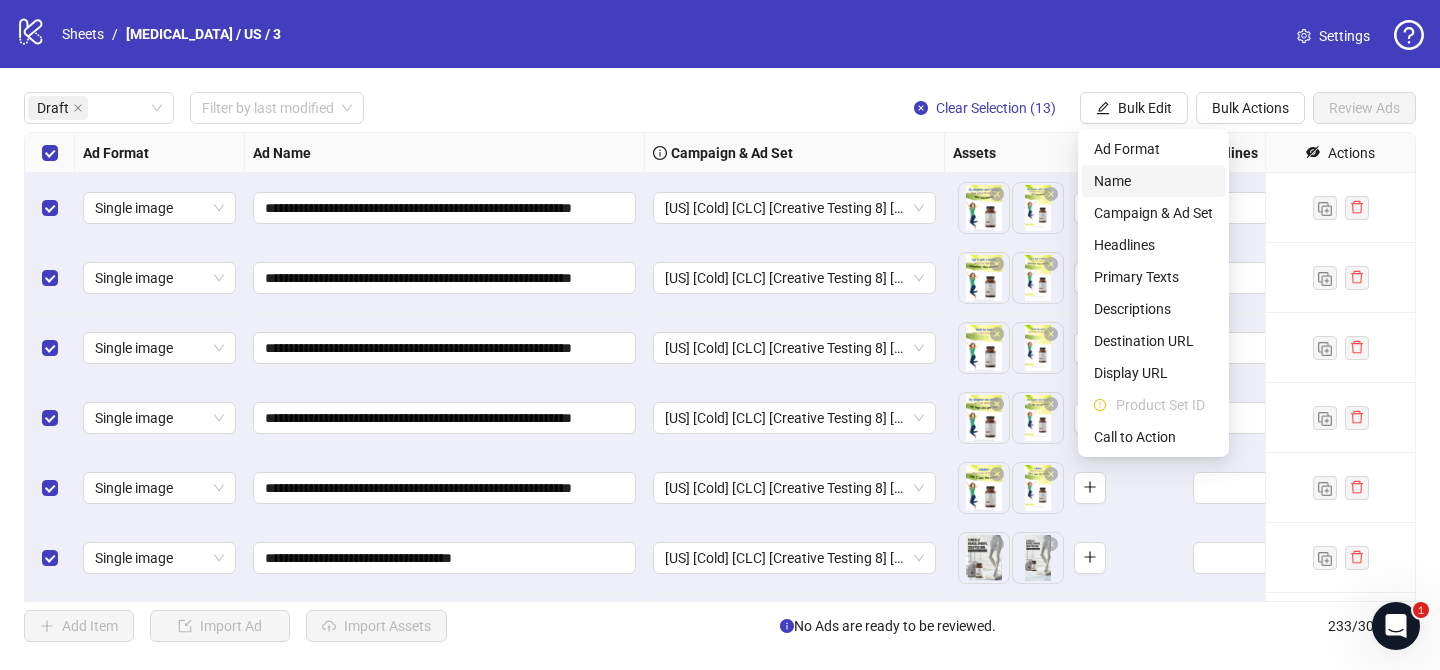 click on "Name" at bounding box center [1153, 181] 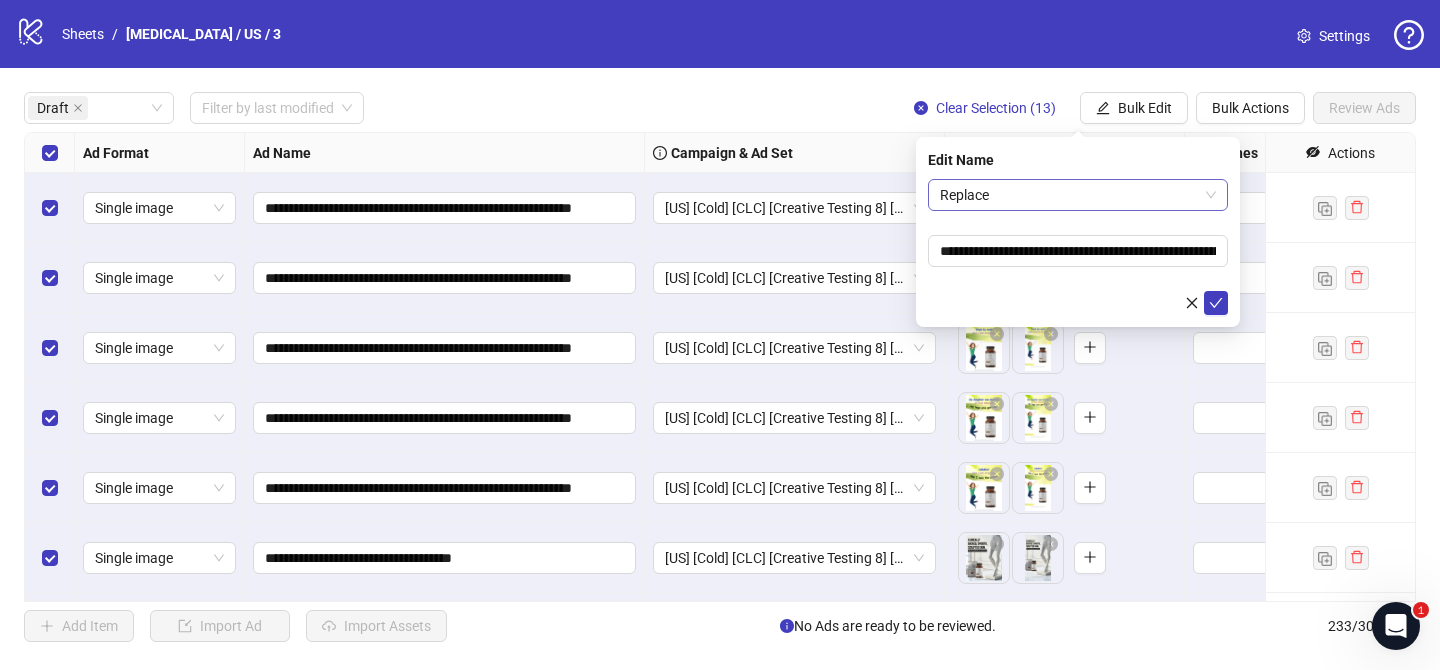 click on "Replace" at bounding box center [1078, 195] 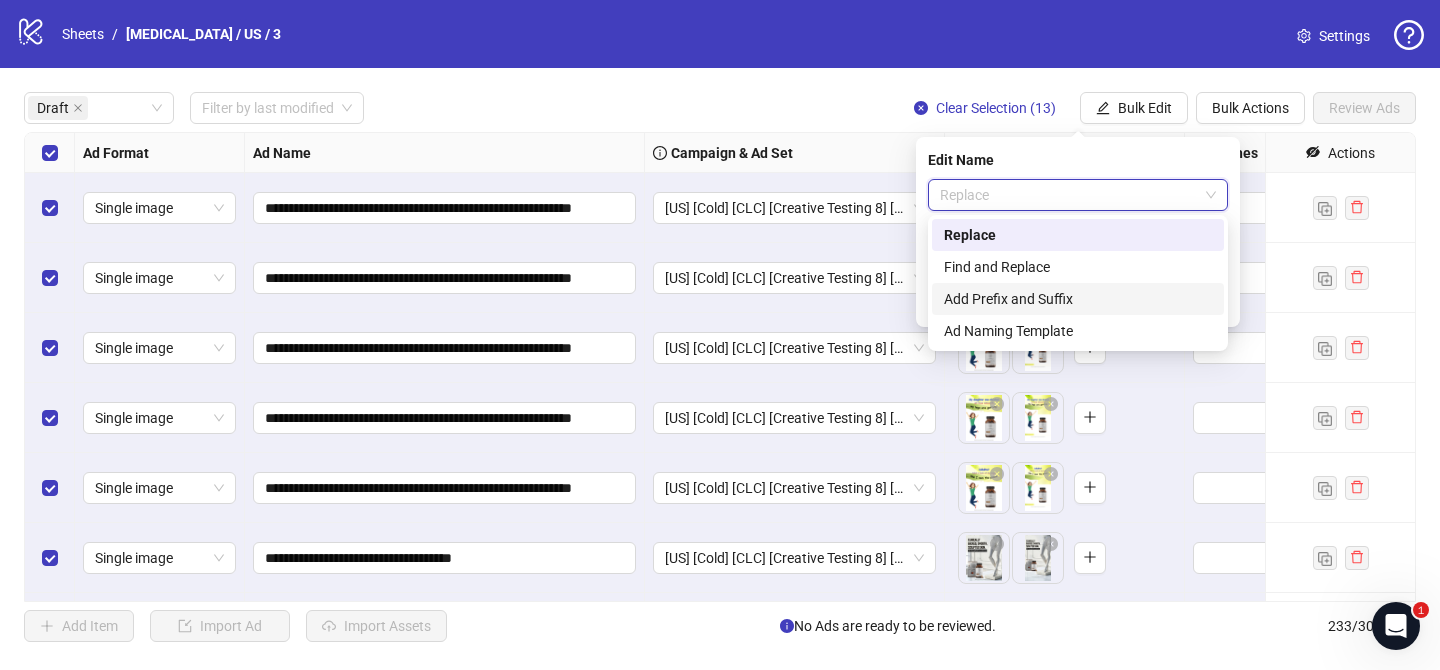 click on "Add Prefix and Suffix" at bounding box center (1078, 299) 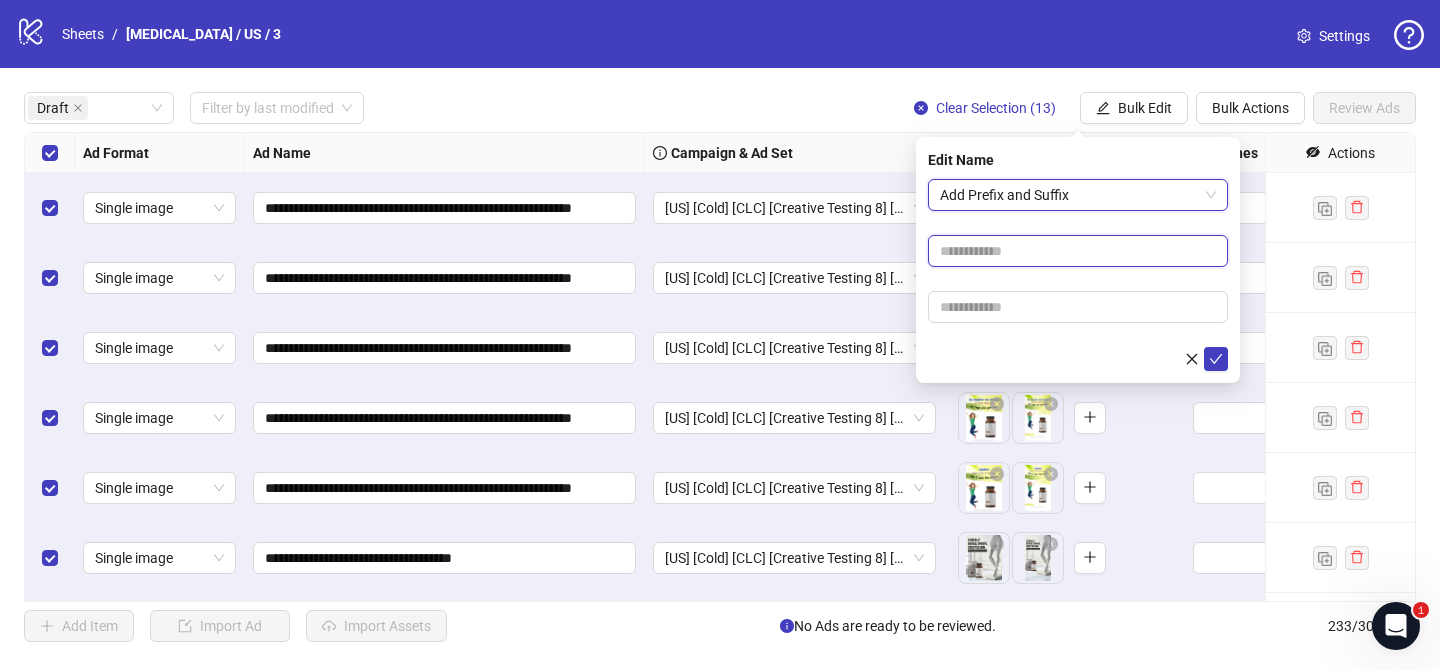 click at bounding box center [1078, 251] 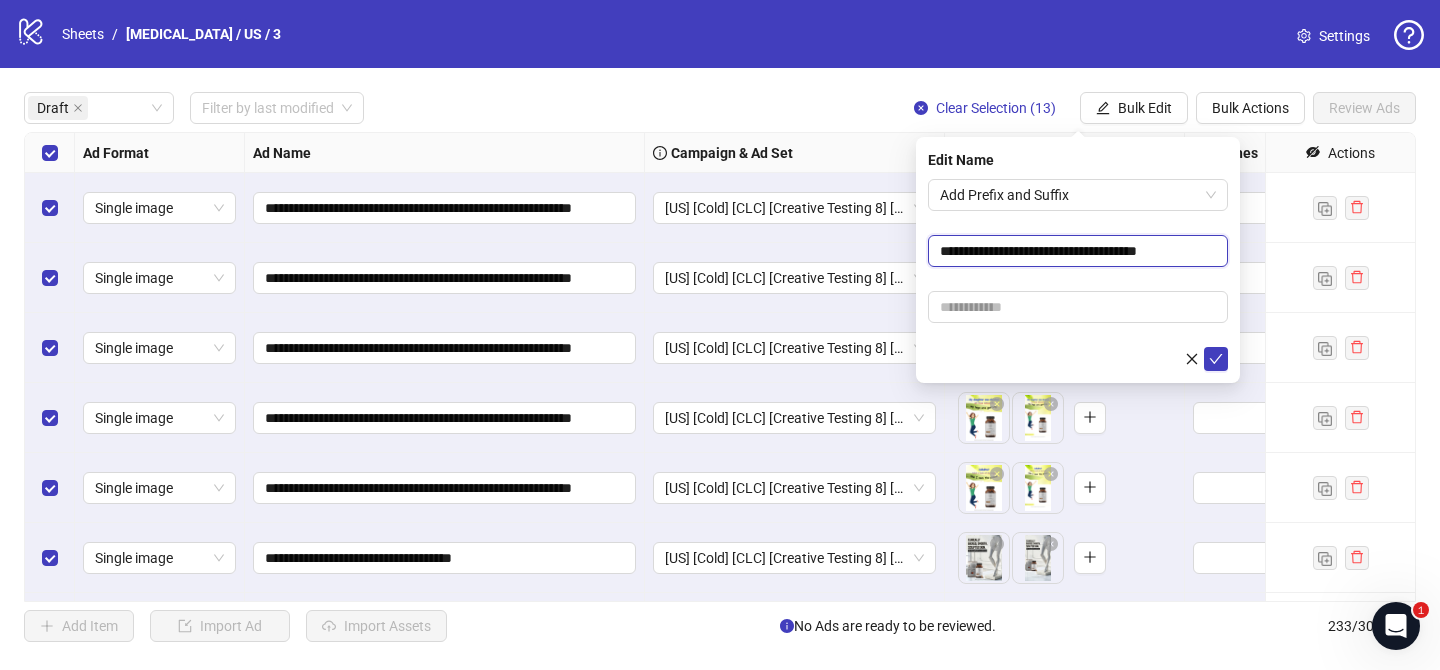 type on "**********" 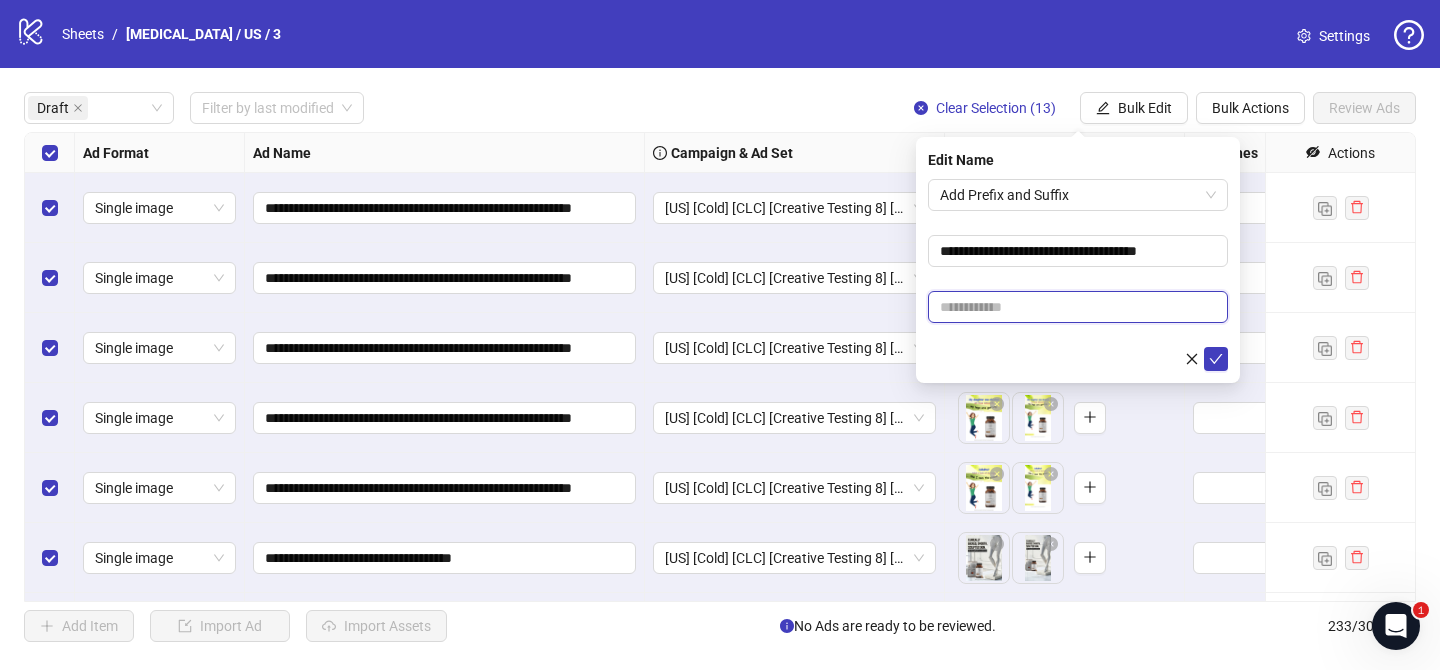 click at bounding box center (1078, 307) 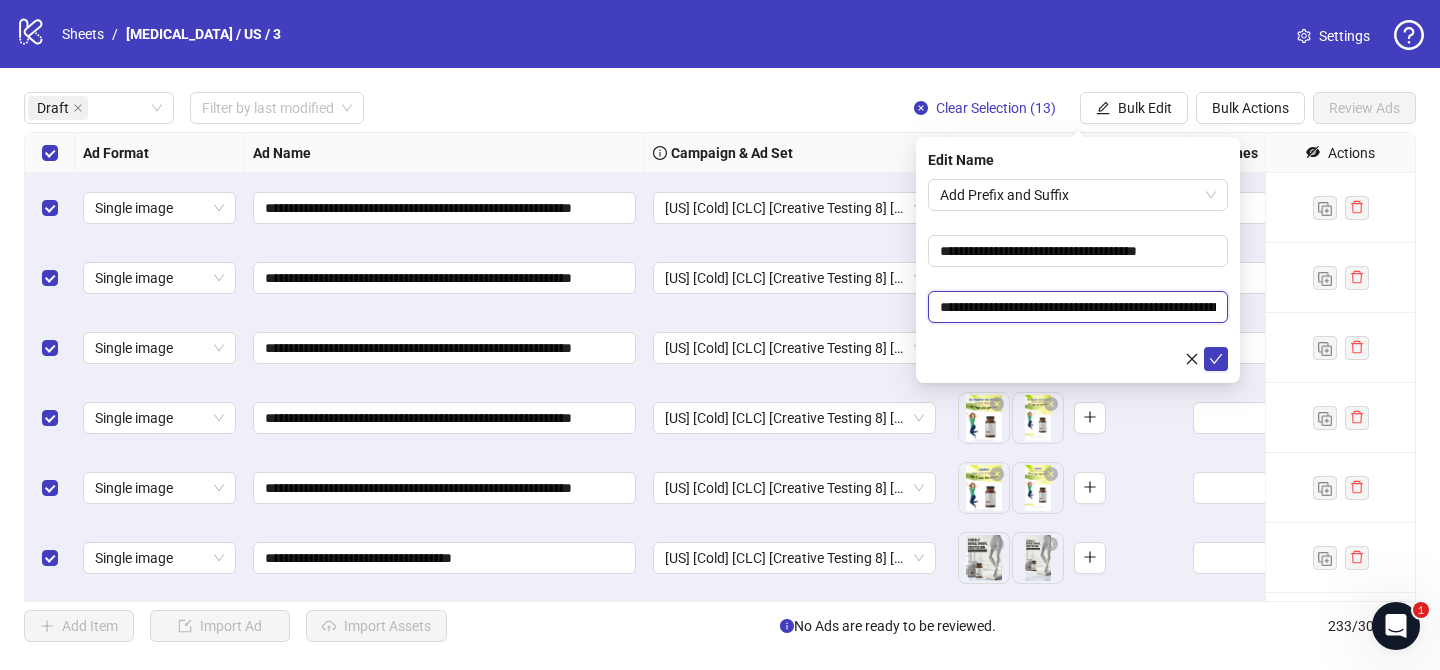 scroll, scrollTop: 0, scrollLeft: 137, axis: horizontal 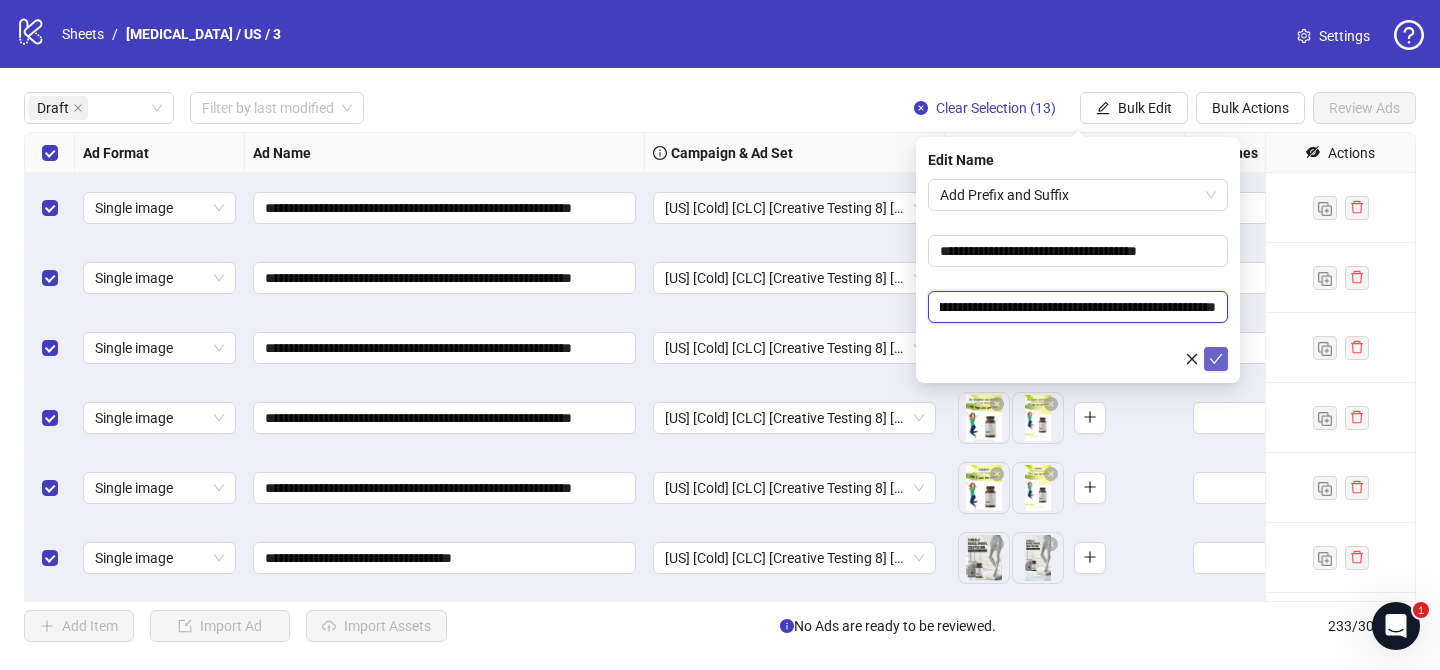 type on "**********" 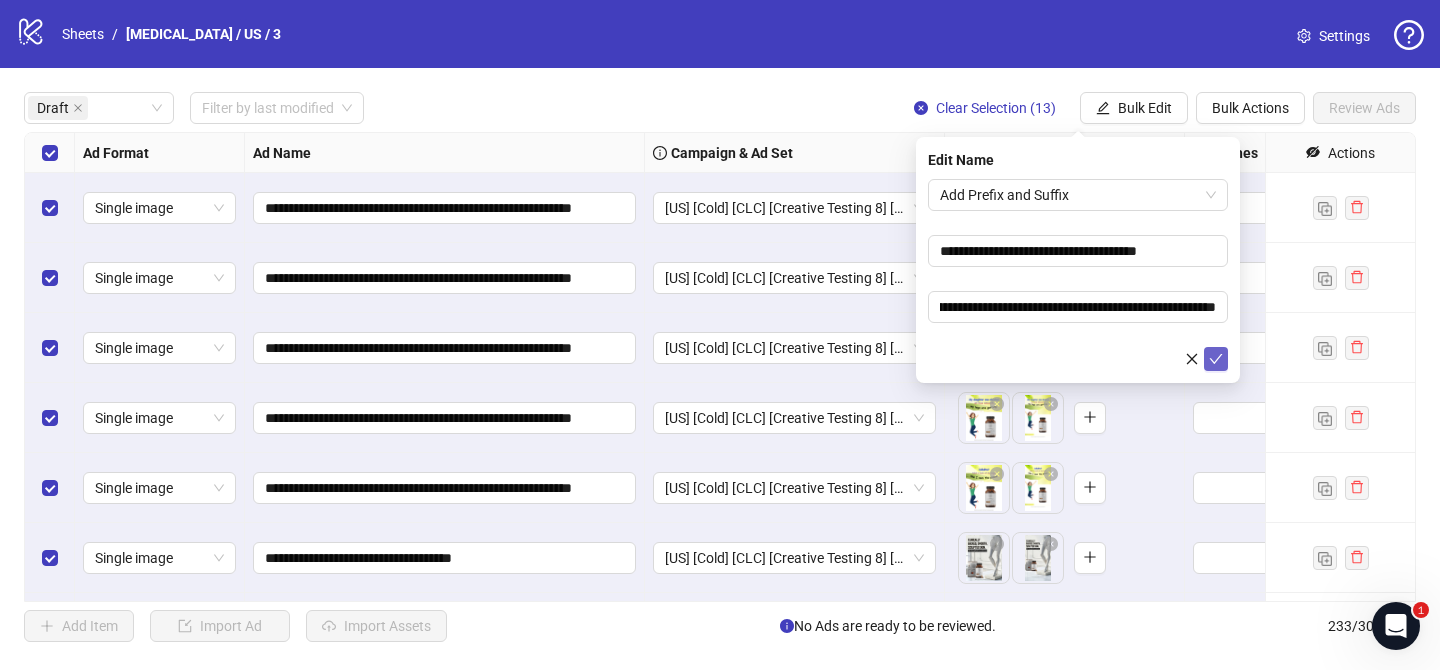 click 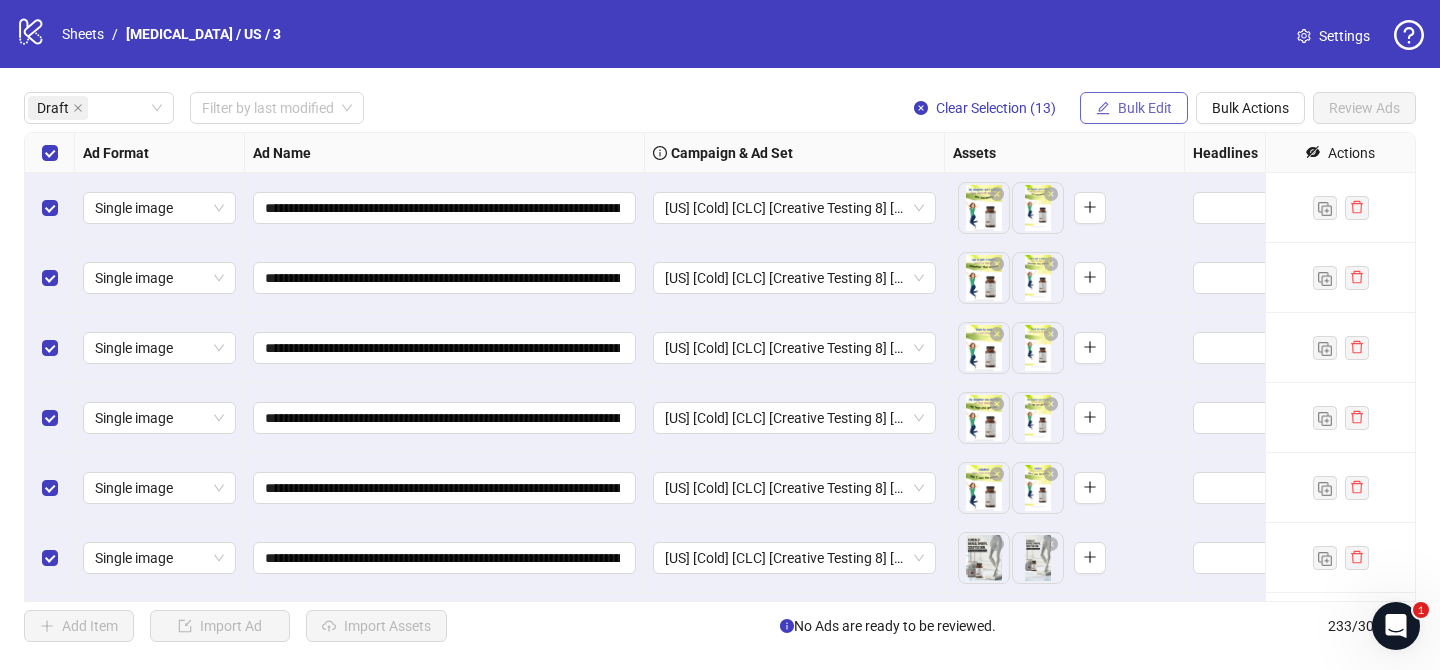 click on "Bulk Edit" at bounding box center [1145, 108] 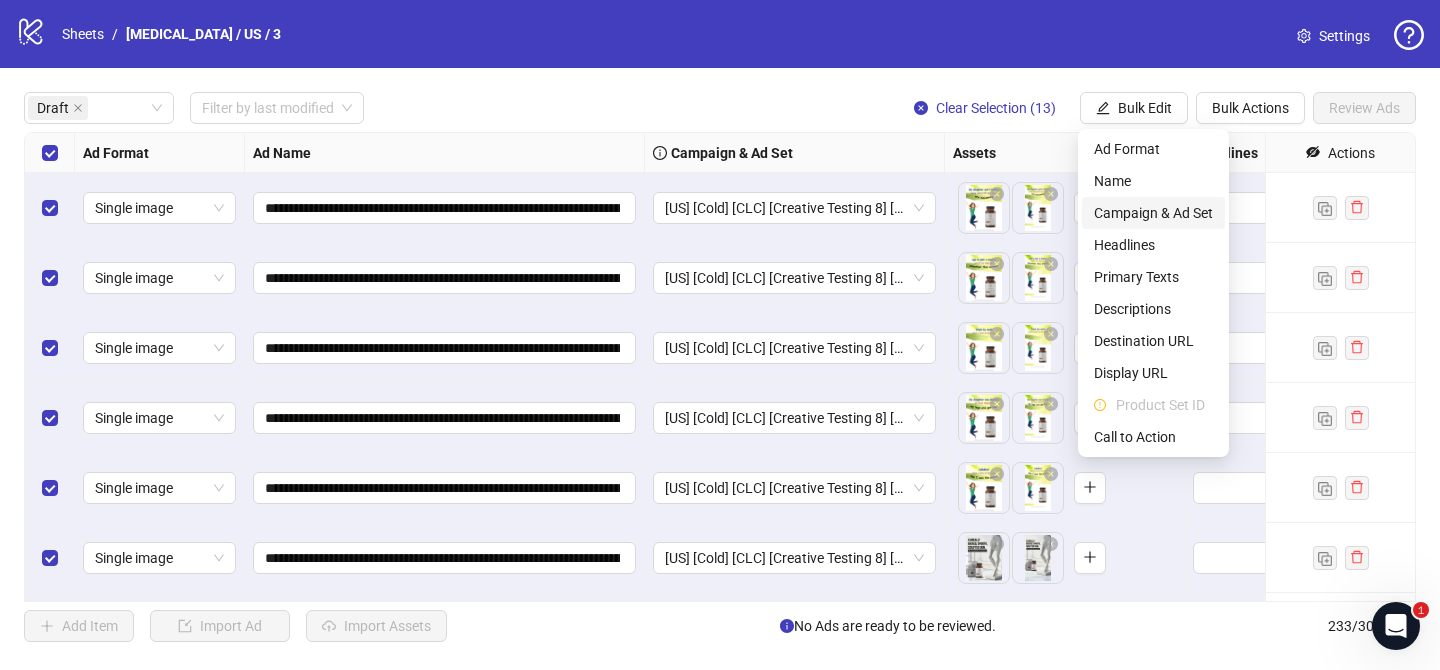 click on "Campaign & Ad Set" at bounding box center [1153, 213] 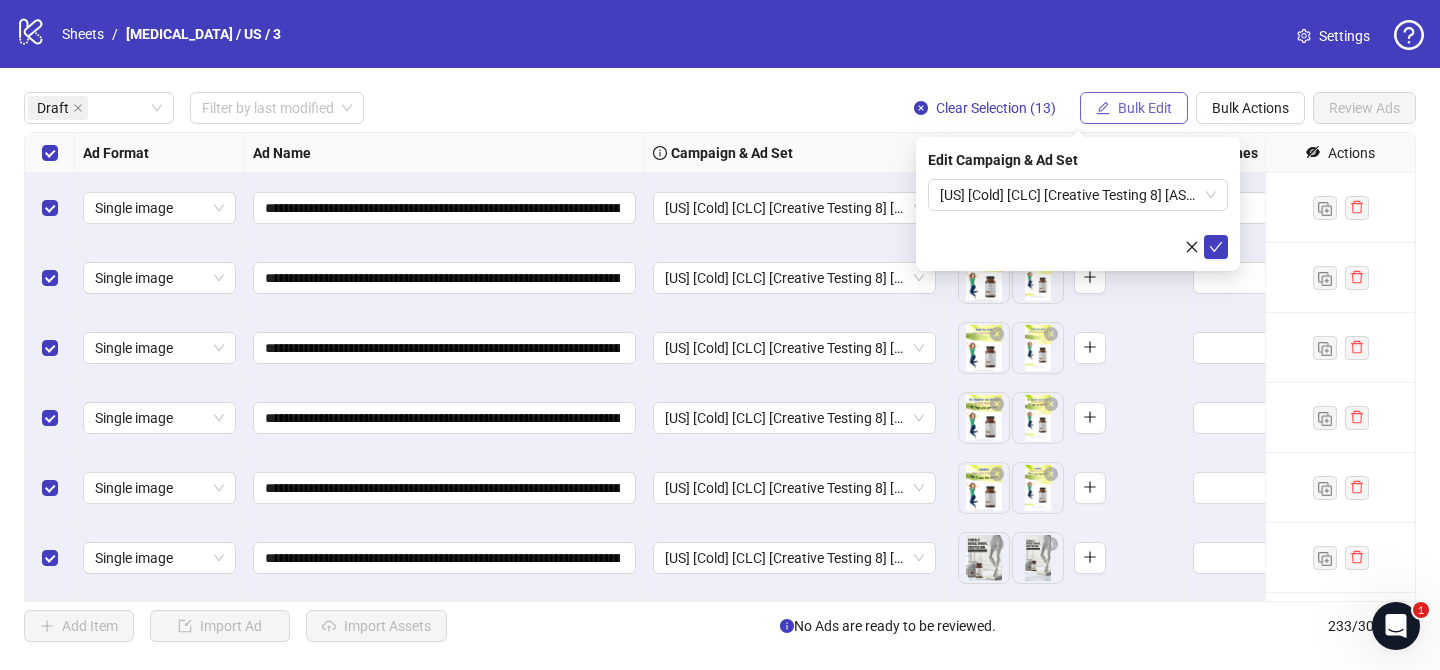 click on "Bulk Edit" at bounding box center (1145, 108) 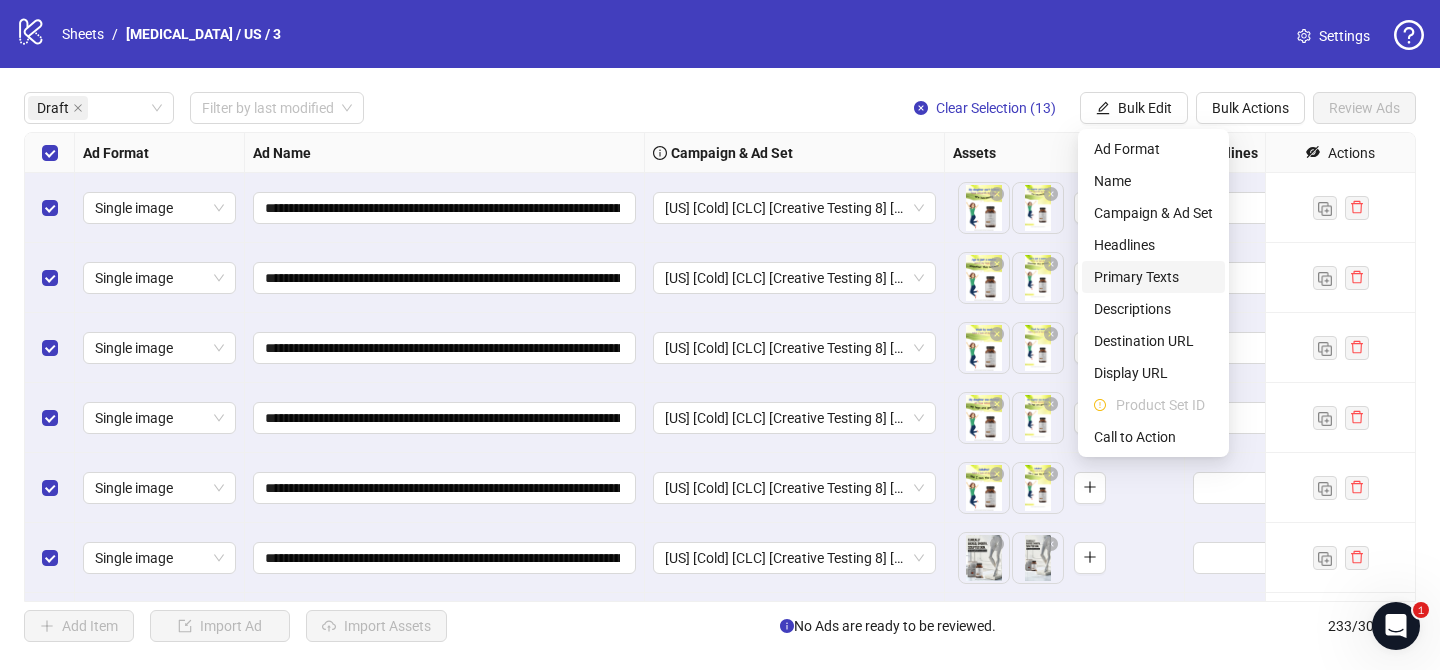 click on "Primary Texts" at bounding box center [1153, 277] 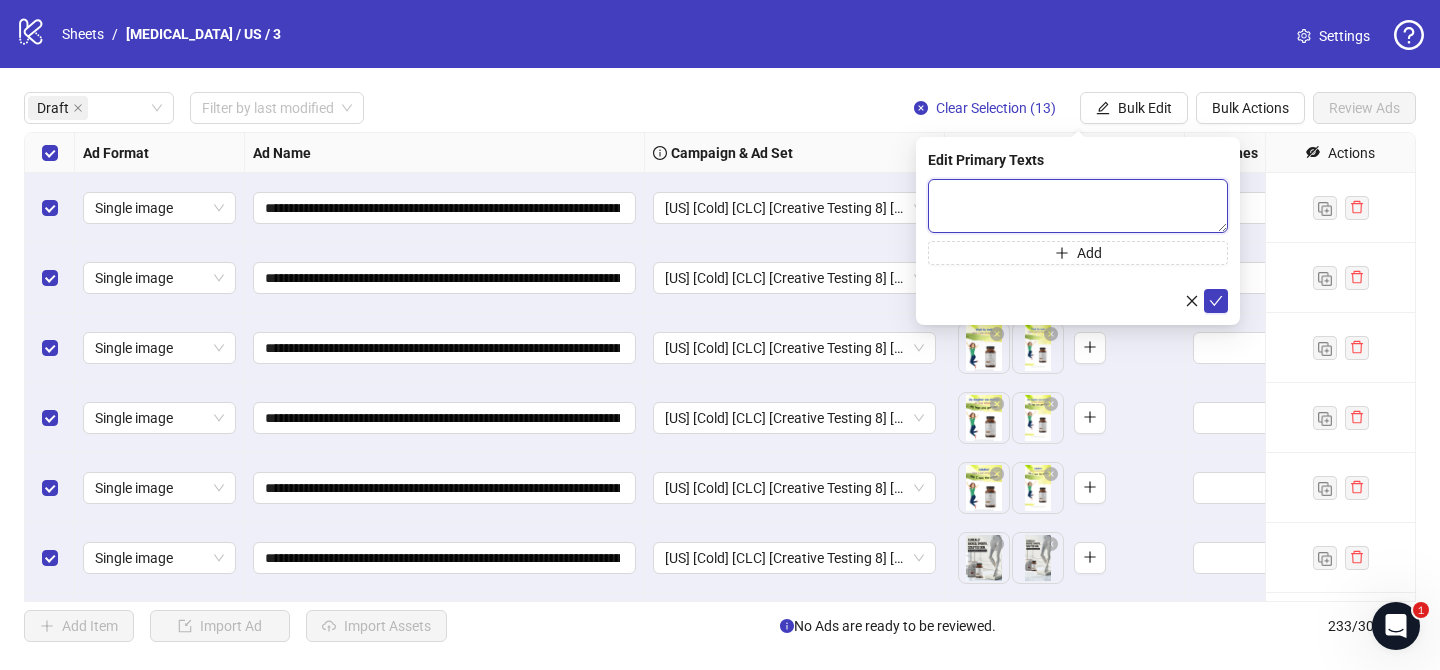 click at bounding box center [1078, 206] 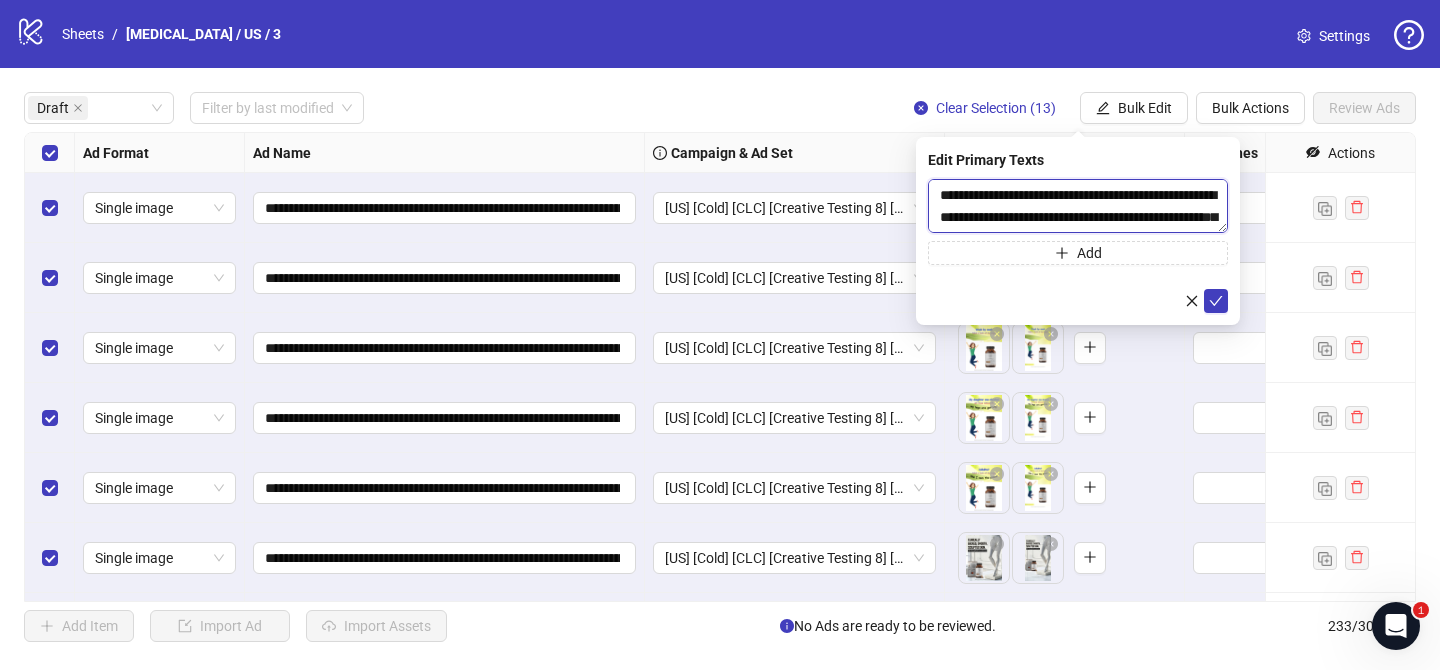 scroll, scrollTop: 763, scrollLeft: 0, axis: vertical 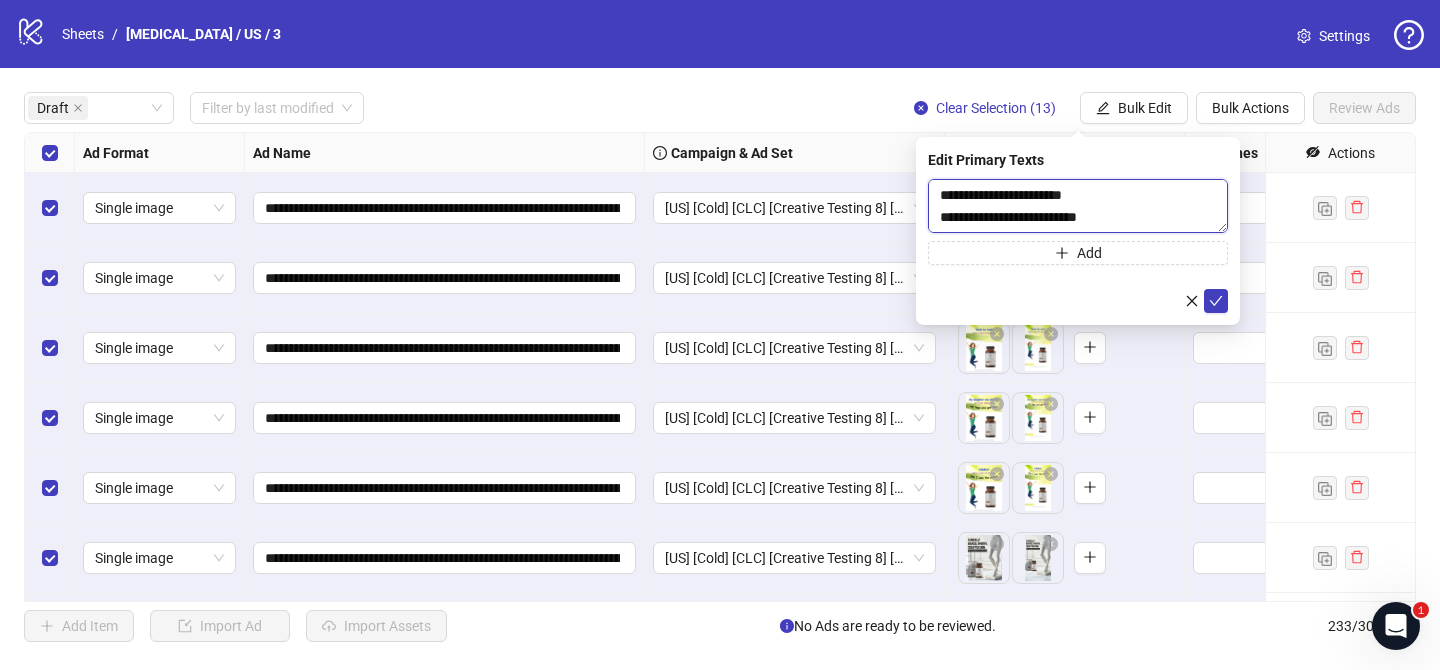 type on "**********" 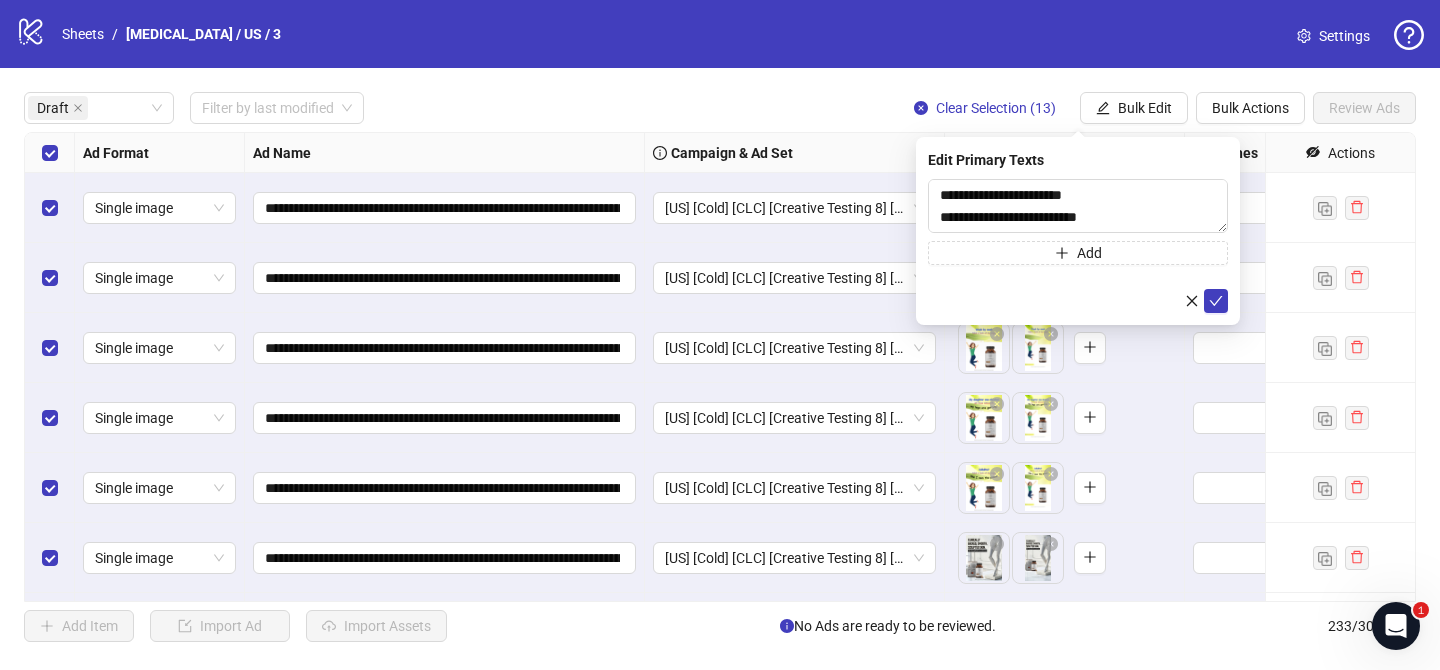 click on "**********" at bounding box center (1078, 231) 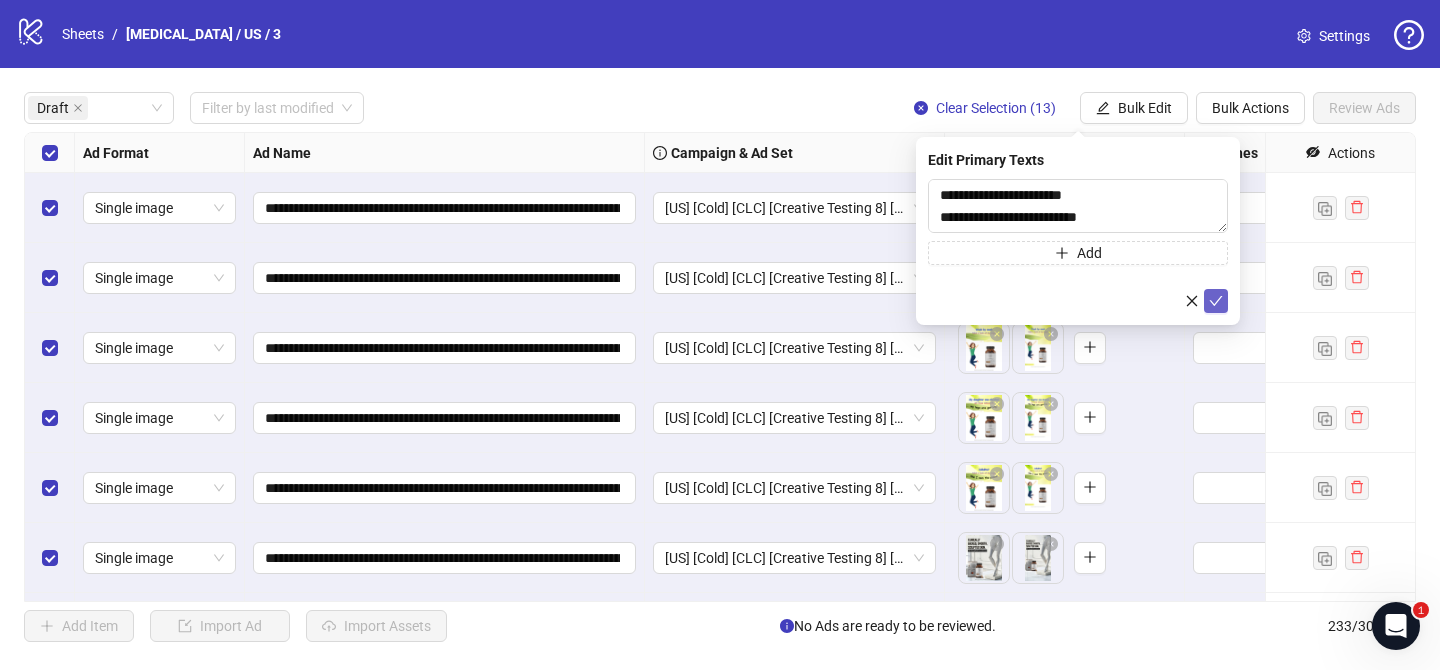 click 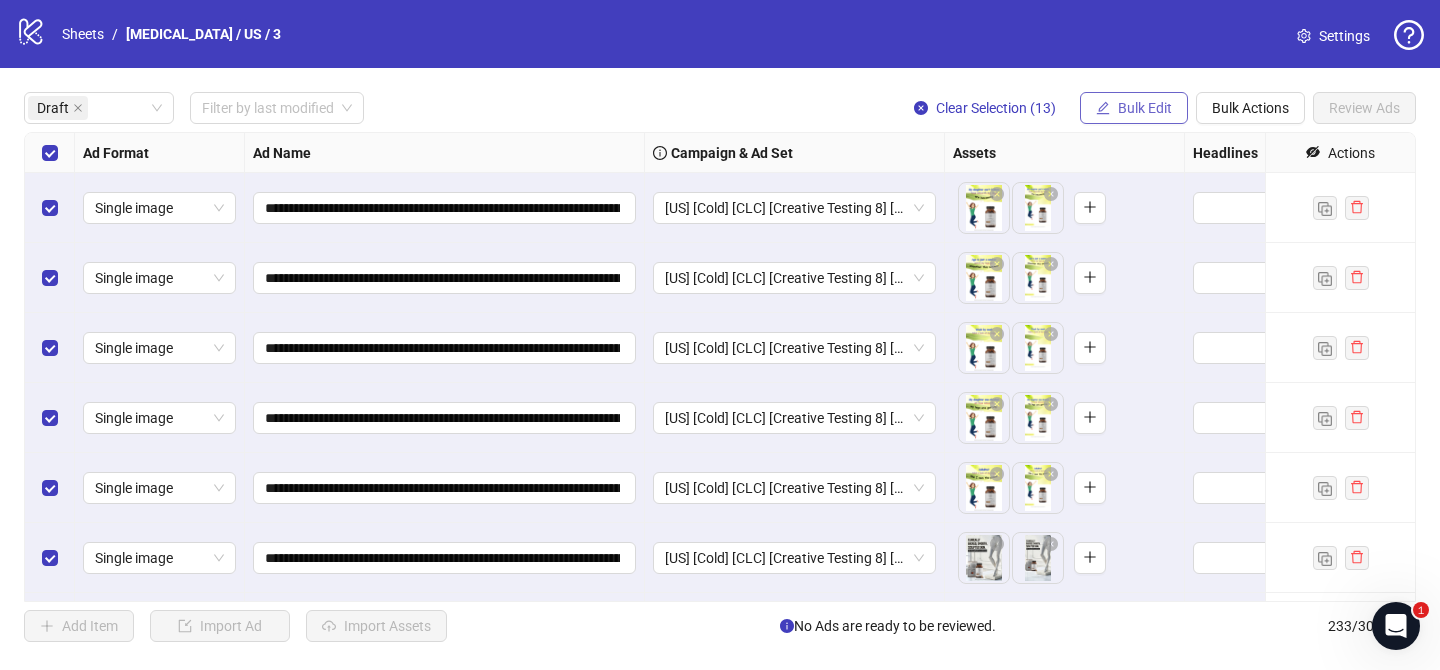 click on "Bulk Edit" at bounding box center [1145, 108] 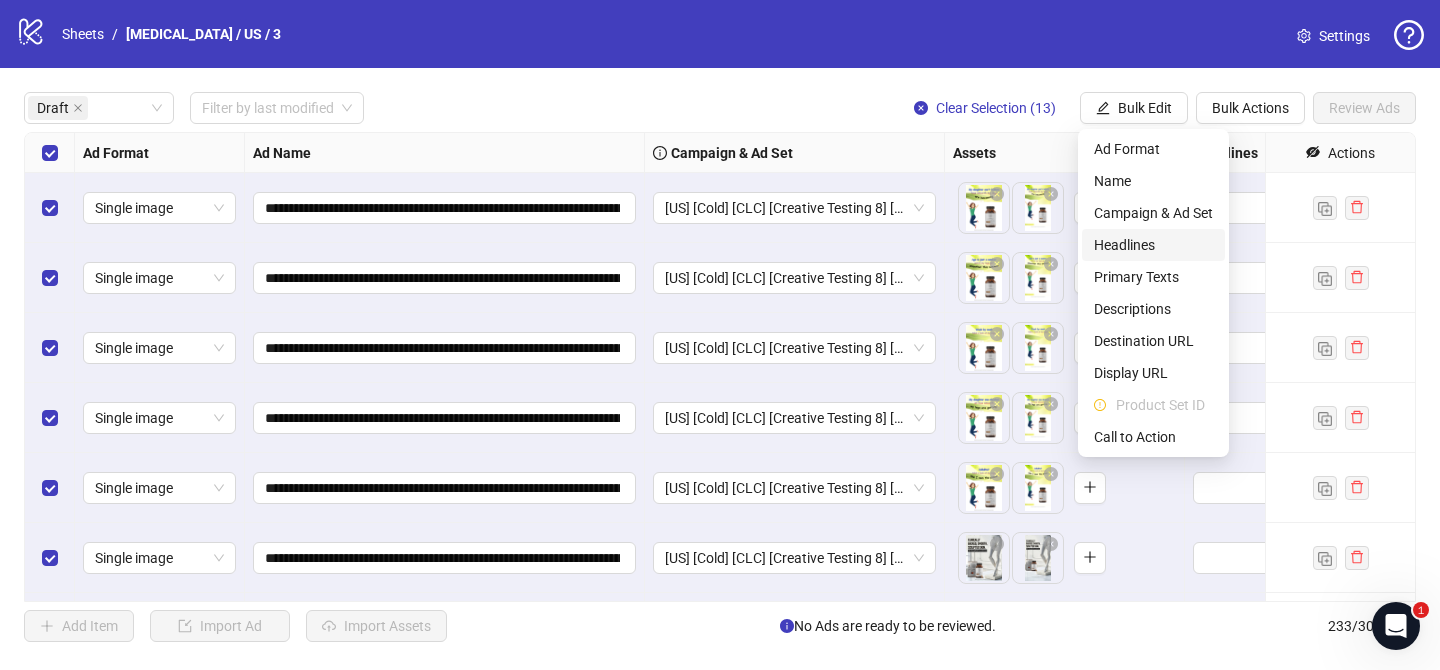 click on "Headlines" at bounding box center [1153, 245] 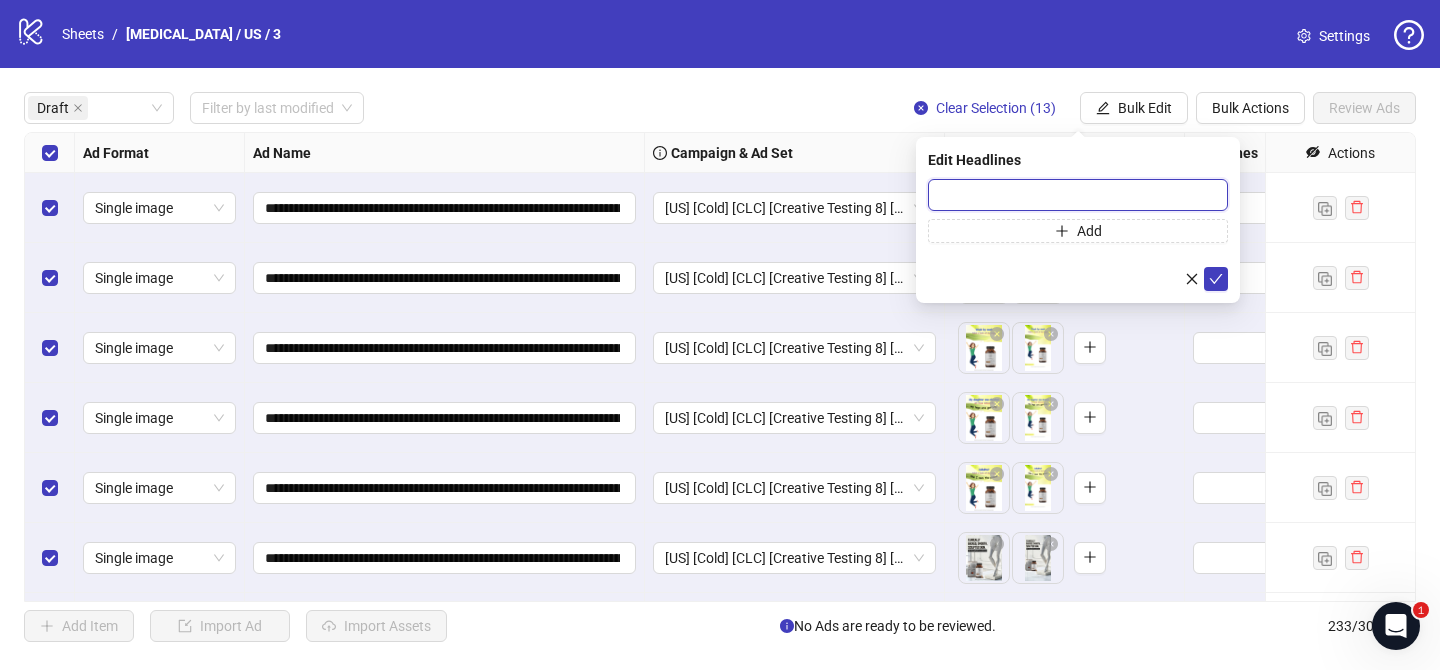 click at bounding box center [1078, 195] 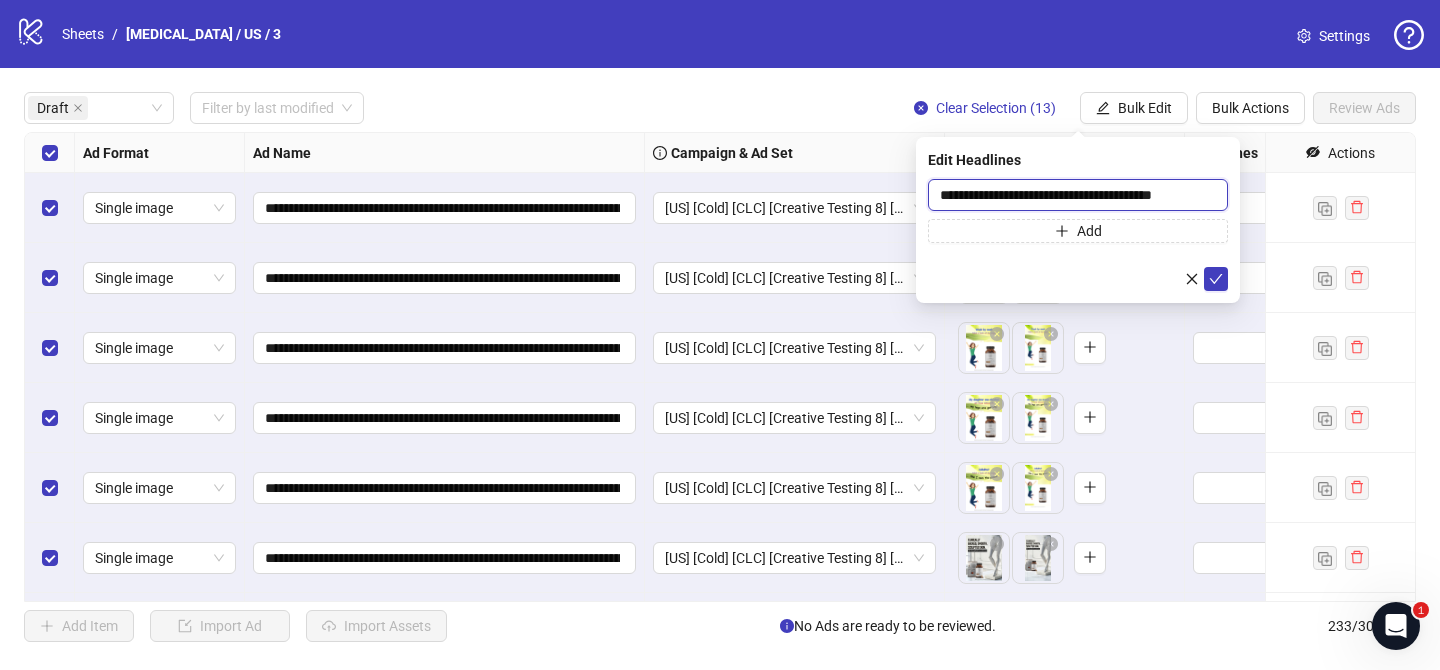 scroll, scrollTop: 0, scrollLeft: 24, axis: horizontal 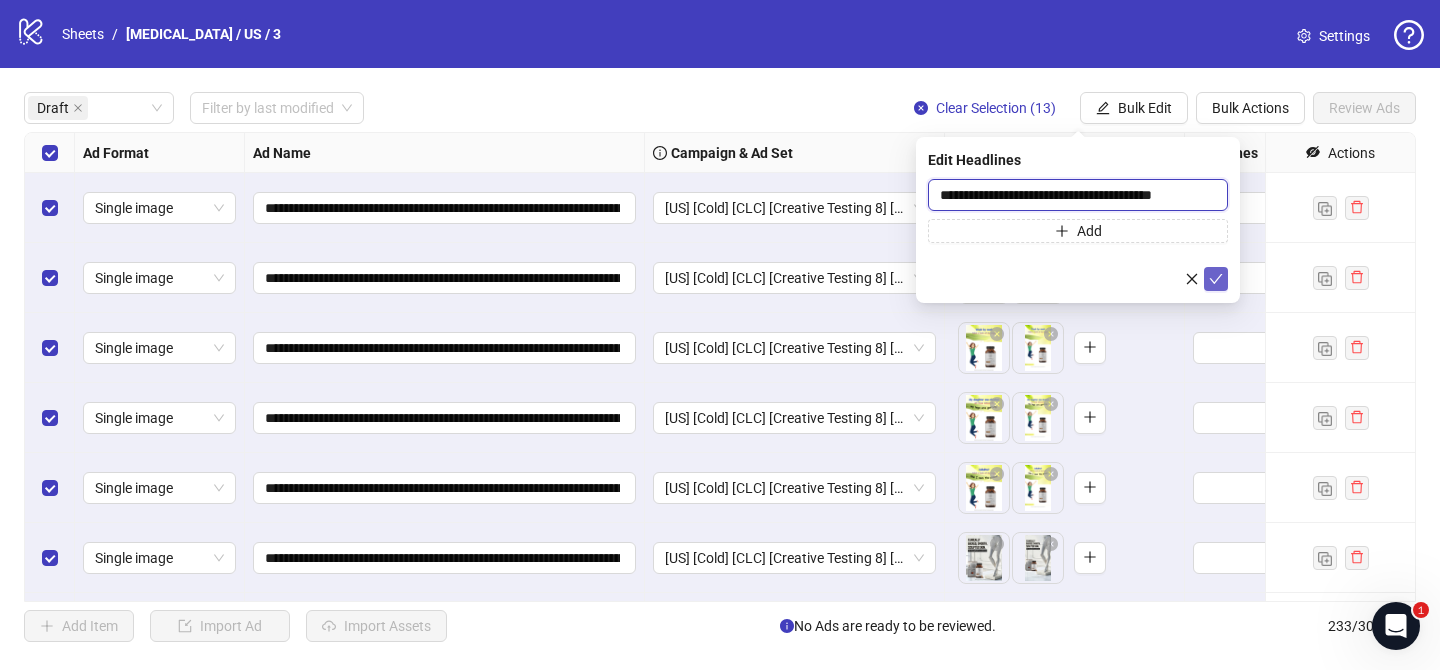 type on "**********" 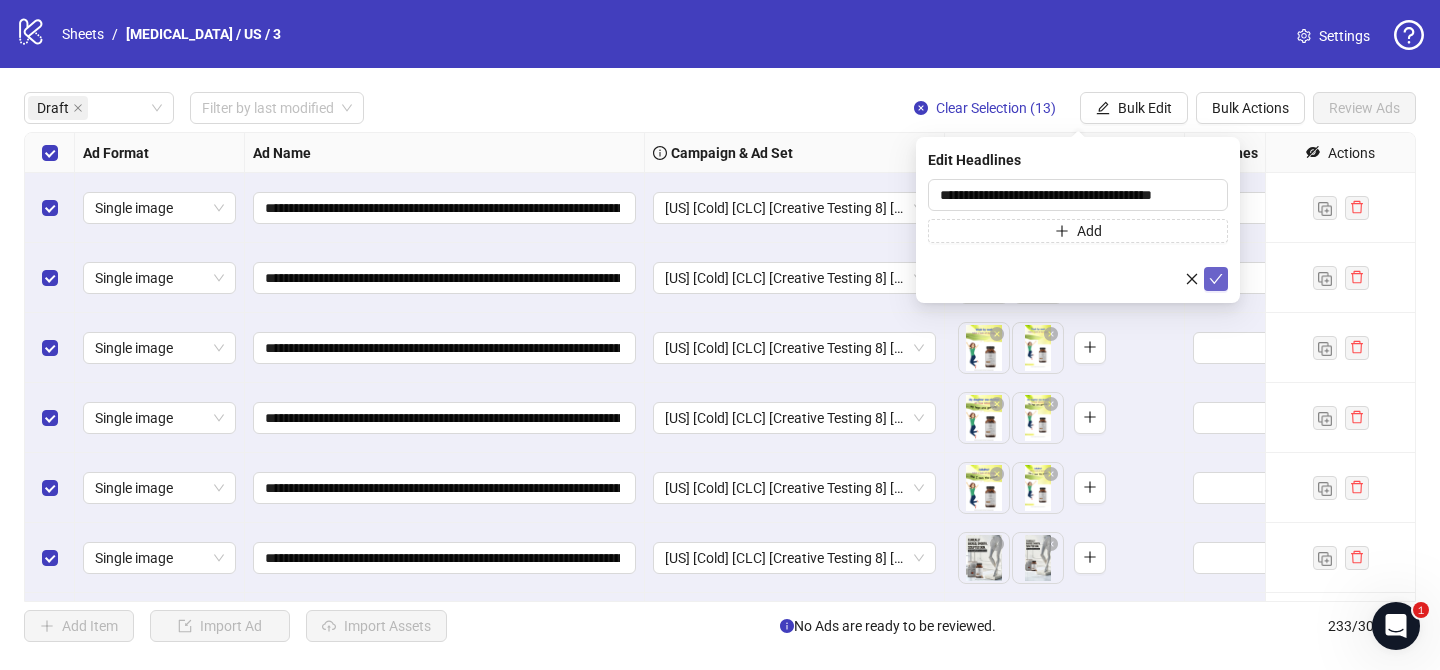 click at bounding box center (1216, 279) 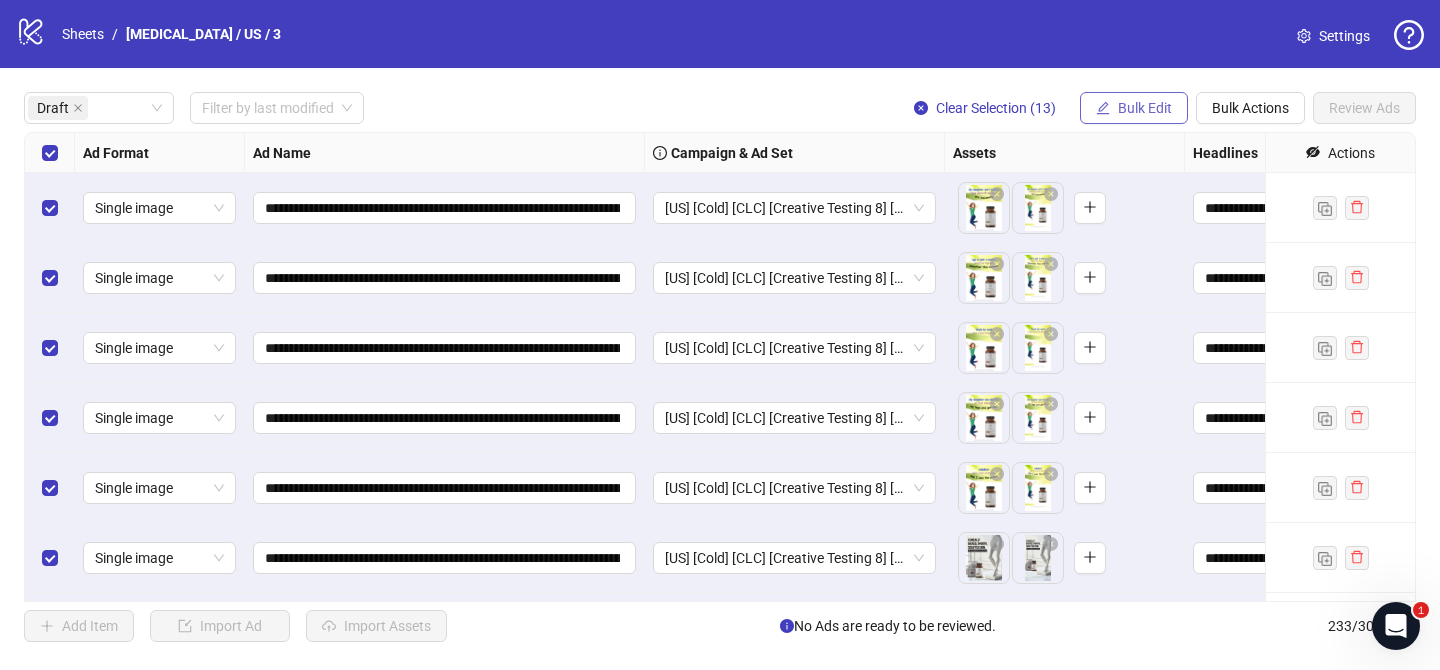 click on "**********" at bounding box center [720, 367] 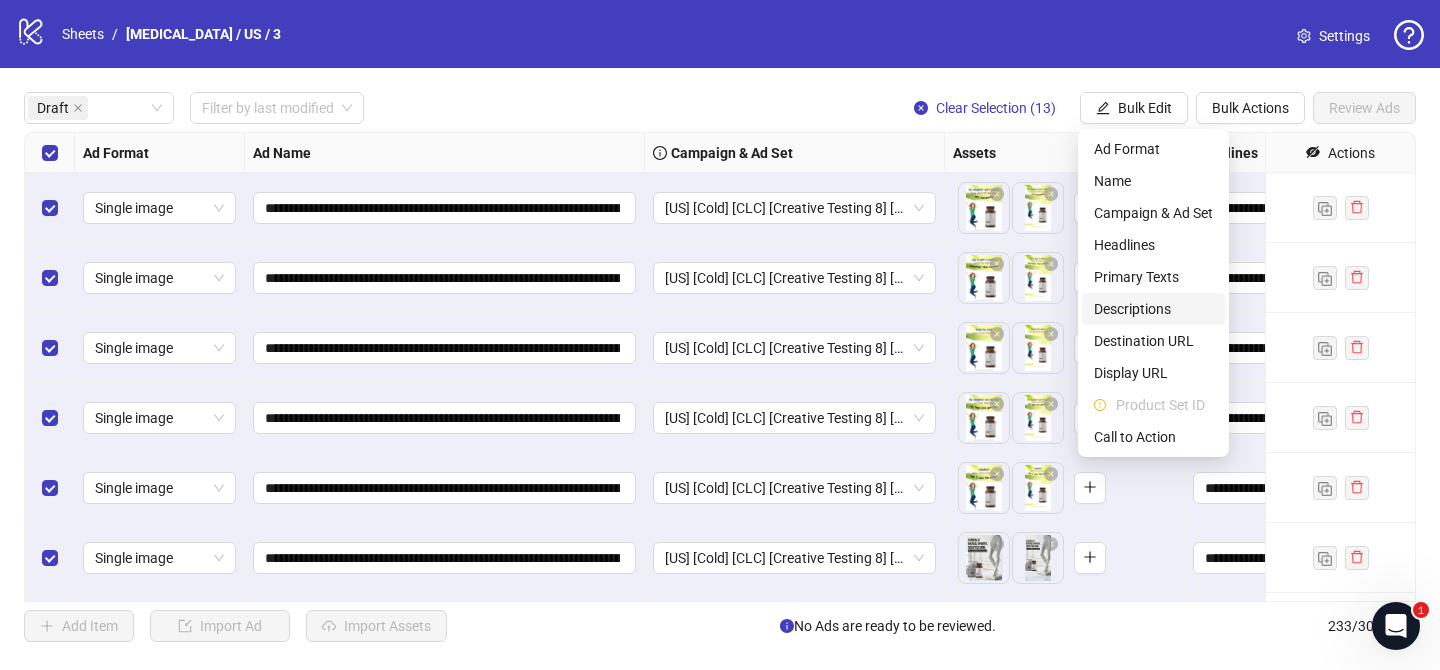 click on "Descriptions" at bounding box center [1153, 309] 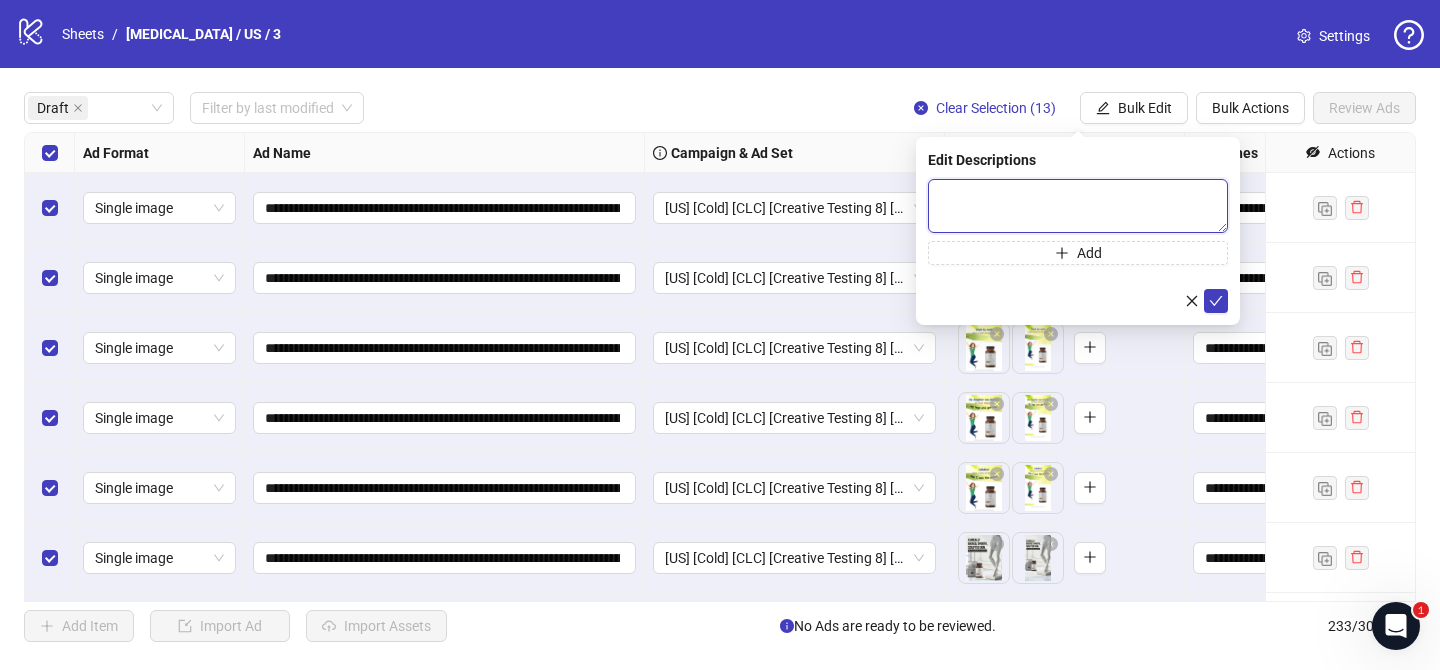 click at bounding box center [1078, 206] 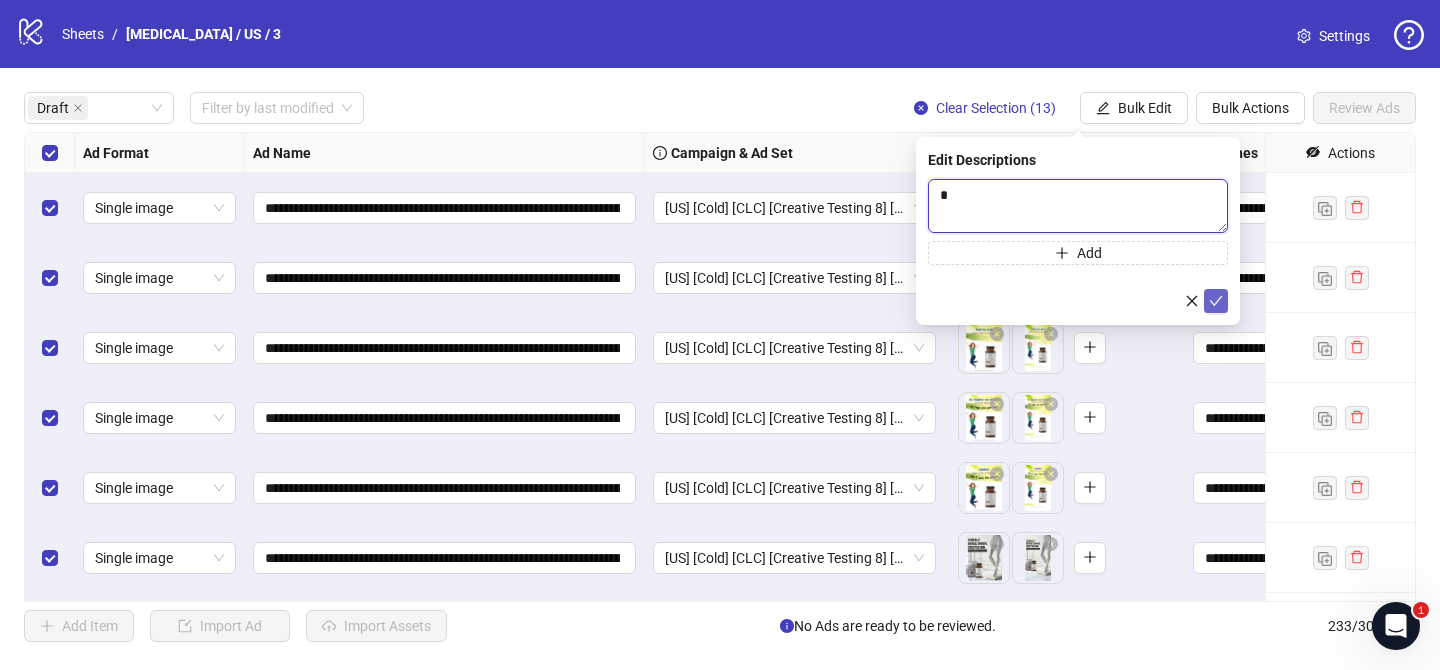 type 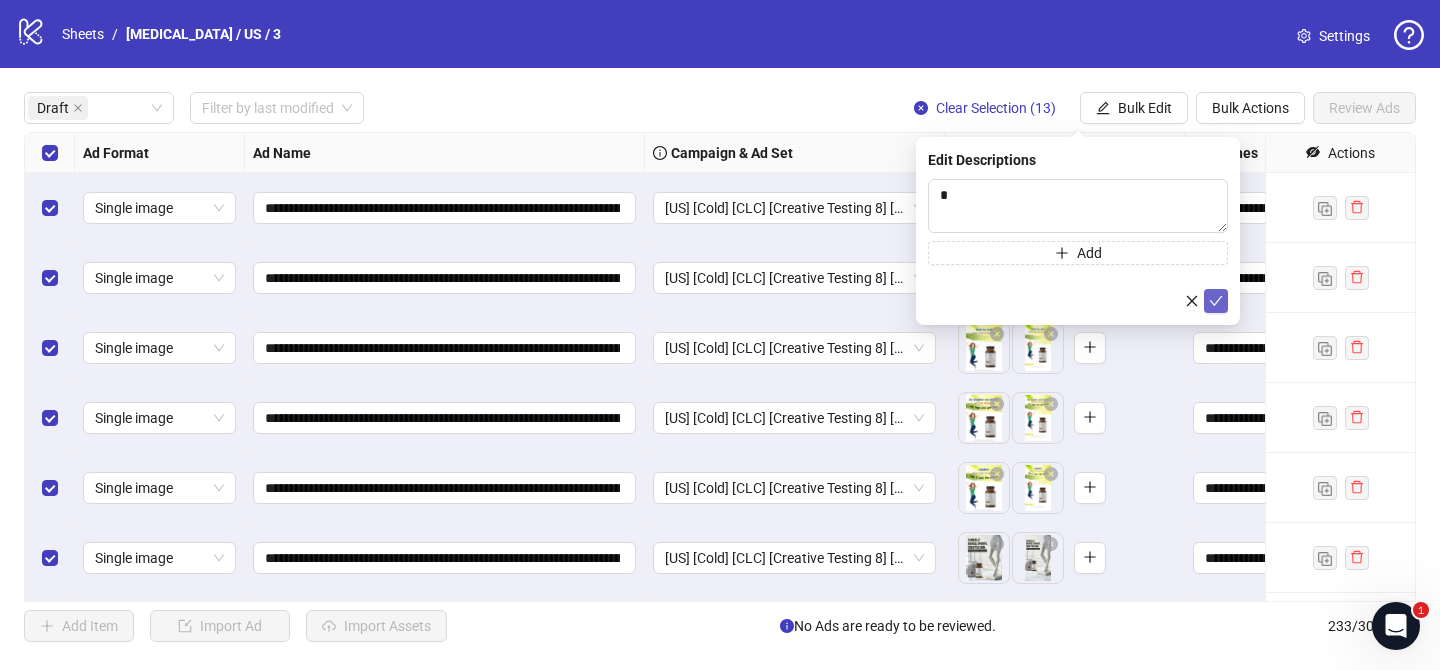 click at bounding box center [1216, 301] 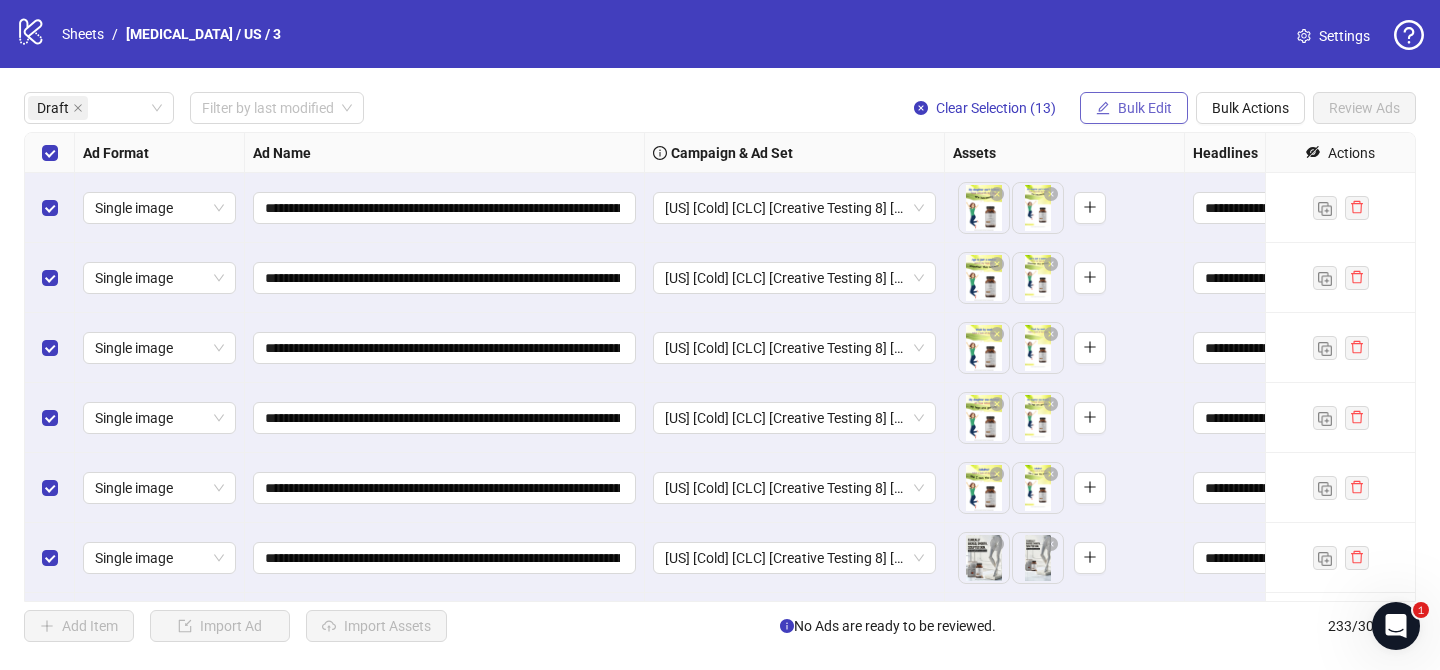 click on "Bulk Edit" at bounding box center [1134, 108] 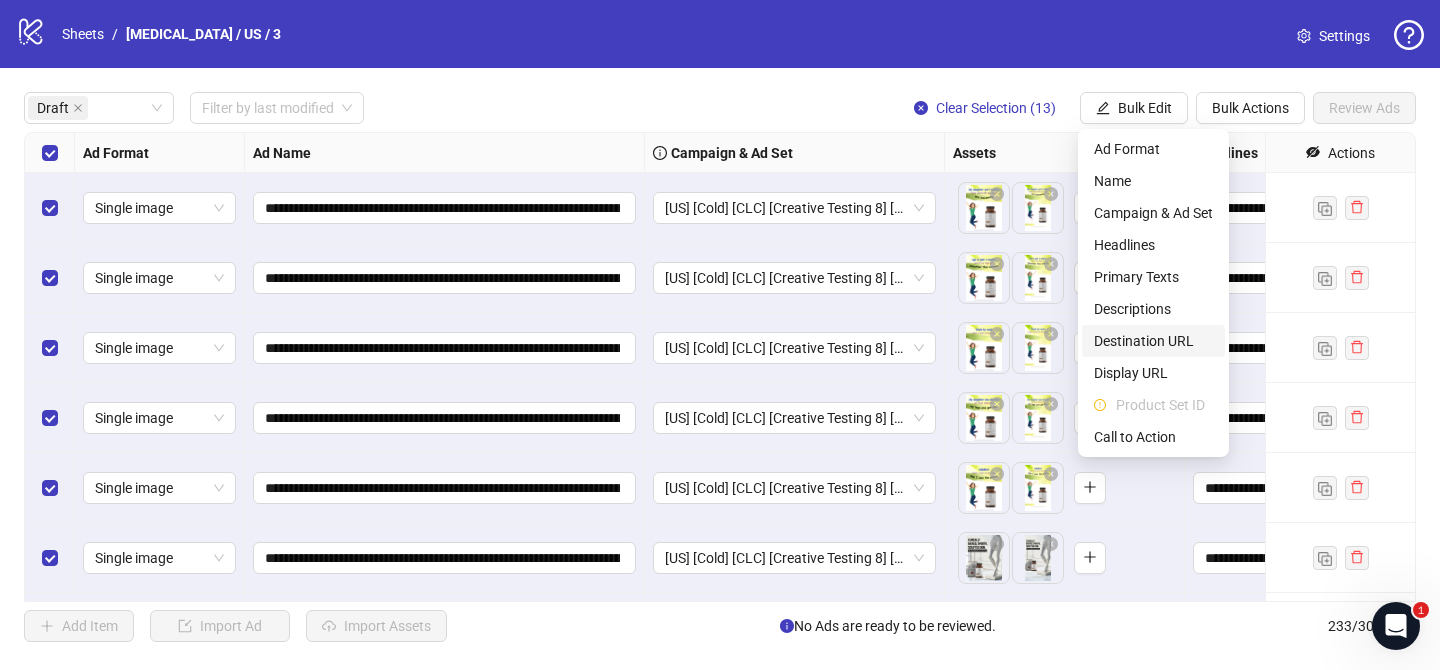 click on "Destination URL" at bounding box center [1153, 341] 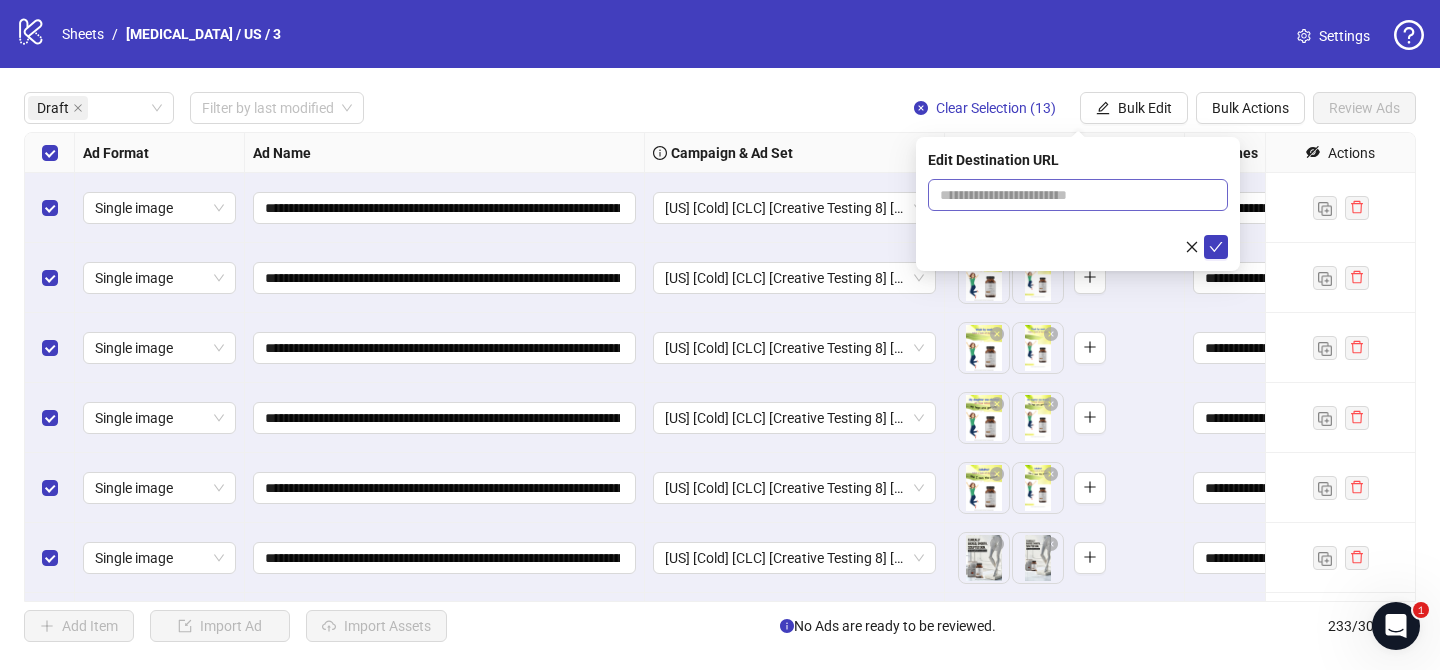 click at bounding box center [1078, 195] 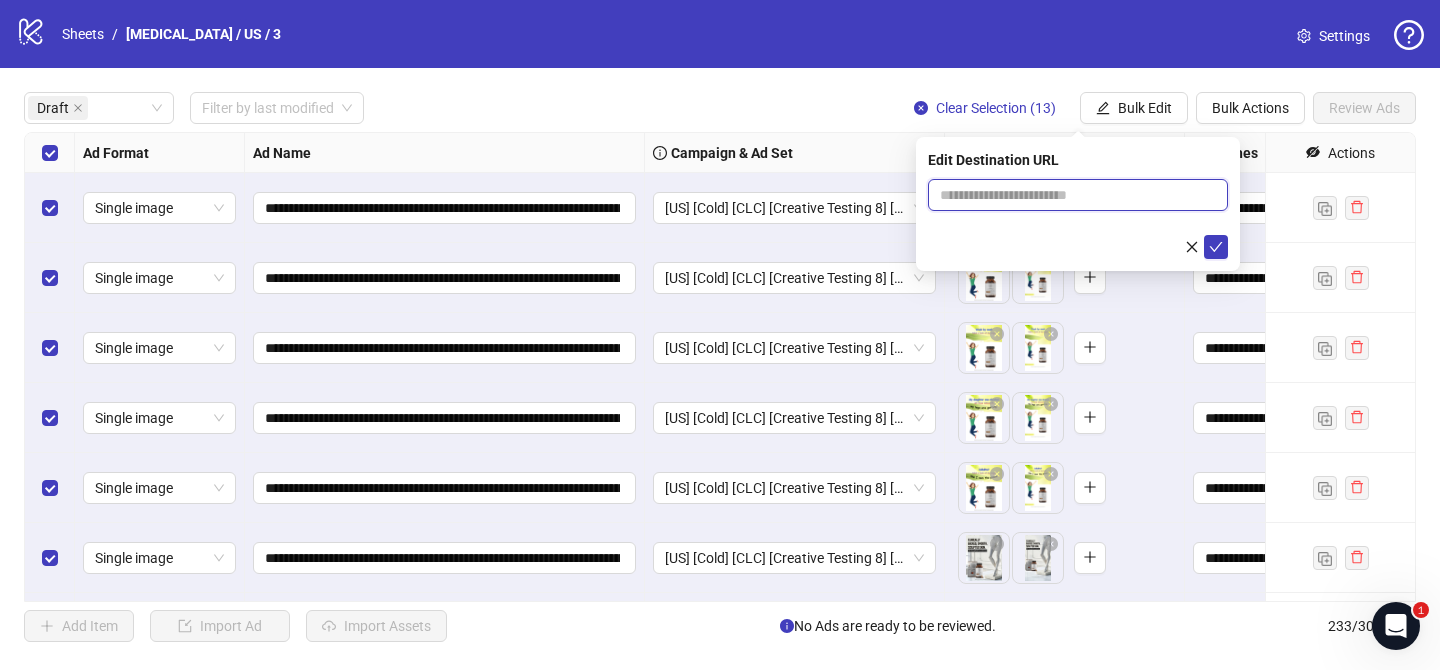 click at bounding box center [1070, 195] 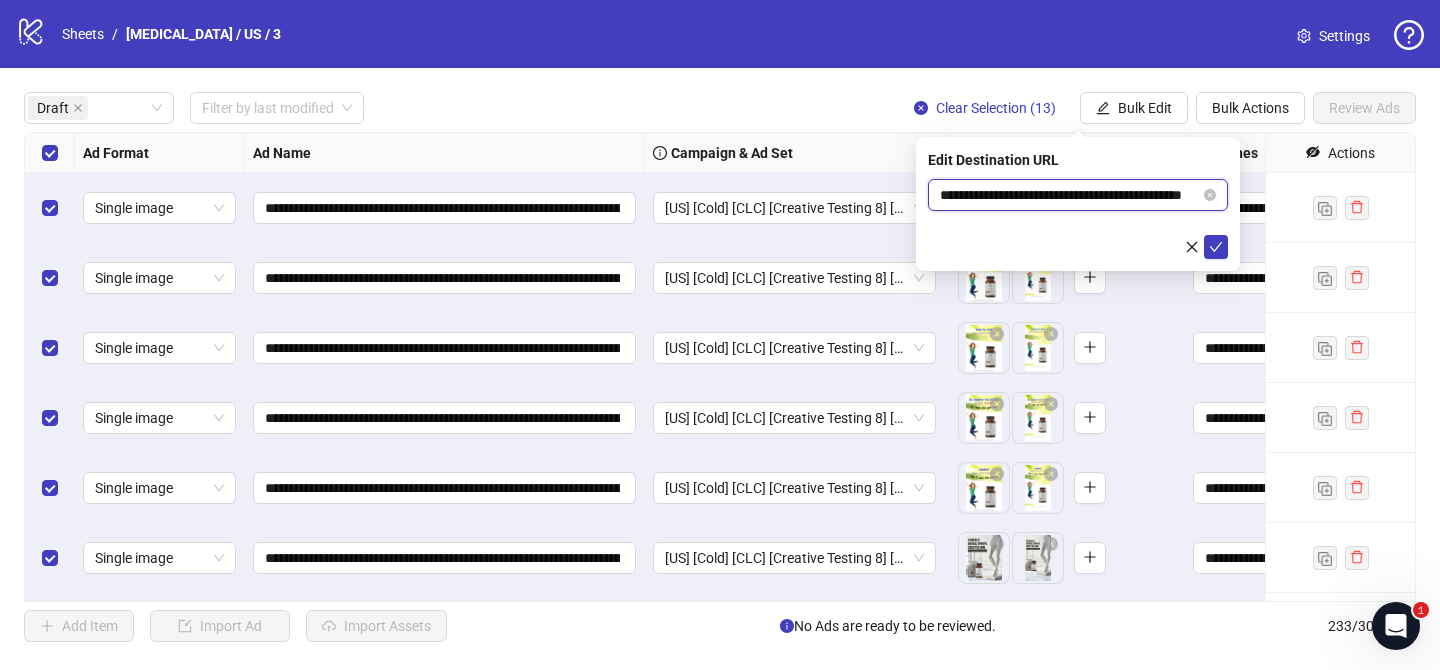 scroll, scrollTop: 0, scrollLeft: 85, axis: horizontal 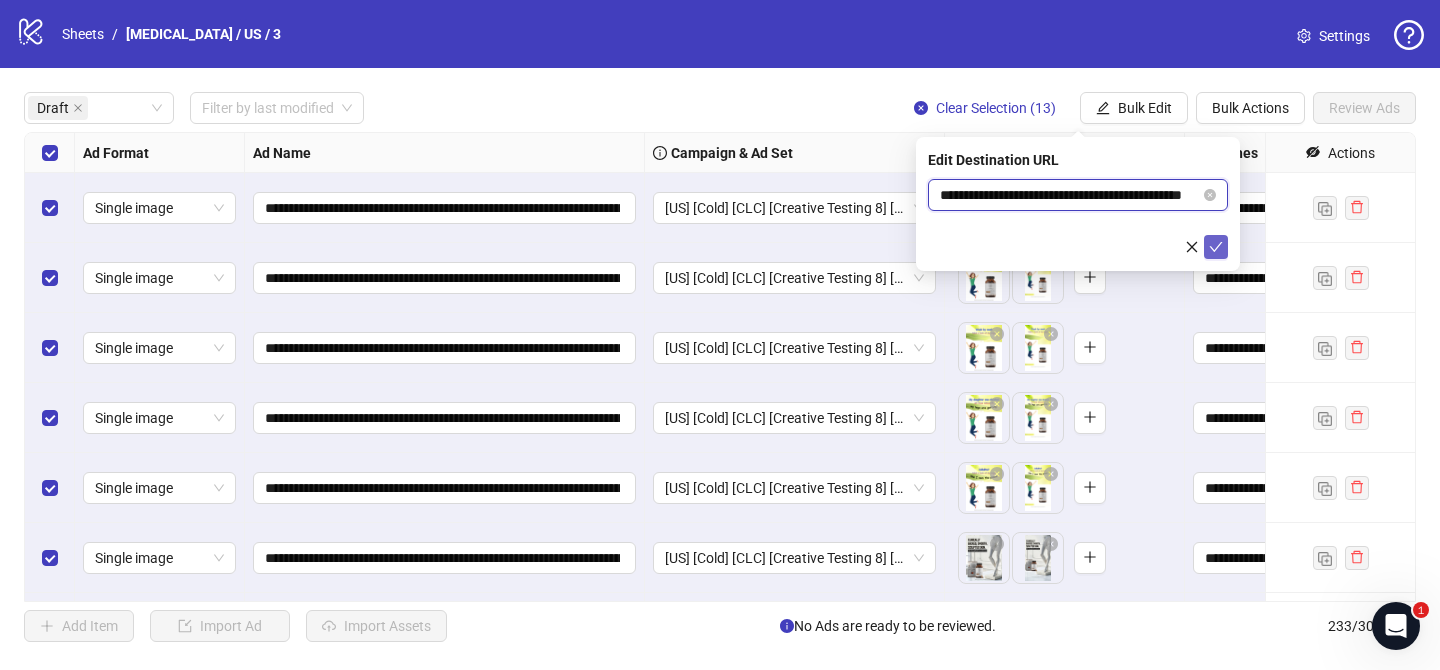 type on "**********" 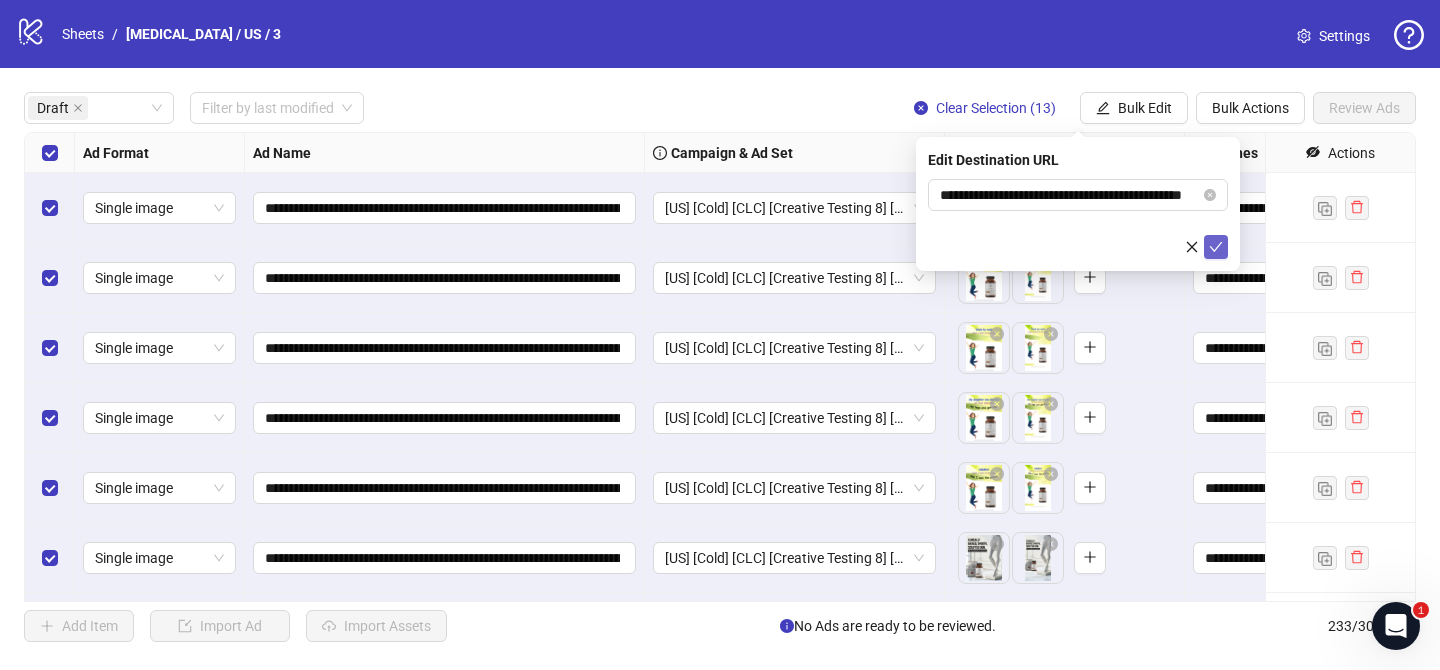 click 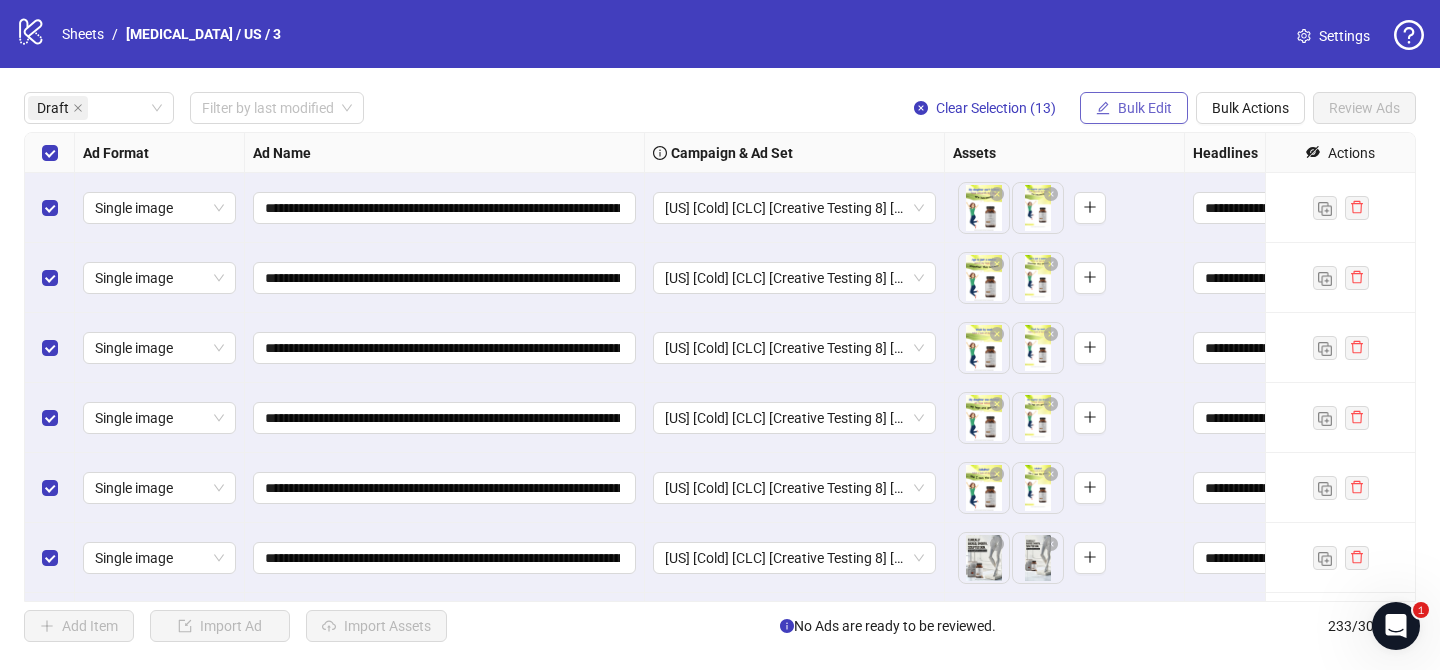 click on "Bulk Edit" at bounding box center [1145, 108] 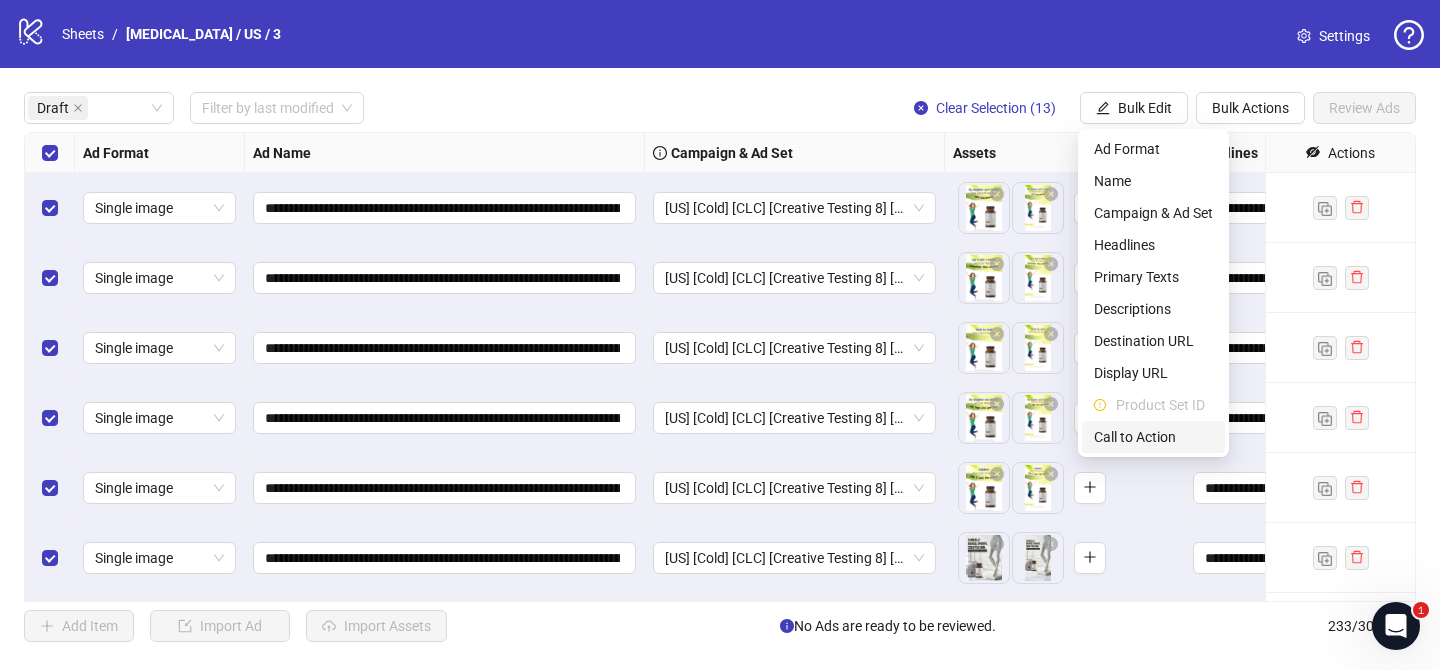 click on "Call to Action" at bounding box center (1153, 437) 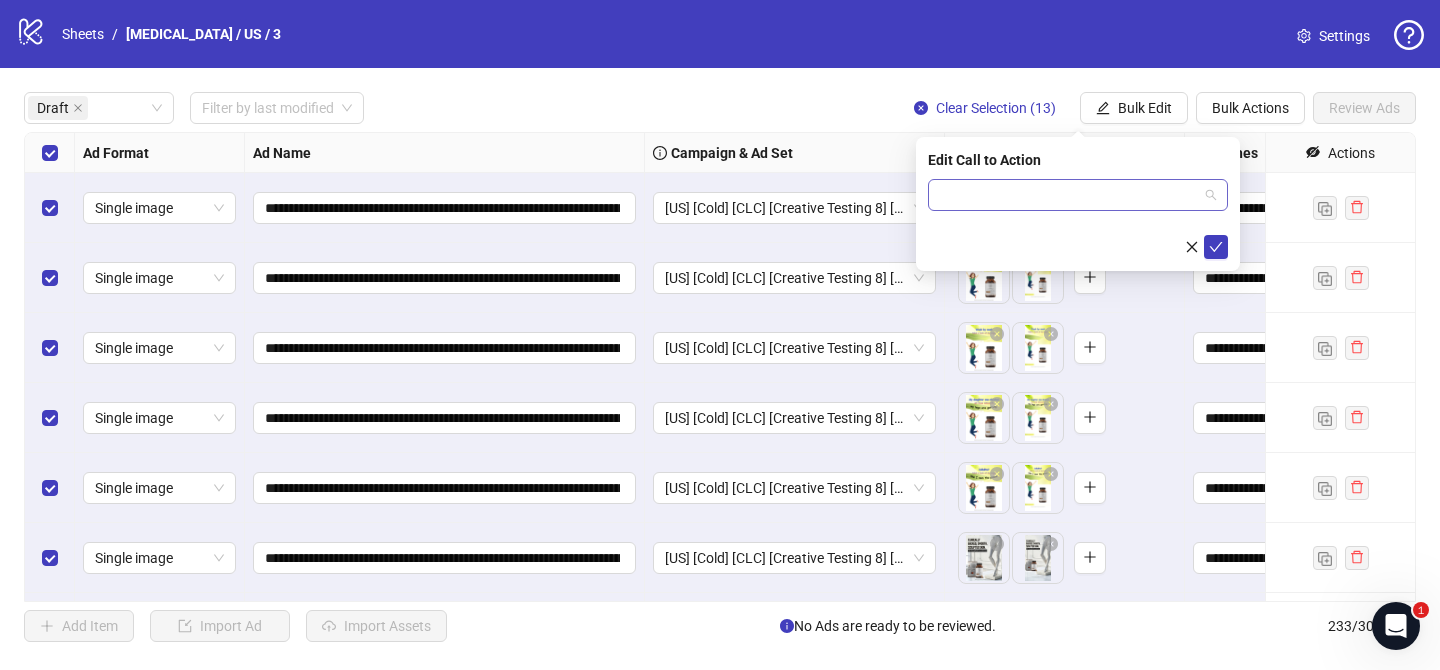 click at bounding box center (1069, 195) 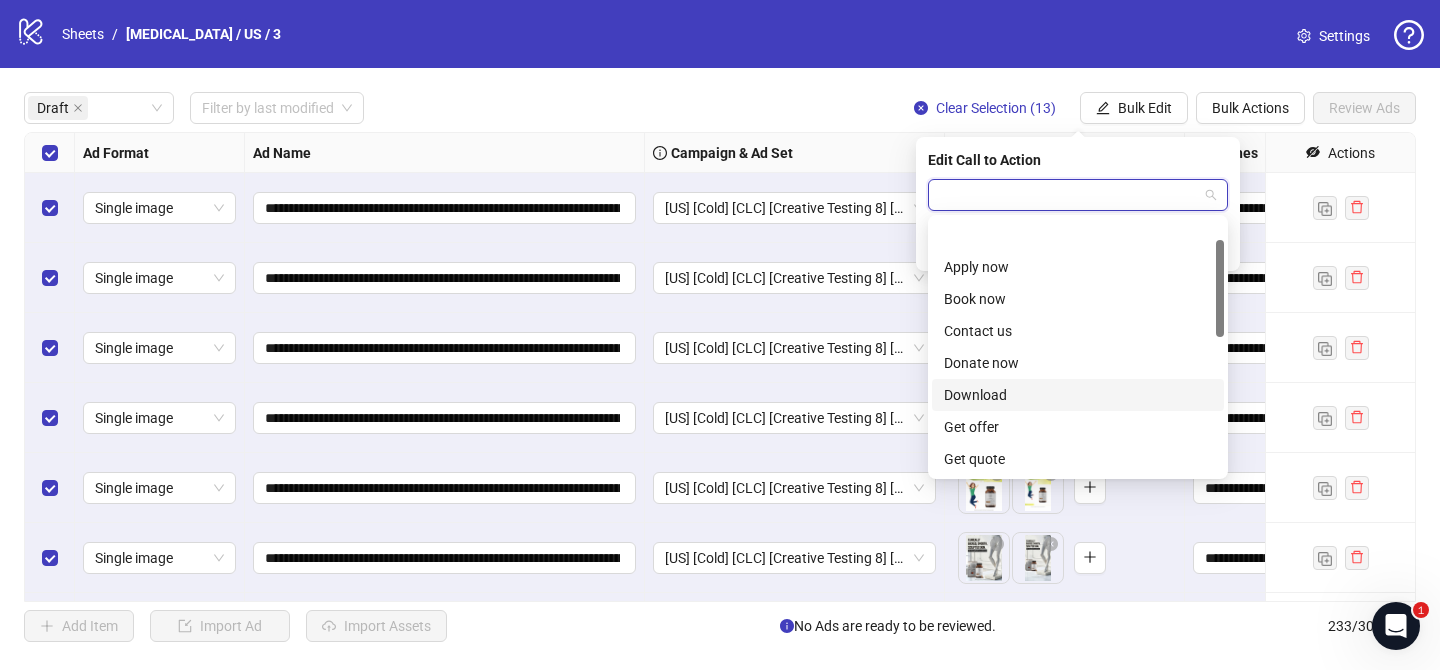 scroll, scrollTop: 416, scrollLeft: 0, axis: vertical 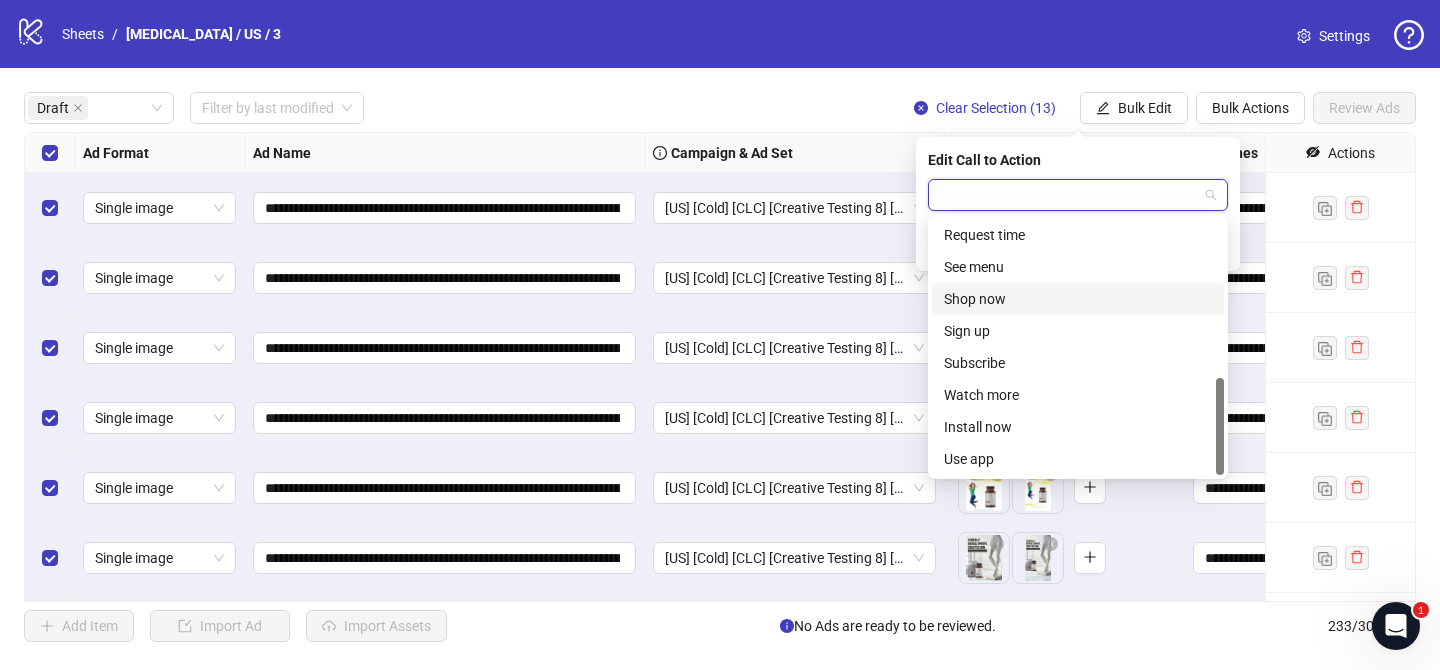 click on "See menu" at bounding box center (1078, 267) 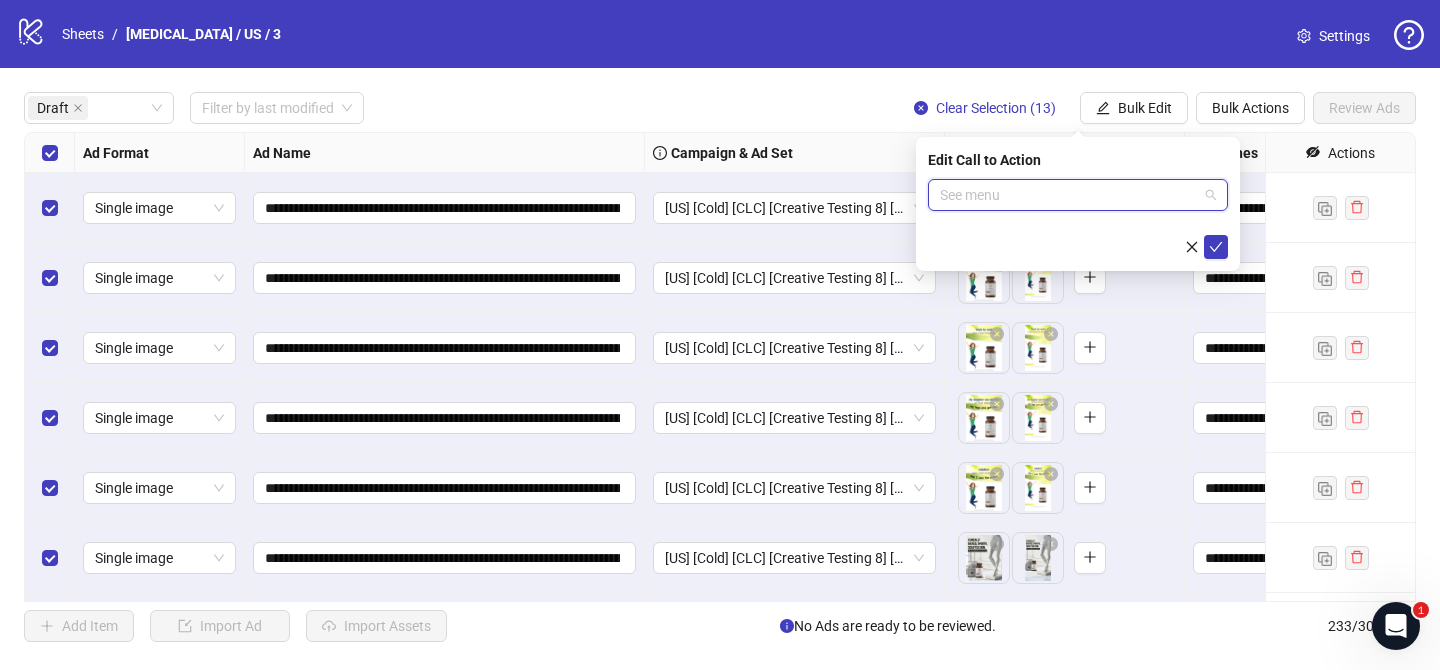 click on "See menu" at bounding box center [1078, 195] 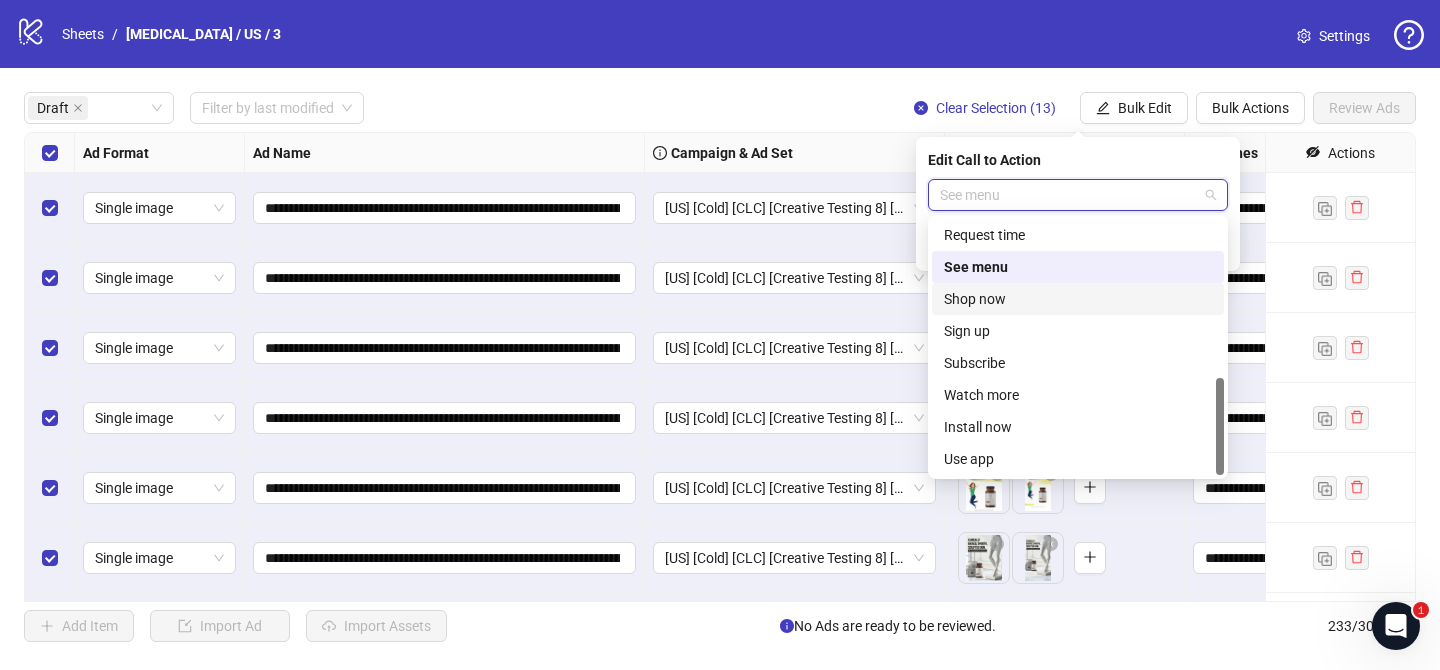 click on "Shop now" at bounding box center [1078, 299] 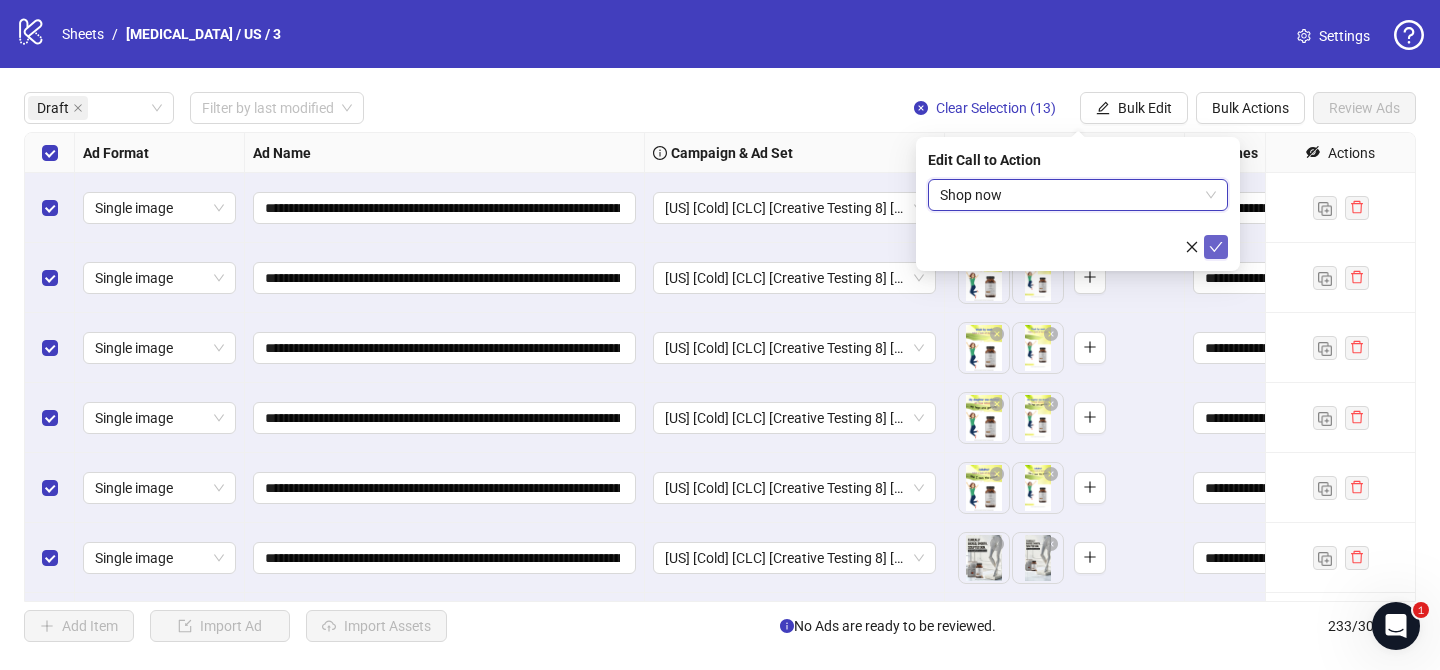 click 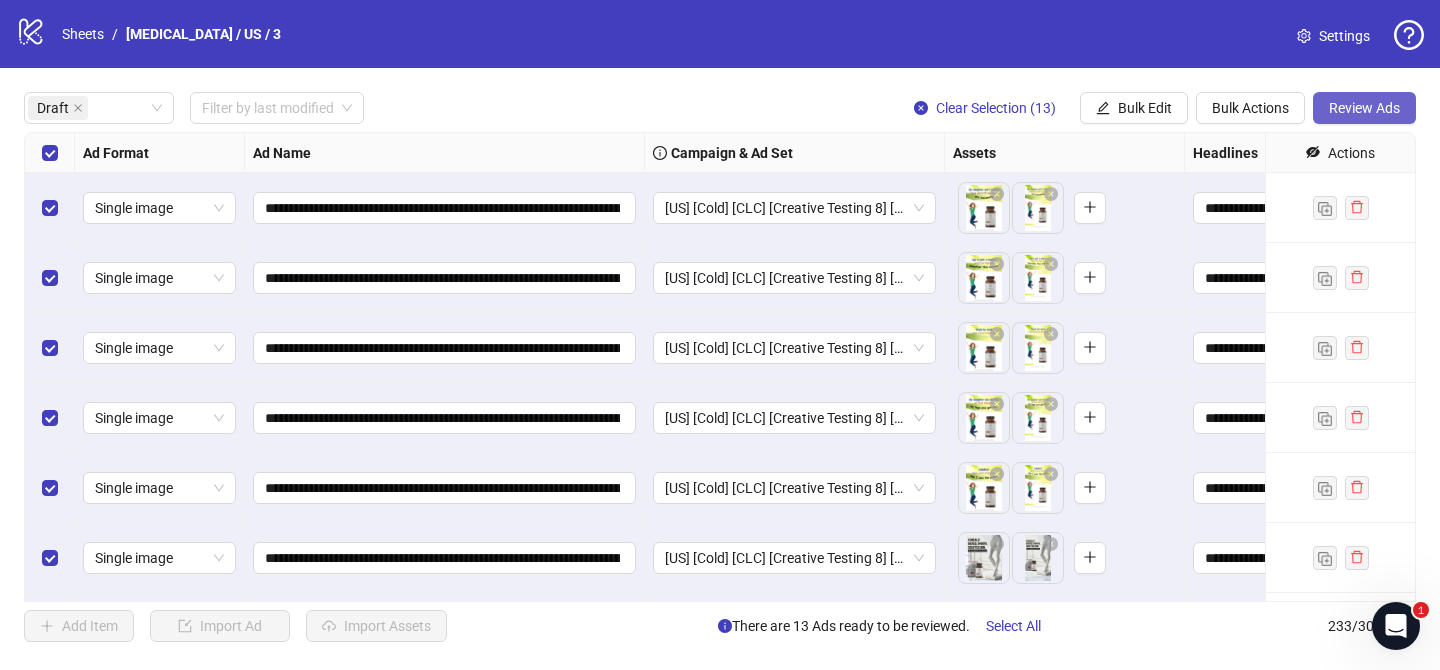 click on "Review Ads" at bounding box center (1364, 108) 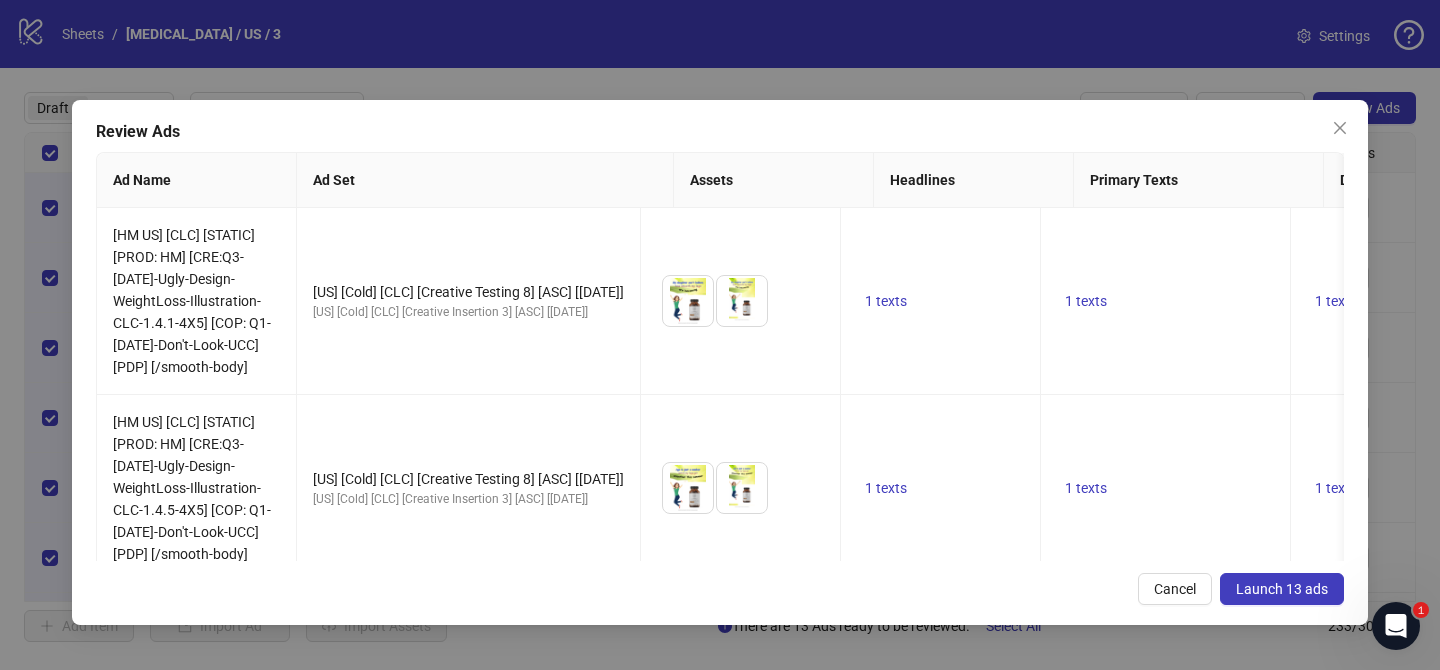 click on "Launch 13 ads" at bounding box center [1282, 589] 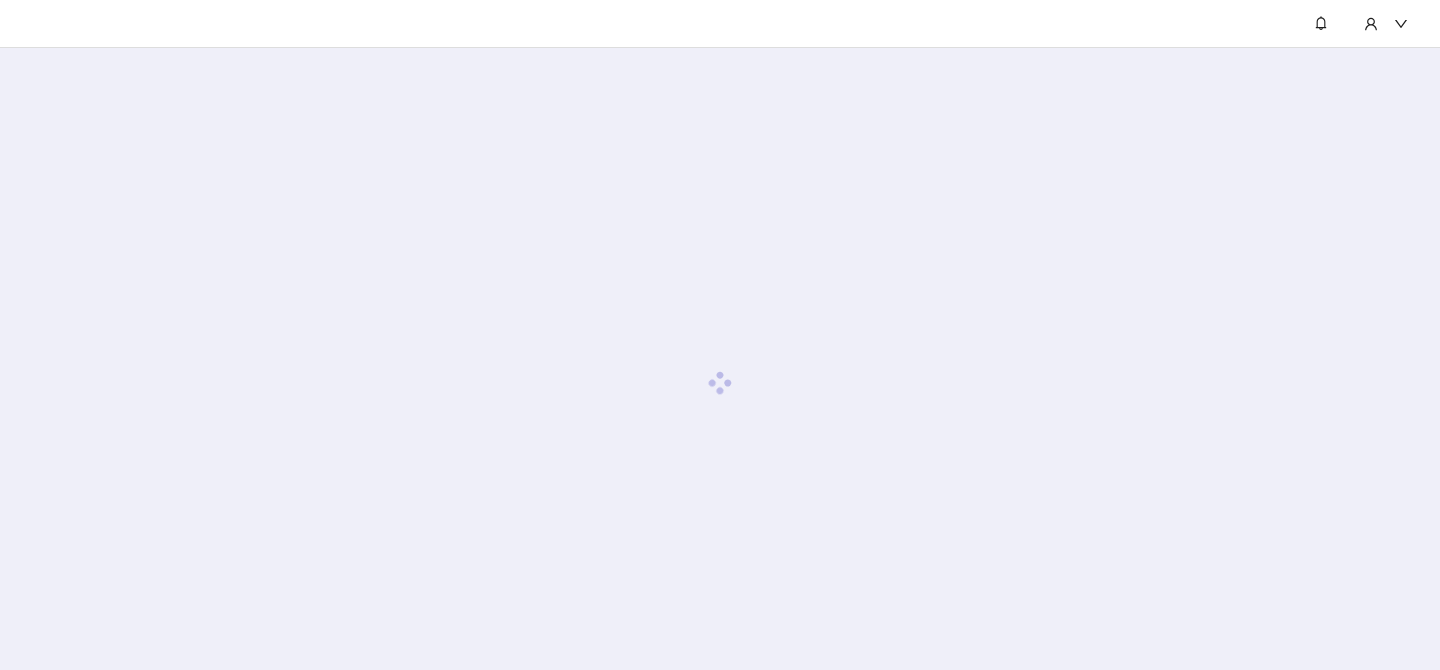 scroll, scrollTop: 0, scrollLeft: 0, axis: both 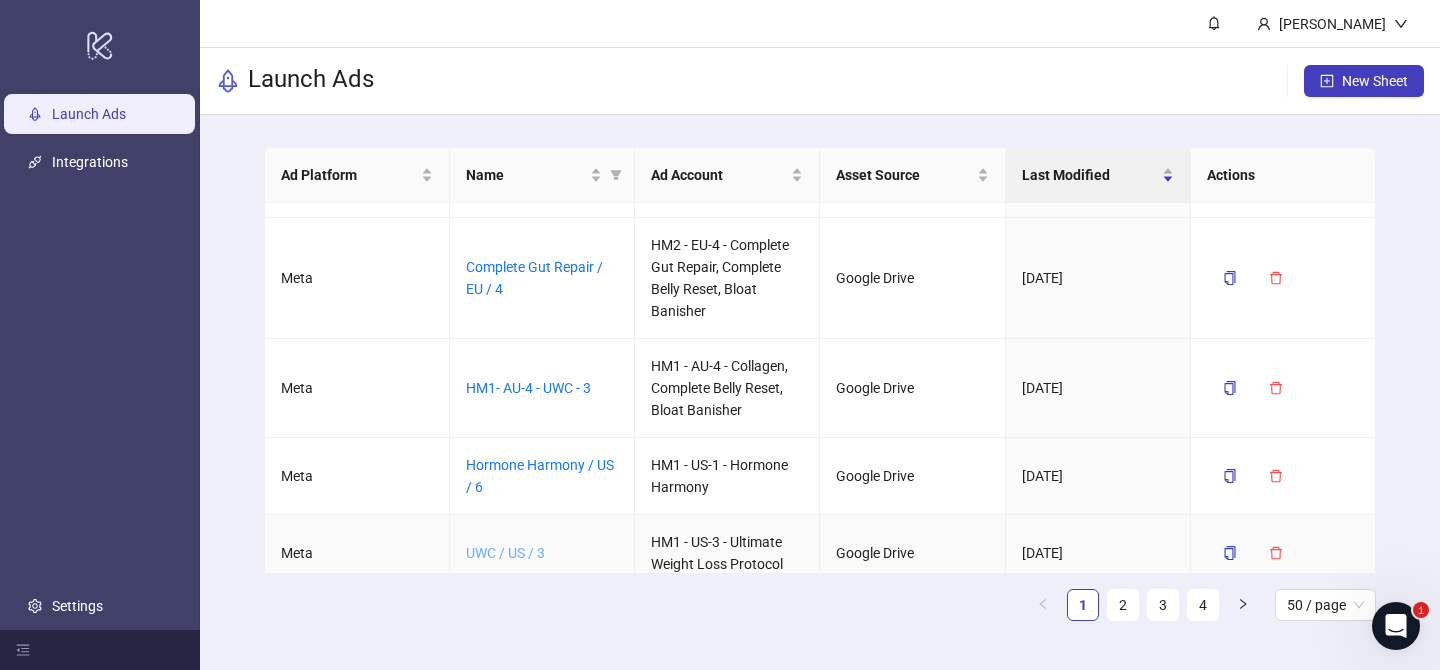 click on "UWC / US / 3" at bounding box center (505, 553) 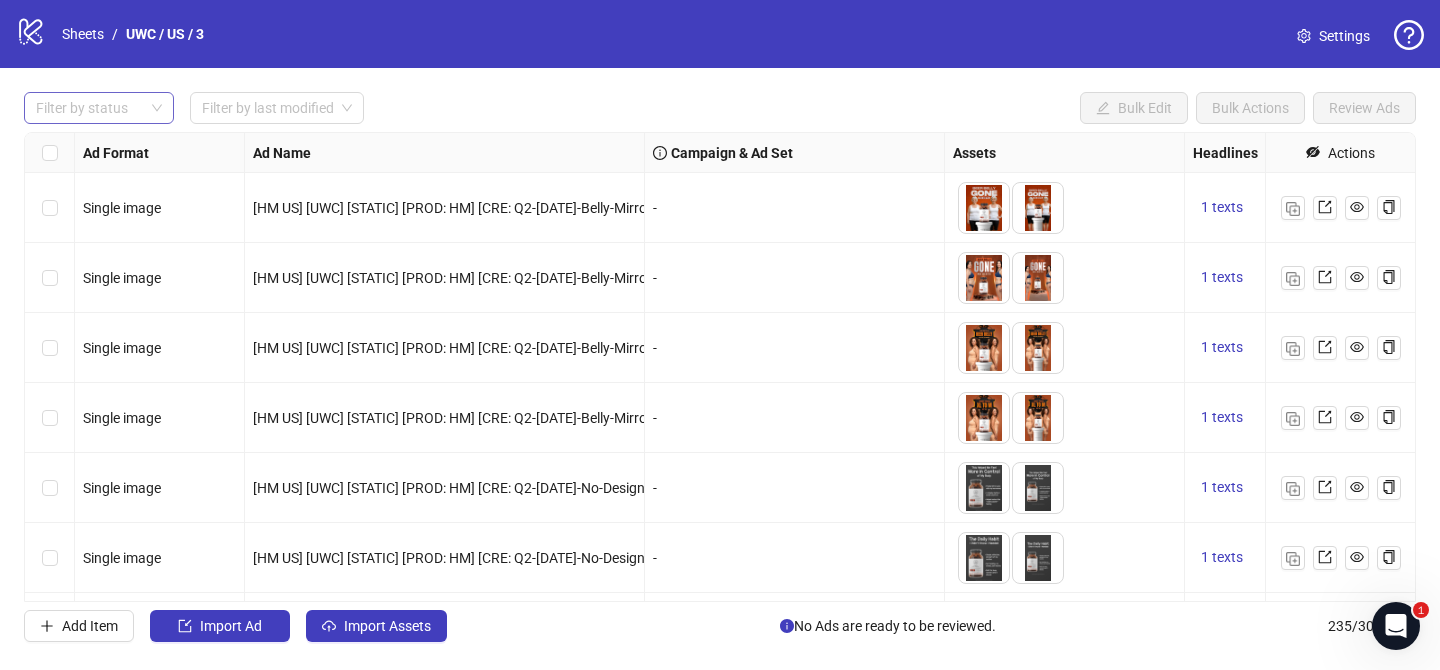 click at bounding box center [88, 108] 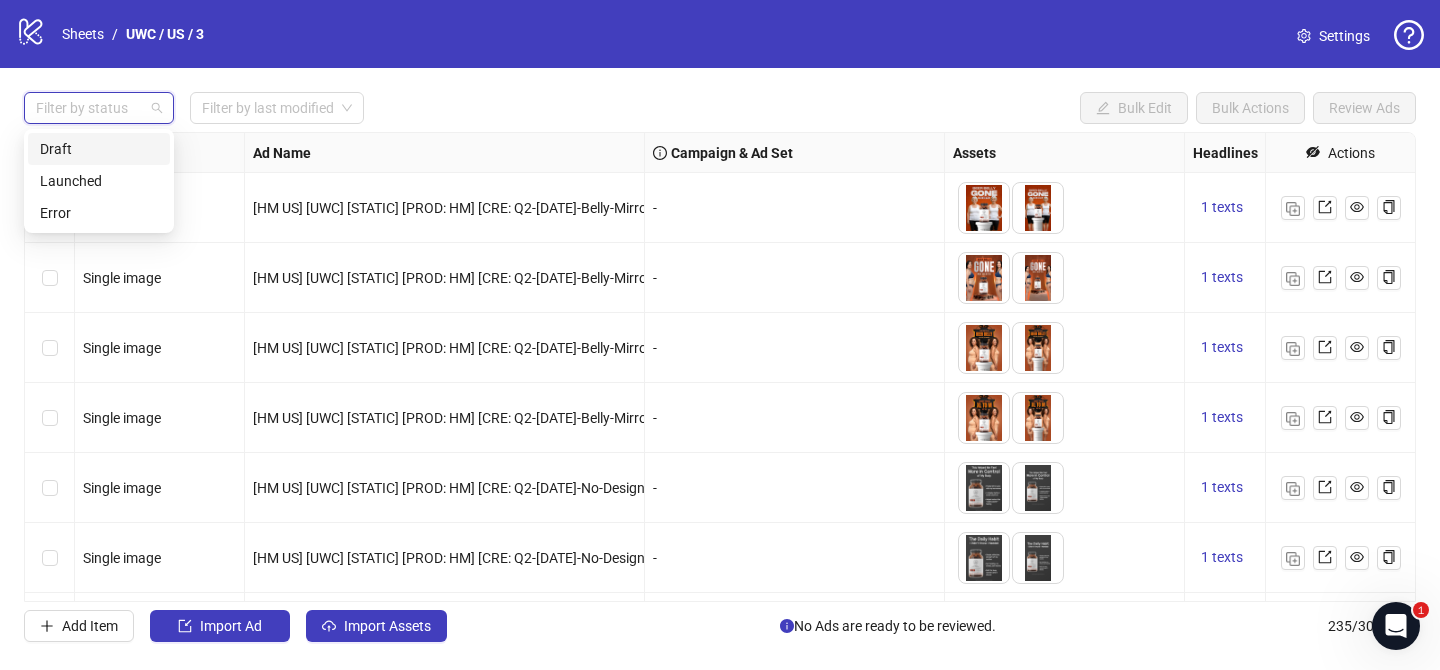 click on "Draft" at bounding box center (99, 149) 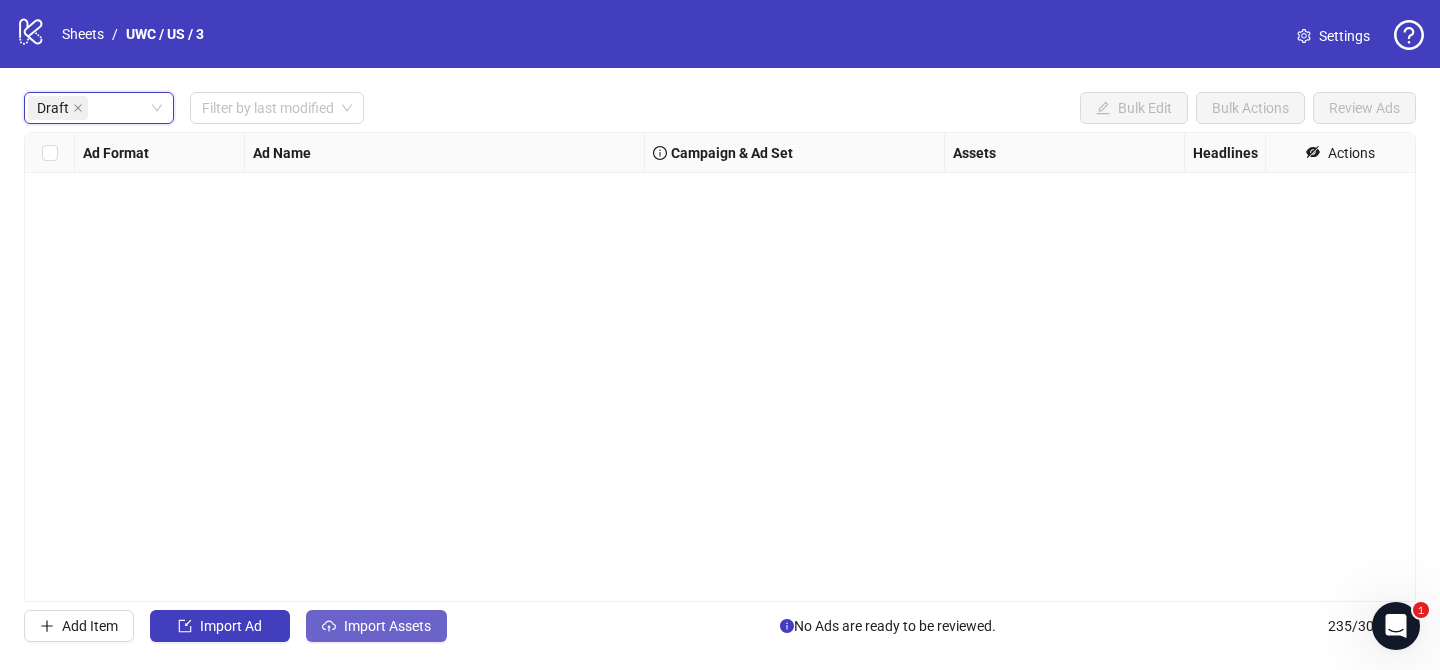 click on "Import Assets" at bounding box center (376, 626) 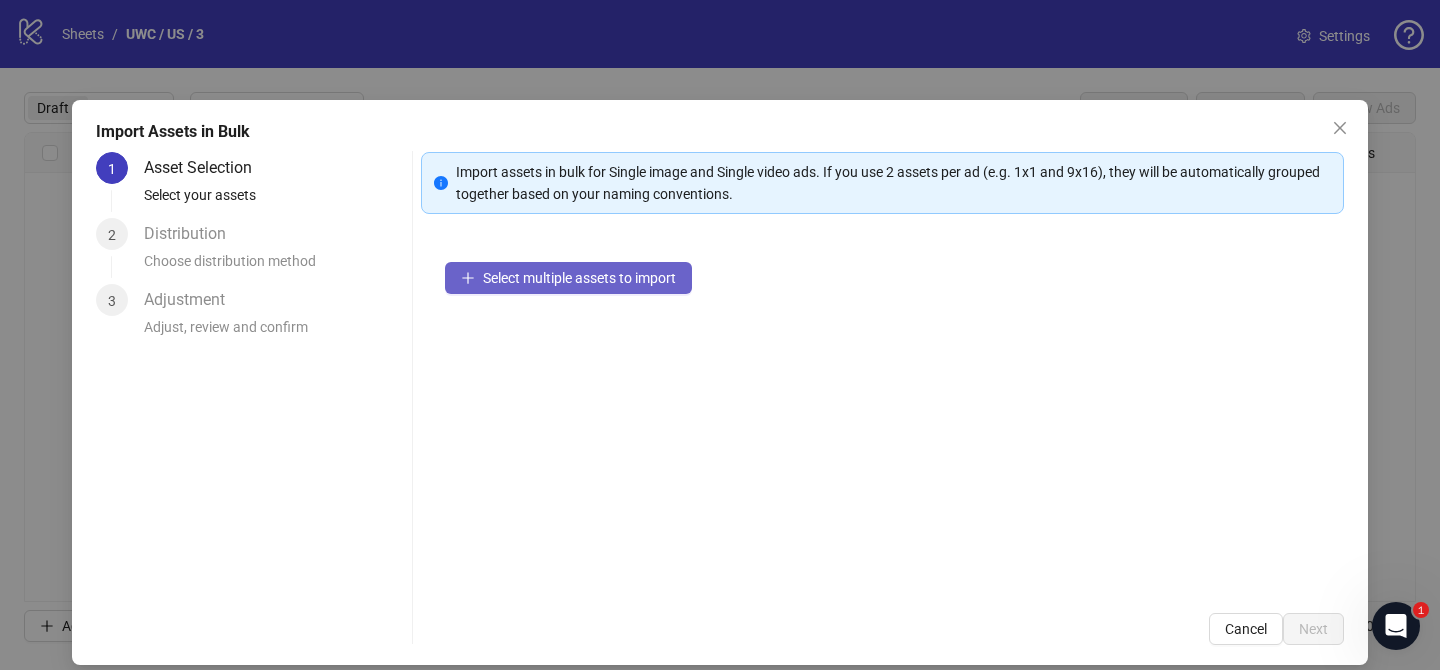 click on "Select multiple assets to import" at bounding box center (568, 278) 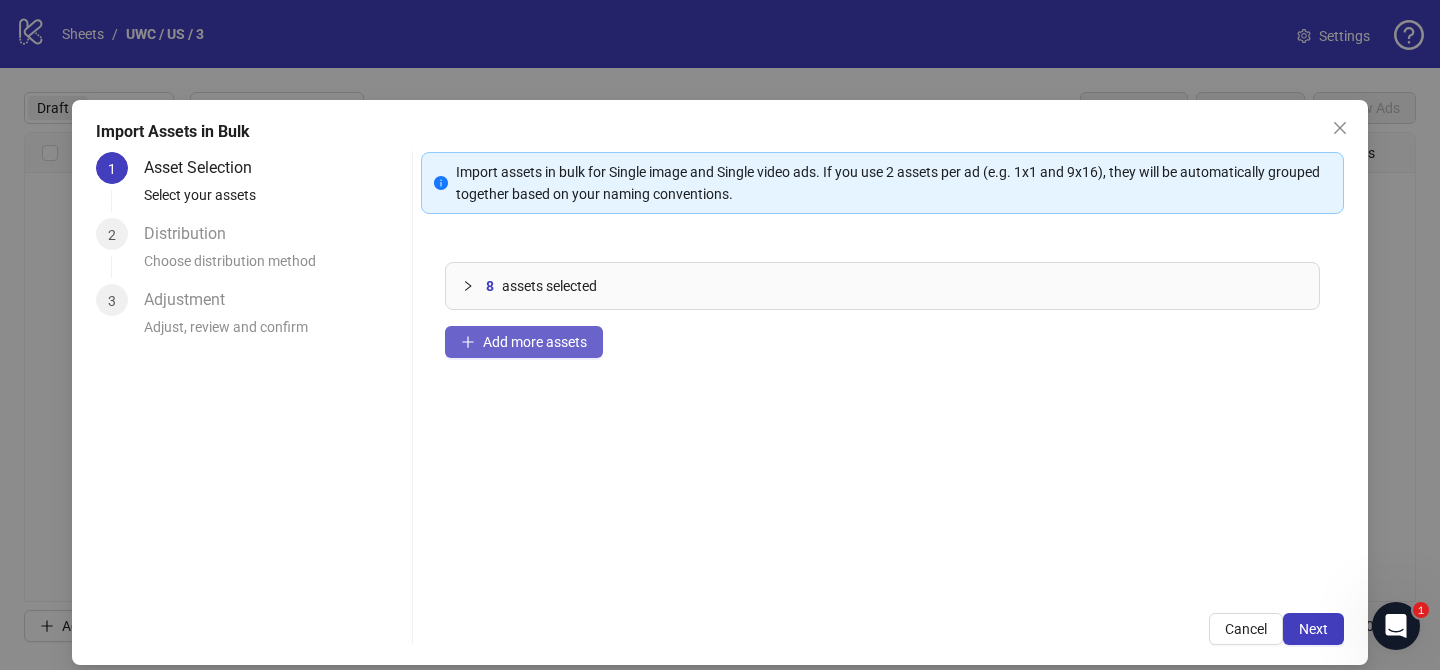 click on "Add more assets" at bounding box center (535, 342) 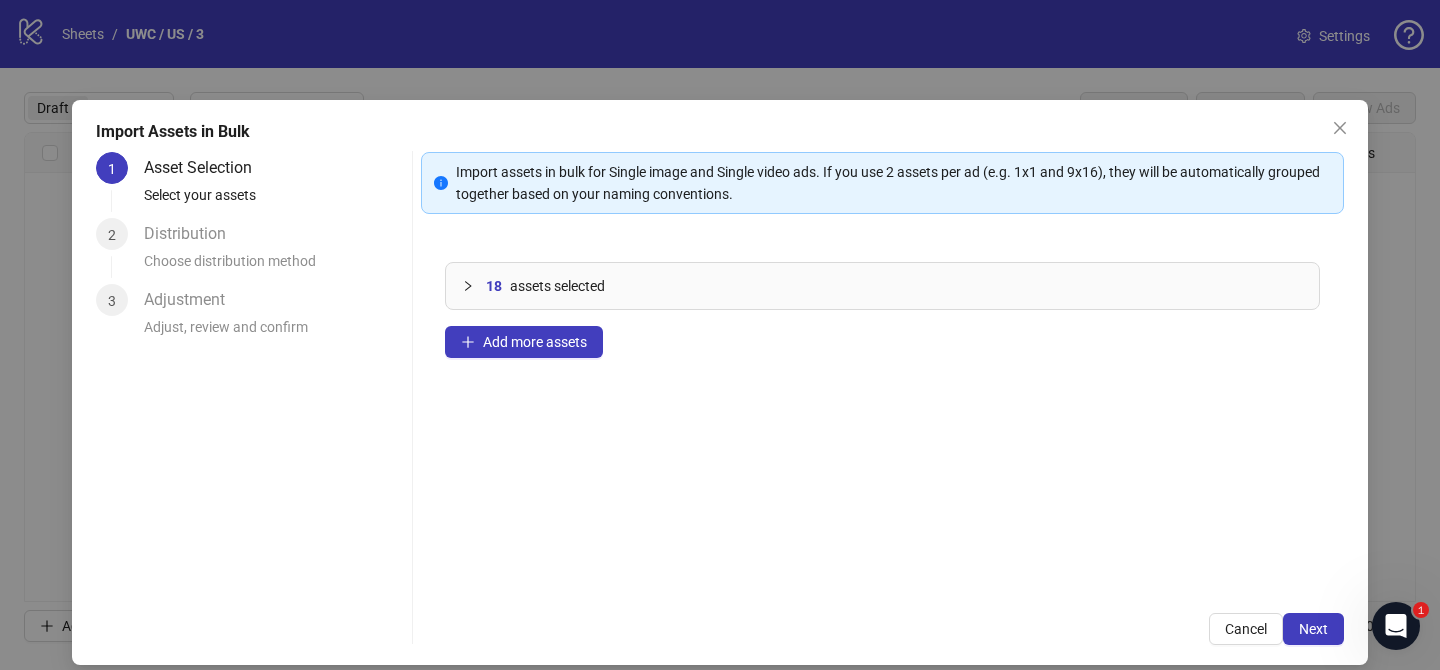 click on "18 assets selected Add more assets" at bounding box center [882, 413] 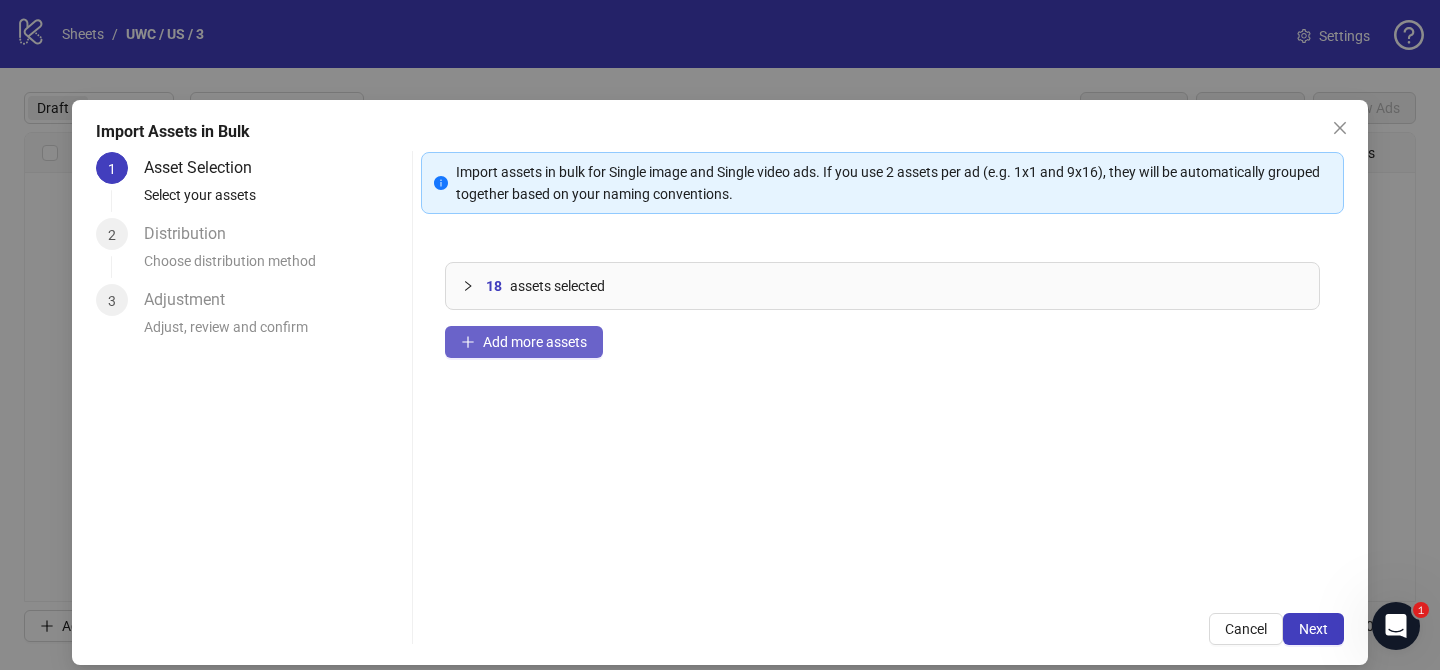 click on "Add more assets" at bounding box center [524, 342] 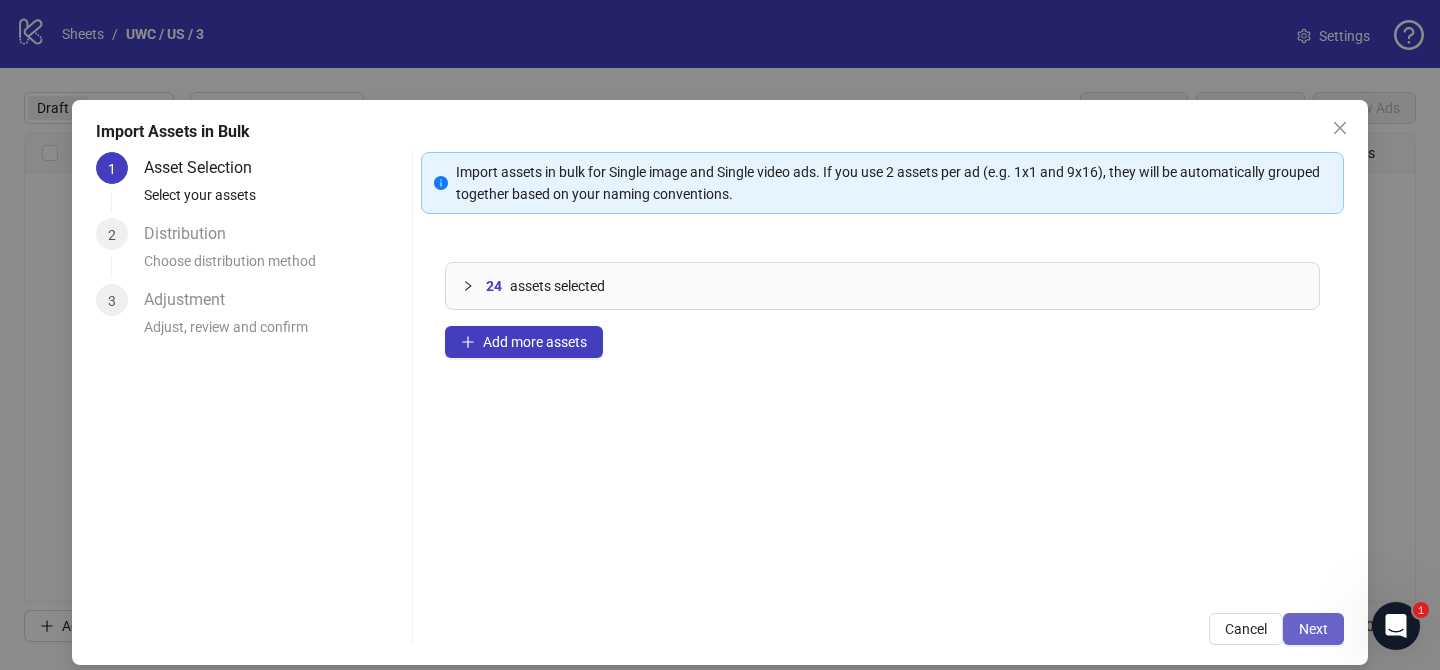 click on "Next" at bounding box center (1313, 629) 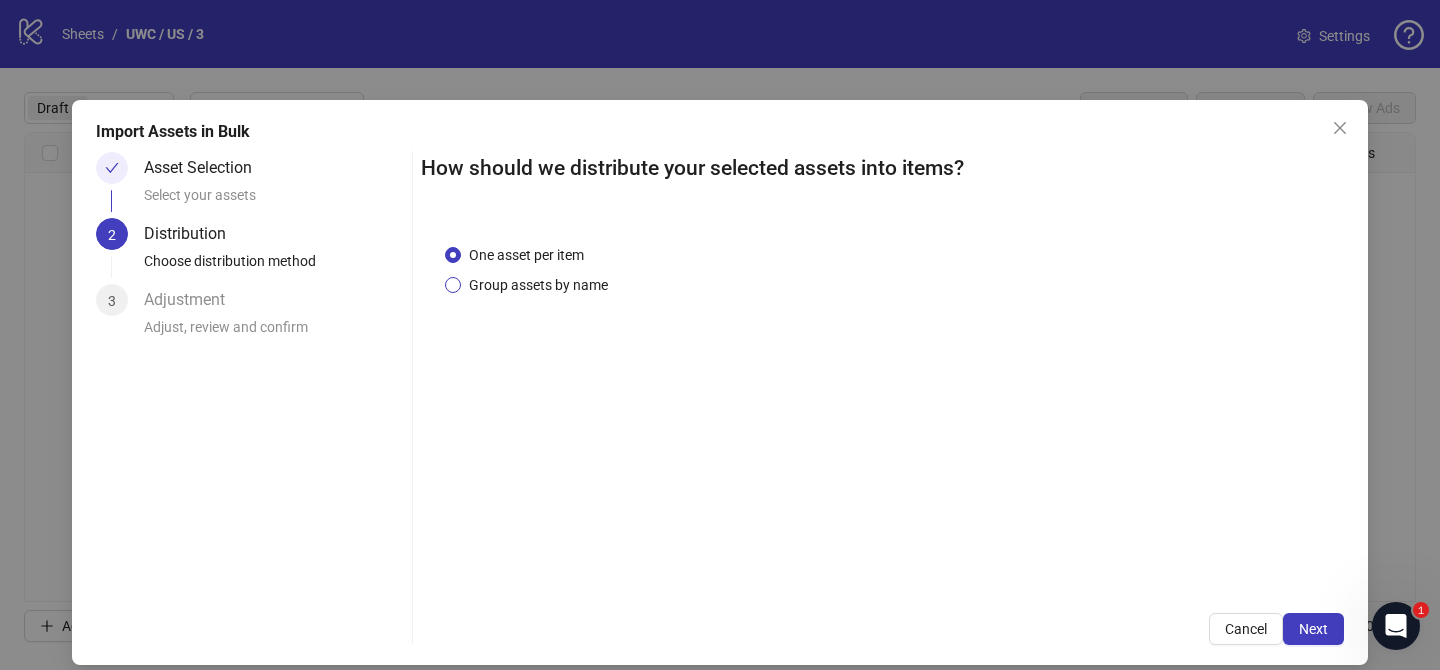 click on "Group assets by name" at bounding box center [538, 285] 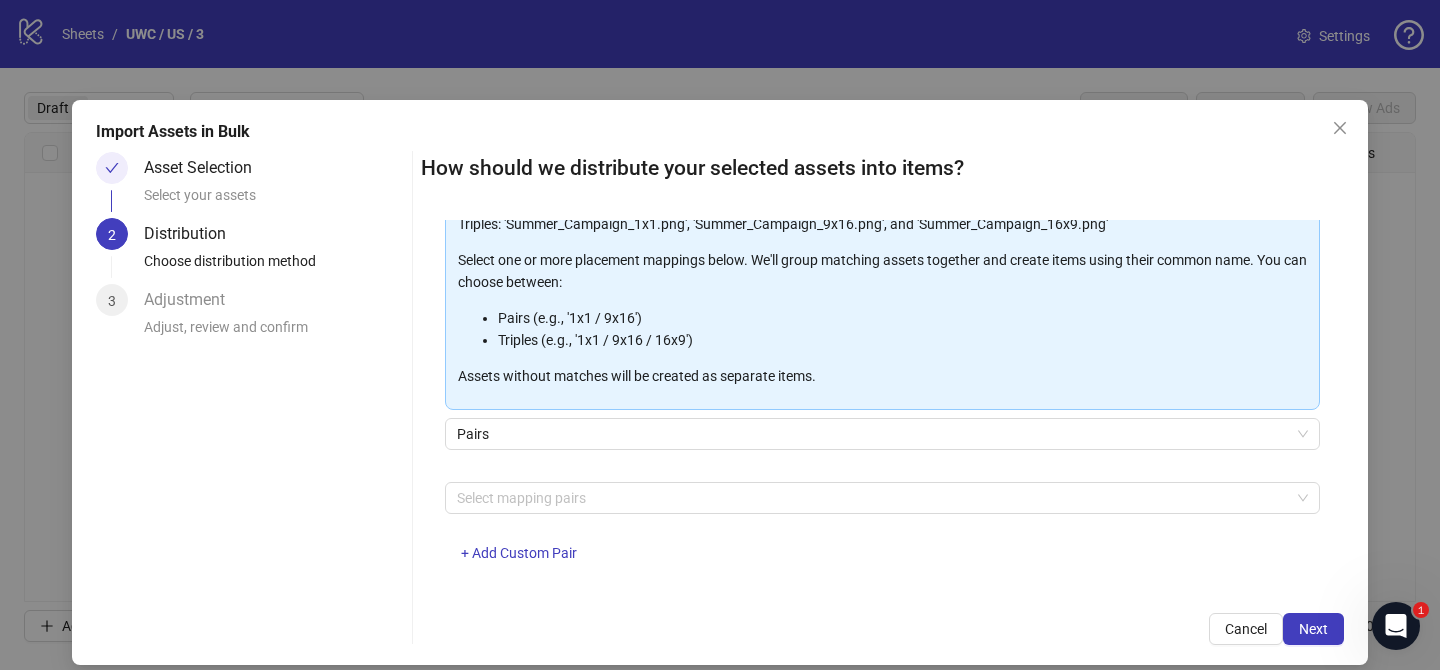 scroll, scrollTop: 216, scrollLeft: 0, axis: vertical 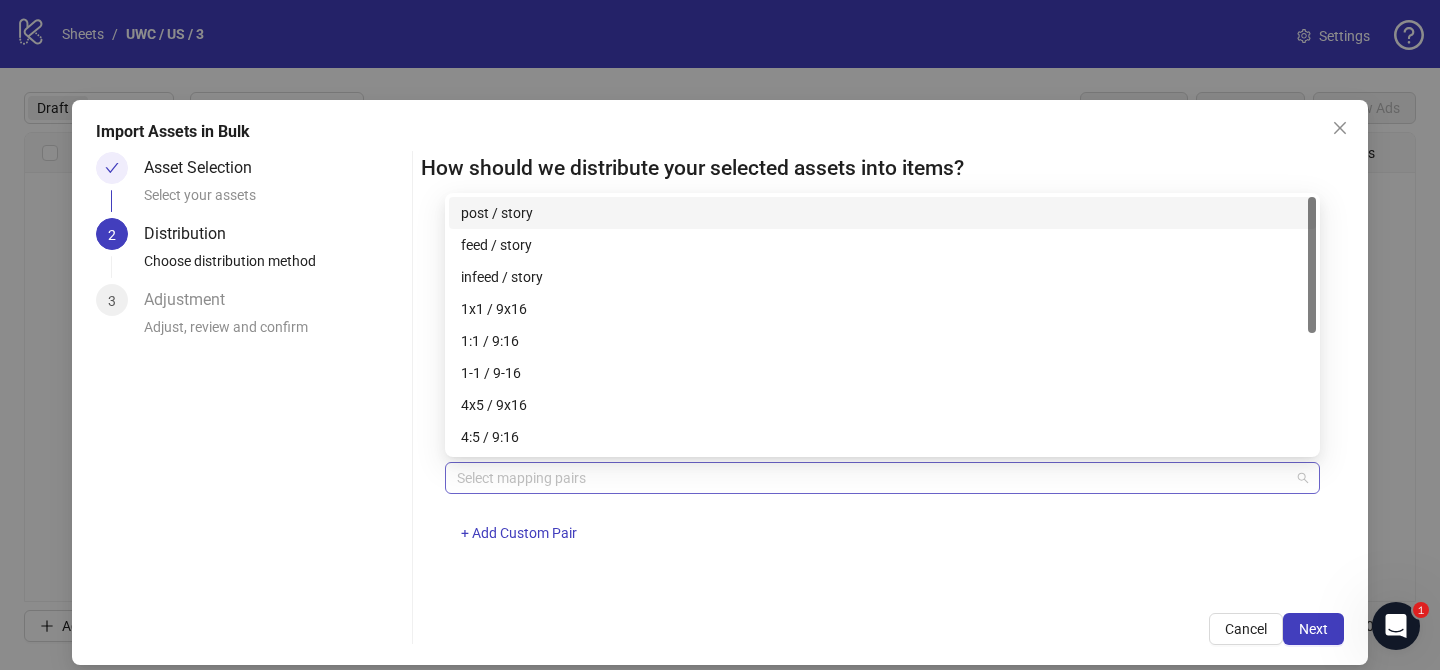 click at bounding box center [872, 478] 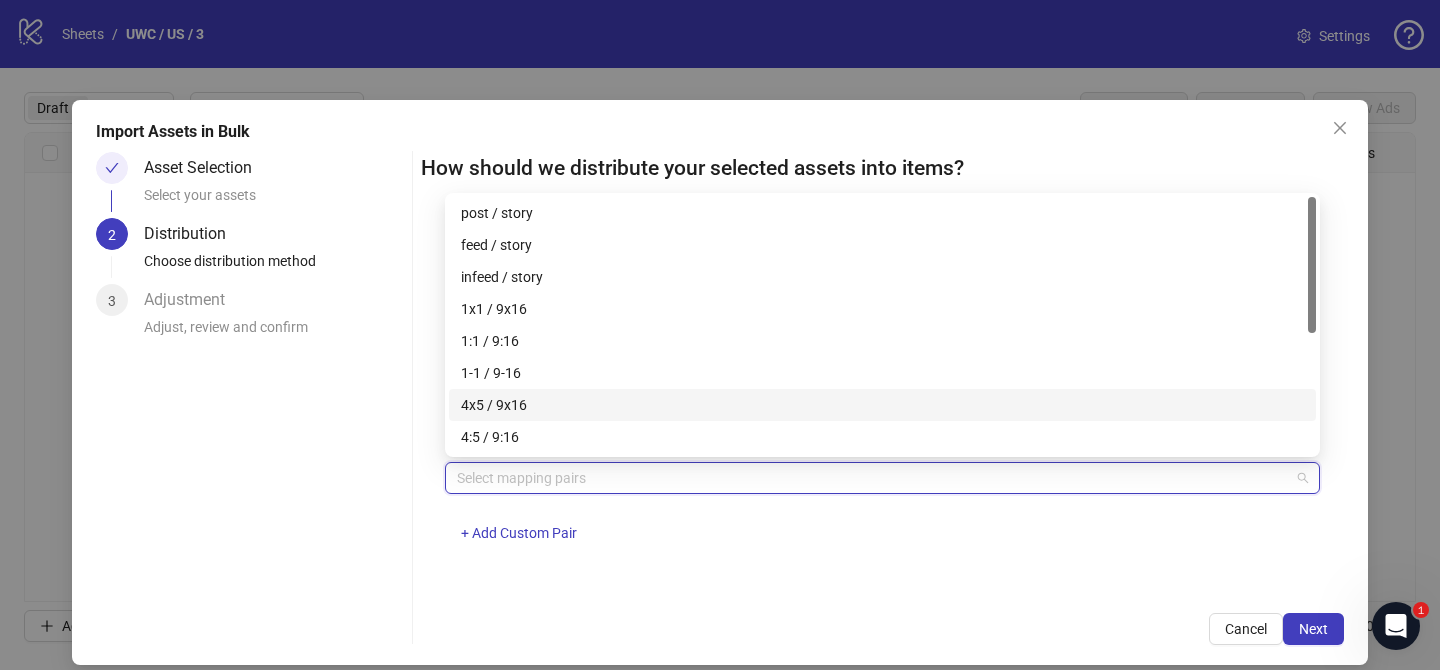 click on "4x5 / 9x16" at bounding box center (882, 405) 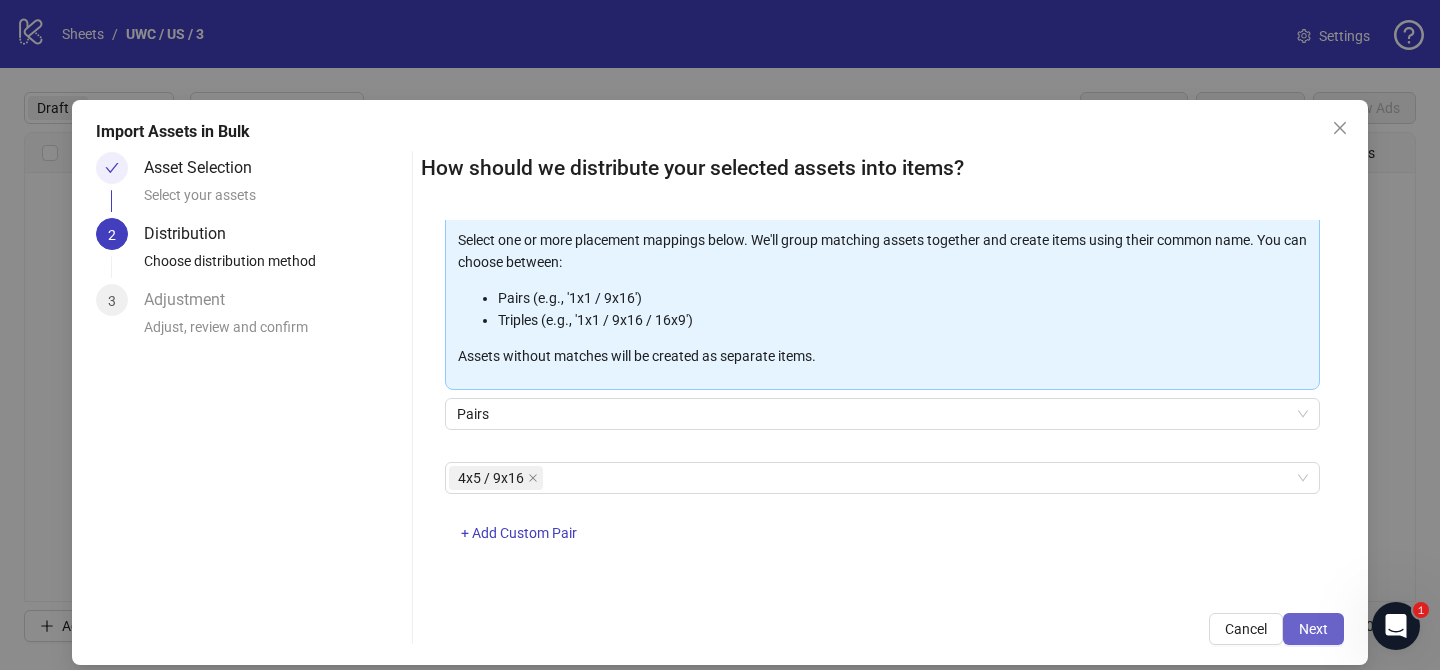 click on "Next" at bounding box center [1313, 629] 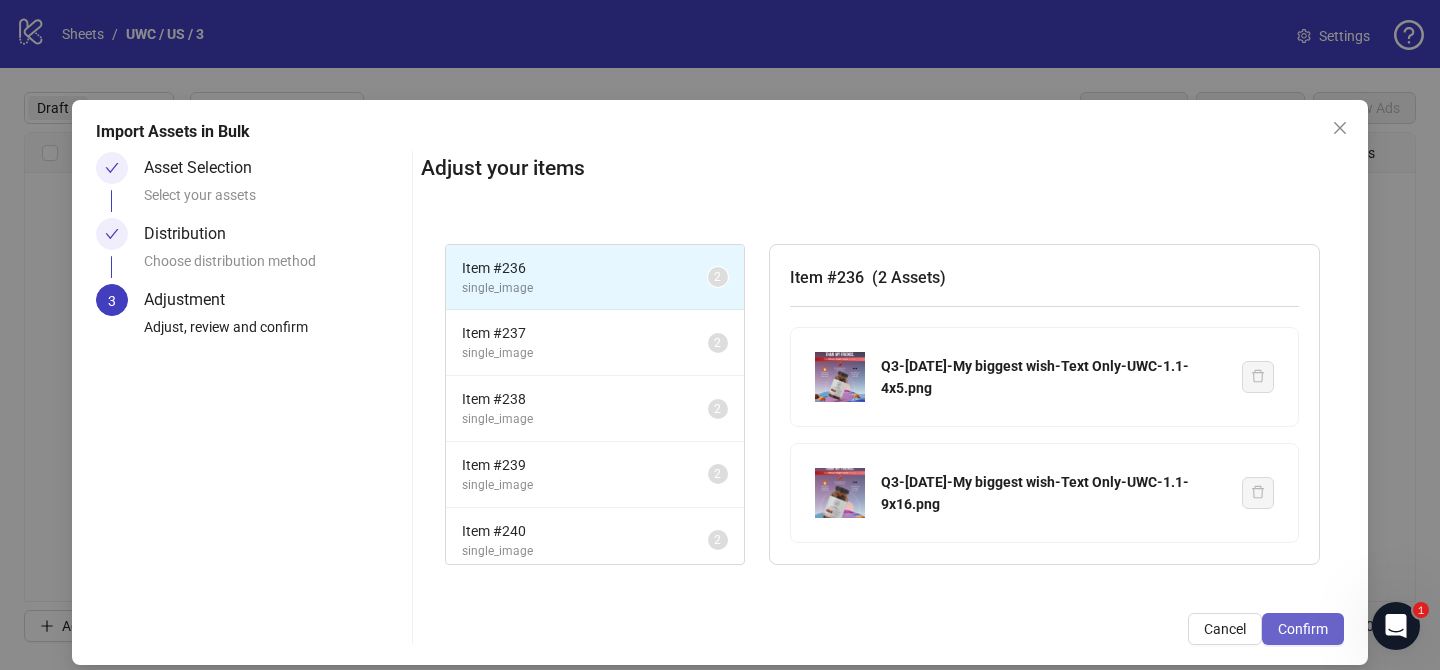 click on "Confirm" at bounding box center (1303, 629) 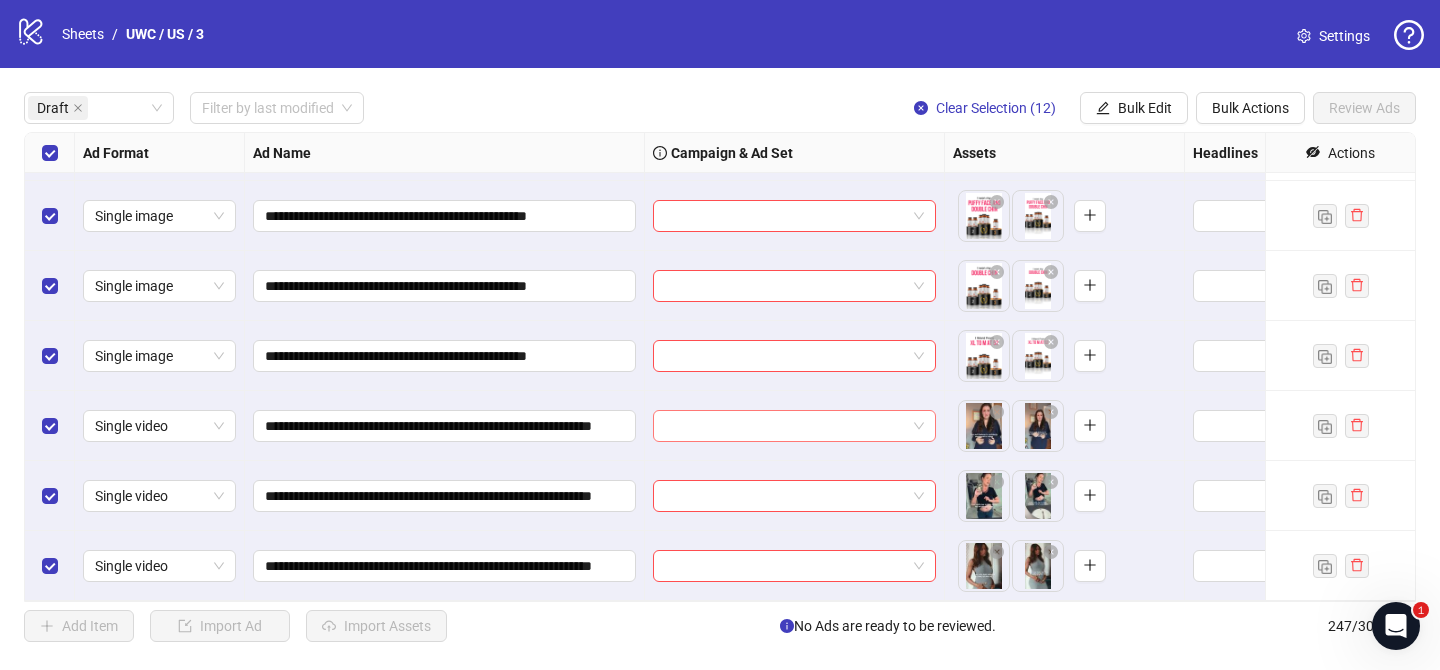 scroll, scrollTop: 0, scrollLeft: 0, axis: both 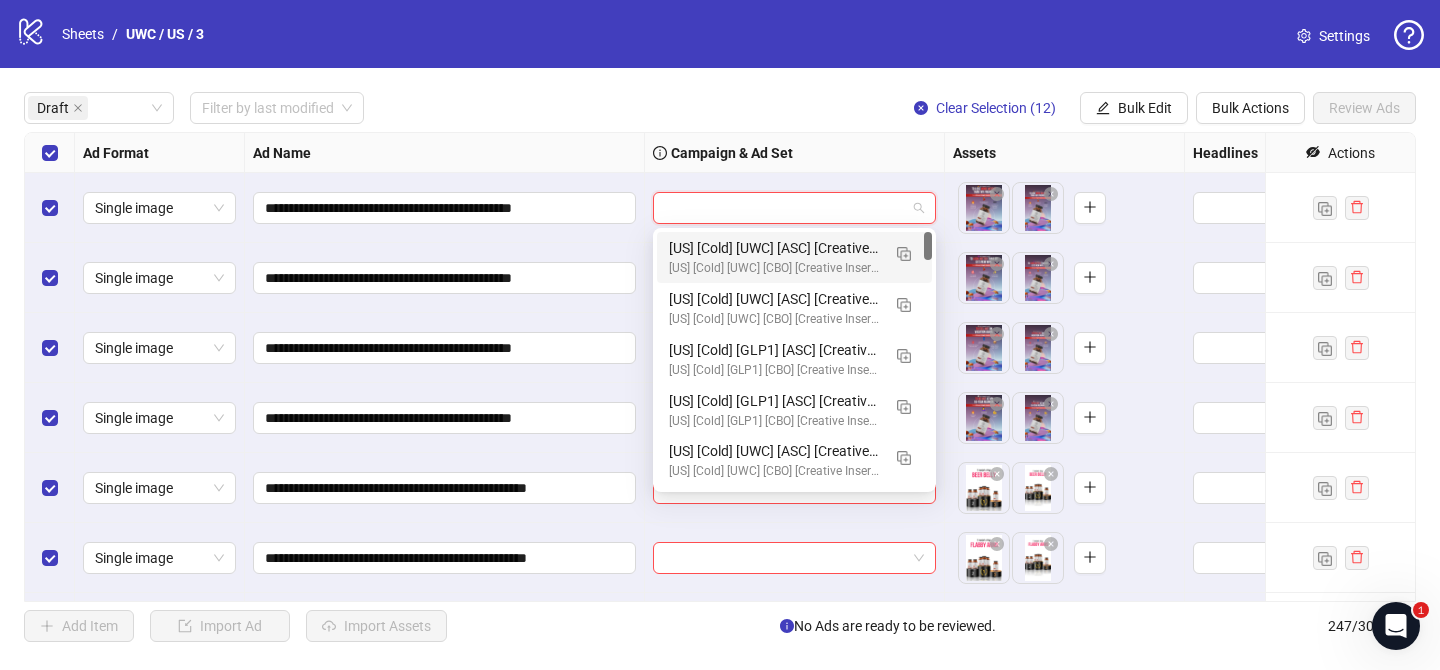 click at bounding box center [785, 208] 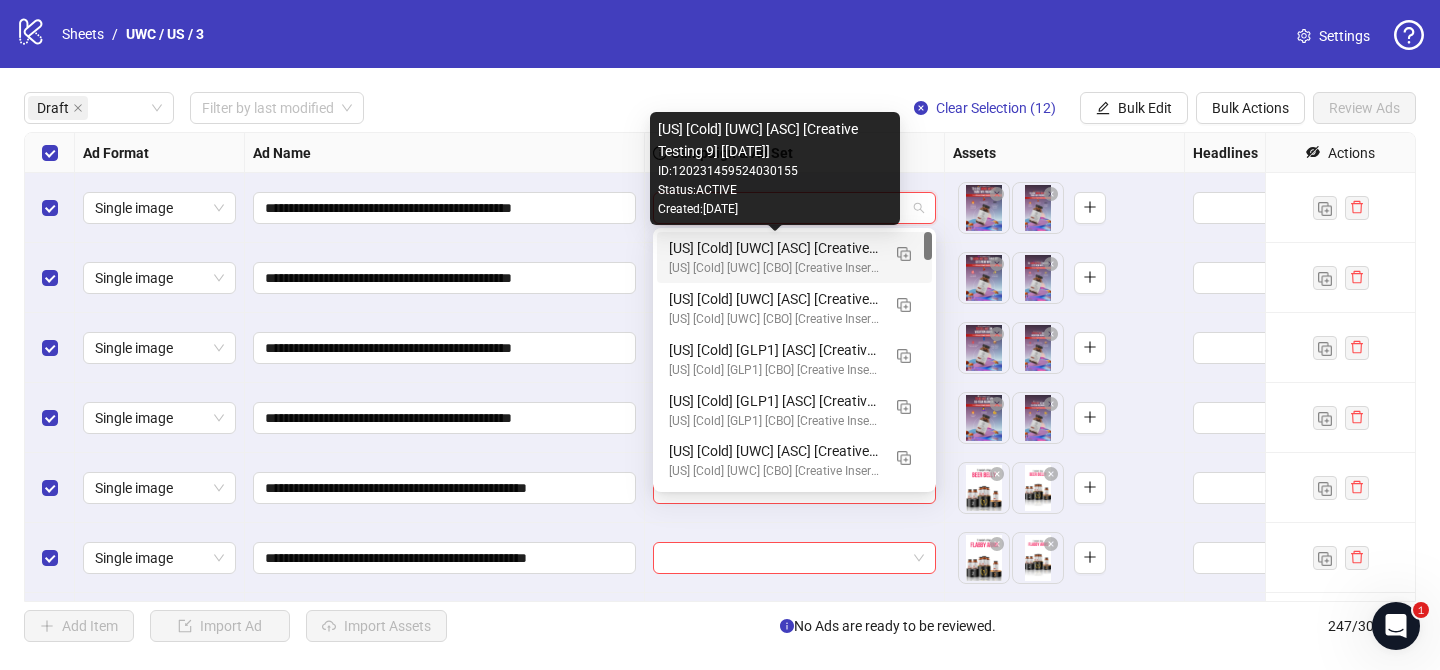 click on "[US] [Cold] [UWC] [ASC] [Creative Testing 9] [04 Jul 2025]" at bounding box center [774, 248] 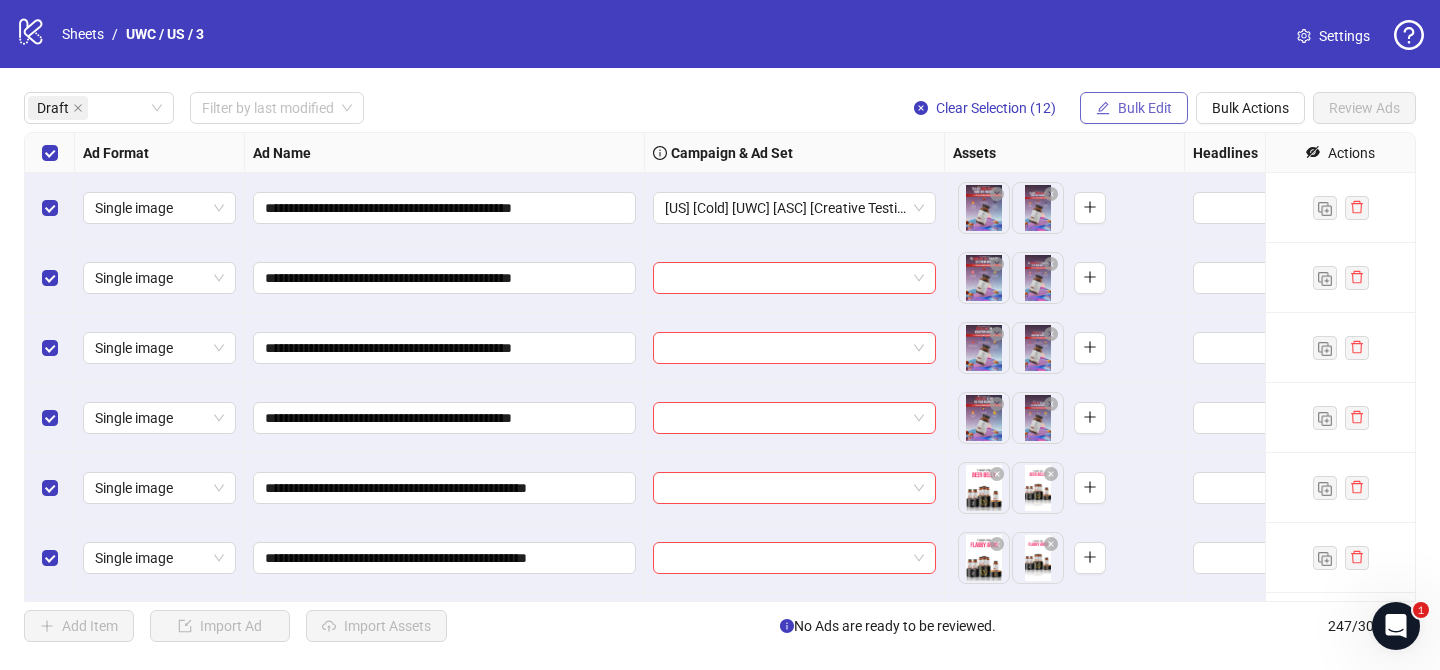 click on "Bulk Edit" at bounding box center [1145, 108] 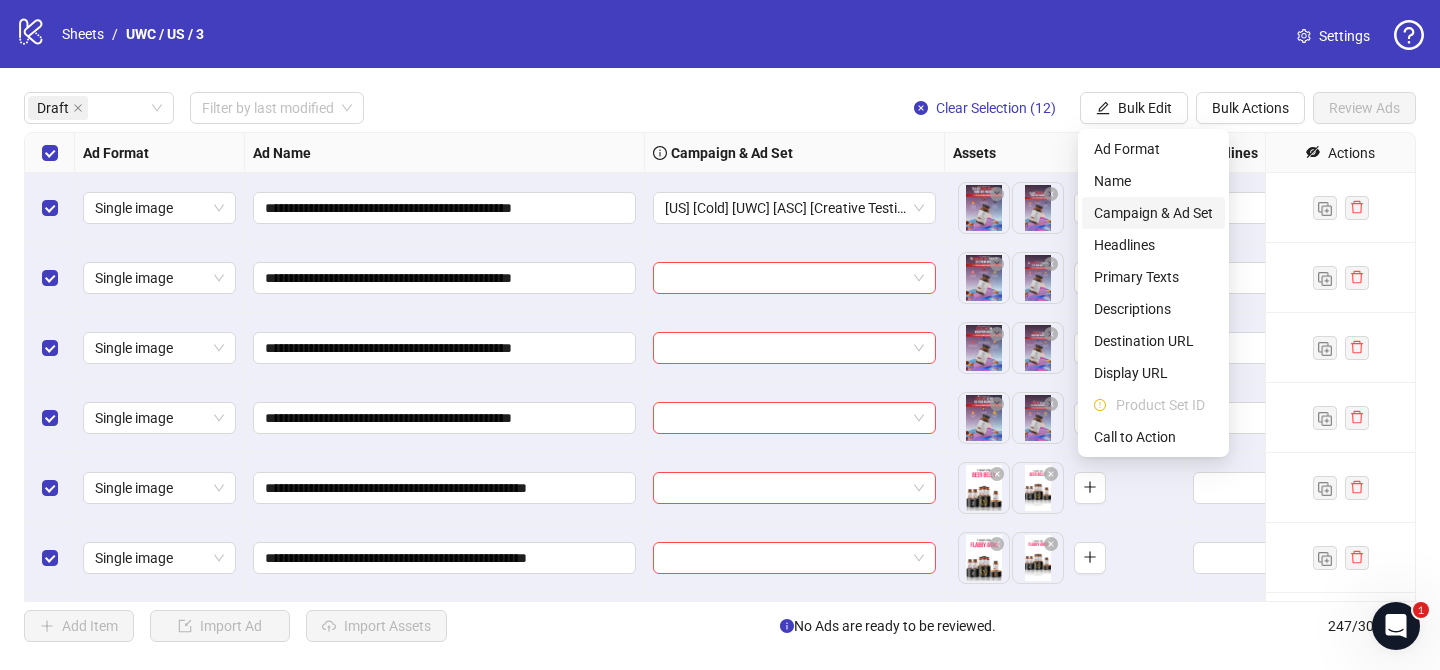click on "Campaign & Ad Set" at bounding box center (1153, 213) 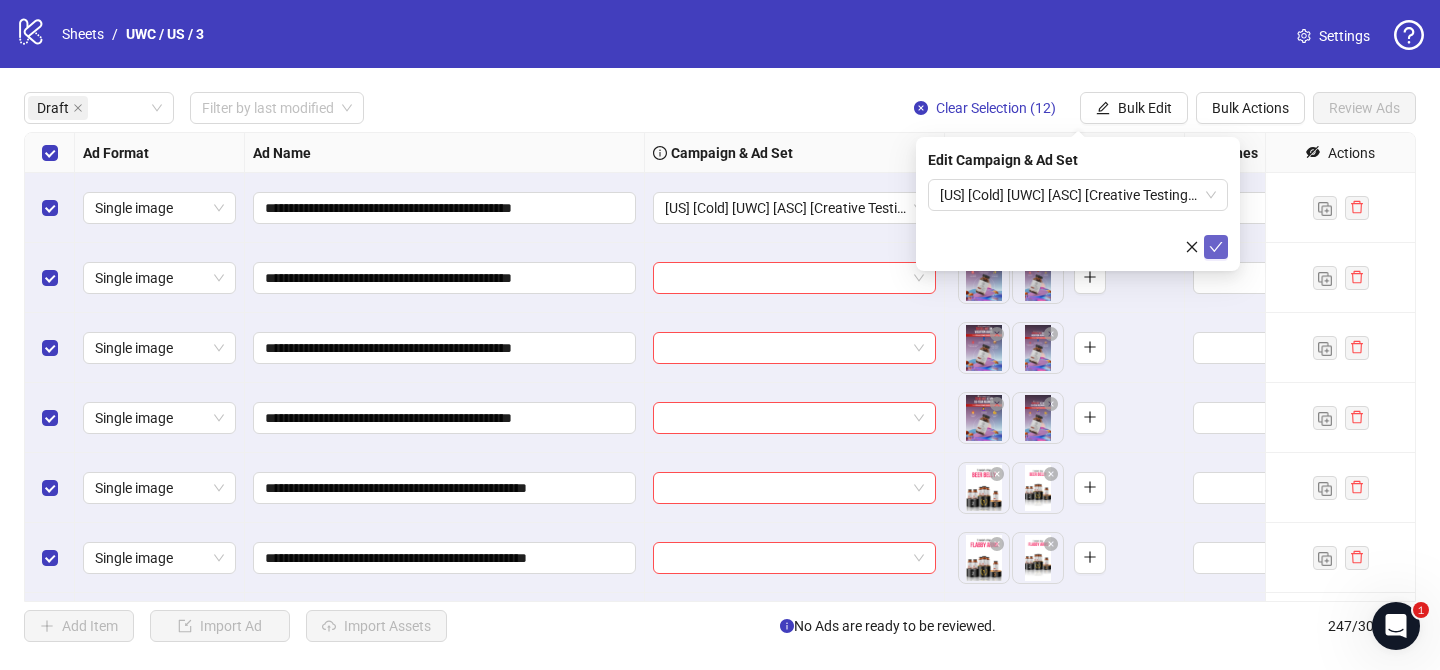 click 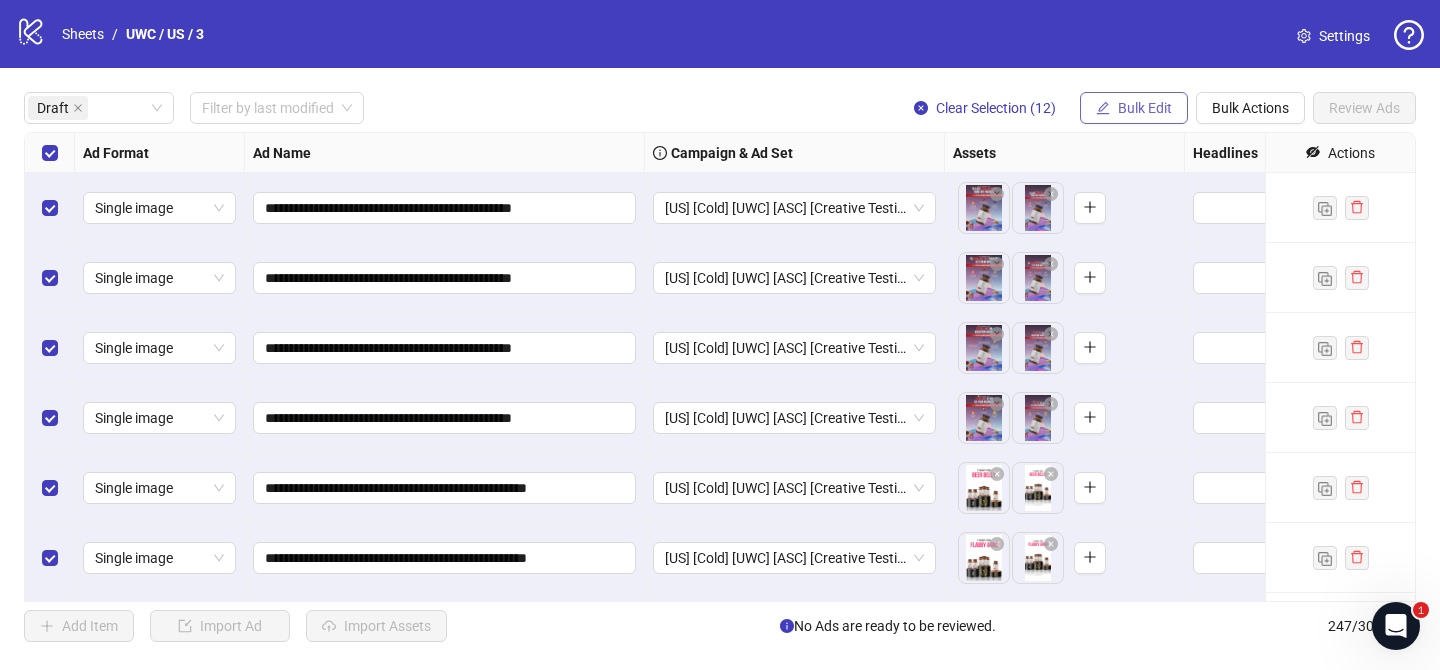 click on "Bulk Edit" at bounding box center [1145, 108] 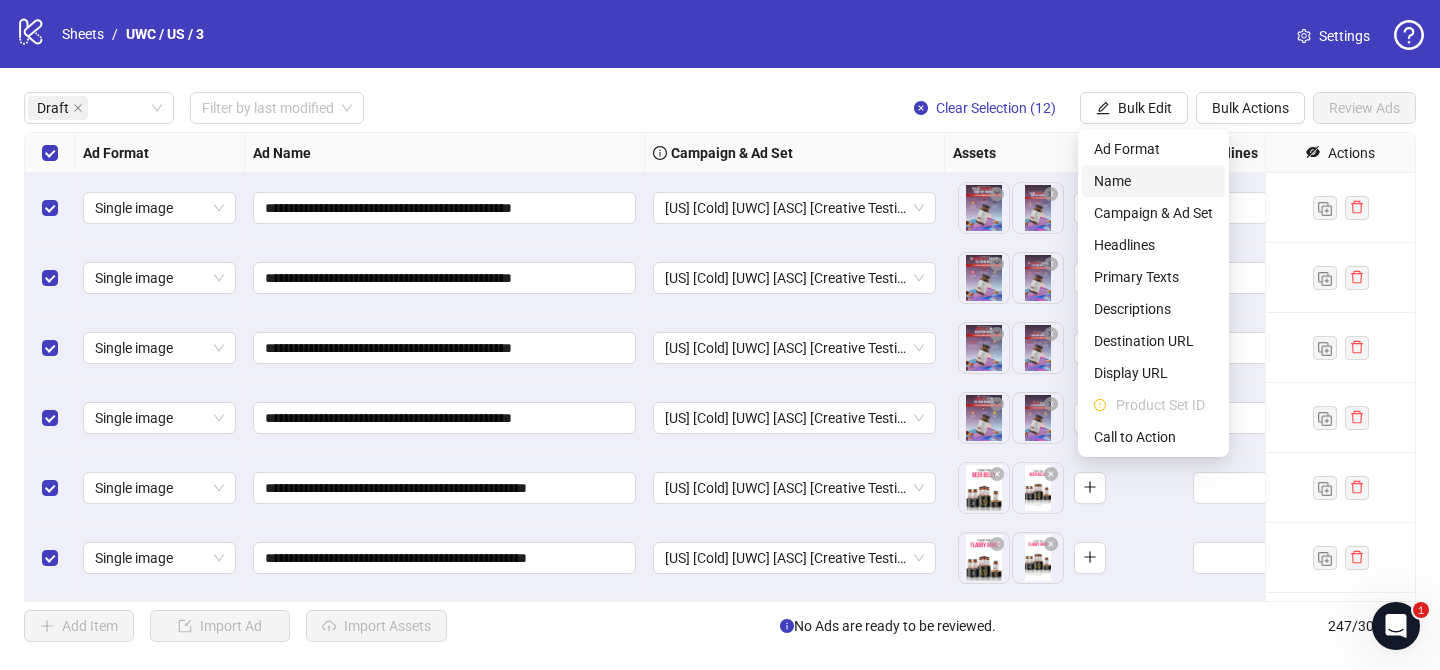 click on "Name" at bounding box center (1153, 181) 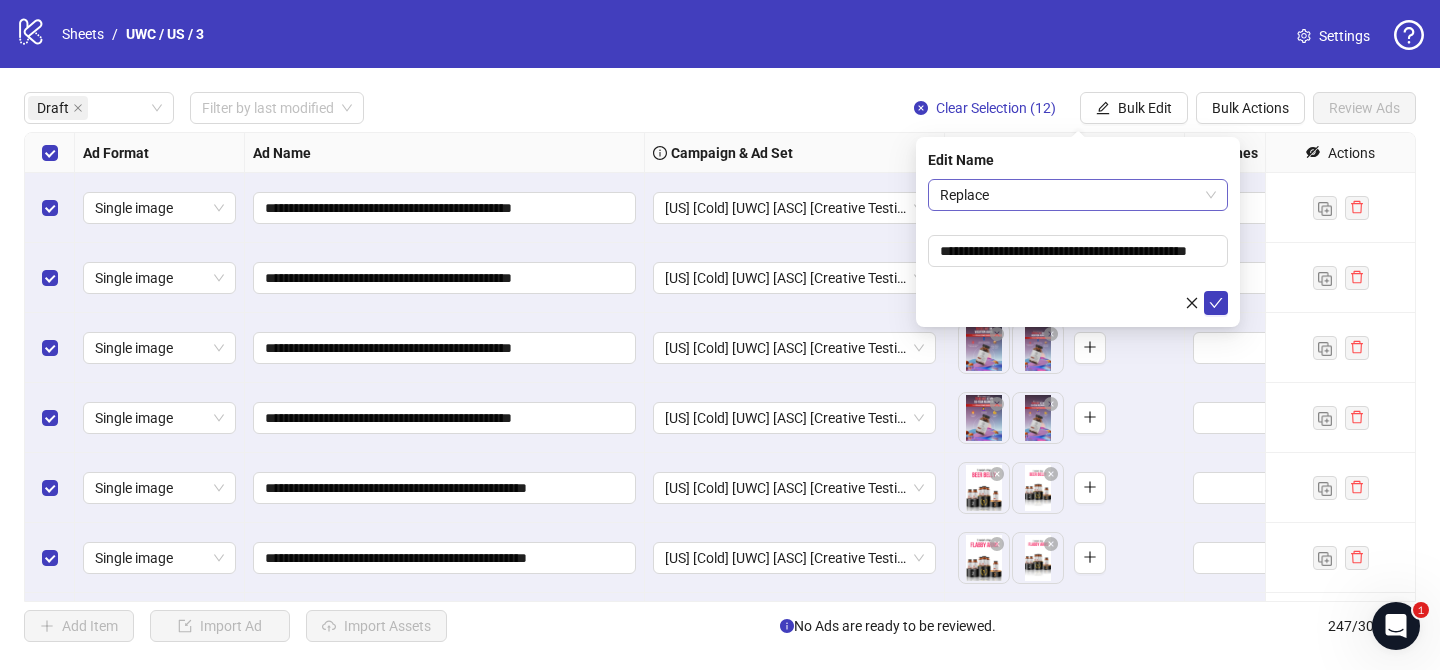 click on "Replace" at bounding box center (1078, 195) 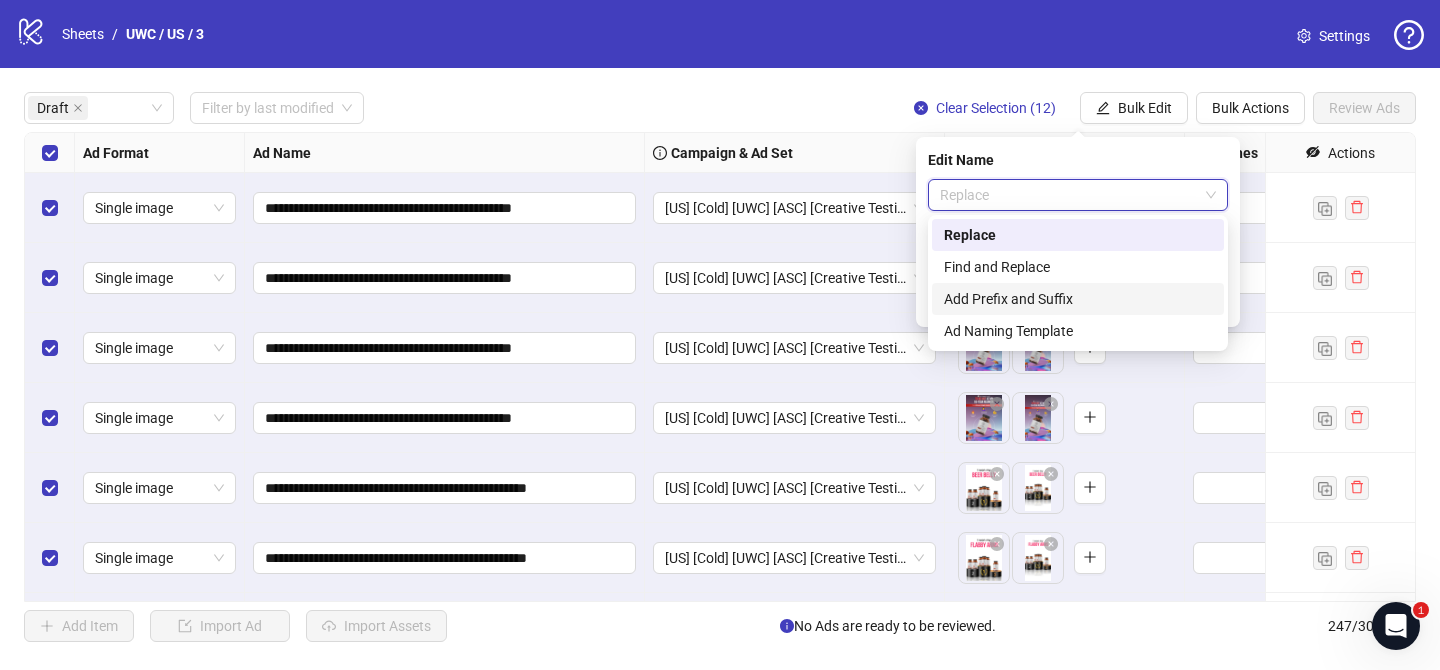 click on "Add Prefix and Suffix" at bounding box center [1078, 299] 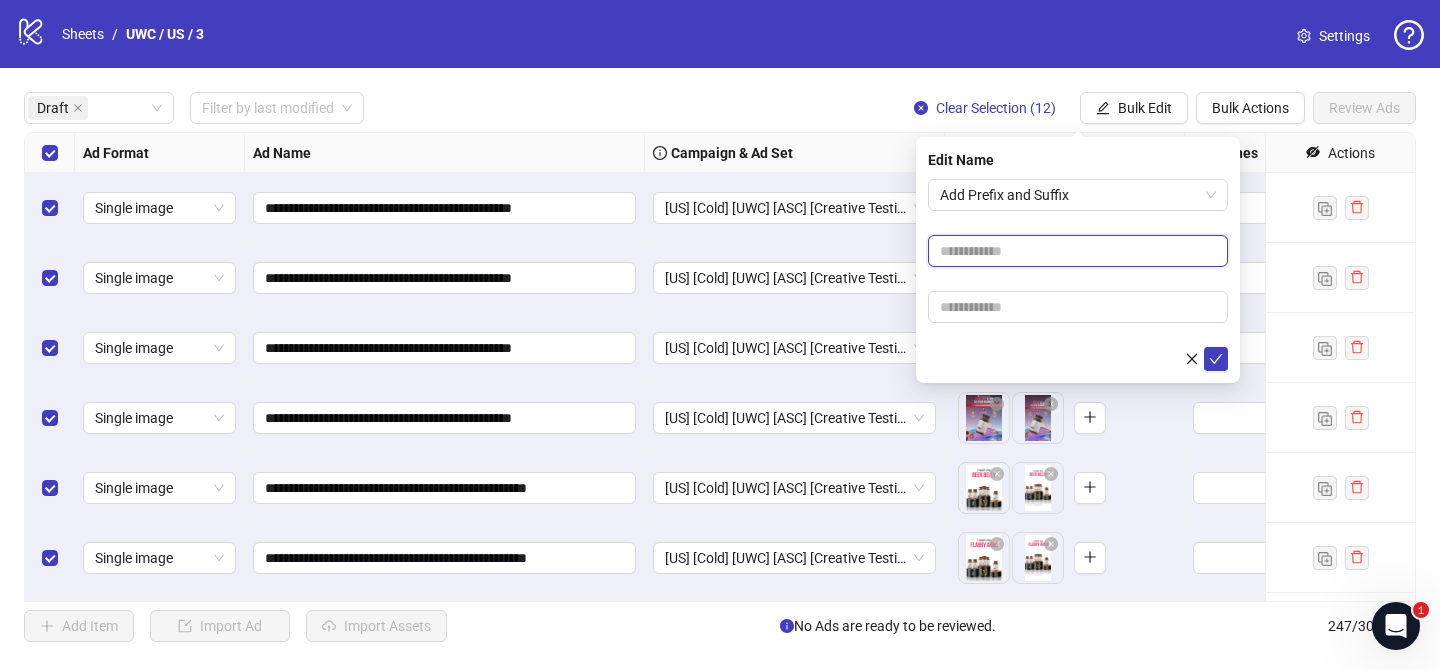 click at bounding box center (1078, 251) 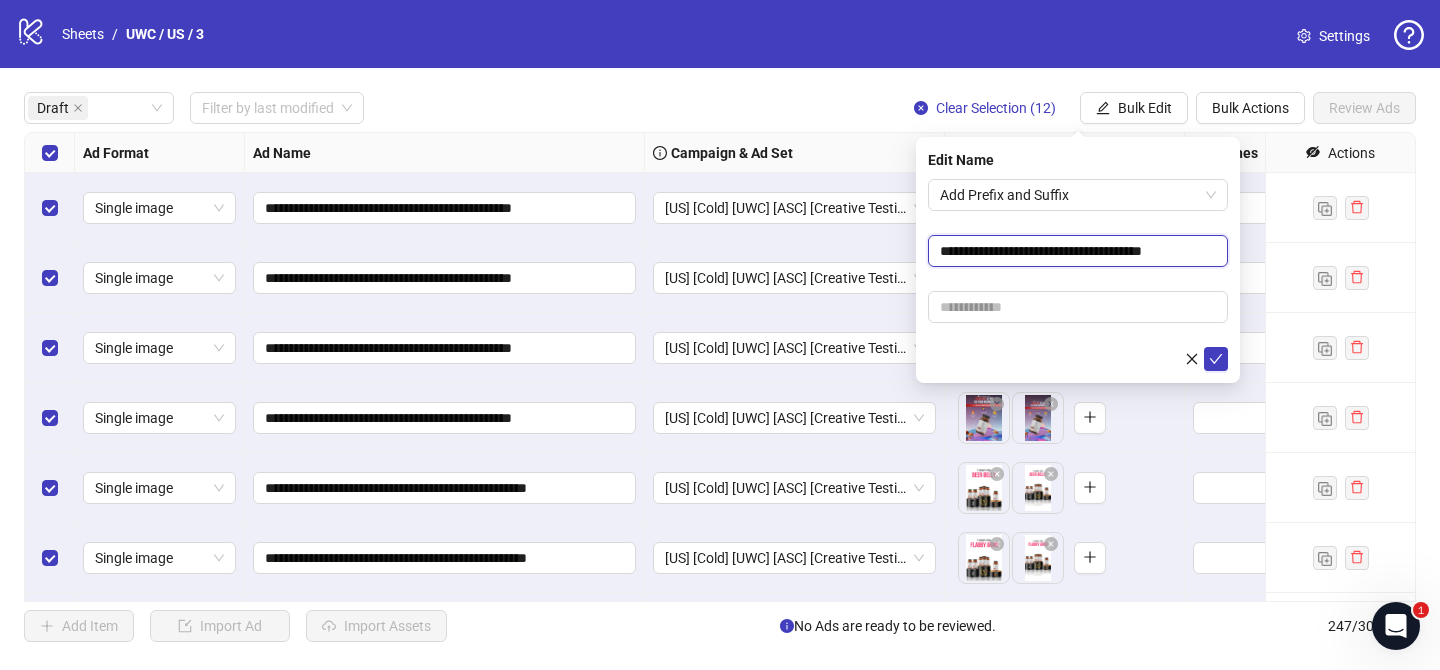 type on "**********" 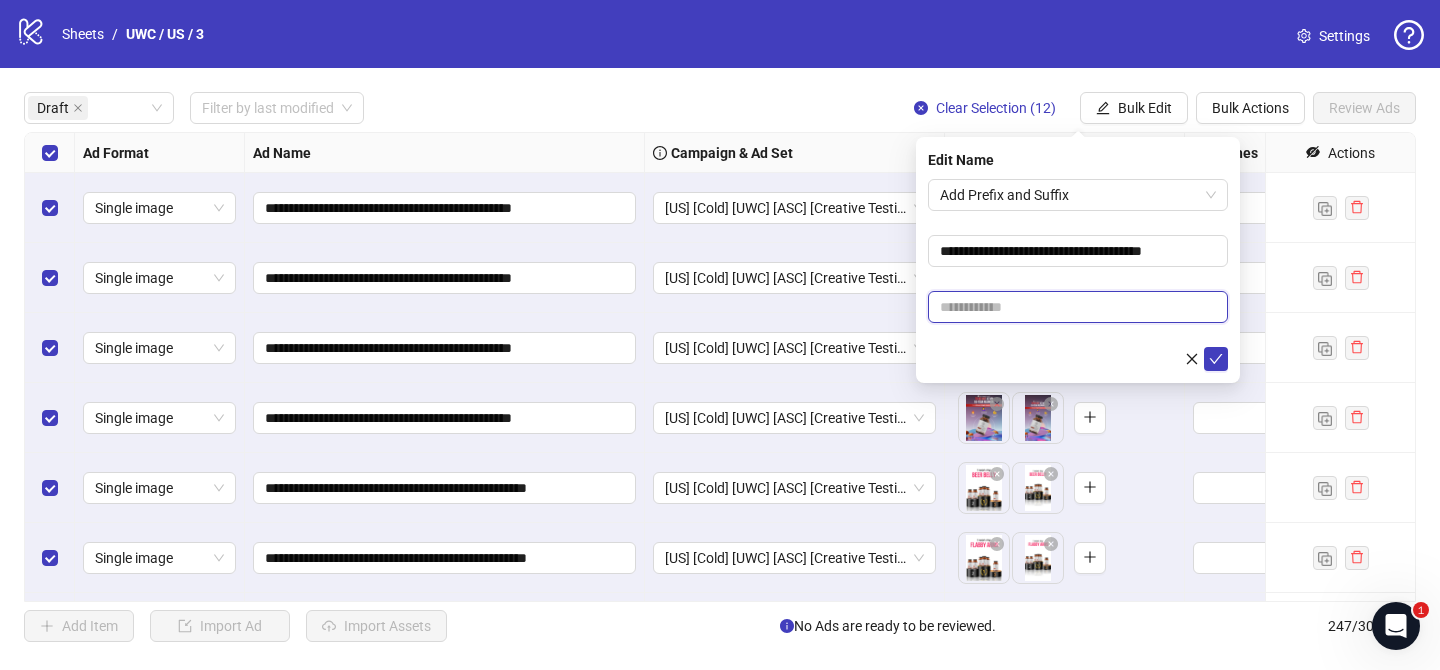 click at bounding box center [1078, 307] 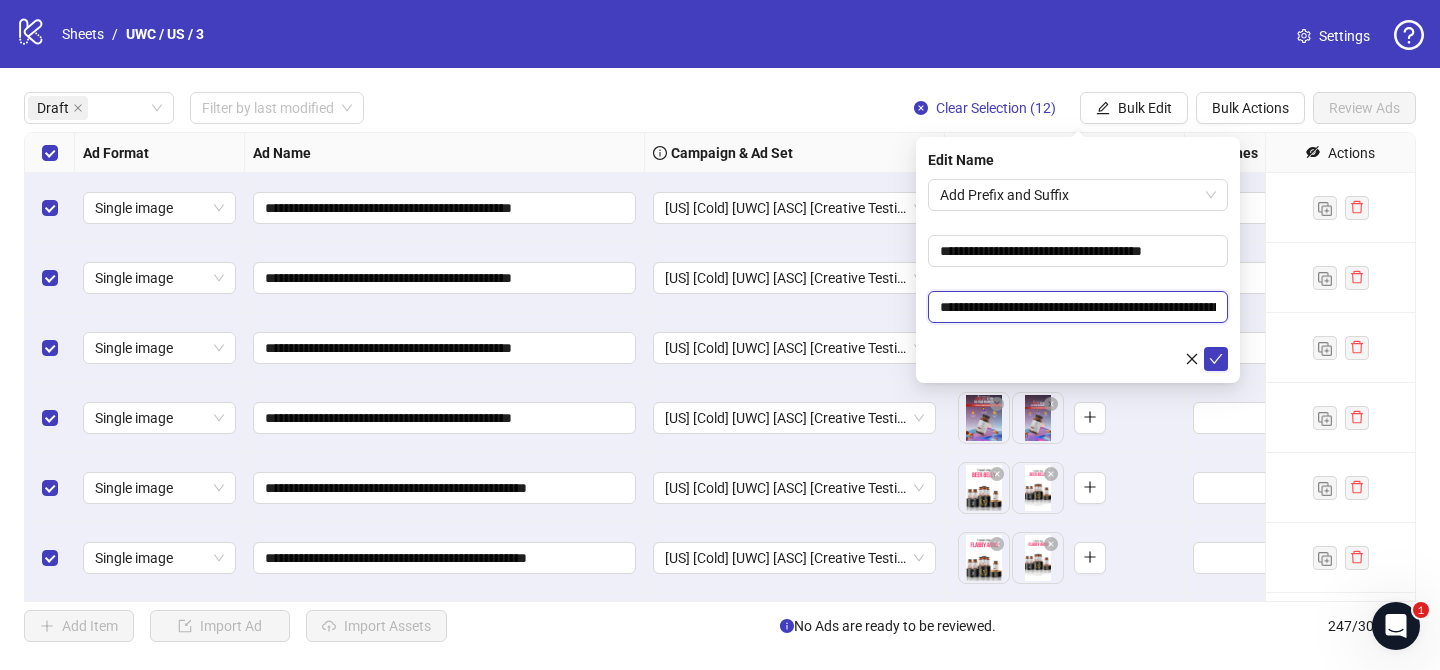 scroll, scrollTop: 0, scrollLeft: 316, axis: horizontal 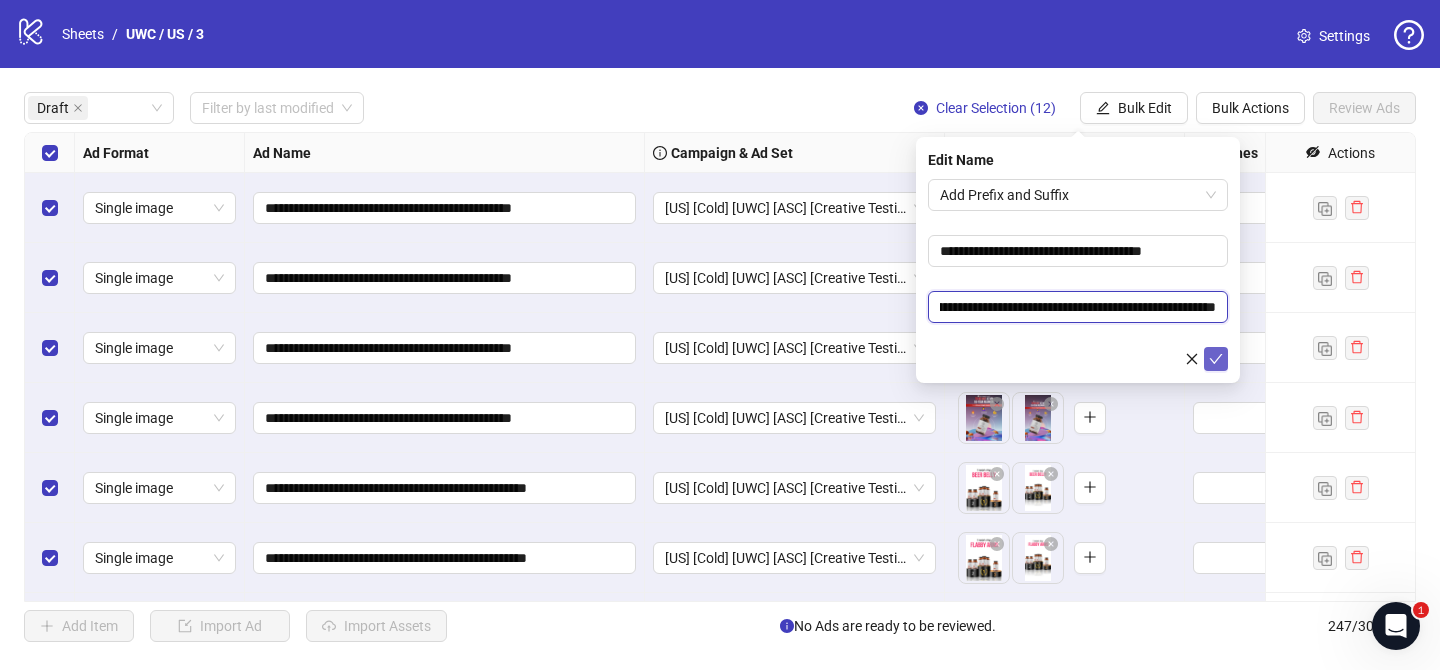 type on "**********" 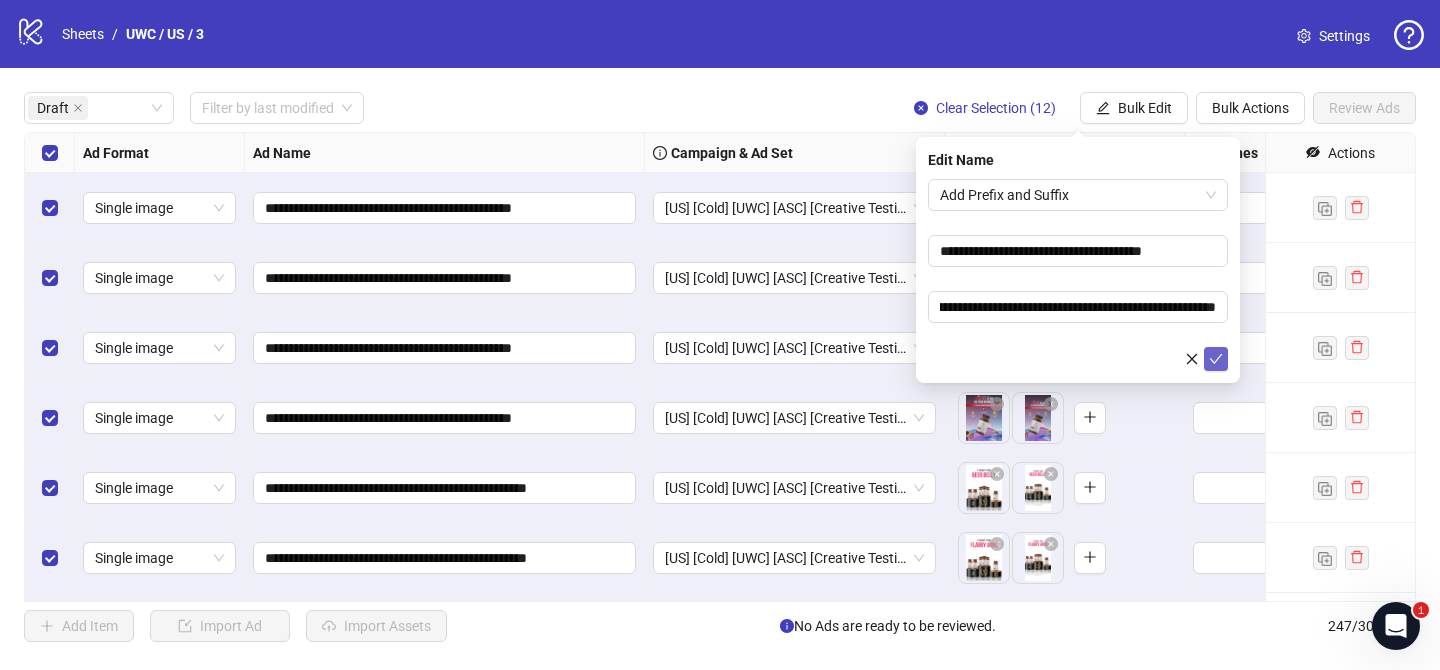 click 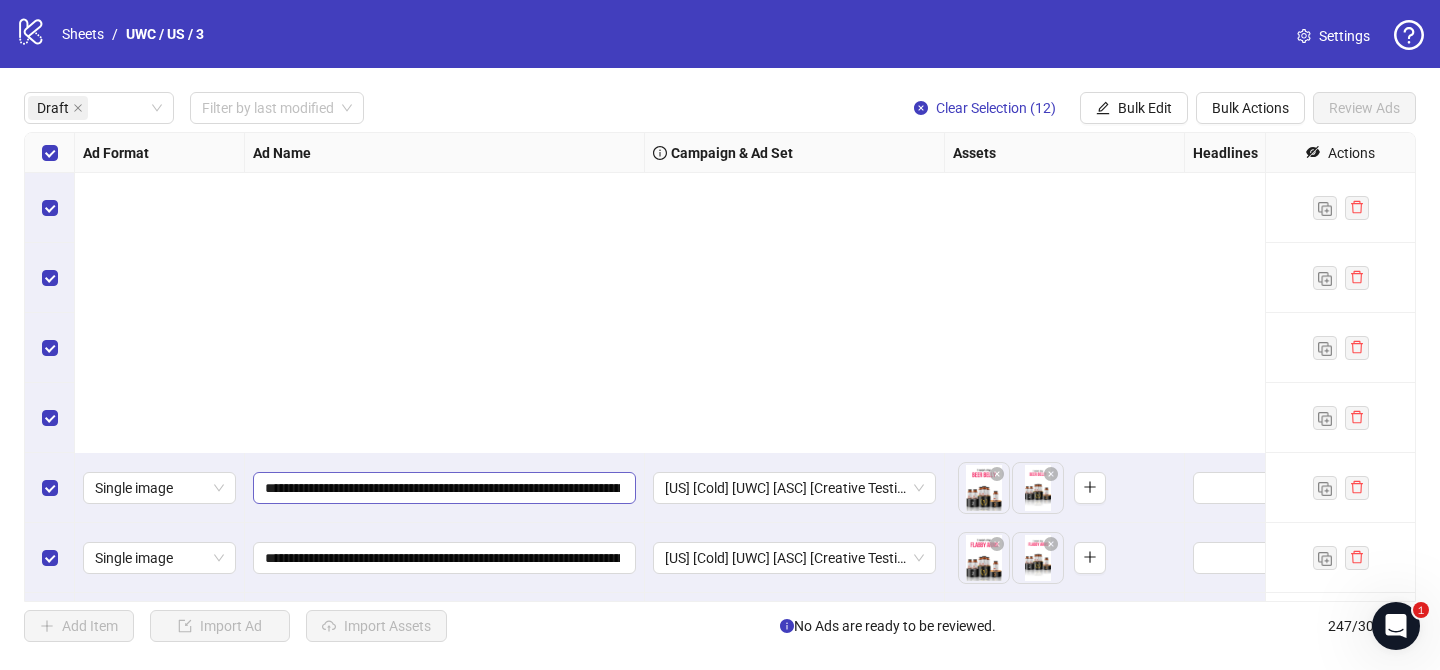 scroll, scrollTop: 412, scrollLeft: 0, axis: vertical 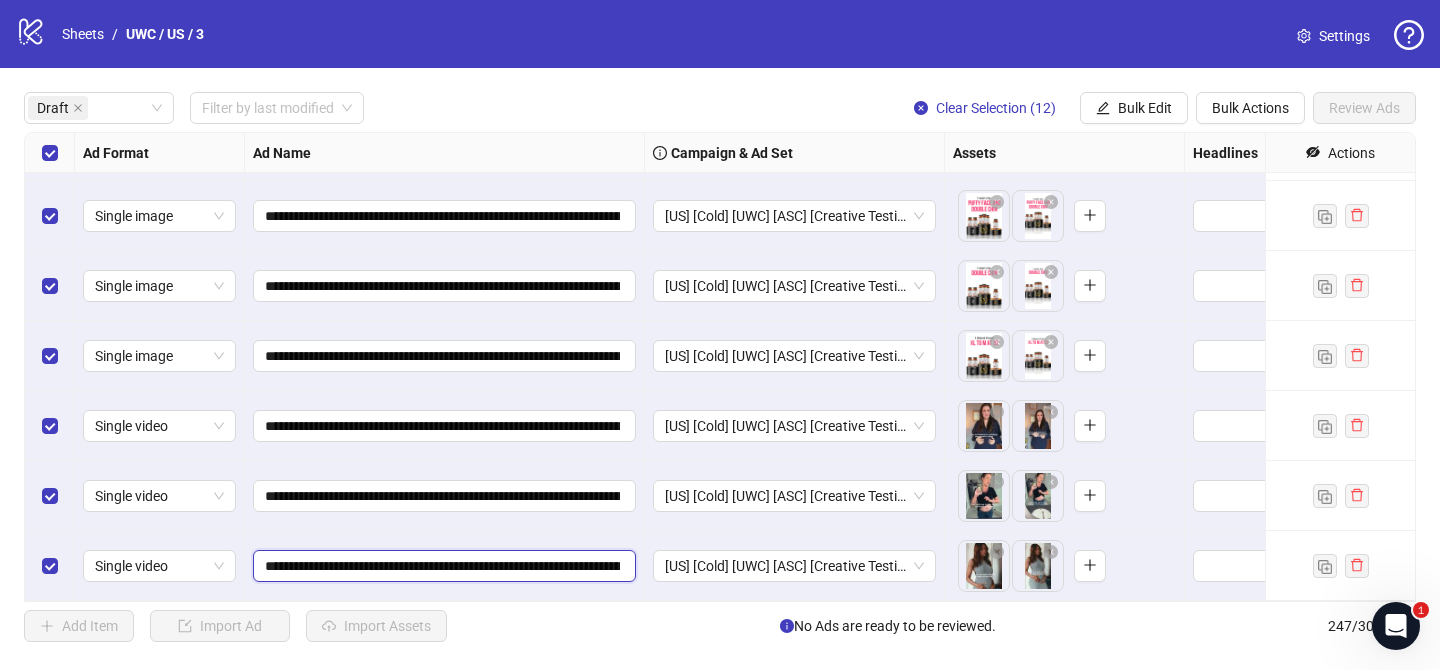 click on "**********" at bounding box center (442, 566) 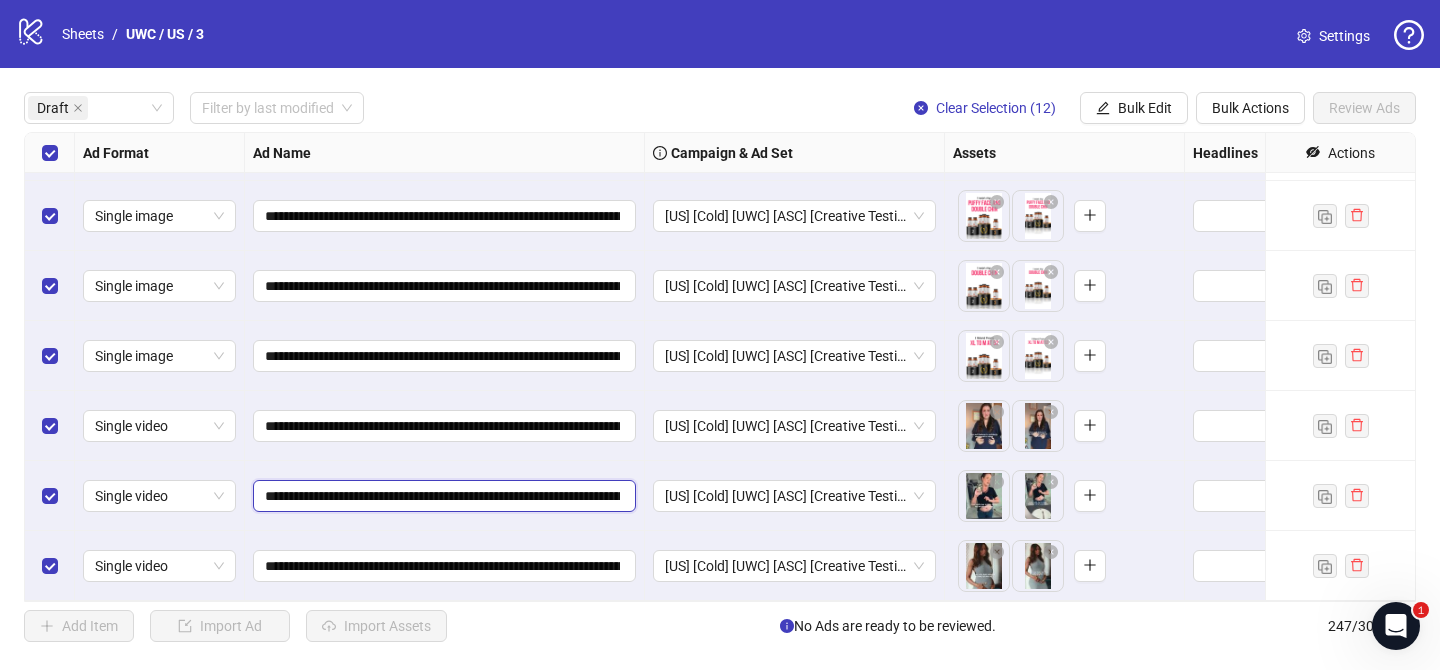 click on "**********" at bounding box center (442, 496) 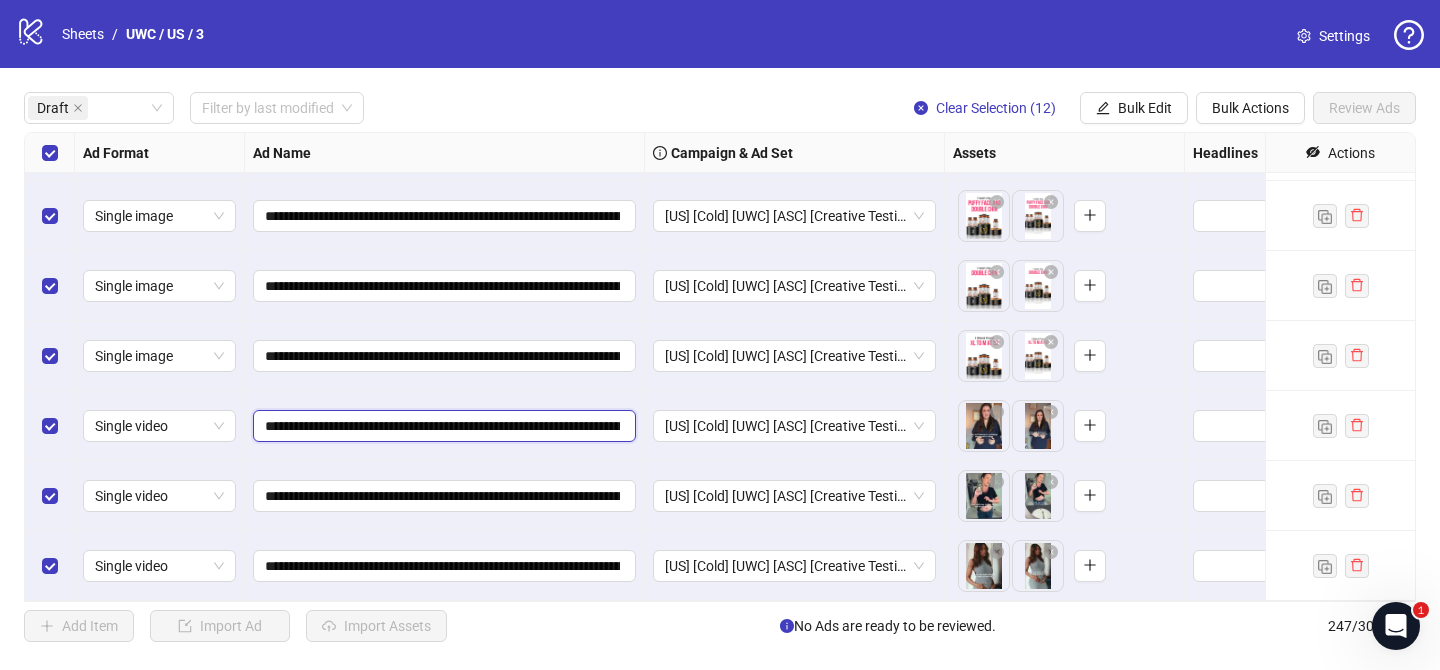 click on "**********" at bounding box center (442, 426) 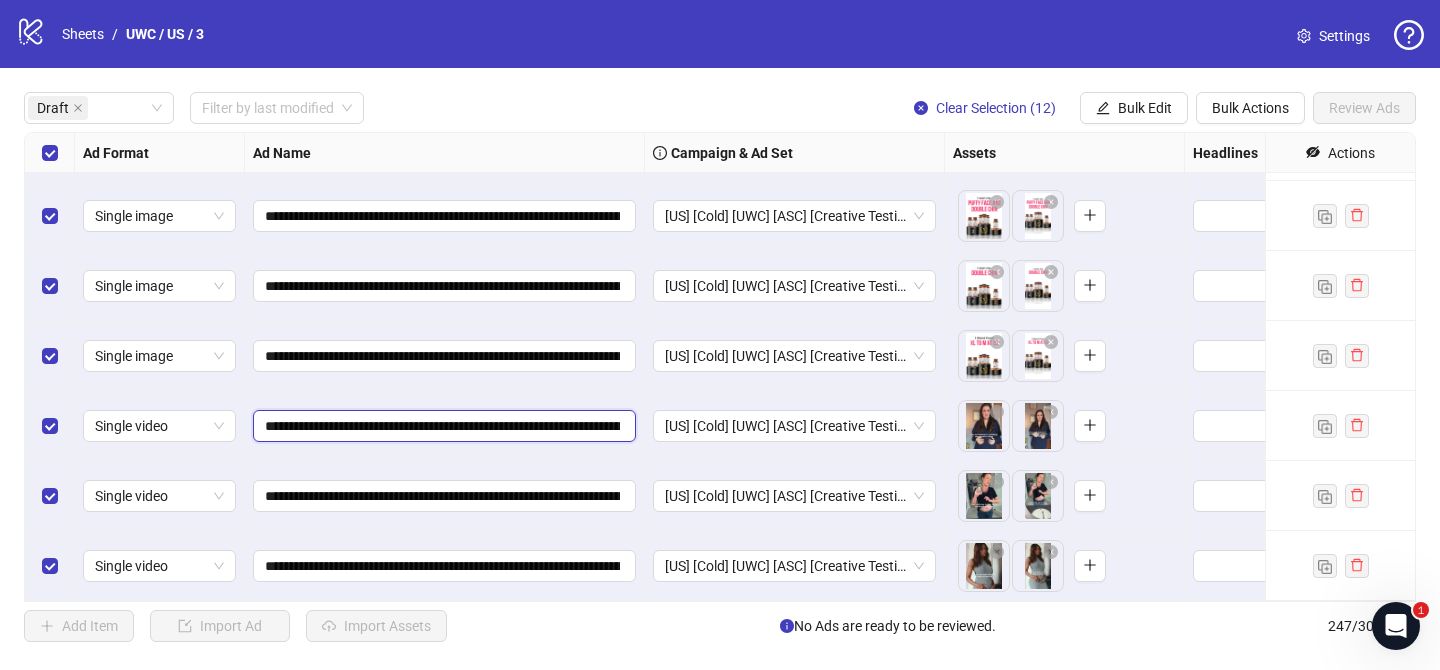 click on "**********" at bounding box center [442, 426] 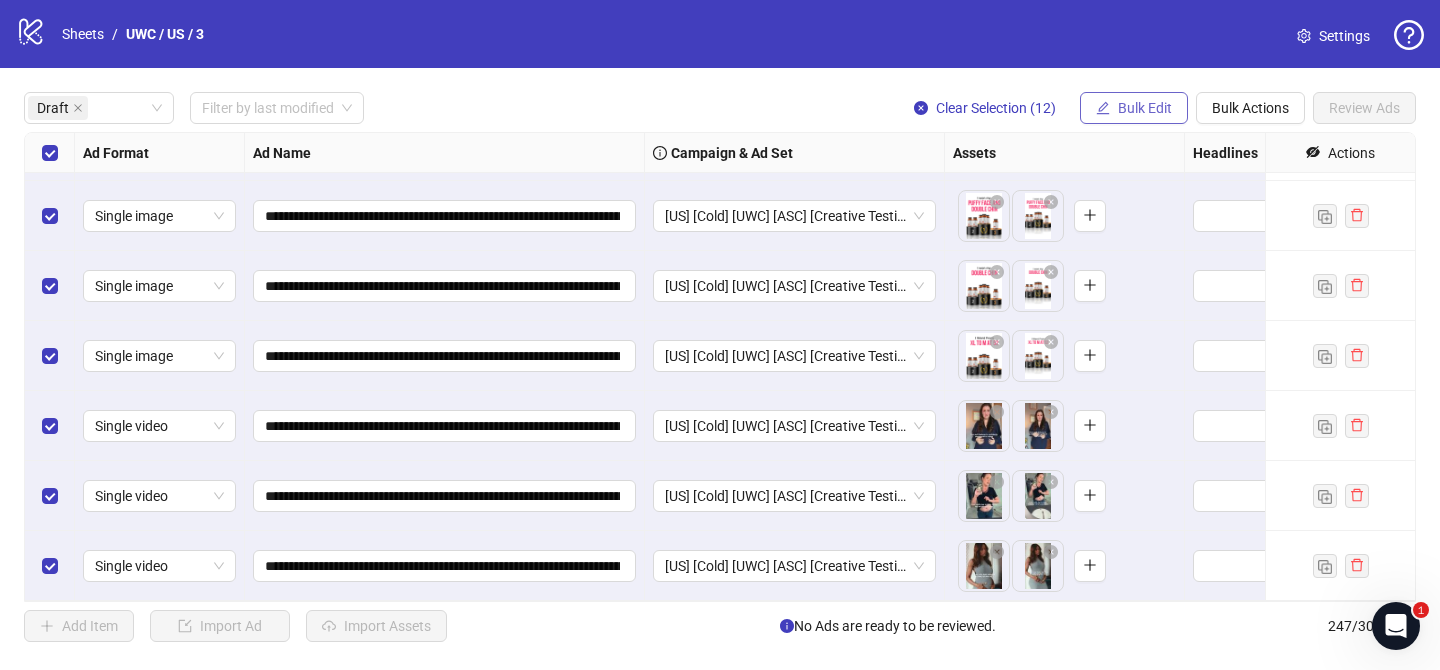 click on "Bulk Edit" at bounding box center (1145, 108) 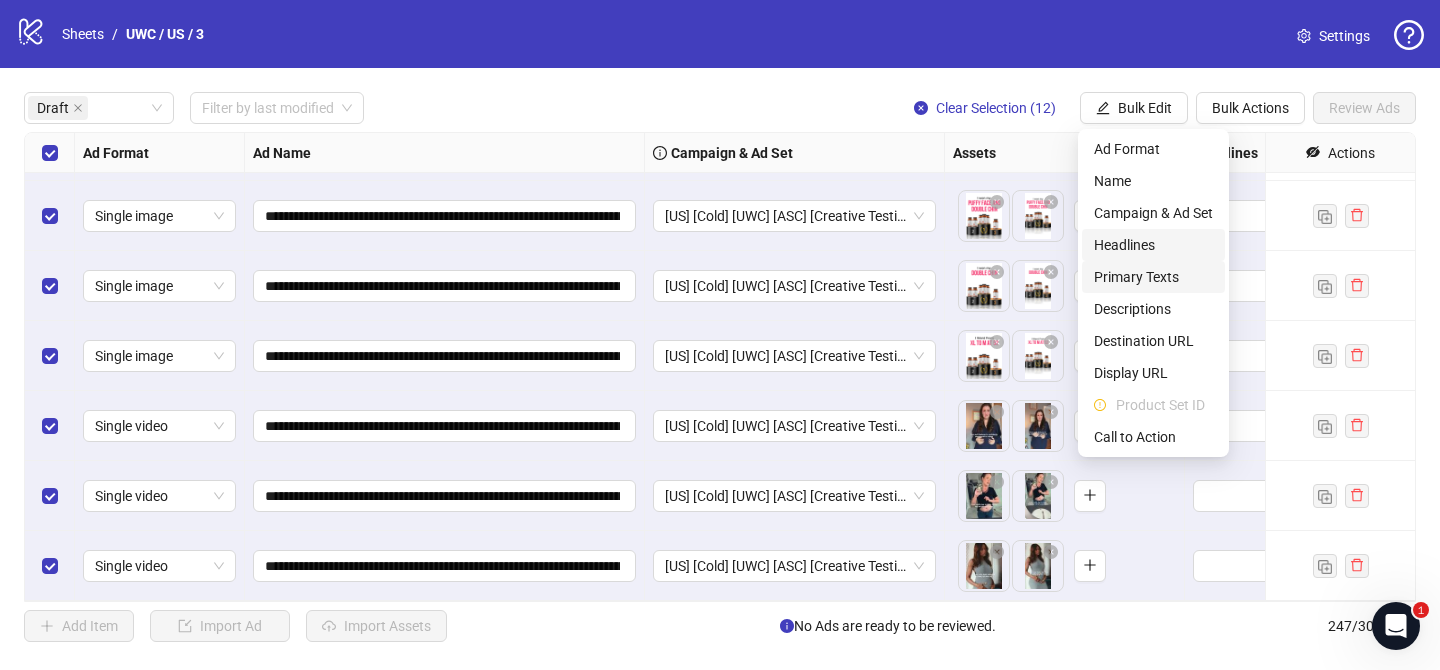 click on "Primary Texts" at bounding box center (1153, 277) 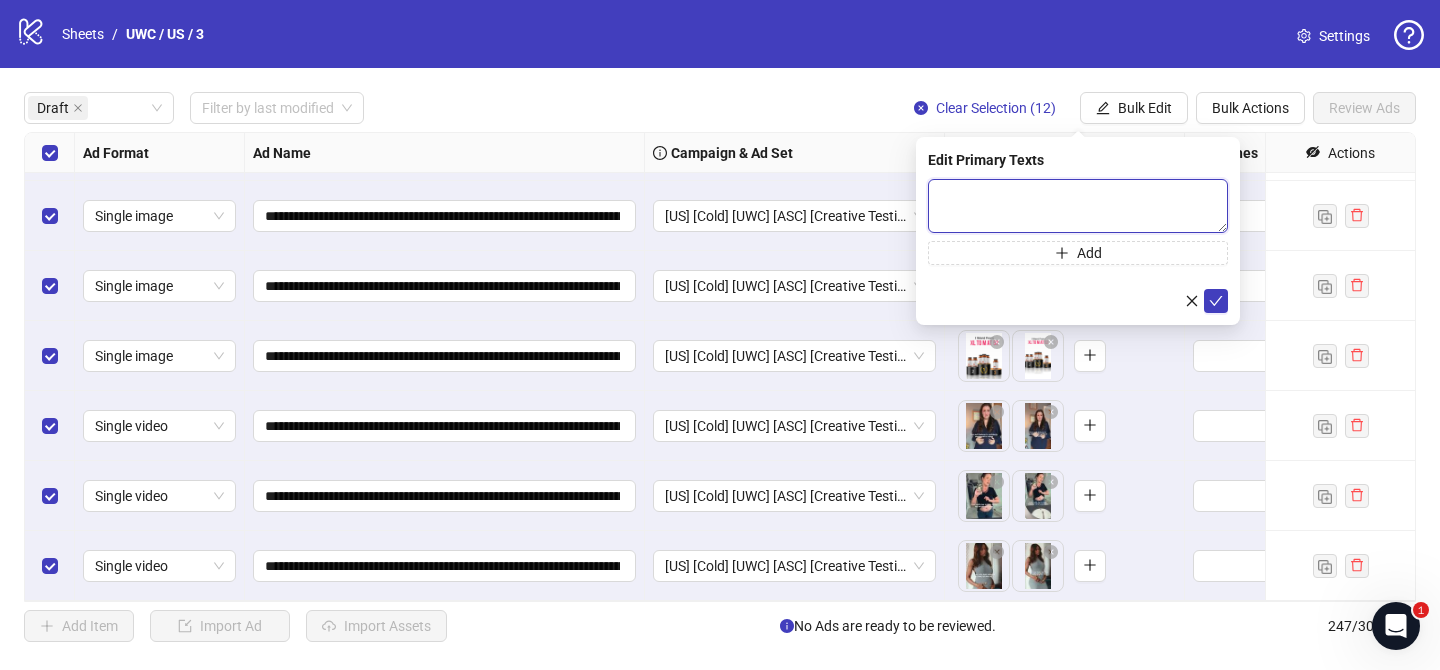 click at bounding box center [1078, 206] 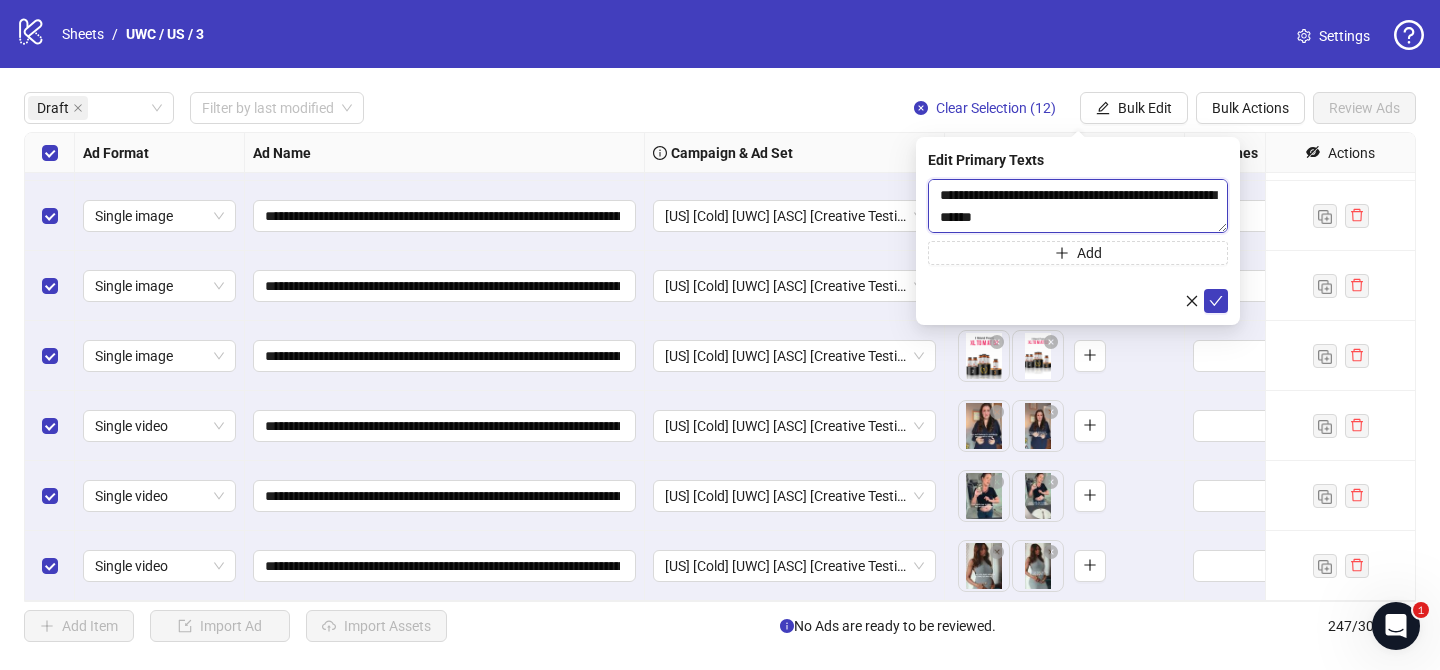 scroll, scrollTop: 917, scrollLeft: 0, axis: vertical 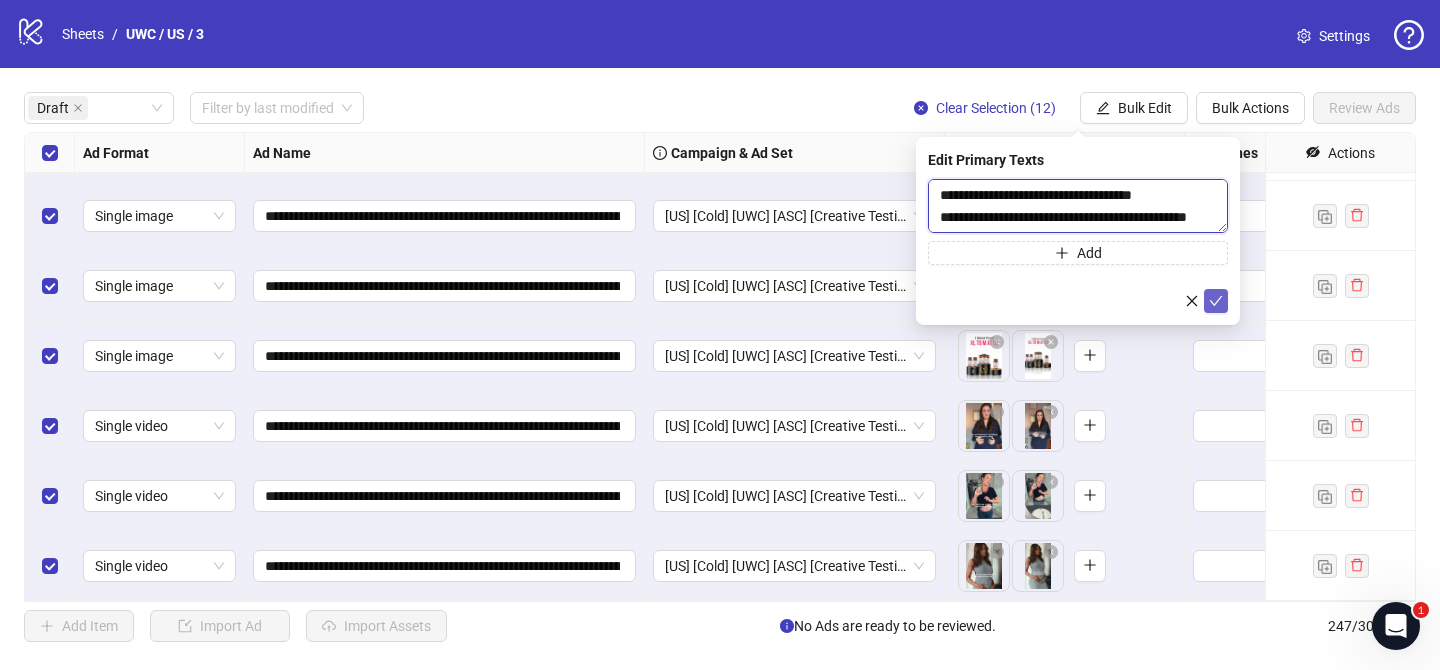 type on "**********" 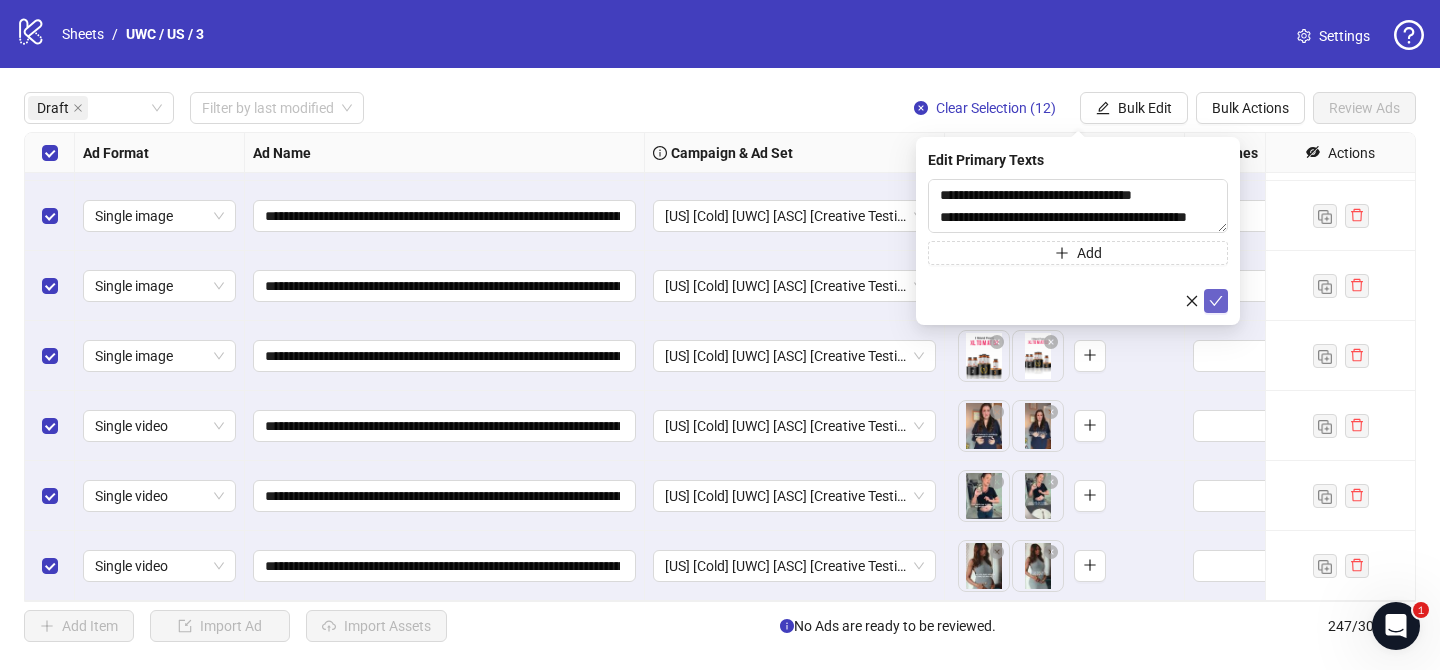 click at bounding box center [1216, 301] 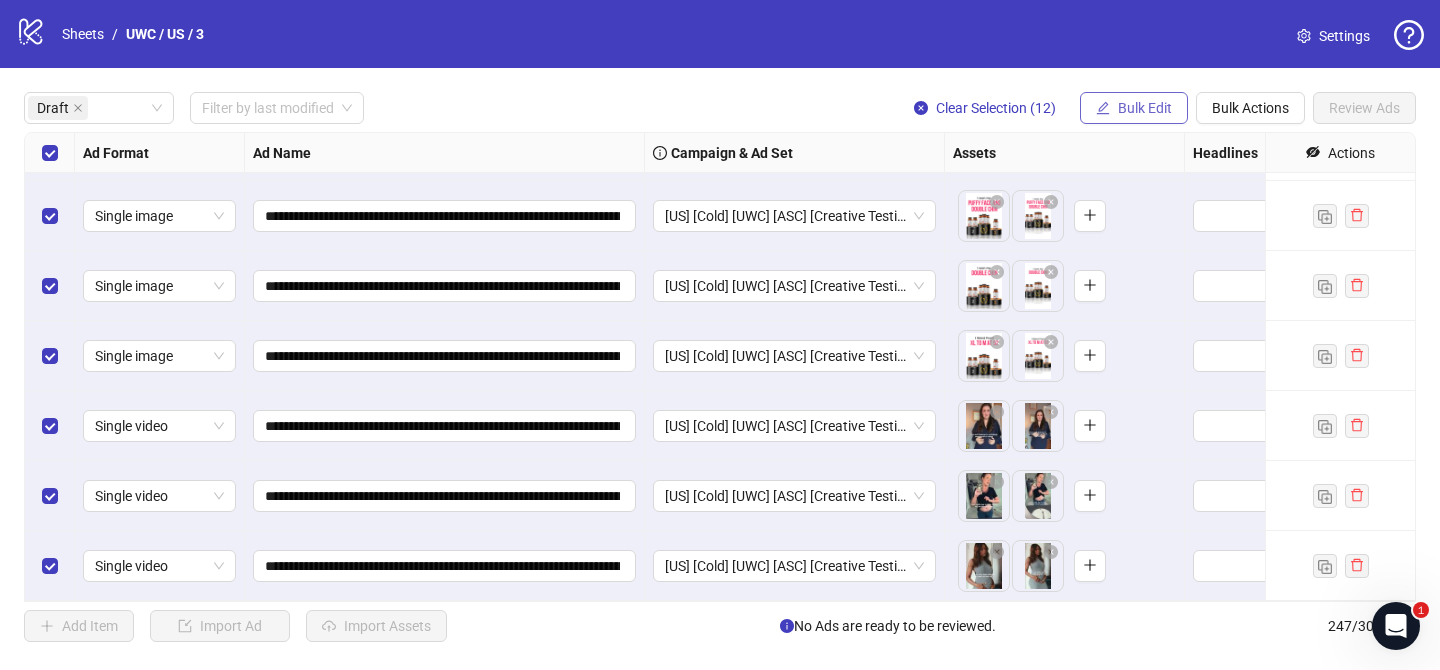 click on "Bulk Edit" at bounding box center (1145, 108) 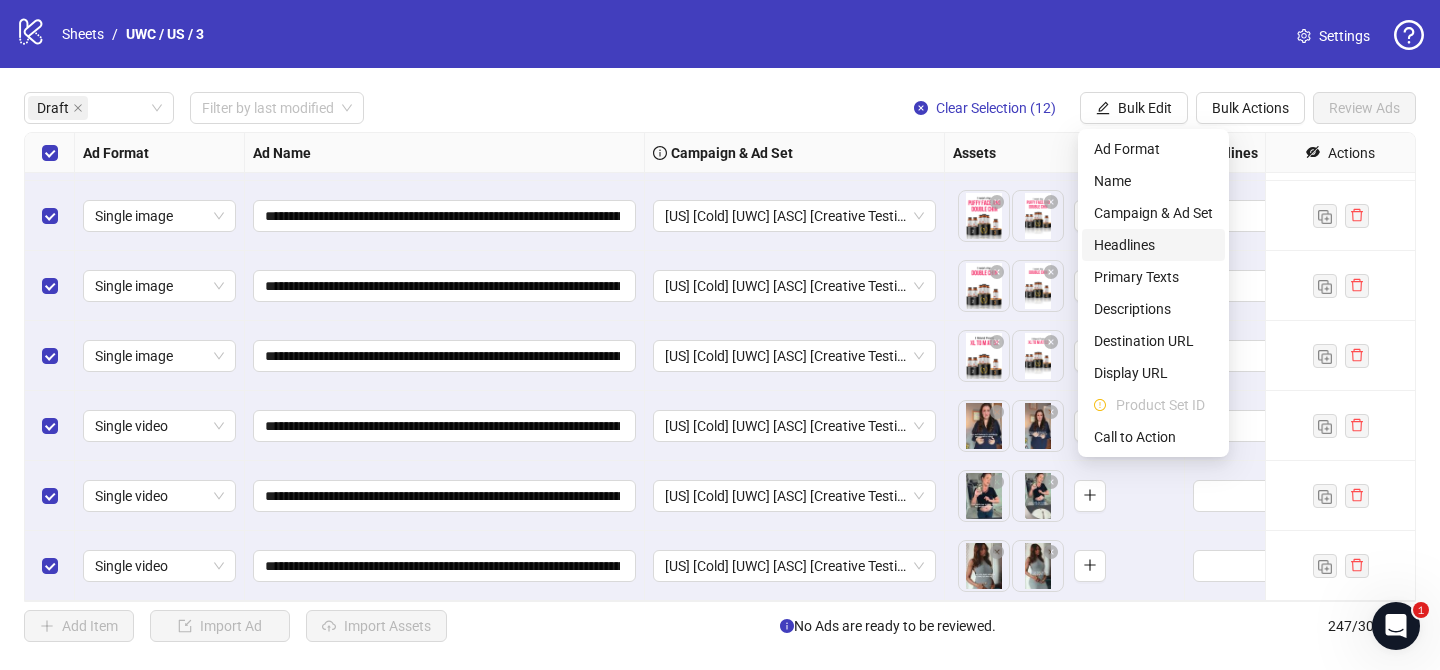 click on "Headlines" at bounding box center (1153, 245) 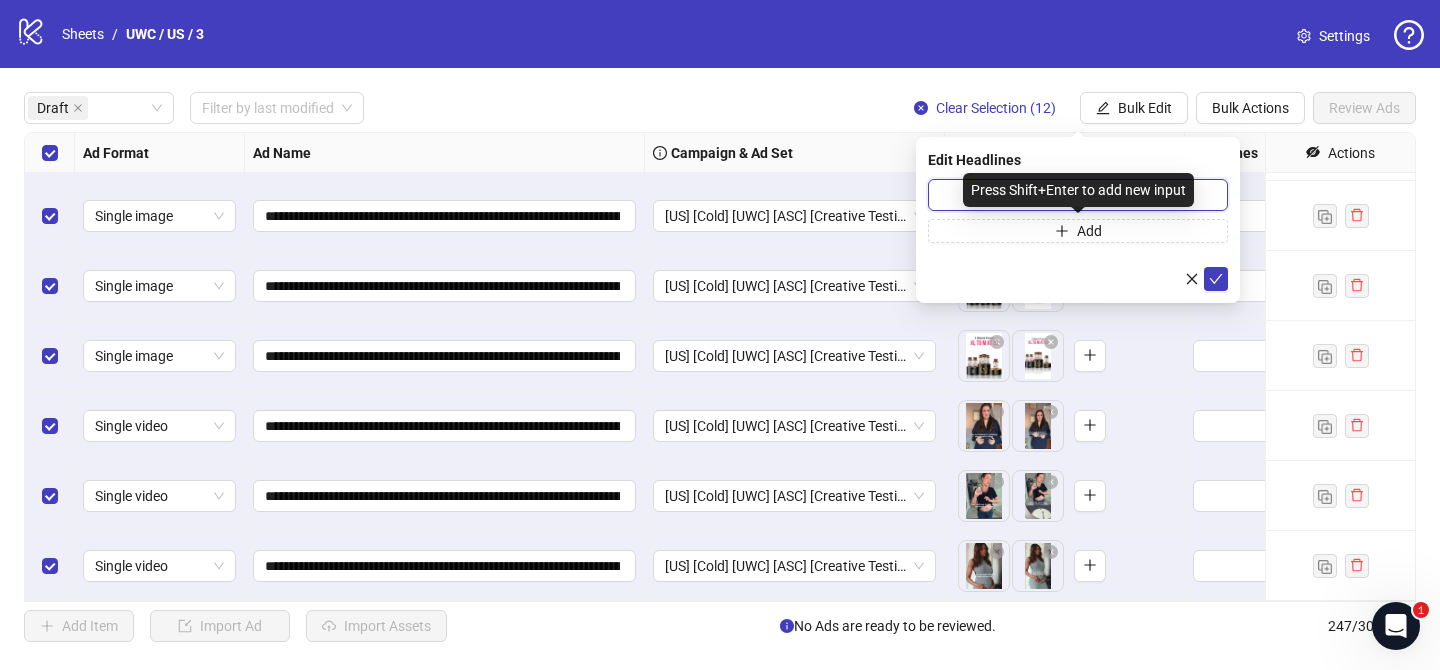 click at bounding box center [1078, 195] 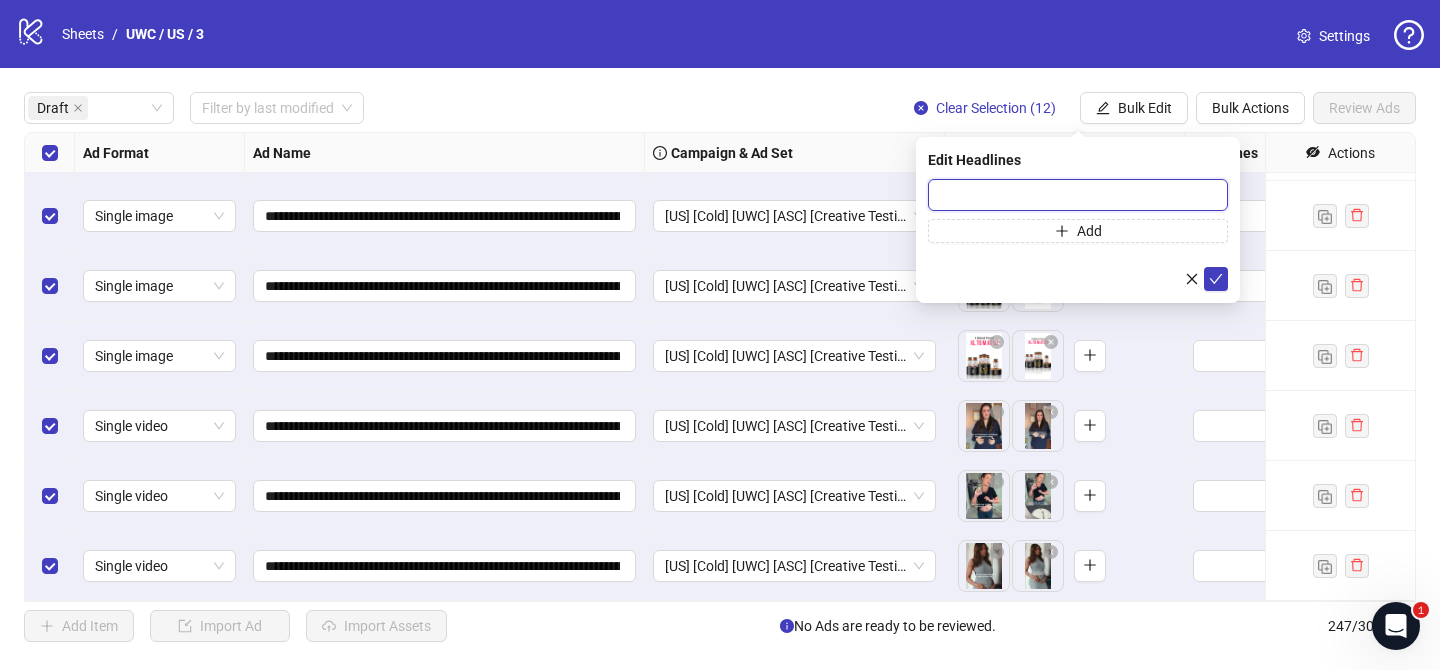 paste on "**********" 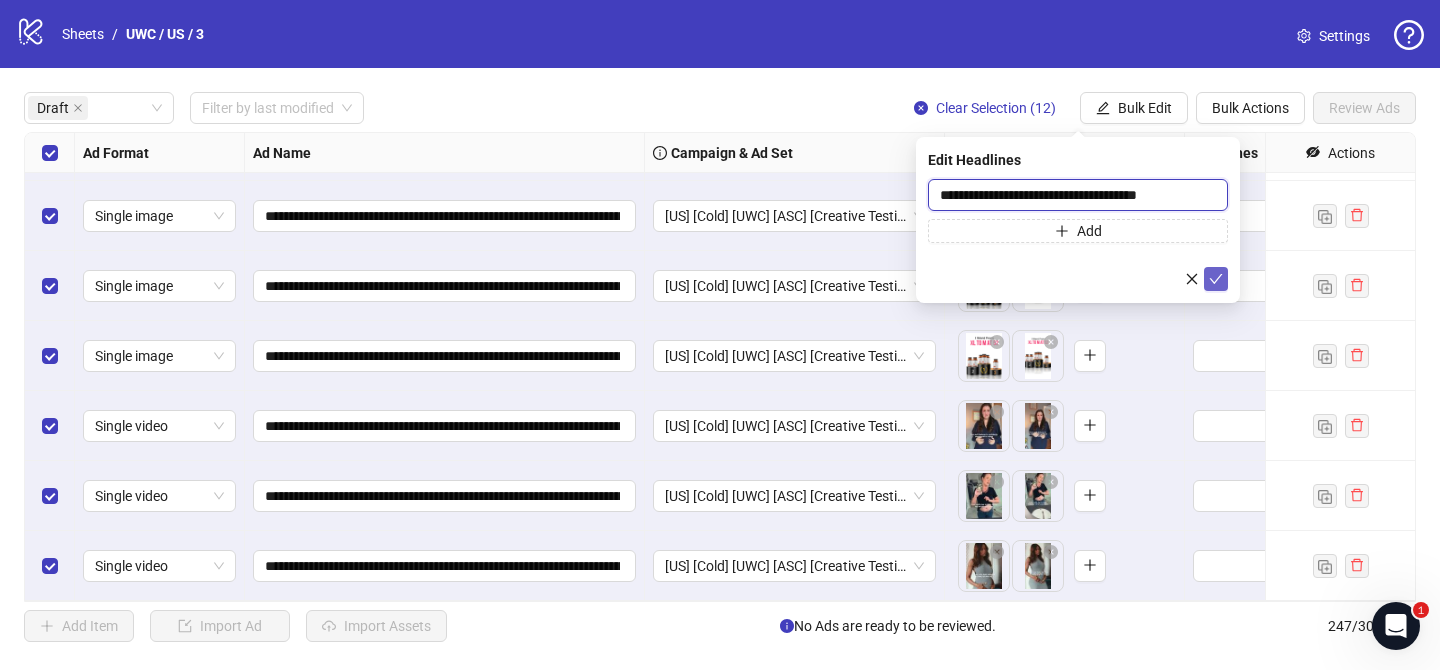 type on "**********" 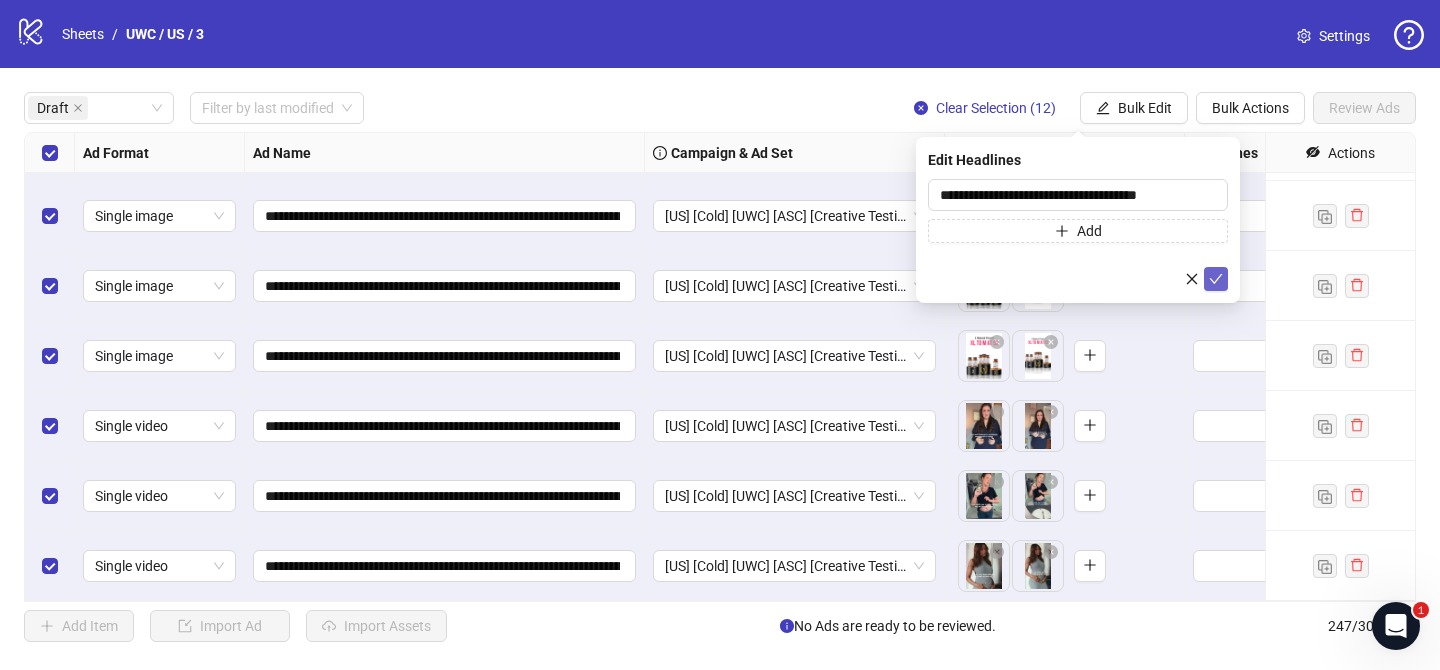 click 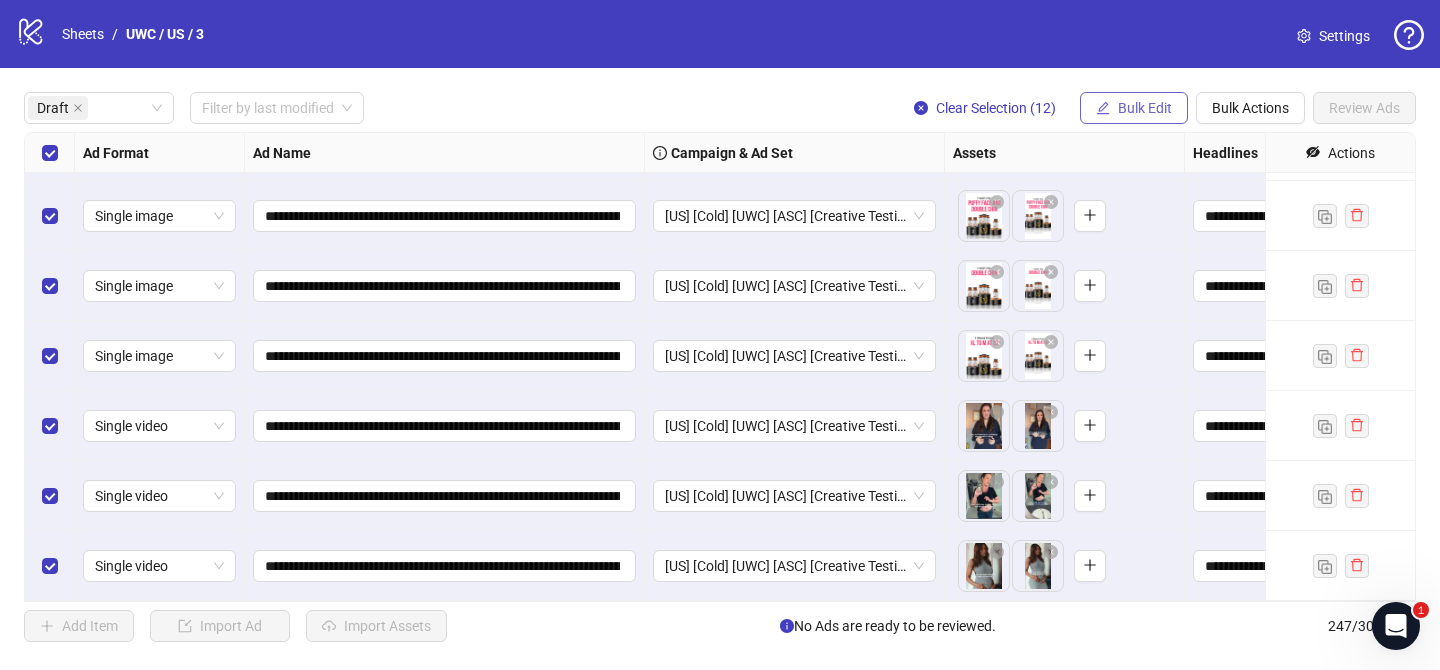 click on "Bulk Edit" at bounding box center [1134, 108] 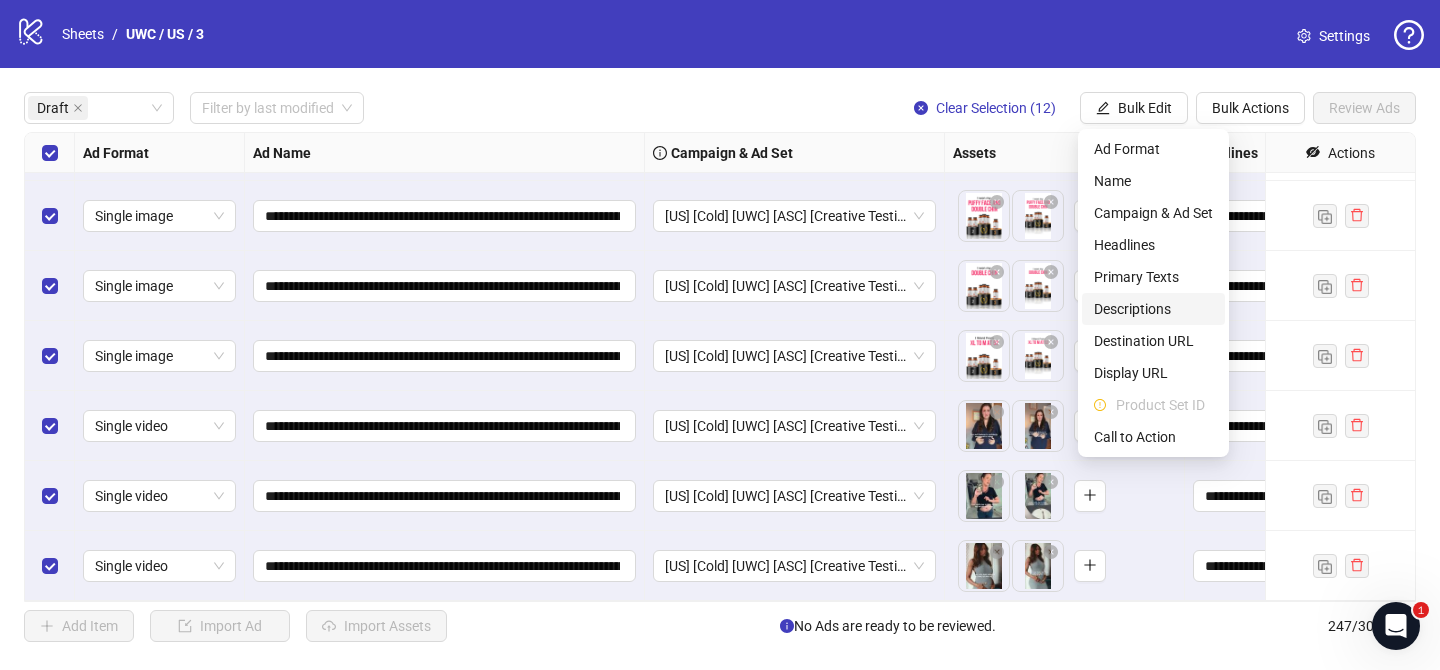click on "Descriptions" at bounding box center (1153, 309) 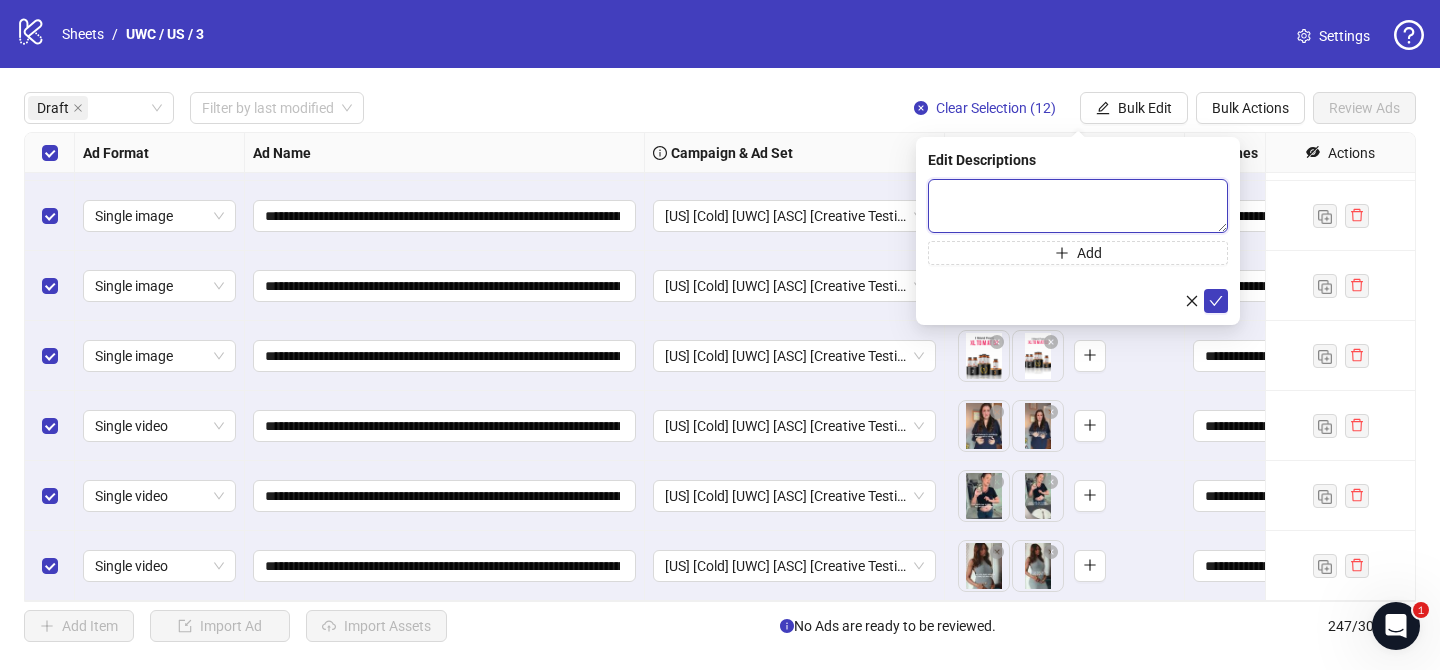 click at bounding box center [1078, 206] 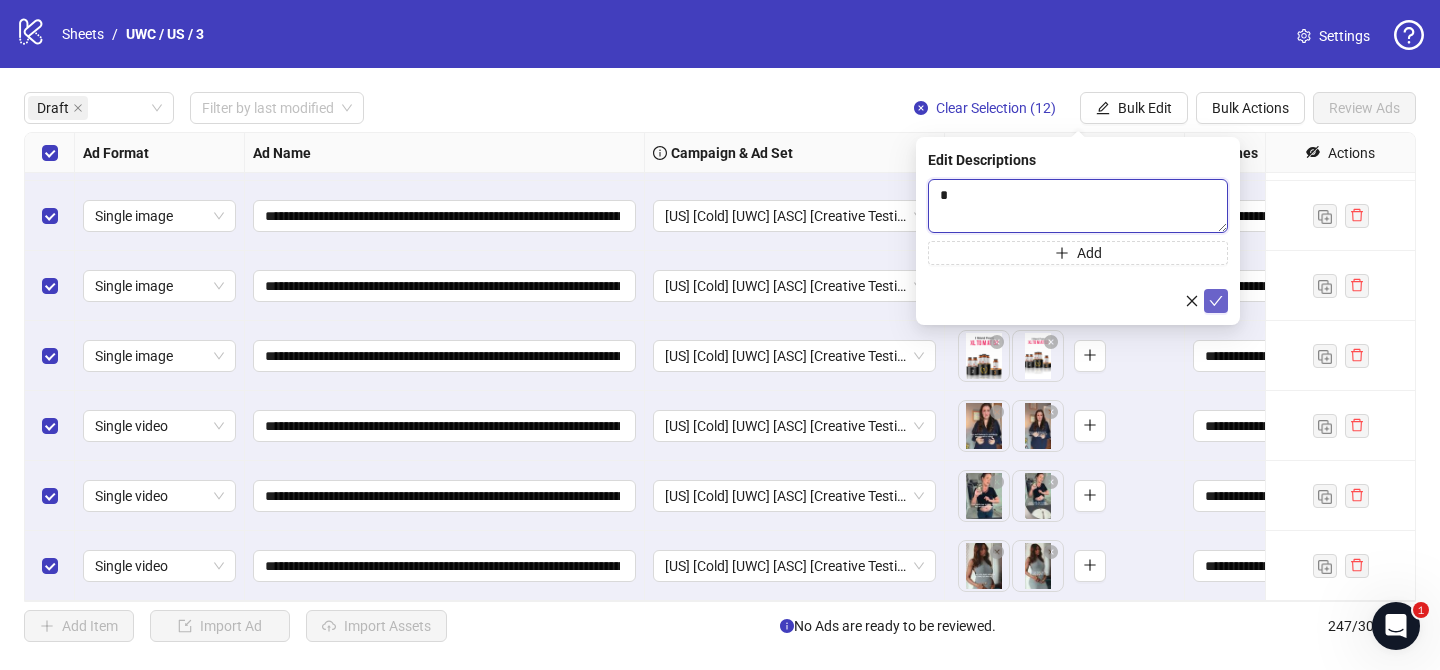 type 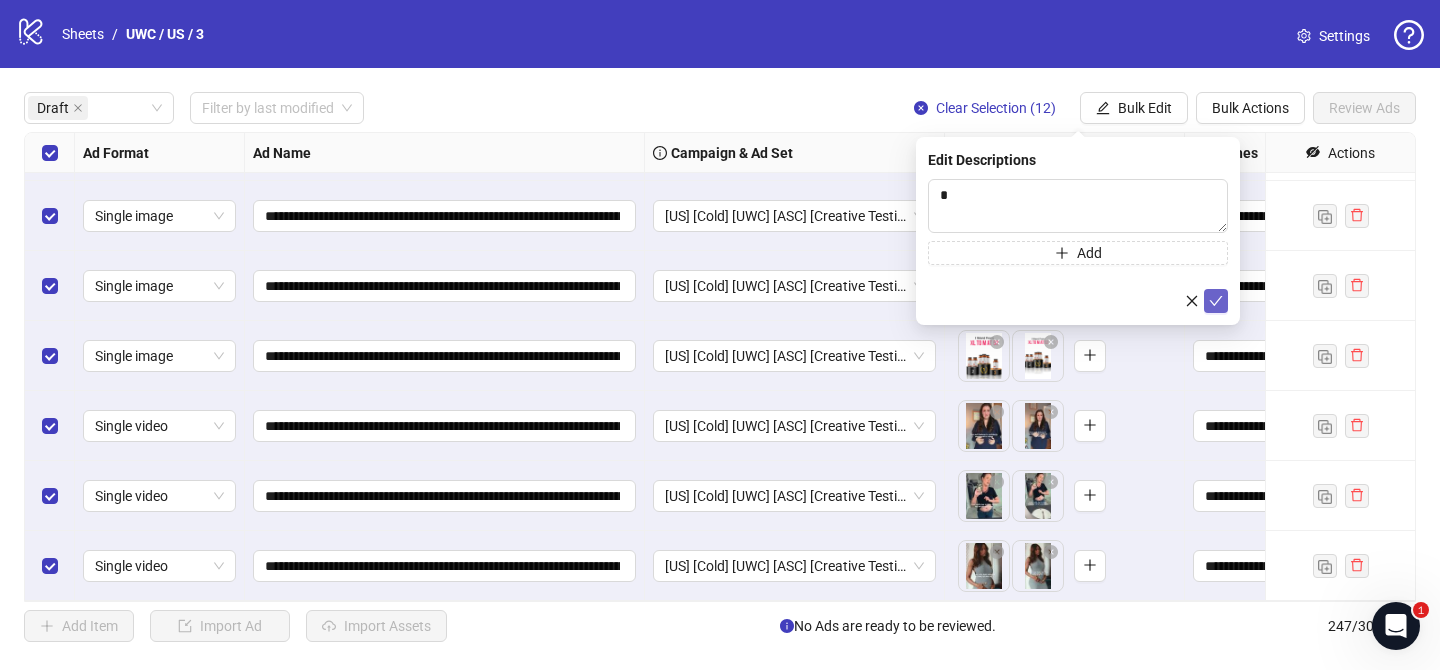 click 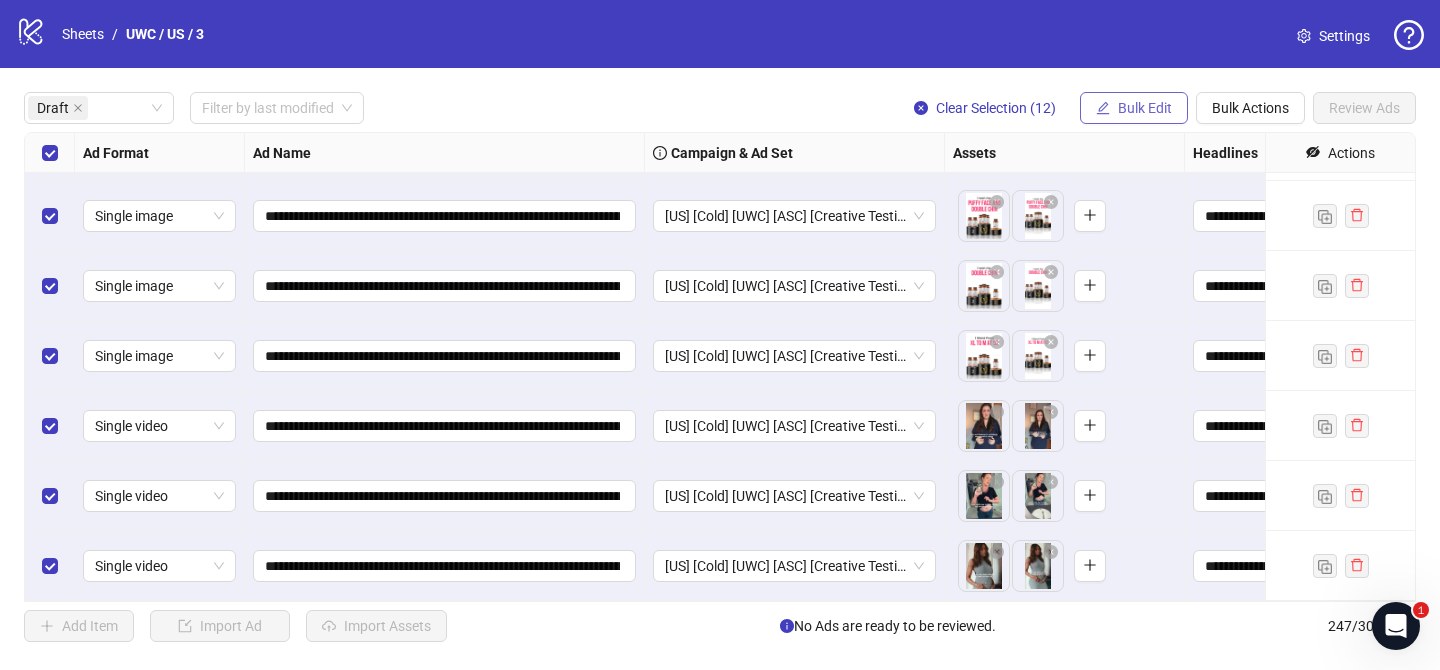 click on "Bulk Edit" at bounding box center (1145, 108) 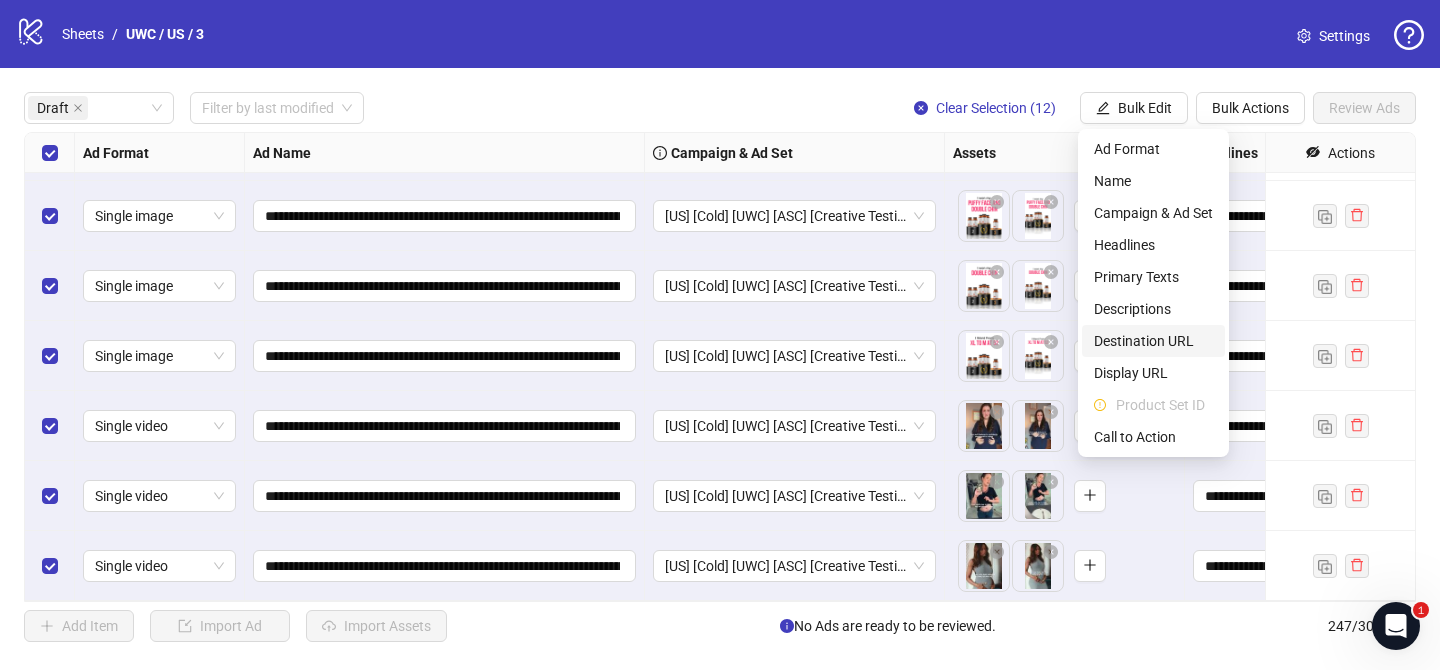 click on "Destination URL" at bounding box center [1153, 341] 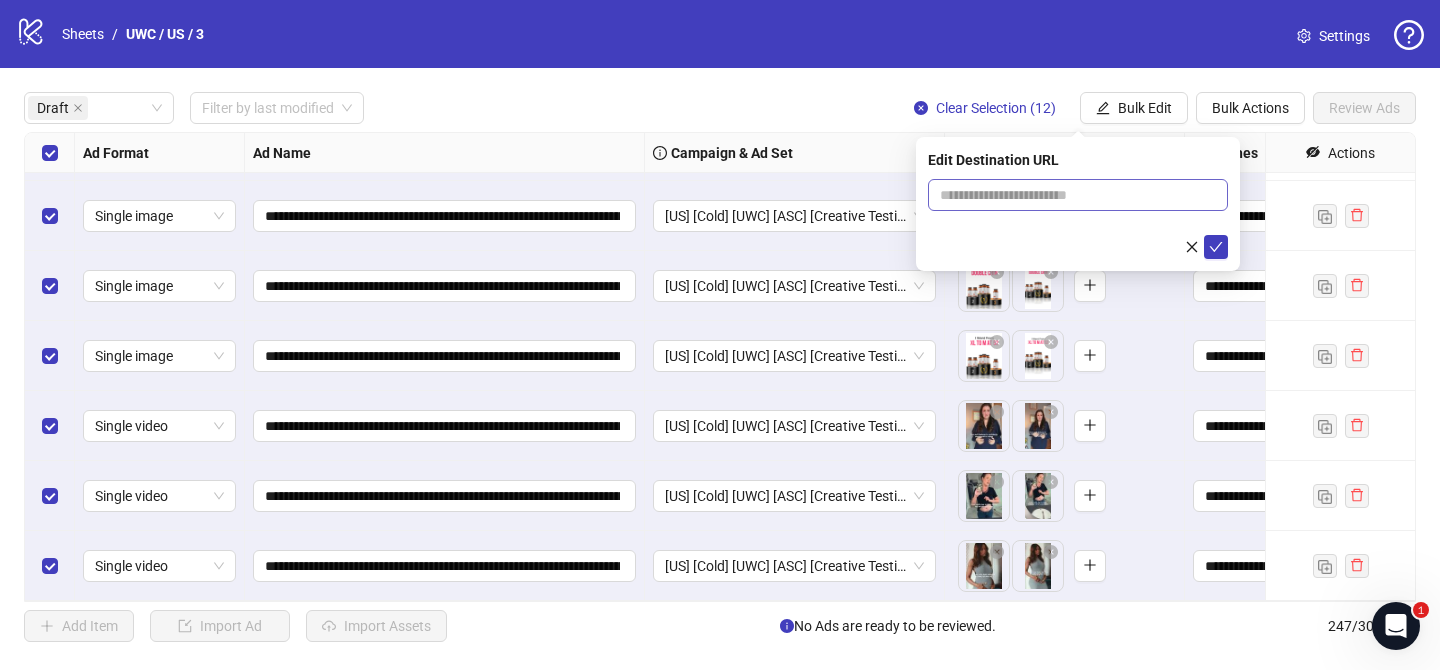 click at bounding box center (1078, 195) 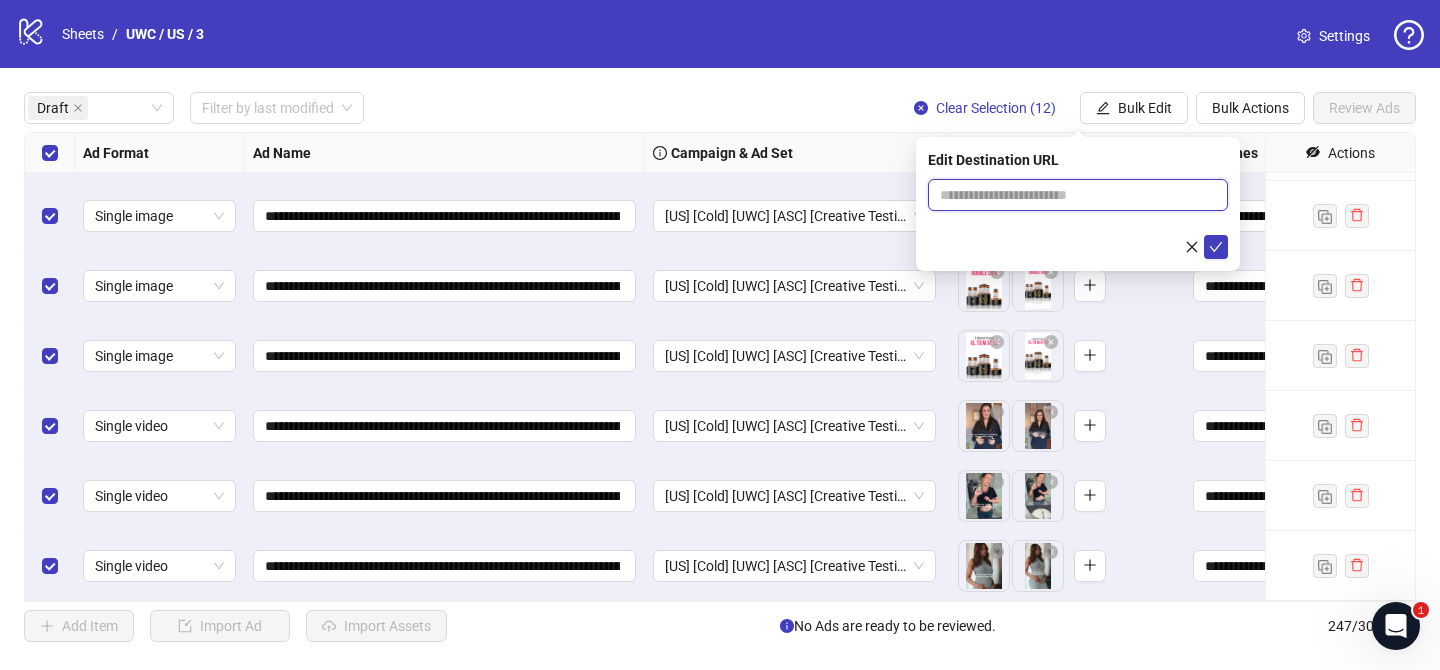 paste on "**********" 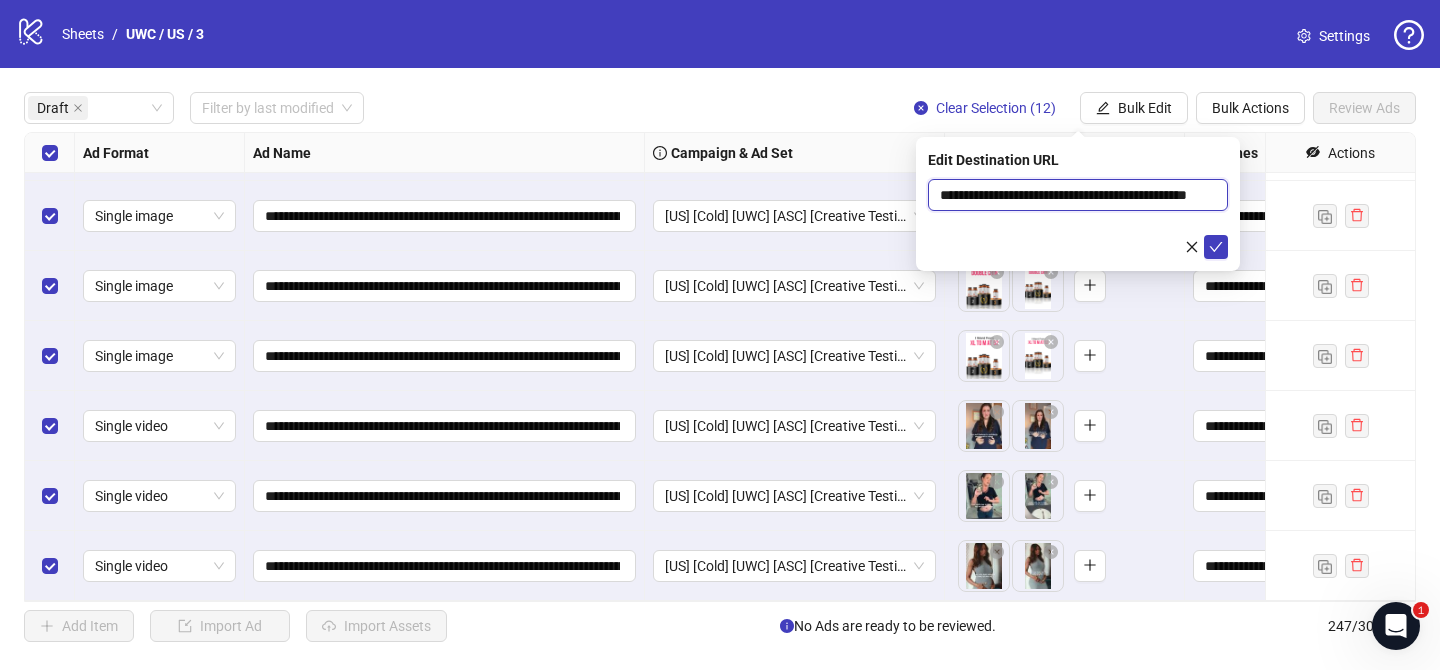 scroll, scrollTop: 0, scrollLeft: 77, axis: horizontal 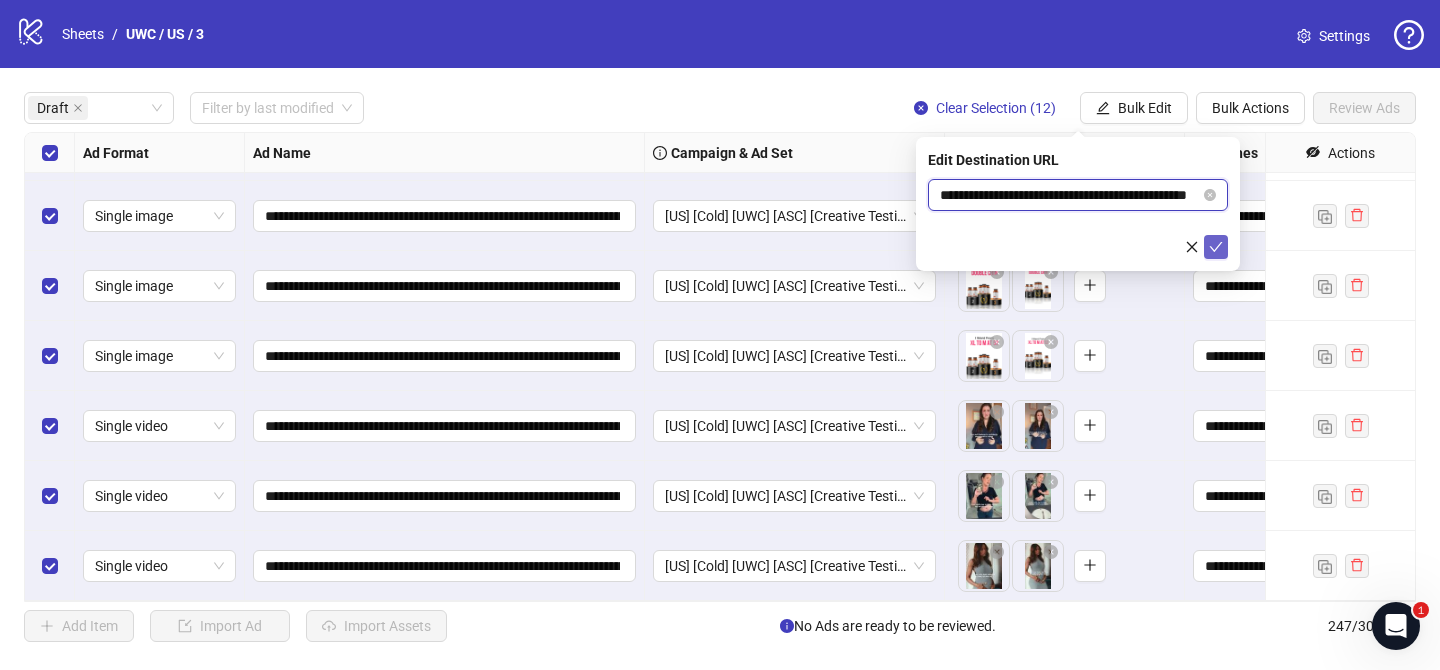 type on "**********" 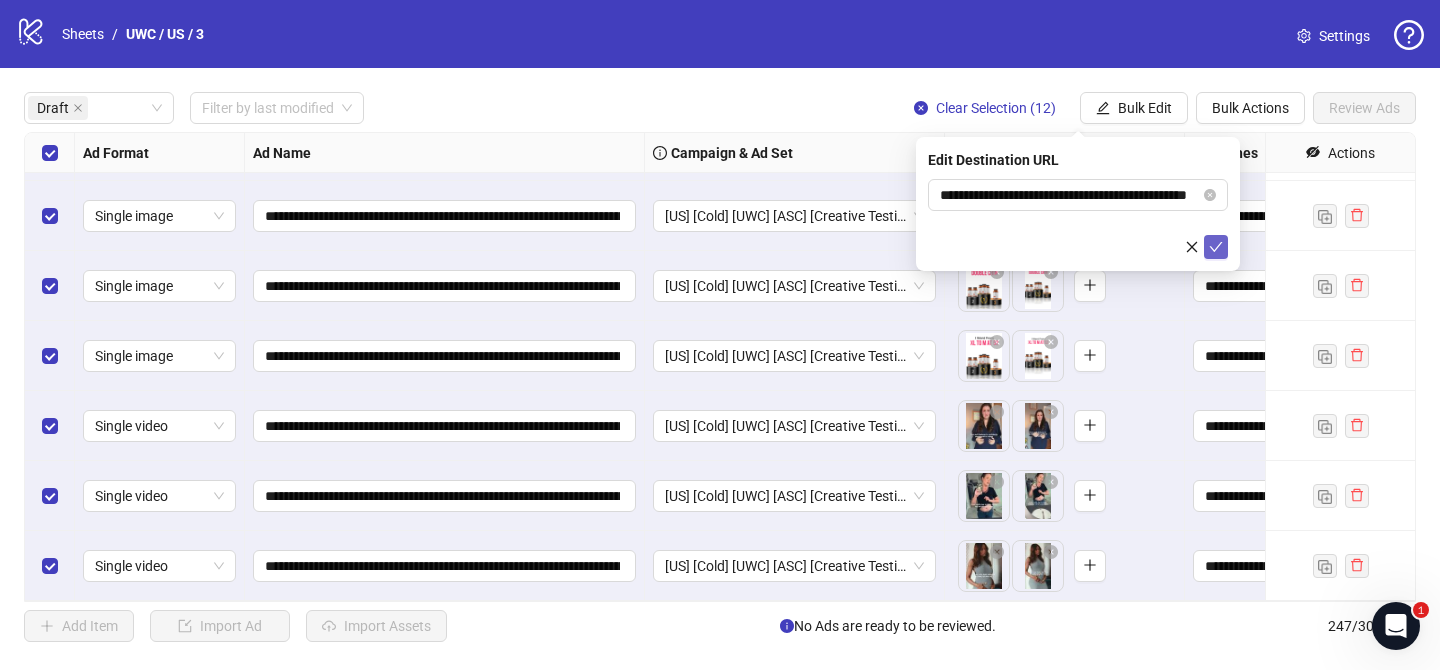 click 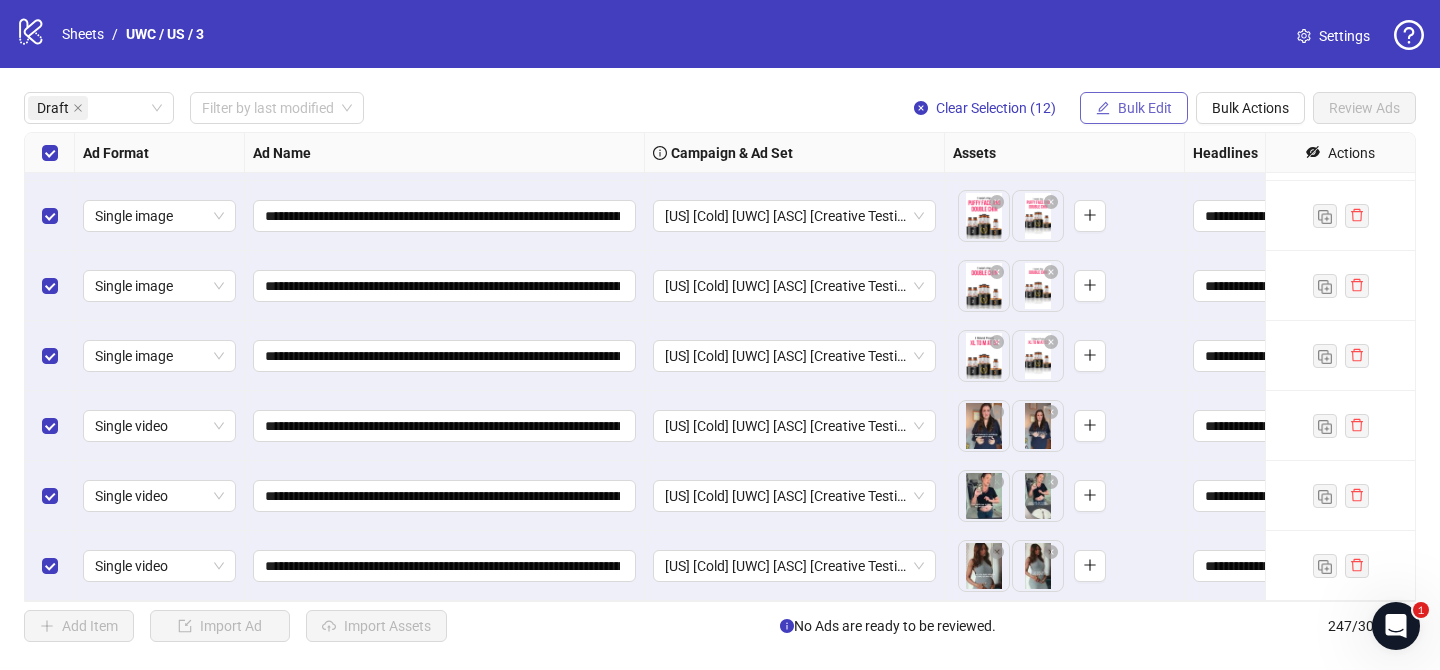 click on "Bulk Edit" at bounding box center [1145, 108] 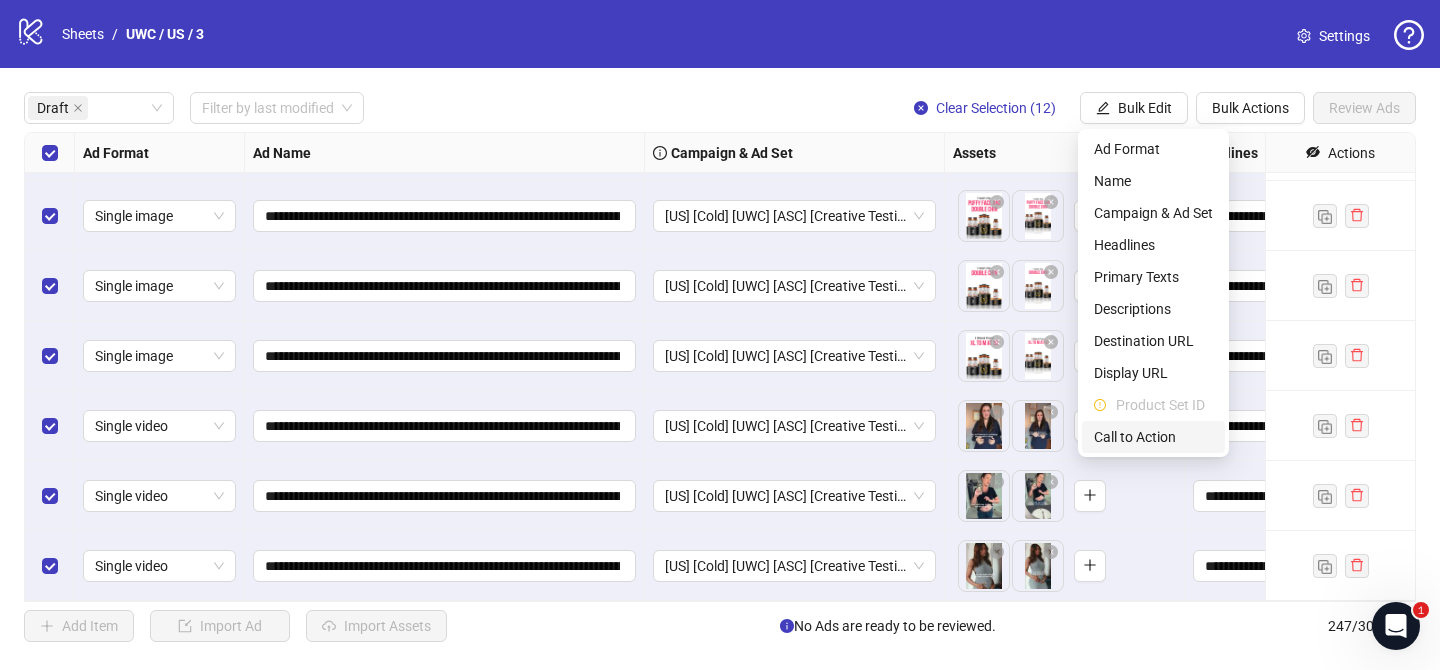 click on "Call to Action" at bounding box center (1153, 437) 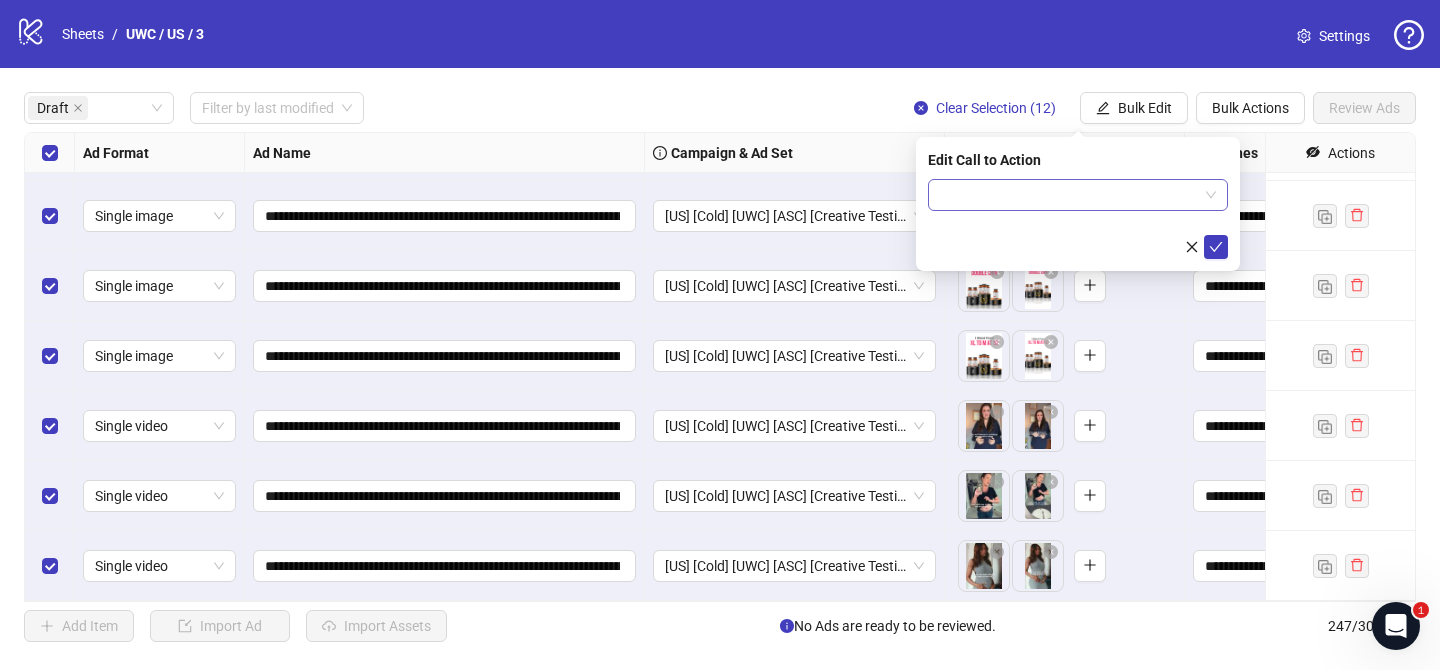 click at bounding box center [1069, 195] 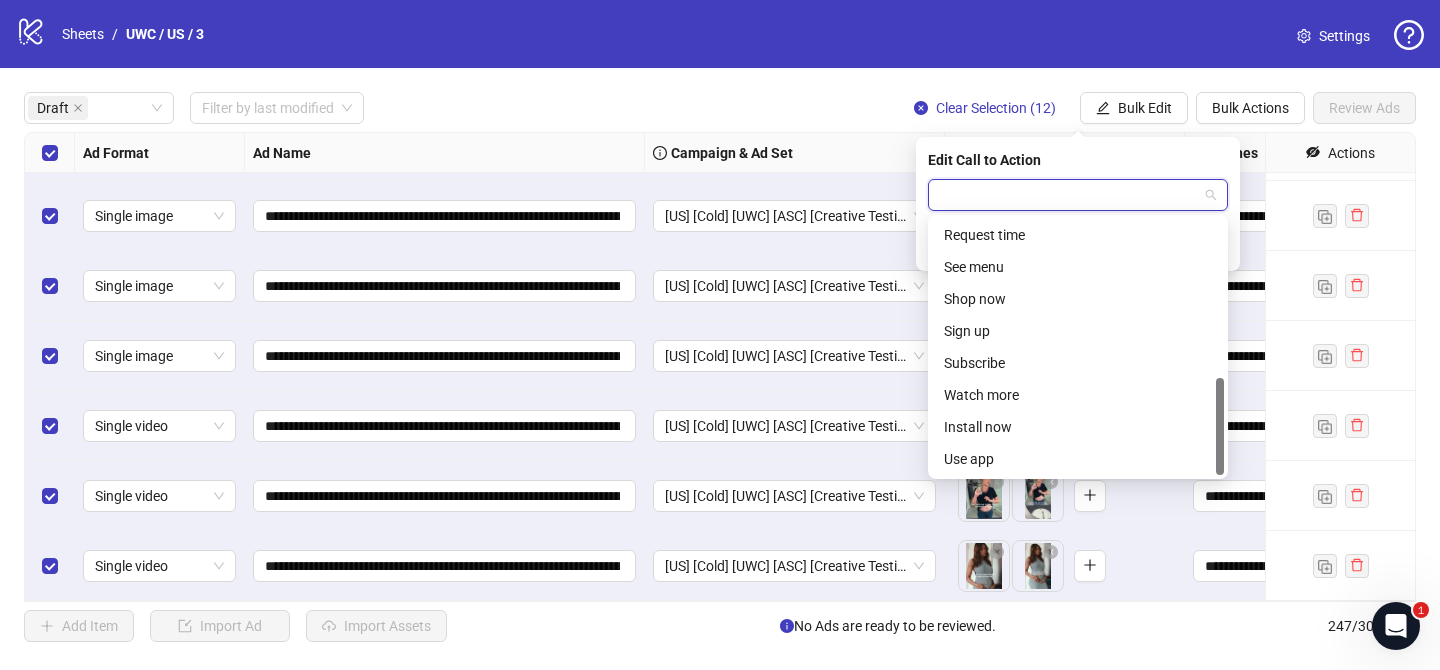 scroll, scrollTop: 416, scrollLeft: 0, axis: vertical 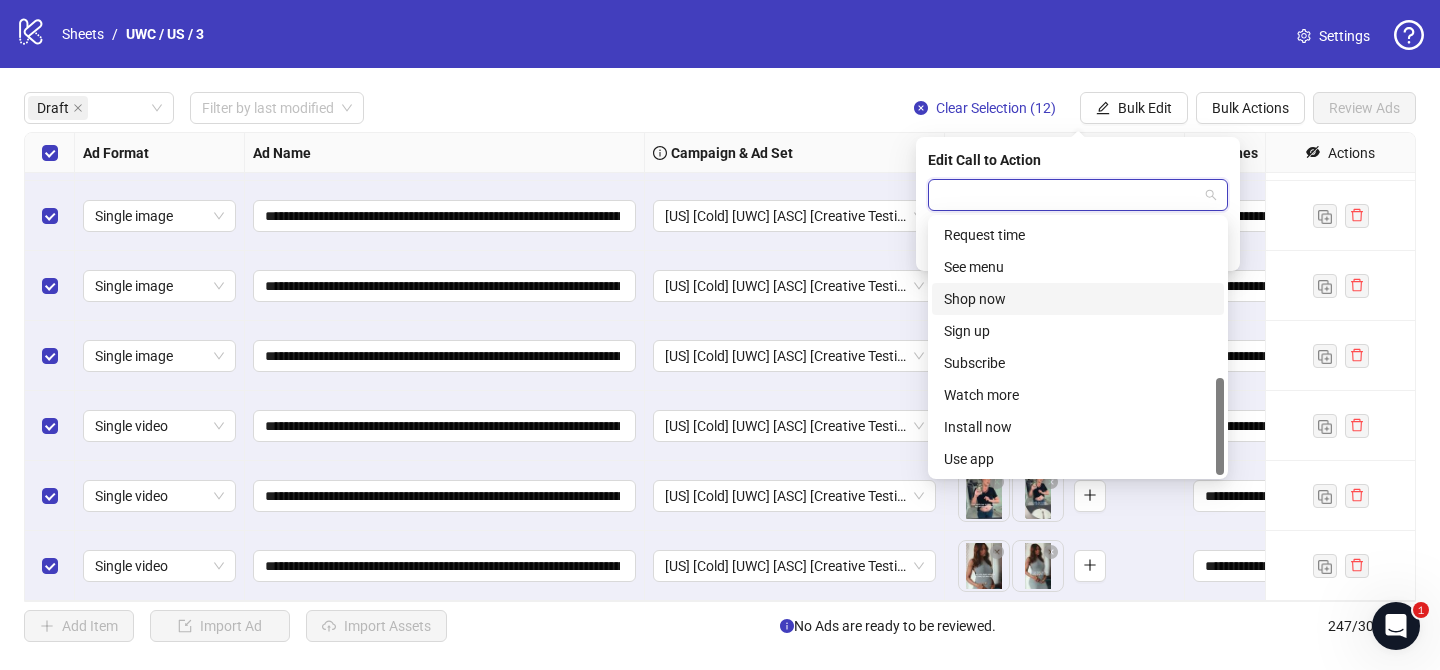click on "Shop now" at bounding box center (1078, 299) 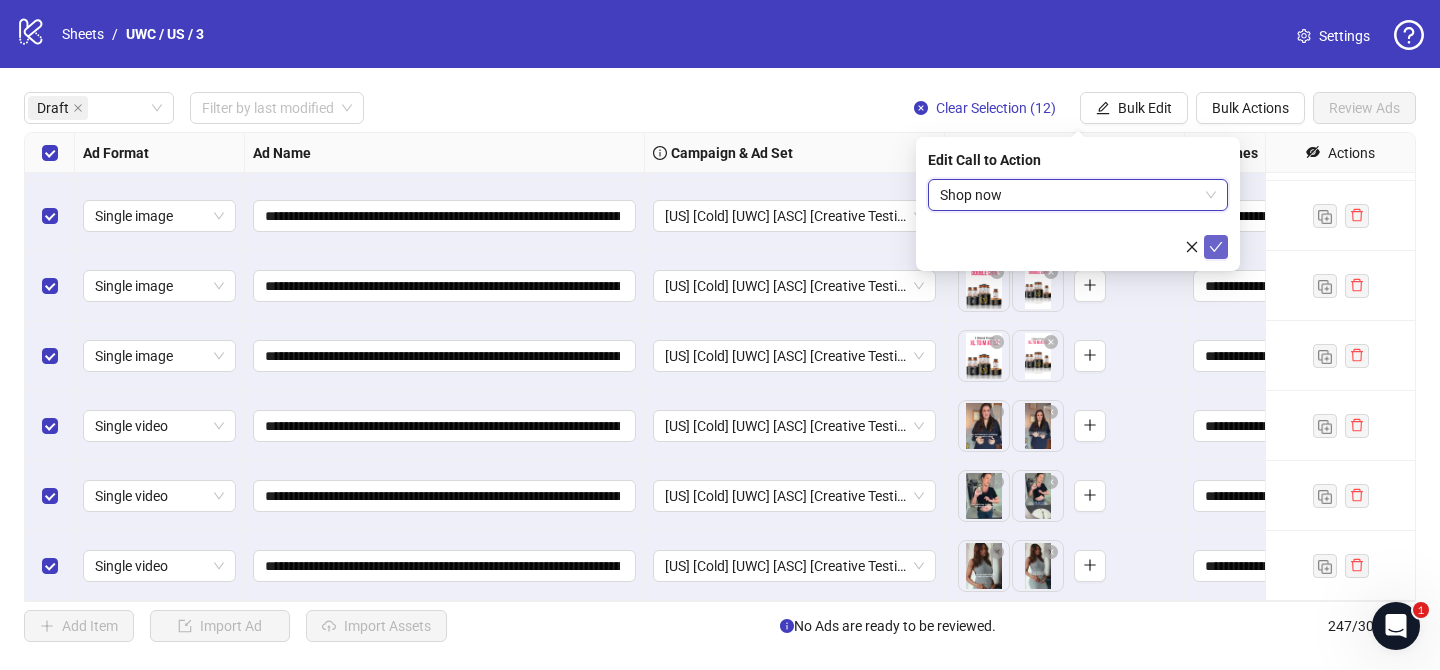 click 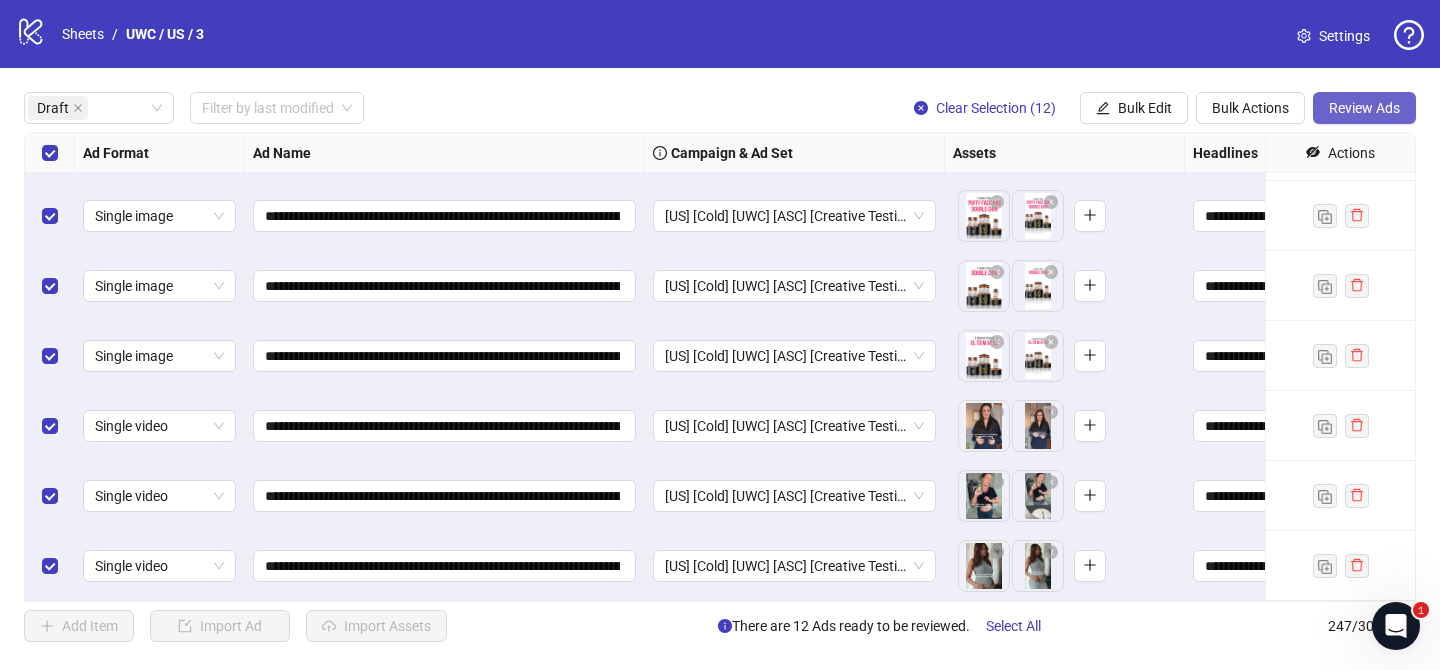 click on "Review Ads" at bounding box center [1364, 108] 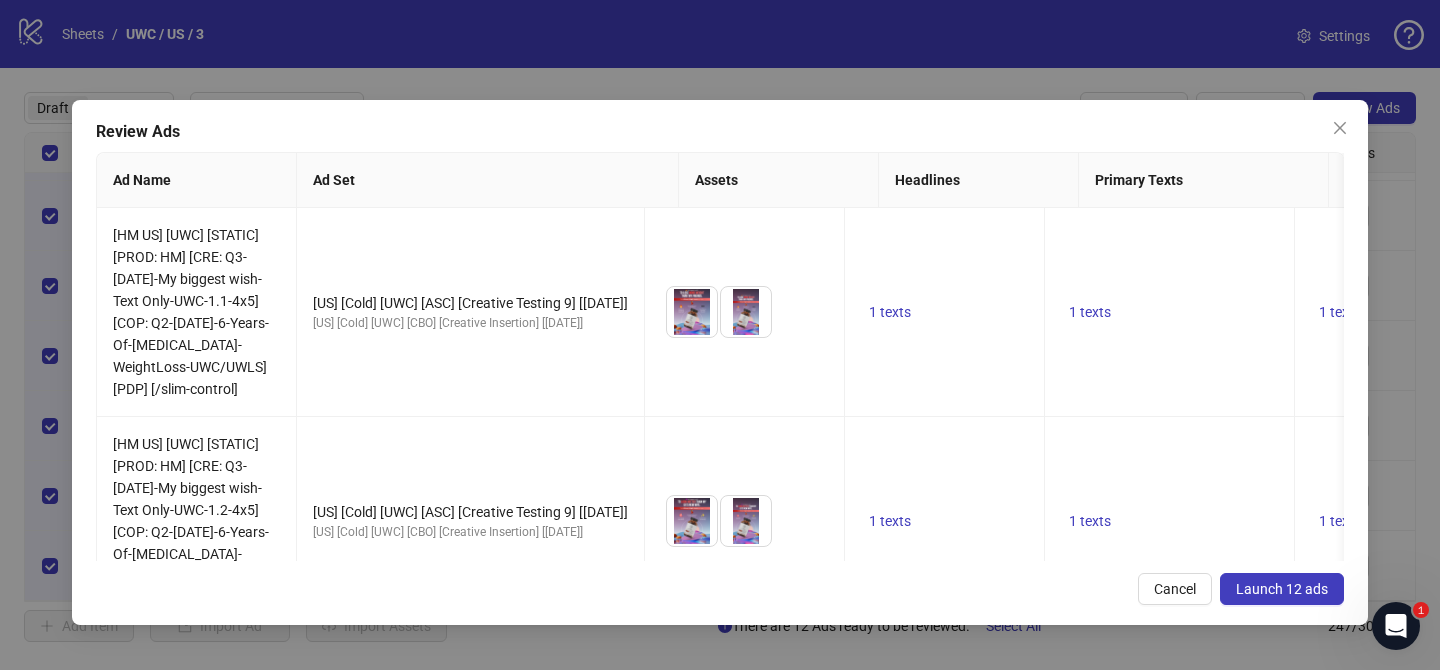 click on "Launch 12 ads" at bounding box center (1282, 589) 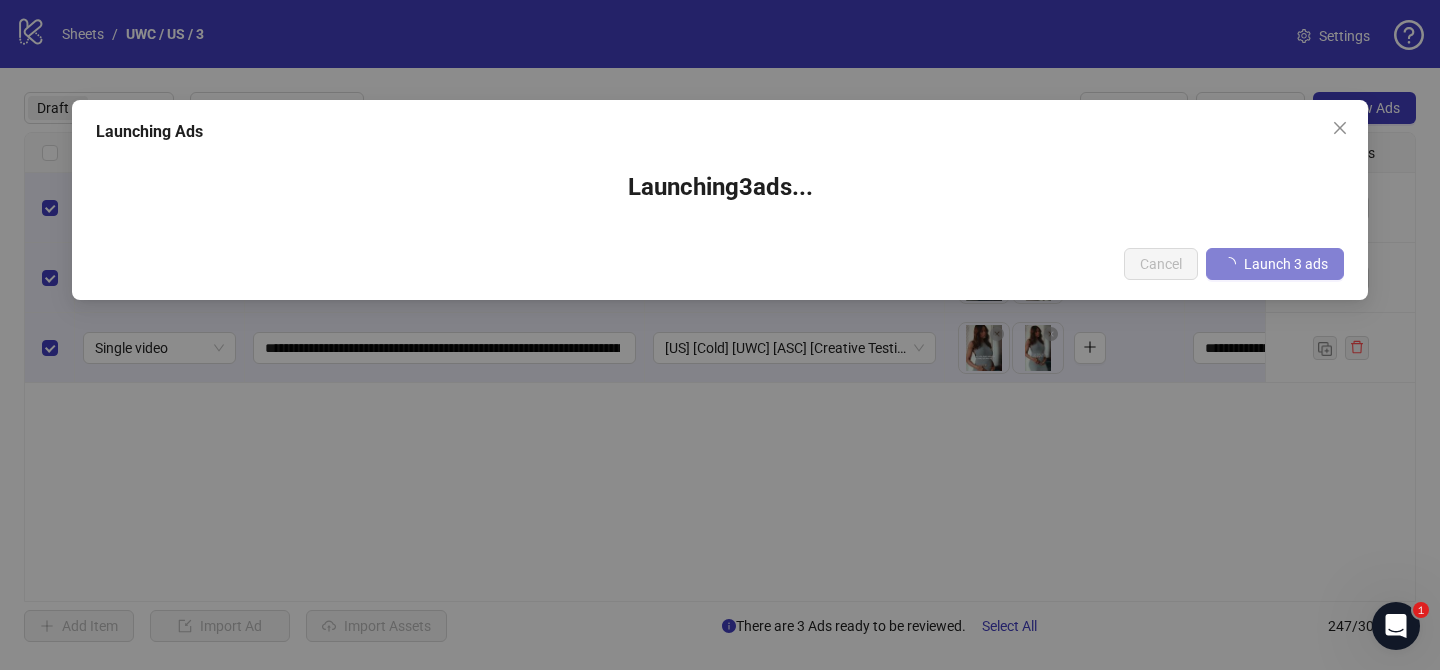 scroll, scrollTop: 0, scrollLeft: 0, axis: both 